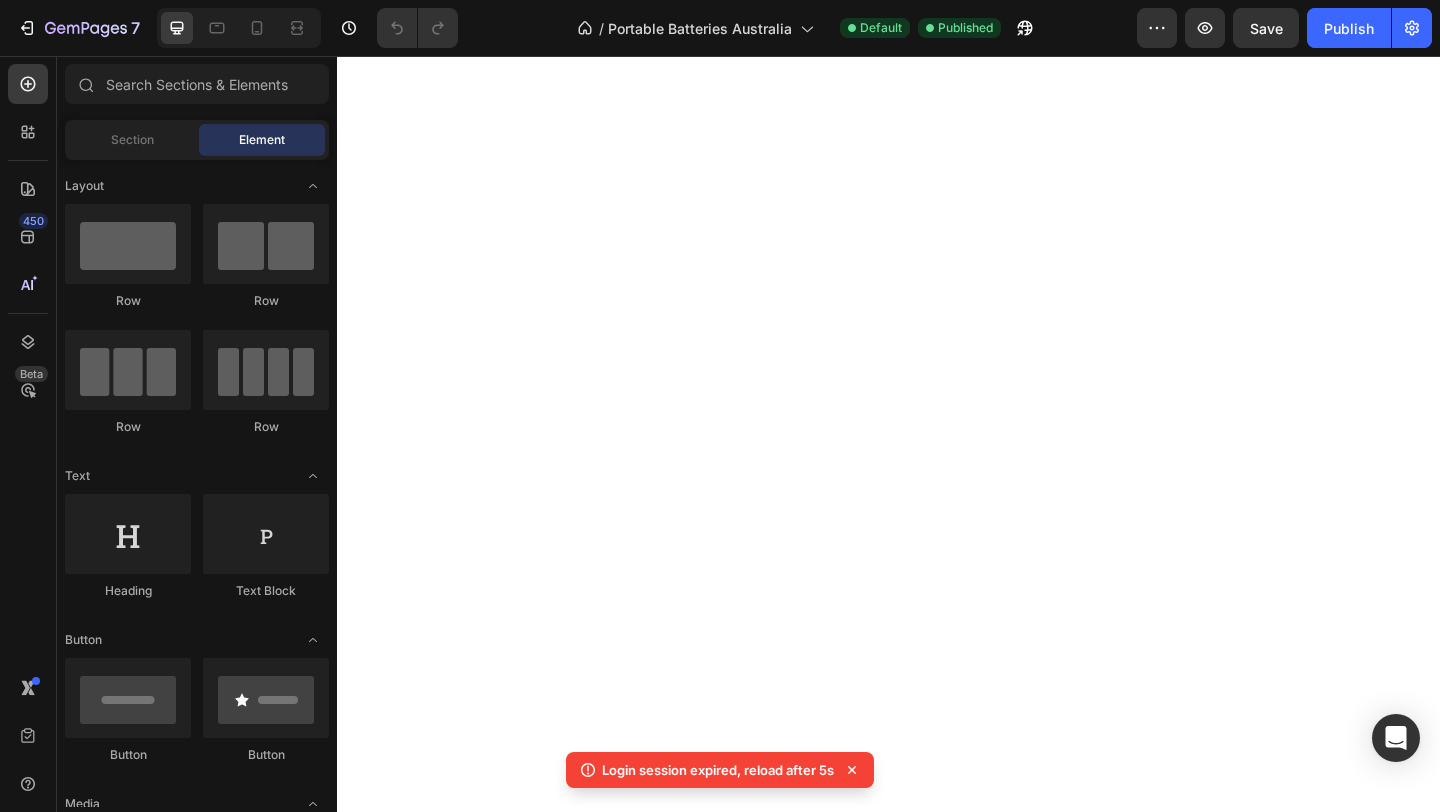 scroll, scrollTop: 0, scrollLeft: 0, axis: both 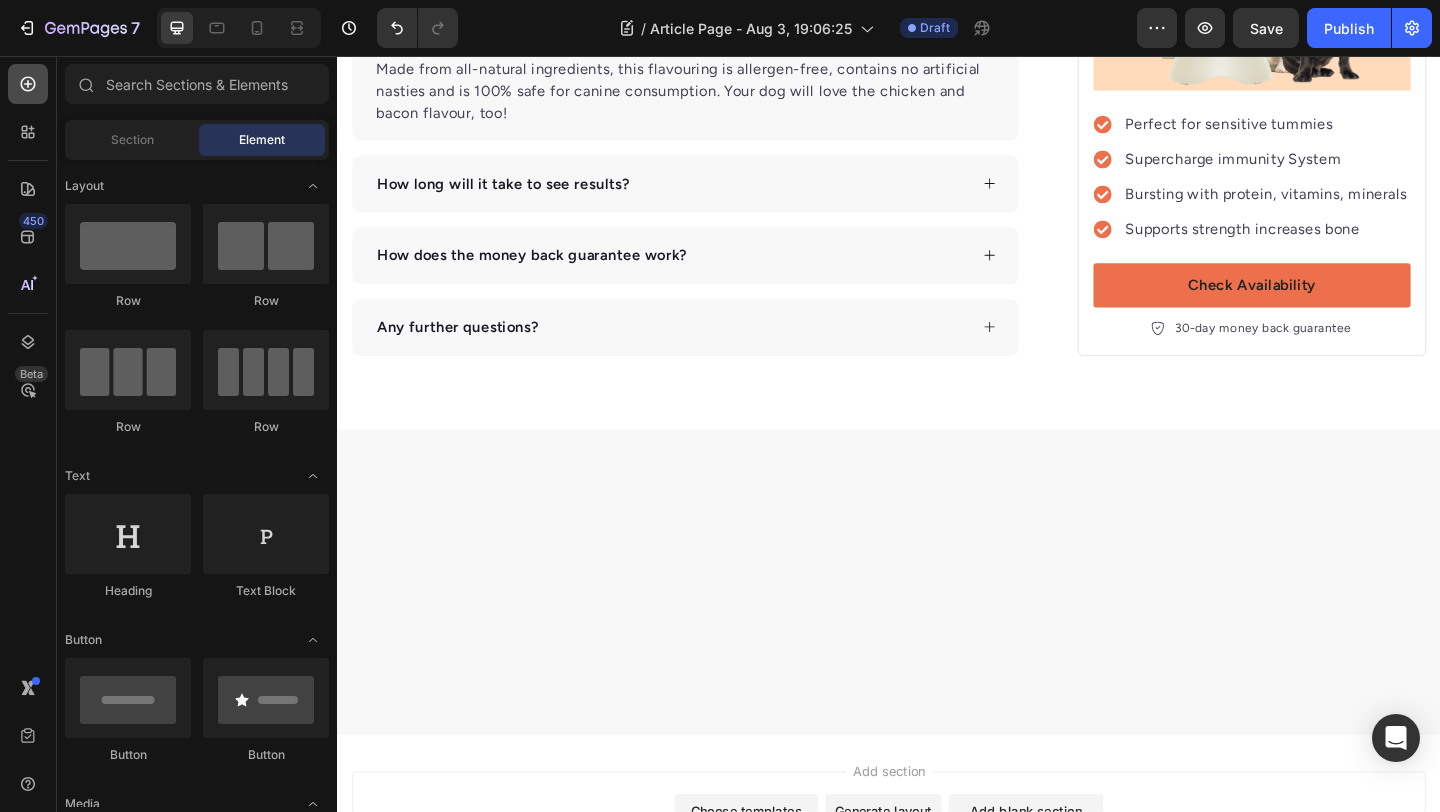 click 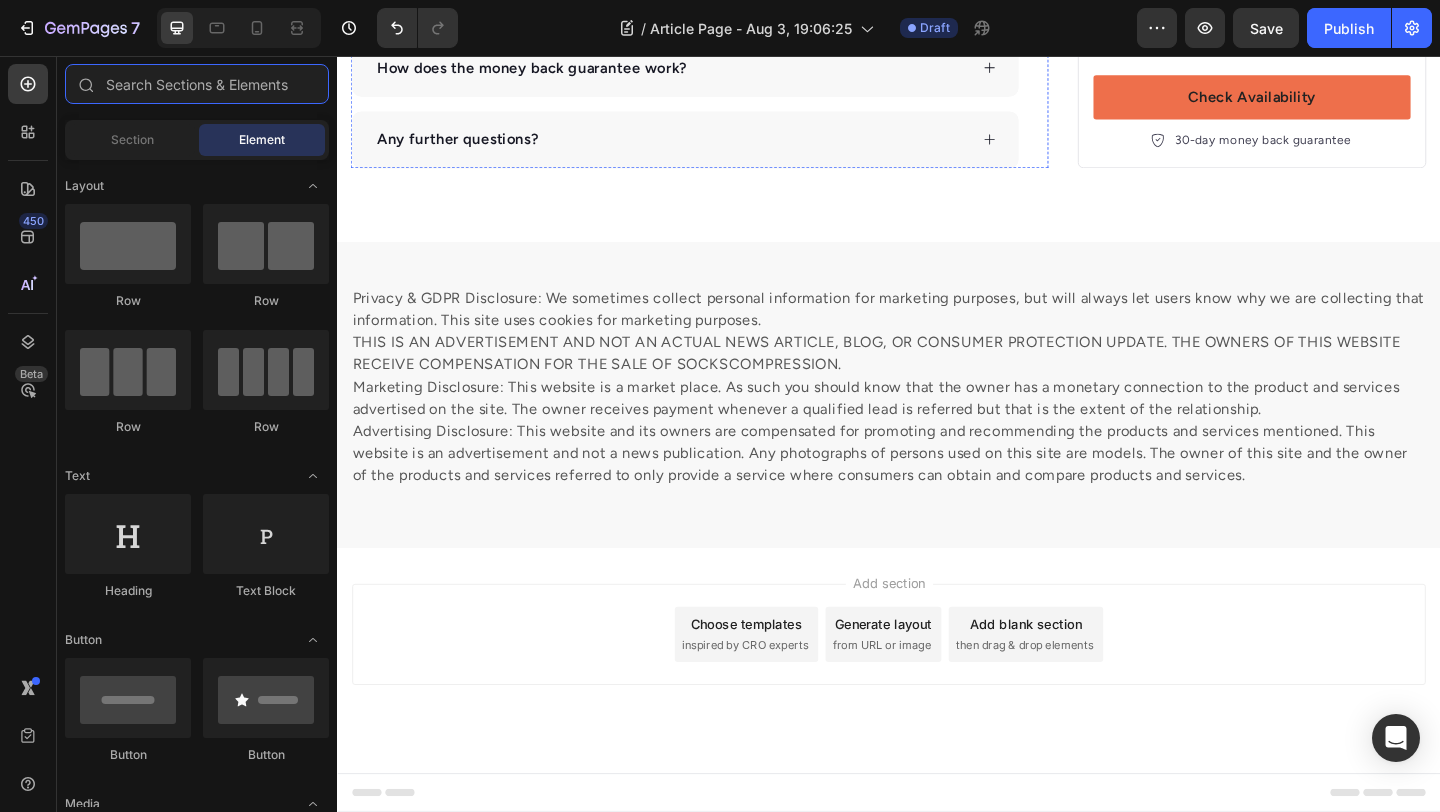 scroll, scrollTop: 7705, scrollLeft: 0, axis: vertical 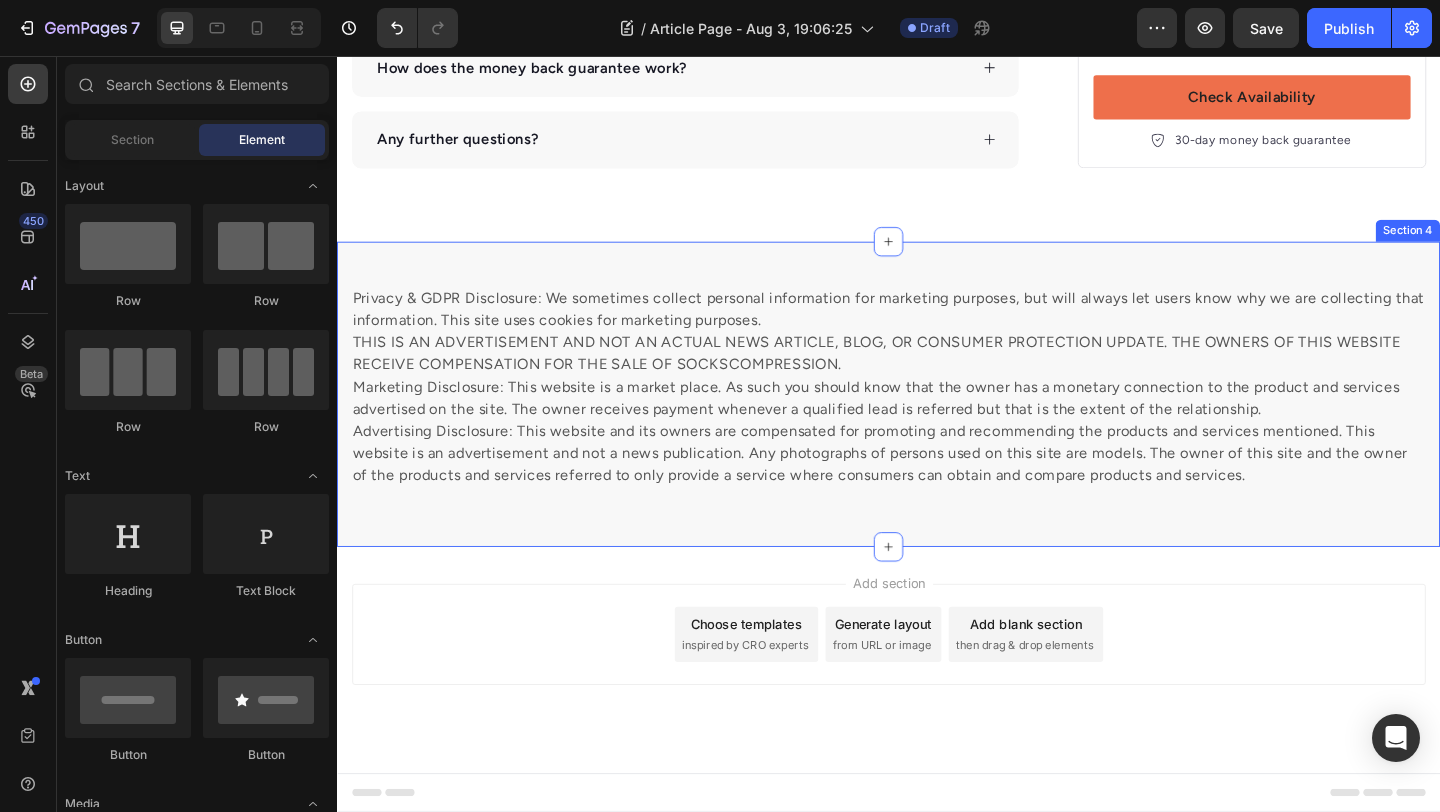 click on "Privacy & GDPR Disclosure: We sometimes collect personal information for marketing purposes, but will always let users know why we are collecting that information. This site uses cookies for marketing purposes. THIS IS AN ADVERTISEMENT AND NOT AN ACTUAL NEWS ARTICLE, BLOG, OR CONSUMER PROTECTION UPDATE. THE OWNERS OF THIS WEBSITE RECEIVE COMPENSATION FOR THE SALE OF SOCKSCOMPRESSION. Marketing Disclosure: This website is a market place. As such you should know that the owner has a monetary connection to the product and services advertised on the site. The owner receives payment whenever a qualified lead is referred but that is the extent of the relationship. Text block Row Section 4" at bounding box center (937, 424) 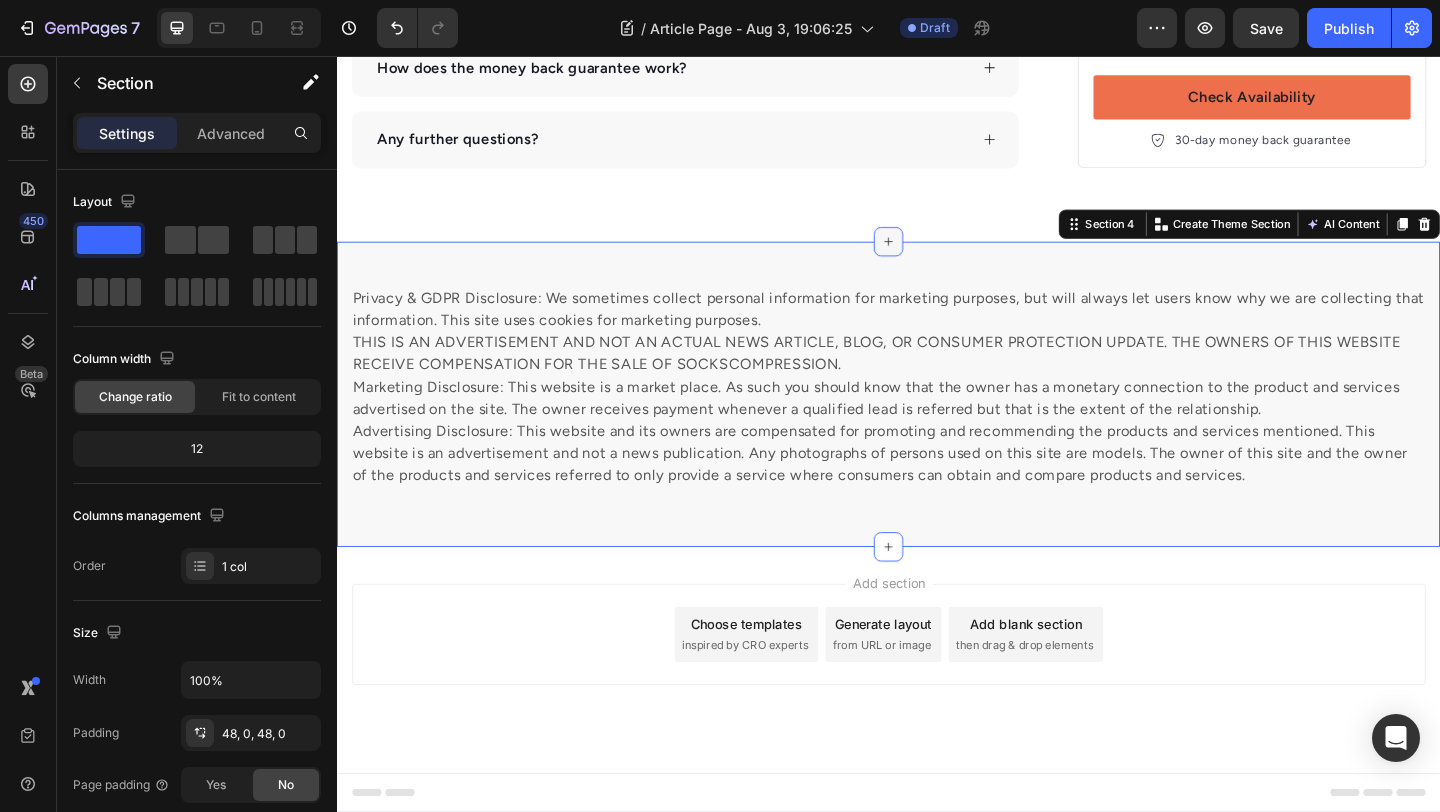 click 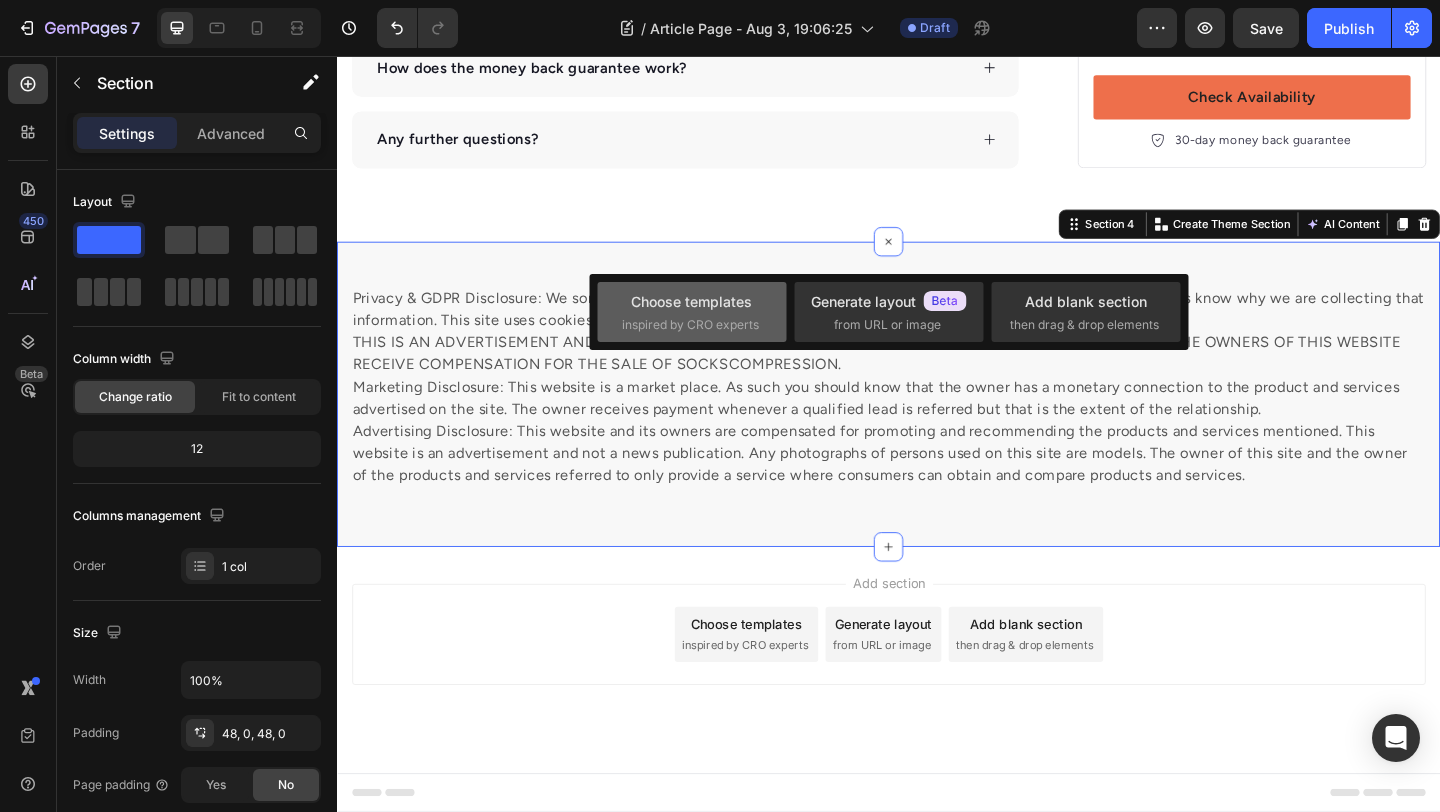 click on "Choose templates" at bounding box center (691, 301) 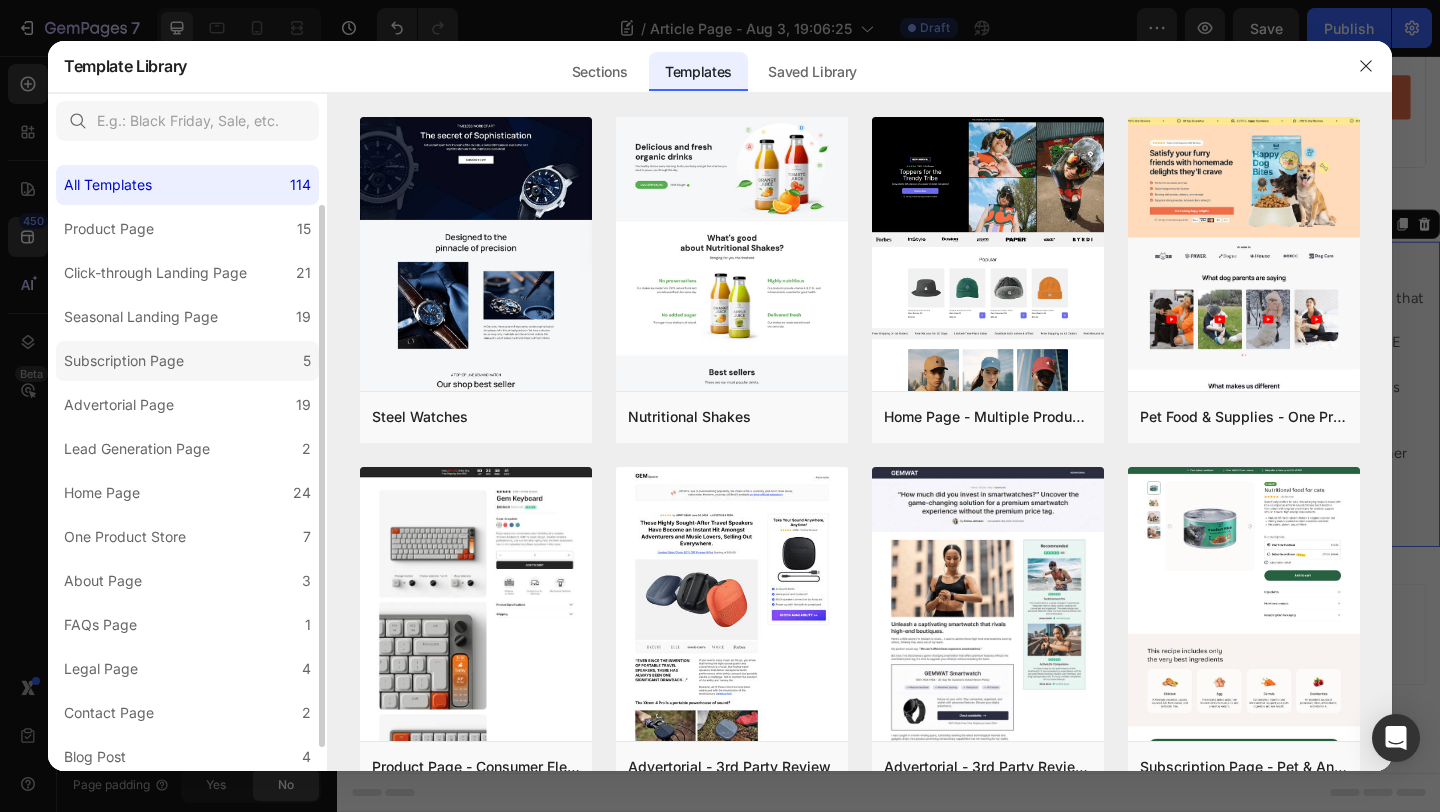 scroll, scrollTop: 93, scrollLeft: 0, axis: vertical 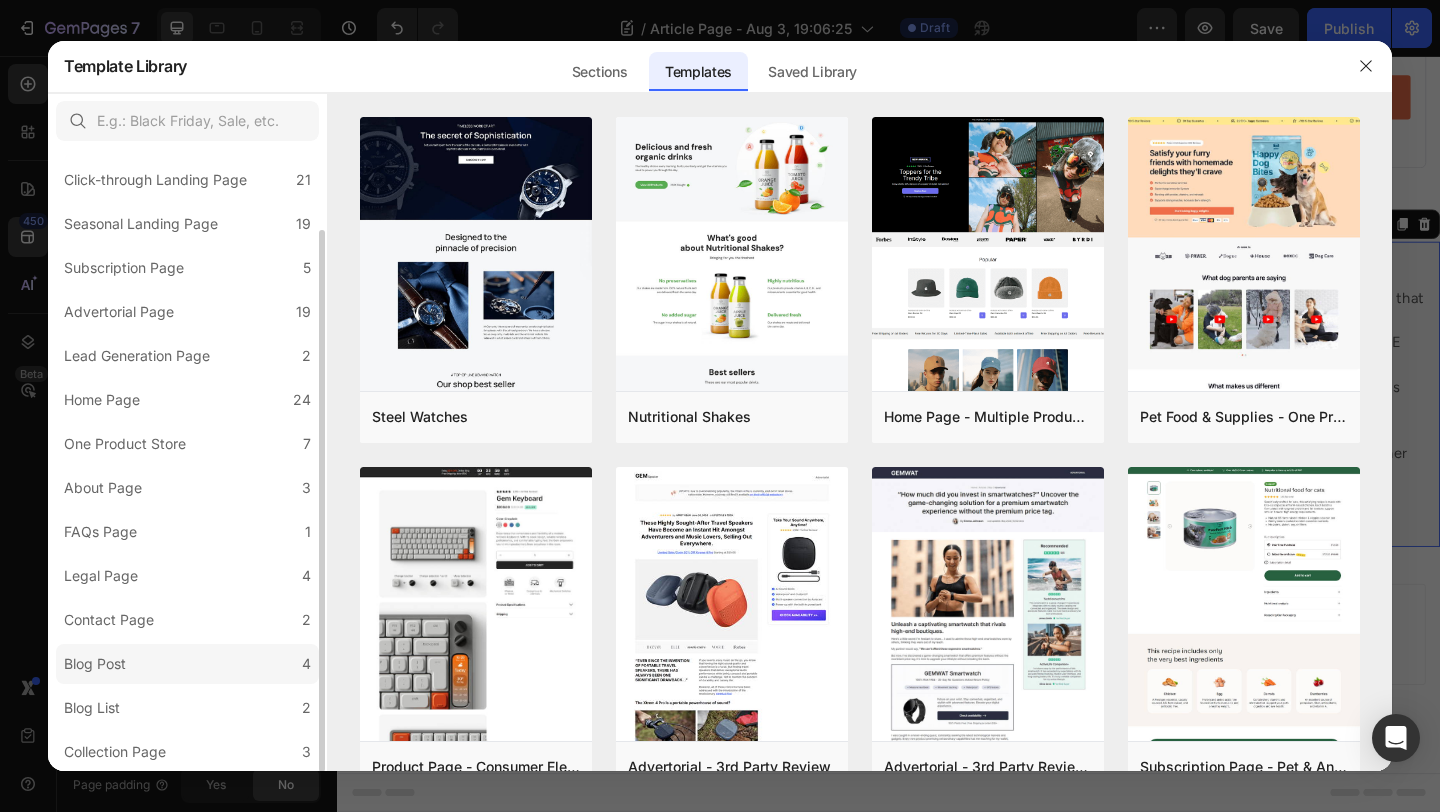 click on "Blog Post 4" 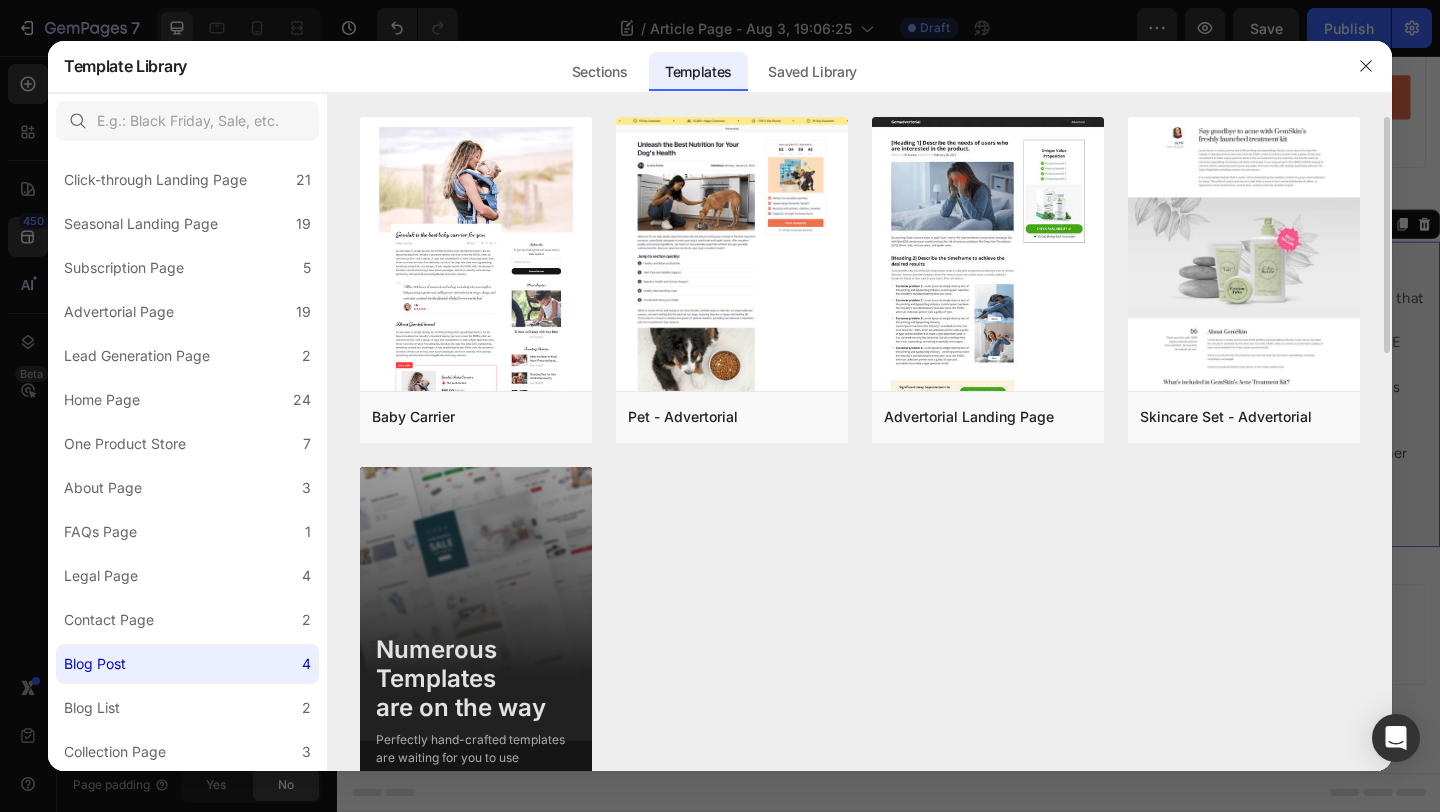 scroll, scrollTop: 43, scrollLeft: 0, axis: vertical 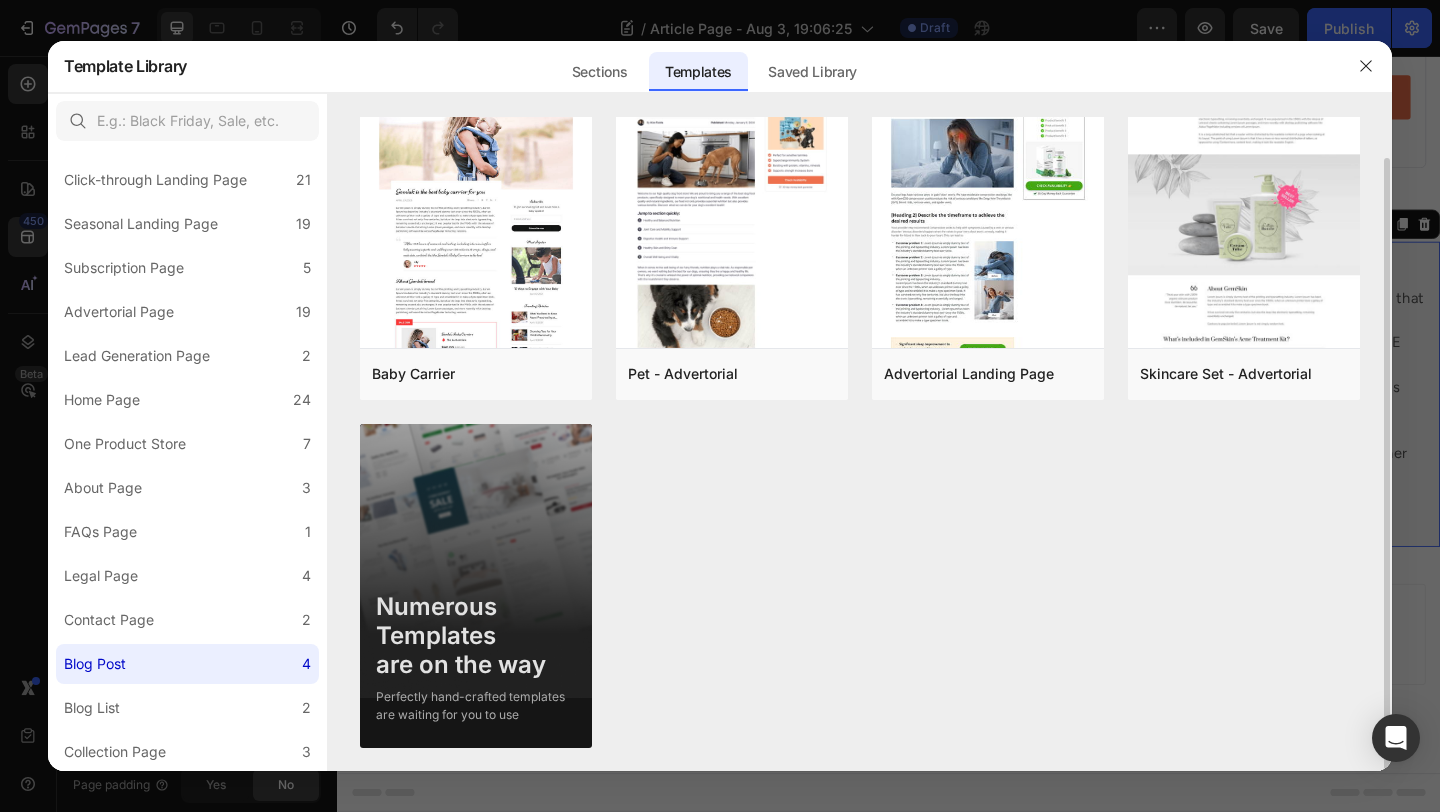 click at bounding box center (476, 584) 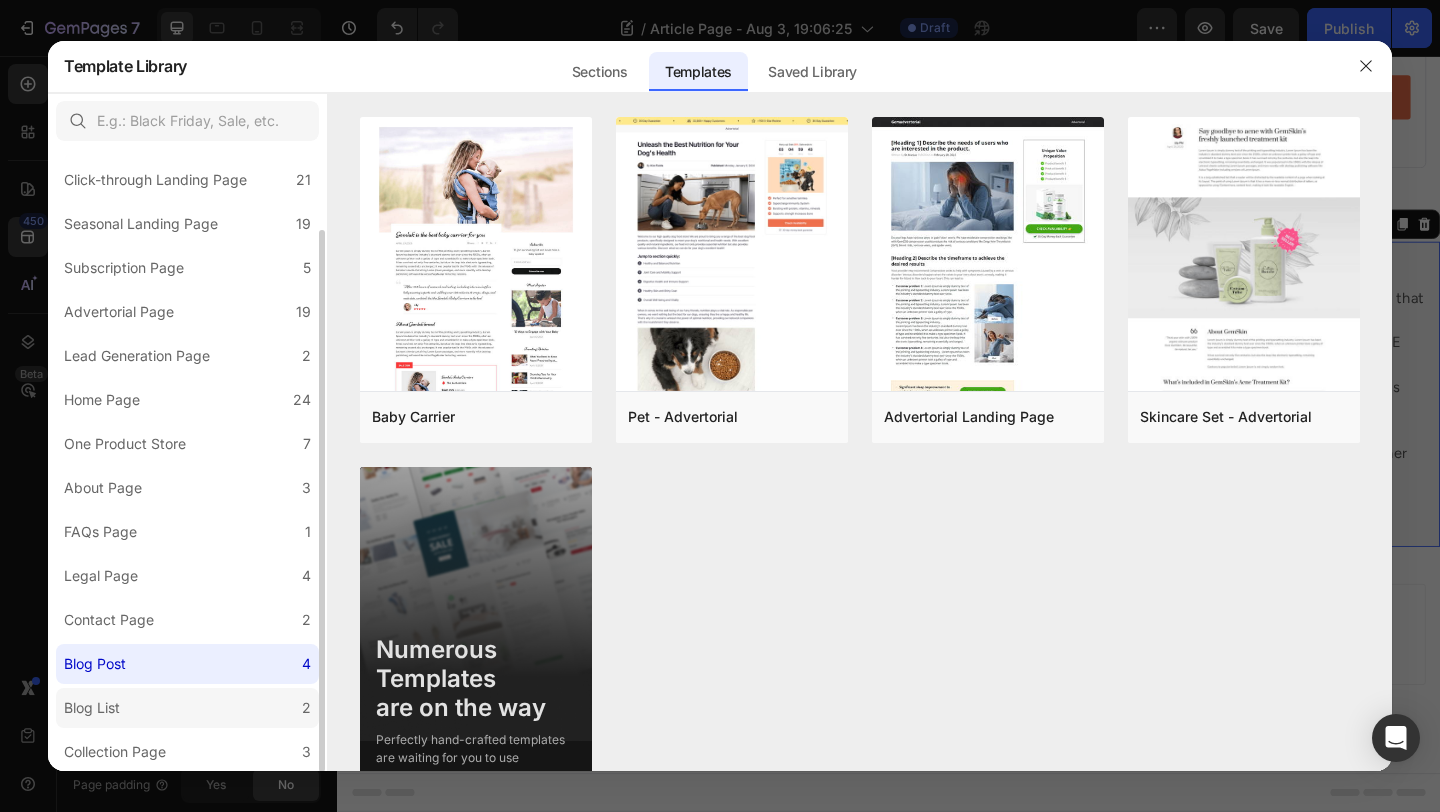 click on "Blog List 2" 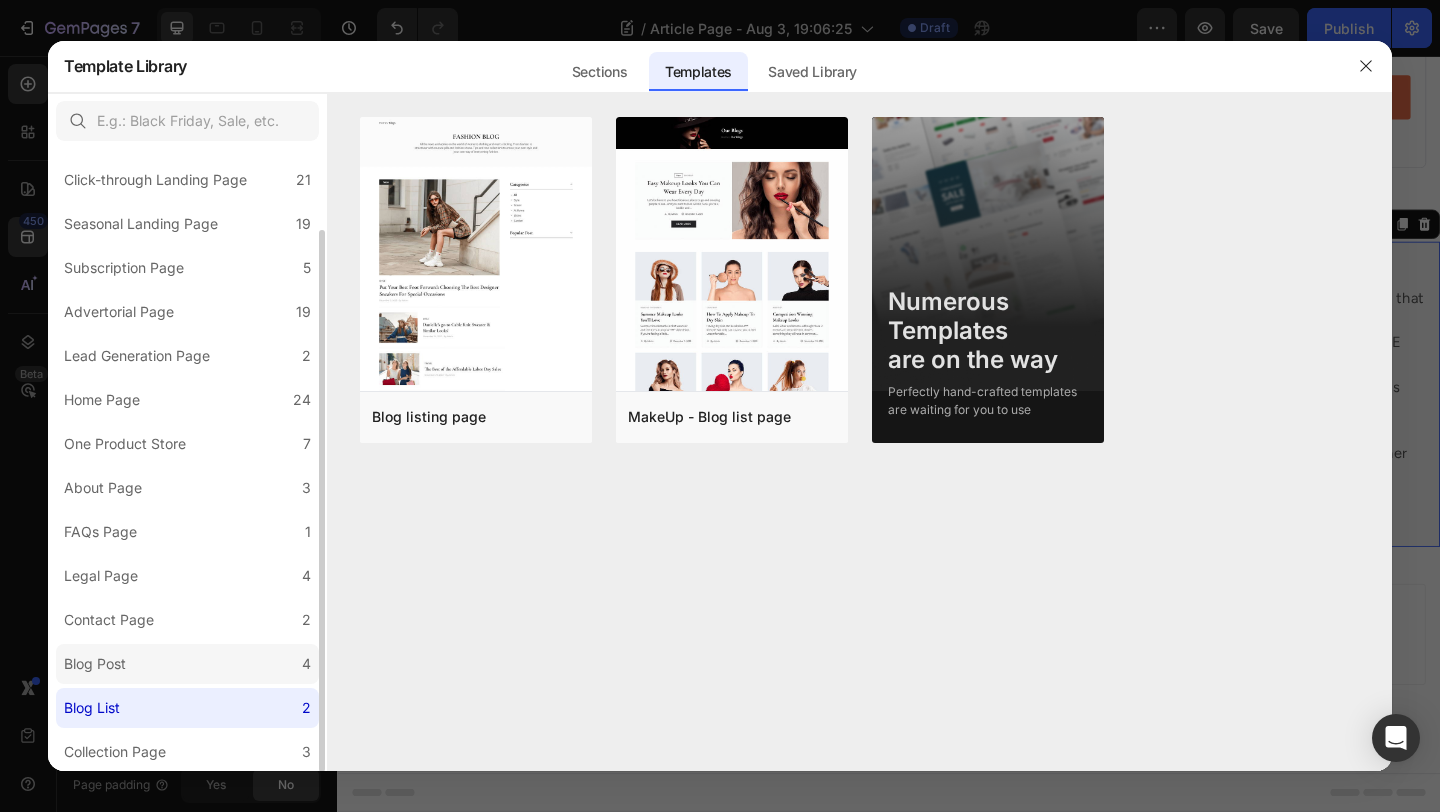 click on "Blog Post 4" 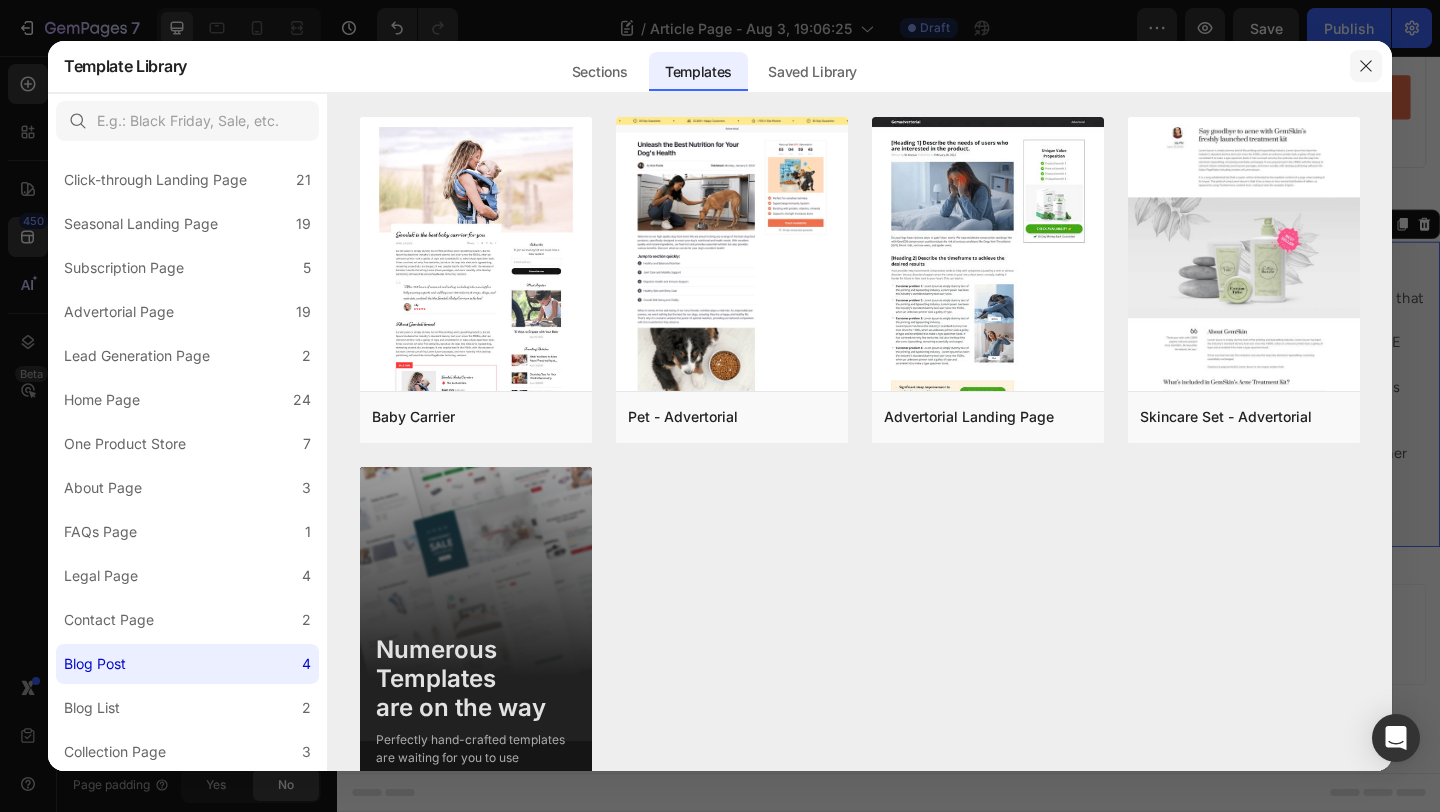 click at bounding box center (1366, 66) 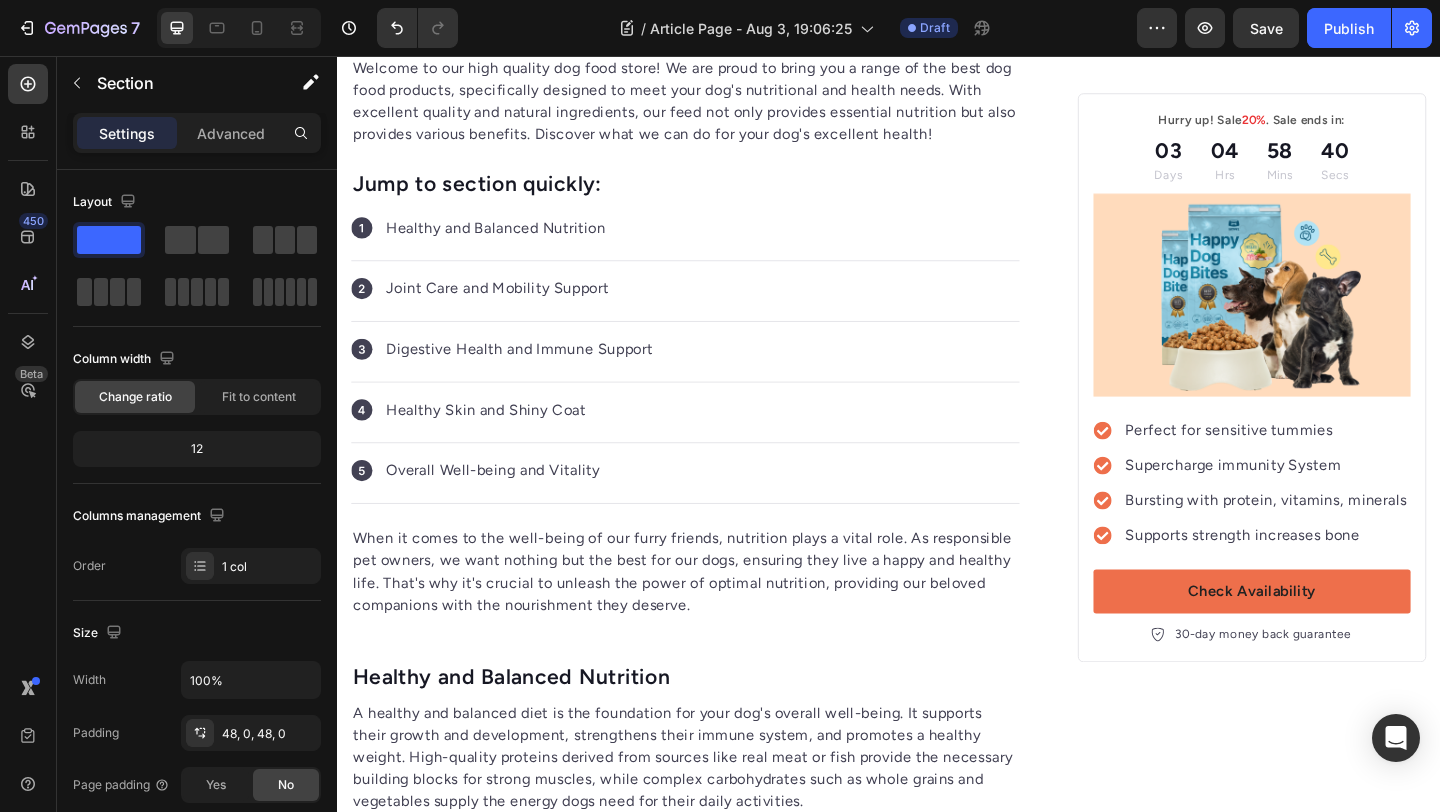 scroll, scrollTop: 0, scrollLeft: 0, axis: both 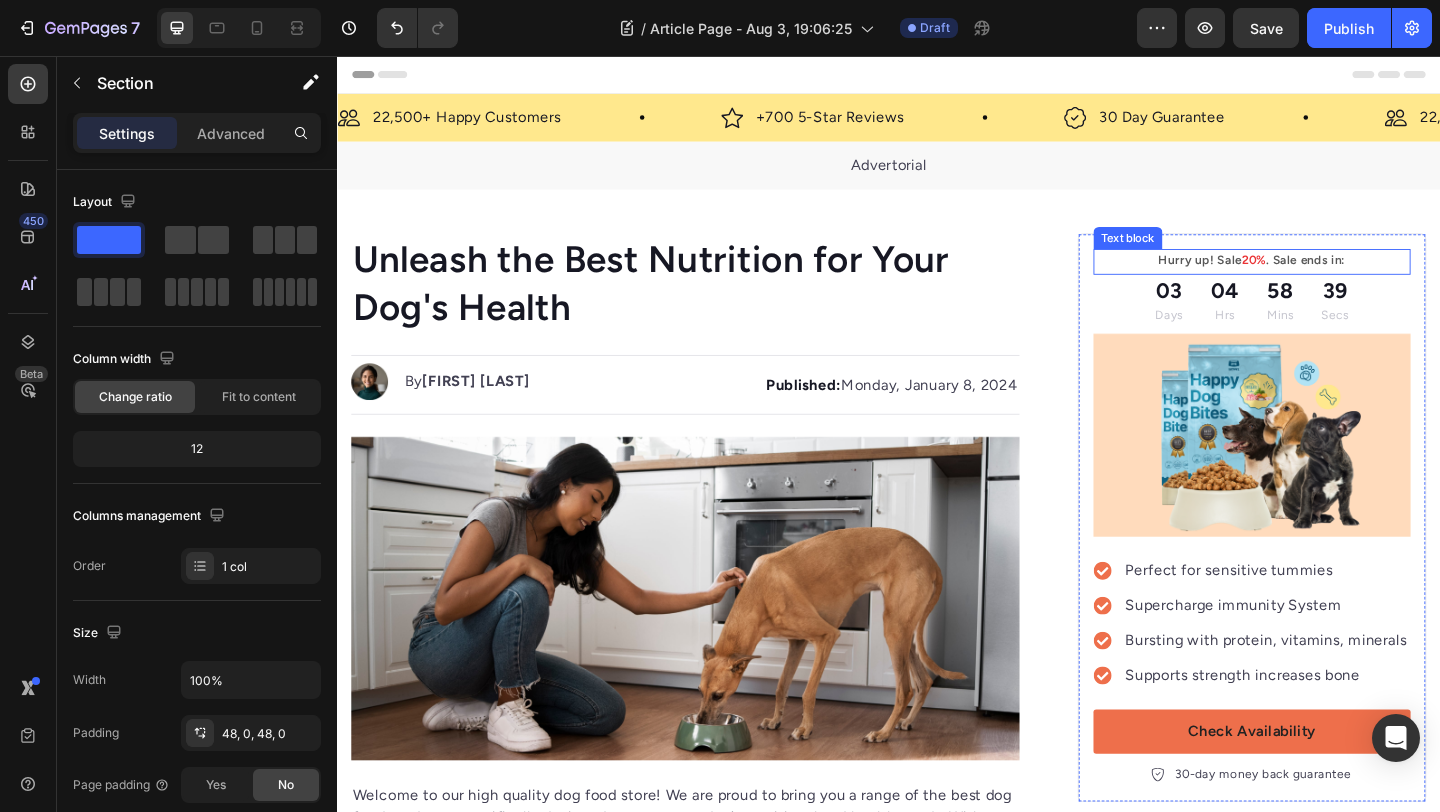 click on "Hurry up! Sale  20% . Sale ends in:" at bounding box center [1332, 278] 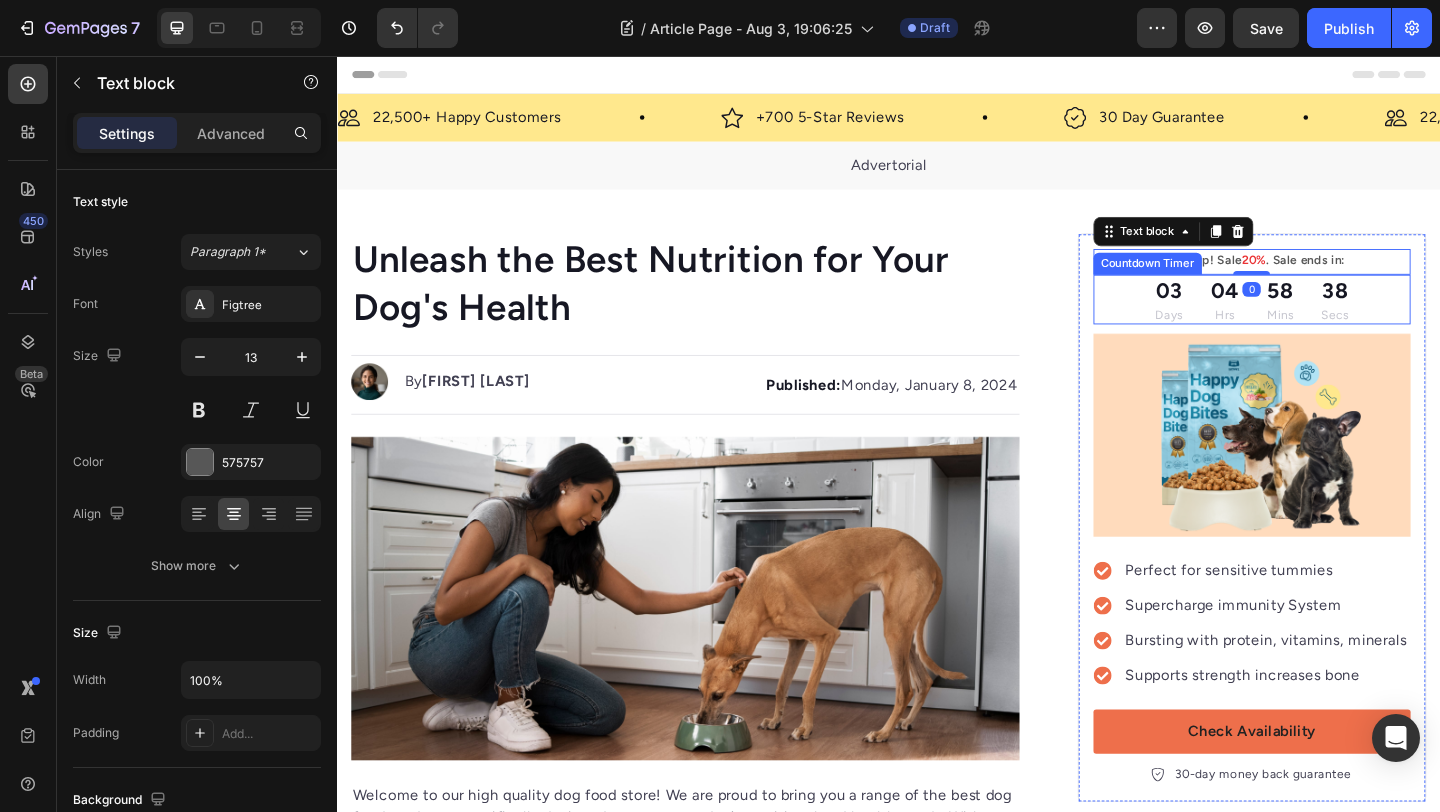 click on "03 Days 04 Hrs 58 Mins 38 Secs" at bounding box center (1332, 321) 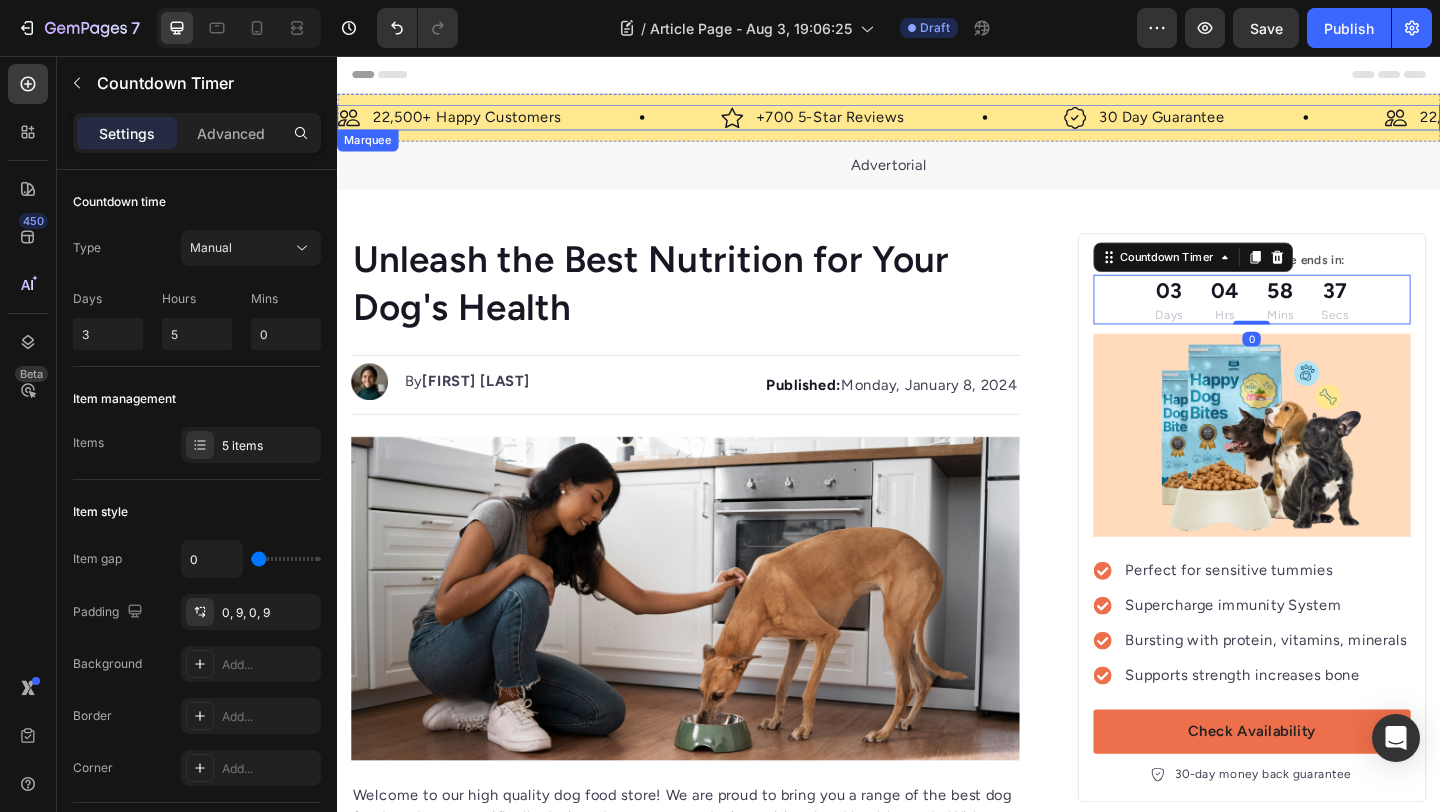 click on "Image +700 5-Star Reviews Text Block Row" at bounding box center [942, 123] 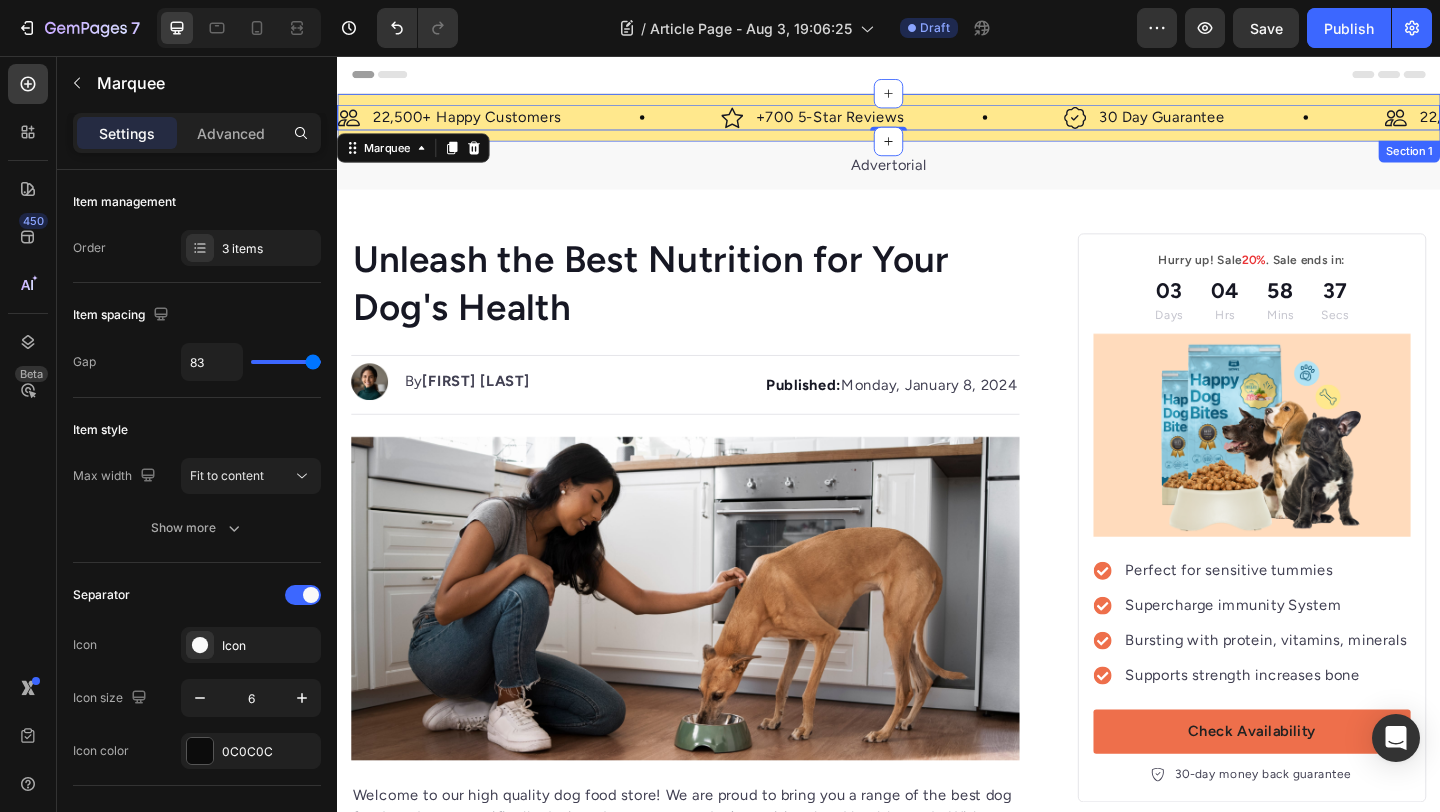 click on "Image 22,500+ Happy Customers Text Block Row
Image +700 5-Star Reviews Text Block Row
Image 30 Day Guarantee Text Block Row
Image 22,500+ Happy Customers Text Block Row
Image +700 5-Star Reviews Text Block Row
Image 30 Day Guarantee Text Block Row
Image 22,500+ Happy Customers Text Block Row
Image +700 5-Star Reviews Text Block Row
Image 30 Day Guarantee Text Block Row
Image 22,500+ Happy Customers Text Block Row
Image +700 5-Star Reviews Text Block Row
Image 30 Day Guarantee Text Block Row
Image 22,500+ Happy Customers Text Block Row
Image +700 5-Star Reviews Text Block Row
Image 30 Day Guarantee Text Block Row
Image 22,500+ Happy Customers Text Block Row
Image +700 5-Star Reviews Text Block Row
Image 30 Day Guarantee Text Block Row Marquee" at bounding box center (937, 123) 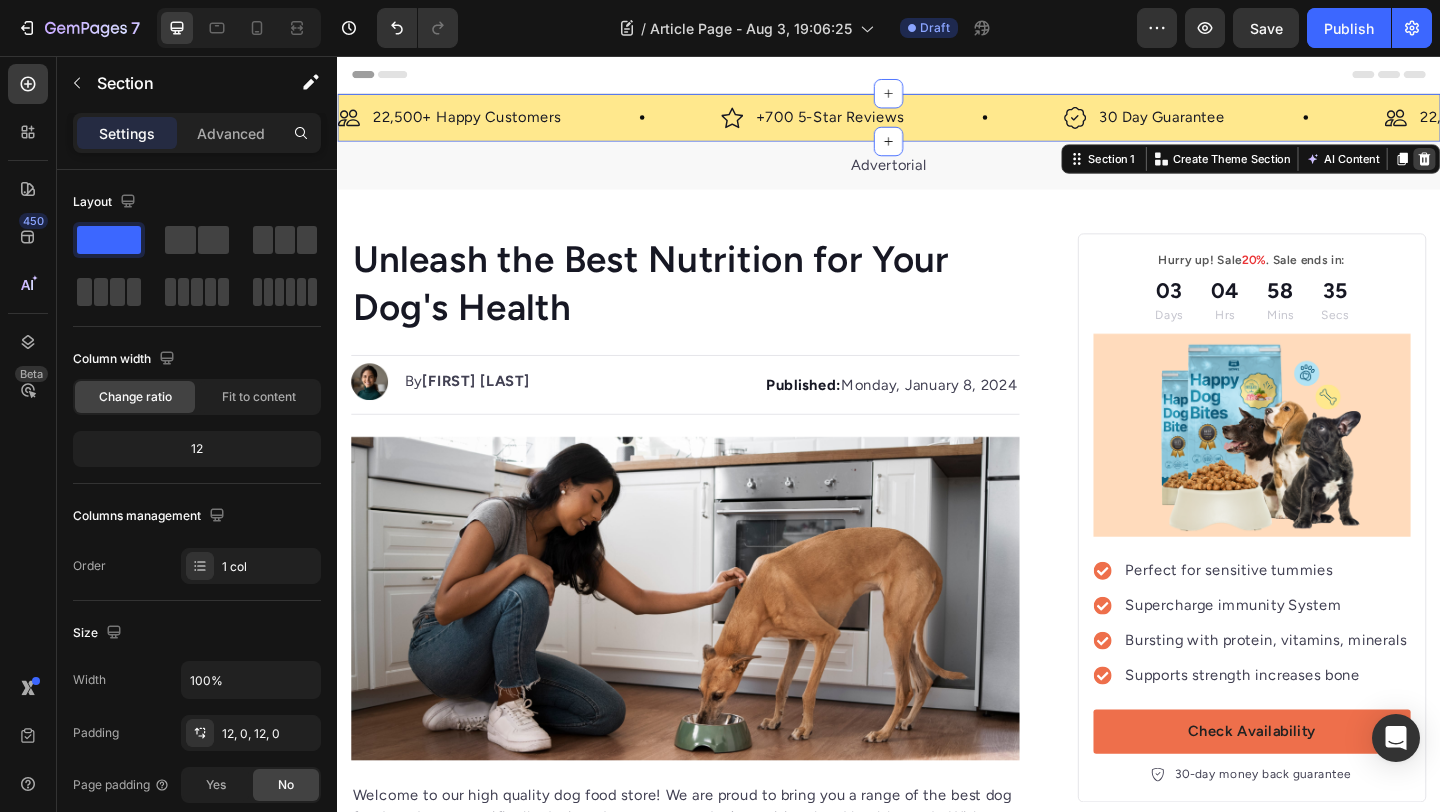 click 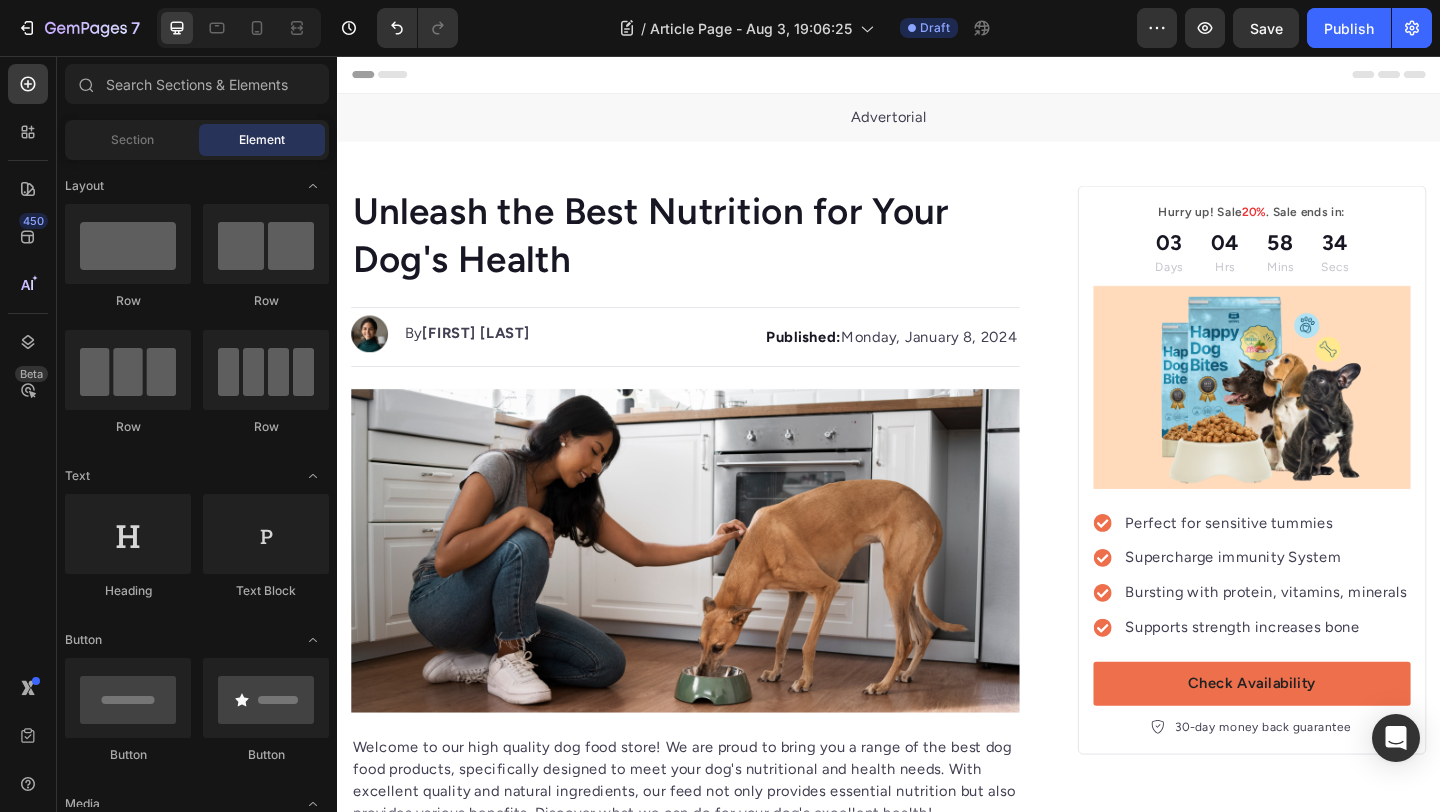 click on "Advertorial Text block Section 1" at bounding box center (937, 123) 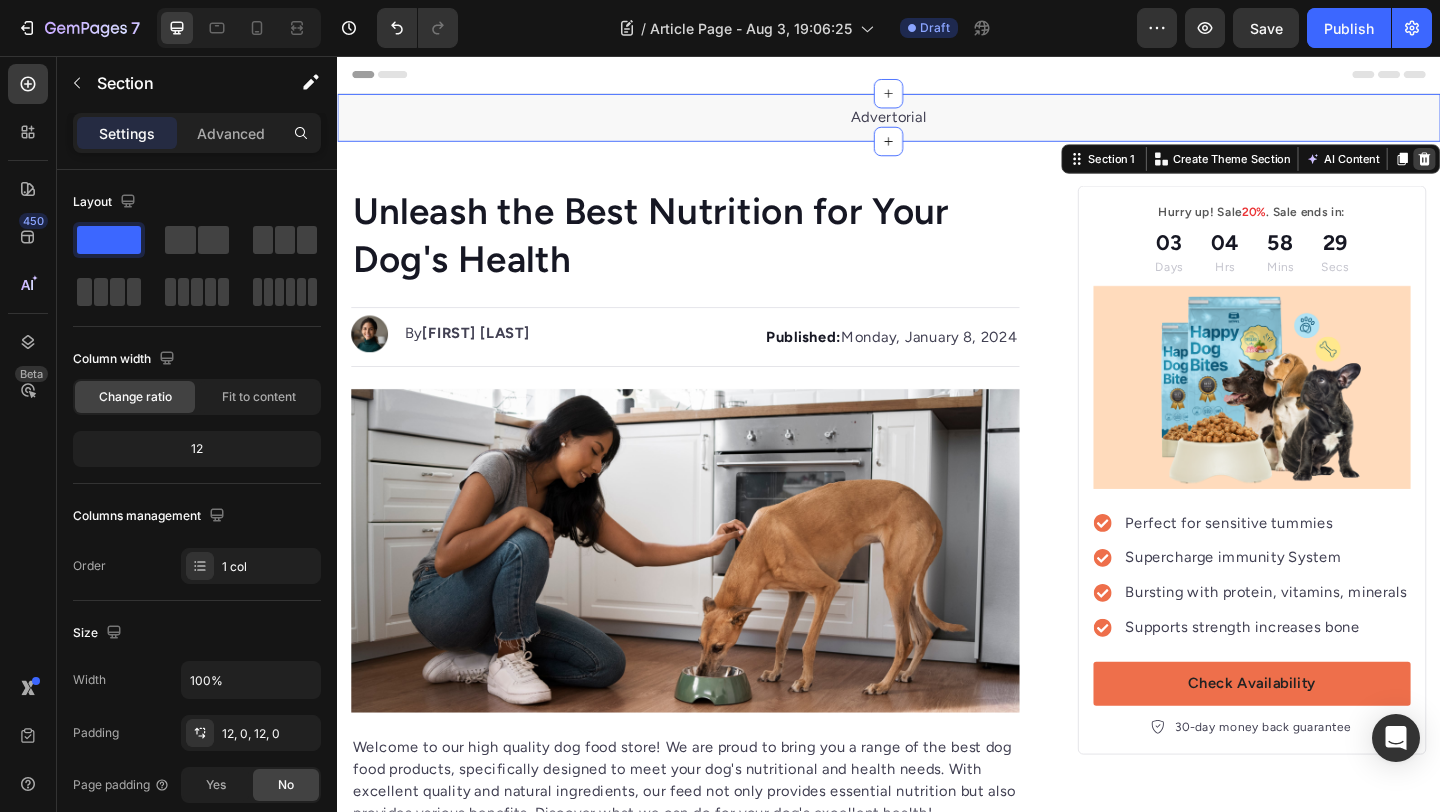 click 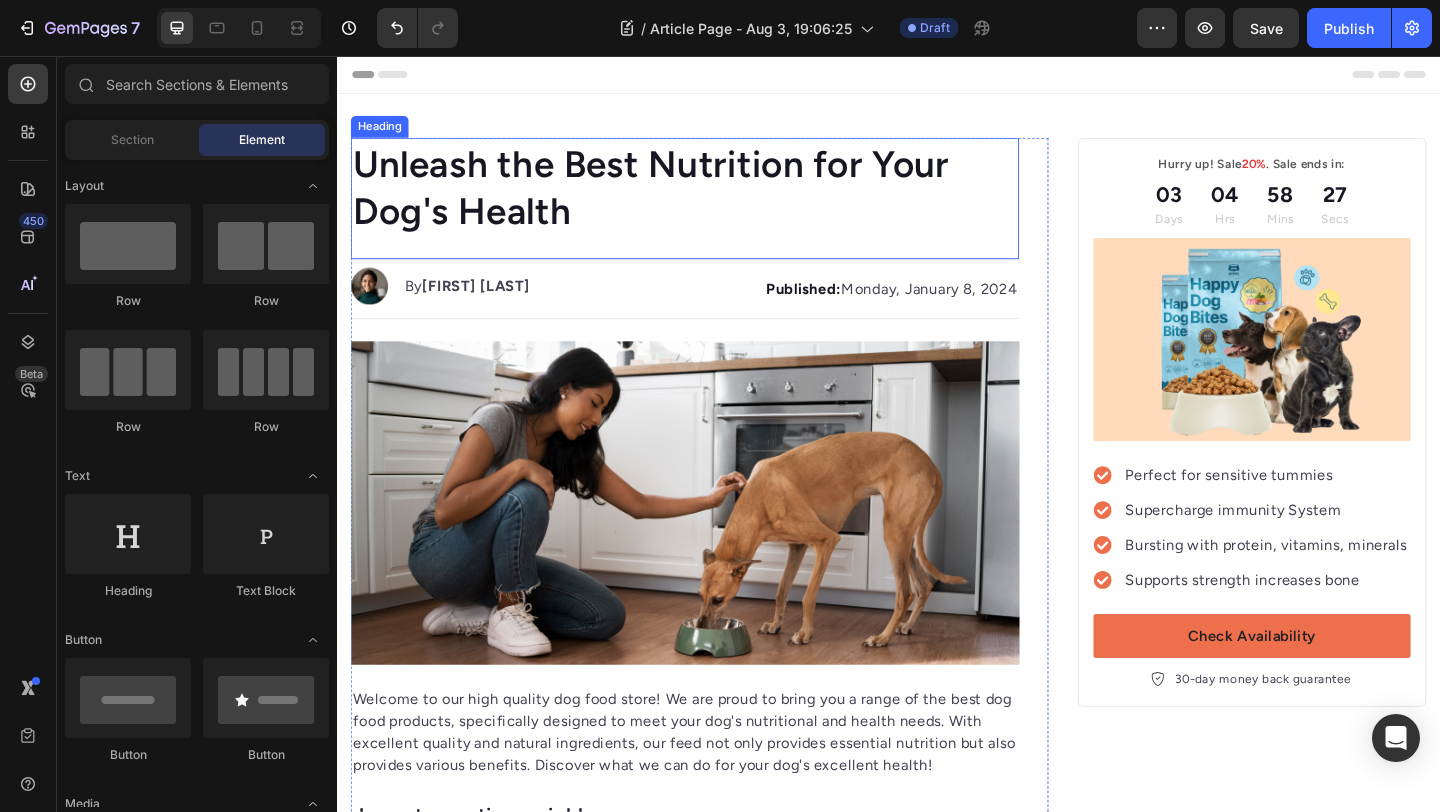 click on "Unleash the Best Nutrition for Your Dog's Health" at bounding box center (715, 199) 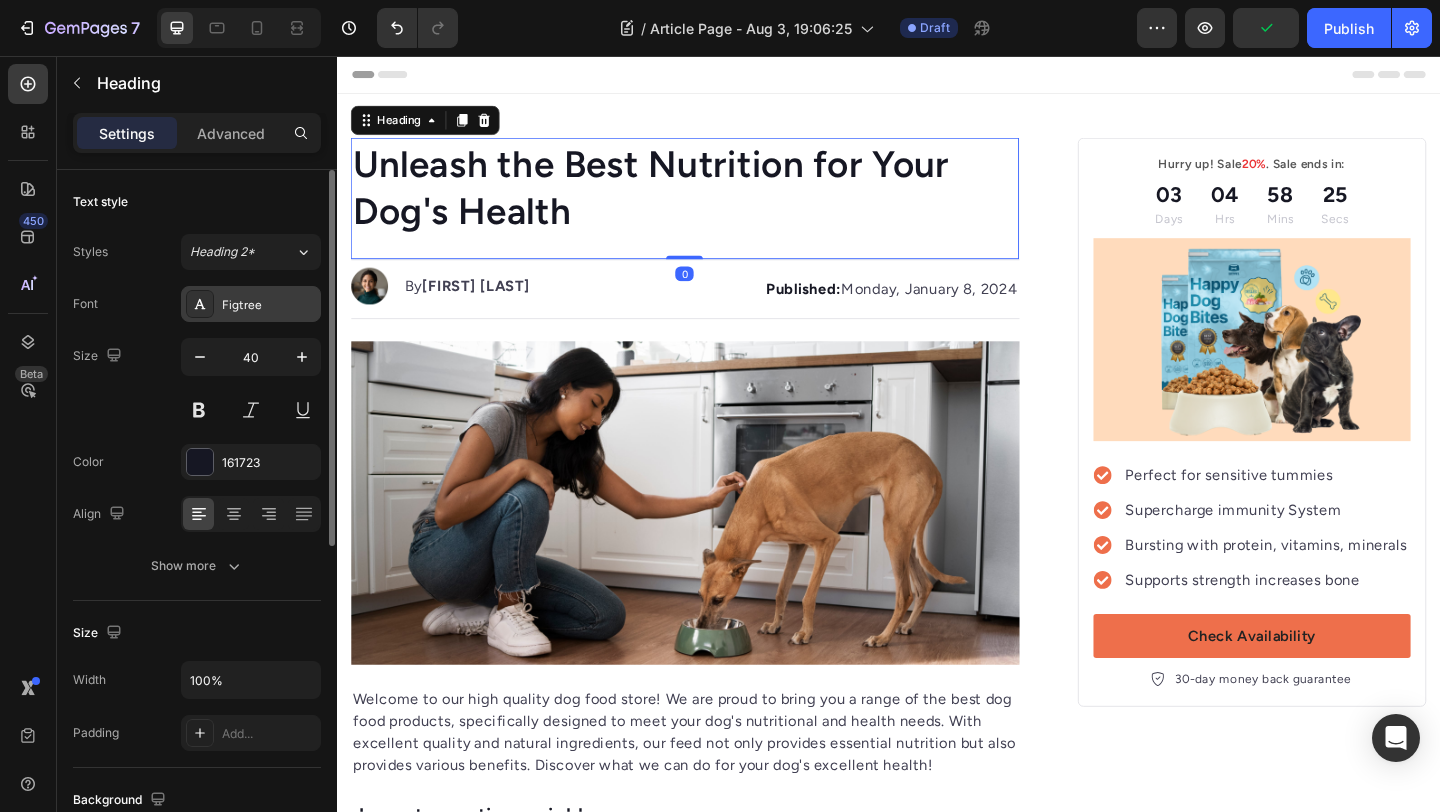 click on "Figtree" at bounding box center (269, 305) 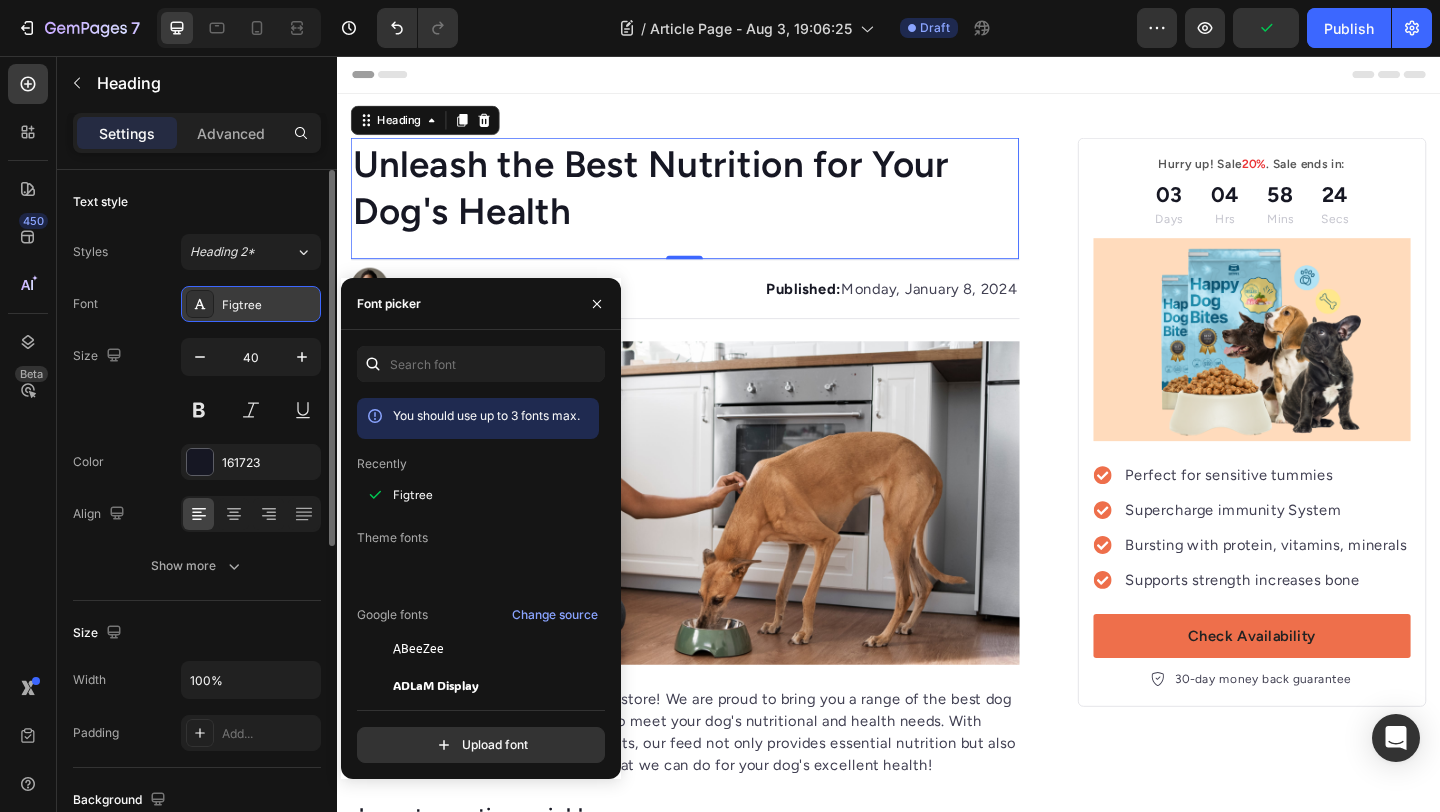 click on "Figtree" at bounding box center (269, 305) 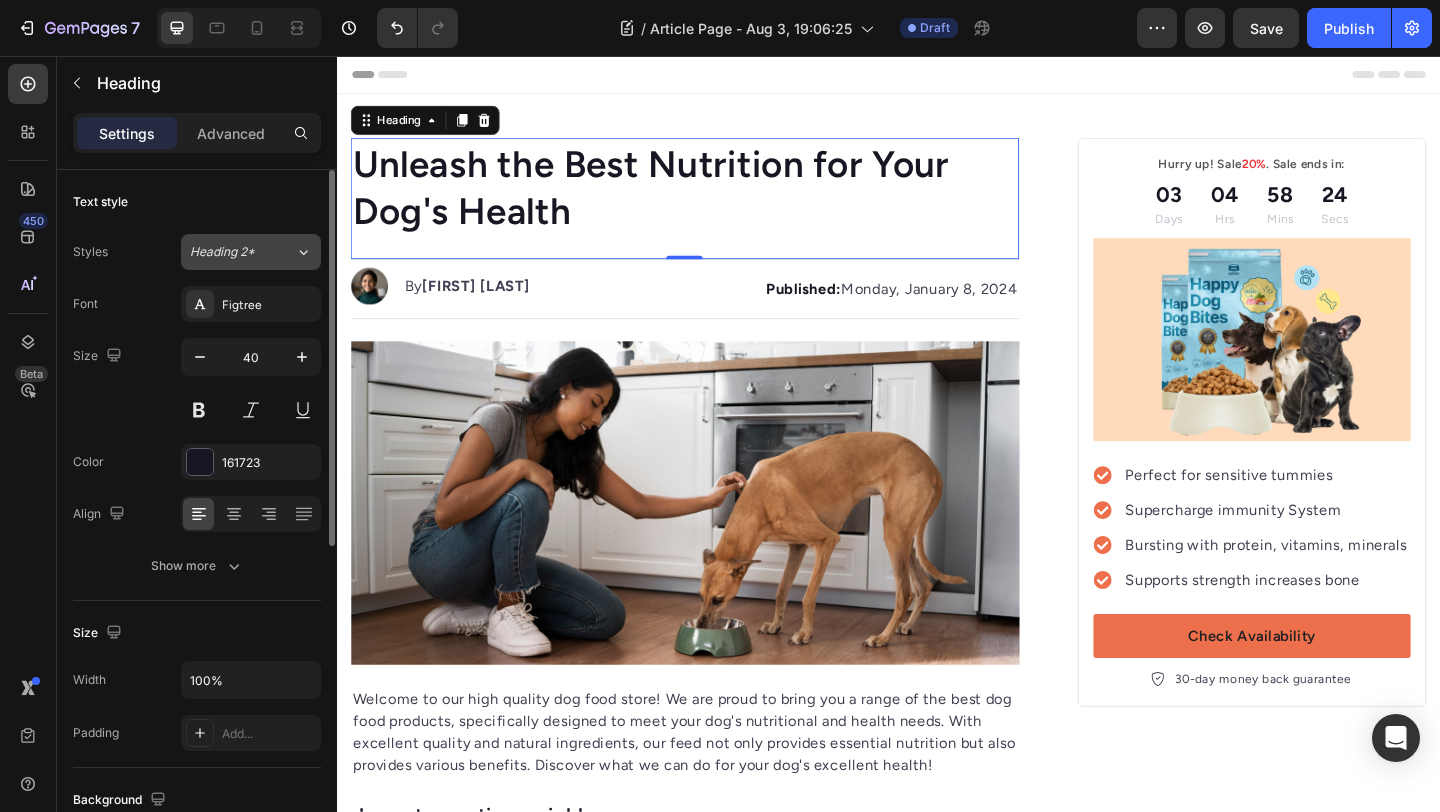 click on "Heading 2*" at bounding box center [230, 252] 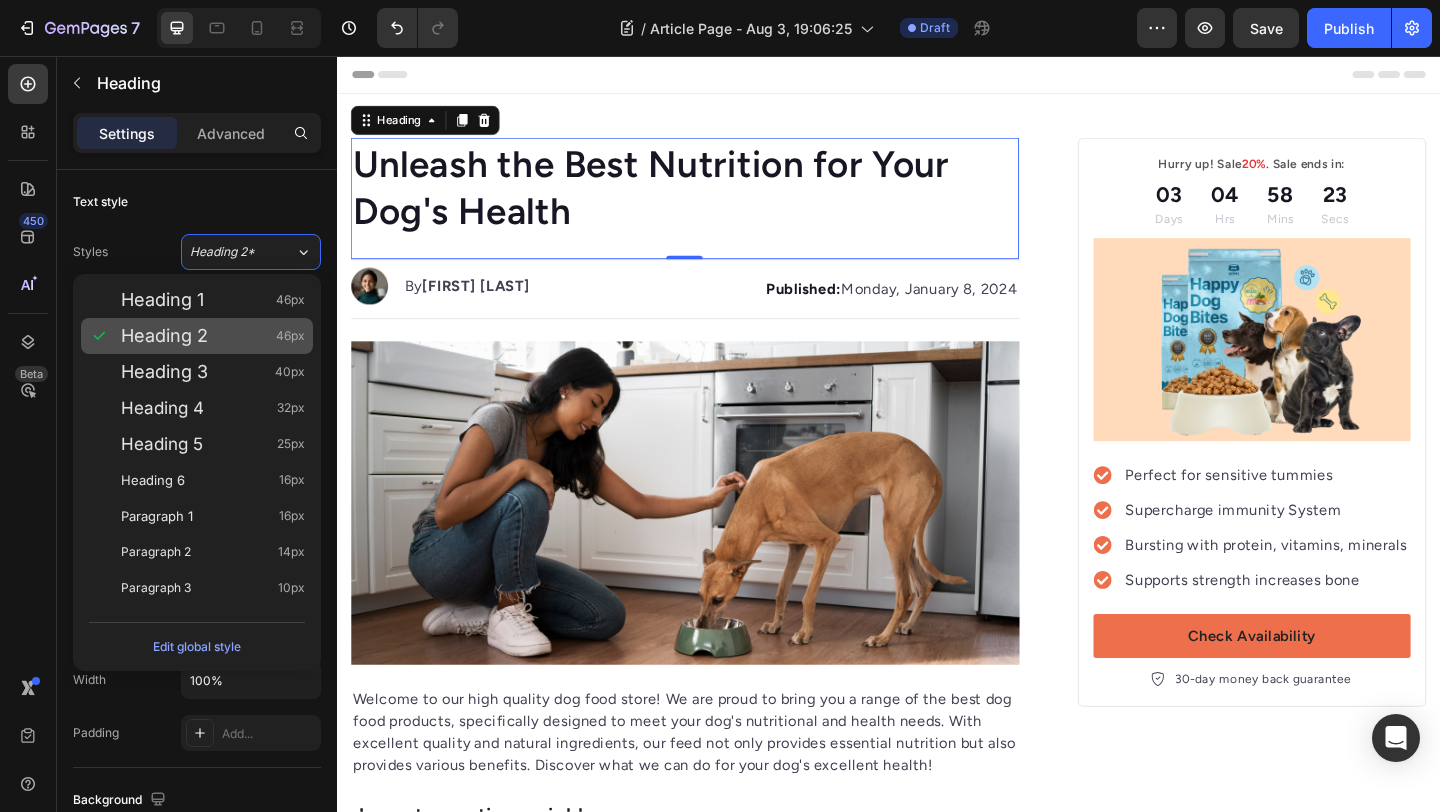 click on "Heading 2 46px" at bounding box center [197, 336] 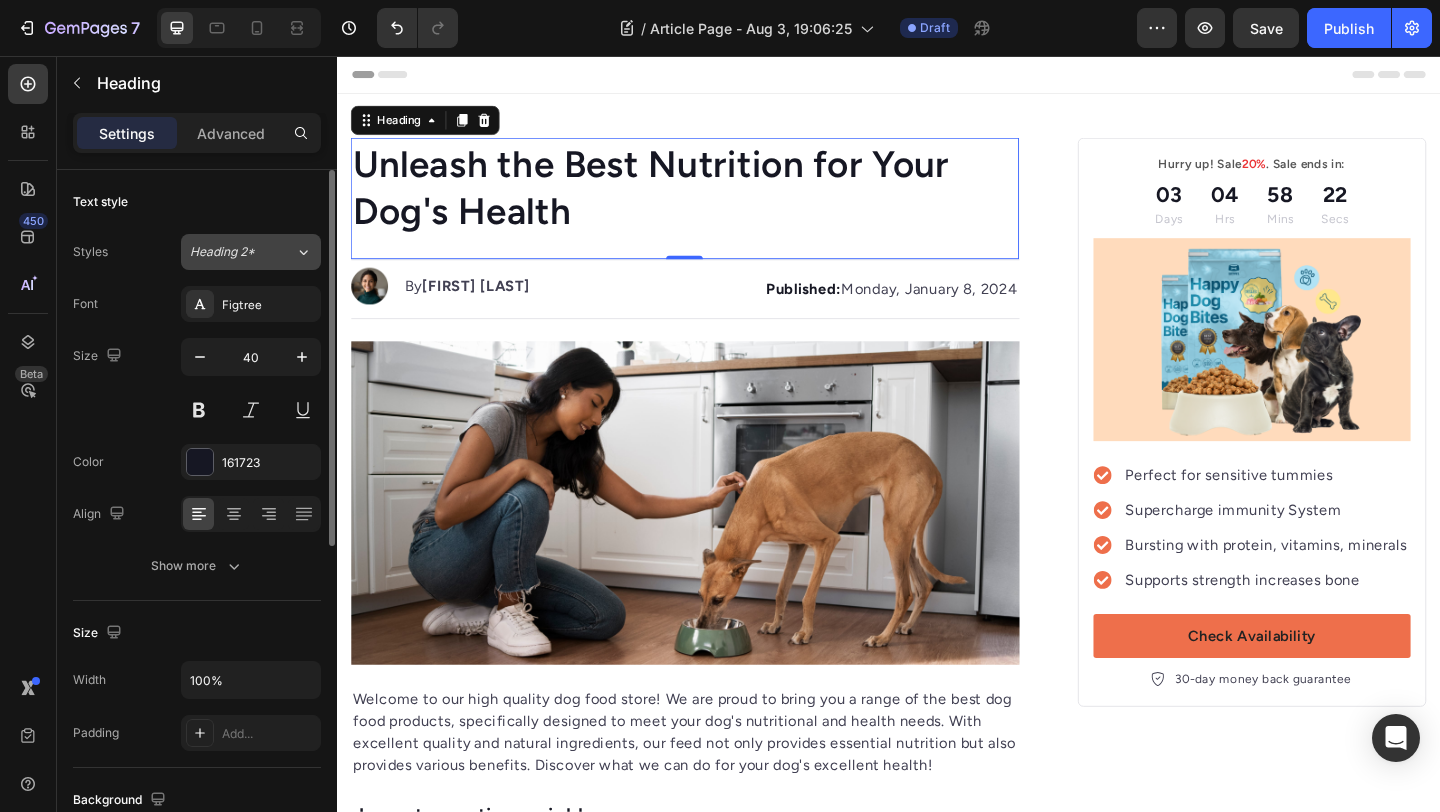 drag, startPoint x: 260, startPoint y: 253, endPoint x: 260, endPoint y: 268, distance: 15 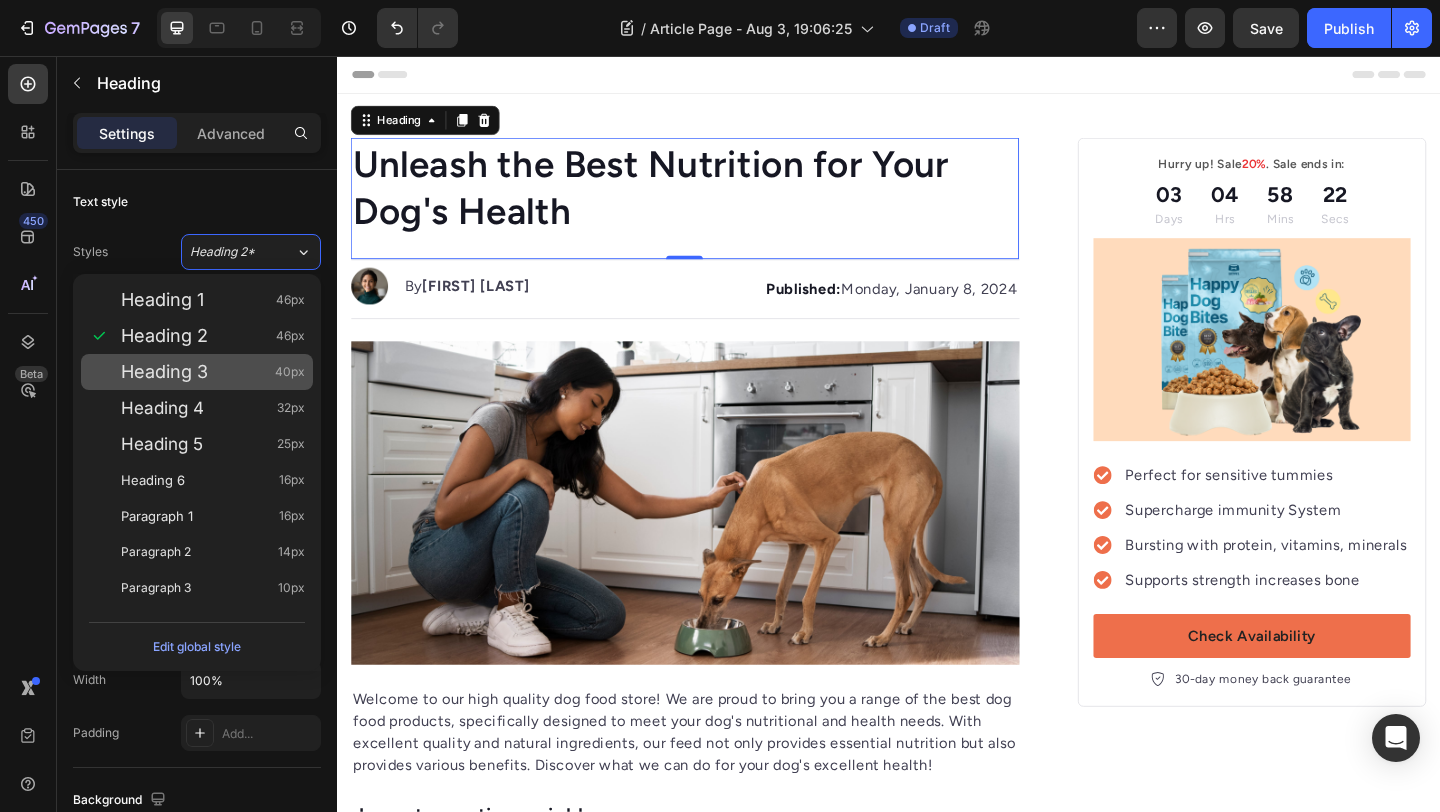 click on "Heading 3 40px" at bounding box center [213, 372] 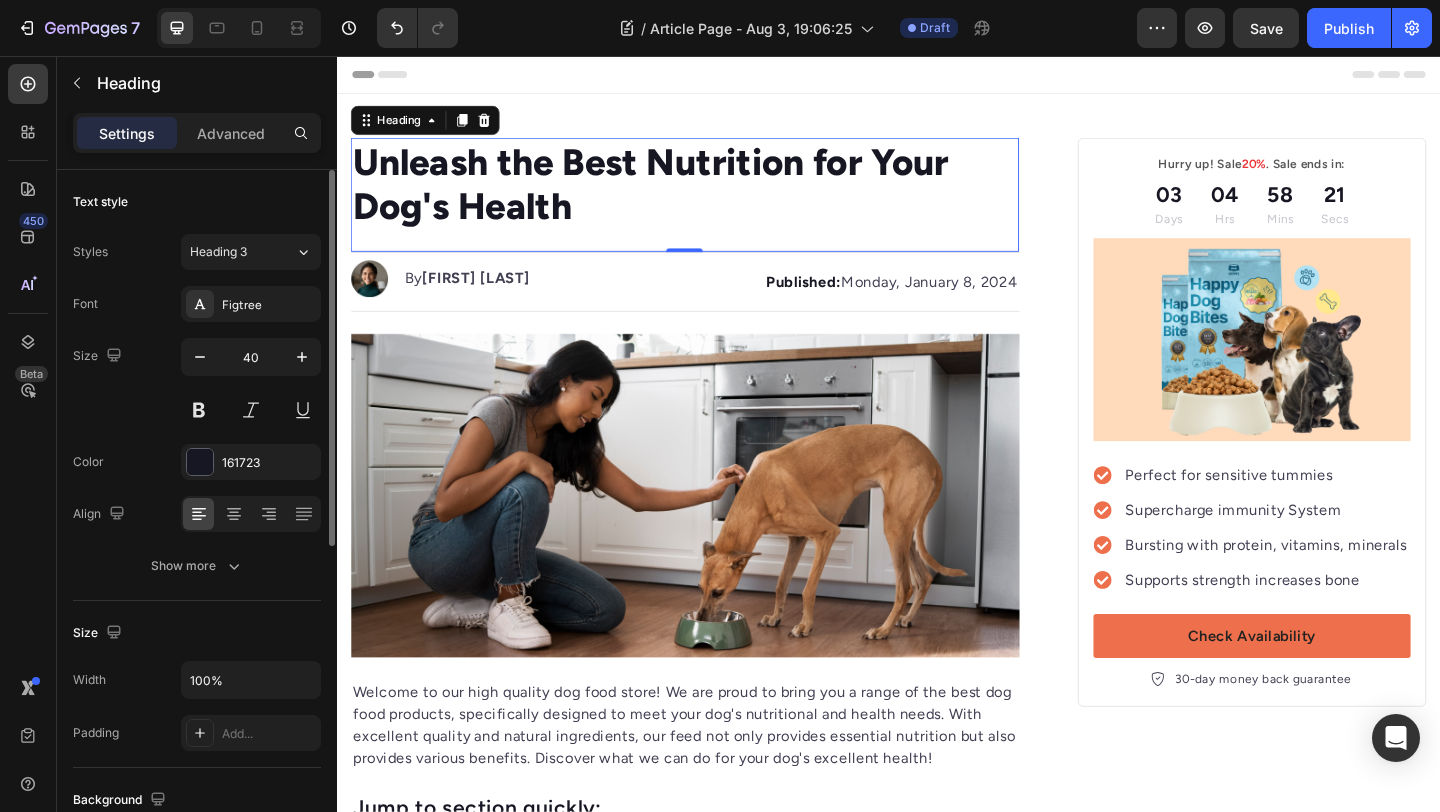 click on "Styles Heading 3 Font Figtree Size 40 Color 161723 Align Show more" at bounding box center [197, 409] 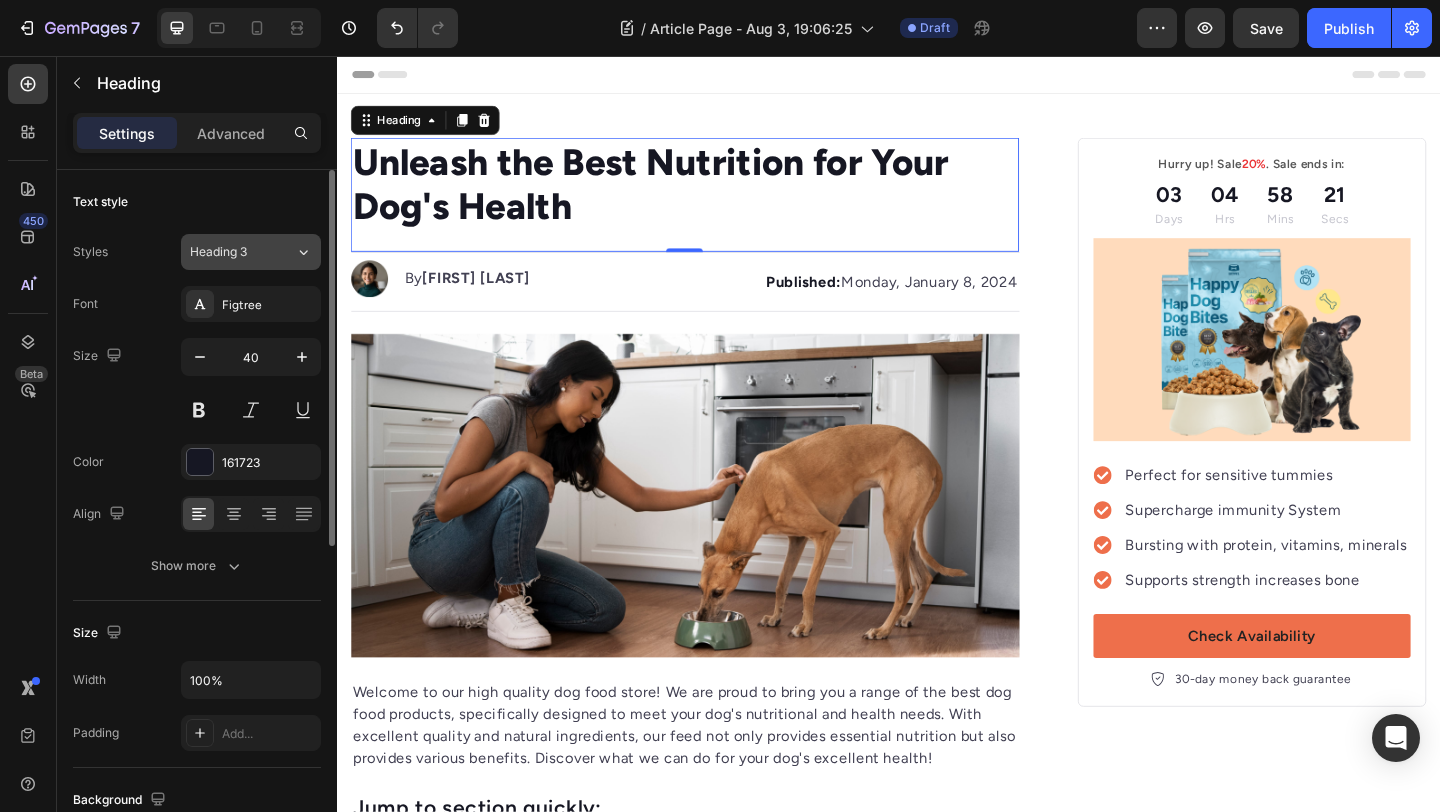 click on "Heading 3" at bounding box center [230, 252] 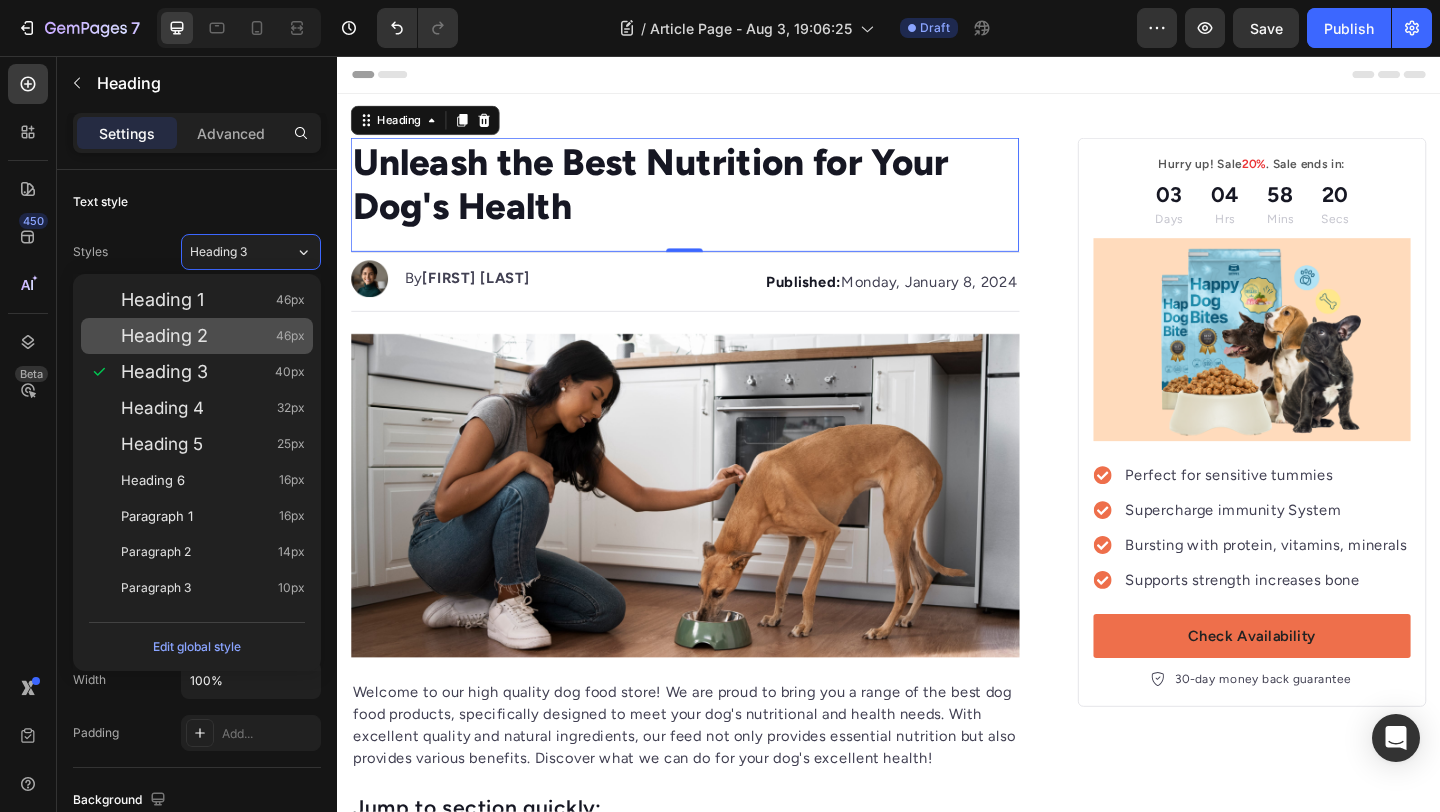 click on "Heading 2 46px" at bounding box center [213, 336] 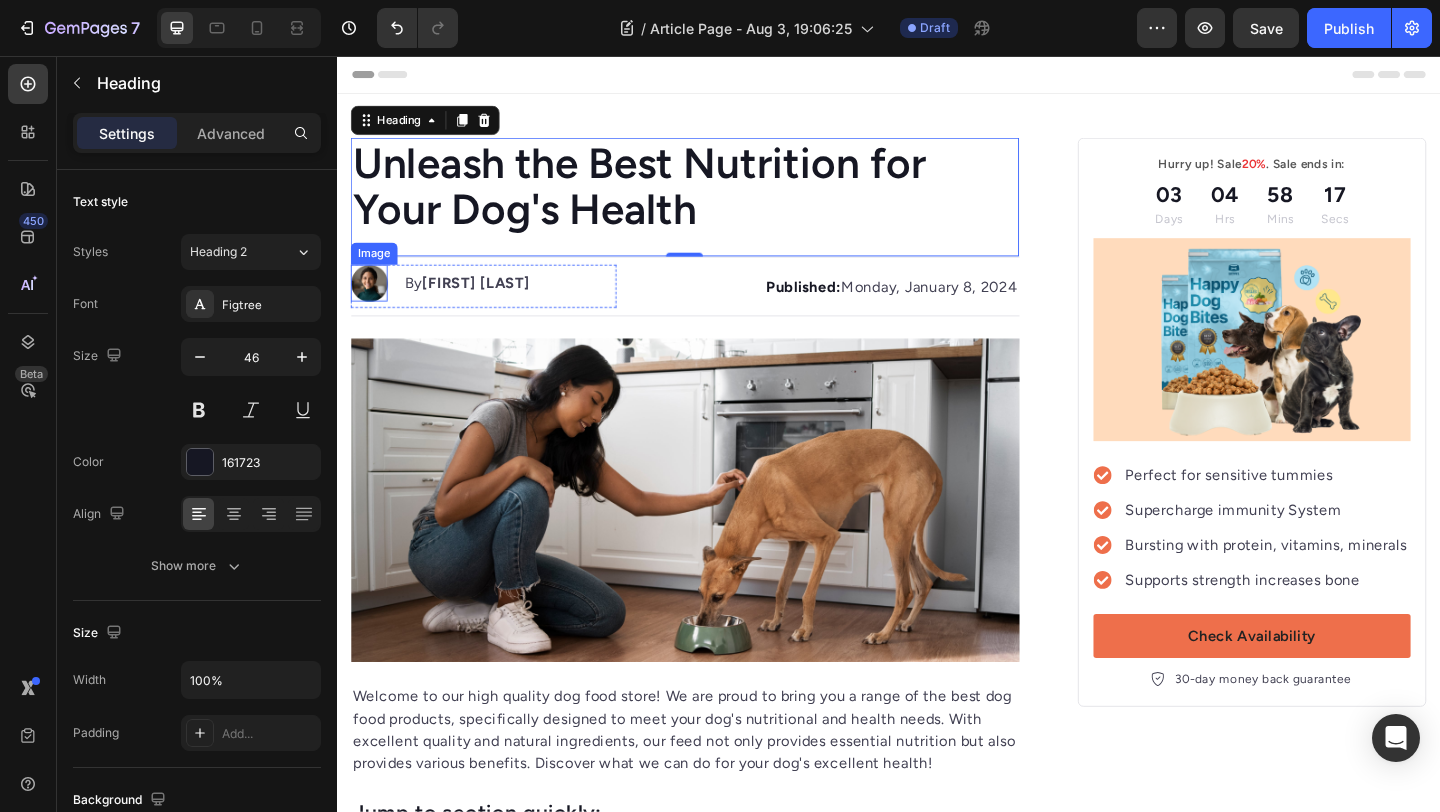click at bounding box center (372, 303) 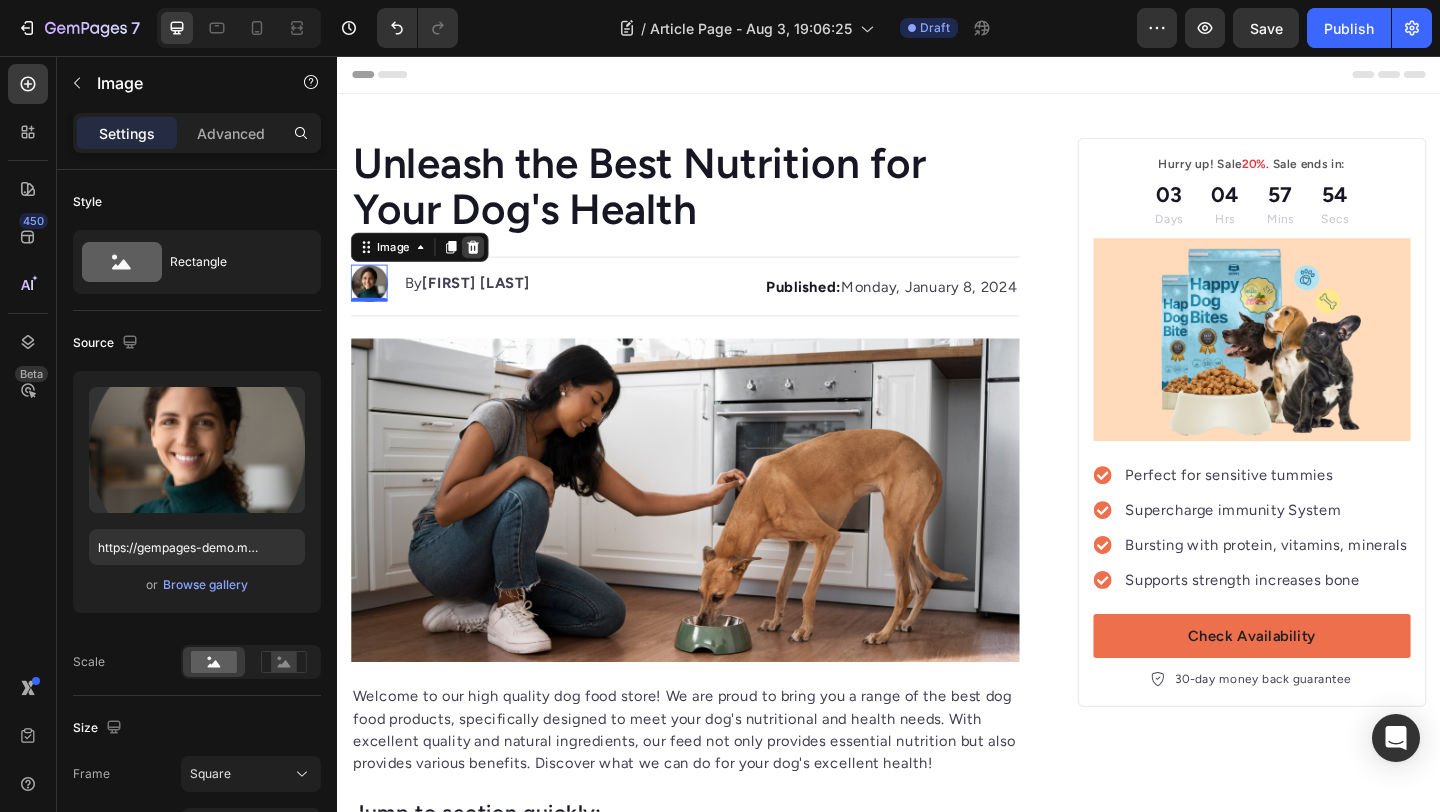 click at bounding box center [485, 264] 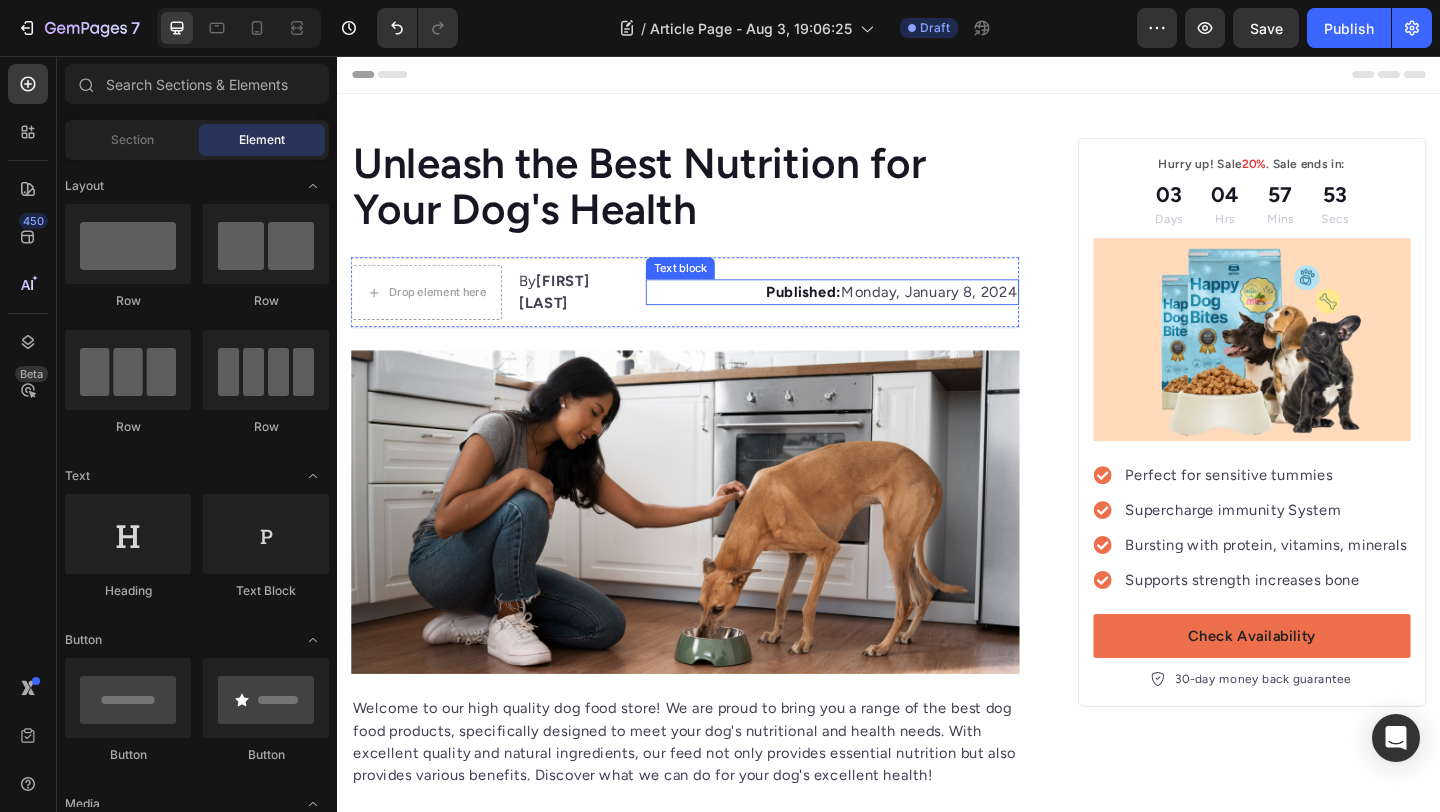 click on "Text block" at bounding box center (710, 287) 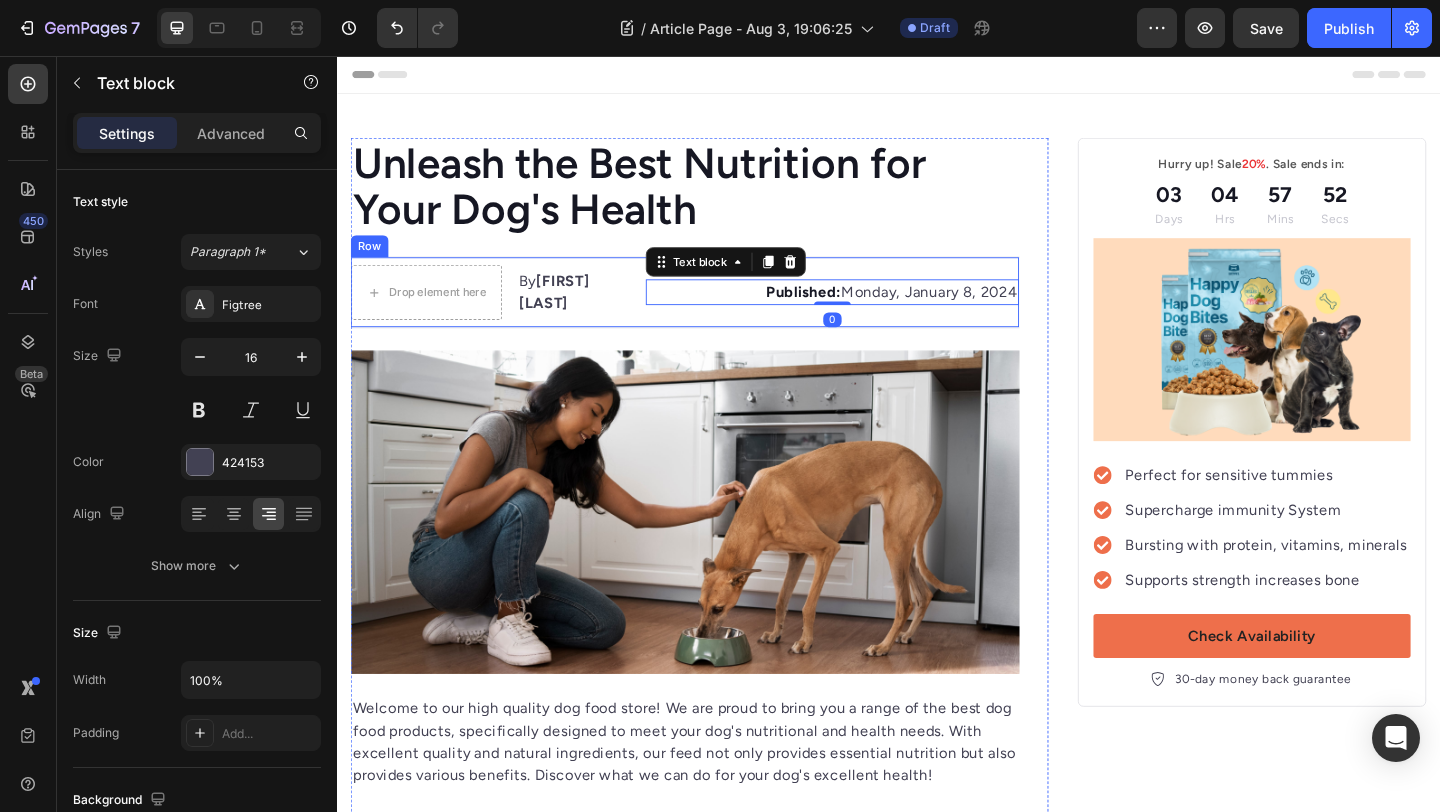 click on "Drop element here By [FIRST] [LAST] Text block Advanced list Published: [DAY], [YEAR] Text block 0 Row" at bounding box center (715, 313) 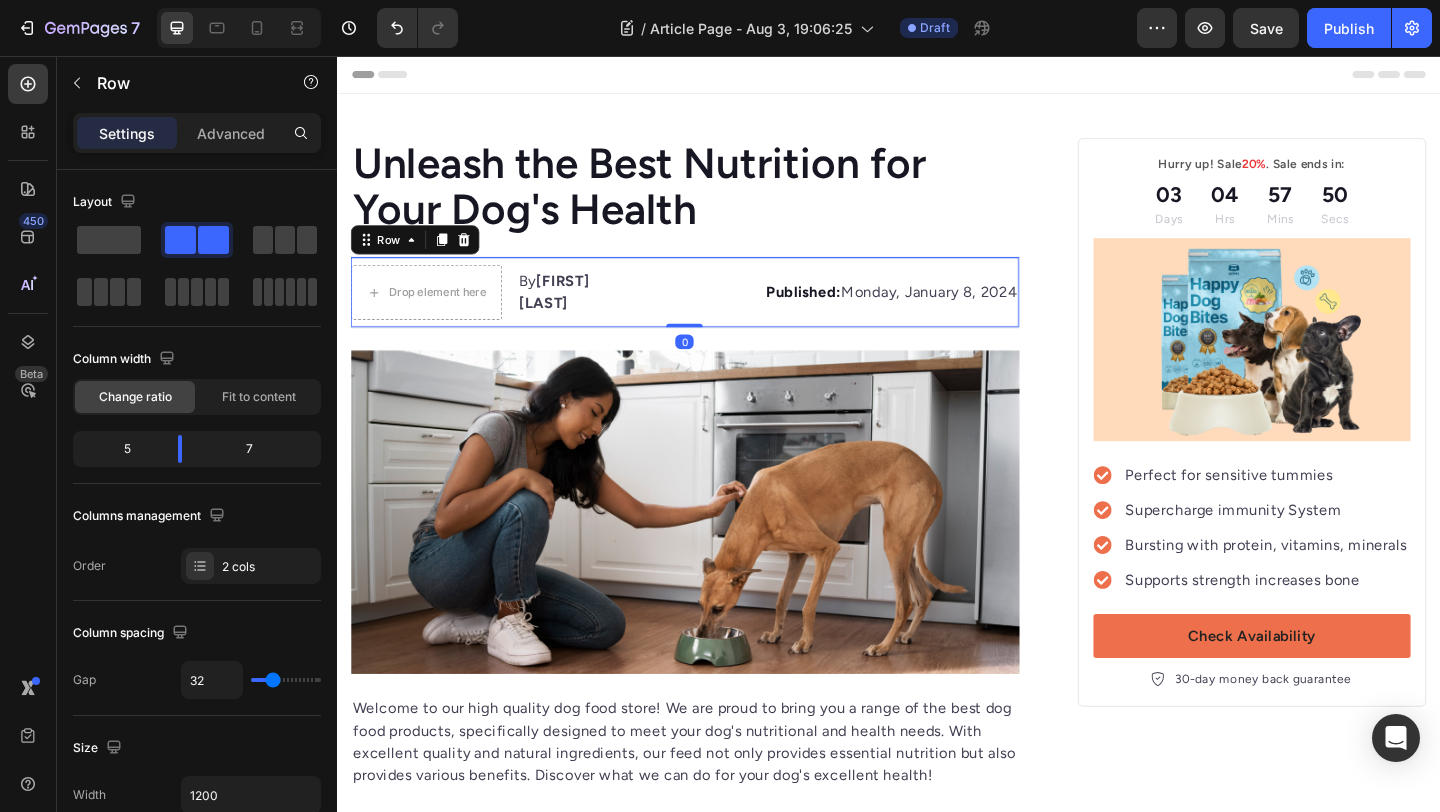 click on "Row" at bounding box center [422, 256] 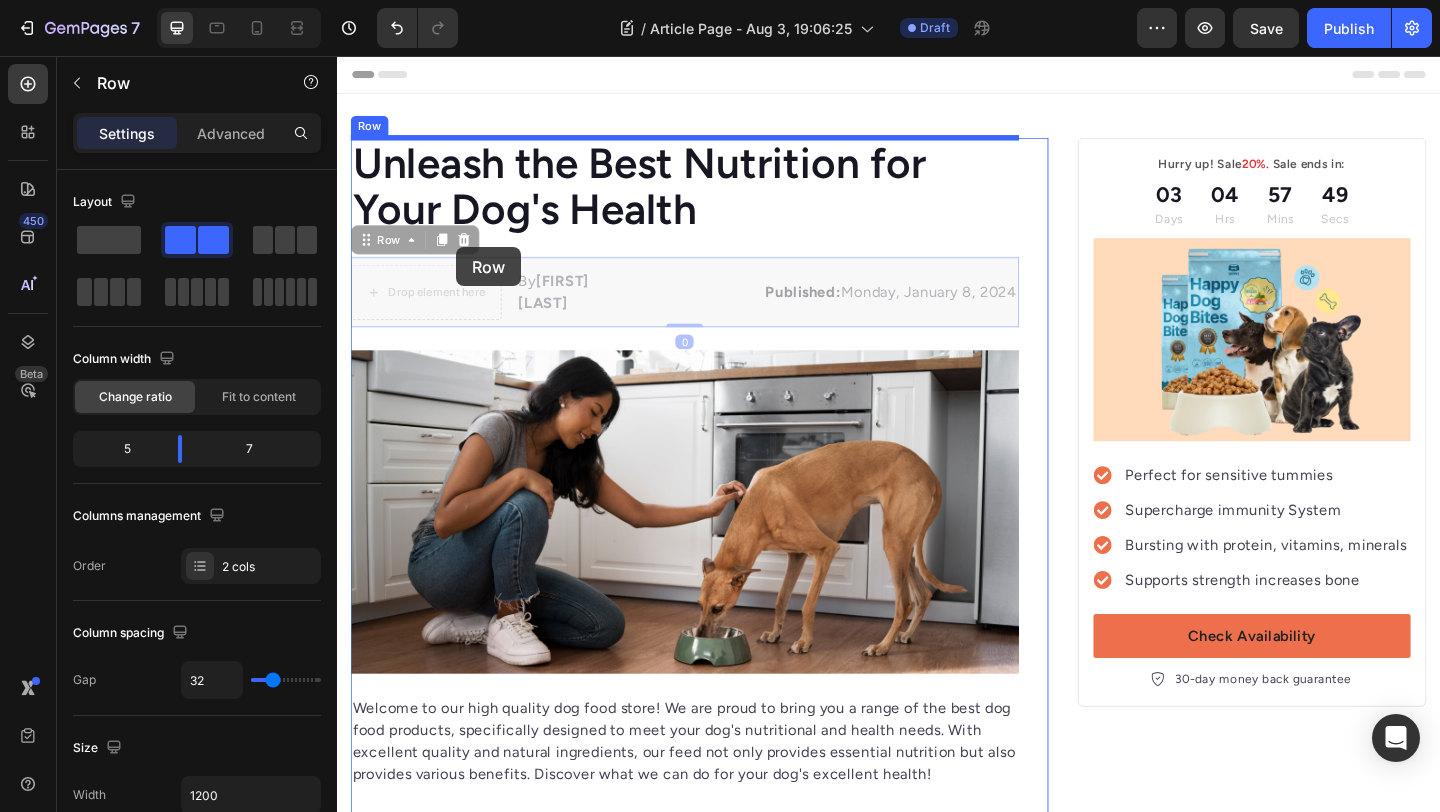drag, startPoint x: 477, startPoint y: 269, endPoint x: 467, endPoint y: 264, distance: 11.18034 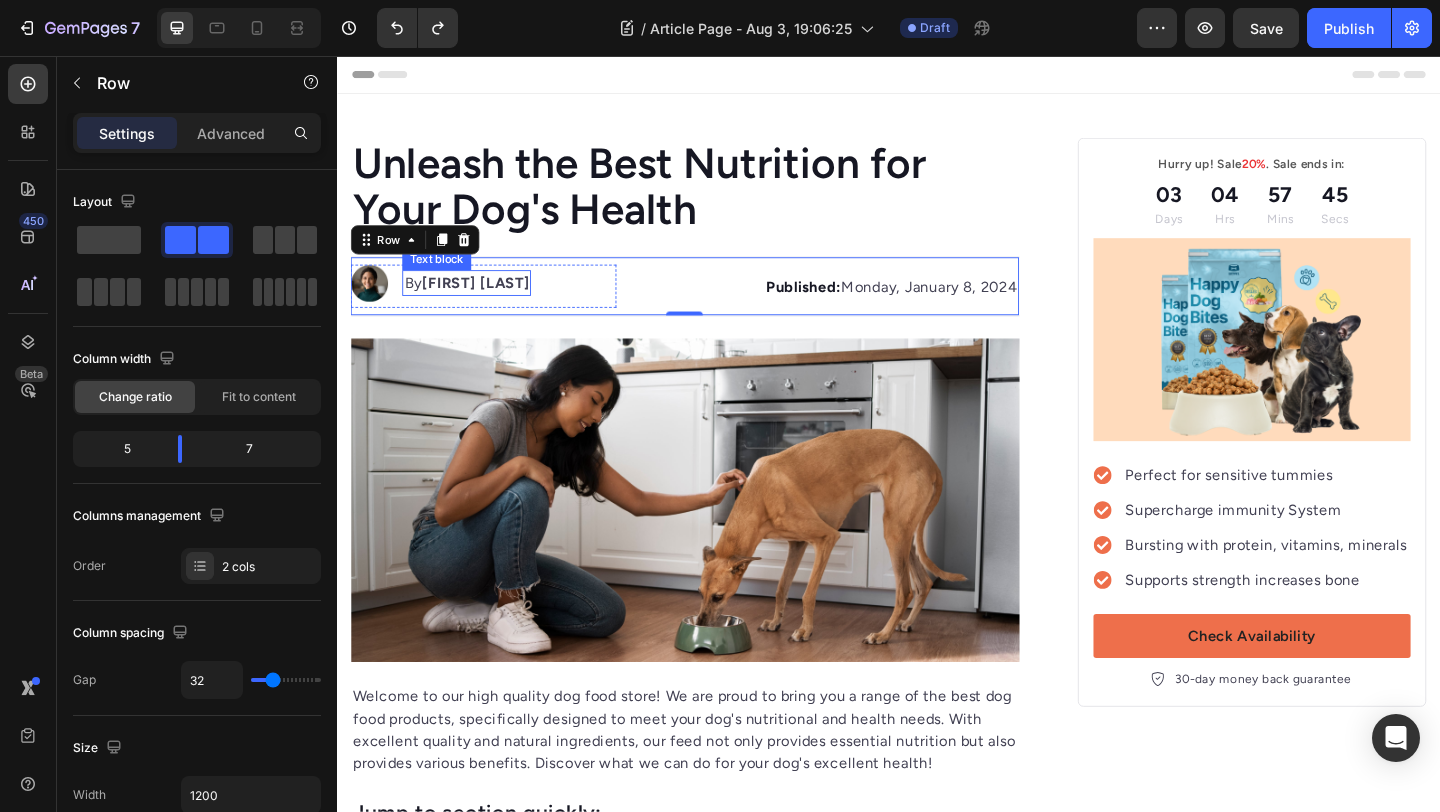 click on "[FIRST] [LAST]" at bounding box center (487, 302) 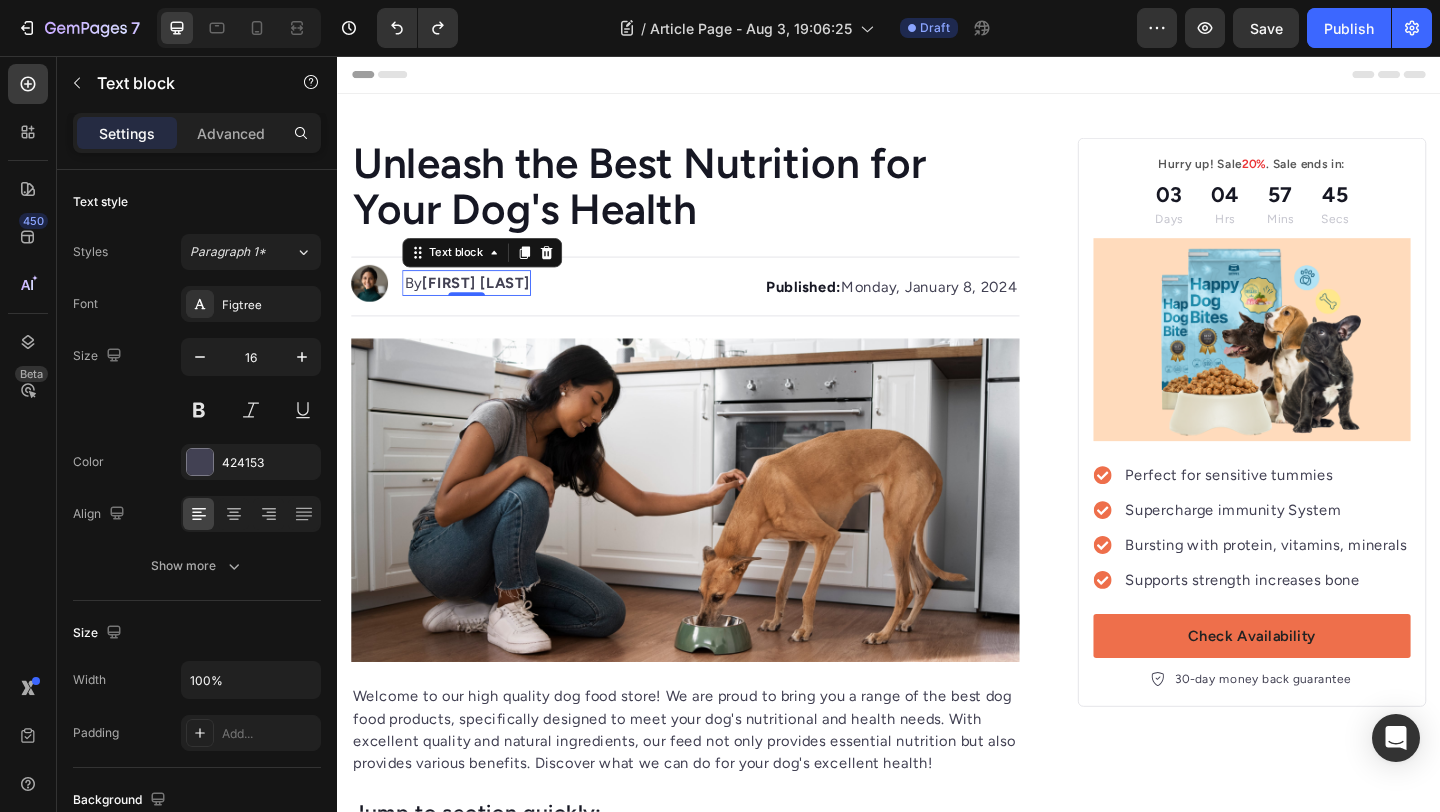 click on "[FIRST] [LAST]" at bounding box center (487, 302) 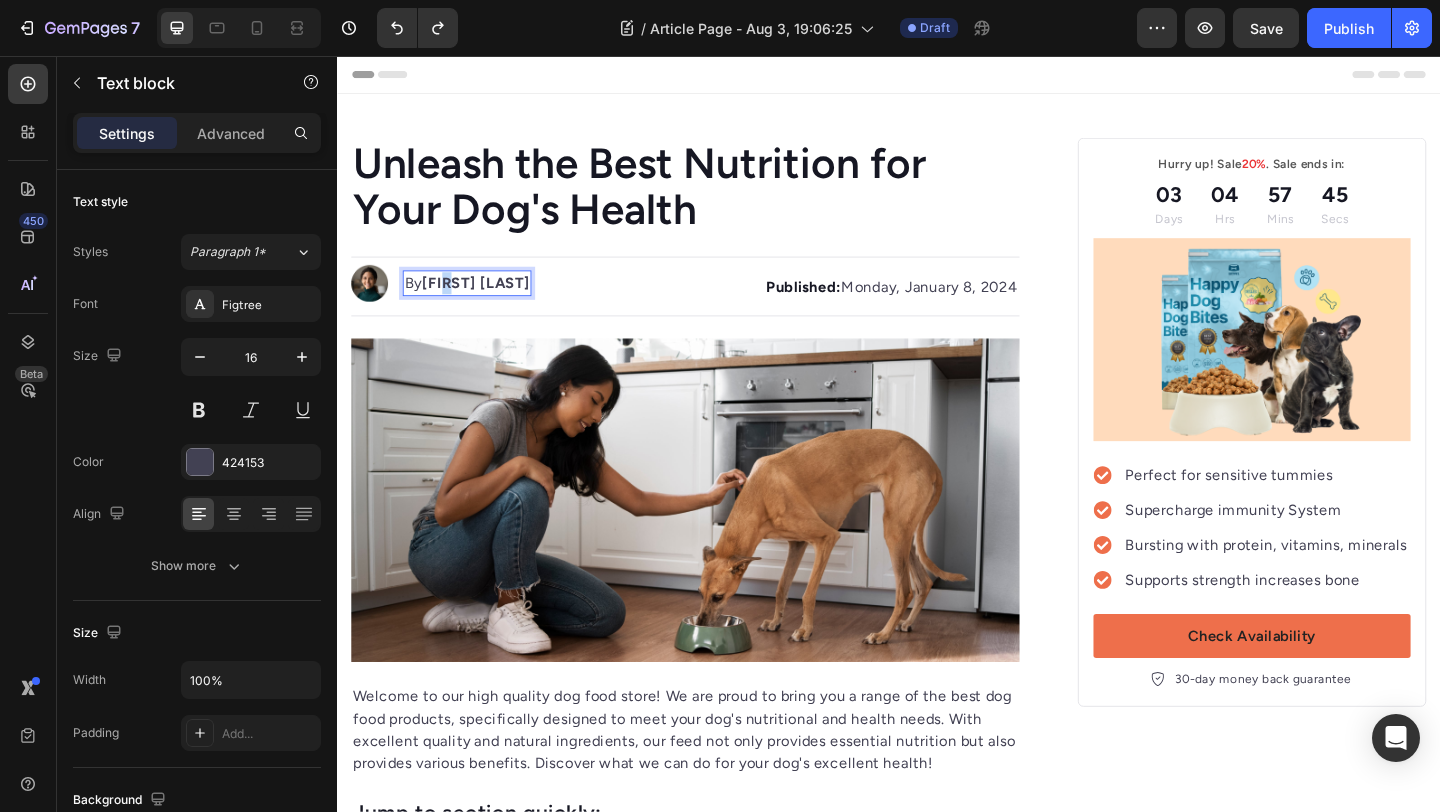click on "[FIRST] [LAST]" at bounding box center [487, 302] 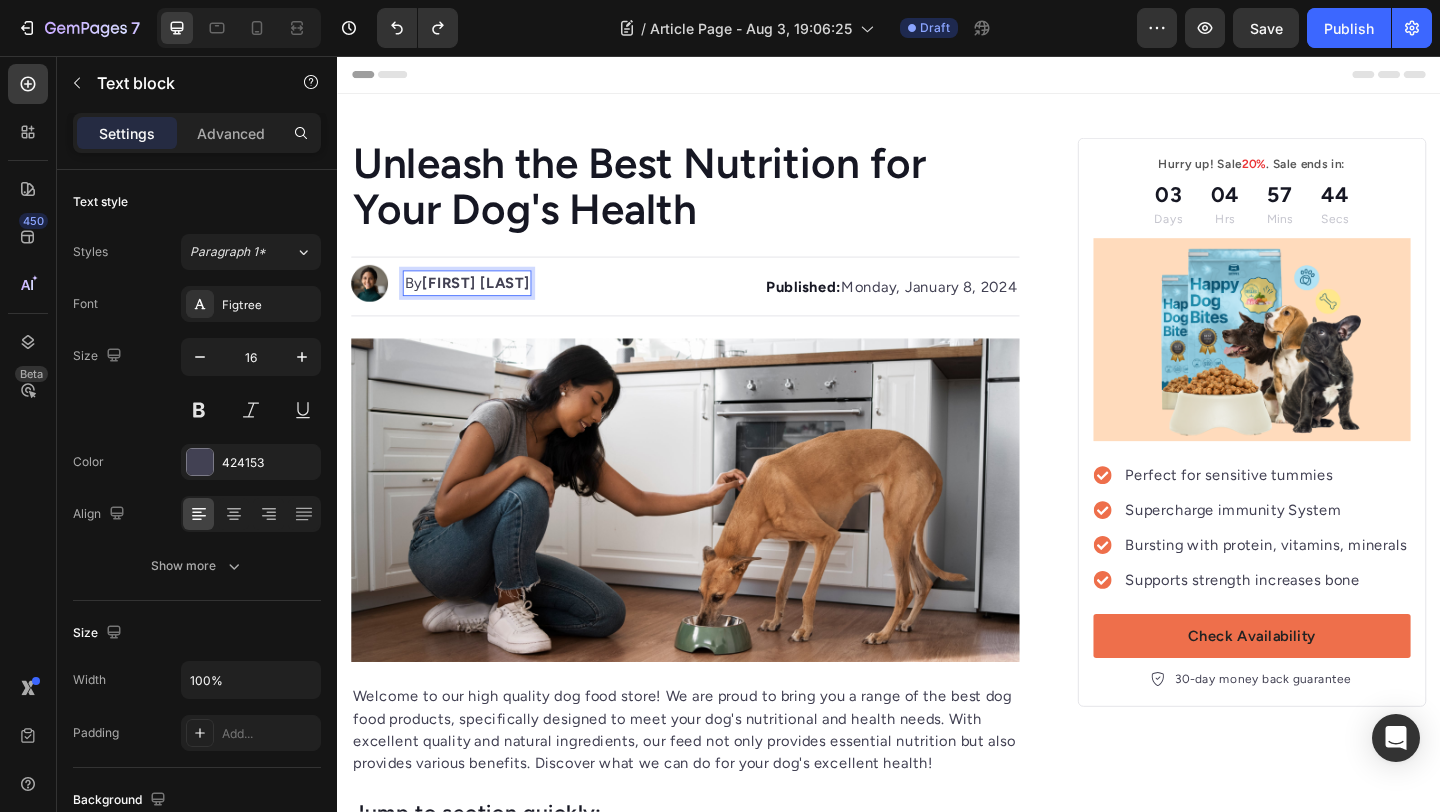 click on "[FIRST] [LAST]" at bounding box center (487, 302) 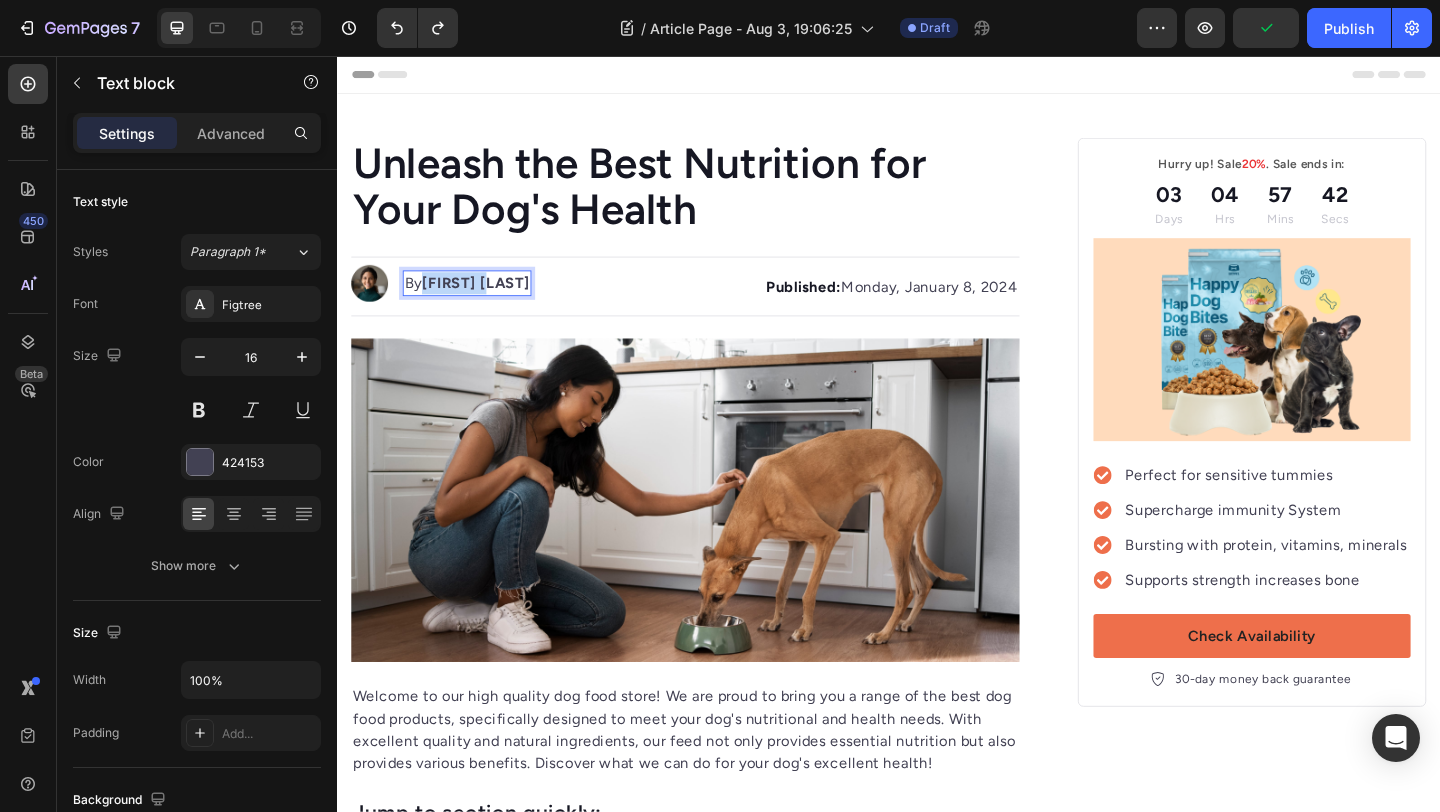 drag, startPoint x: 504, startPoint y: 303, endPoint x: 436, endPoint y: 309, distance: 68.26419 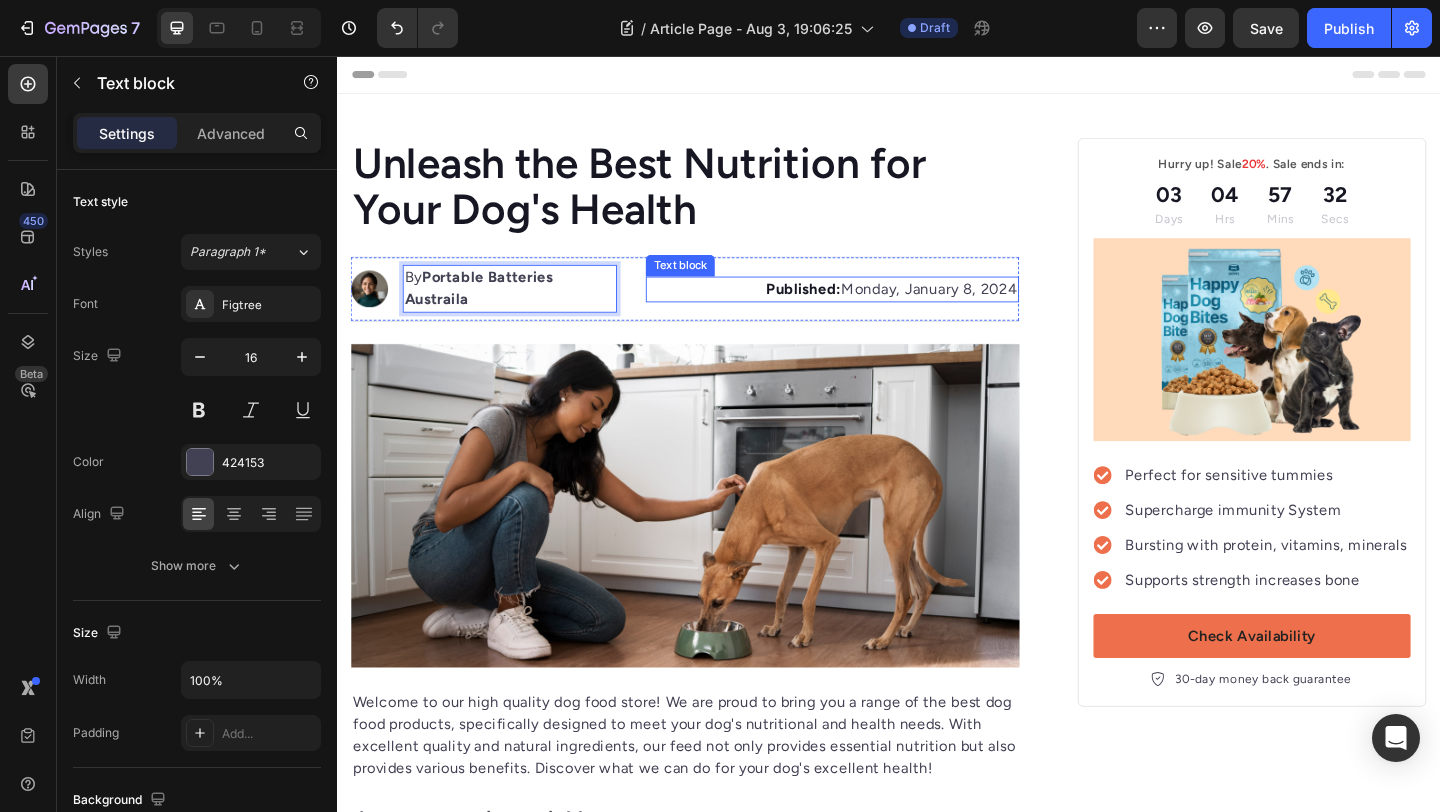 click on "Published:  Monday, January 8, 2024" at bounding box center [875, 310] 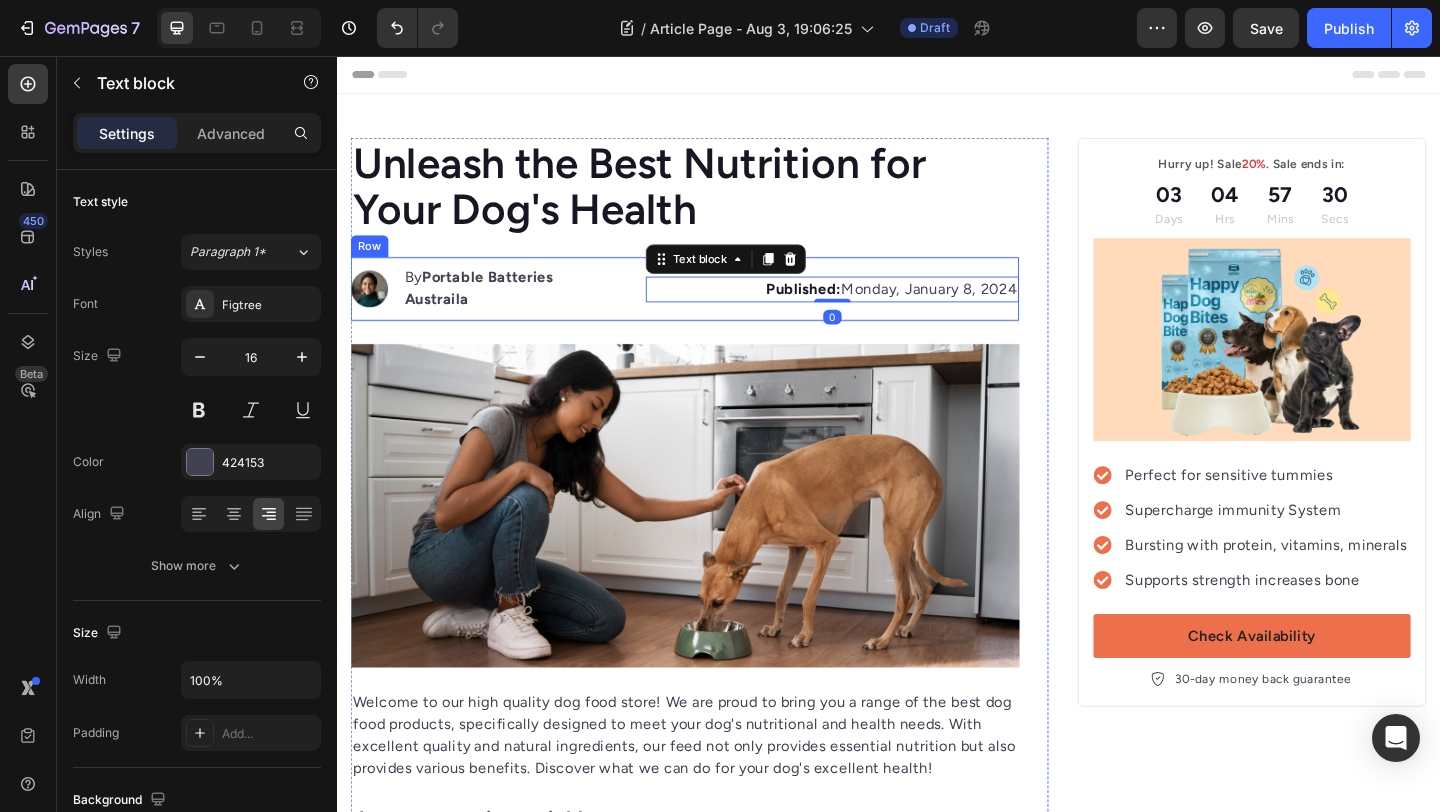 click on "Image By Portable Batteries Austraila Text block Advanced list 0 Published: Monday, January [DAY], [YEAR] Text block Row" at bounding box center [715, 309] 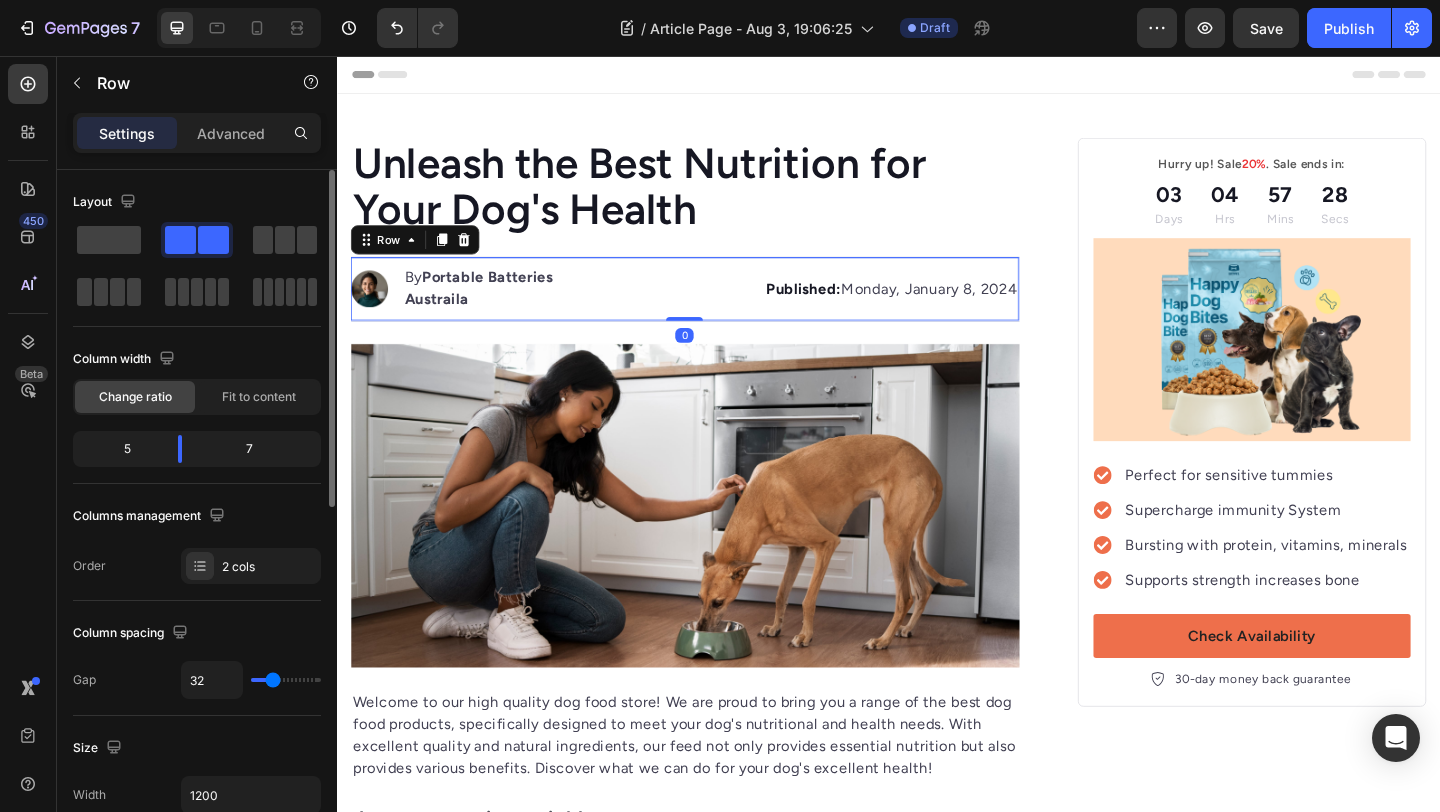 type on "27" 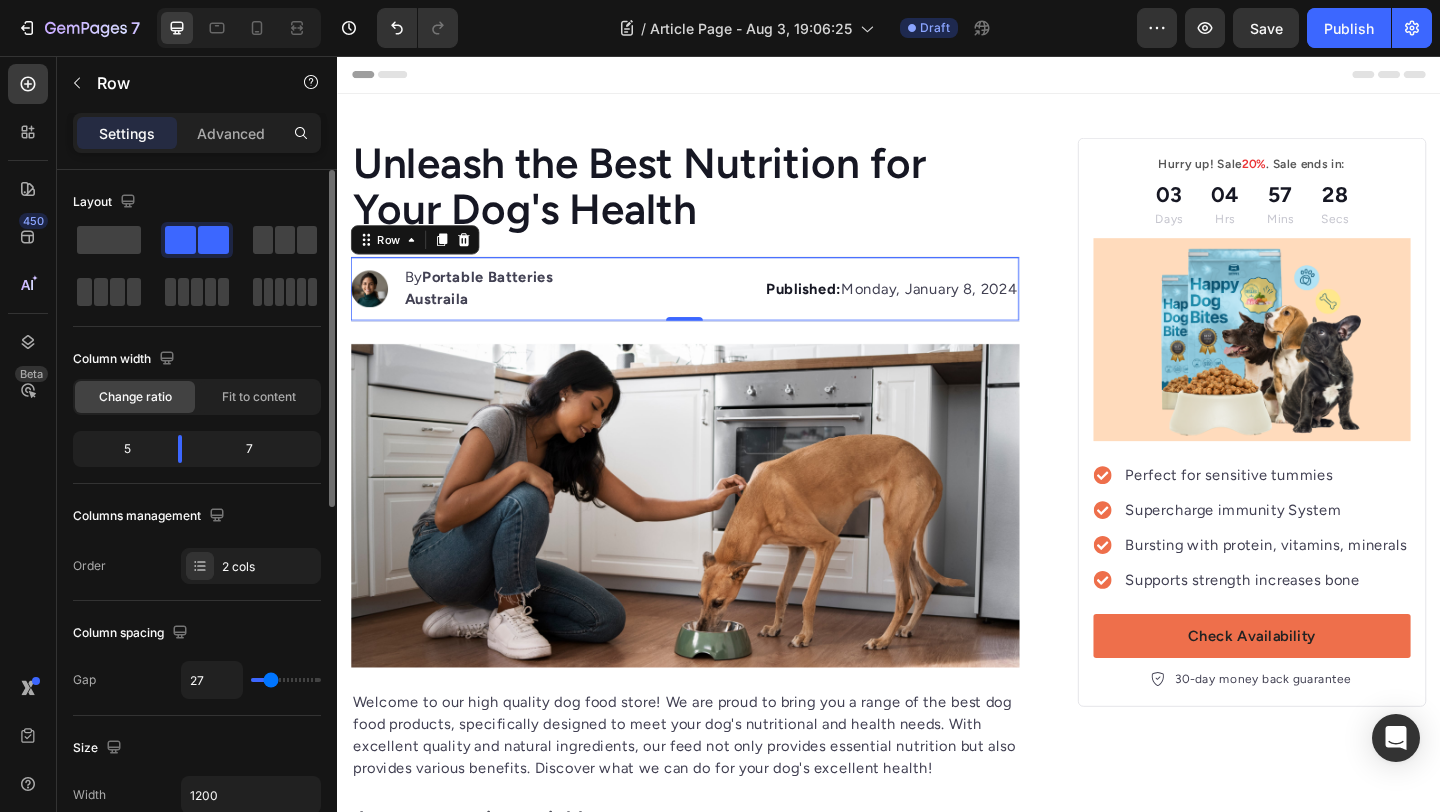 type on "26" 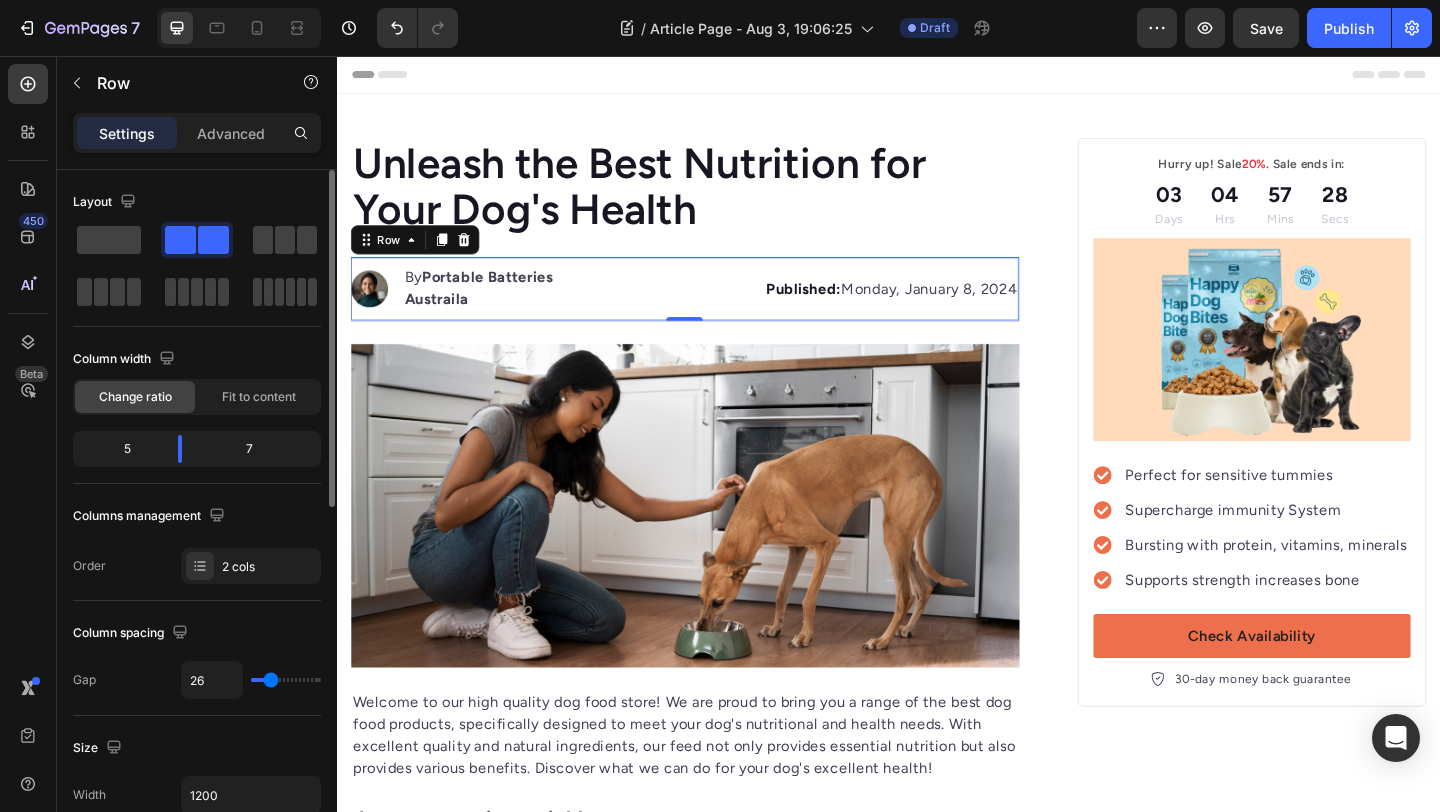 type on "7" 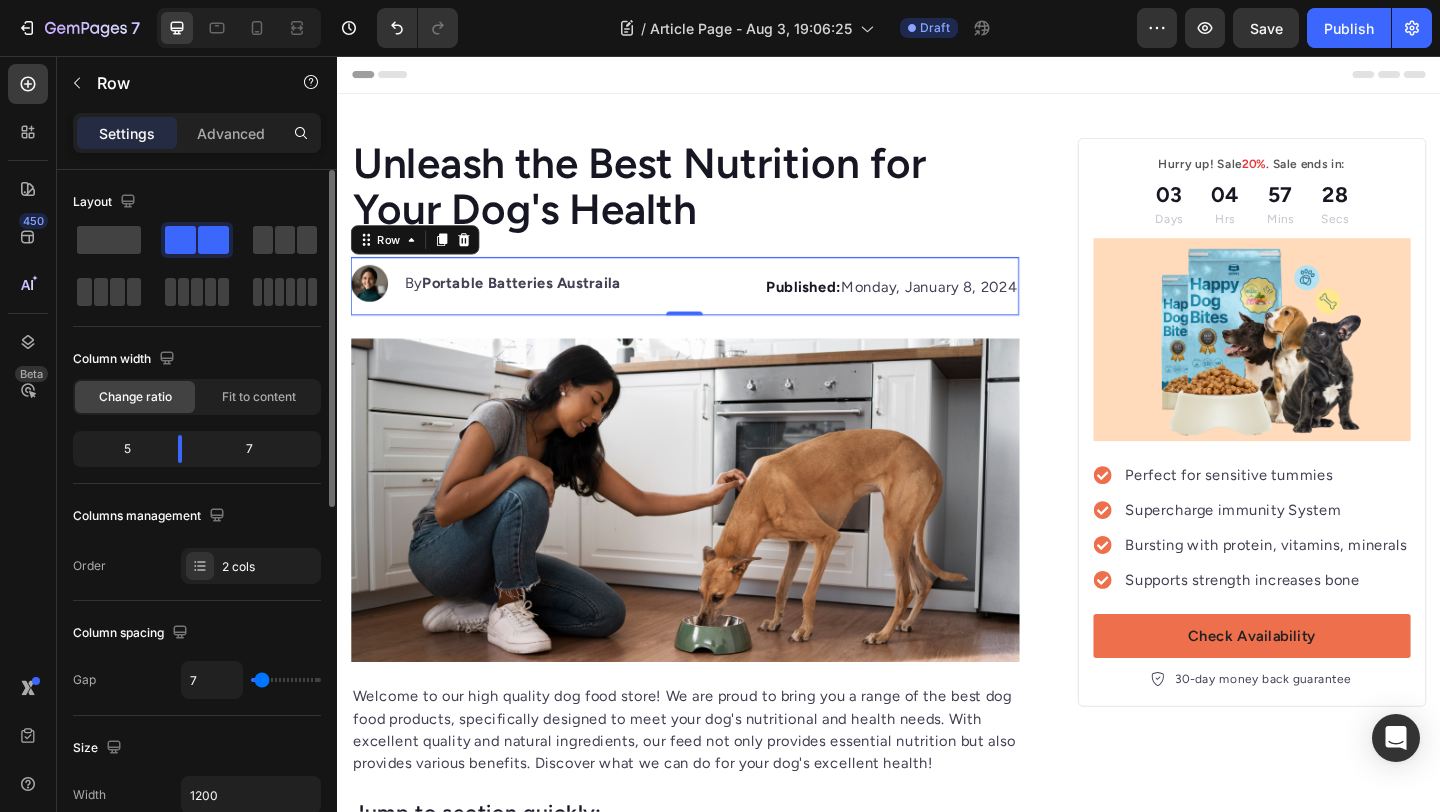 type on "2" 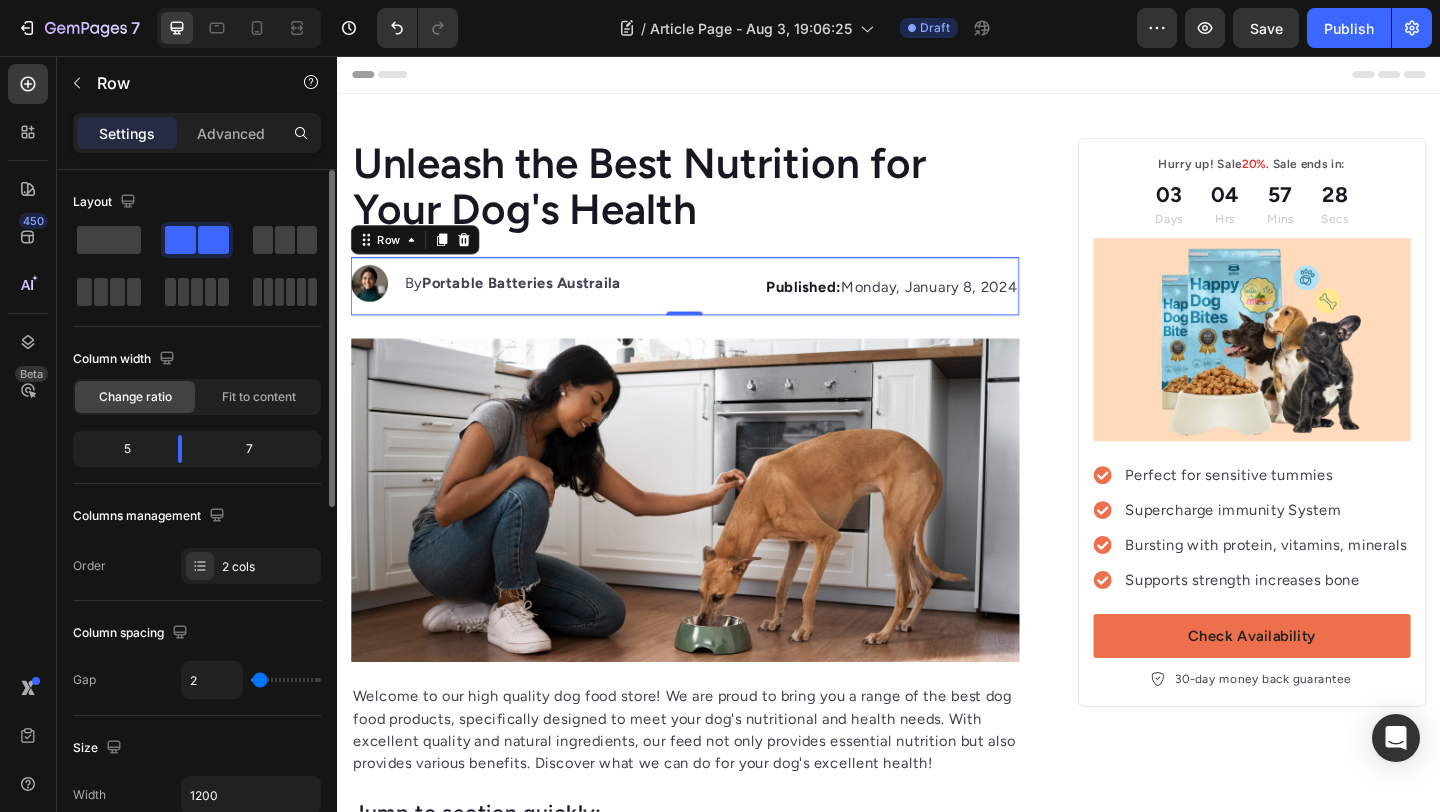type on "1" 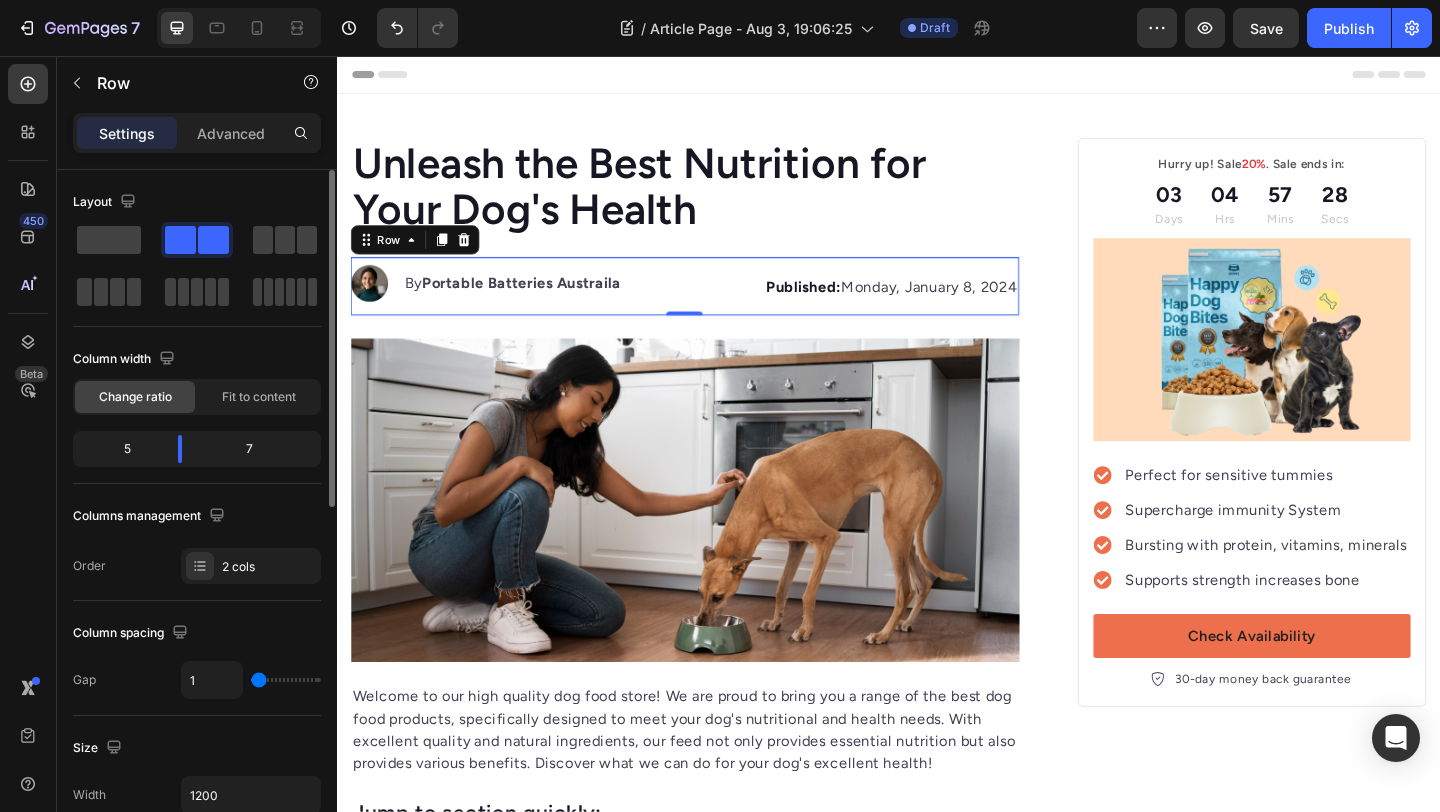 type on "0" 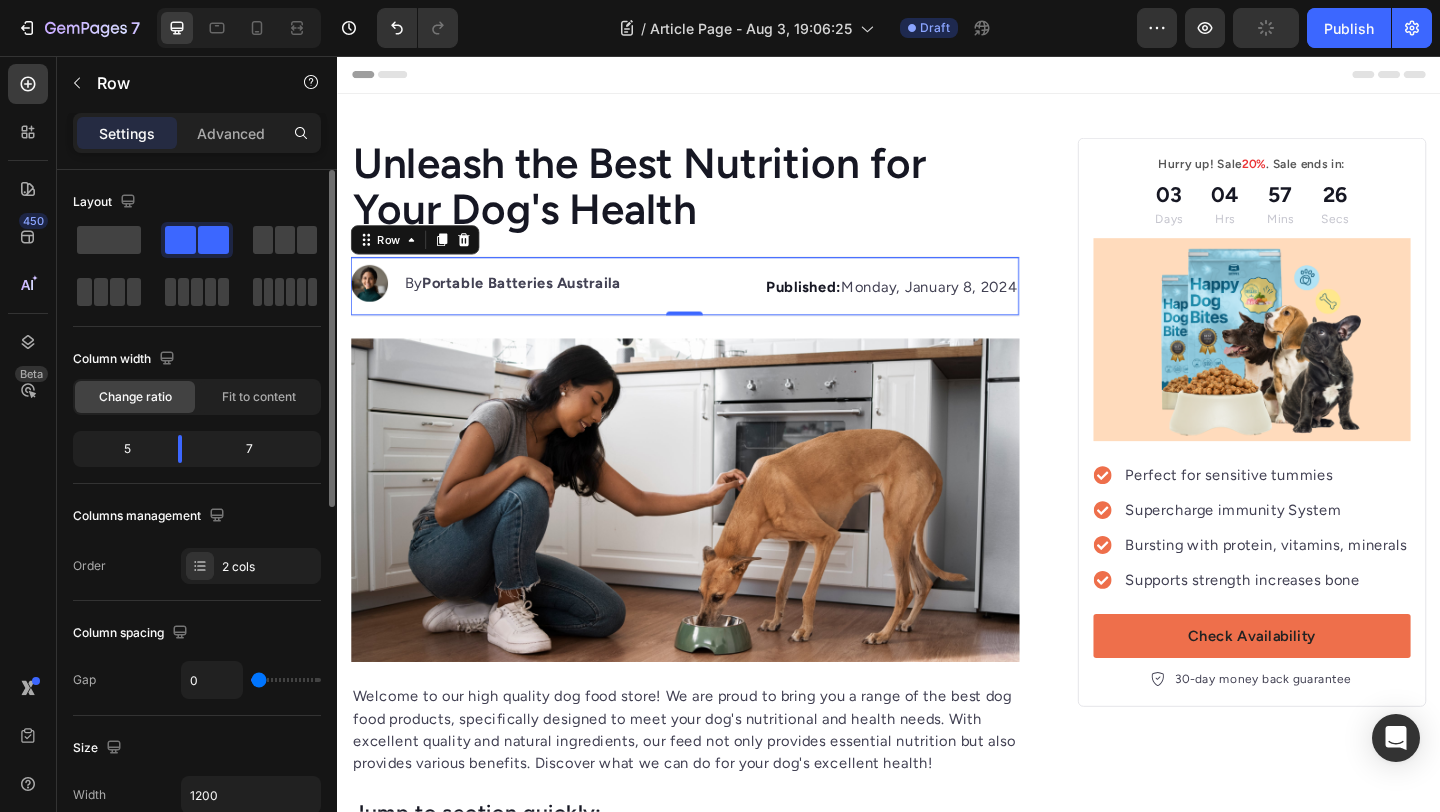 type on "4" 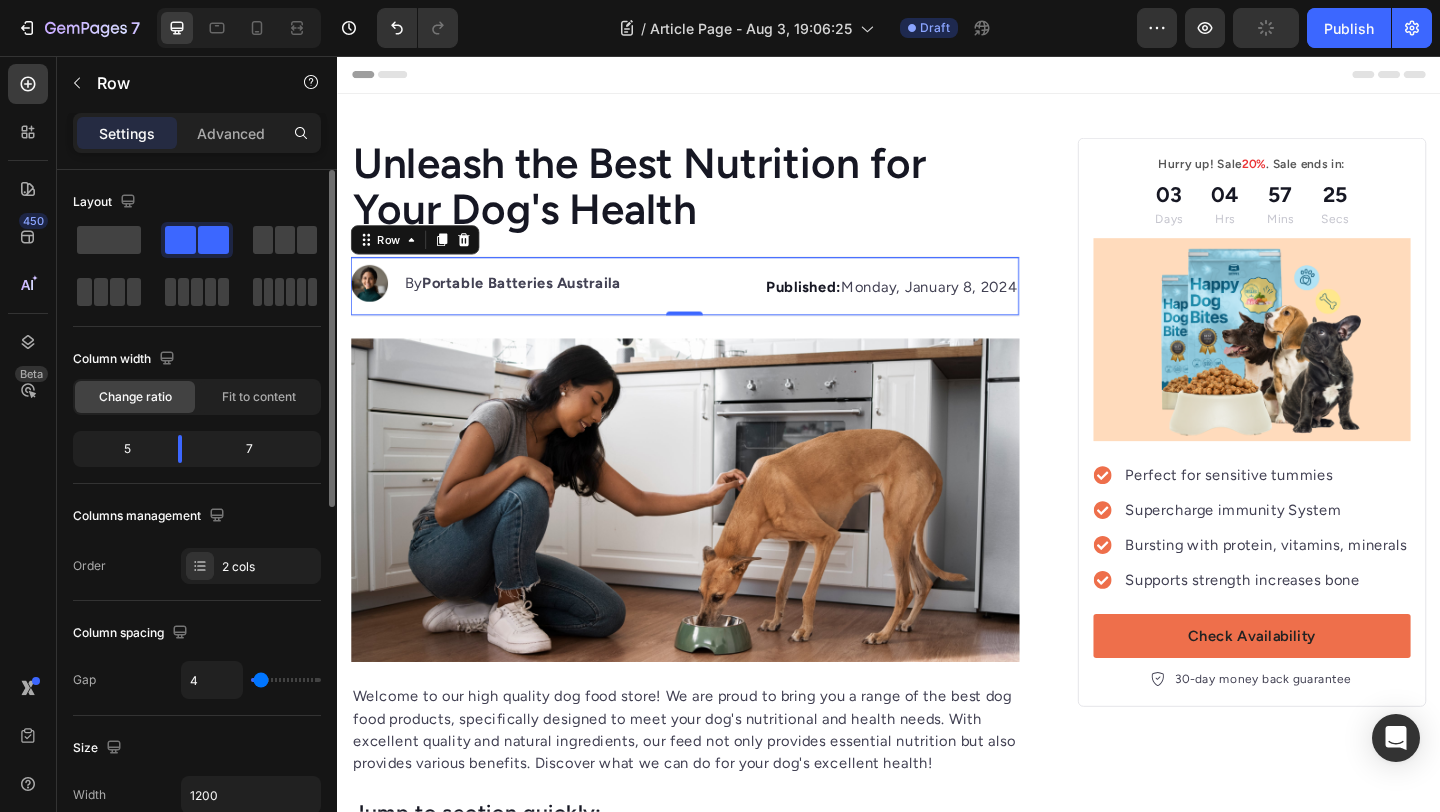 type on "5" 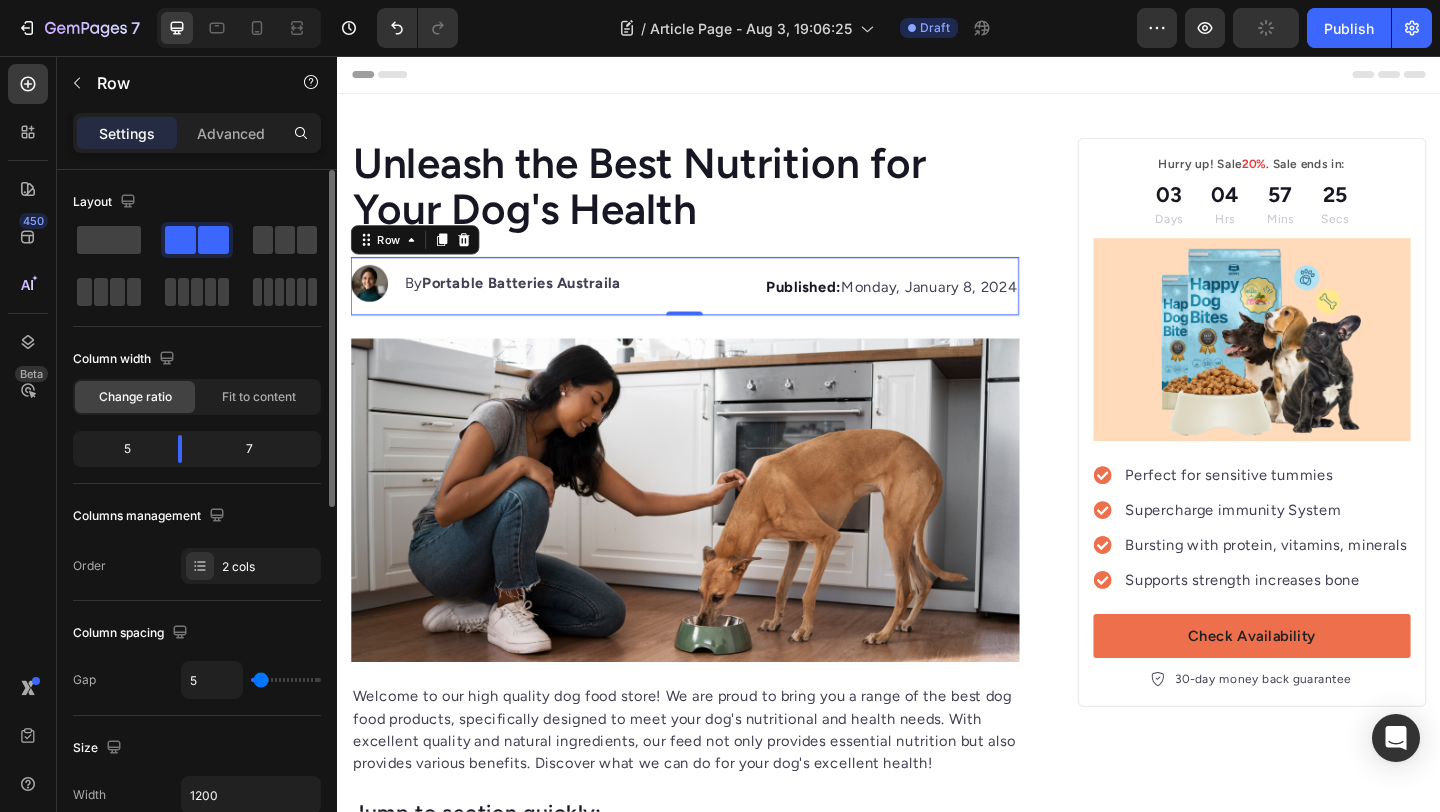 type on "6" 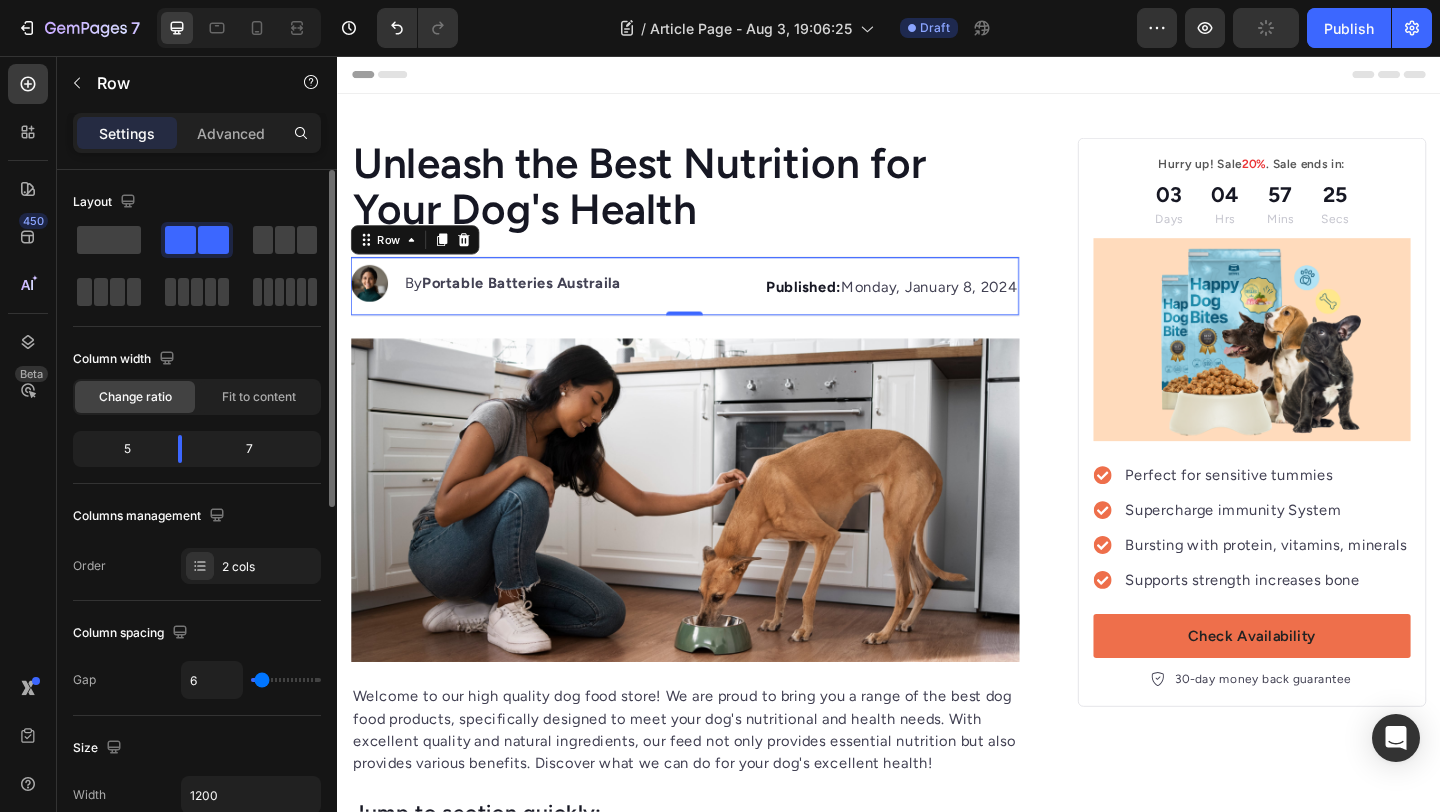 type on "7" 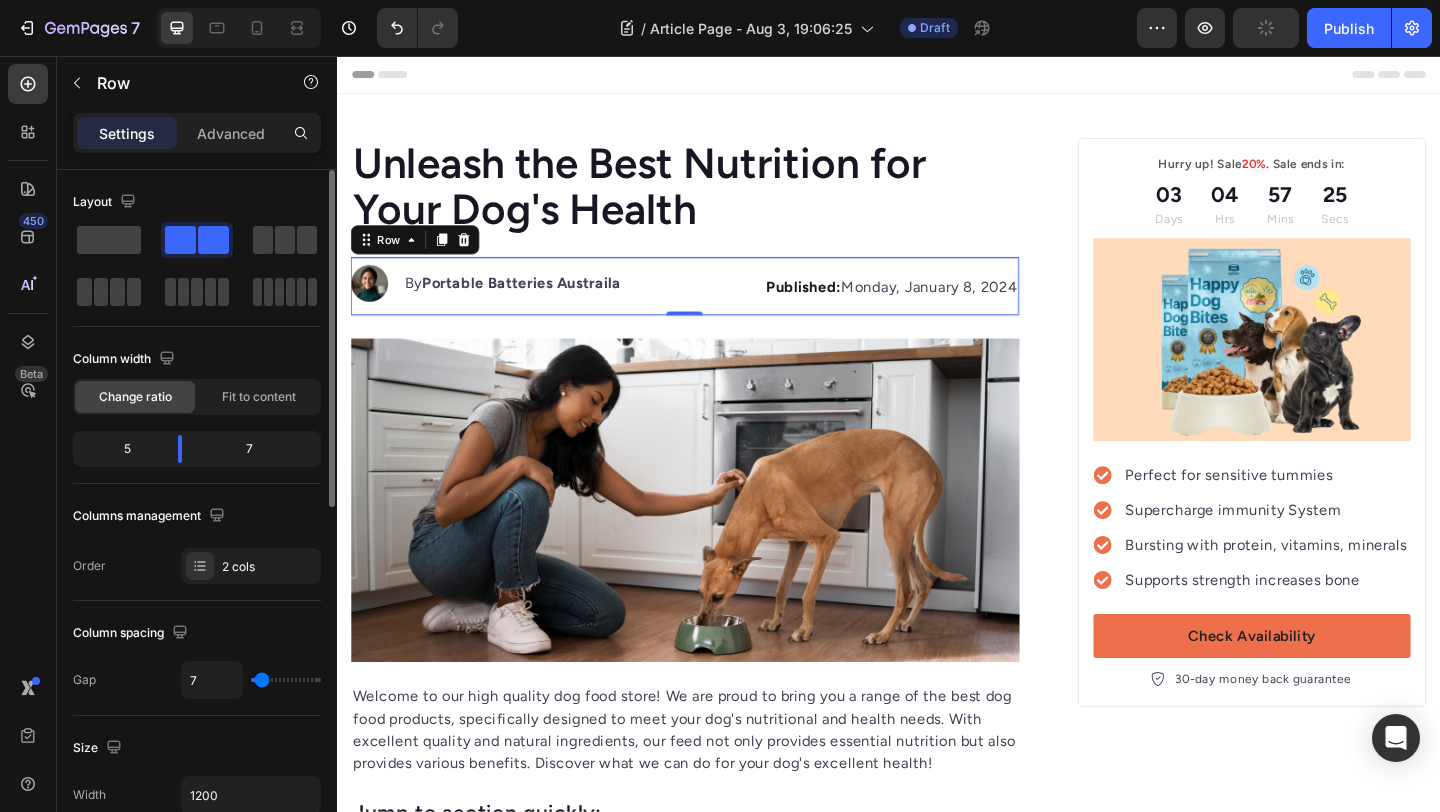 type on "8" 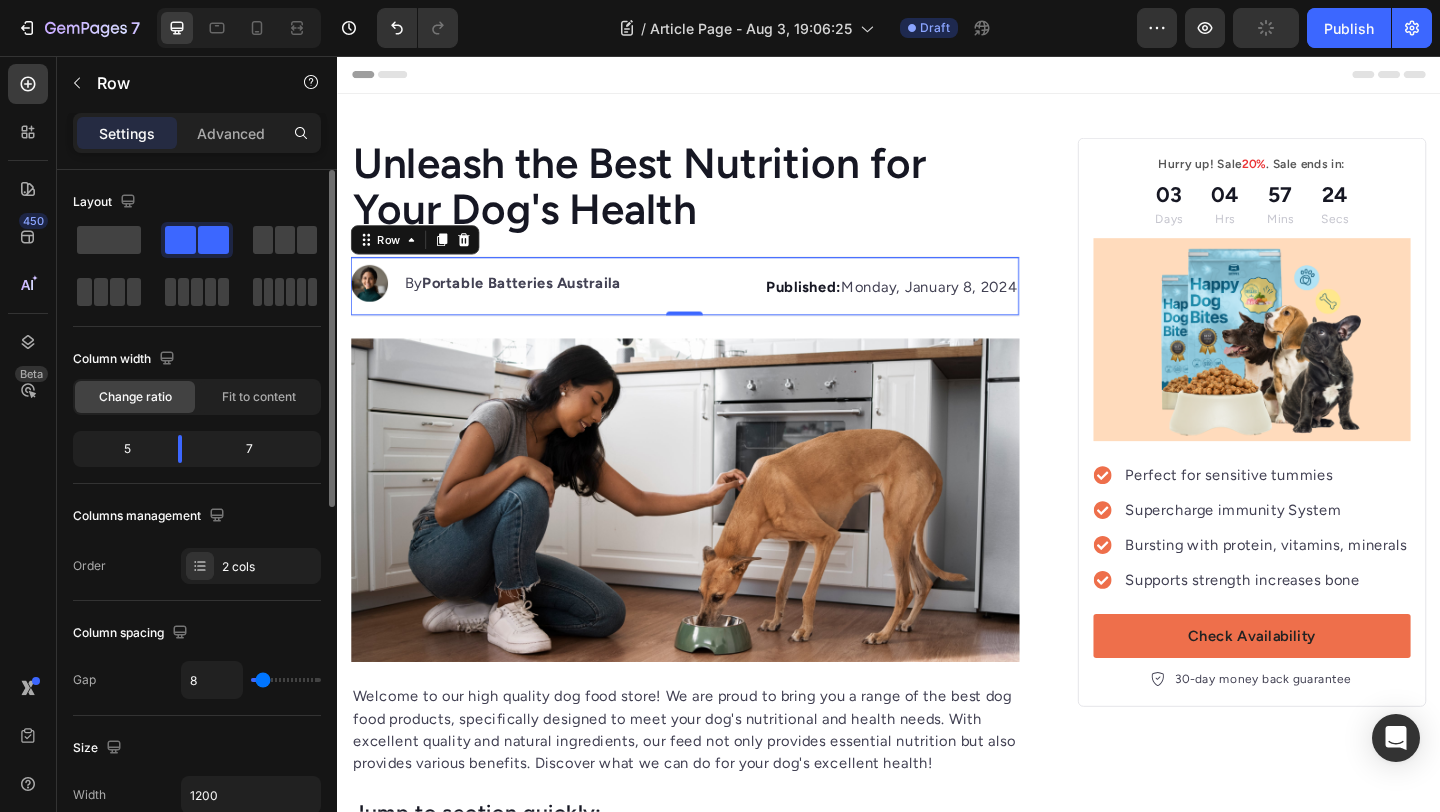 type on "8" 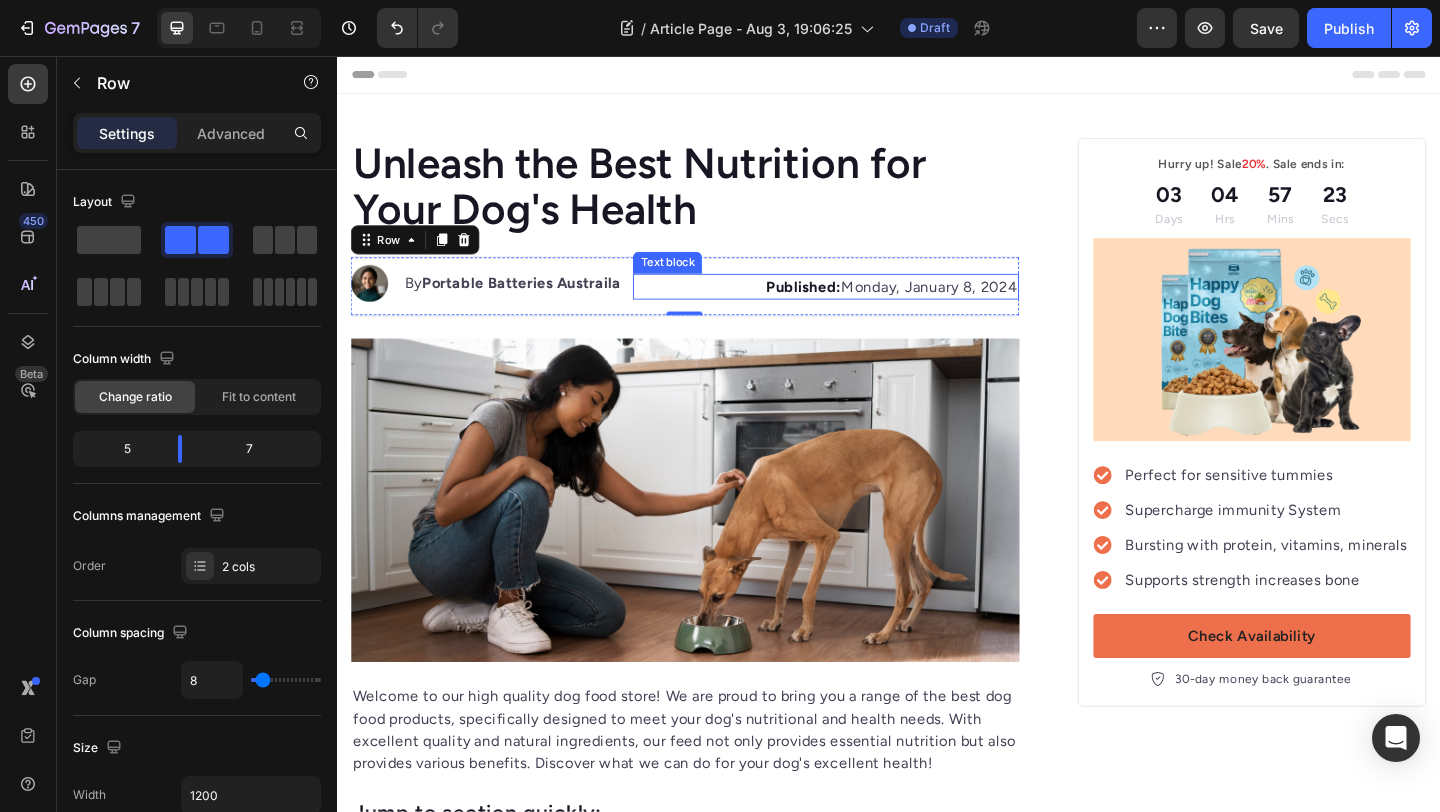 click on "Published:  Monday, January 8, 2024" at bounding box center (868, 307) 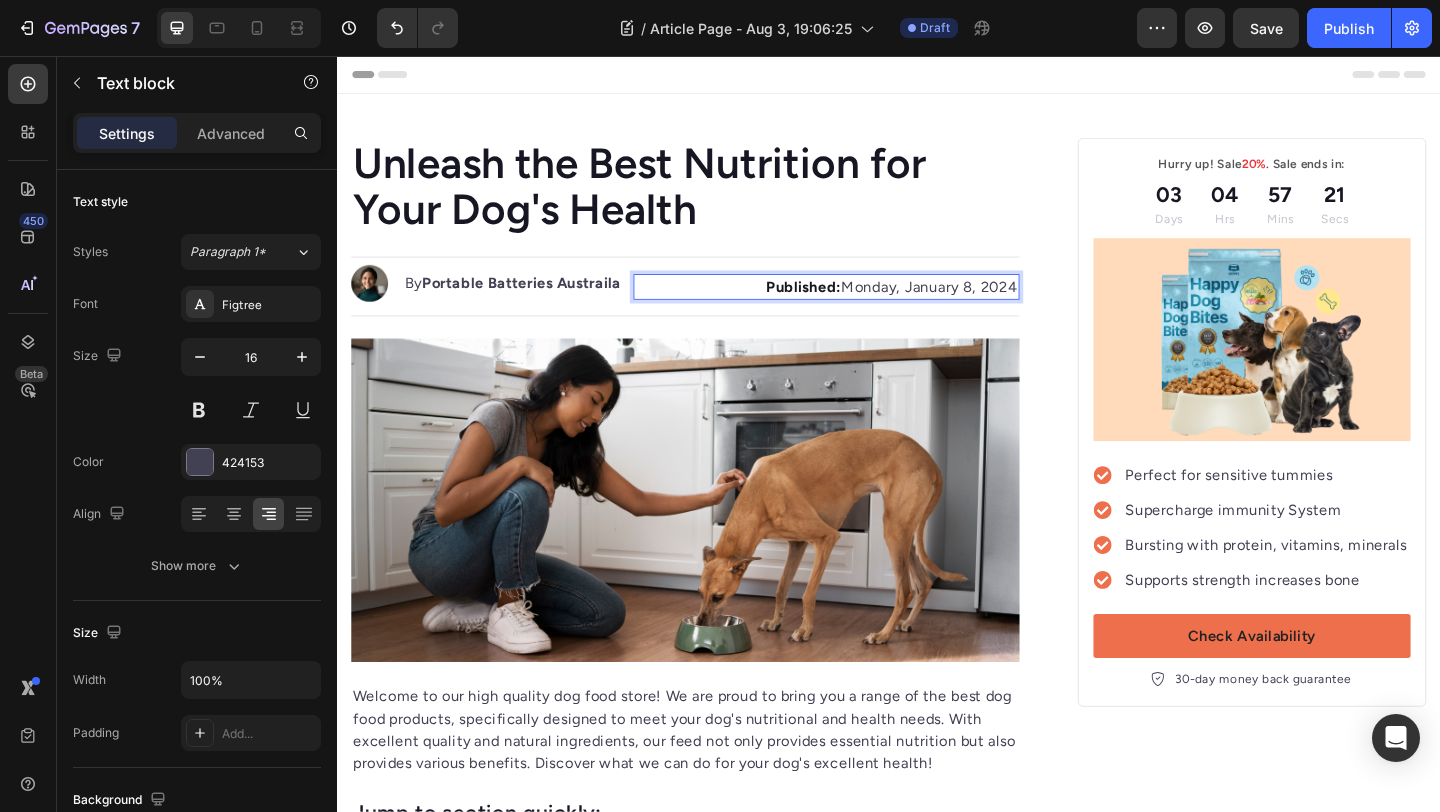 click on "Published:" at bounding box center [844, 306] 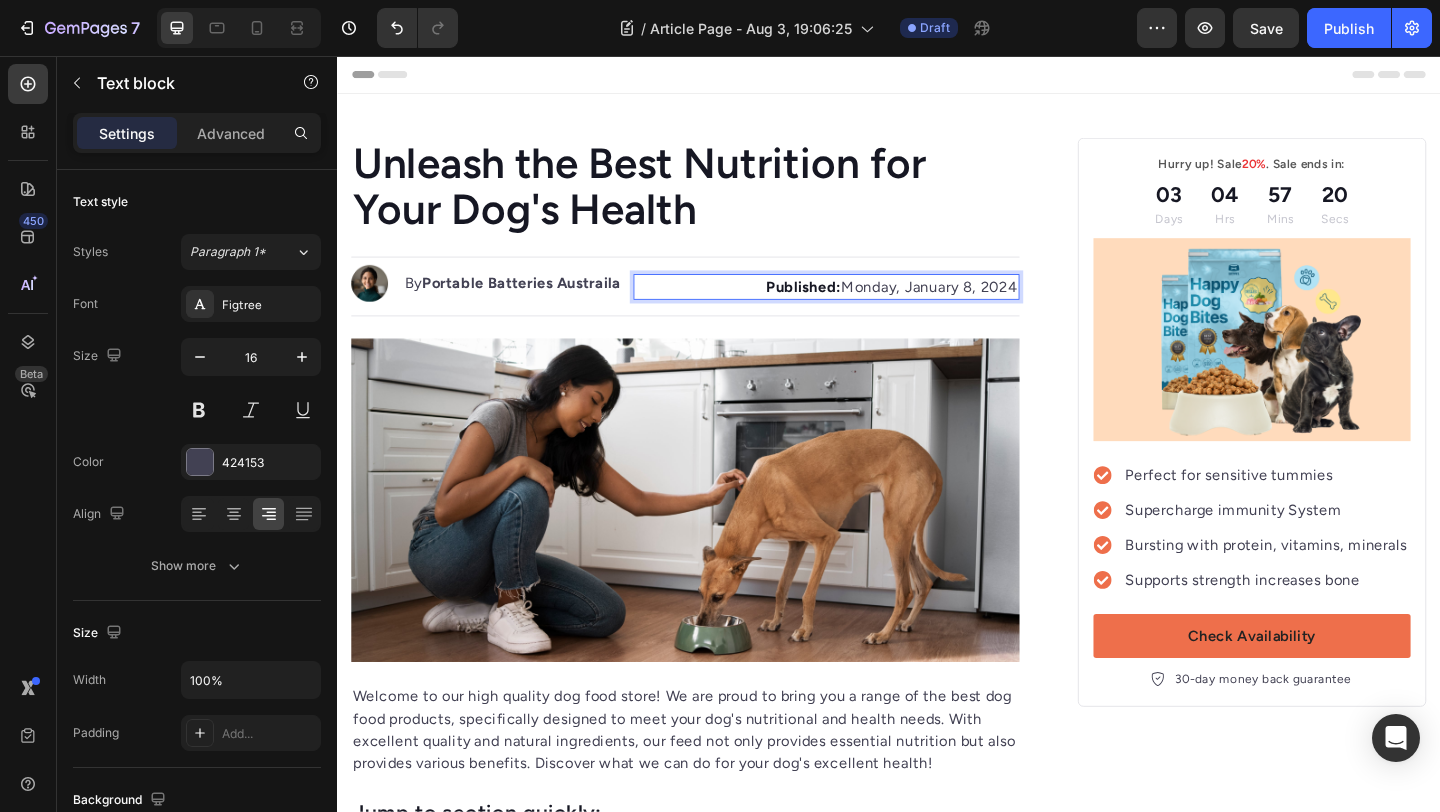 click on "Published:  Monday, January 8, 2024" at bounding box center (868, 307) 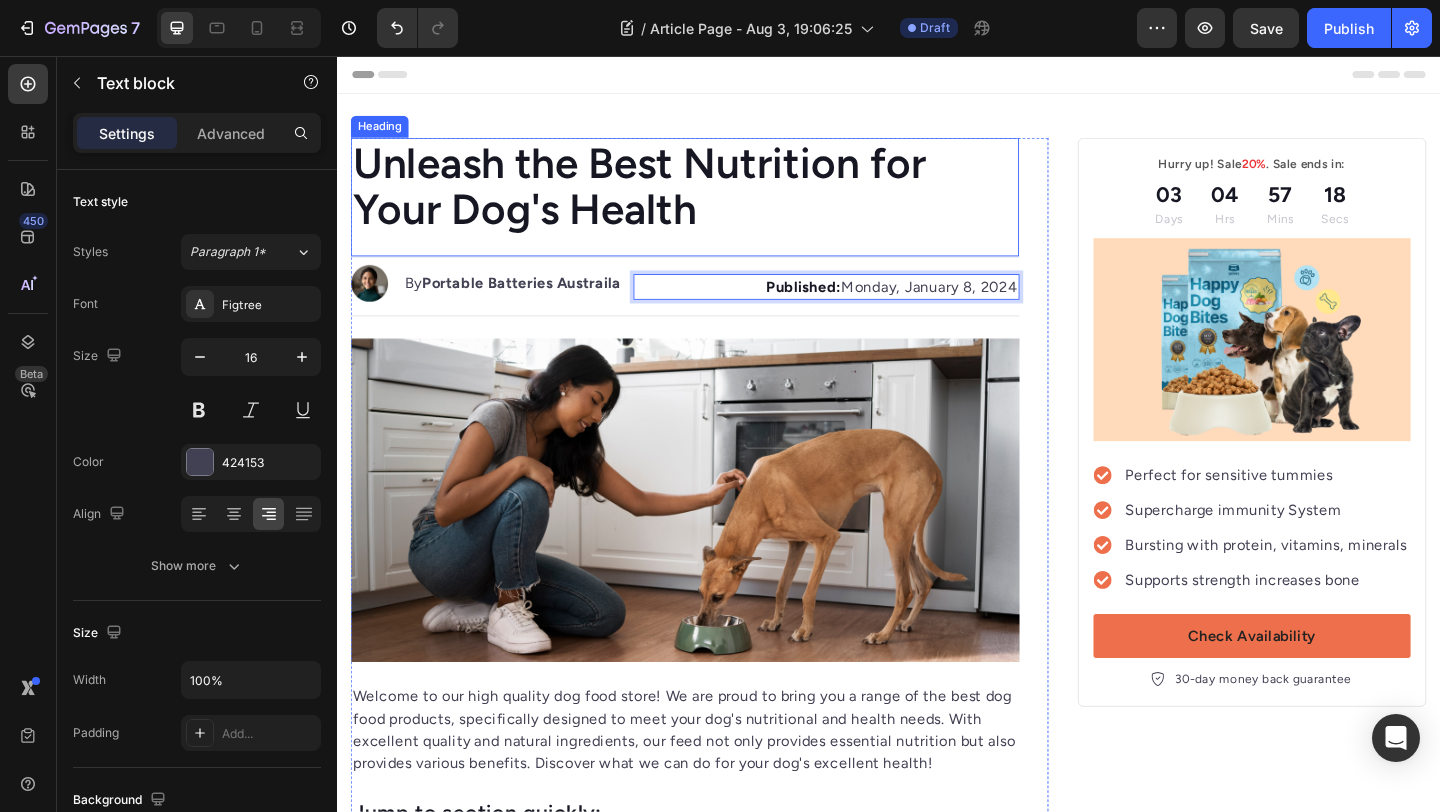 click on "Unleash the Best Nutrition for Your Dog's Health" at bounding box center (715, 197) 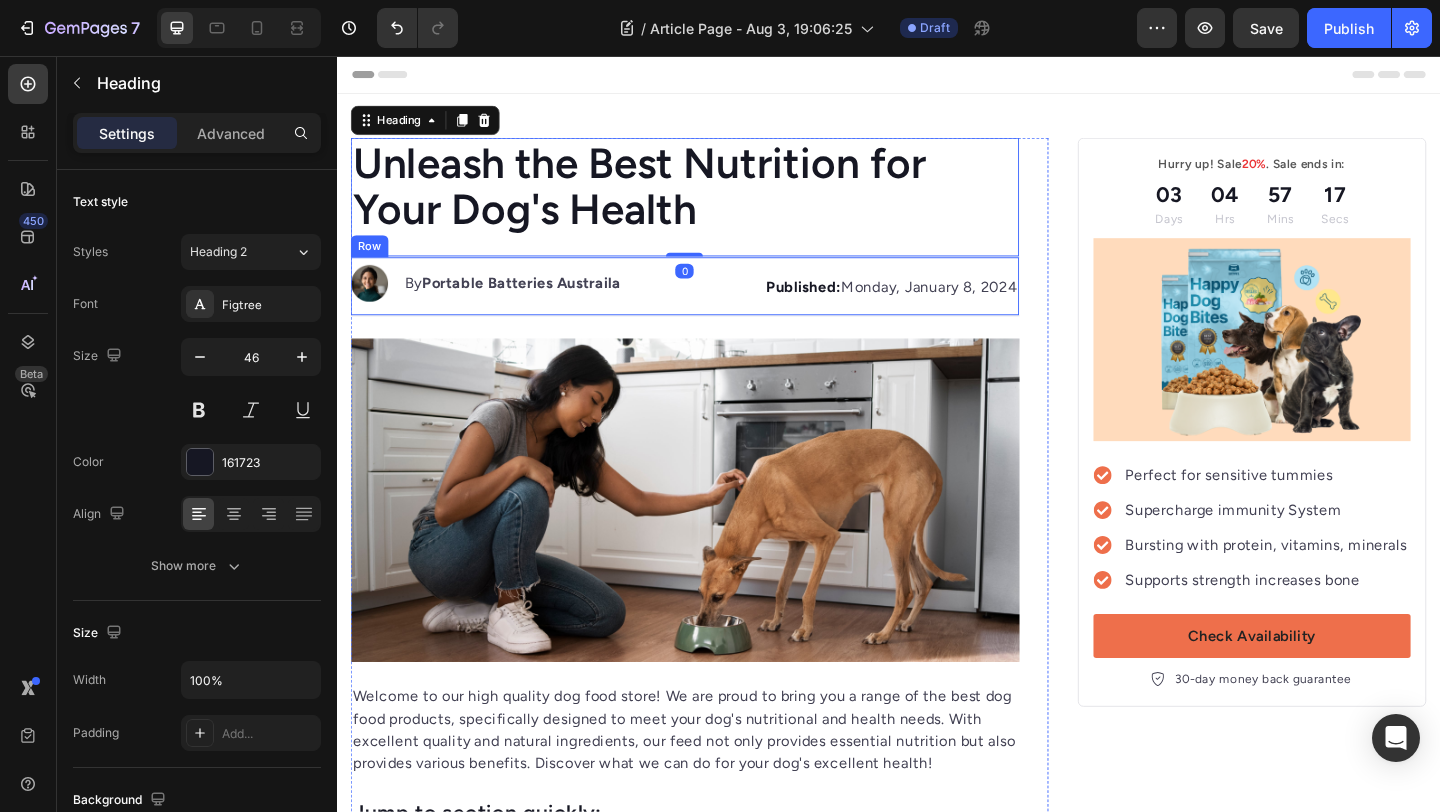 click on "Image By  Portable Batteries Austraila Text block" at bounding box center (501, 306) 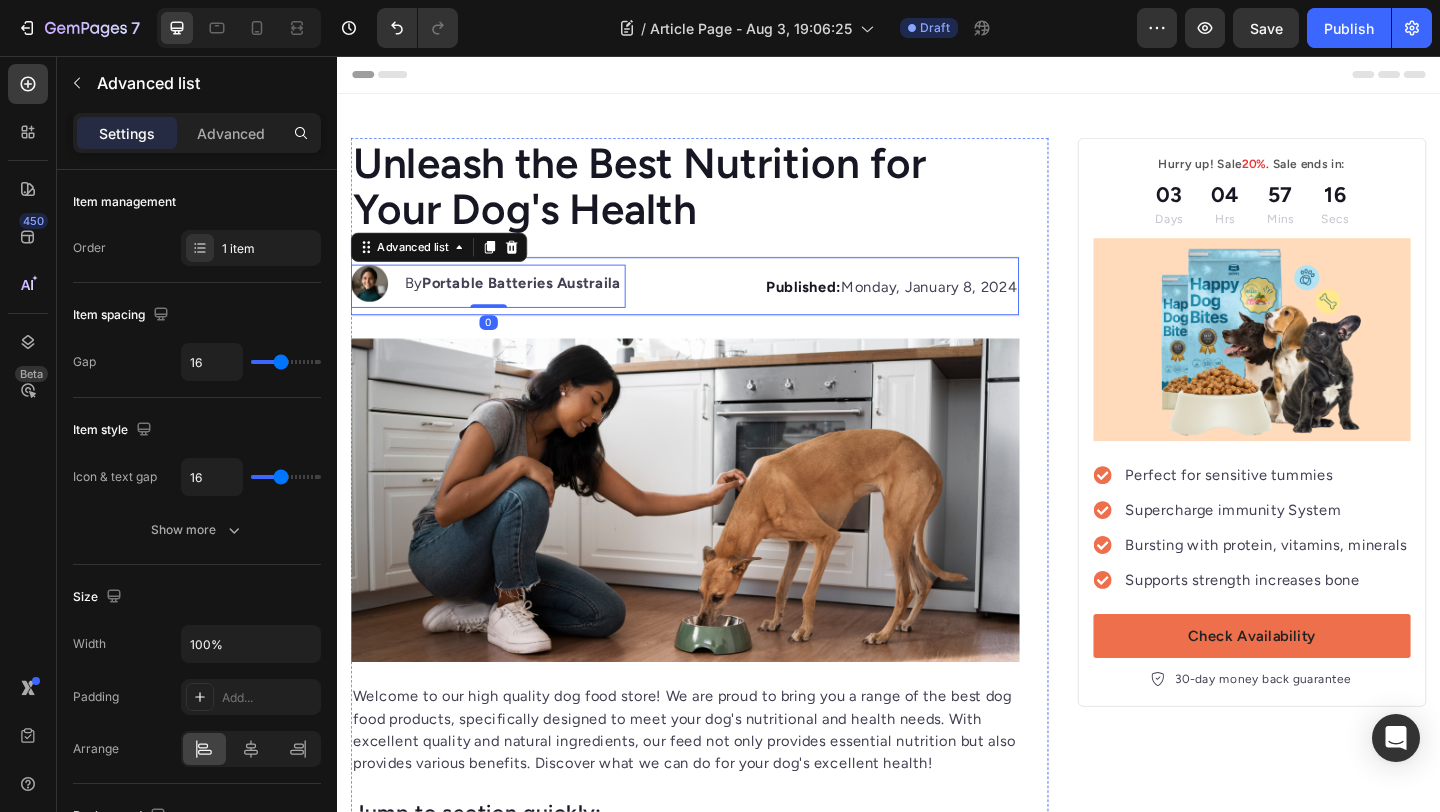 click on "Image By Portable Batteries Austraila Text block Advanced list 0 Published: Monday, January [DAY], [YEAR] Text block Row" at bounding box center (715, 306) 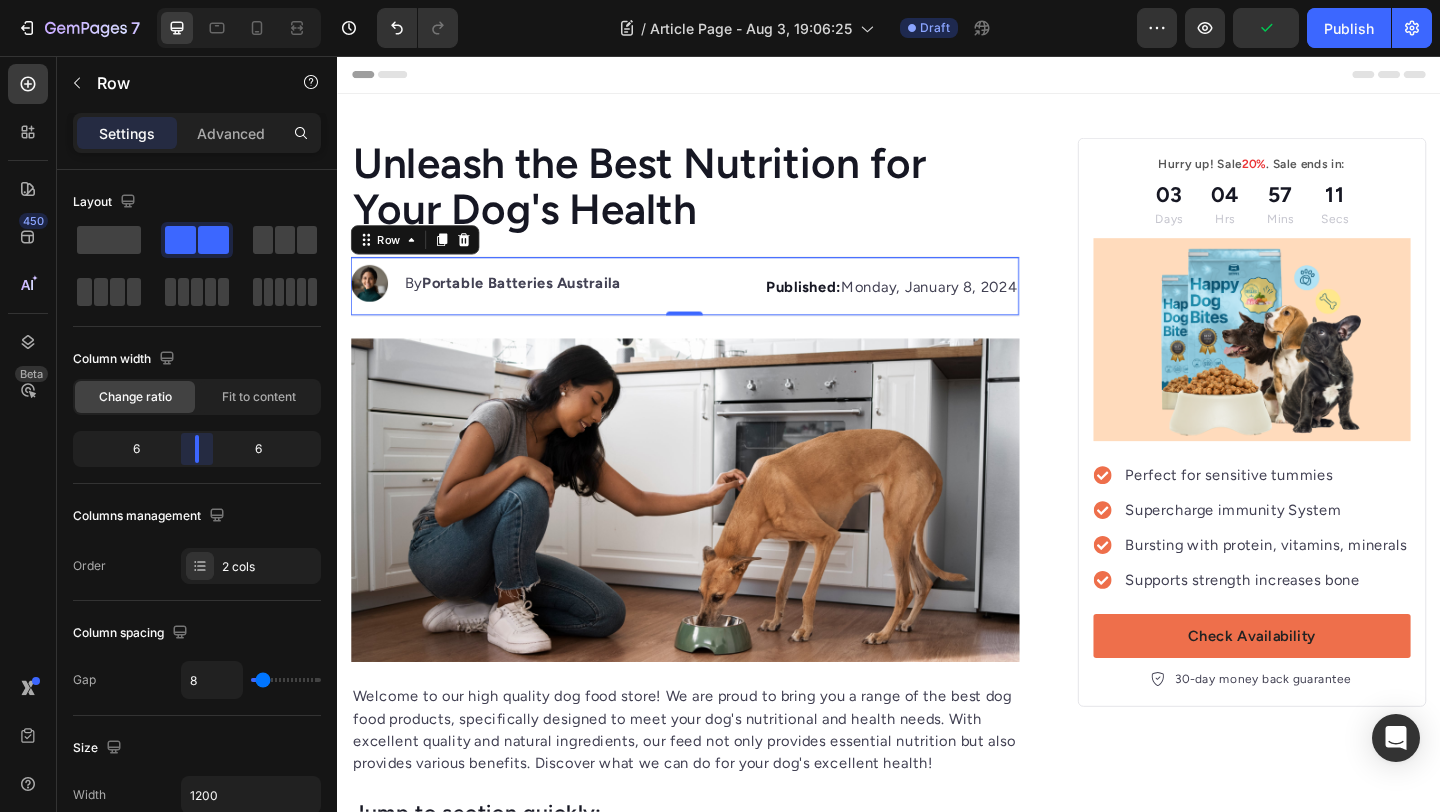 drag, startPoint x: 191, startPoint y: 444, endPoint x: 206, endPoint y: 444, distance: 15 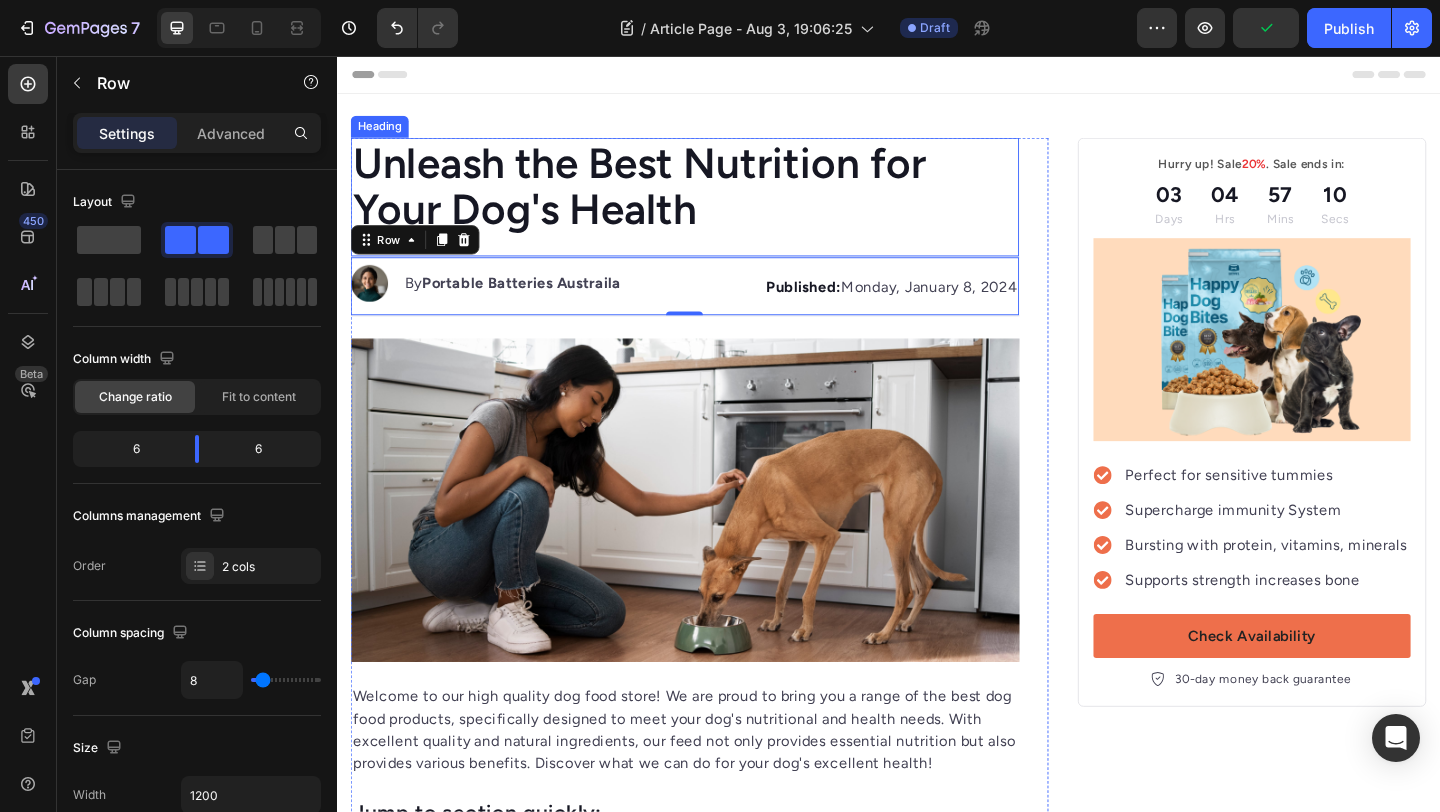 click on "Unleash the Best Nutrition for Your Dog's Health Heading" at bounding box center (715, 209) 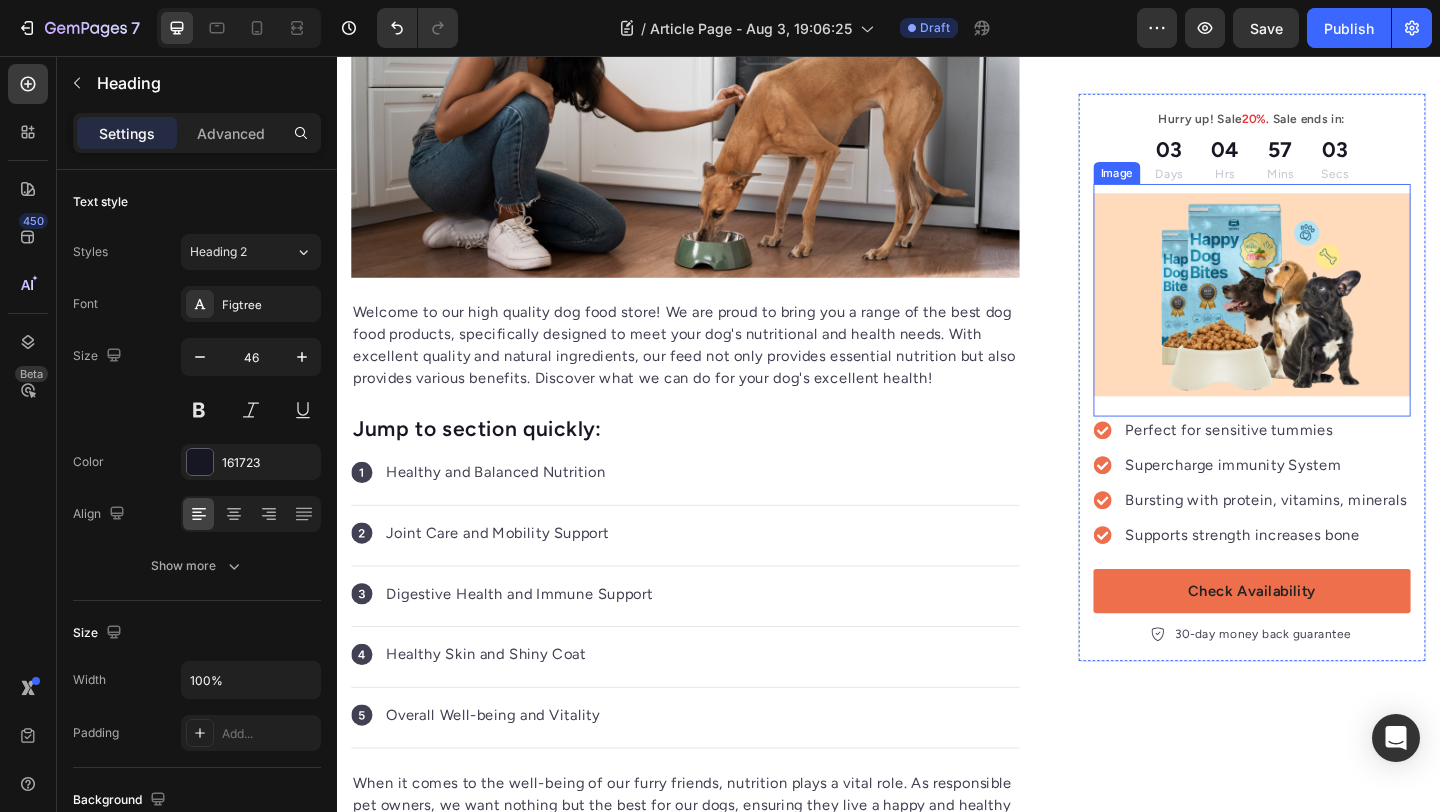 scroll, scrollTop: 0, scrollLeft: 0, axis: both 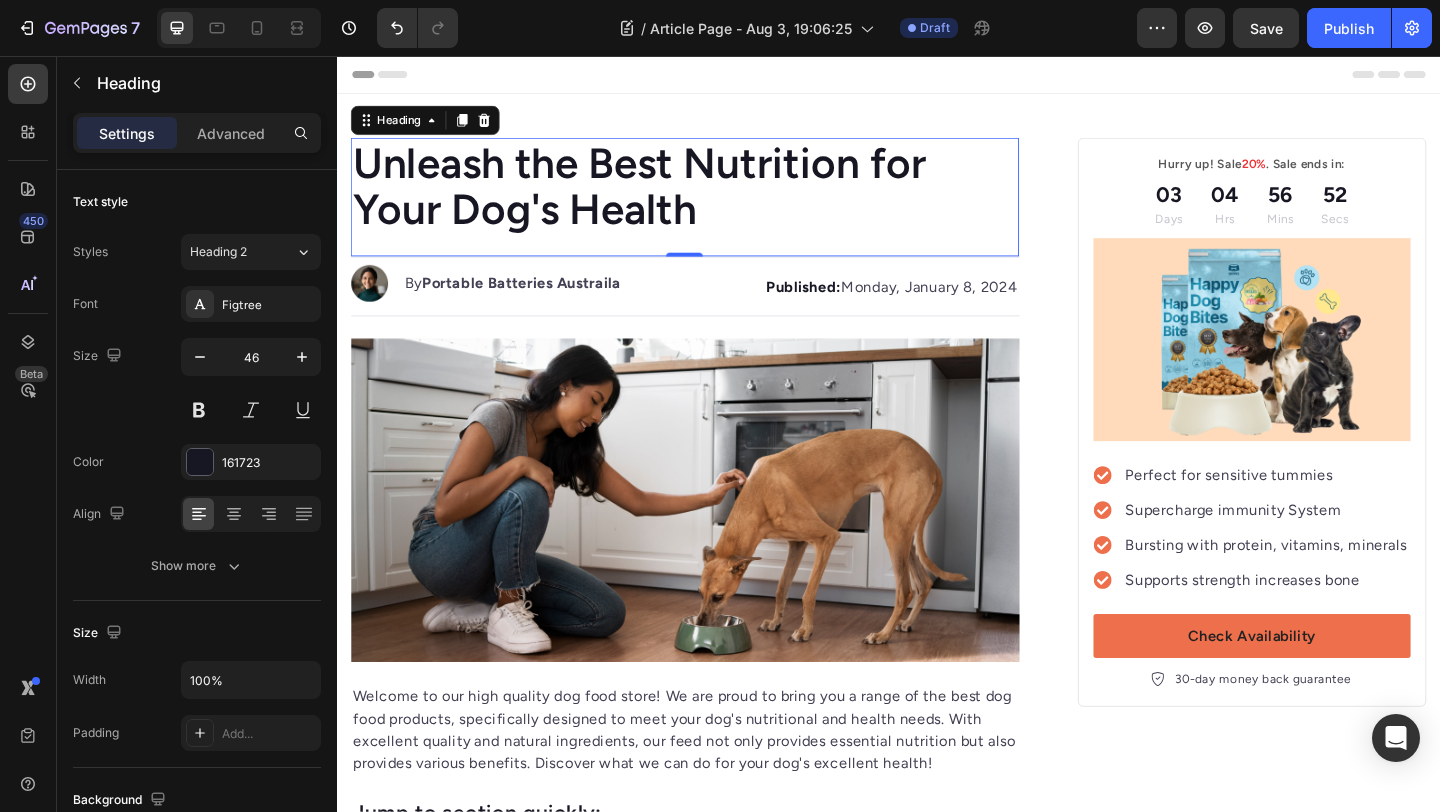 click on "Unleash the Best Nutrition for Your Dog's Health" at bounding box center (715, 197) 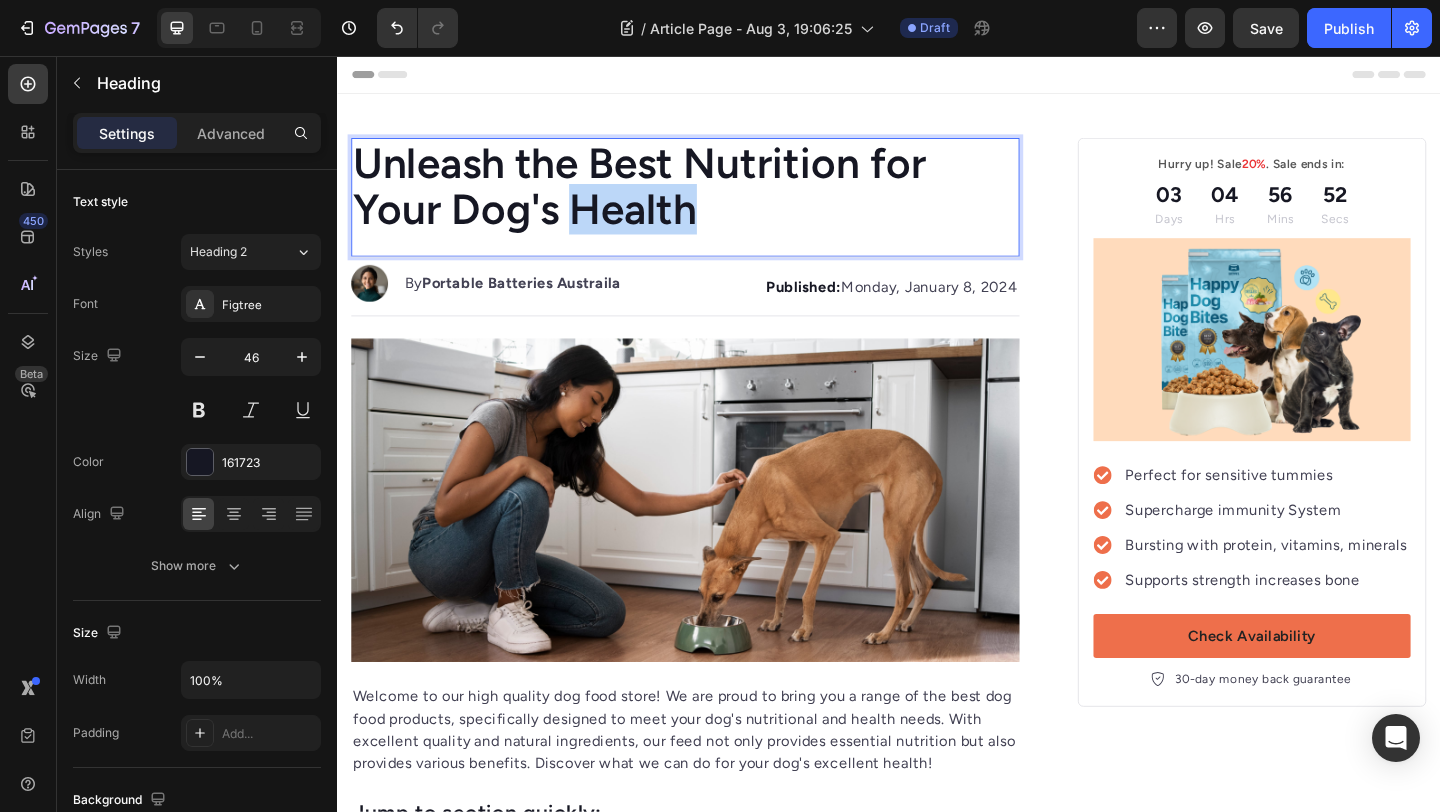 click on "Unleash the Best Nutrition for Your Dog's Health" at bounding box center (715, 197) 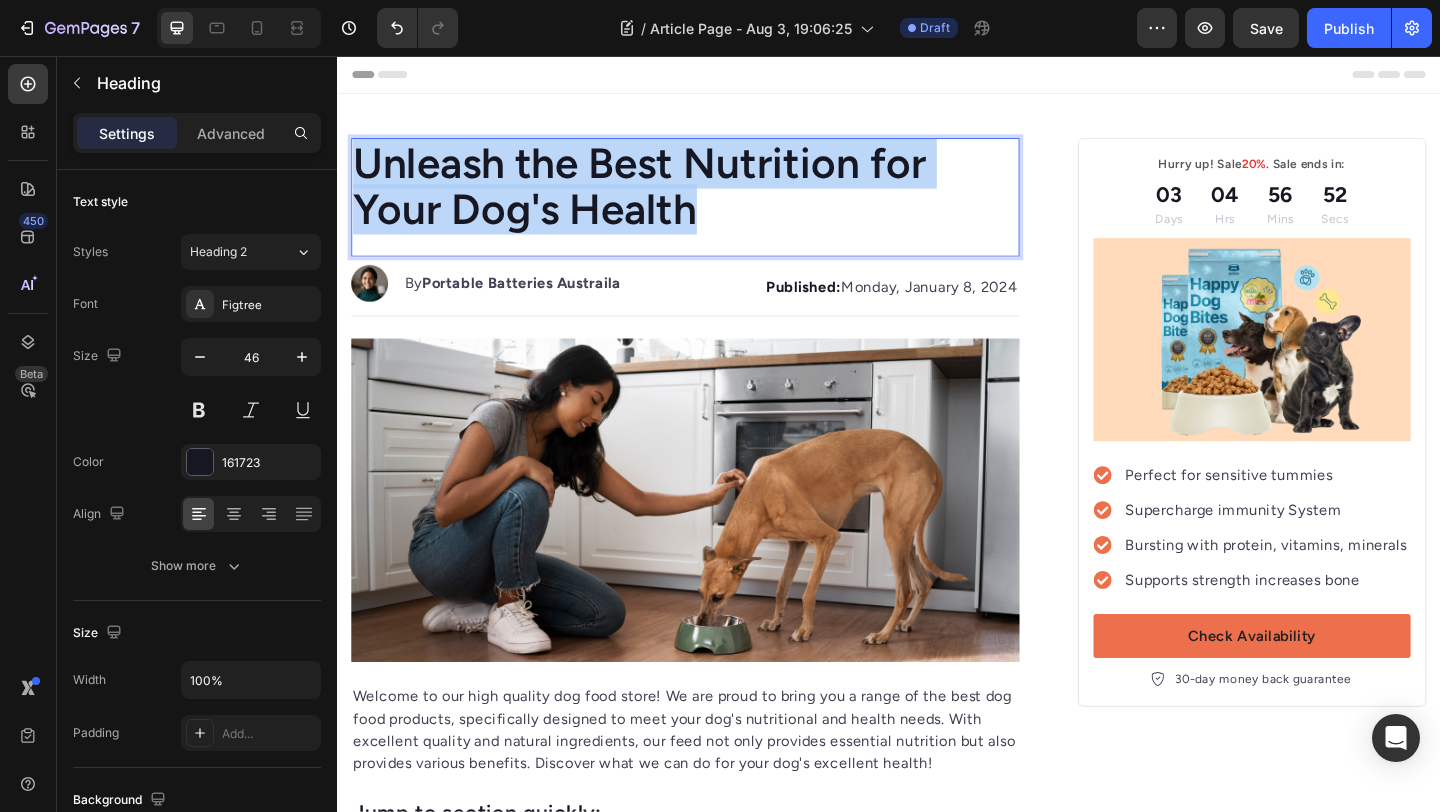 click on "Unleash the Best Nutrition for Your Dog's Health" at bounding box center [715, 197] 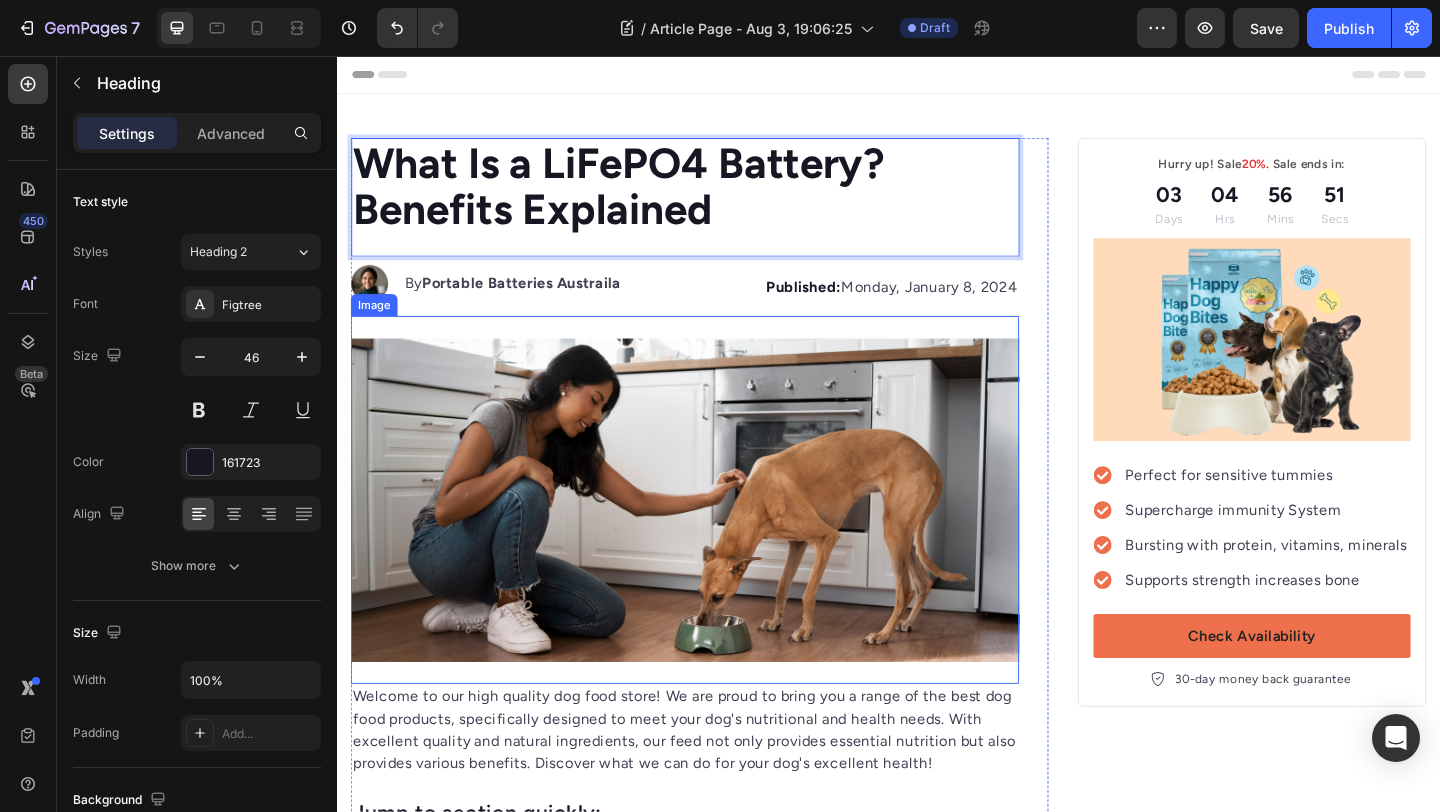 click at bounding box center [715, 539] 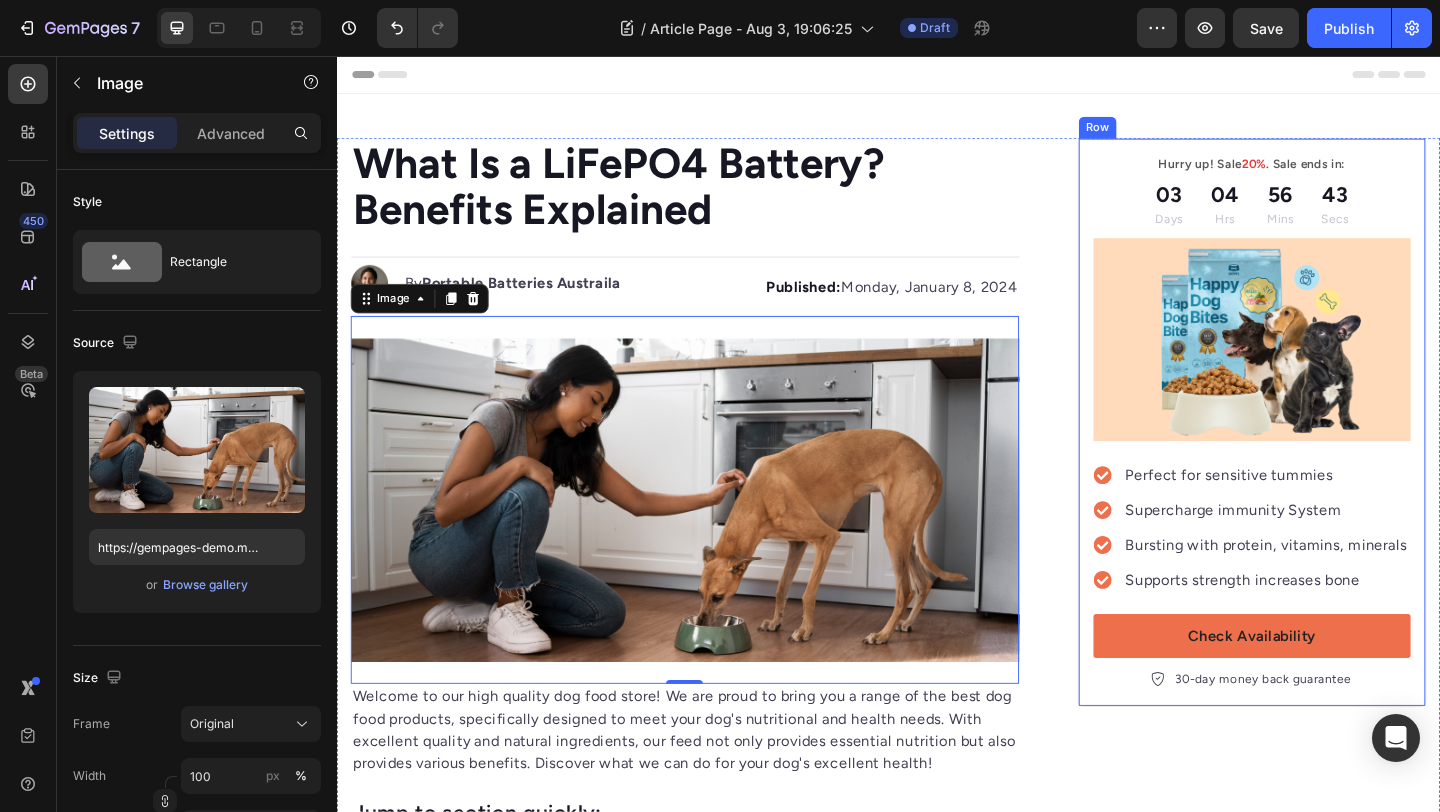 click on "Hurry up! Sale  20% . Sale ends in: Text block 03 Days 04 Hrs 56 Mins 43 Secs Countdown Timer Image Perfect for sensitive tummies Supercharge immunity System Bursting with protein, vitamins, minerals Supports strength increases bone Item list Check Availability Button
30-day money back guarantee Item list Row" at bounding box center [1332, 454] 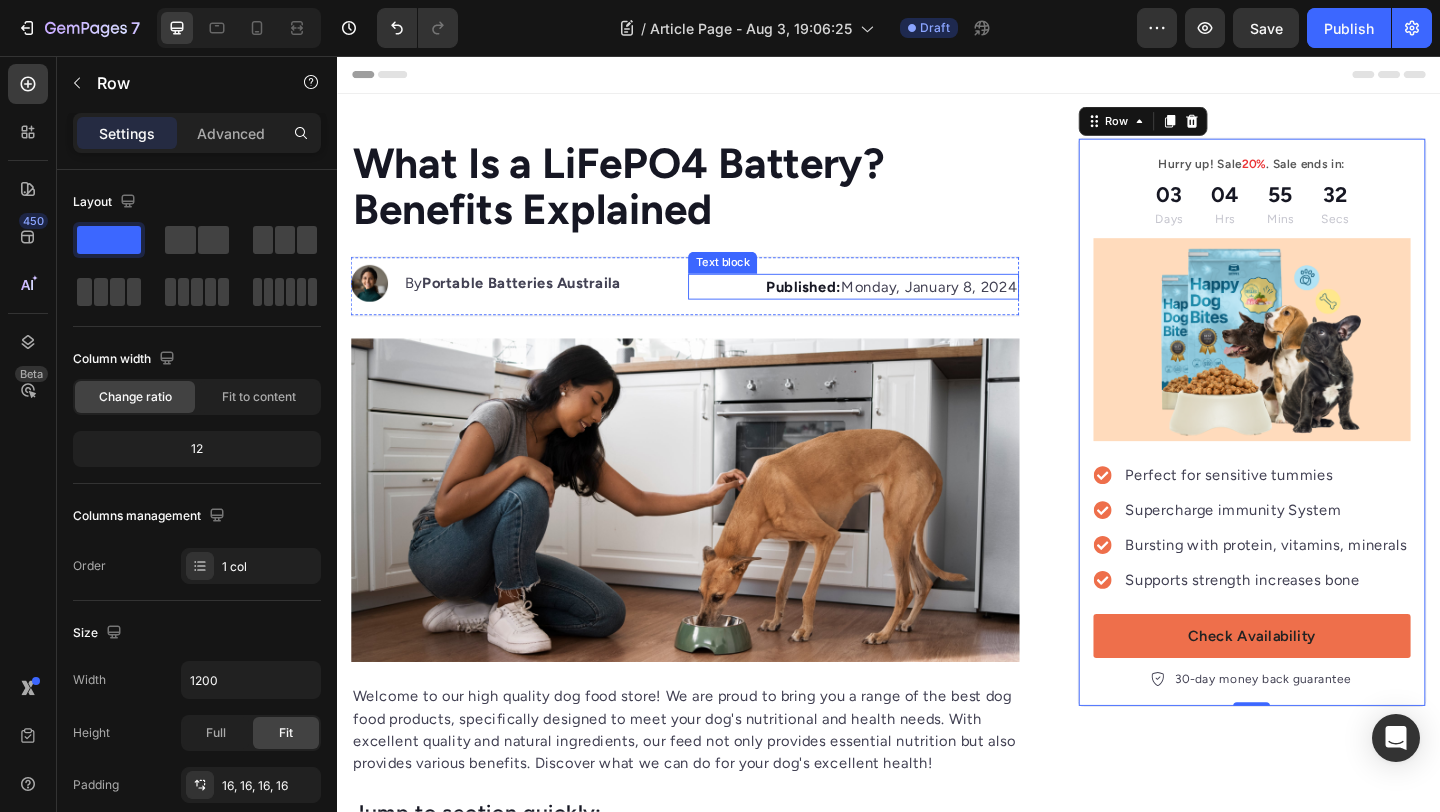 click on "Published:  Monday, January 8, 2024" at bounding box center [898, 307] 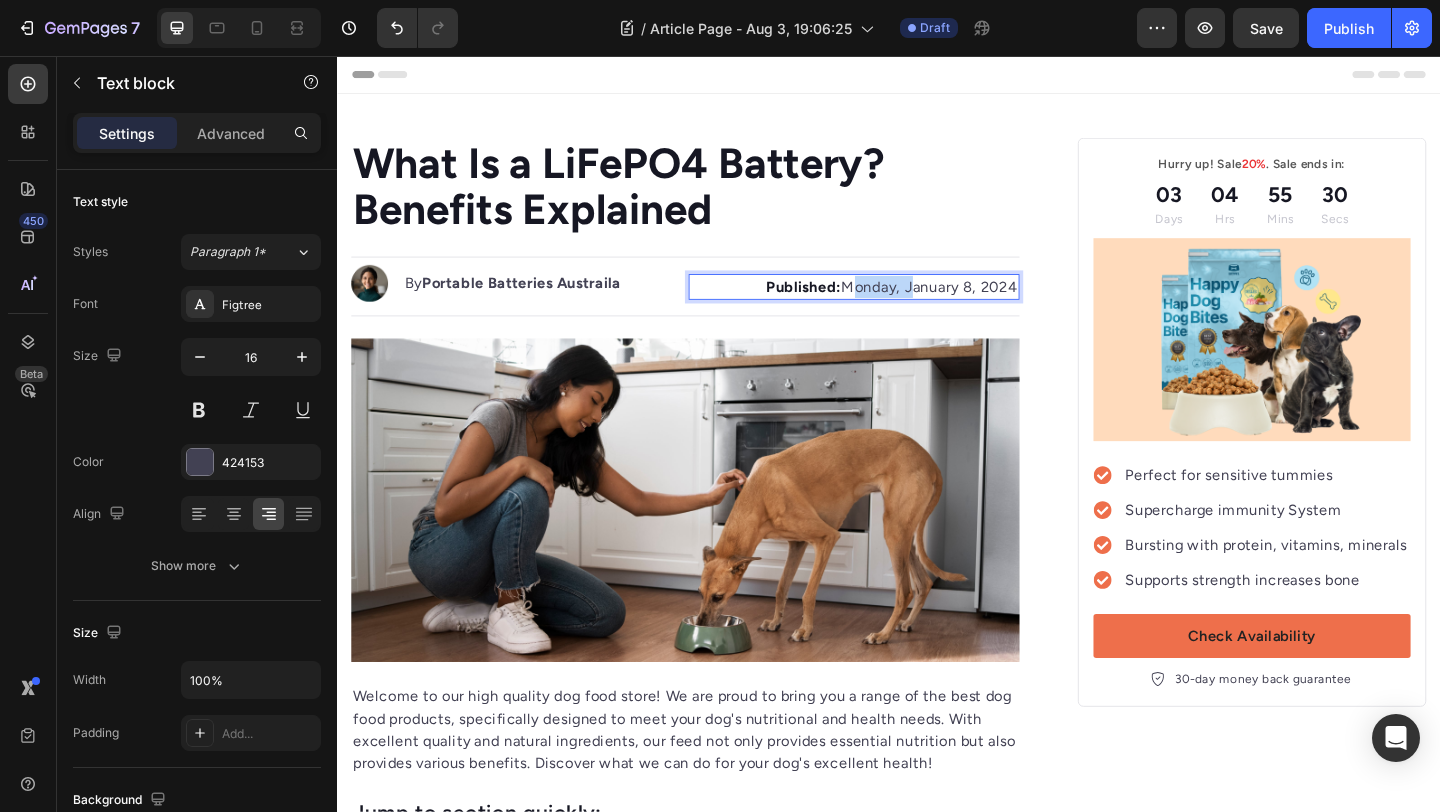 drag, startPoint x: 953, startPoint y: 305, endPoint x: 884, endPoint y: 306, distance: 69.00725 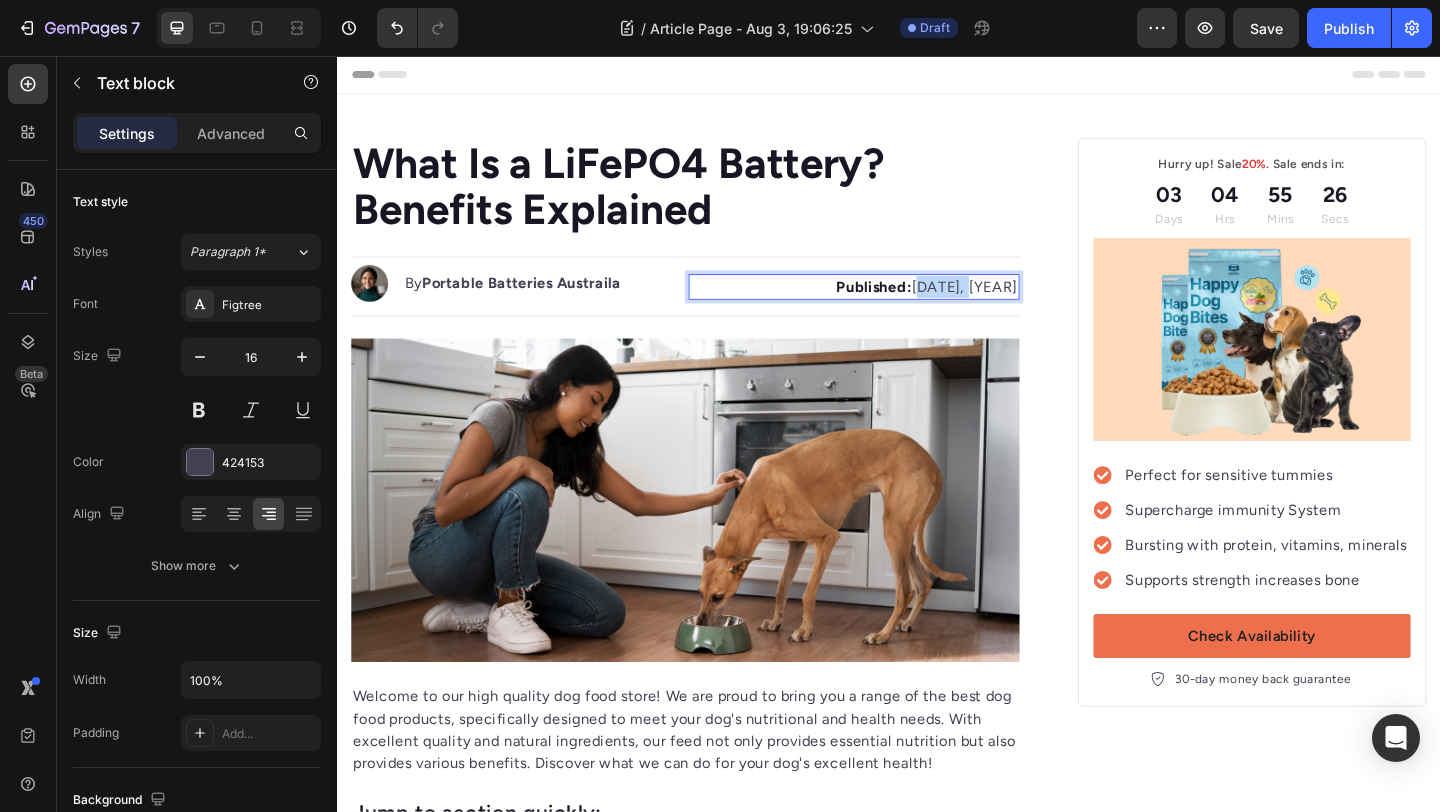 drag, startPoint x: 1010, startPoint y: 305, endPoint x: 954, endPoint y: 307, distance: 56.0357 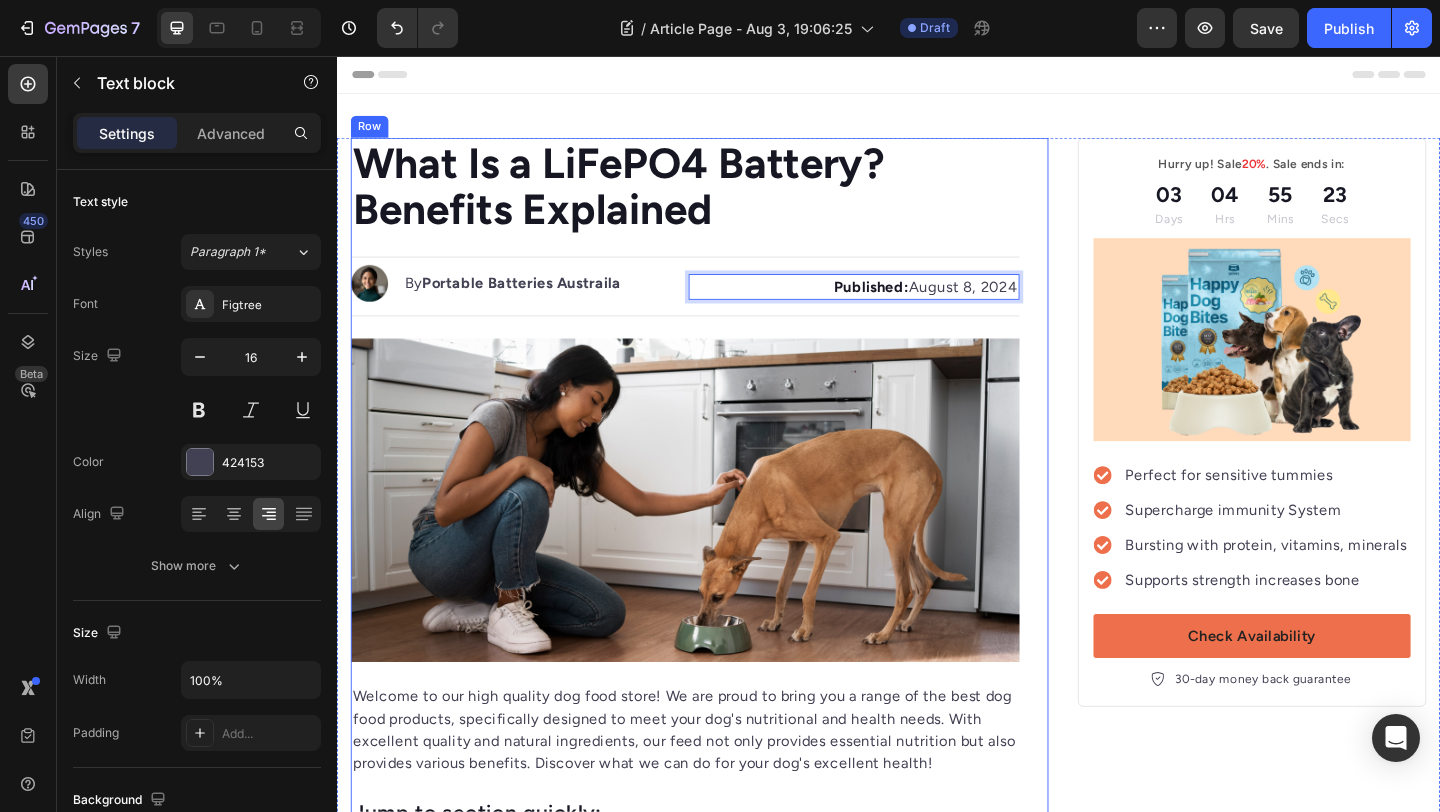 click on "Published: August [DAY], [YEAR]" at bounding box center (898, 307) 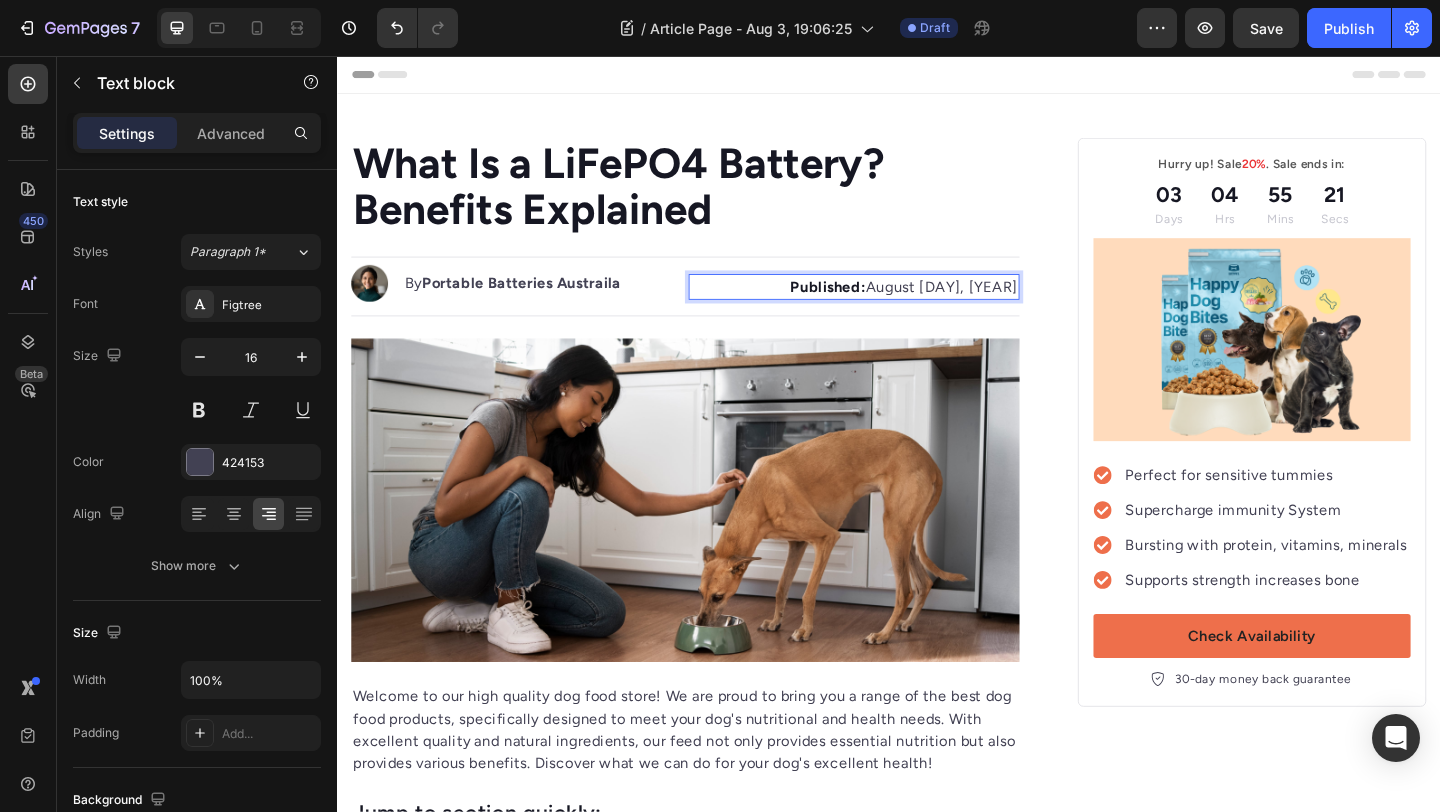 click on "Published: August [DAY], [YEAR]" at bounding box center [898, 307] 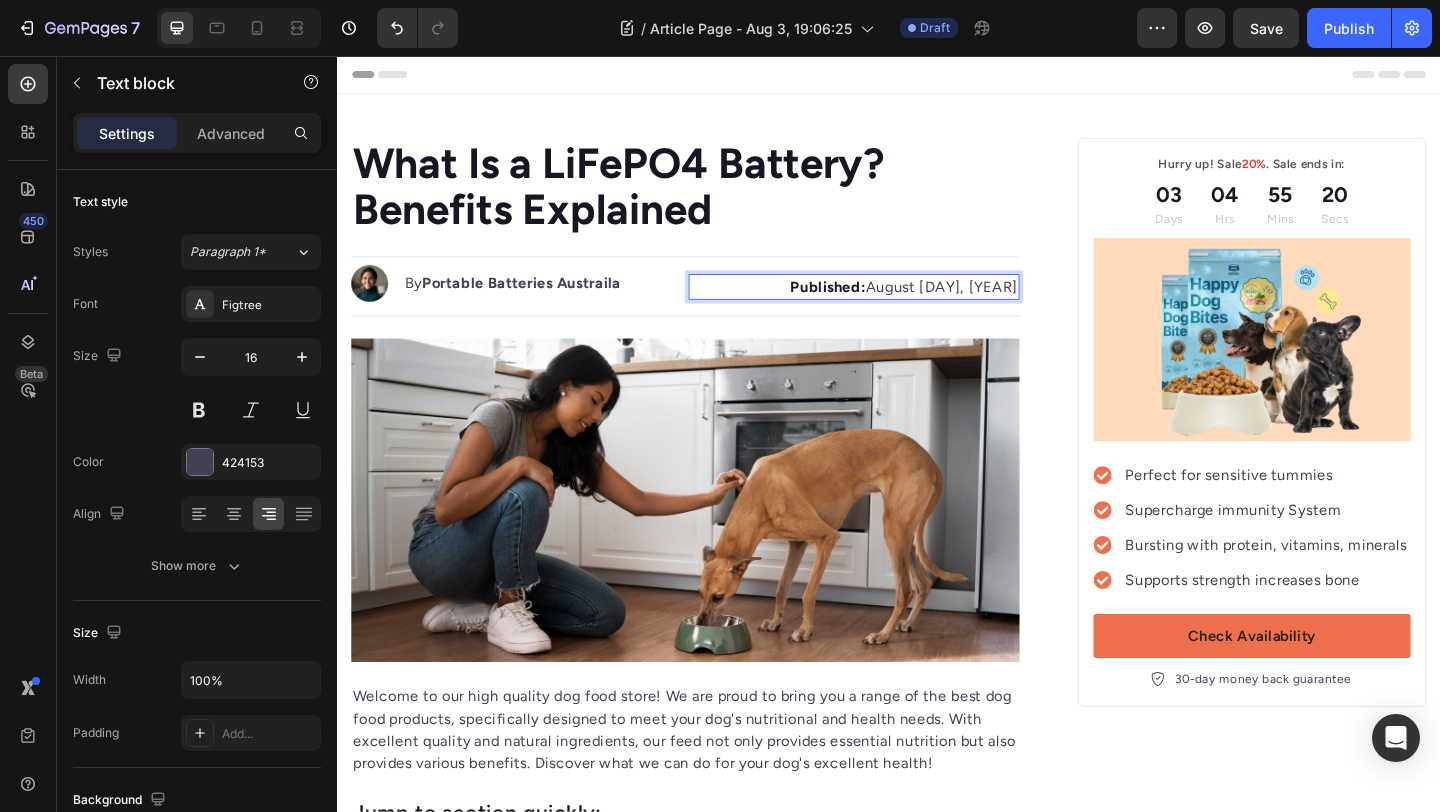 click on "Published: August [DAY], [YEAR]" at bounding box center [898, 307] 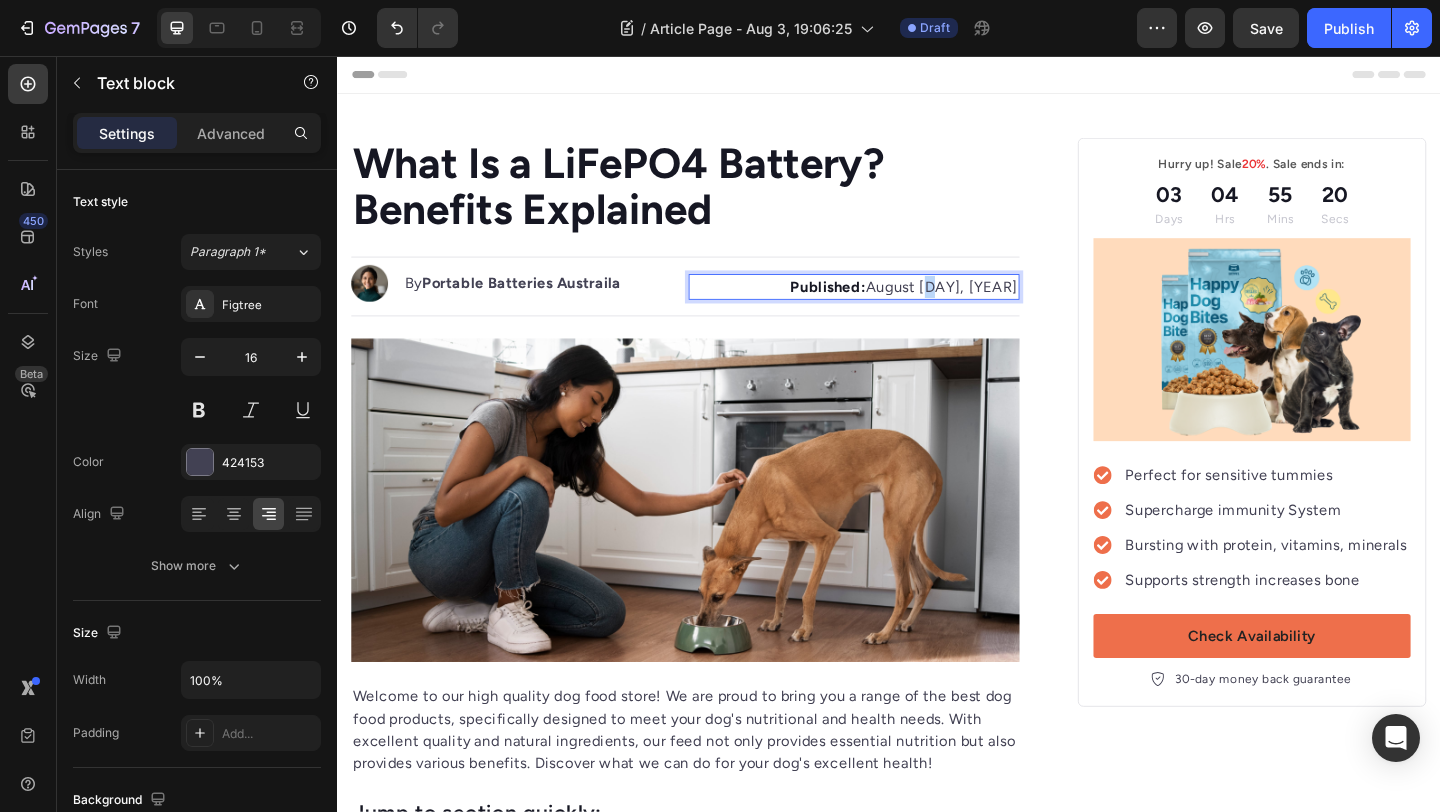 click on "Published: August [DAY], [YEAR]" at bounding box center (898, 307) 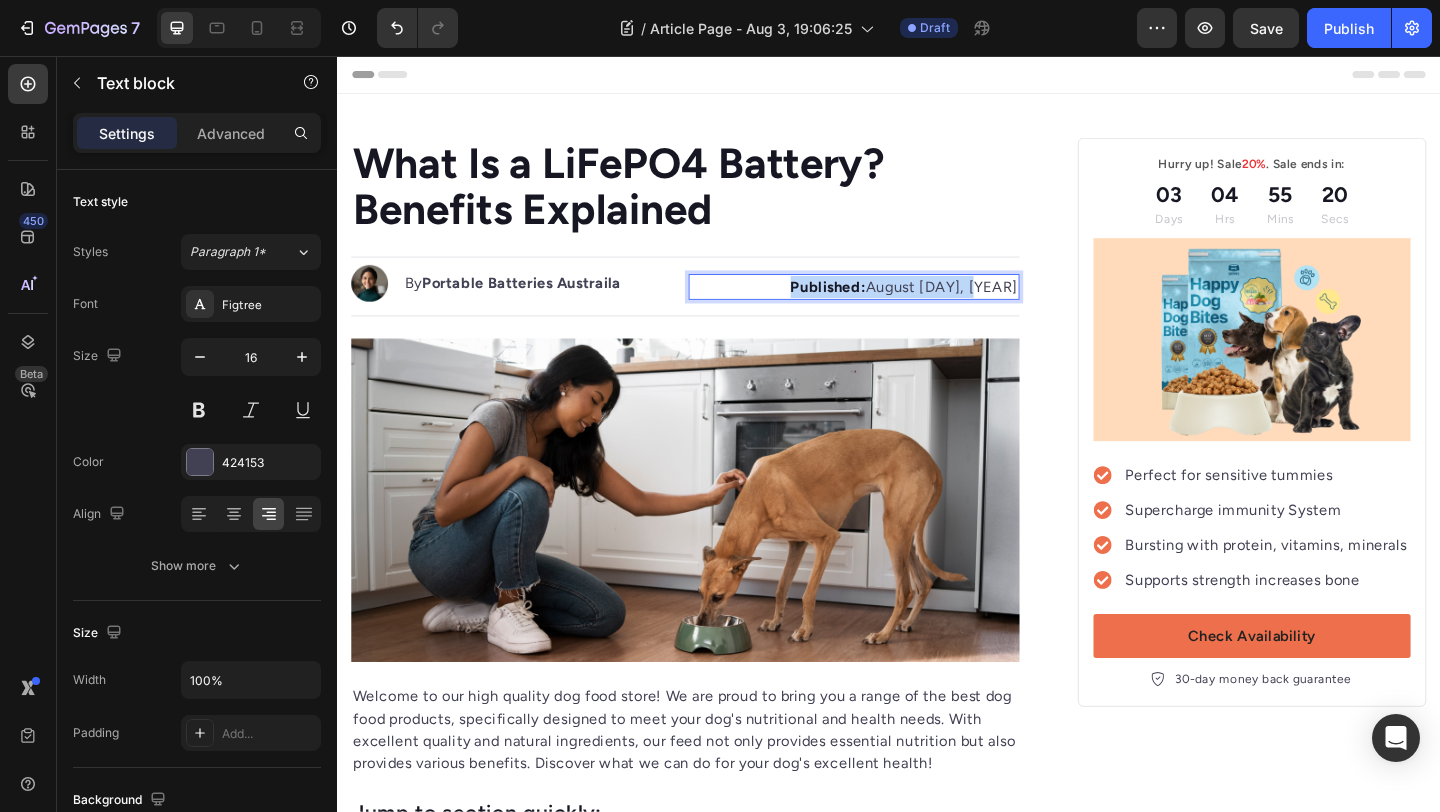 click on "Published: August [DAY], [YEAR]" at bounding box center [898, 307] 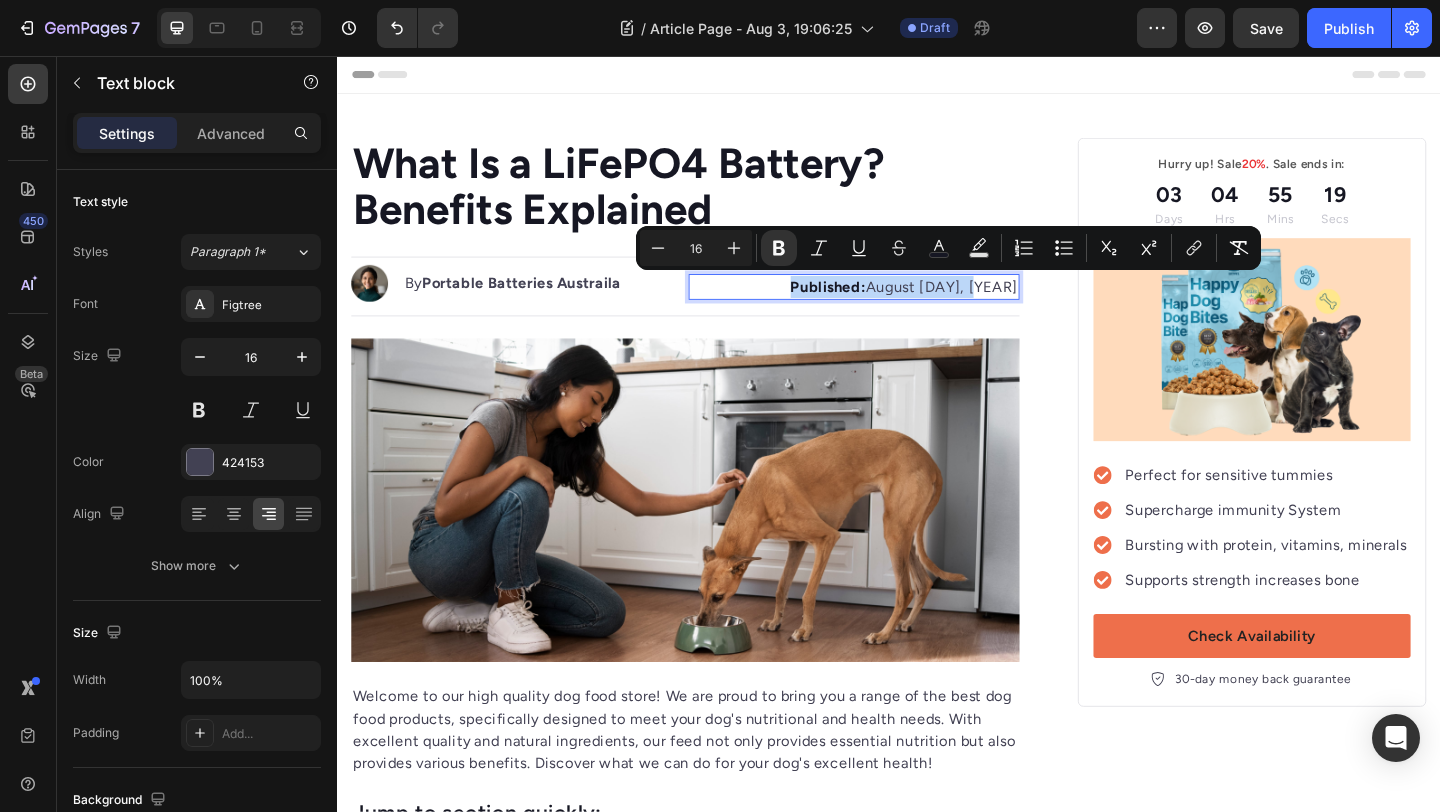 click on "Published: August [DAY], [YEAR]" at bounding box center (898, 307) 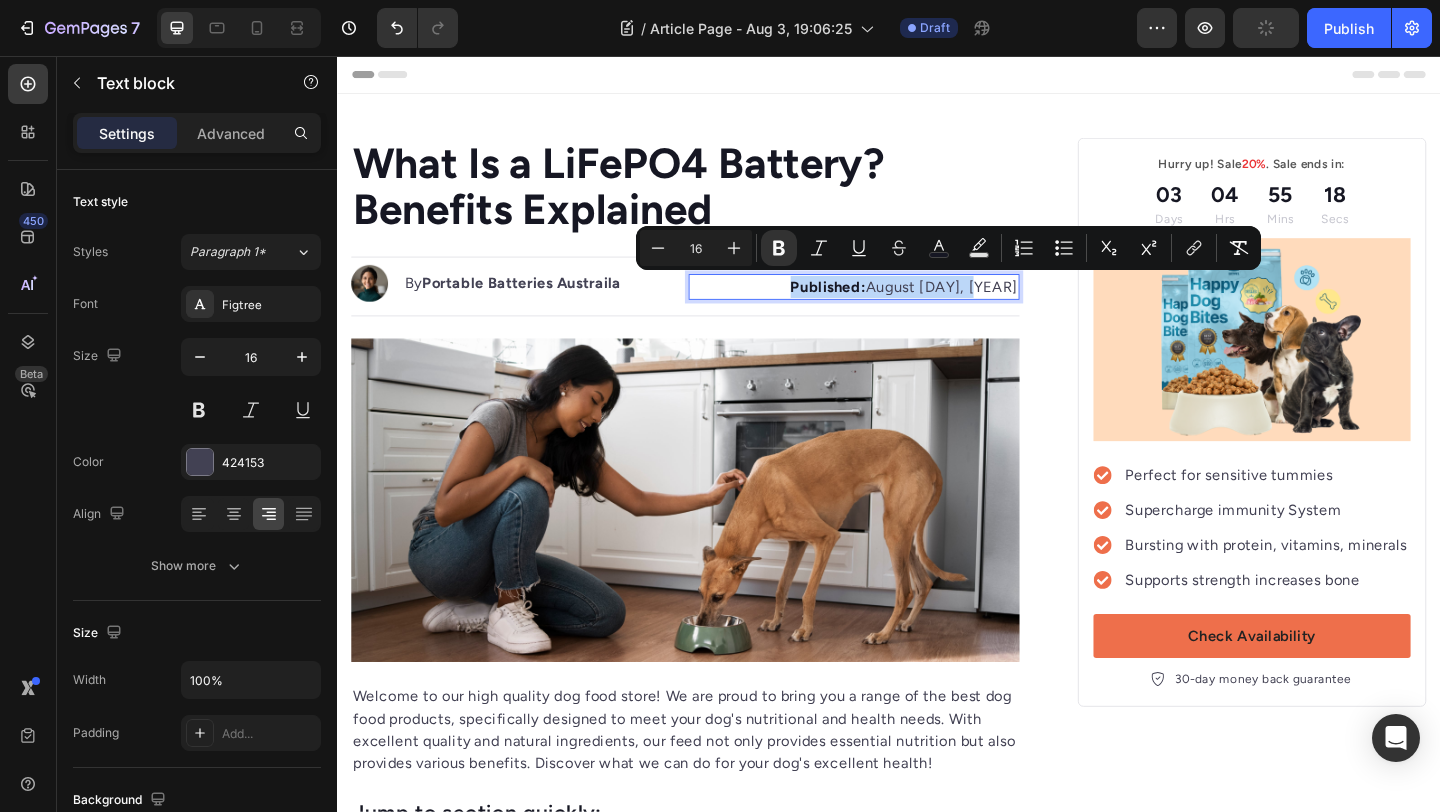 click on "Published: August [DAY], [YEAR]" at bounding box center [898, 307] 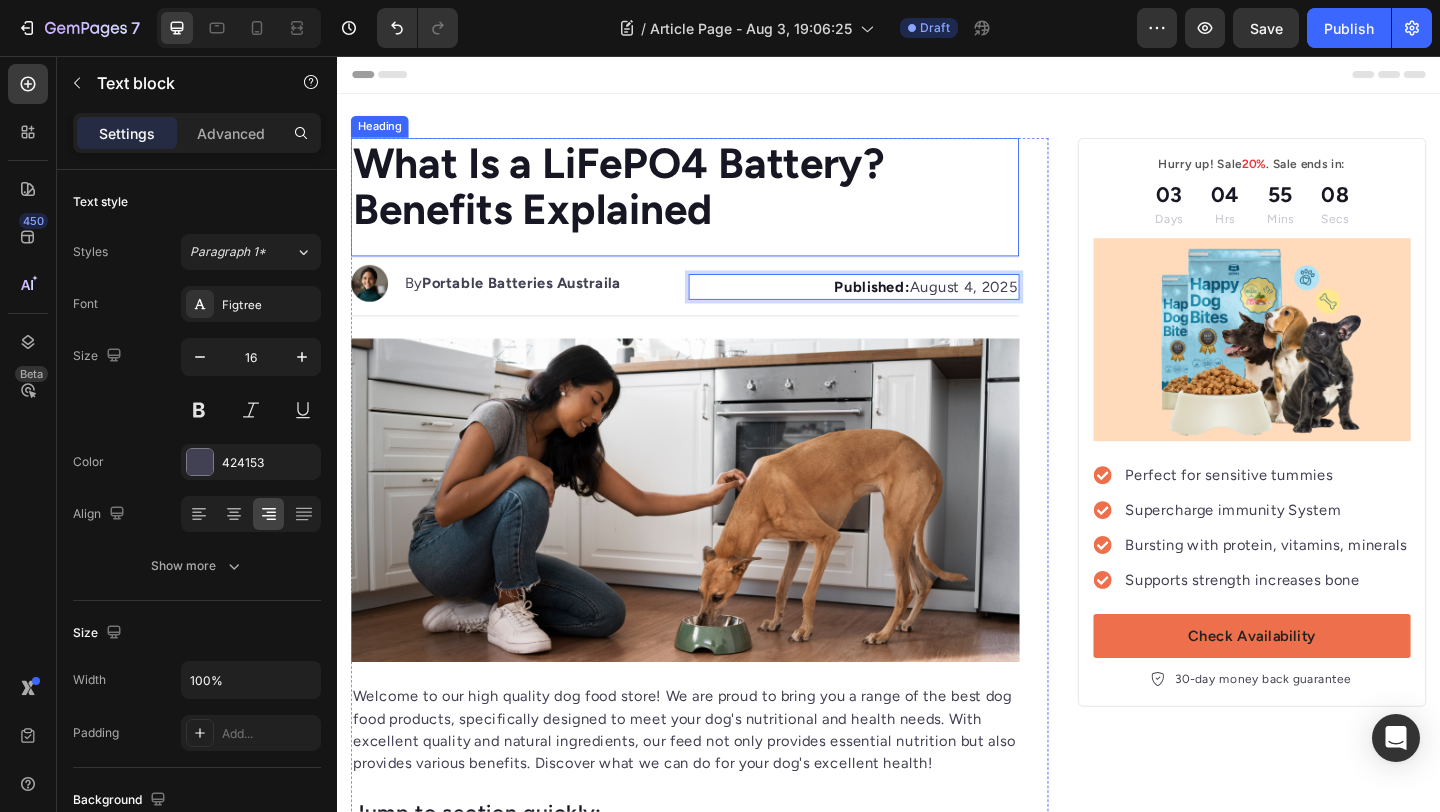 click on "⁠⁠⁠⁠⁠⁠⁠ What Is a LiFePO4 Battery? Benefits Explained" at bounding box center [715, 197] 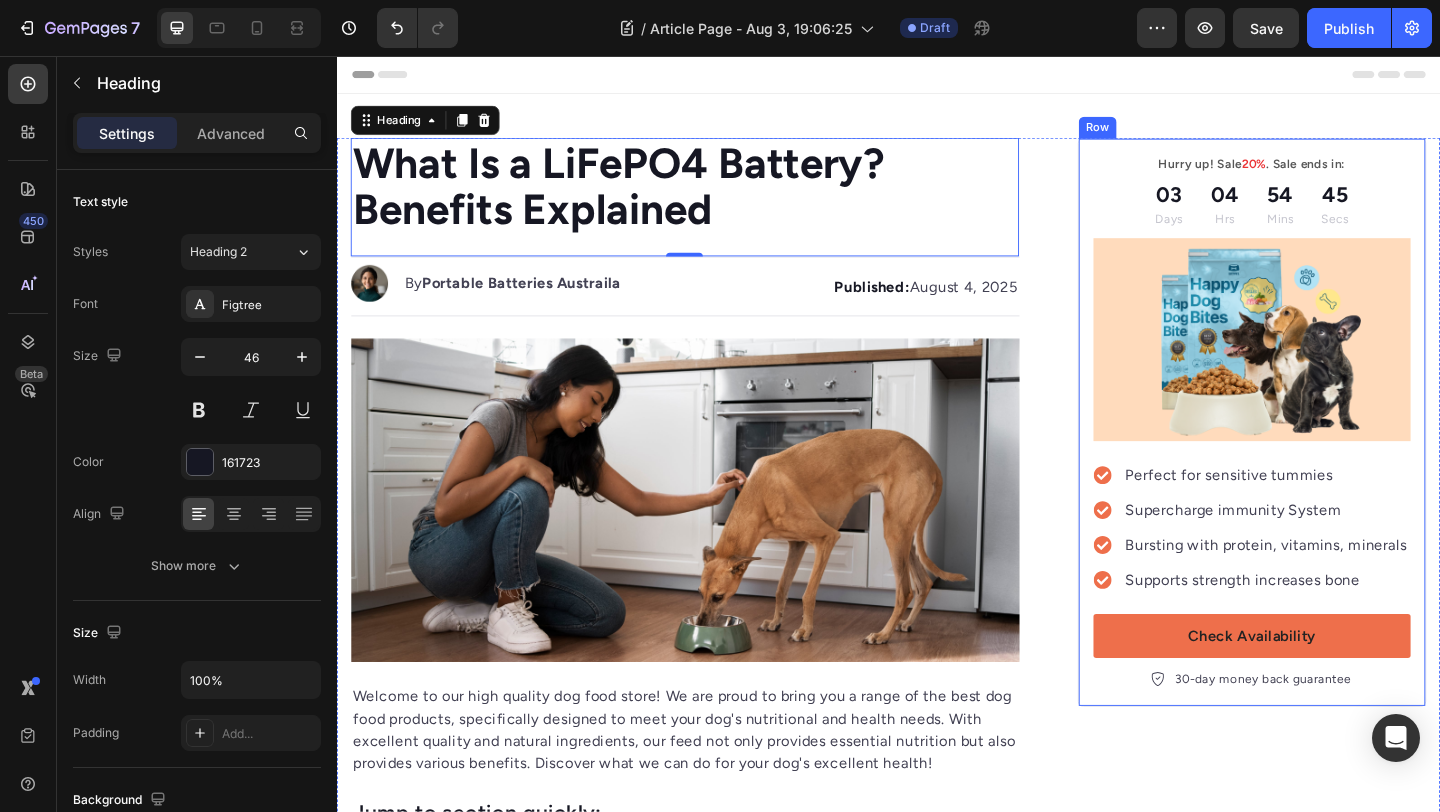 click on "Hurry up! Sale  20% . Sale ends in: Text block 03 Days 04 Hrs 54 Mins 45 Secs Countdown Timer Image Perfect for sensitive tummies Supercharge immunity System Bursting with protein, vitamins, minerals Supports strength increases bone Item list Check Availability Button
30-day money back guarantee Item list Row" at bounding box center (1332, 454) 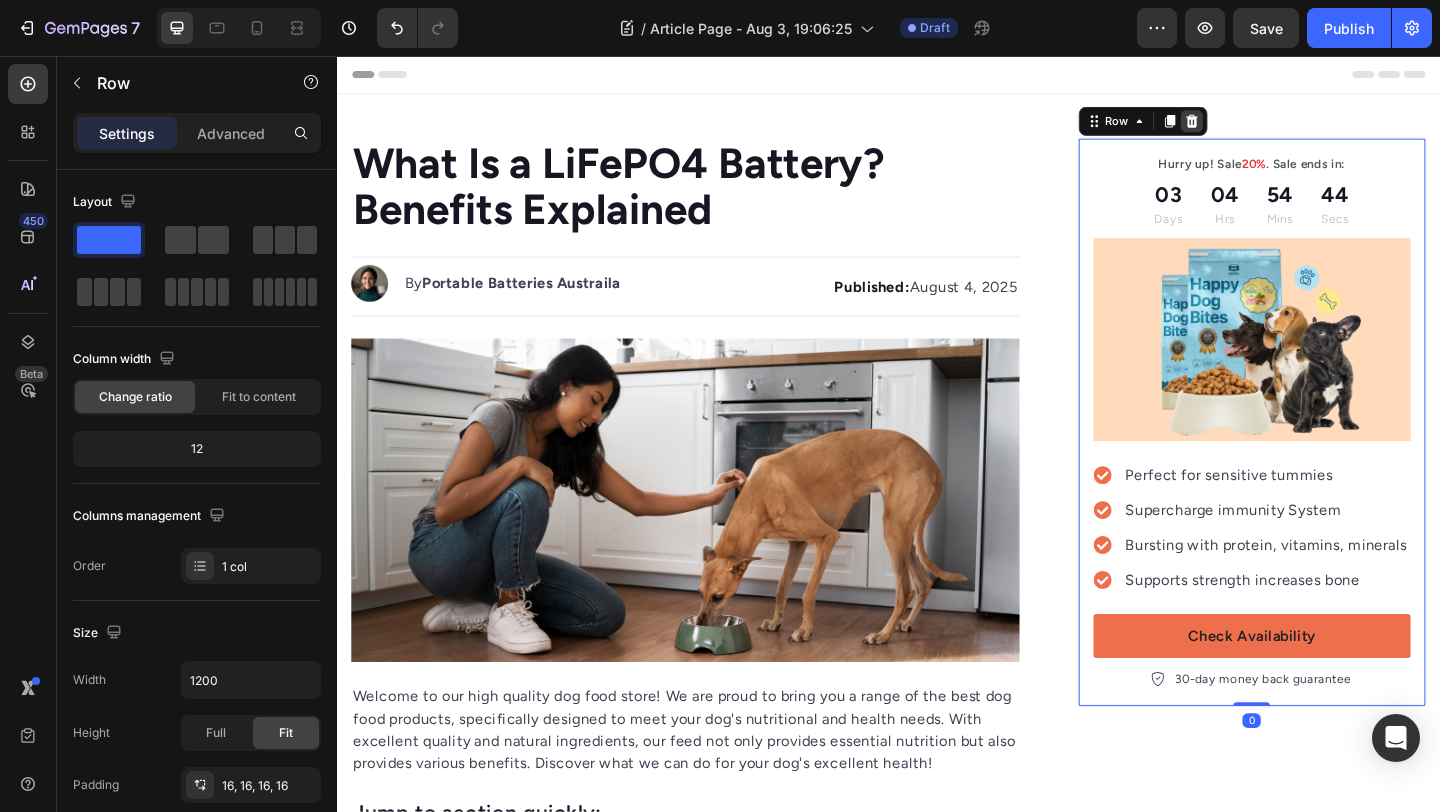 click at bounding box center (1267, 127) 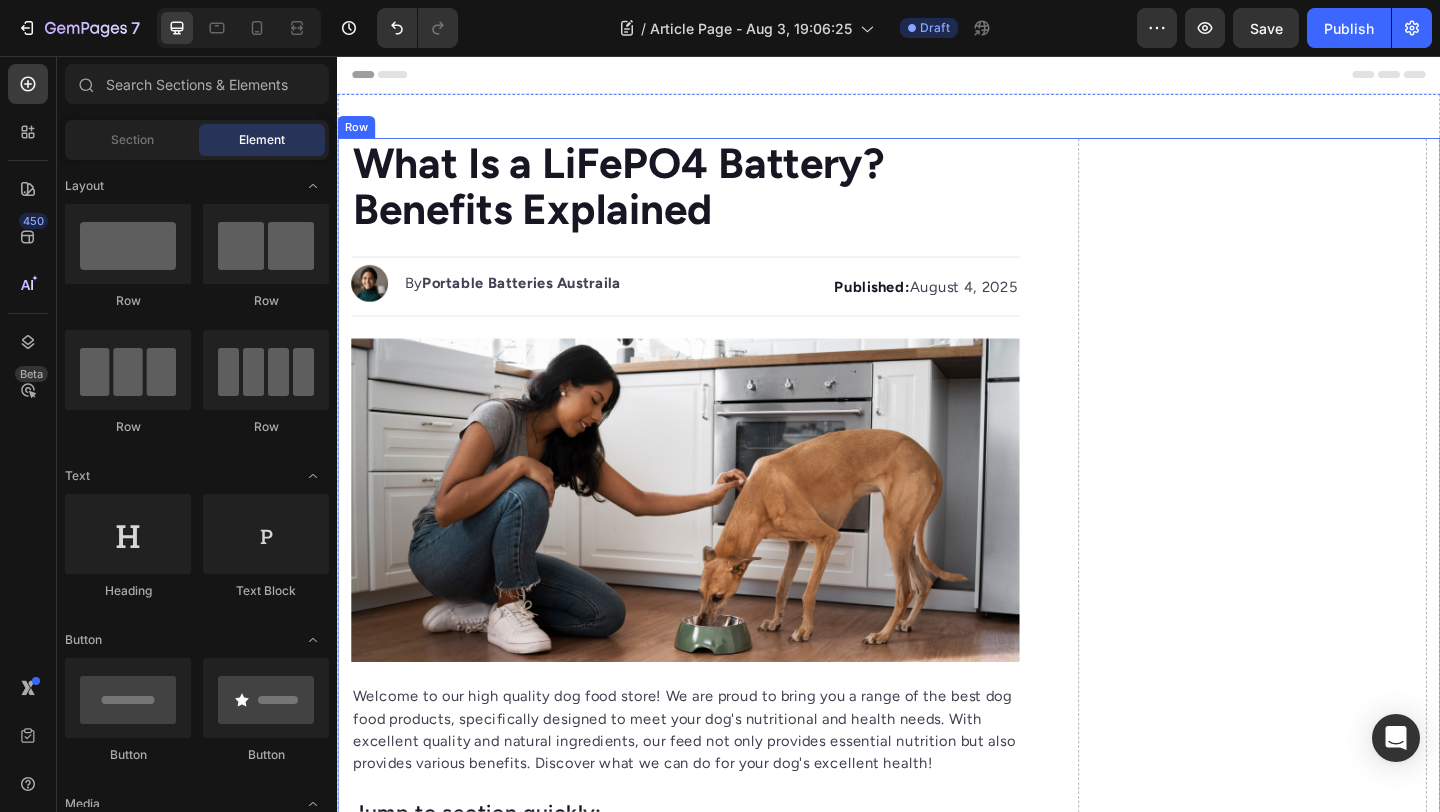 click on "Drop element here" at bounding box center [1332, 3258] 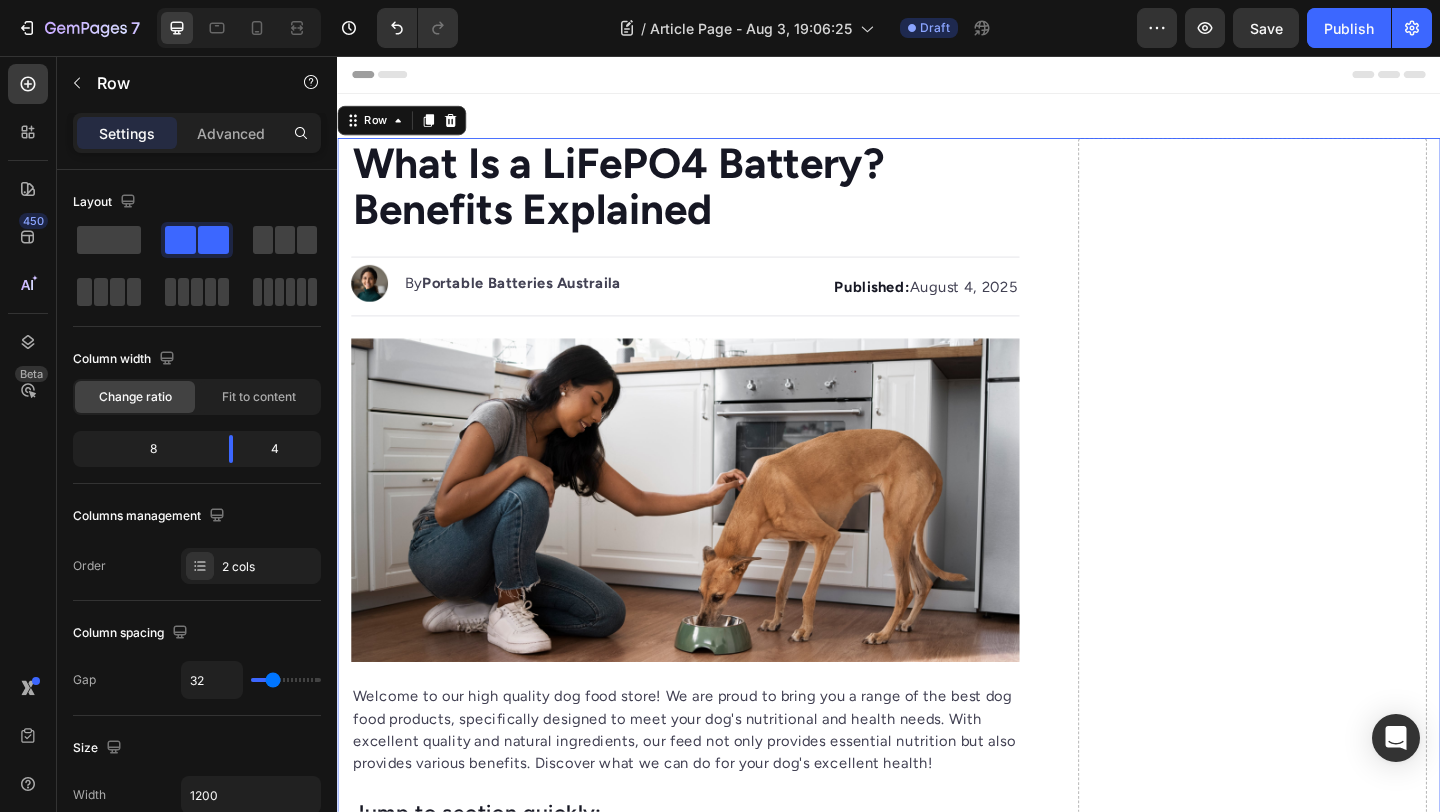 click on "⁠⁠⁠⁠⁠⁠⁠ What Is a LiFePO4 Battery? Benefits Explained Heading Image By Portable Batteries Austraila Text block Advanced list Published: [DATE], [YEAR] Text block Row Image Welcome to our high quality dog food store! We are proud to bring you a range of the best dog food products, specifically designed to meet your dog's nutritional and health needs. With excellent quality and natural ingredients, our feed not only provides essential nutrition but also provides various benefits. Discover what we can do for your dog's excellent health! Text block Jump to section quickly: Text block
Icon Healthy and Balanced Nutrition Text block Advanced list
Icon Joint Care and Mobility Support Text block Advanced list
Icon Digestive Health and Immune Support Text block Advanced list
Icon Healthy Skin and Shiny Coat Text block Advanced list
Icon Overall Well-being and Vitality Text block Advanced list Text block Image Healthy and Balanced Nutrition Heading       Text block" at bounding box center [937, 3258] 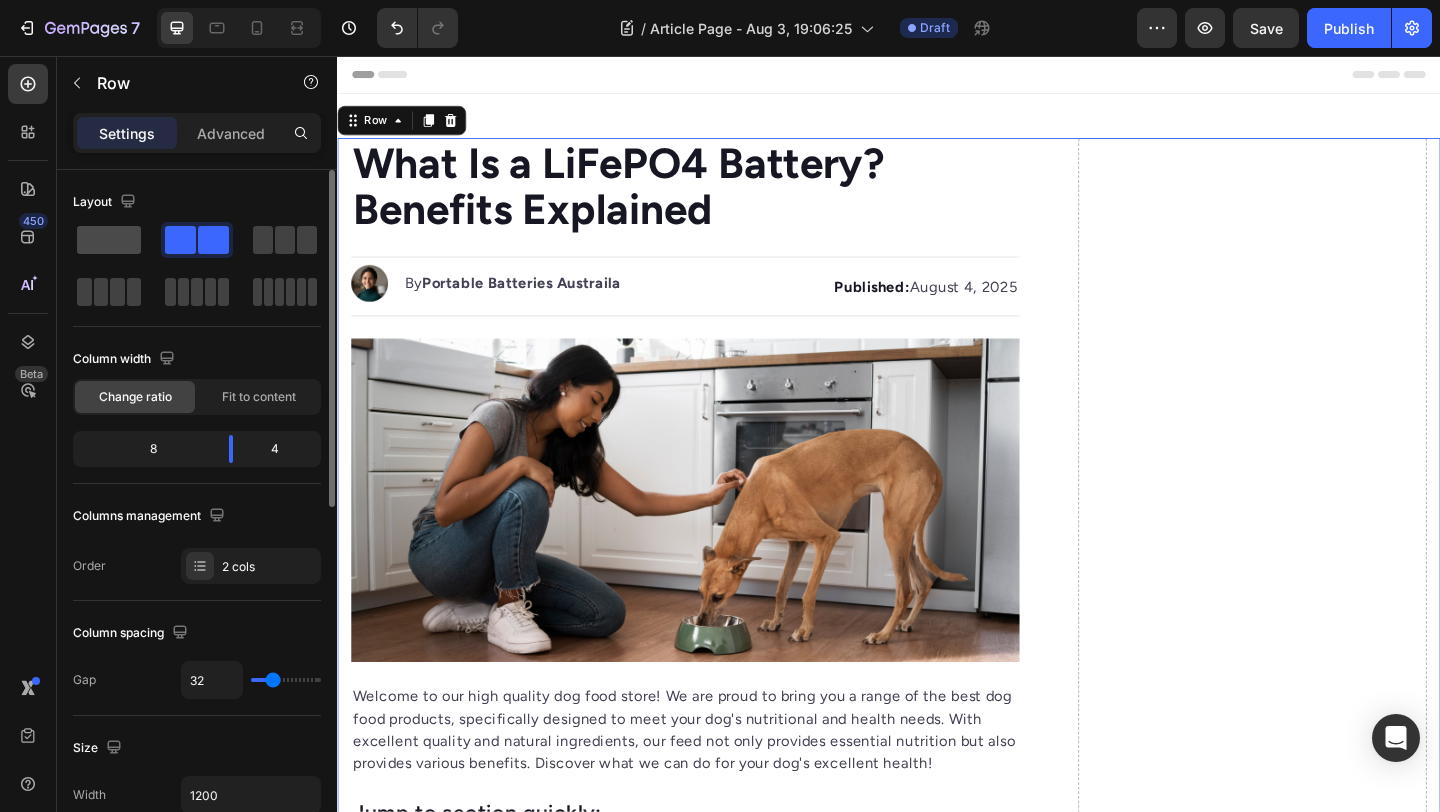 click 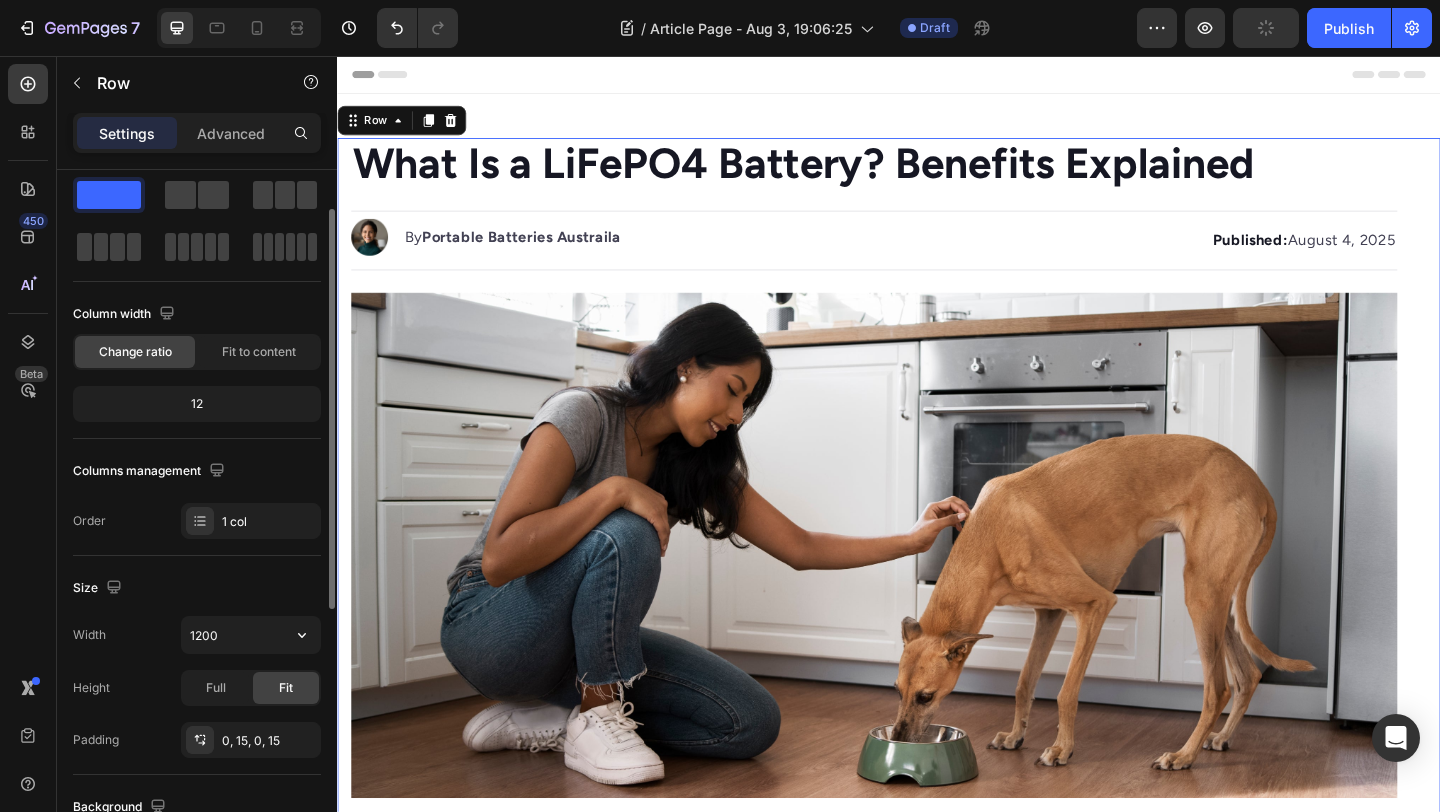 scroll, scrollTop: 54, scrollLeft: 0, axis: vertical 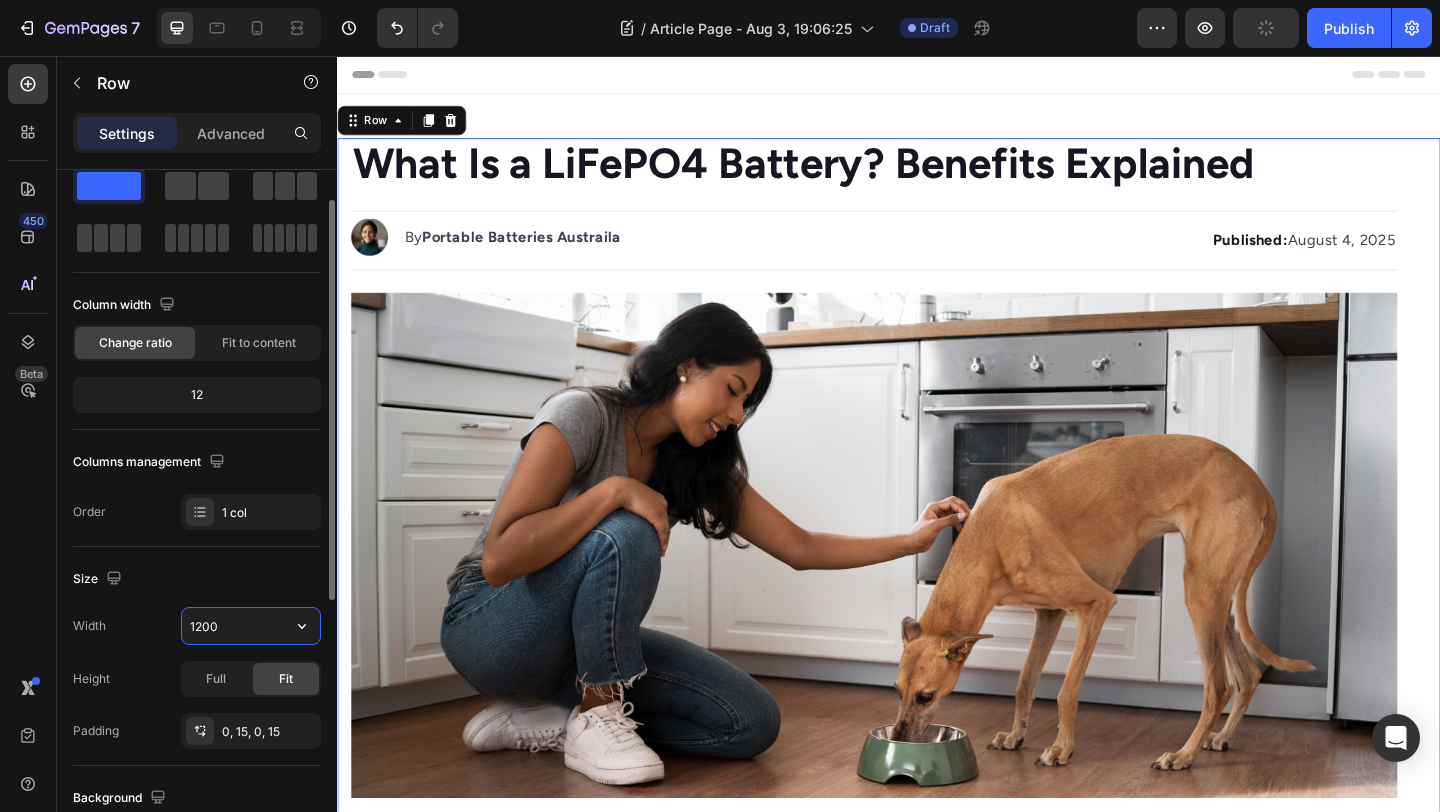click on "1200" at bounding box center [251, 626] 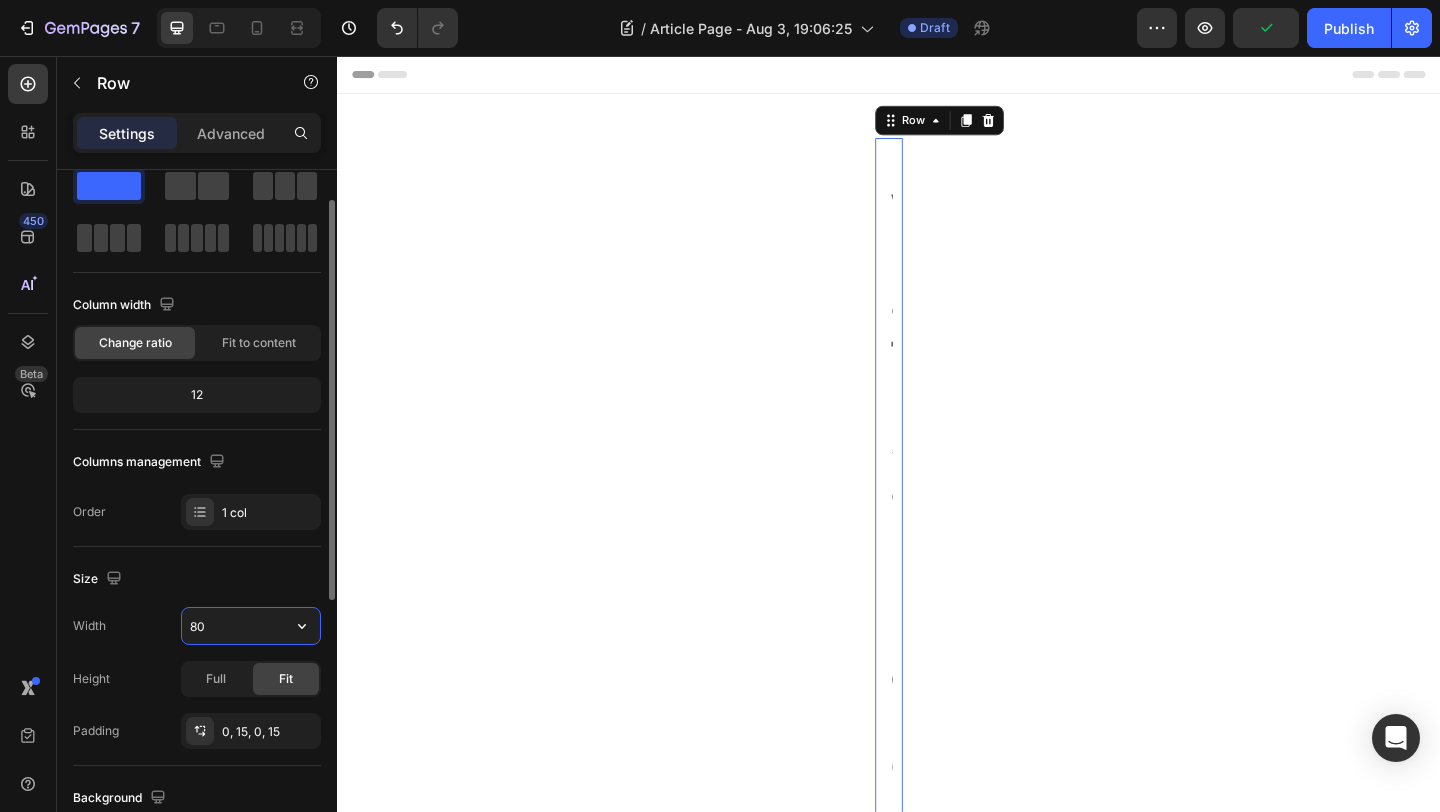 type on "800" 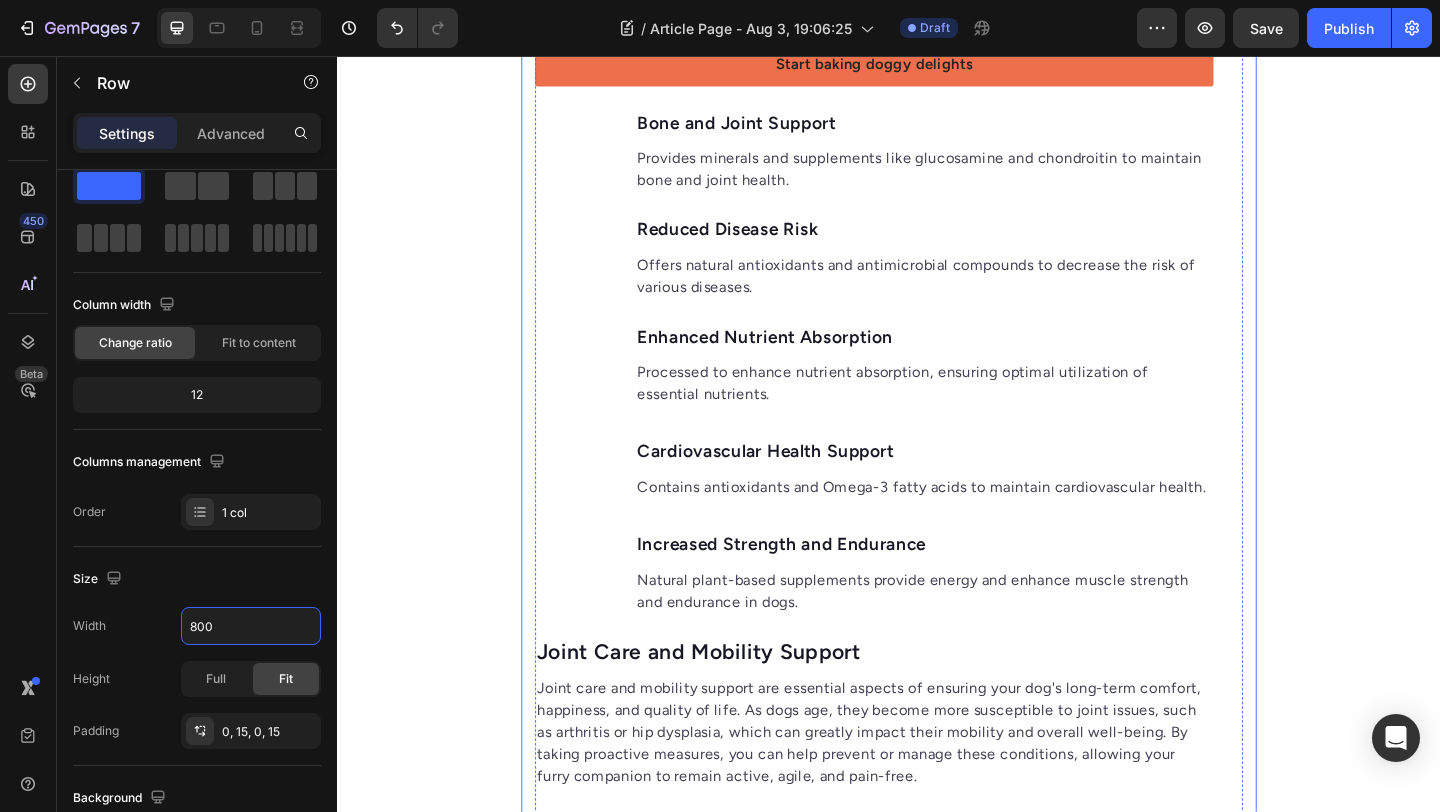 scroll, scrollTop: 2280, scrollLeft: 0, axis: vertical 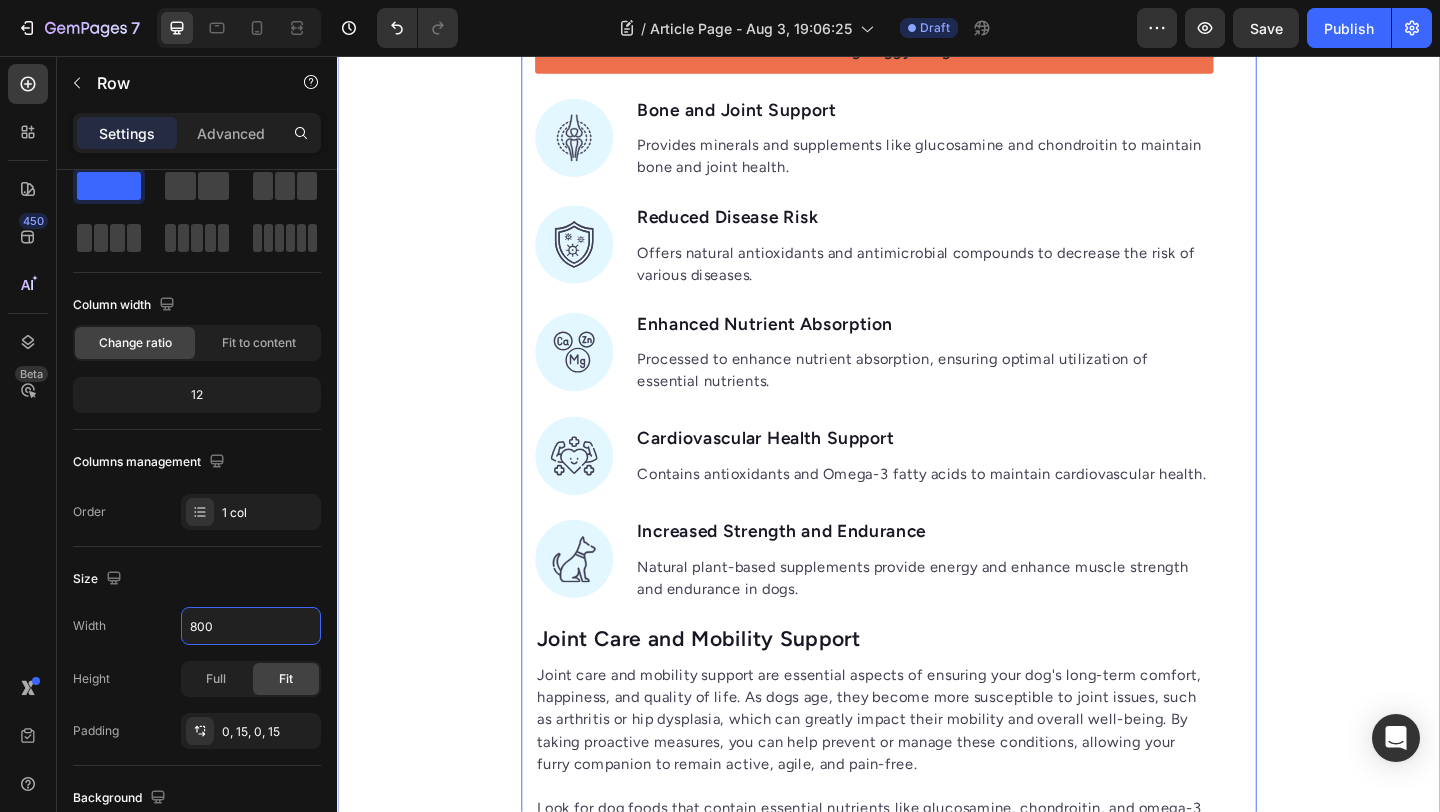 click on "⁠⁠⁠⁠⁠⁠⁠ What Is a LiFePO4 Battery? Benefits Explained Heading Image By Portable Batteries Austraila Text block Advanced list Published: [DATE], [YEAR] Text block Row Image Welcome to our high quality dog food store! We are proud to bring you a range of the best dog food products, specifically designed to meet your dog's nutritional and health needs. With excellent quality and natural ingredients, our feed not only provides essential nutrition but also provides various benefits. Discover what we can do for your dog's excellent health! Text block Jump to section quickly: Text block
Icon Healthy and Balanced Nutrition Text block Advanced list
Icon Joint Care and Mobility Support Text block Advanced list
Icon Digestive Health and Immune Support Text block Advanced list
Icon Healthy Skin and Shiny Coat Text block Advanced list
Icon Overall Well-being and Vitality Text block Advanced list Text block Image Healthy and Balanced Nutrition Heading       Text block" at bounding box center [937, 968] 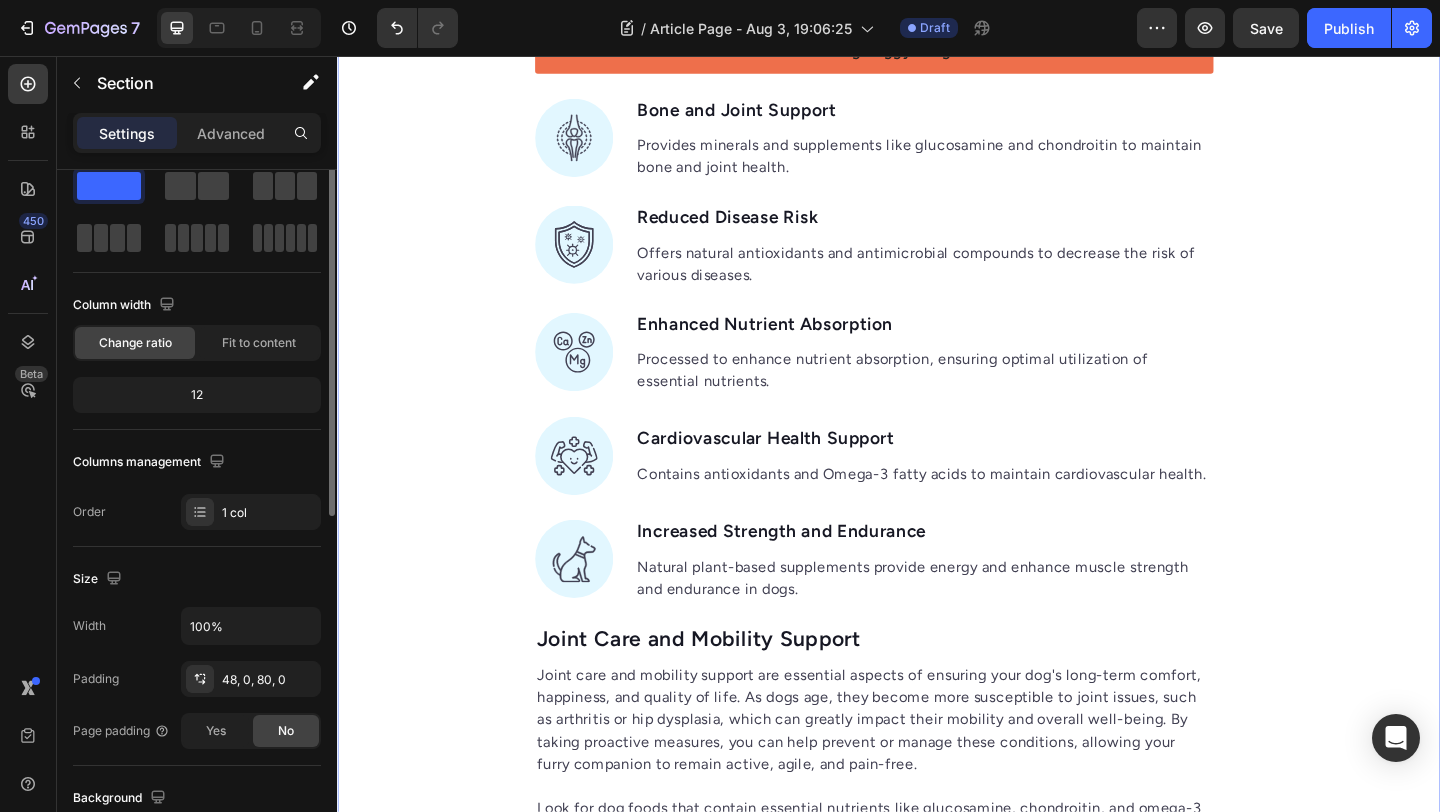 scroll, scrollTop: 0, scrollLeft: 0, axis: both 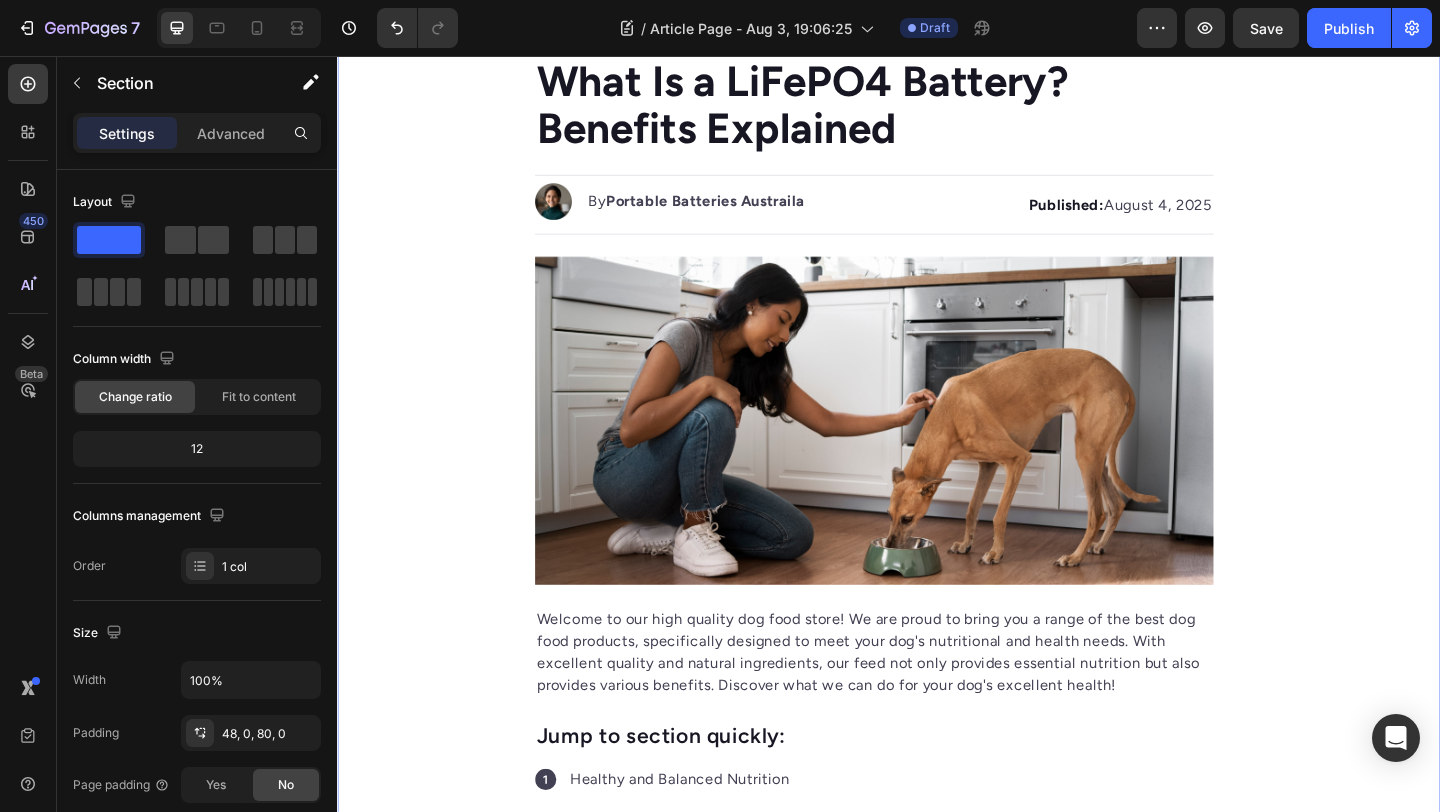 click on "⁠⁠⁠⁠⁠⁠⁠ What Is a LiFePO4 Battery? Benefits Explained Heading Image By Portable Batteries Austraila Text block Advanced list Published: [DATE], [YEAR] Text block Row Image Welcome to our high quality dog food store! We are proud to bring you a range of the best dog food products, specifically designed to meet your dog's nutritional and health needs. With excellent quality and natural ingredients, our feed not only provides essential nutrition but also provides various benefits. Discover what we can do for your dog's excellent health! Text block Jump to section quickly: Text block
Icon Healthy and Balanced Nutrition Text block Advanced list
Icon Joint Care and Mobility Support Text block Advanced list
Icon Digestive Health and Immune Support Text block Advanced list
Icon Healthy Skin and Shiny Coat Text block Advanced list
Icon Overall Well-being and Vitality Text block Advanced list Text block Image Healthy and Balanced Nutrition Heading       Text block" at bounding box center [937, 3159] 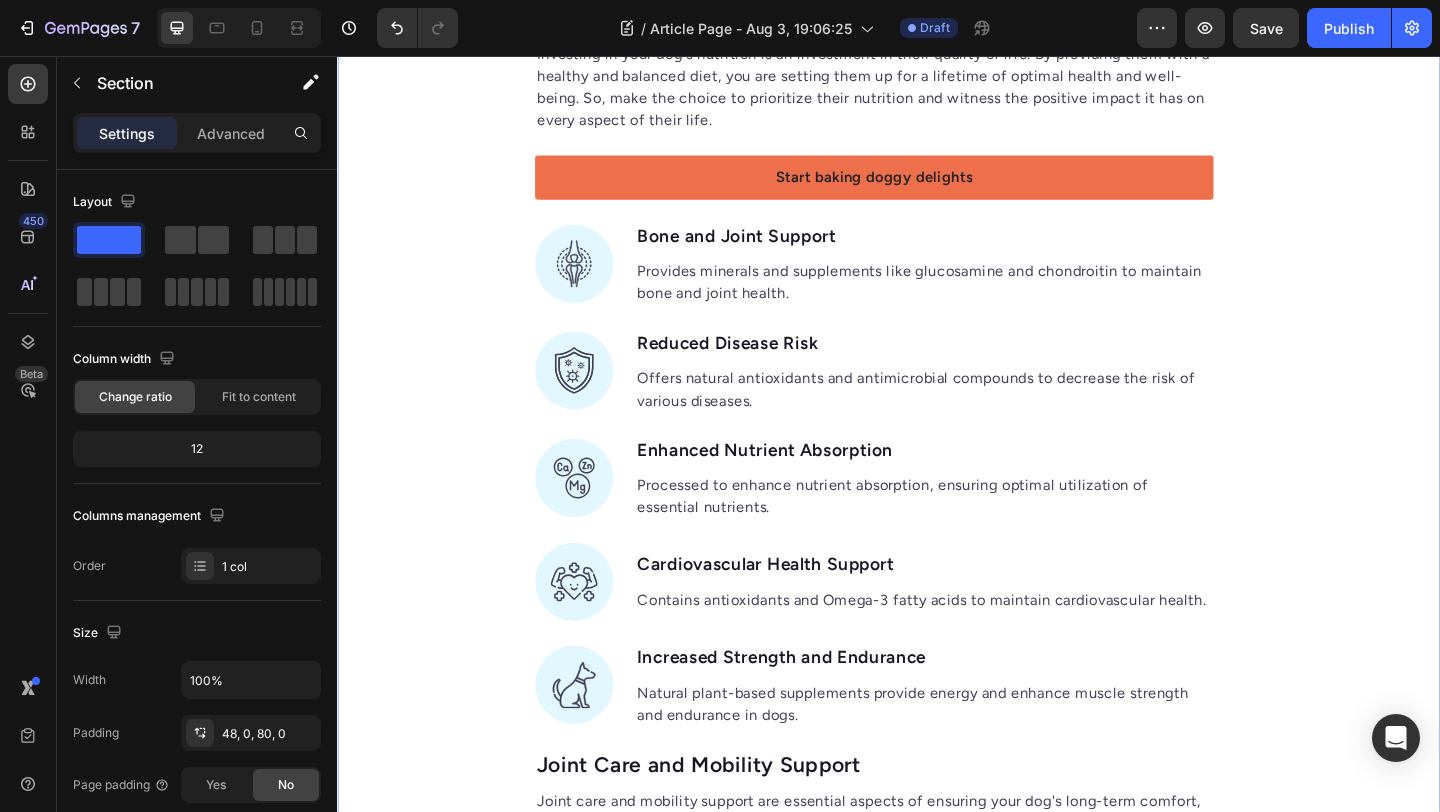 scroll, scrollTop: 2378, scrollLeft: 0, axis: vertical 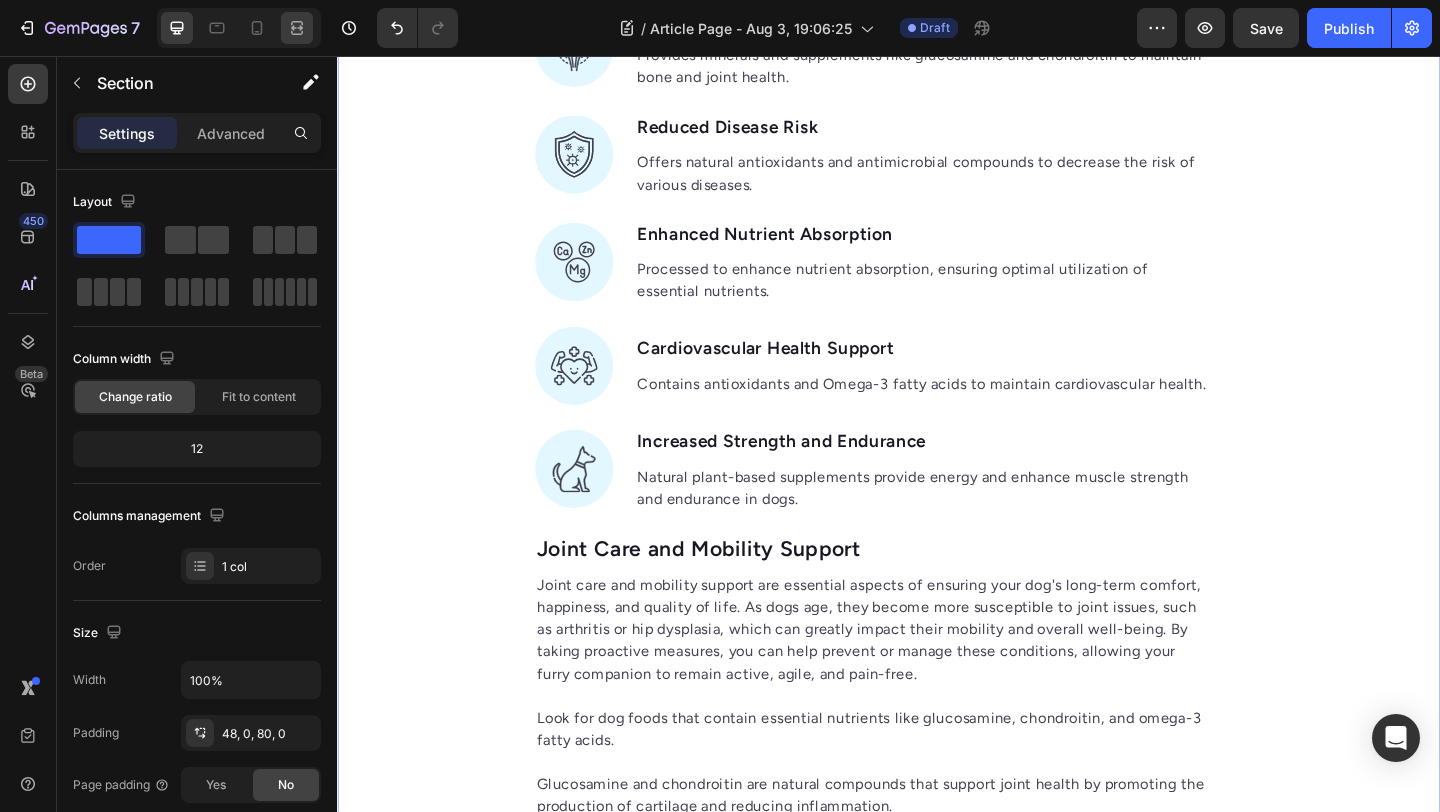 click 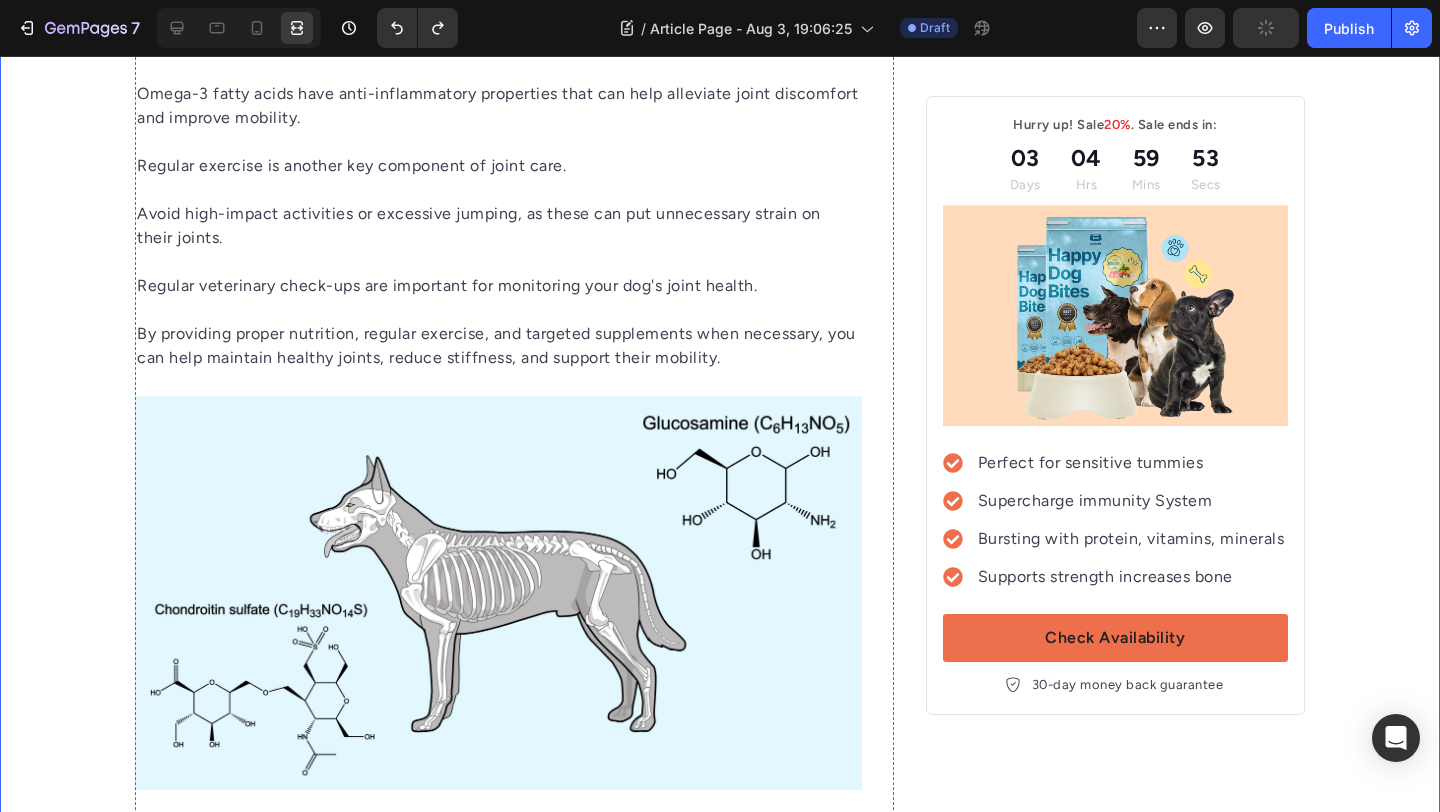 scroll, scrollTop: 0, scrollLeft: 0, axis: both 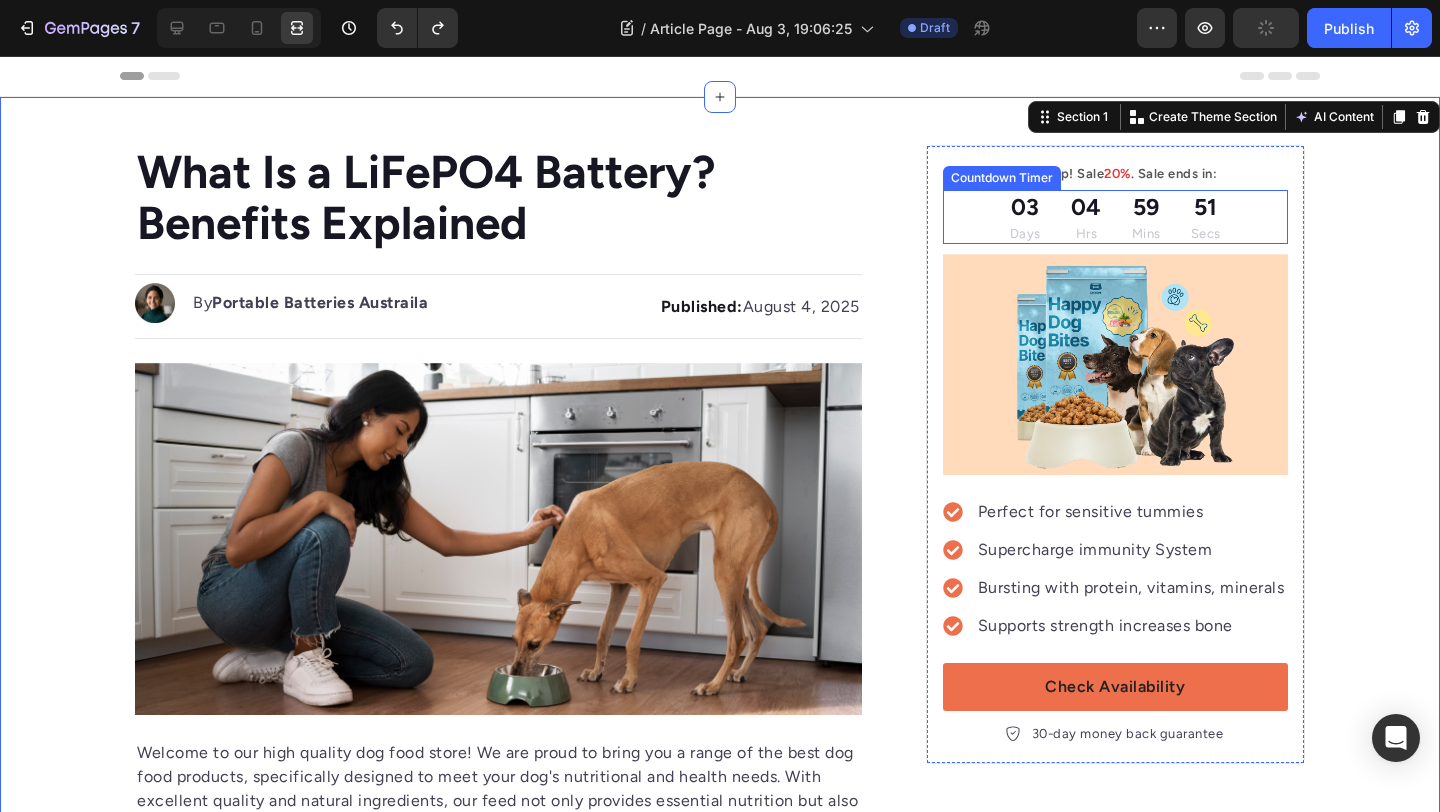 click on "Hurry up! Sale  20% . Sale ends in:" at bounding box center [1115, 174] 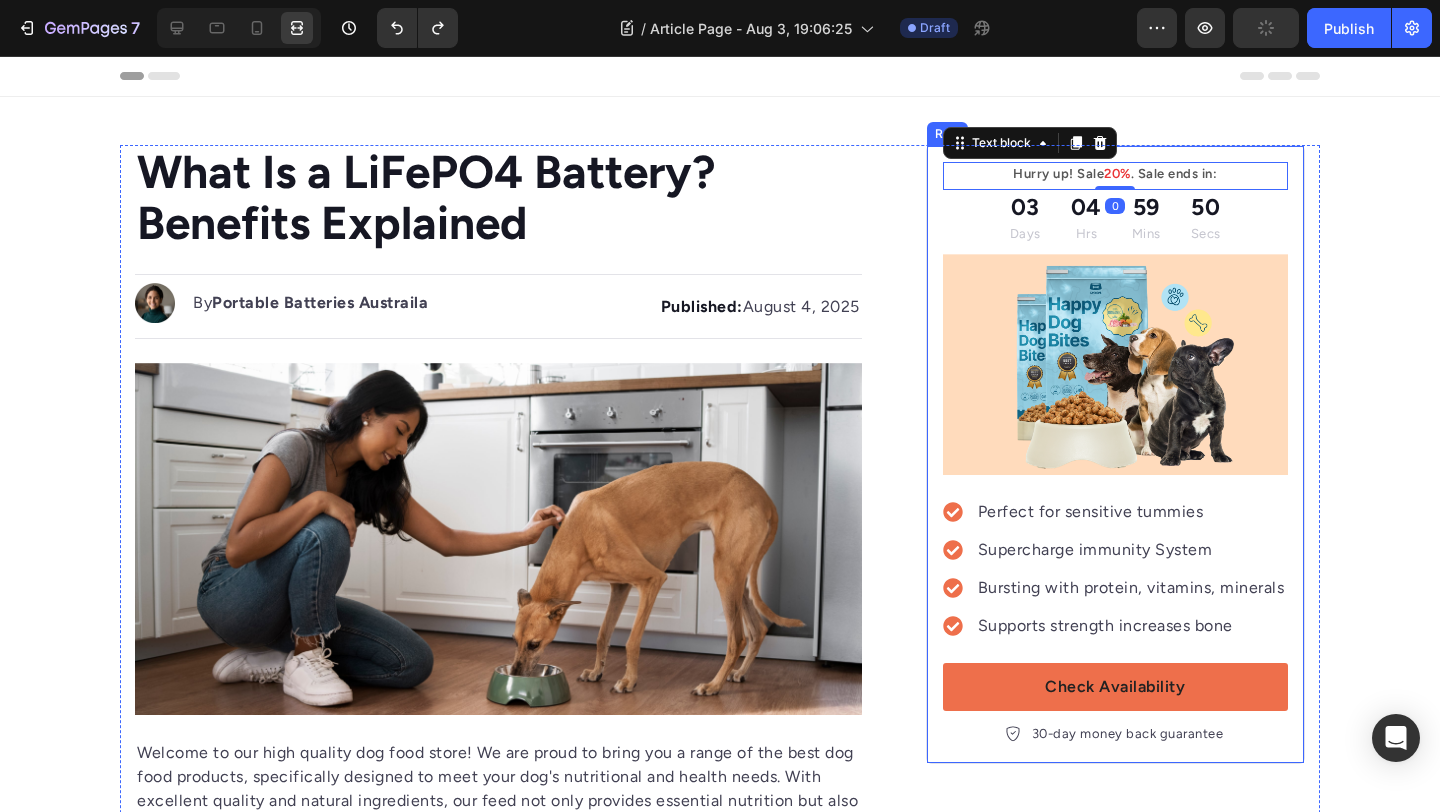 click on "Hurry up! Sale  20% . Sale ends in: Text block   0 03 Days 04 Hrs 59 Mins 50 Secs Countdown Timer Image Perfect for sensitive tummies Supercharge immunity System Bursting with protein, vitamins, minerals Supports strength increases bone Item list Check Availability Button
30-day money back guarantee Item list Row" at bounding box center (1115, 454) 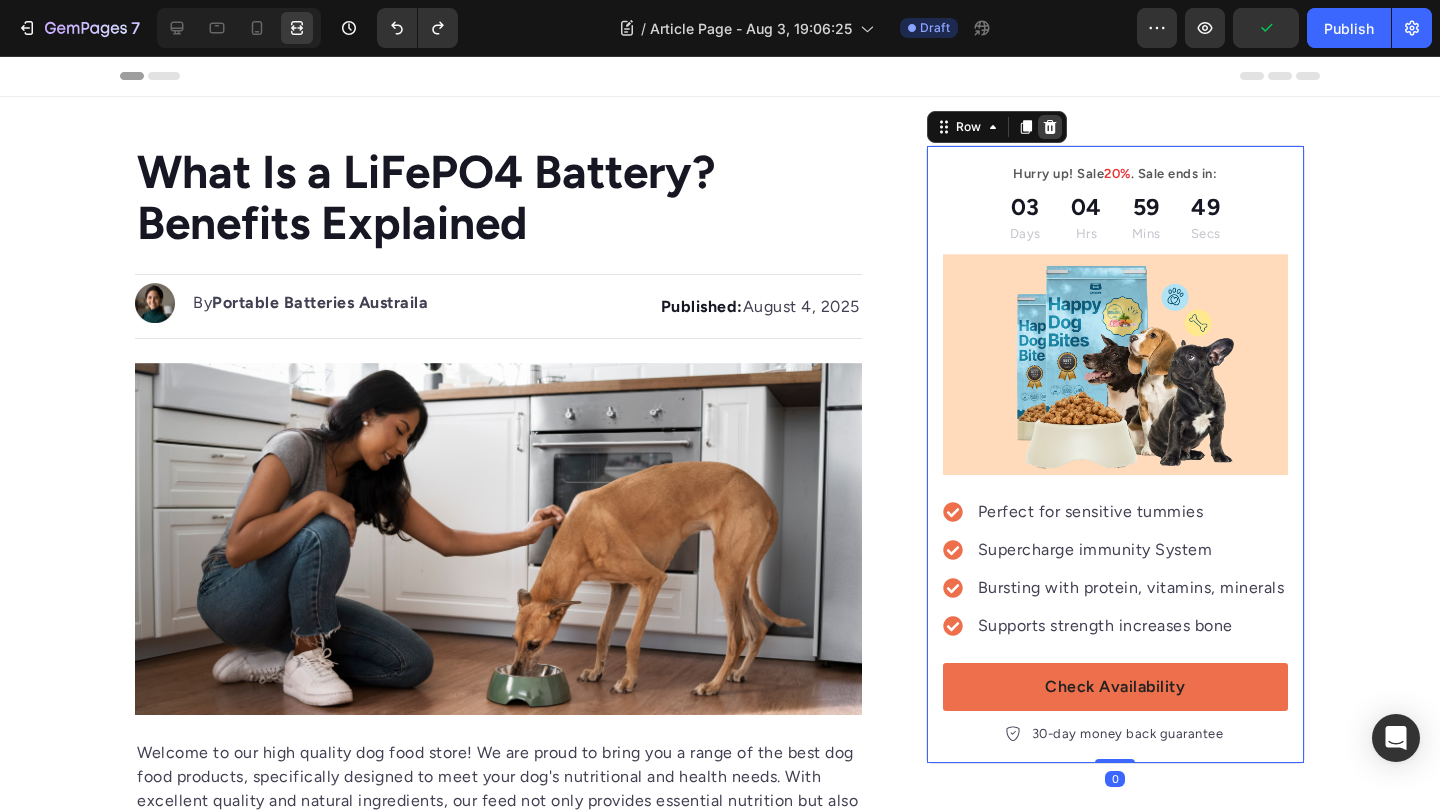 click 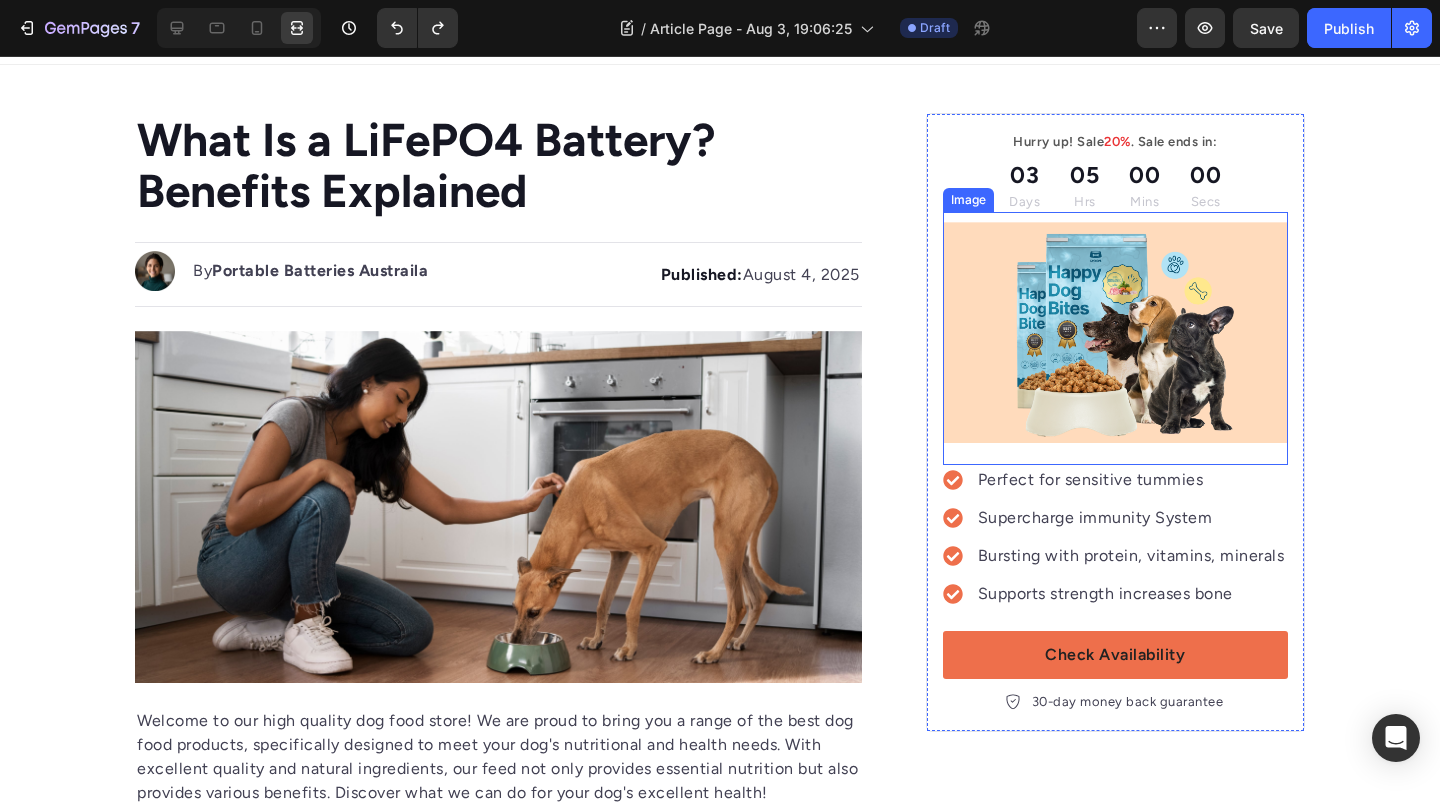 scroll, scrollTop: 0, scrollLeft: 0, axis: both 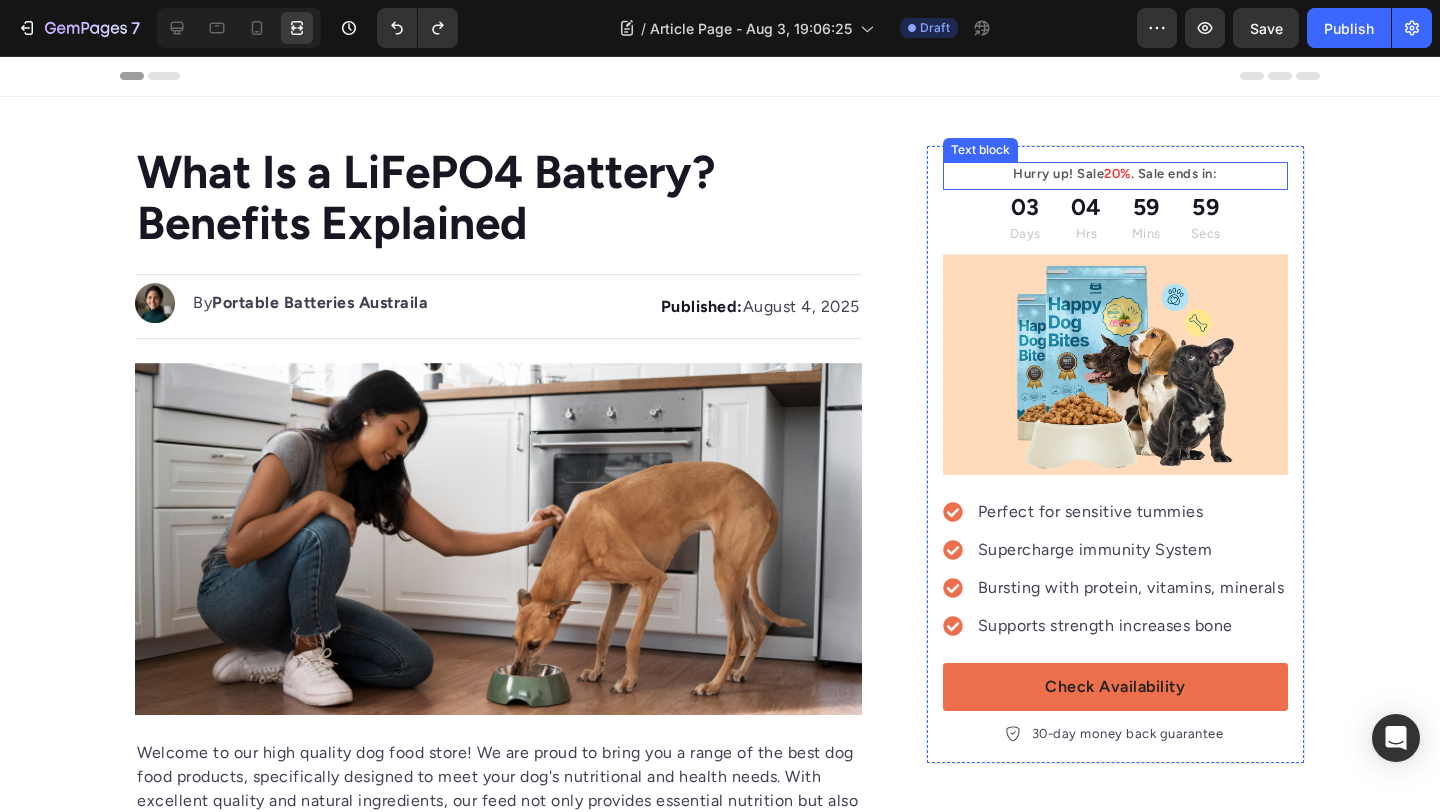 click on "Hurry up! Sale  20% . Sale ends in:" at bounding box center (1115, 174) 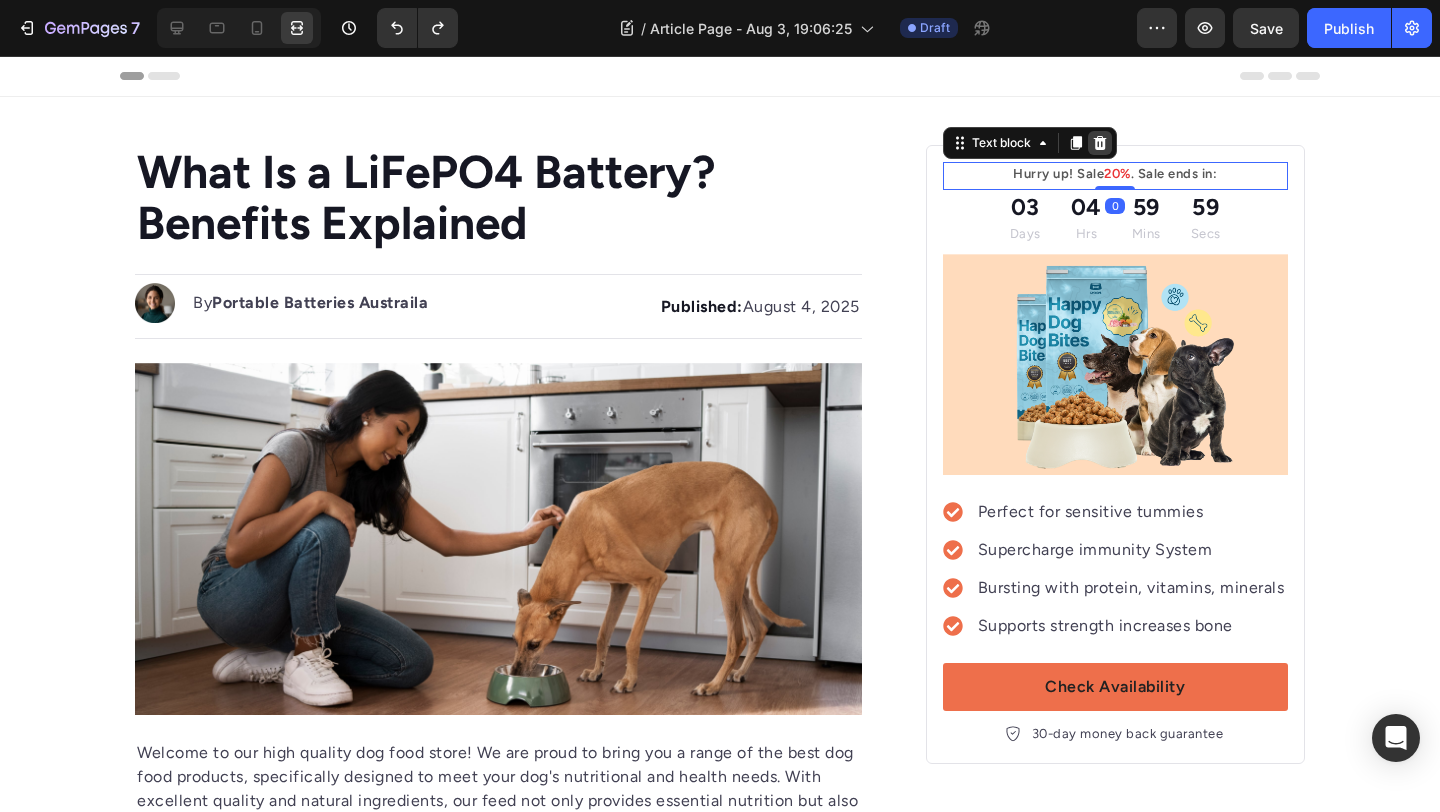 click 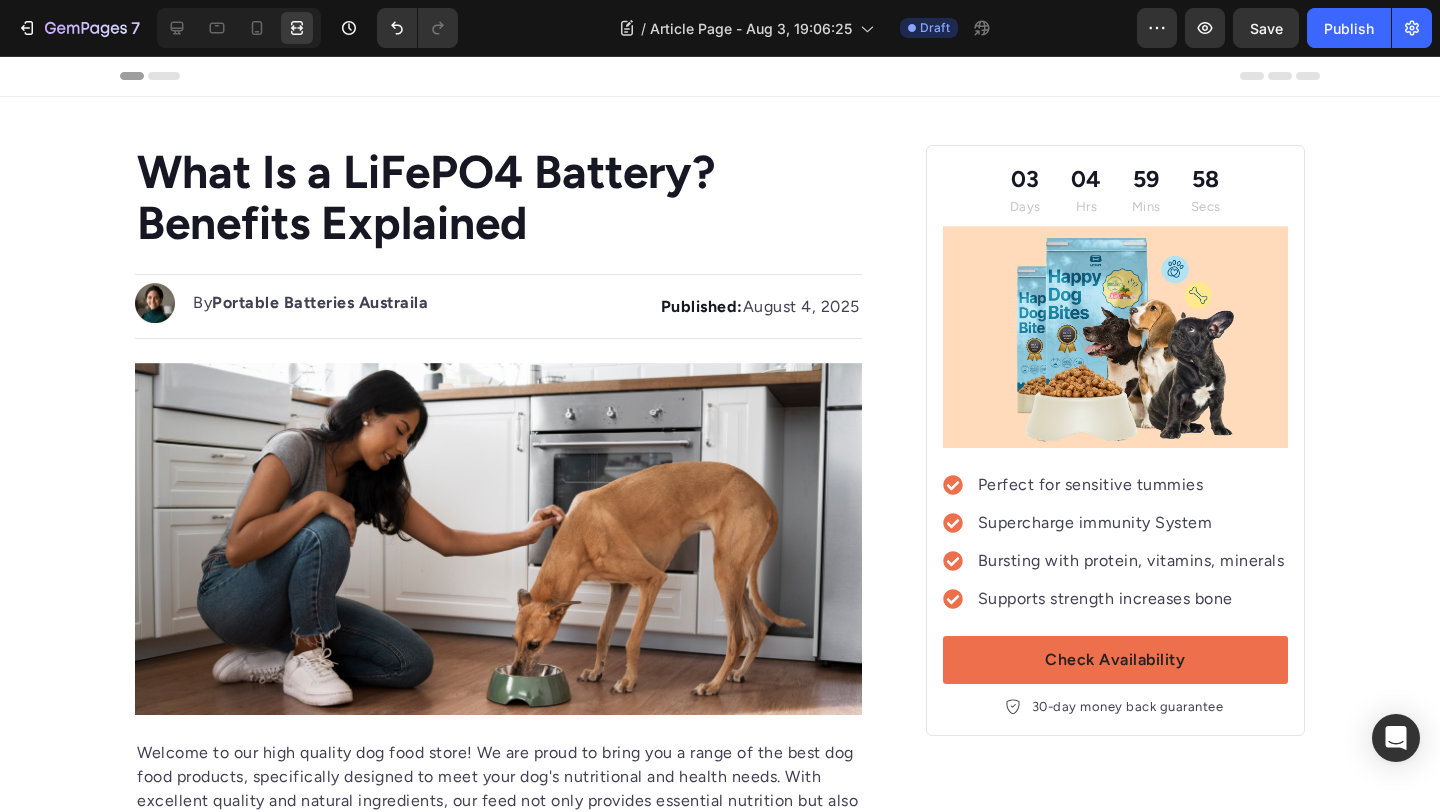 click on "04" at bounding box center [1086, 179] 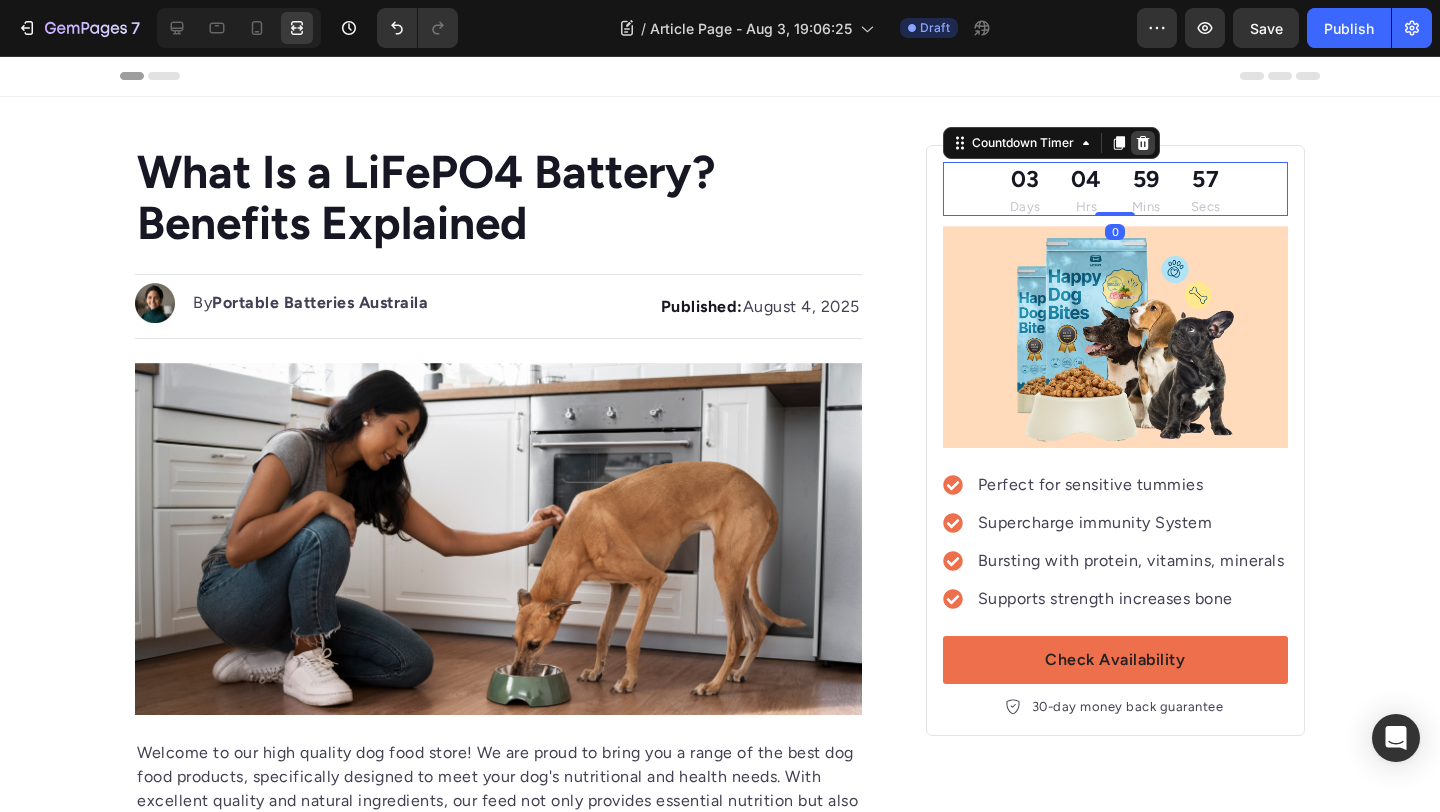 click 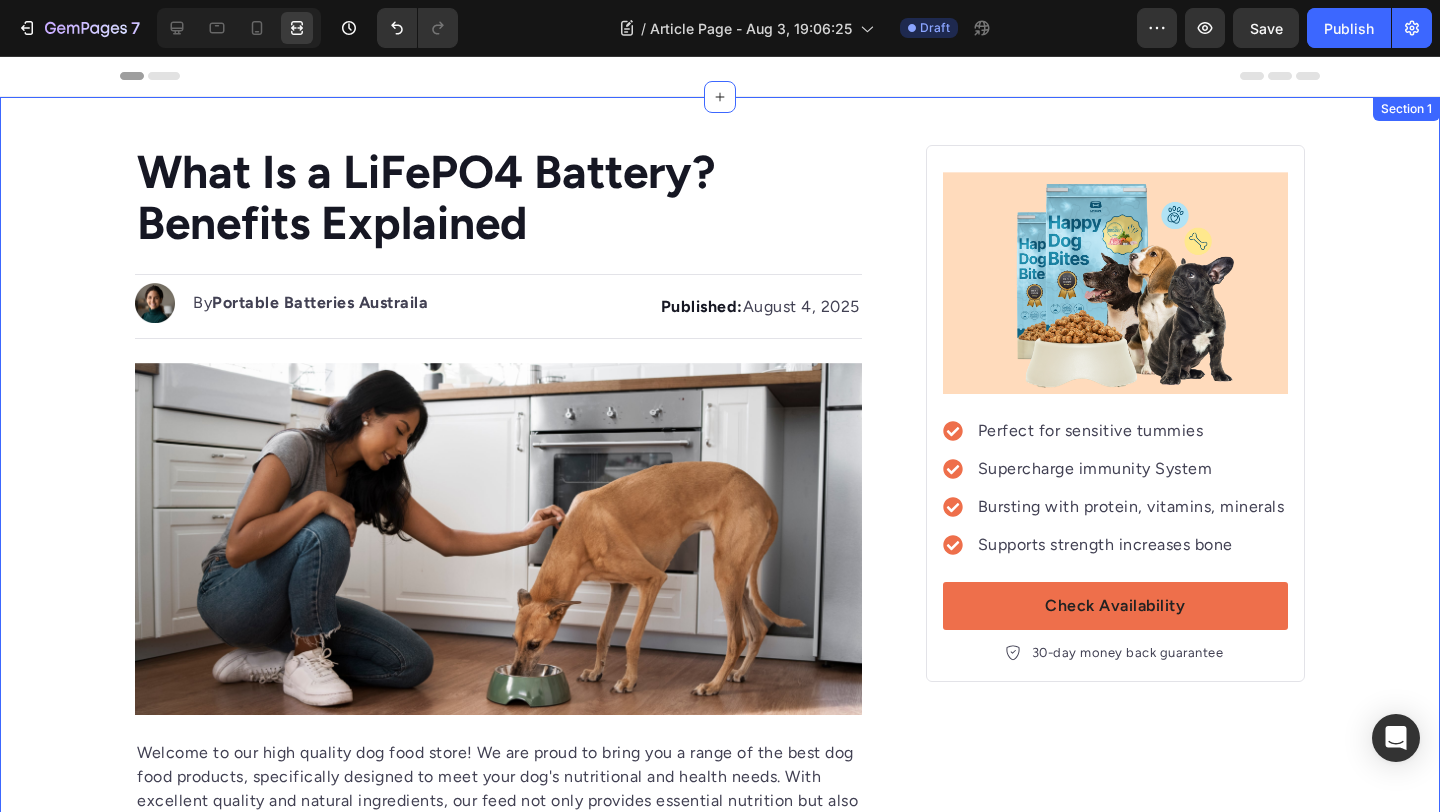 click at bounding box center (1115, 283) 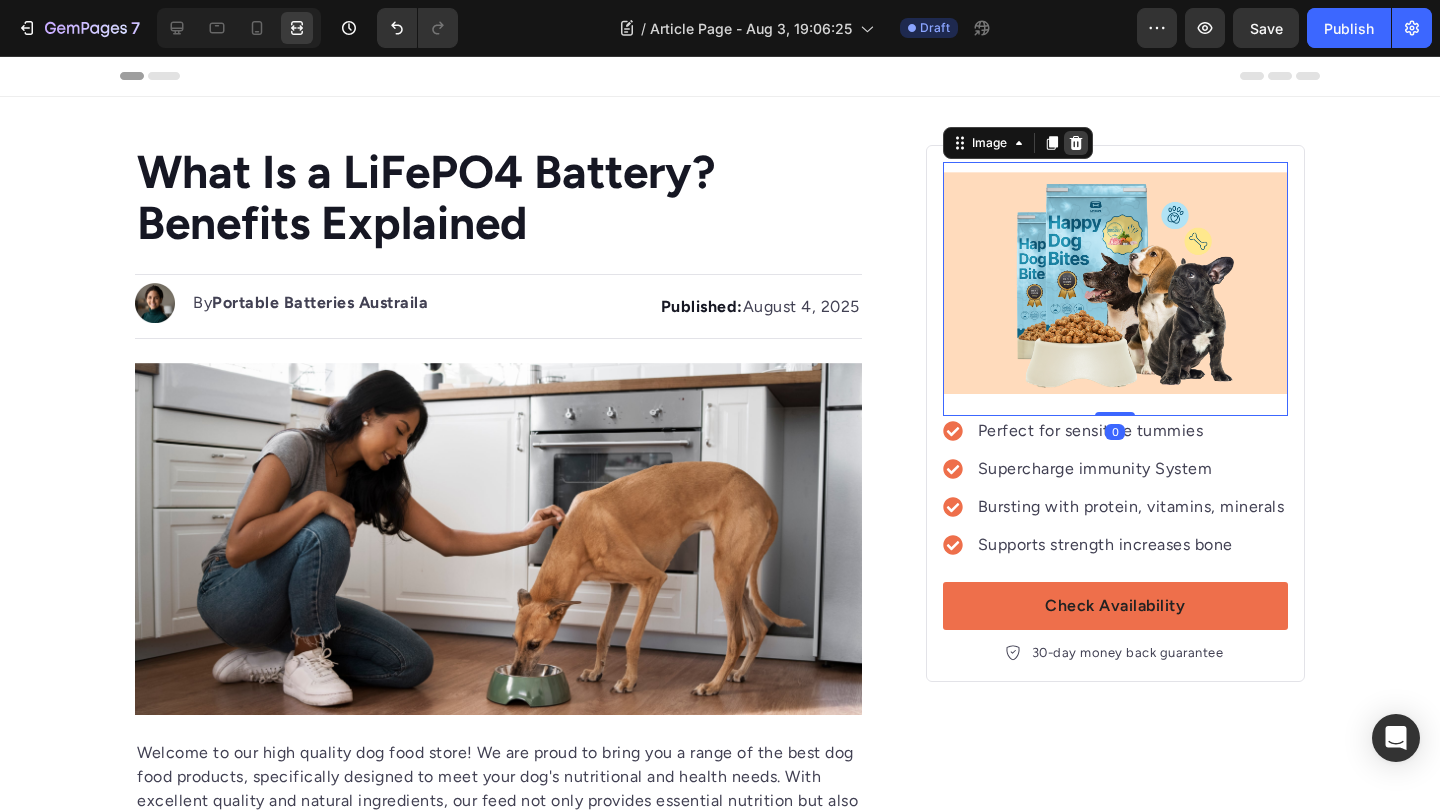 click 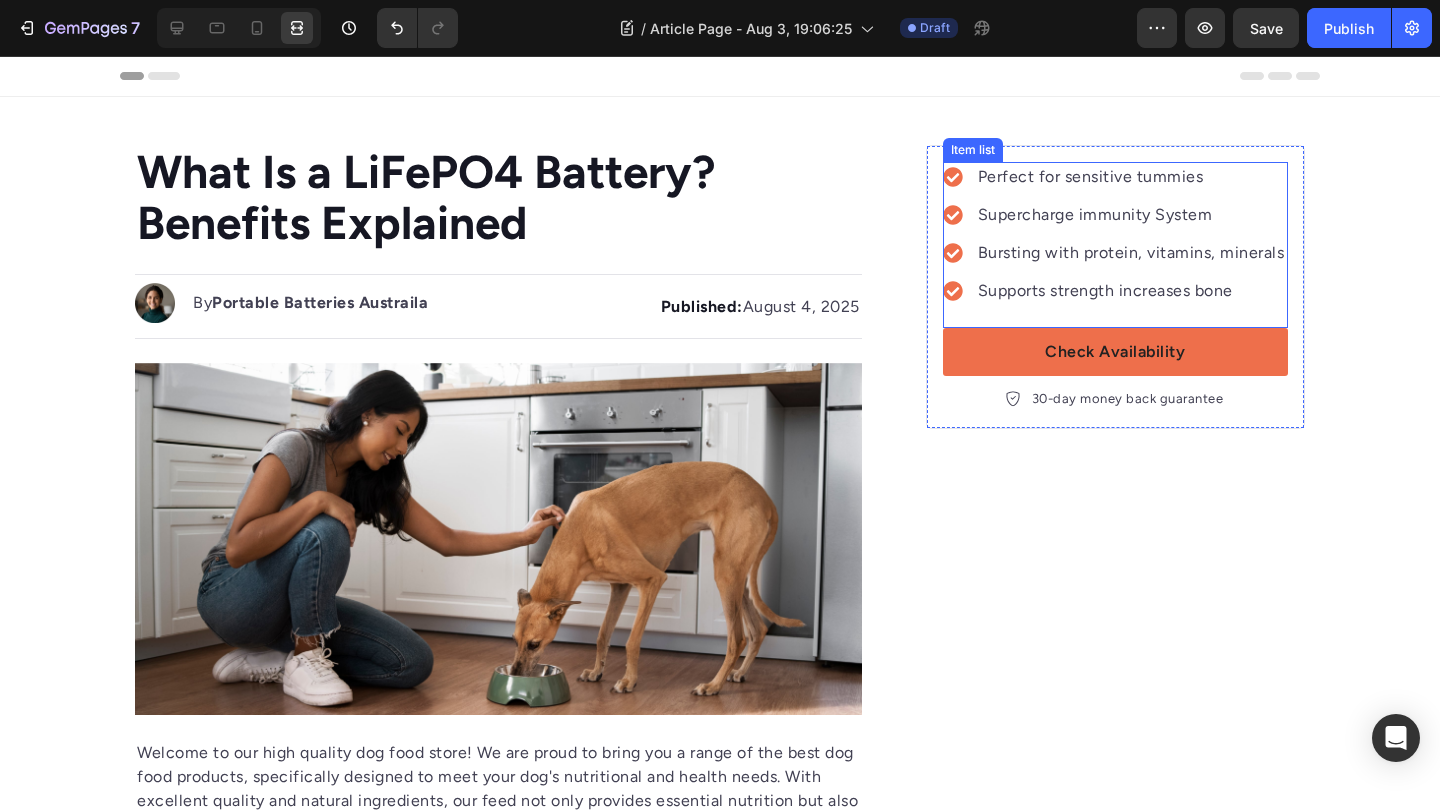 click on "Perfect for sensitive tummies Supercharge immunity System Bursting with protein, vitamins, minerals Supports strength increases bone" at bounding box center [1115, 234] 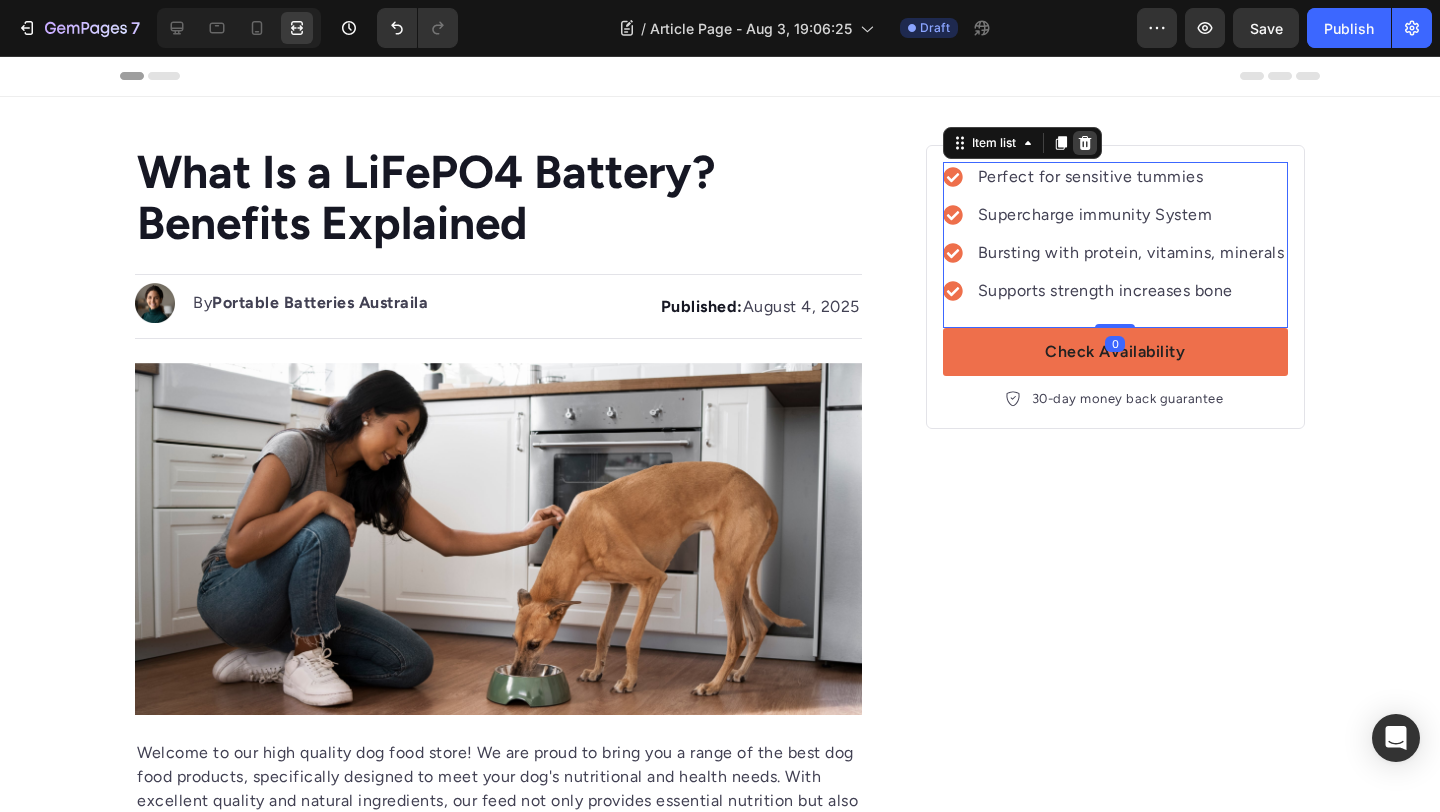click 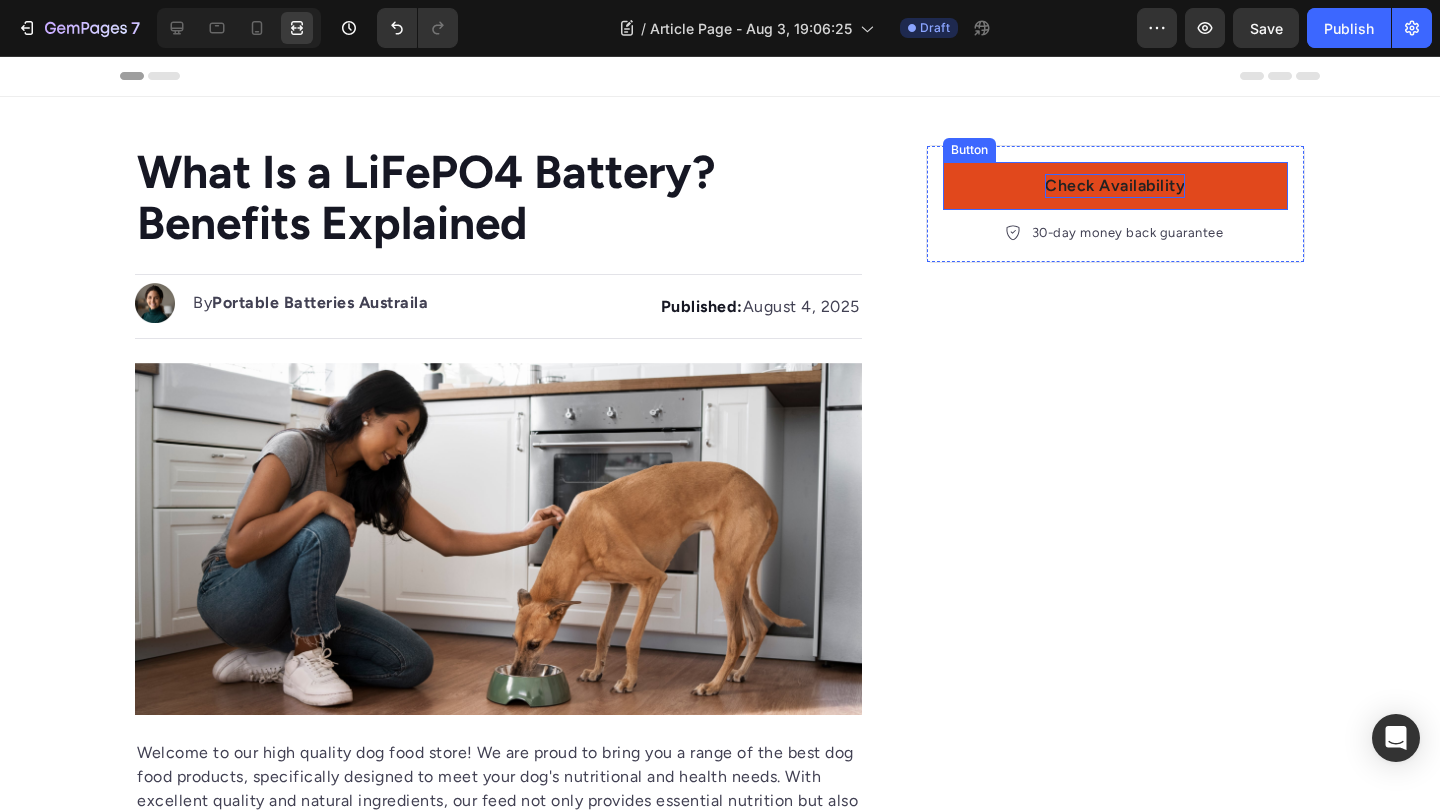 click on "Check Availability" at bounding box center (1115, 186) 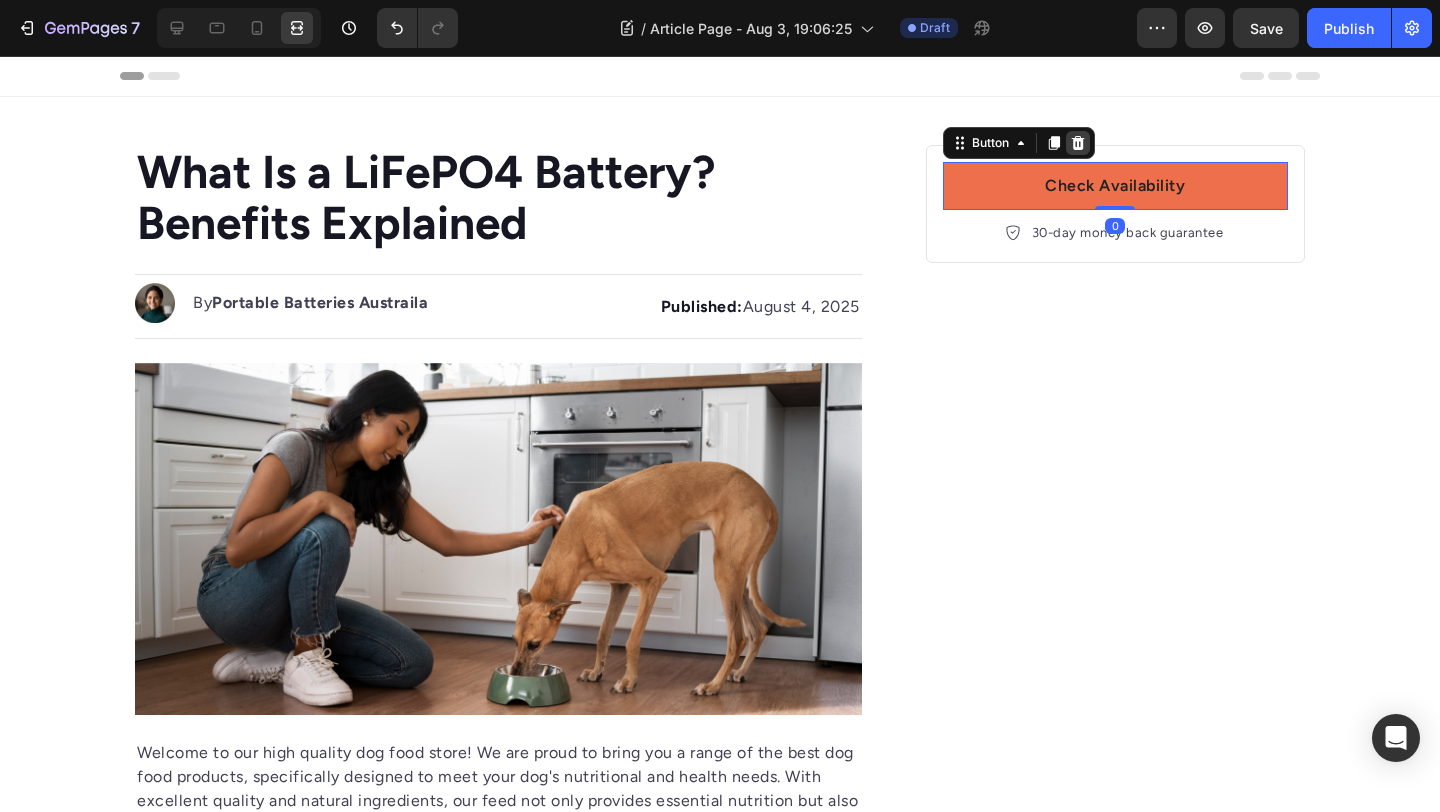click 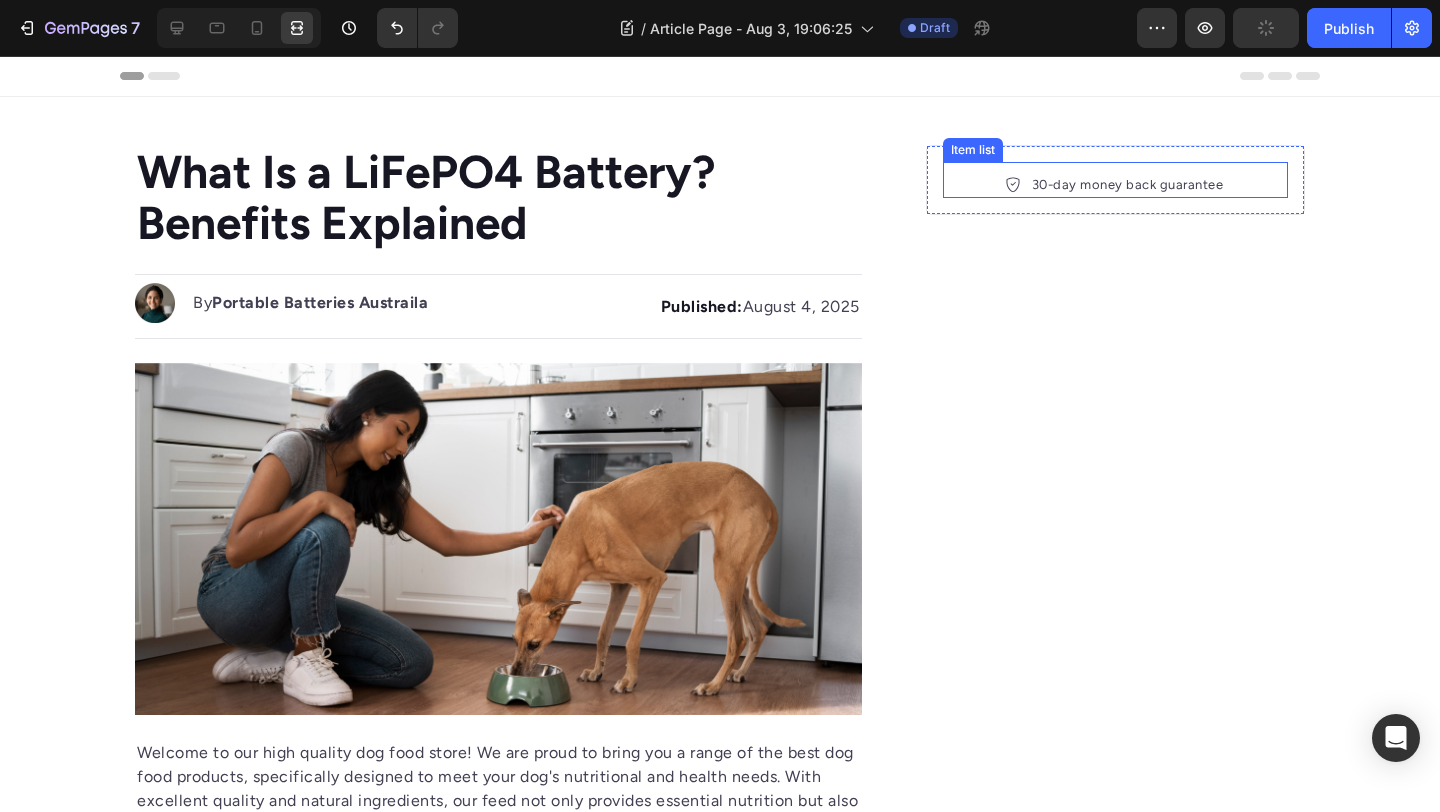 click on "30-day money back guarantee" at bounding box center [1115, 180] 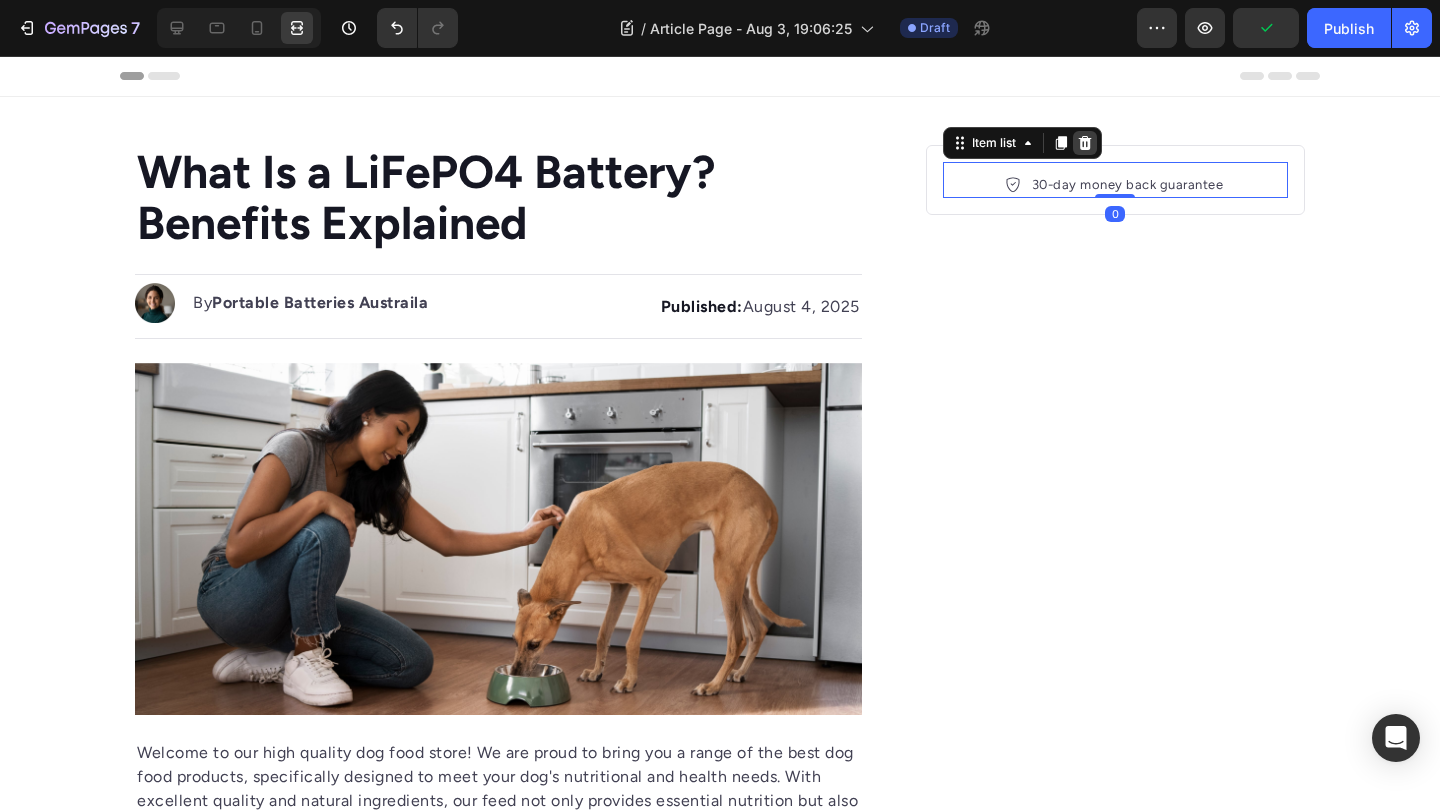 click 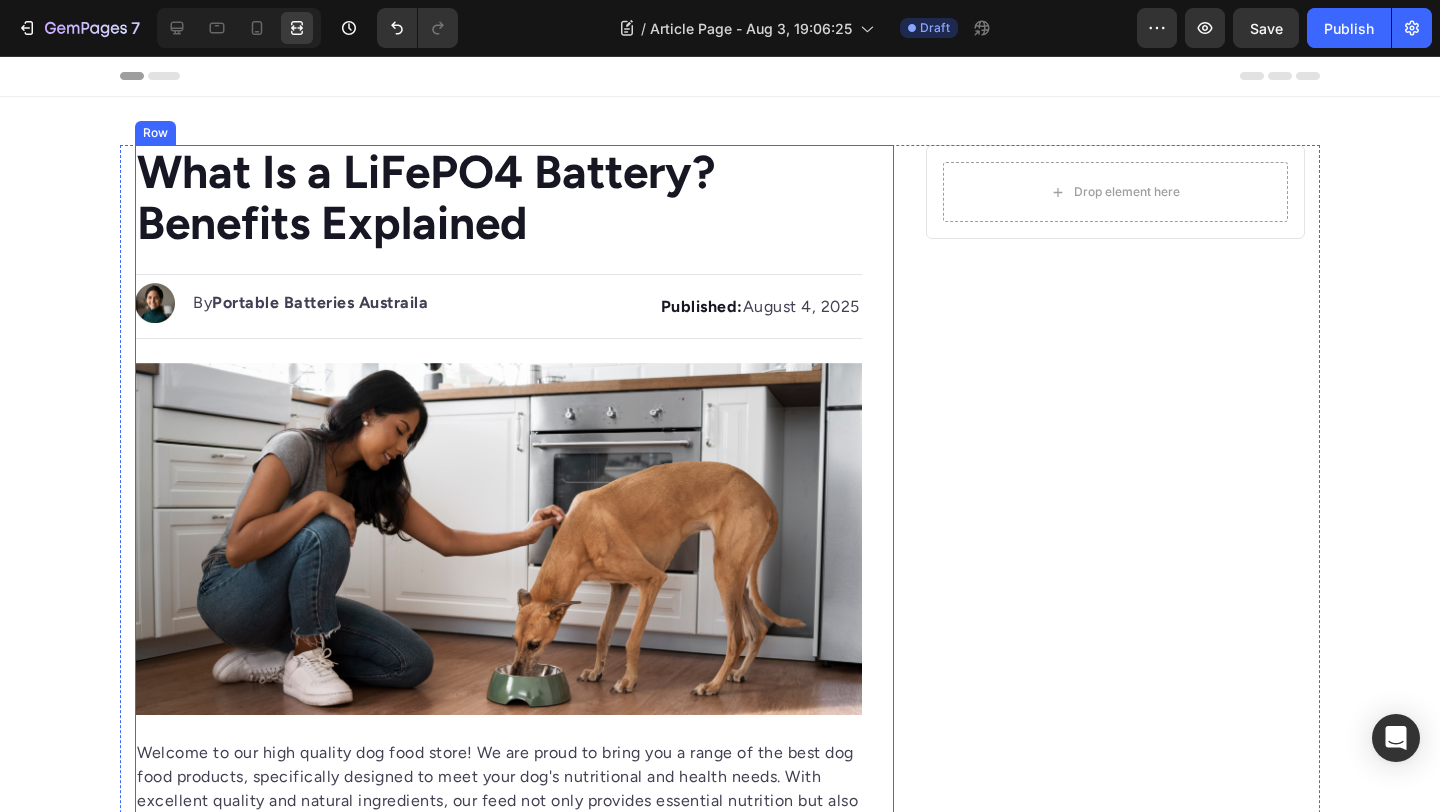 click on "⁠⁠⁠⁠⁠⁠⁠ What Is a LiFePO4 Battery? Benefits Explained Heading Image By Portable Batteries Austraila Text block Advanced list Published: [DATE], [YEAR] Text block Row Image Welcome to our high quality dog food store! We are proud to bring you a range of the best dog food products, specifically designed to meet your dog's nutritional and health needs. With excellent quality and natural ingredients, our feed not only provides essential nutrition but also provides various benefits. Discover what we can do for your dog's excellent health! Text block Jump to section quickly: Text block
Icon Healthy and Balanced Nutrition Text block Advanced list
Icon Joint Care and Mobility Support Text block Advanced list
Icon Digestive Health and Immune Support Text block Advanced list
Icon Healthy Skin and Shiny Coat Text block Advanced list
Icon Overall Well-being and Vitality Text block Advanced list Text block Image Healthy and Balanced Nutrition Heading       Text block" at bounding box center (514, 3455) 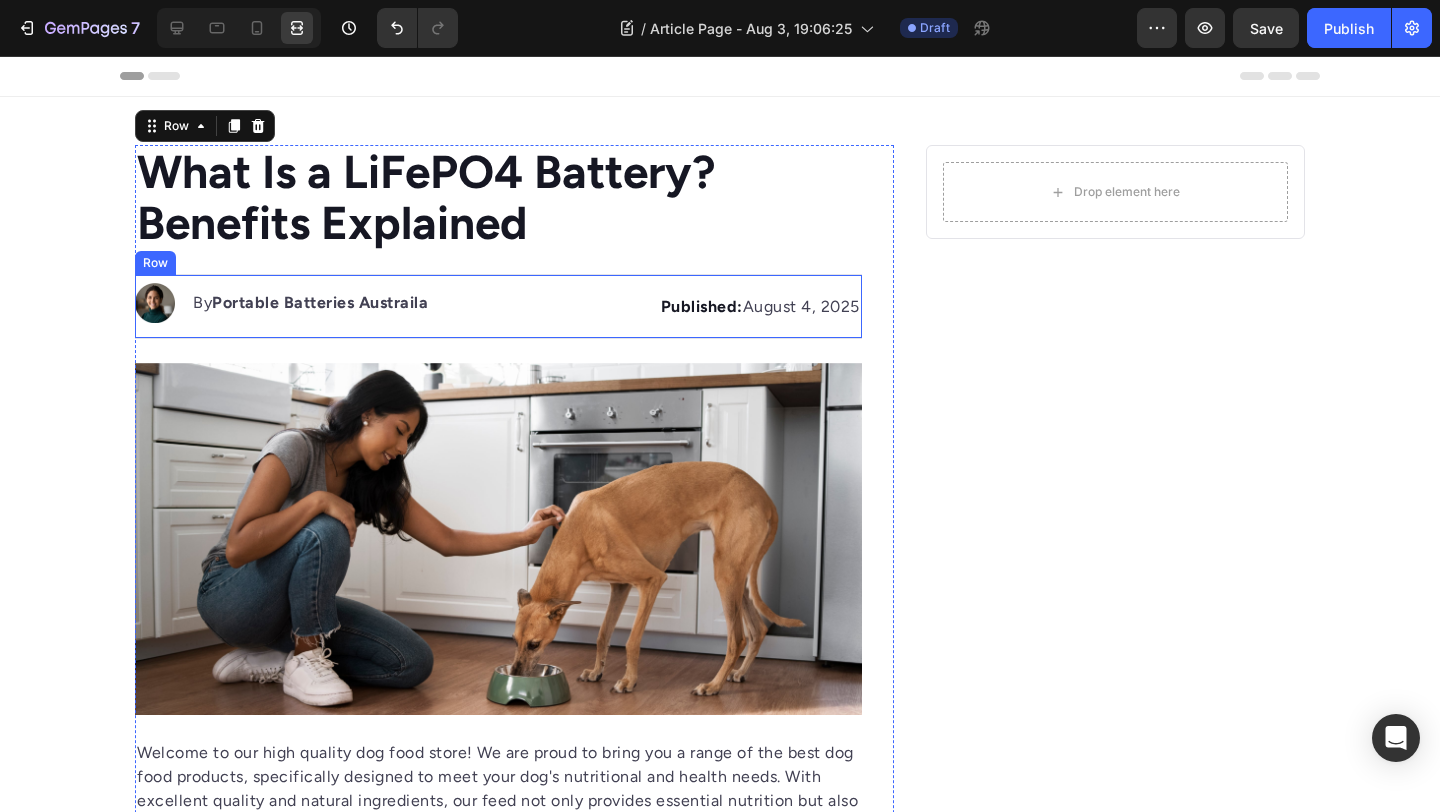 click at bounding box center (155, 303) 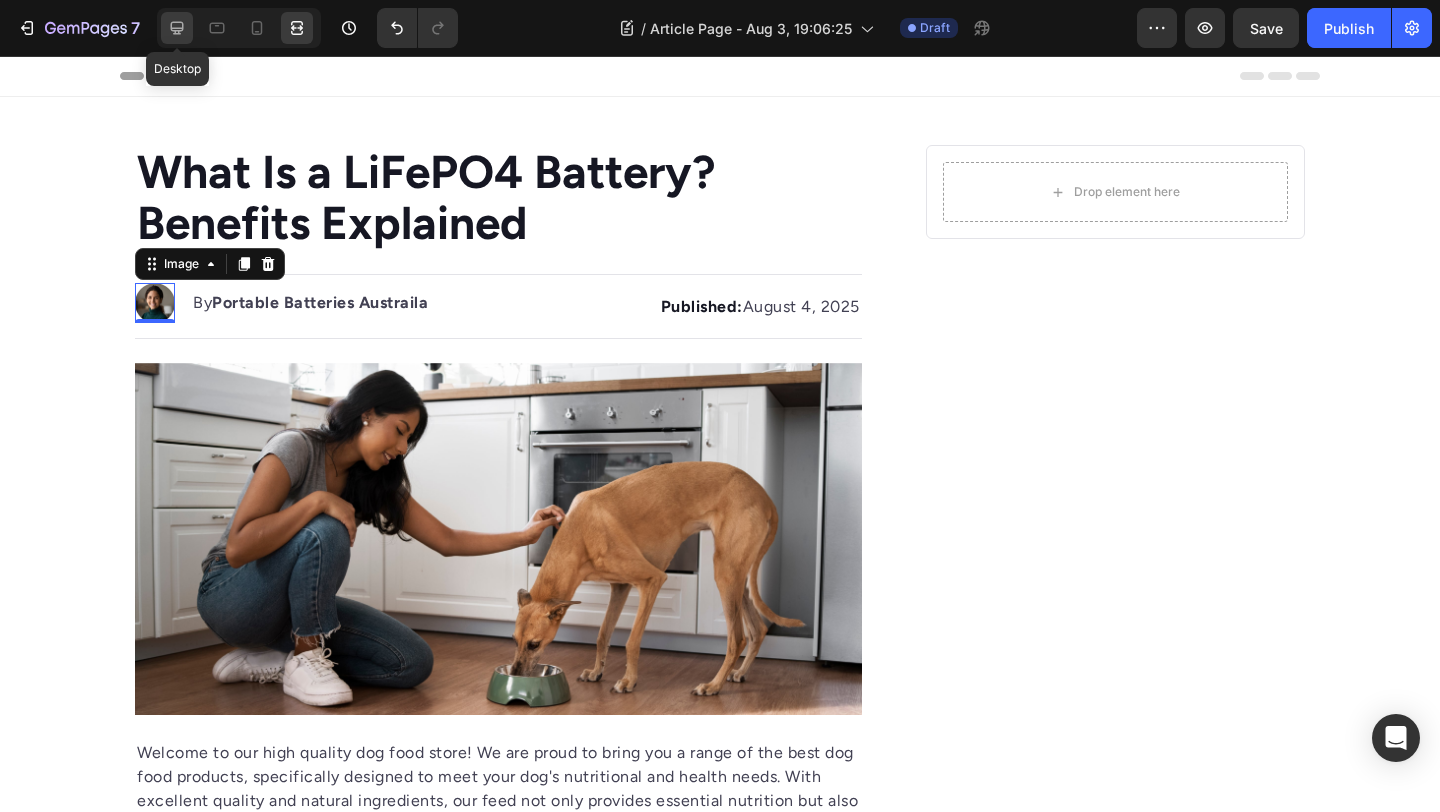 click 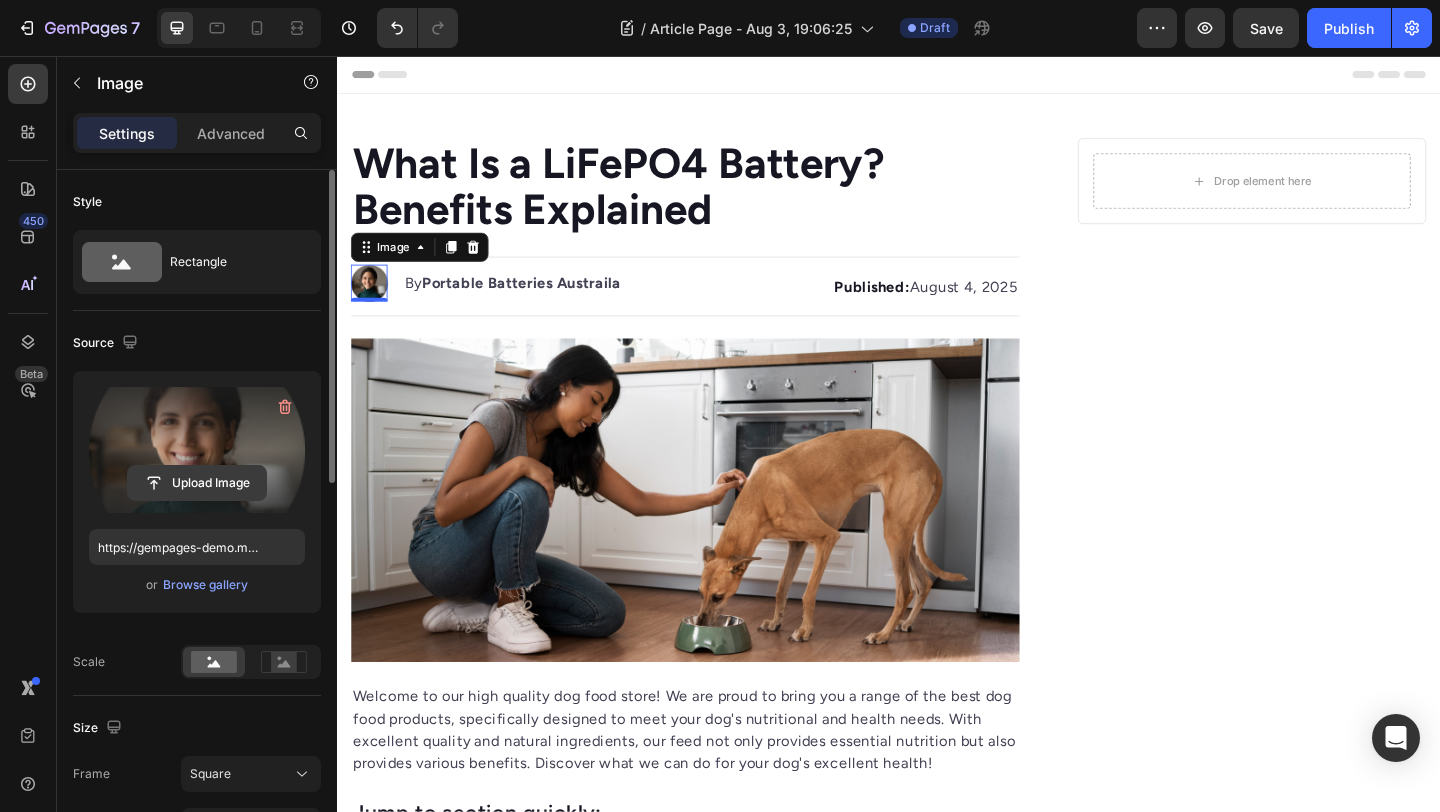 click 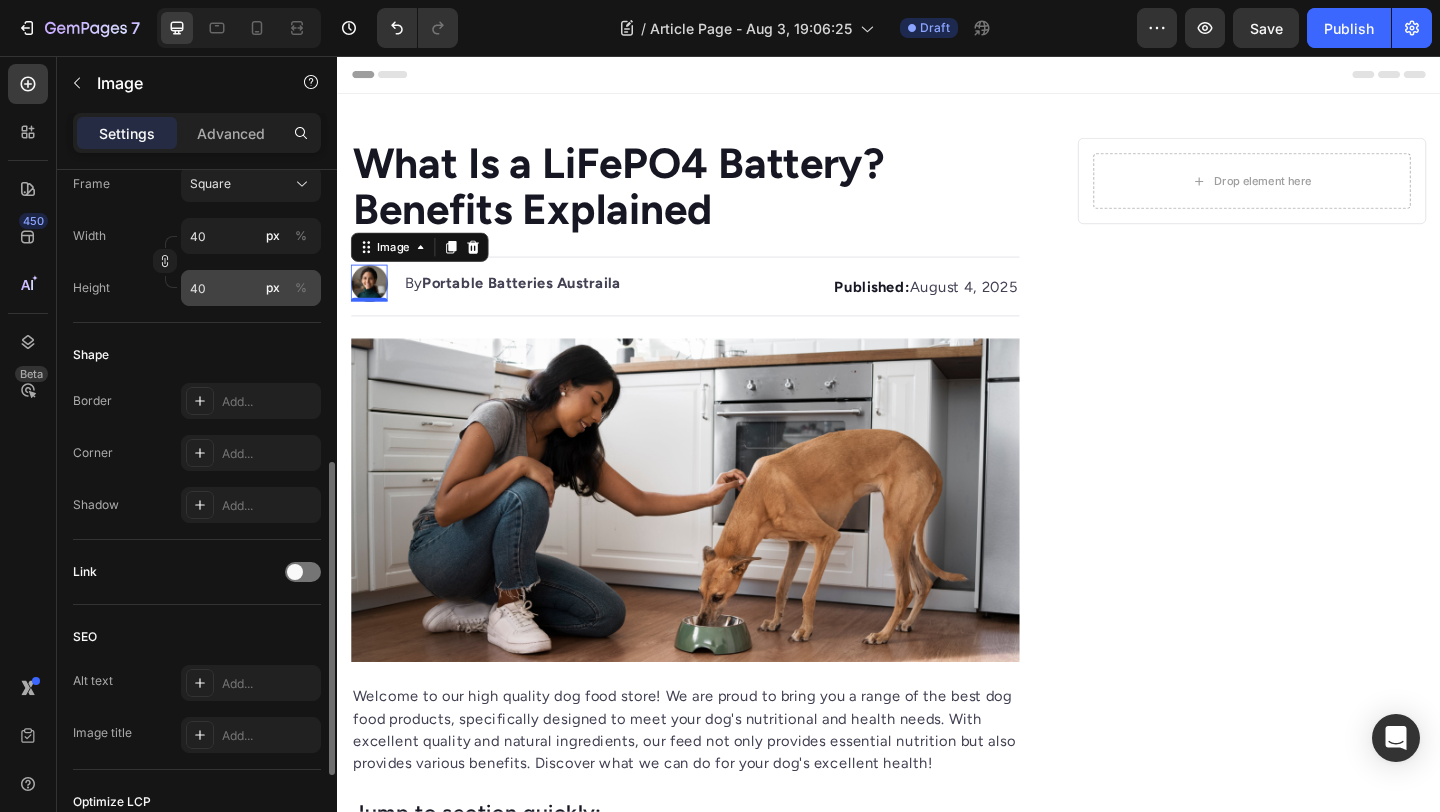 scroll, scrollTop: 614, scrollLeft: 0, axis: vertical 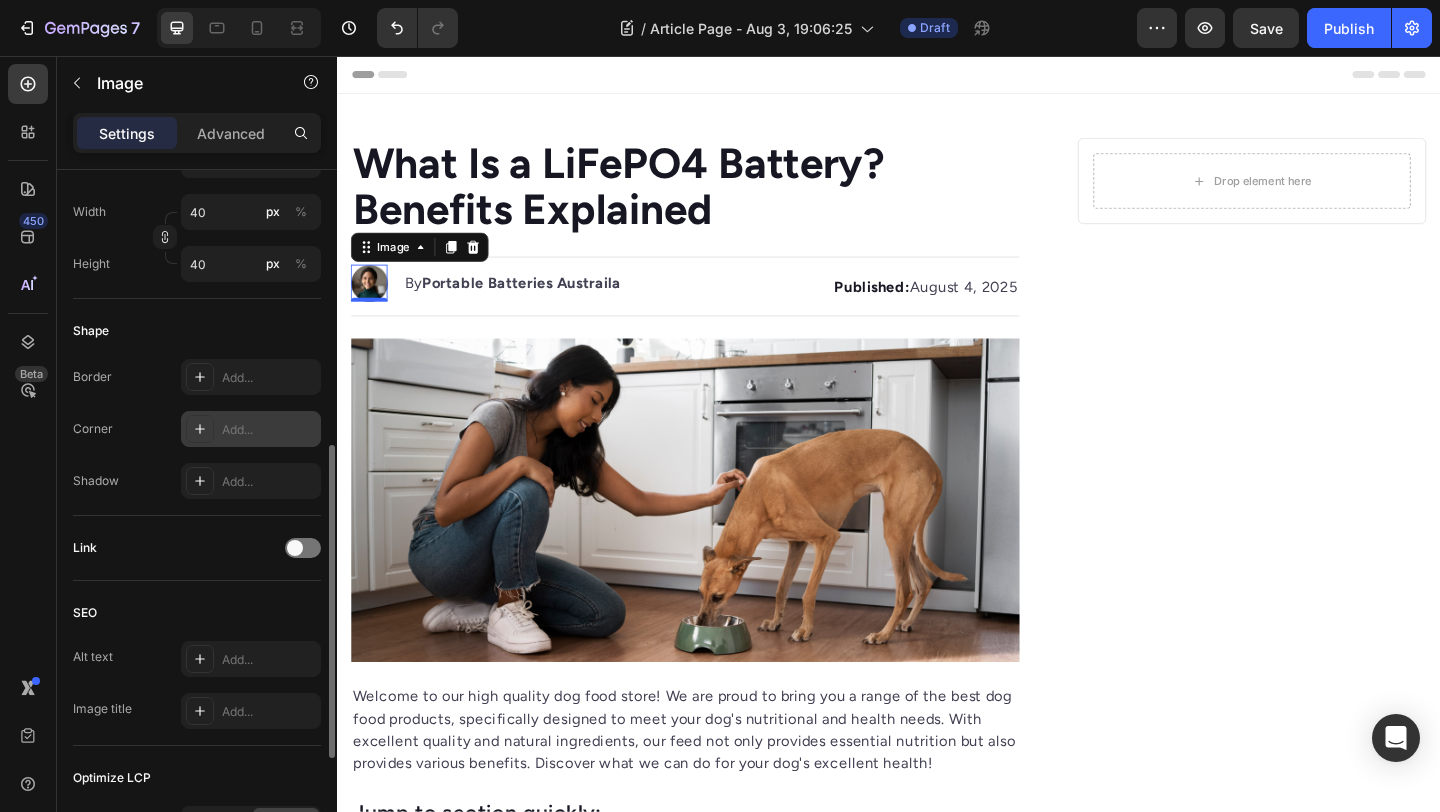 click 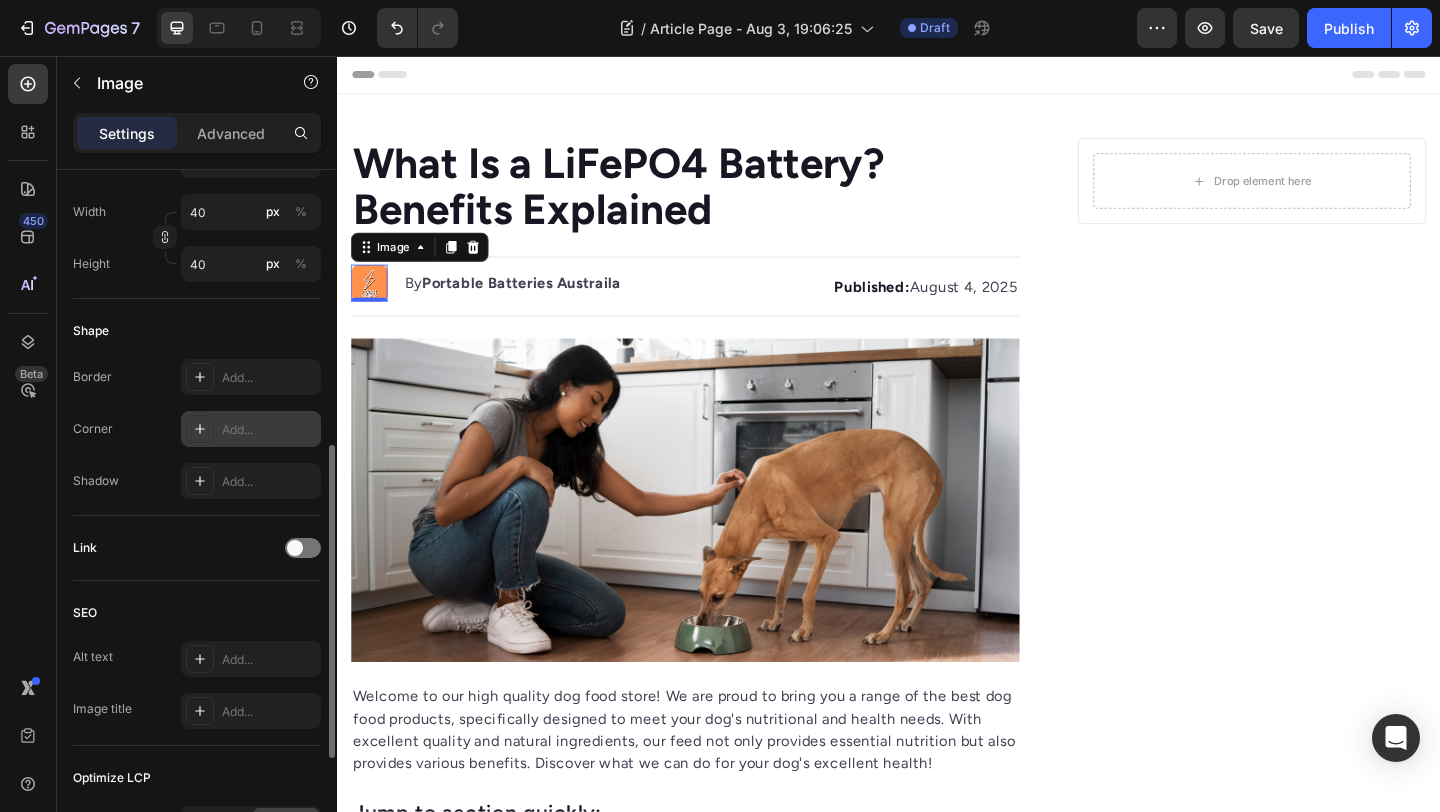 type on "https://cdn.shopify.com/s/files/1/0668/9642/9137/files/gempages_567543371971691561-5fc307d2-ca2a-4c42-858c-3b24e00620cc.png" 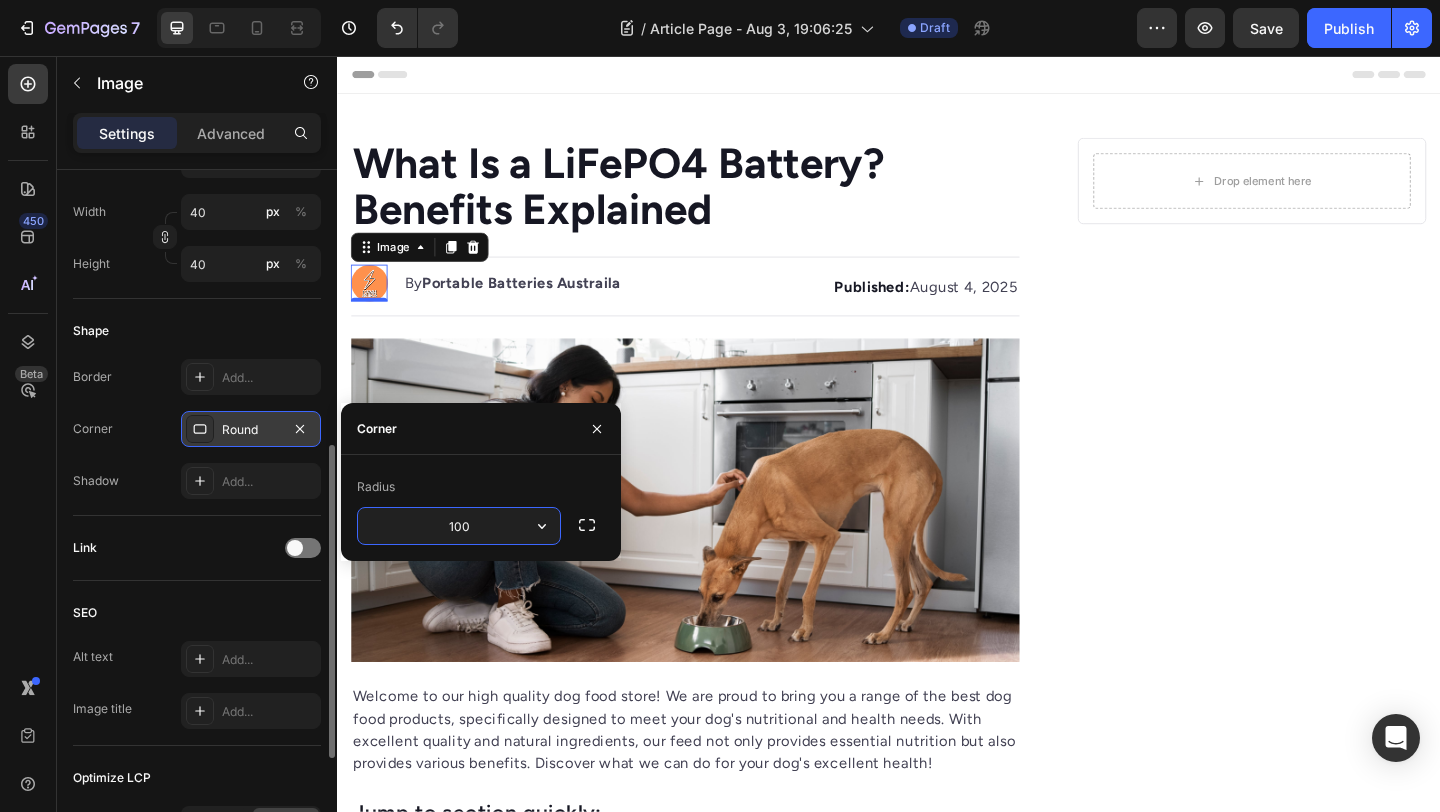 type on "100" 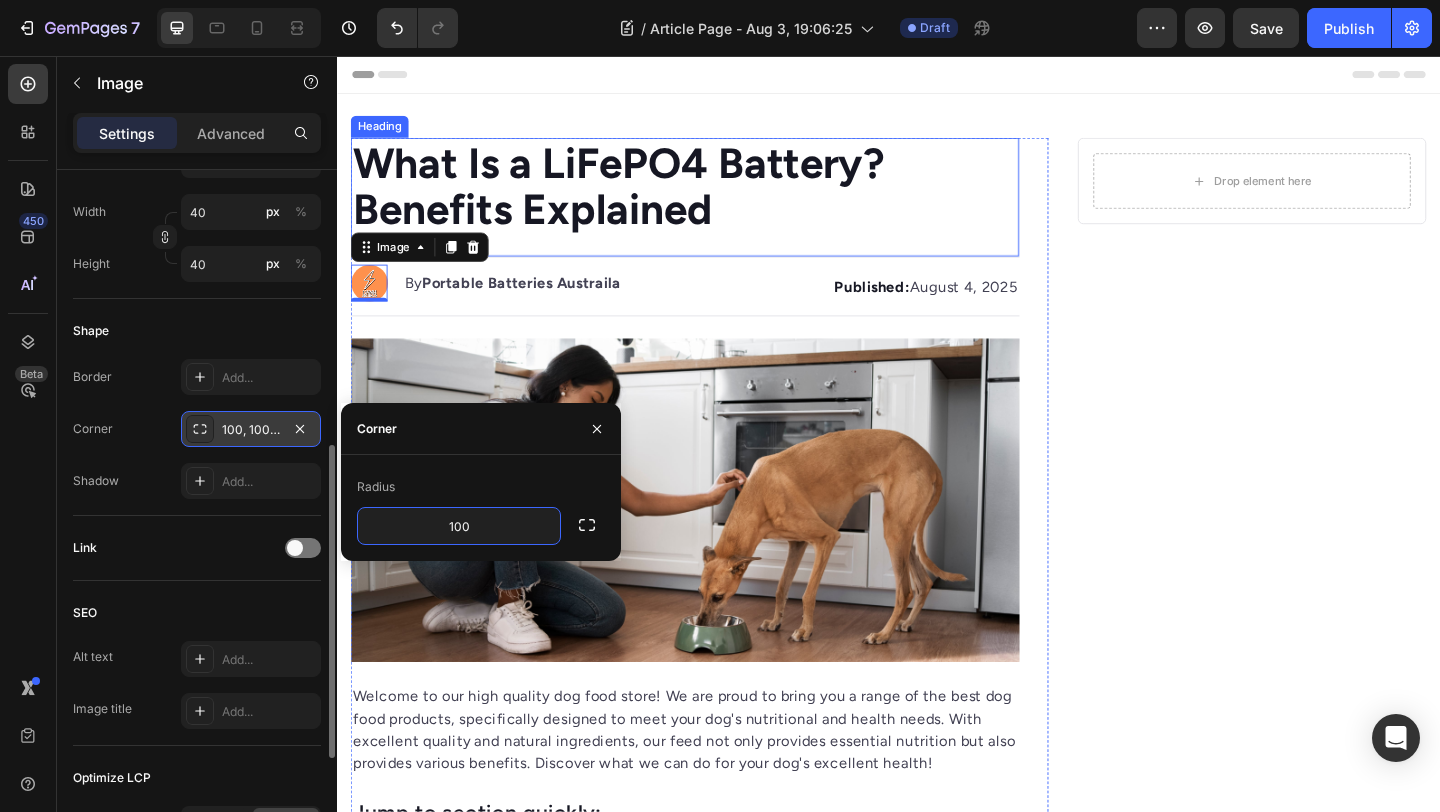 click on "⁠⁠⁠⁠⁠⁠⁠ What Is a LiFePO4 Battery? Benefits Explained" at bounding box center (715, 197) 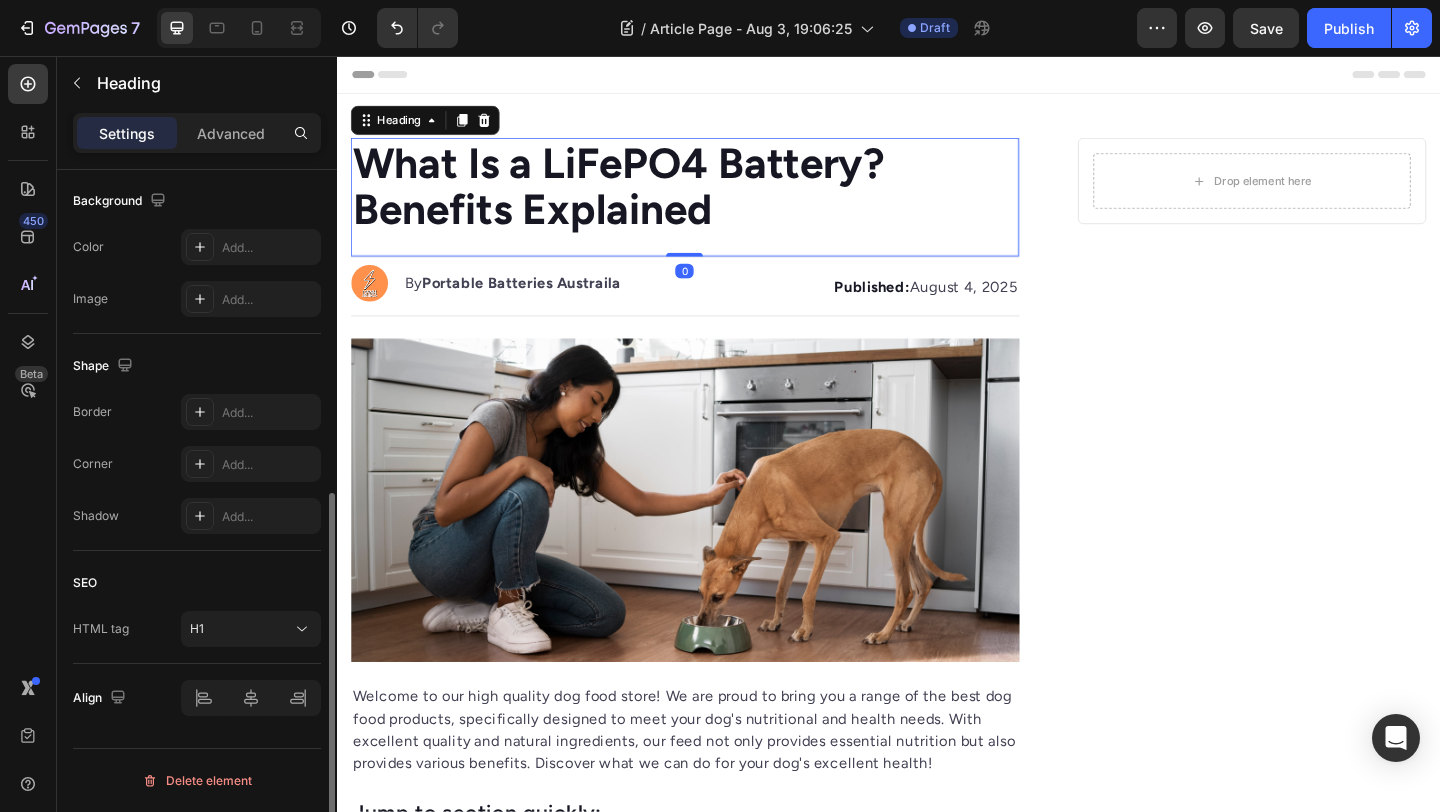 scroll, scrollTop: 0, scrollLeft: 0, axis: both 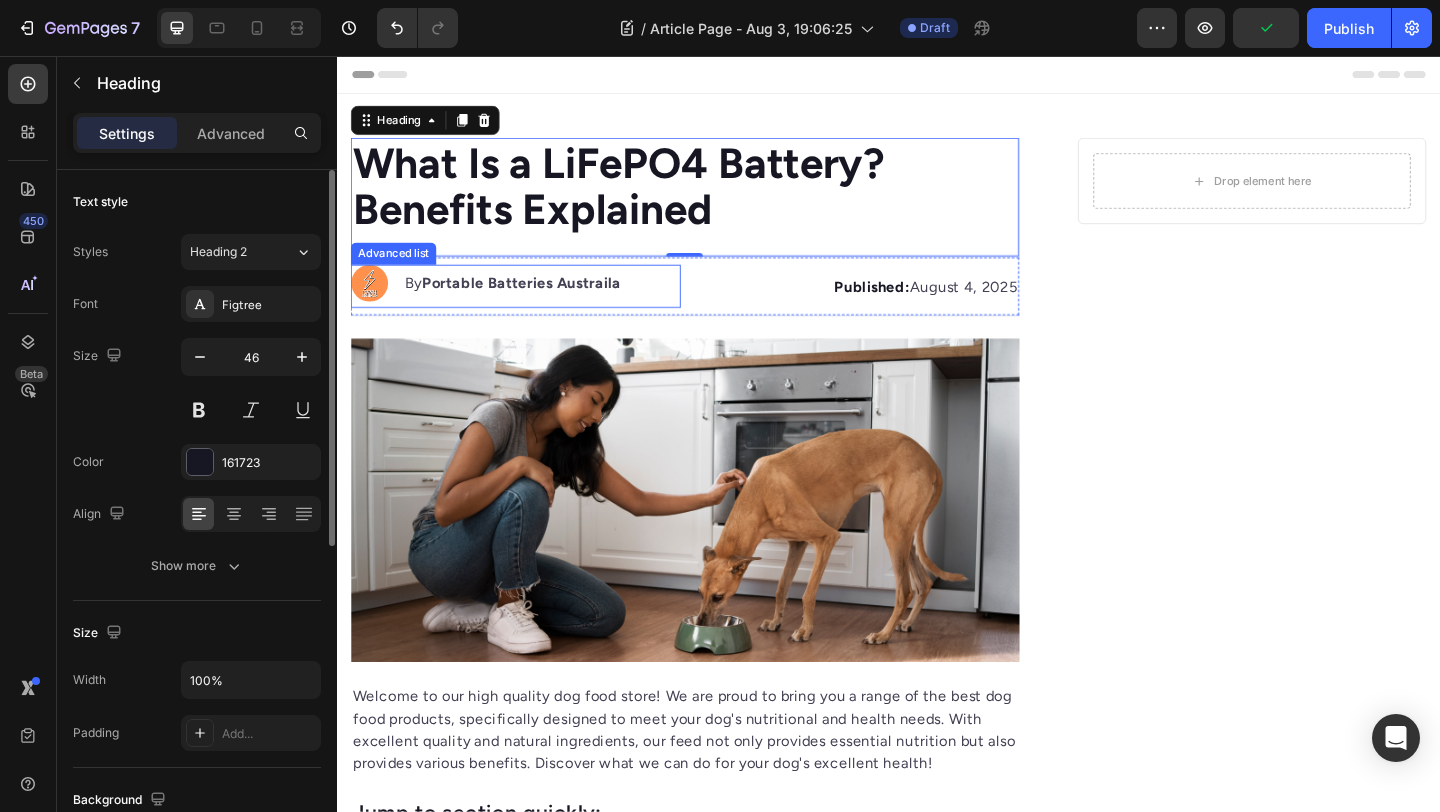 click on "Portable Batteries Austraila" at bounding box center (537, 302) 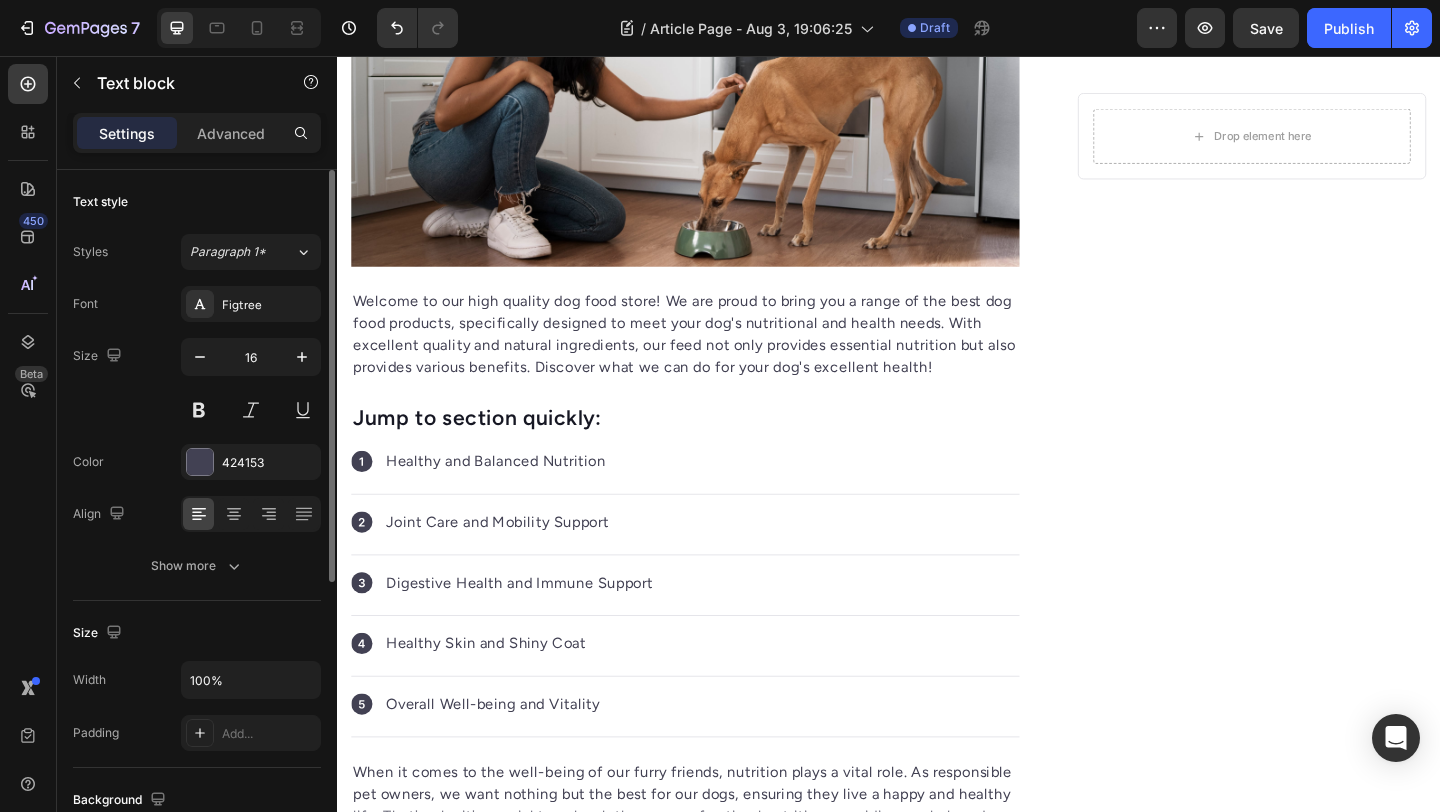 scroll, scrollTop: 463, scrollLeft: 0, axis: vertical 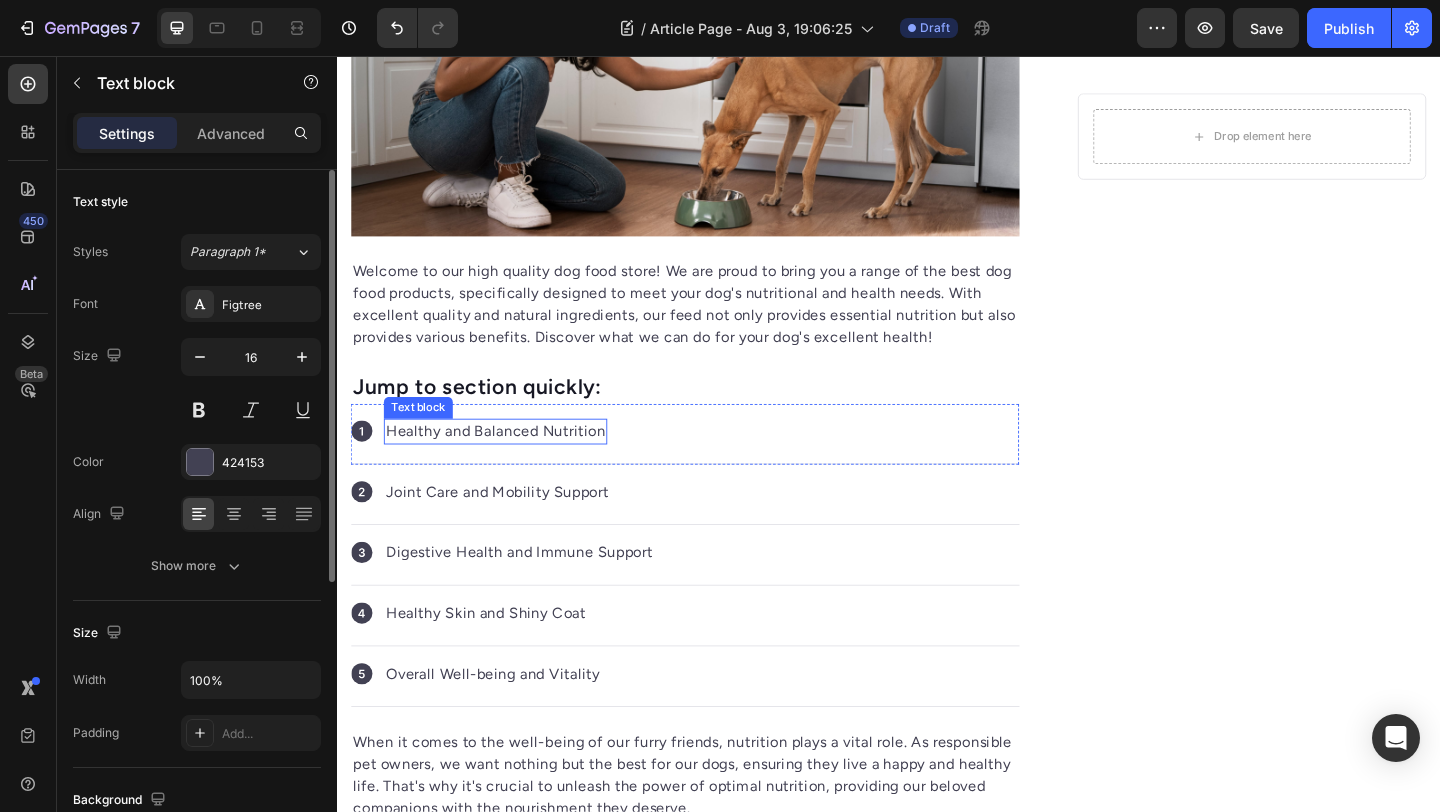 click on "Healthy and Balanced Nutrition" at bounding box center (509, 464) 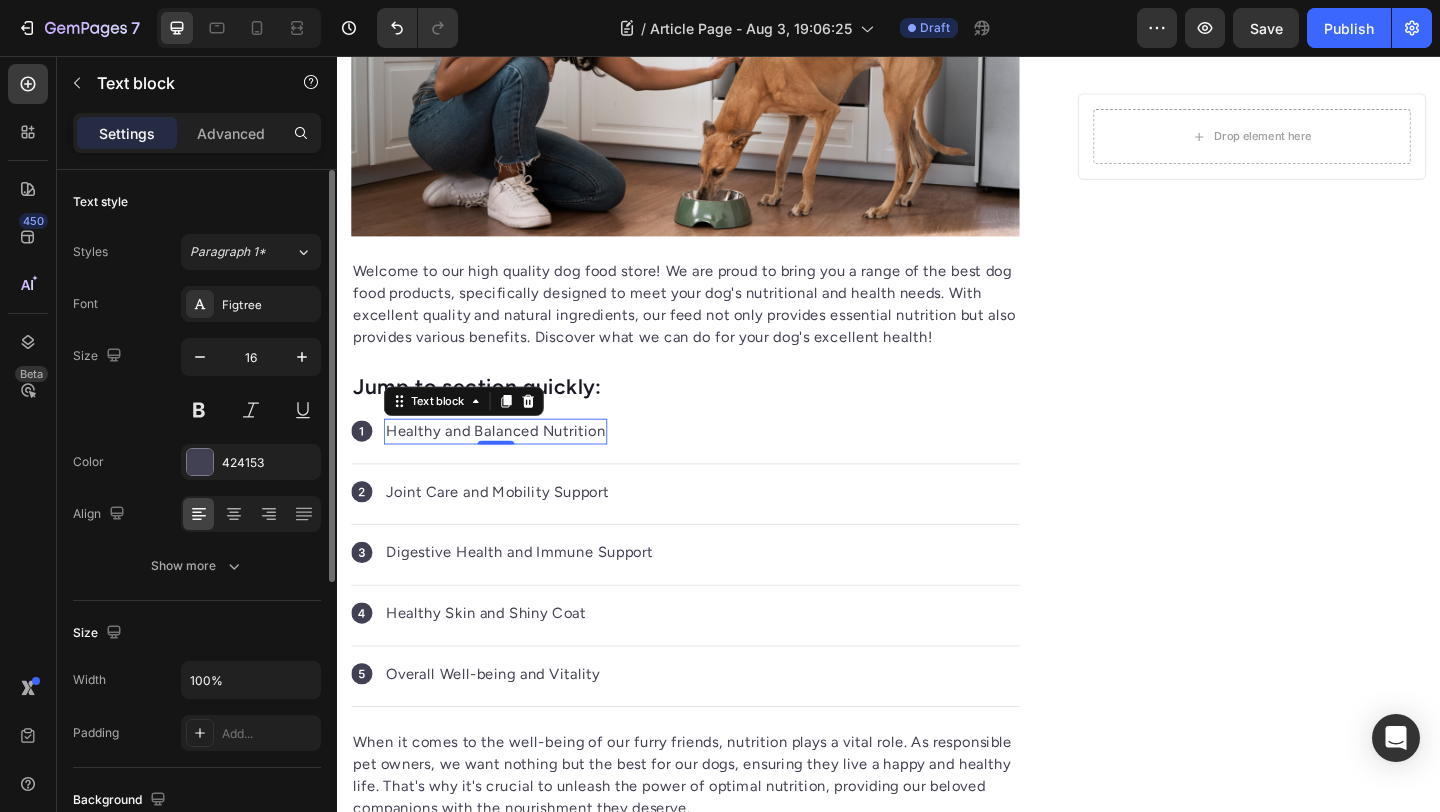 click on "Healthy and Balanced Nutrition" at bounding box center (509, 464) 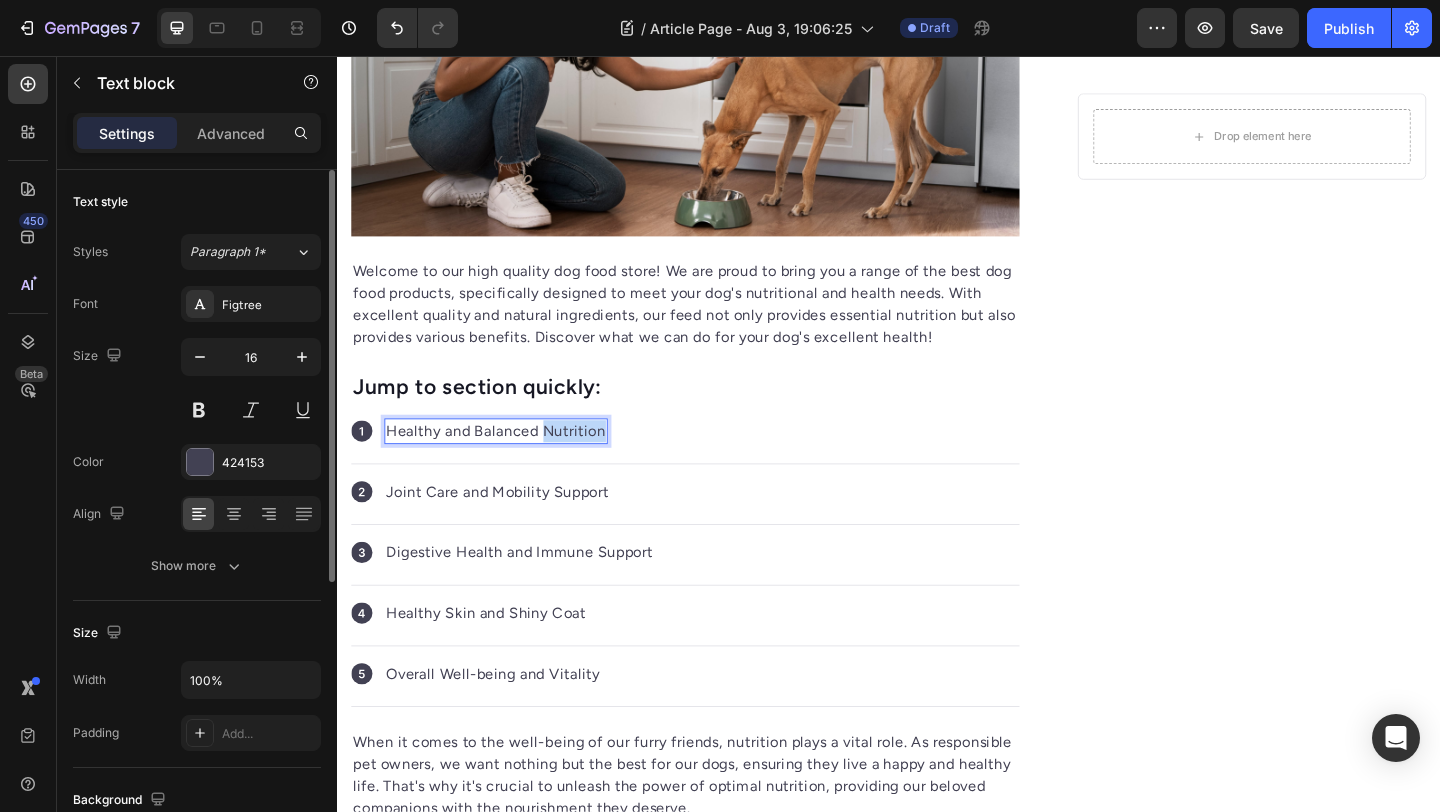 click on "Healthy and Balanced Nutrition" at bounding box center [509, 464] 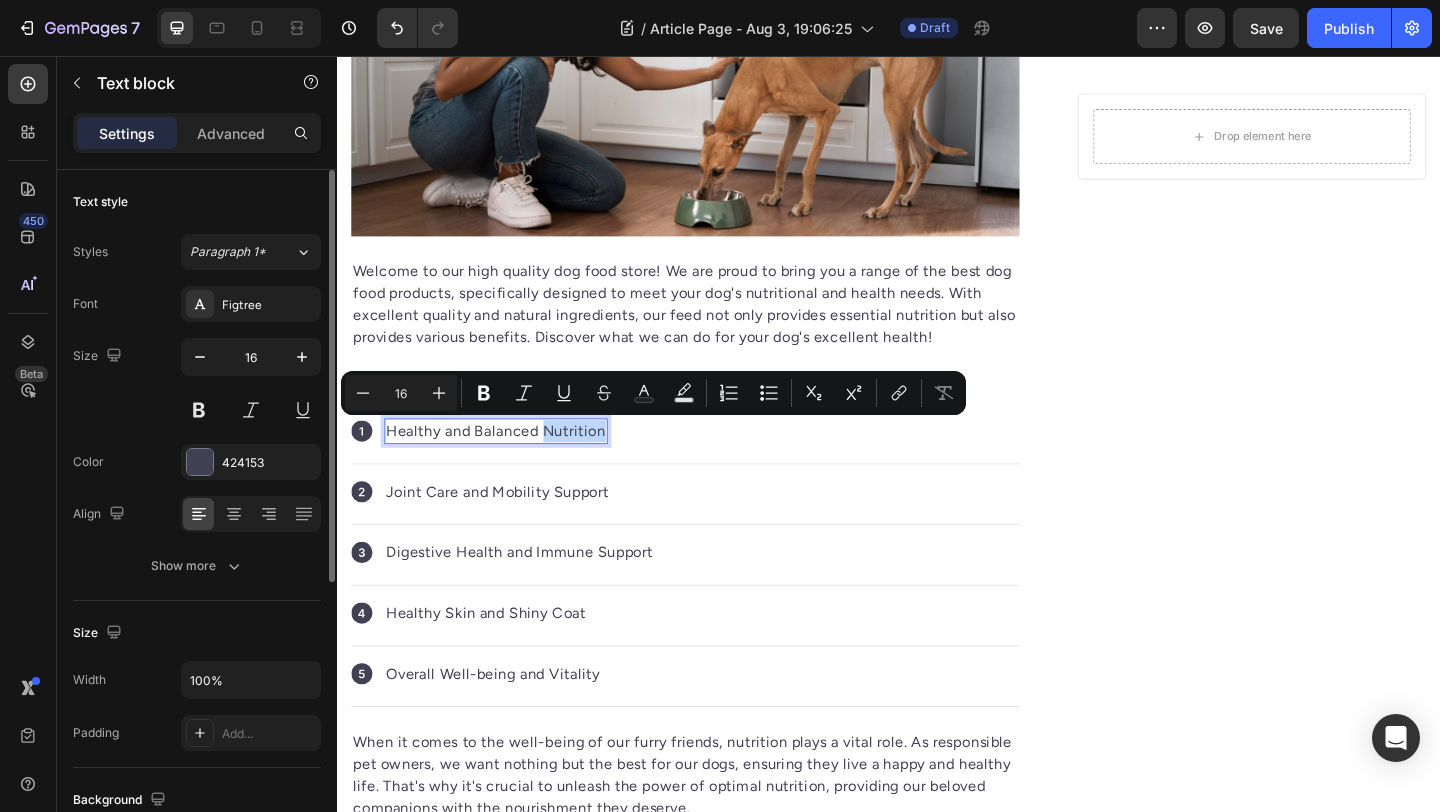 click on "Healthy and Balanced Nutrition" at bounding box center (509, 464) 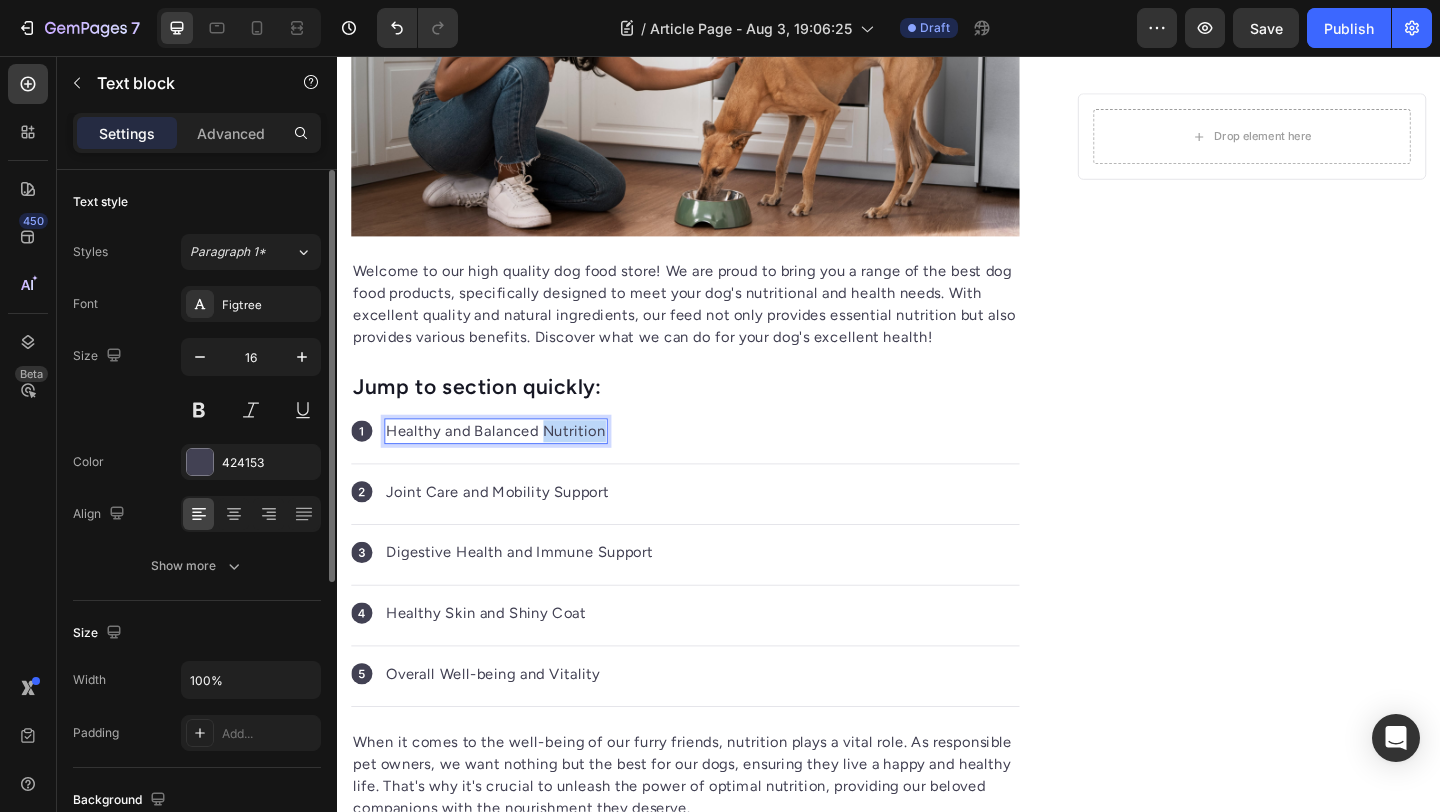 click on "Healthy and Balanced Nutrition" at bounding box center [509, 464] 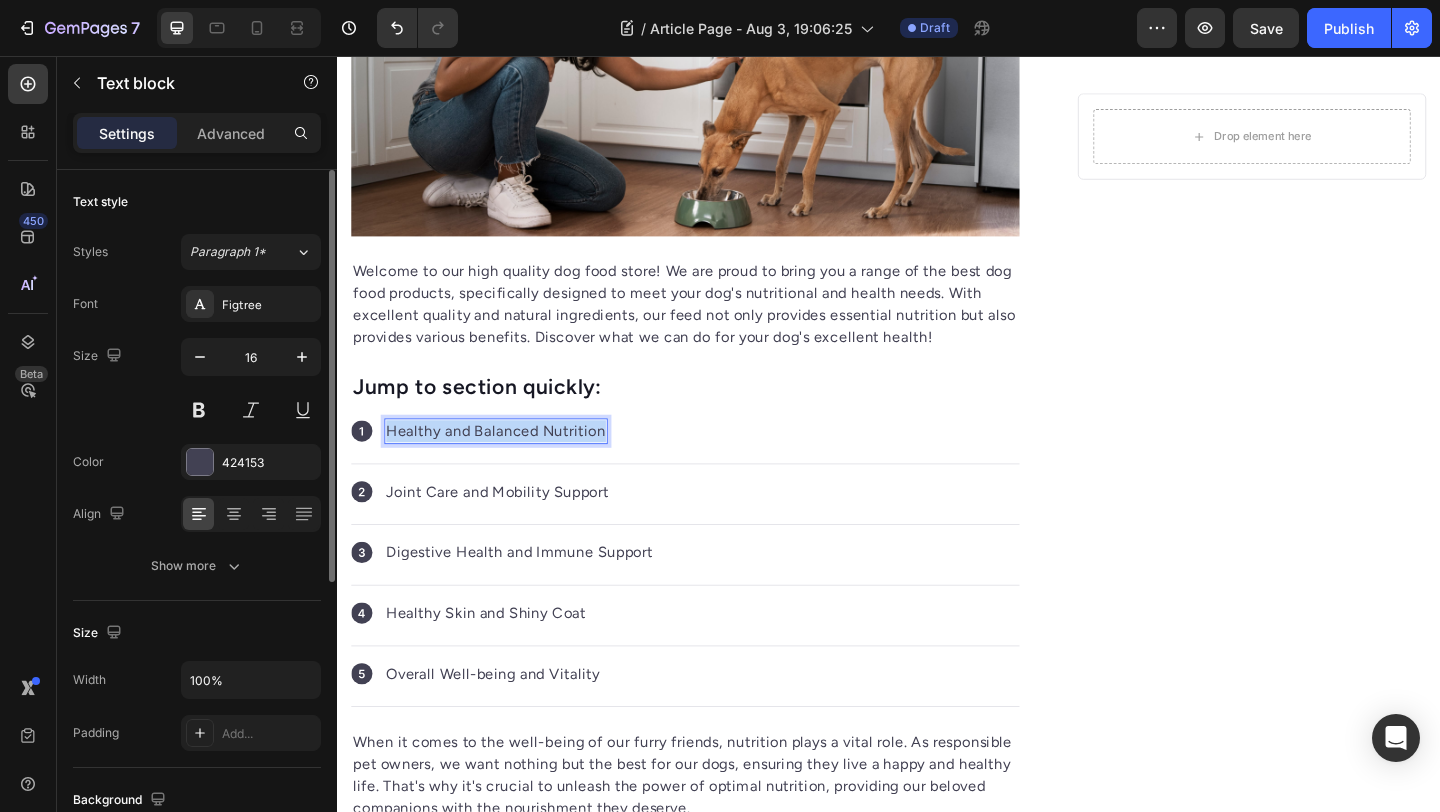 click on "Healthy and Balanced Nutrition" at bounding box center [509, 464] 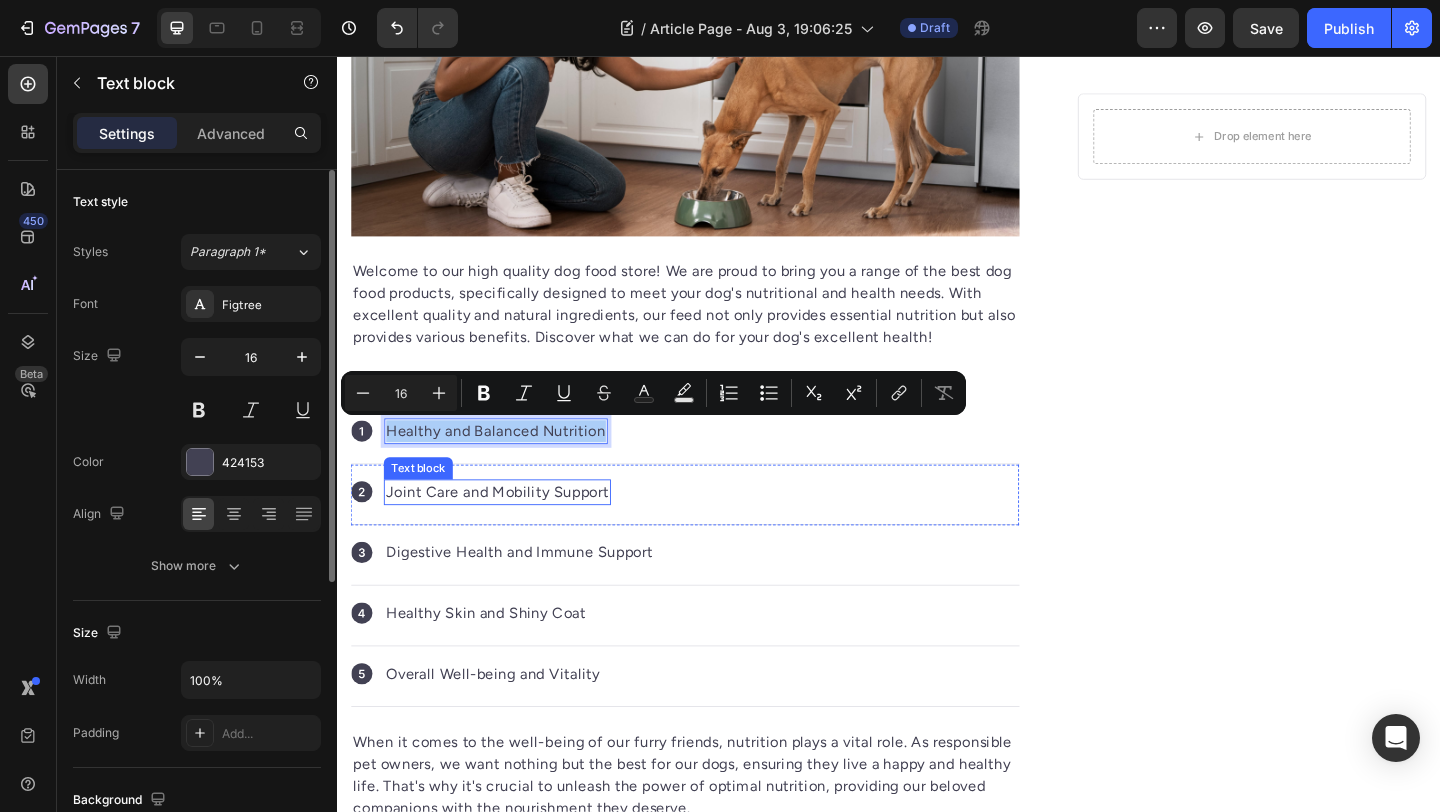 click on "Joint Care and Mobility Support" at bounding box center [511, 530] 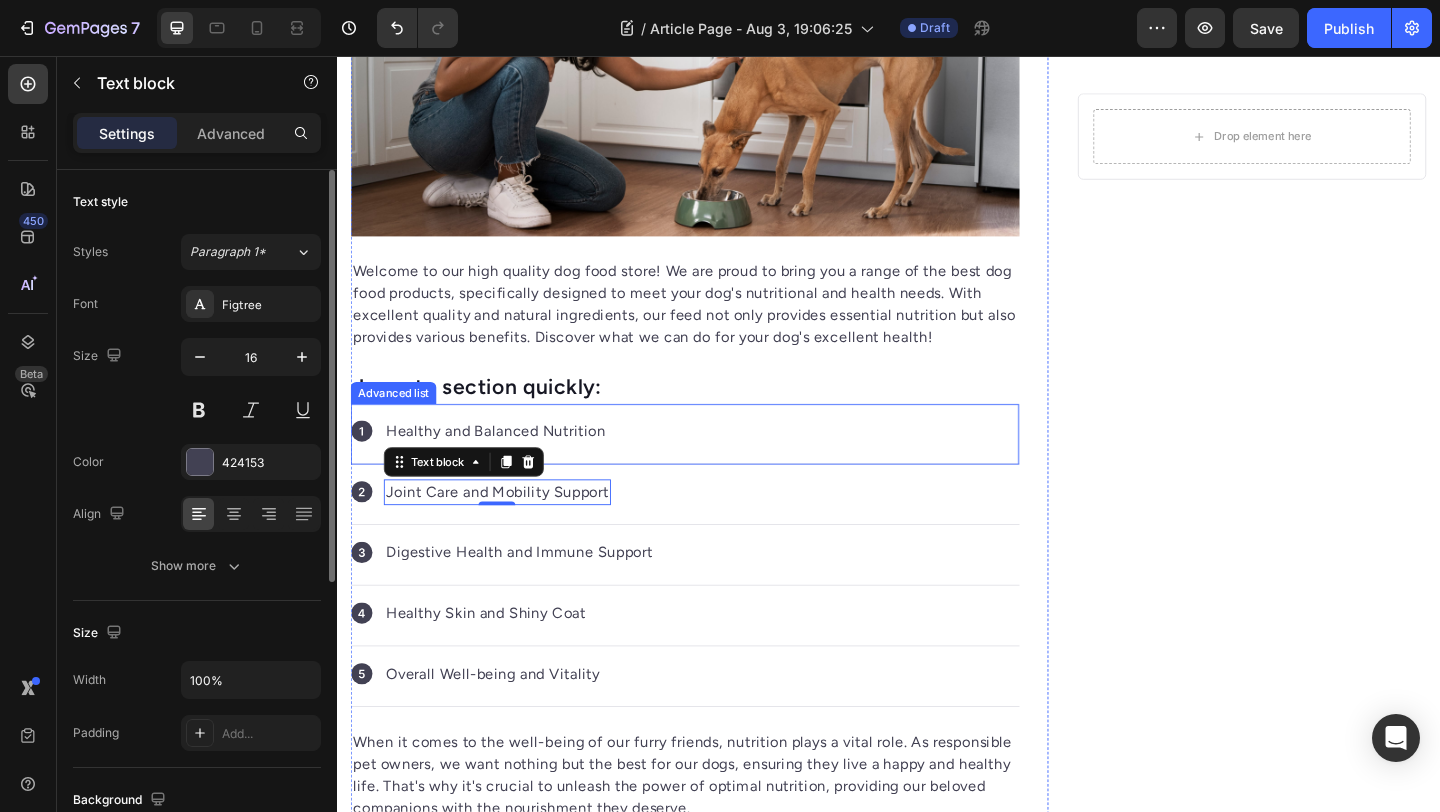 click on "Icon Healthy and Balanced Nutrition Text block" at bounding box center (715, 467) 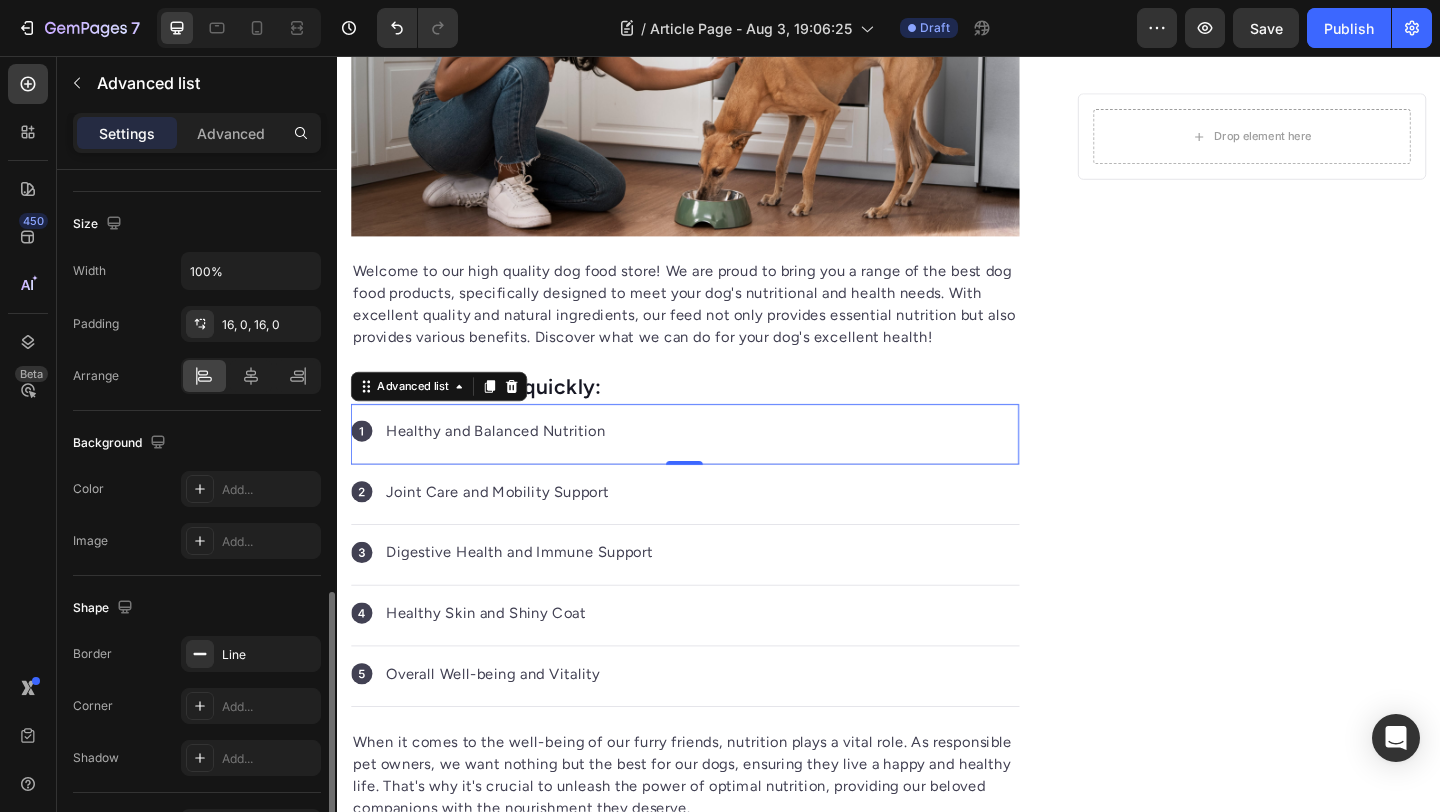 scroll, scrollTop: 502, scrollLeft: 0, axis: vertical 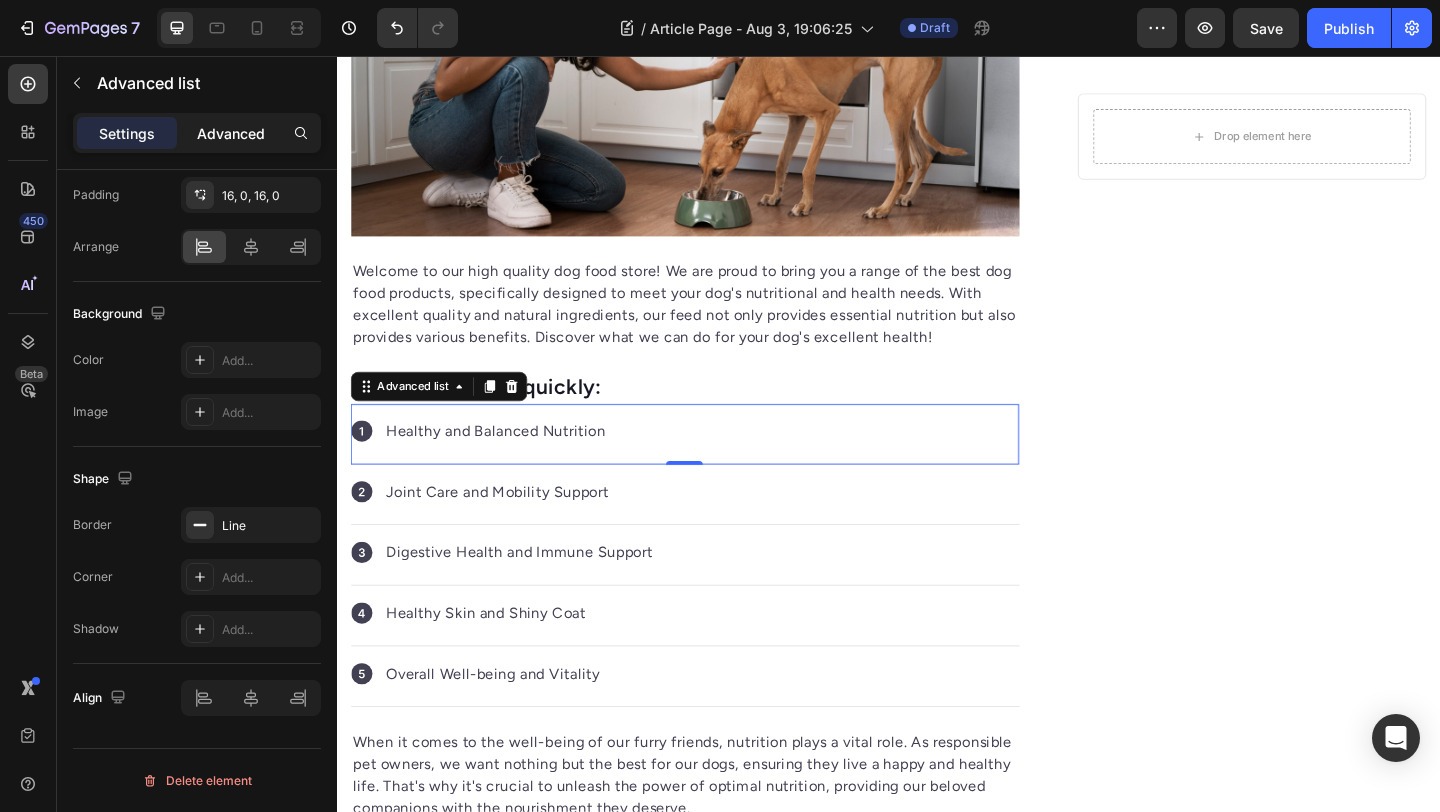 click on "Advanced" at bounding box center (231, 133) 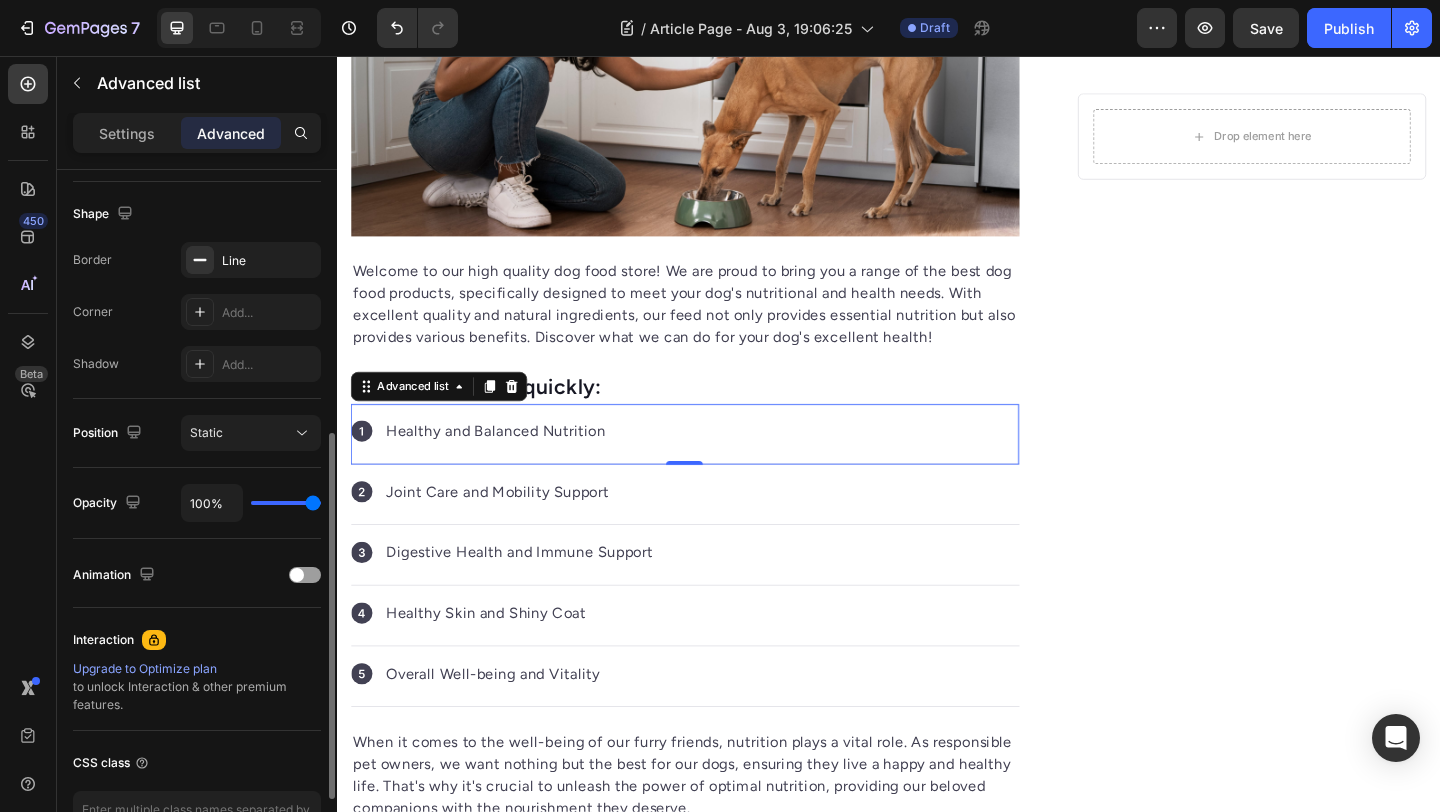 scroll, scrollTop: 635, scrollLeft: 0, axis: vertical 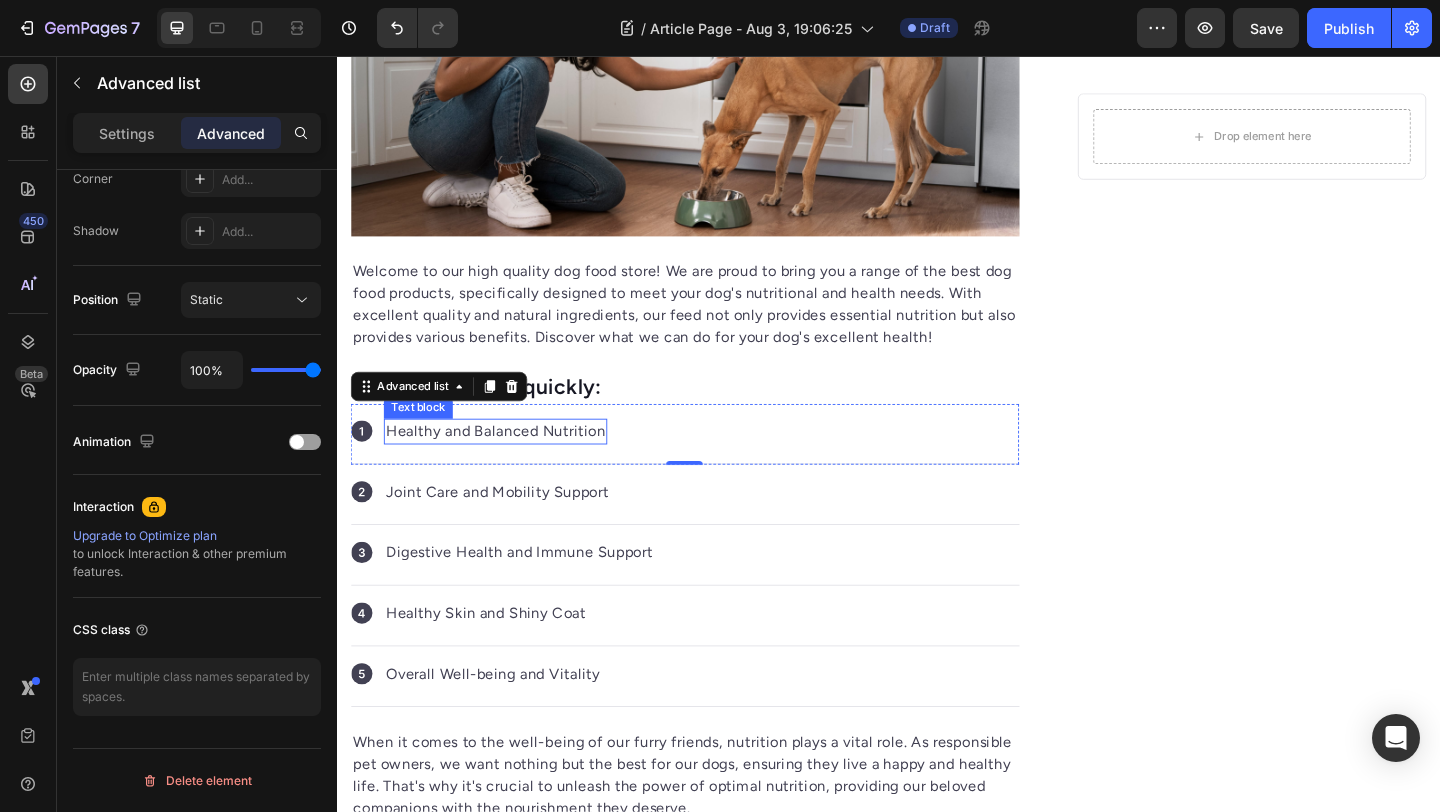 click on "Healthy and Balanced Nutrition" at bounding box center [509, 464] 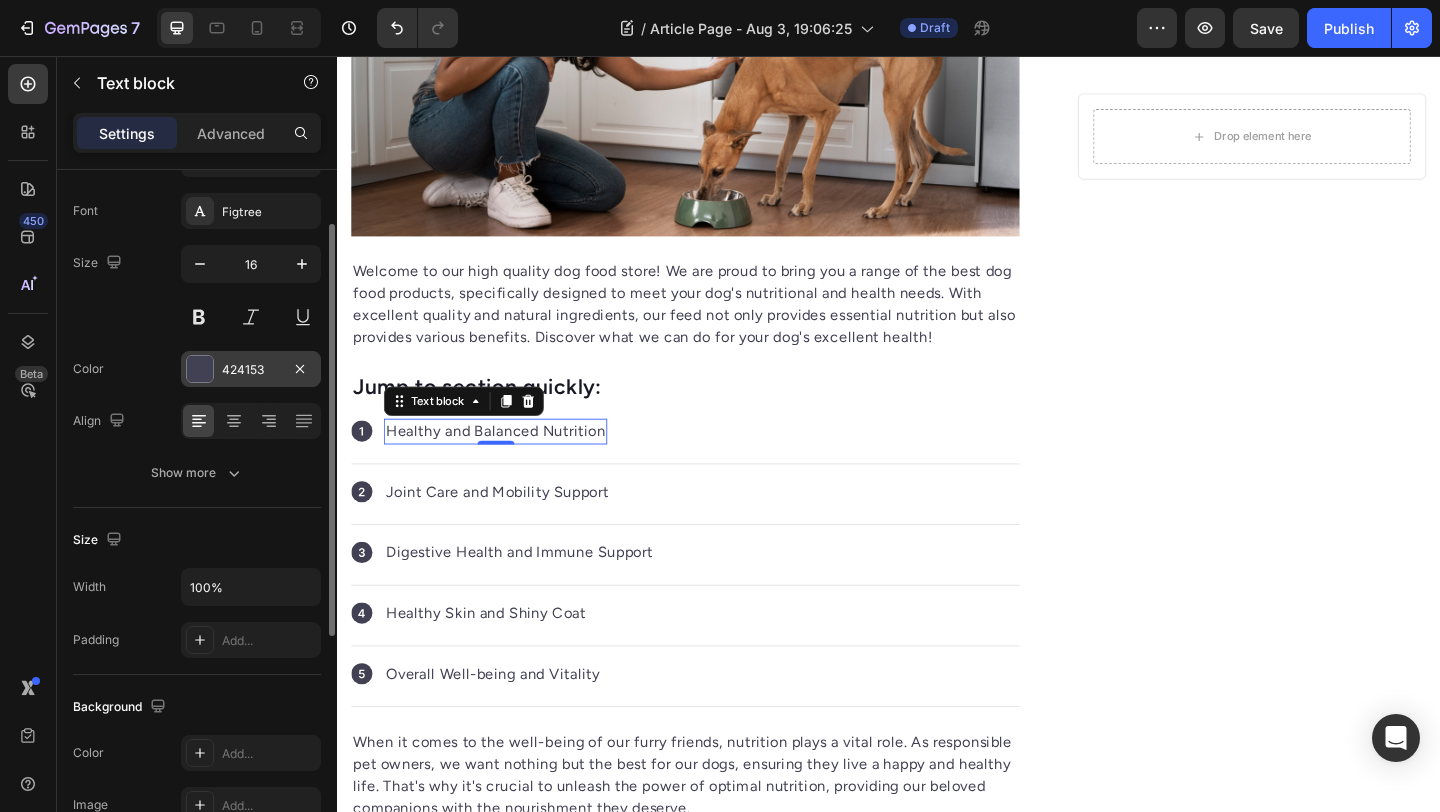 scroll, scrollTop: 0, scrollLeft: 0, axis: both 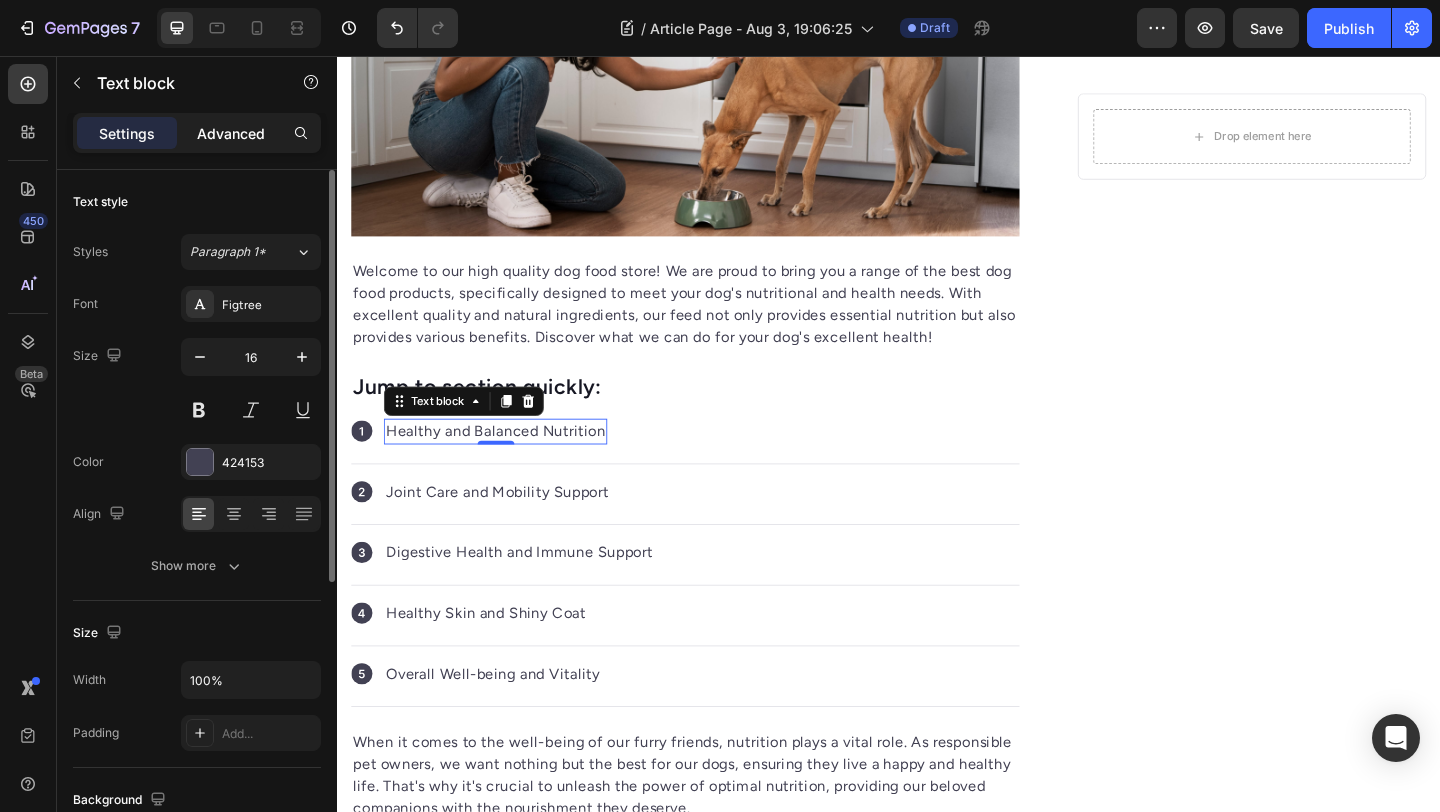 click on "Advanced" at bounding box center [231, 133] 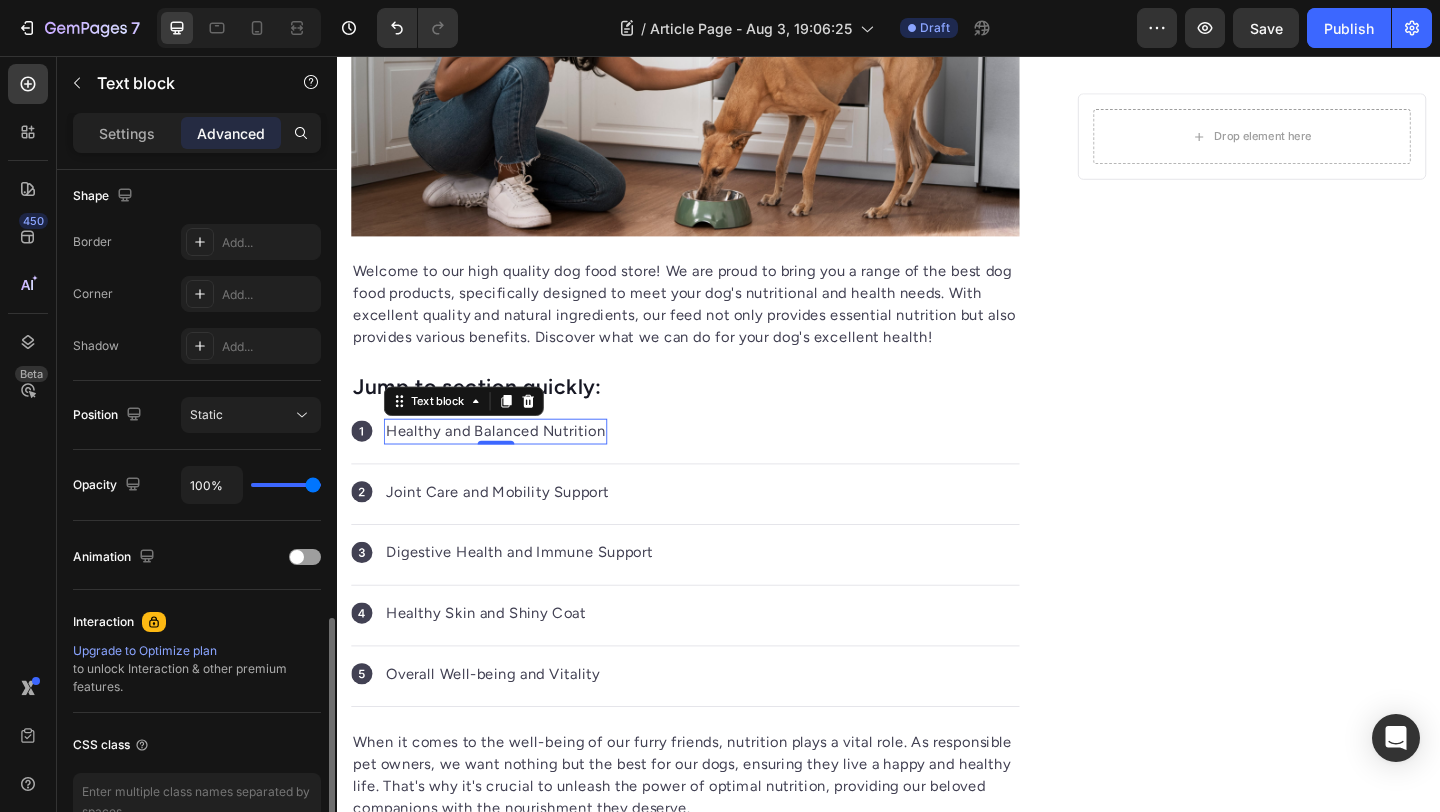 scroll, scrollTop: 635, scrollLeft: 0, axis: vertical 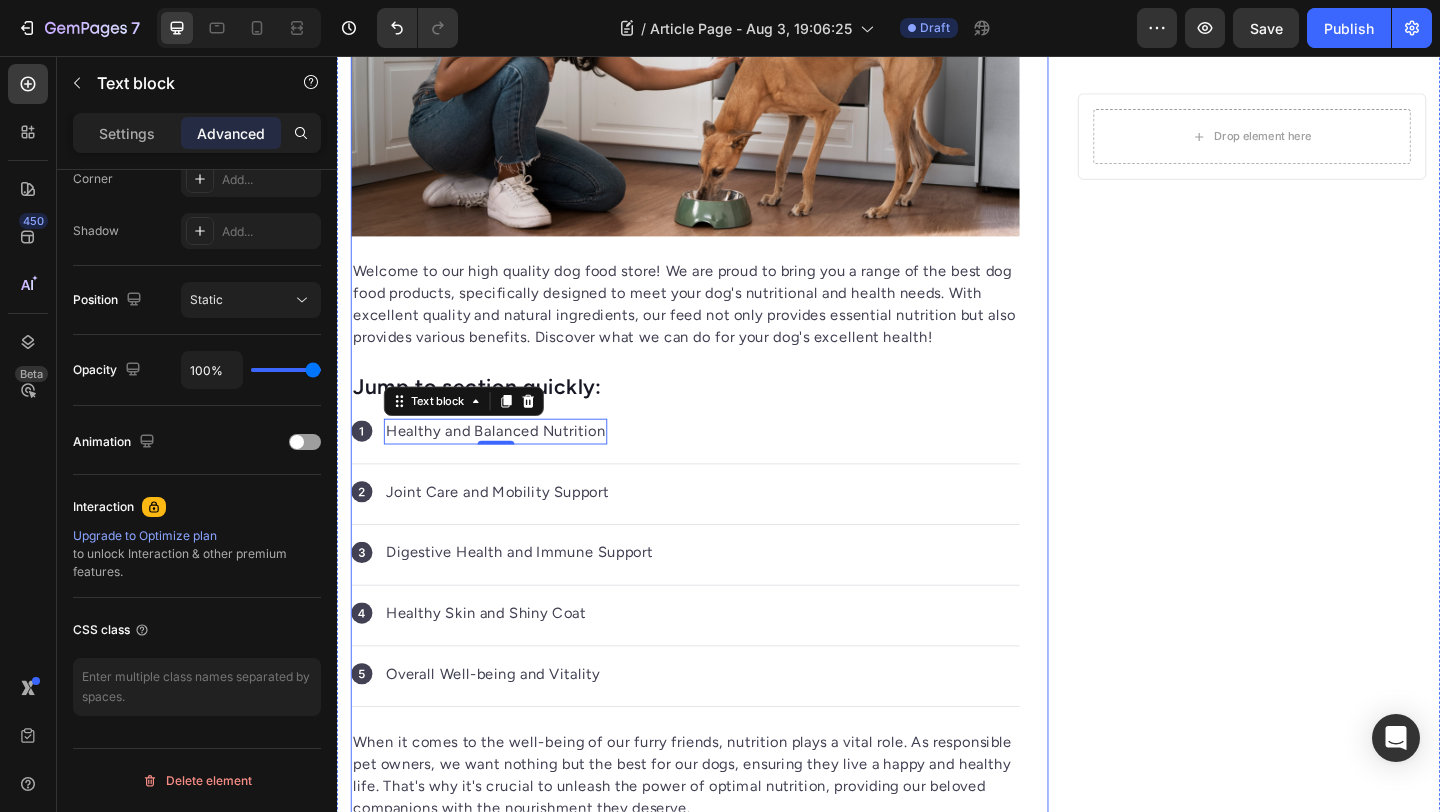 click on "⁠⁠⁠⁠⁠⁠⁠ What Is a LiFePO4 Battery? Benefits Explained Heading Image By Portable Batteries Austraila Text block Advanced list Published: [DATE], [YEAR] Text block Row Image Welcome to our high quality dog food store! We are proud to bring you a range of the best dog food products, specifically designed to meet your dog's nutritional and health needs. With excellent quality and natural ingredients, our feed not only provides essential nutrition but also provides various benefits. Discover what we can do for your dog's excellent health! Text block Jump to section quickly: Text block
Icon Healthy and Balanced Nutrition Text block 0 Advanced list
Icon Joint Care and Mobility Support Text block Advanced list
Icon Digestive Health and Immune Support Text block Advanced list
Icon Healthy Skin and Shiny Coat Text block Advanced list
Icon Overall Well-being and Vitality Text block Advanced list Text block Image Healthy and Balanced Nutrition Heading       Text block" at bounding box center [715, 2992] 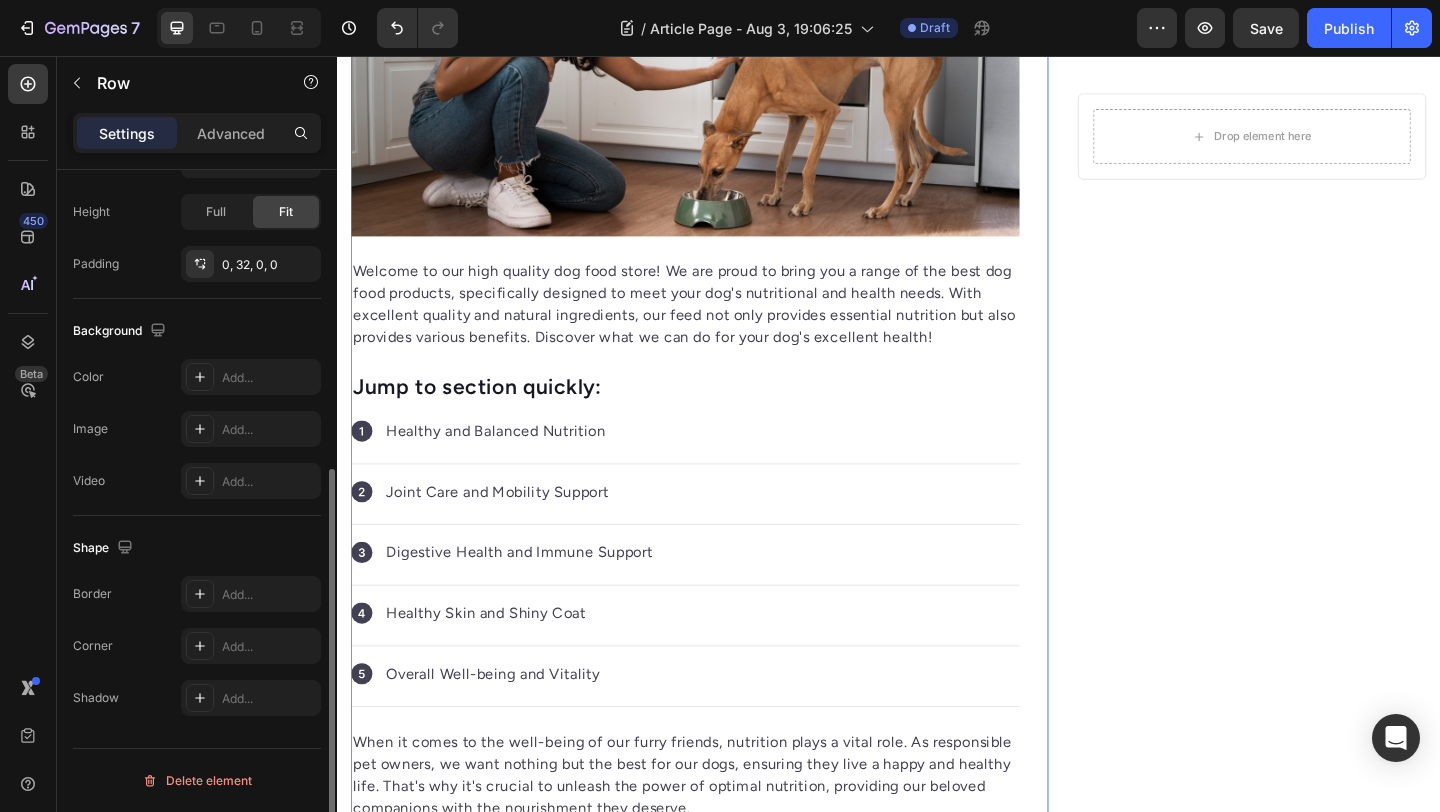 scroll, scrollTop: 0, scrollLeft: 0, axis: both 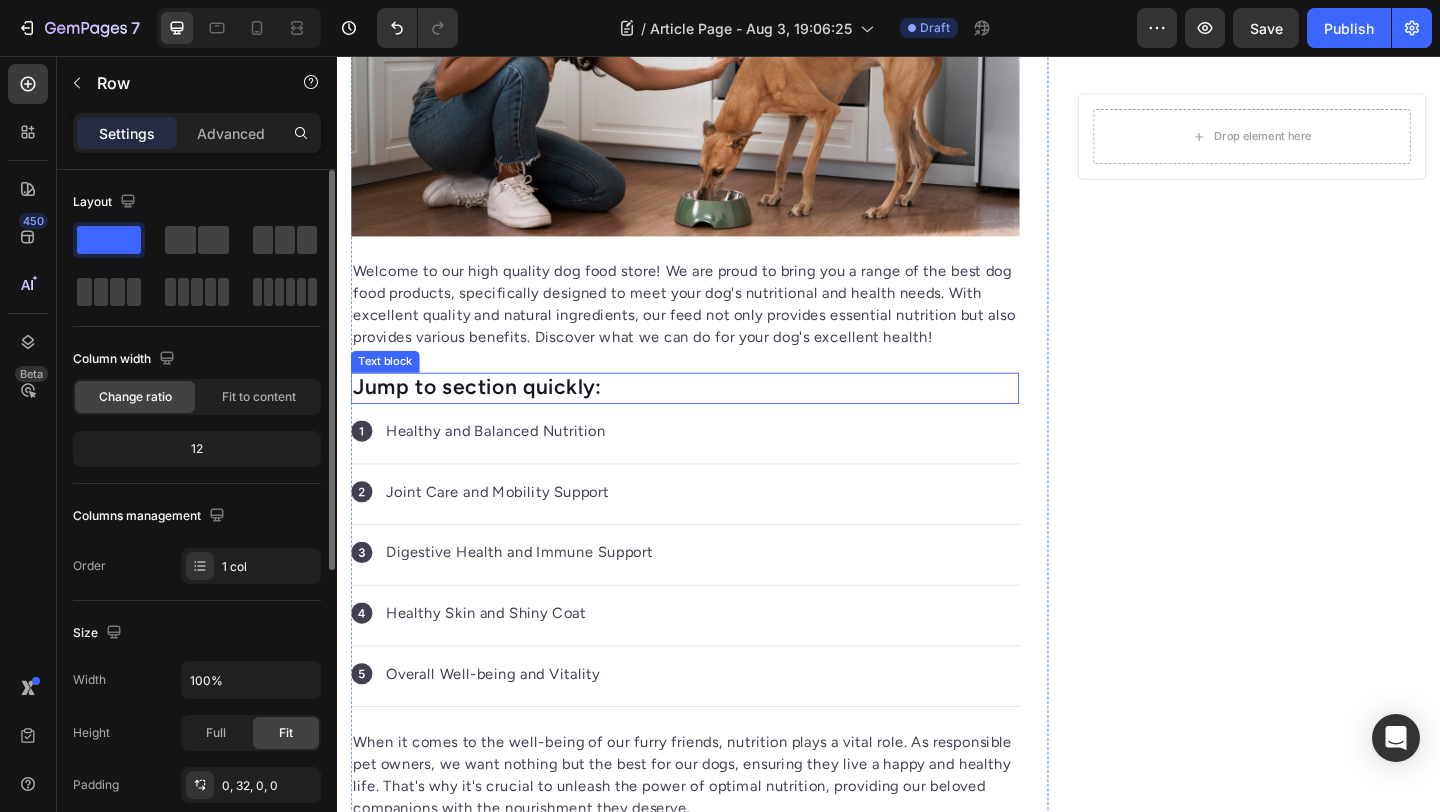 click on "Jump to section quickly:" at bounding box center [715, 417] 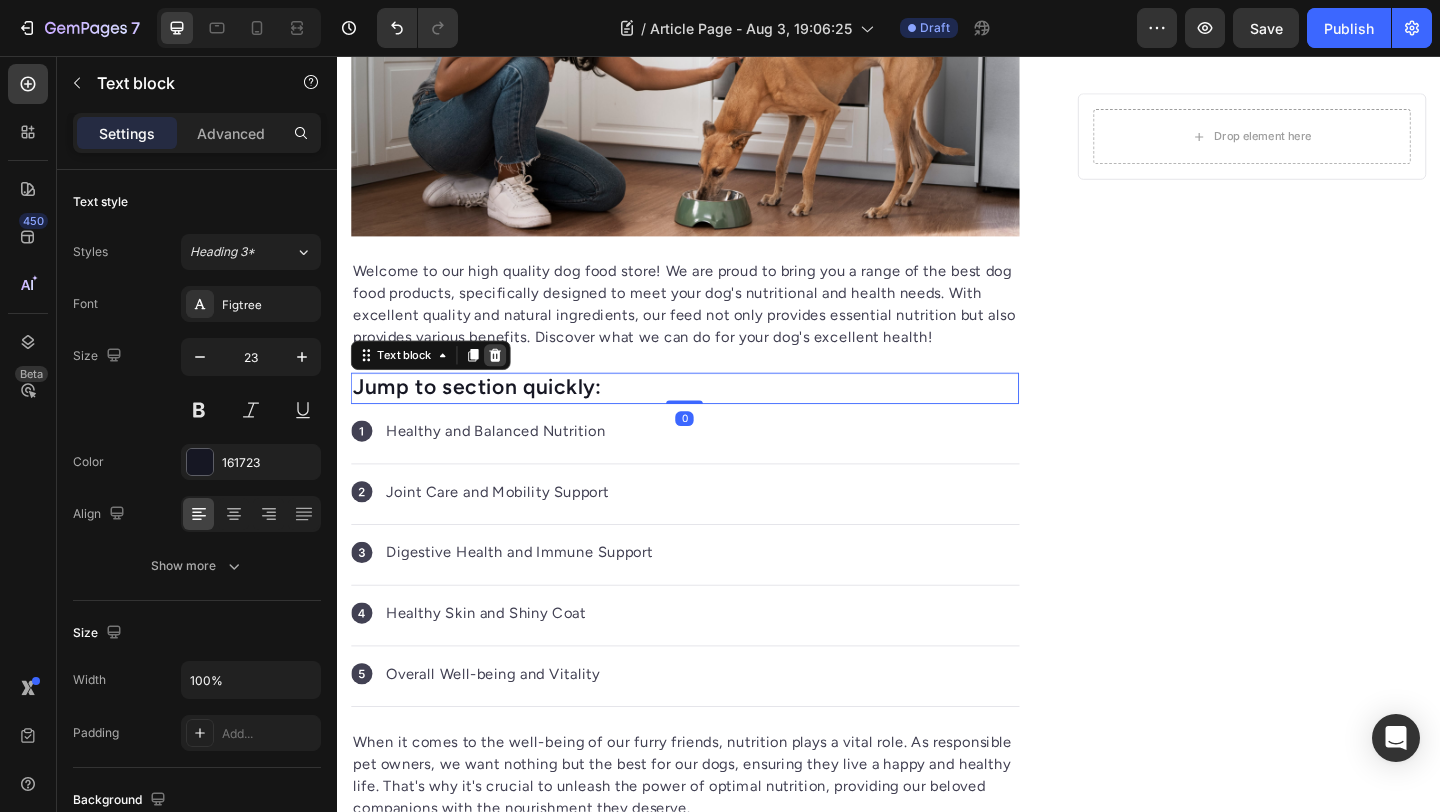 click 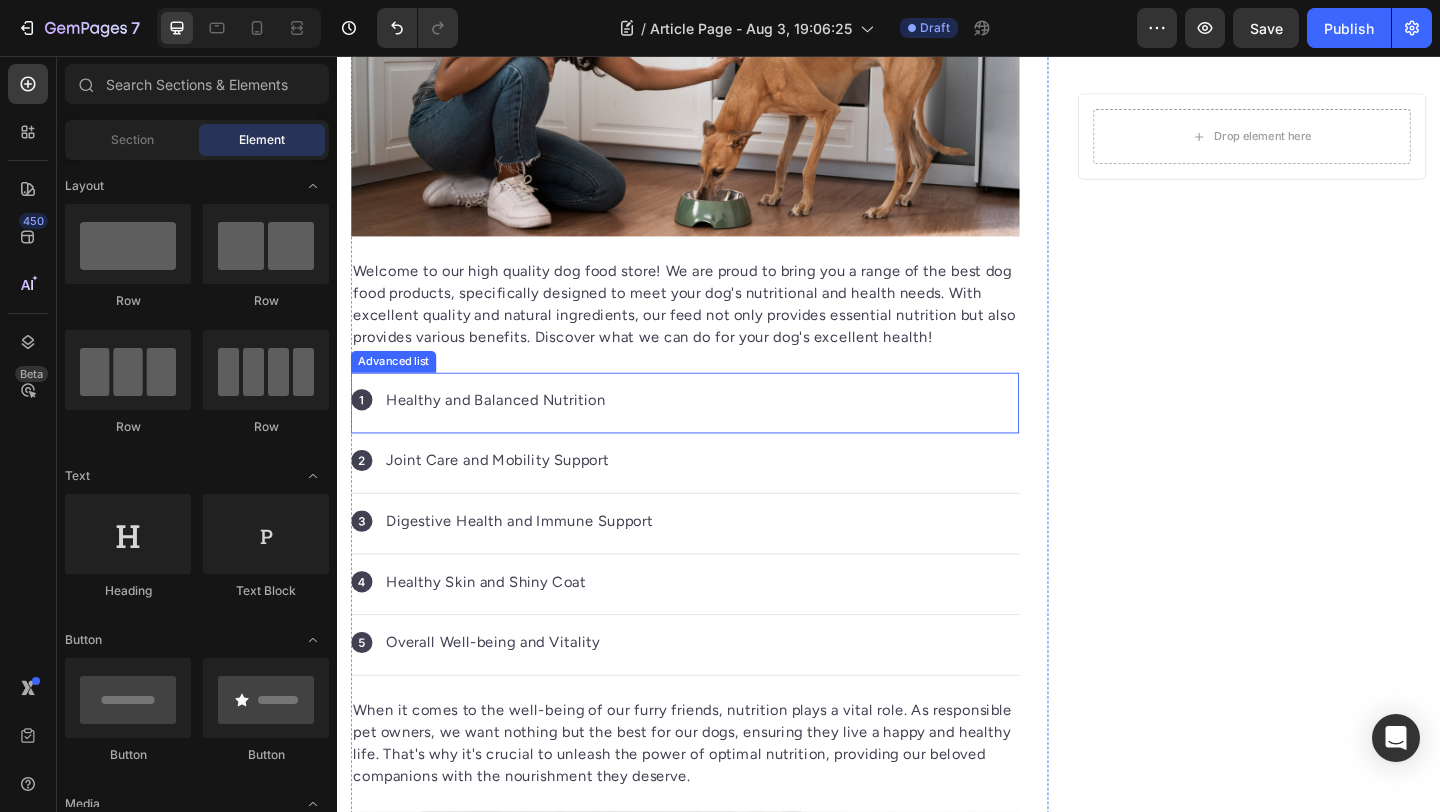 click on "Icon Healthy and Balanced Nutrition Text block" at bounding box center (715, 433) 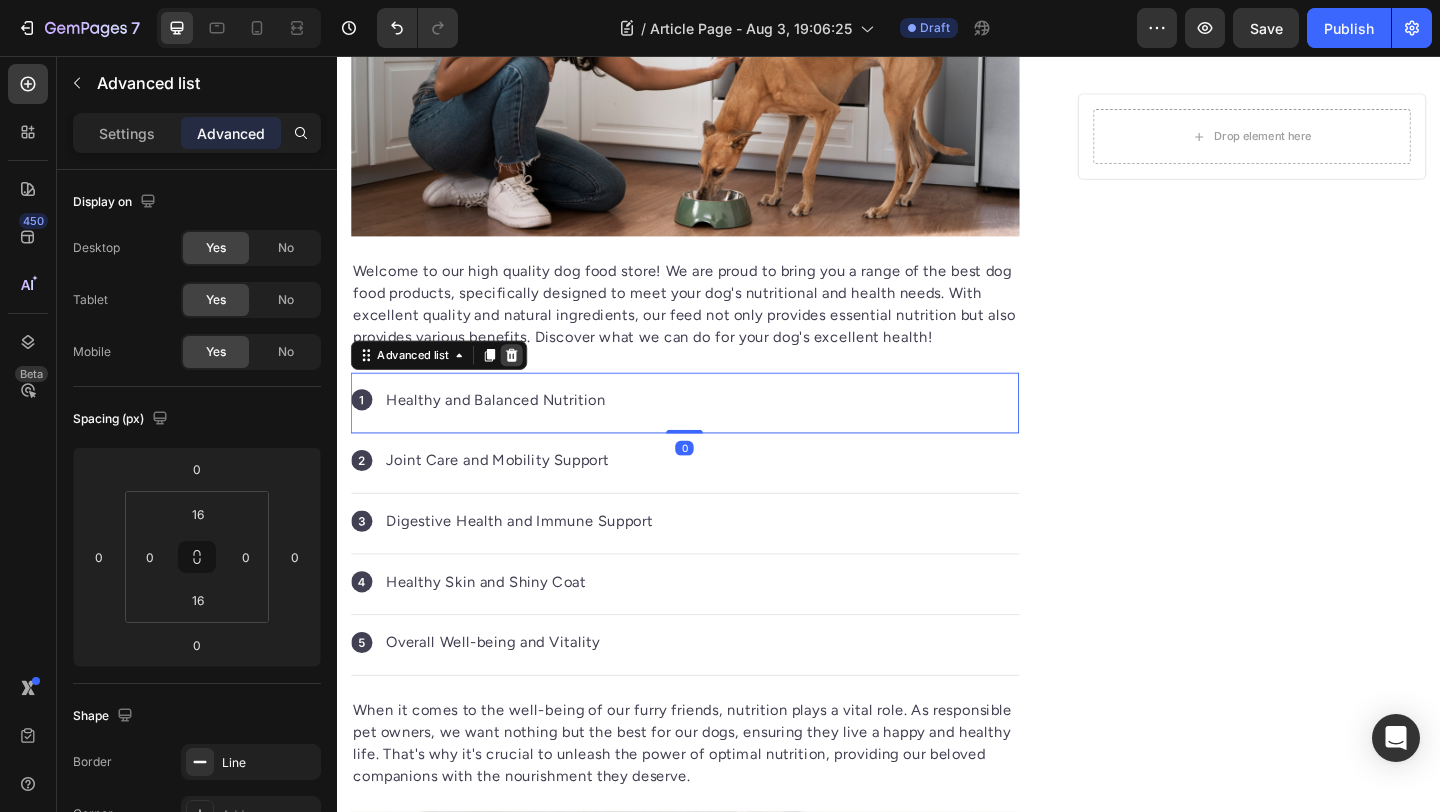 click 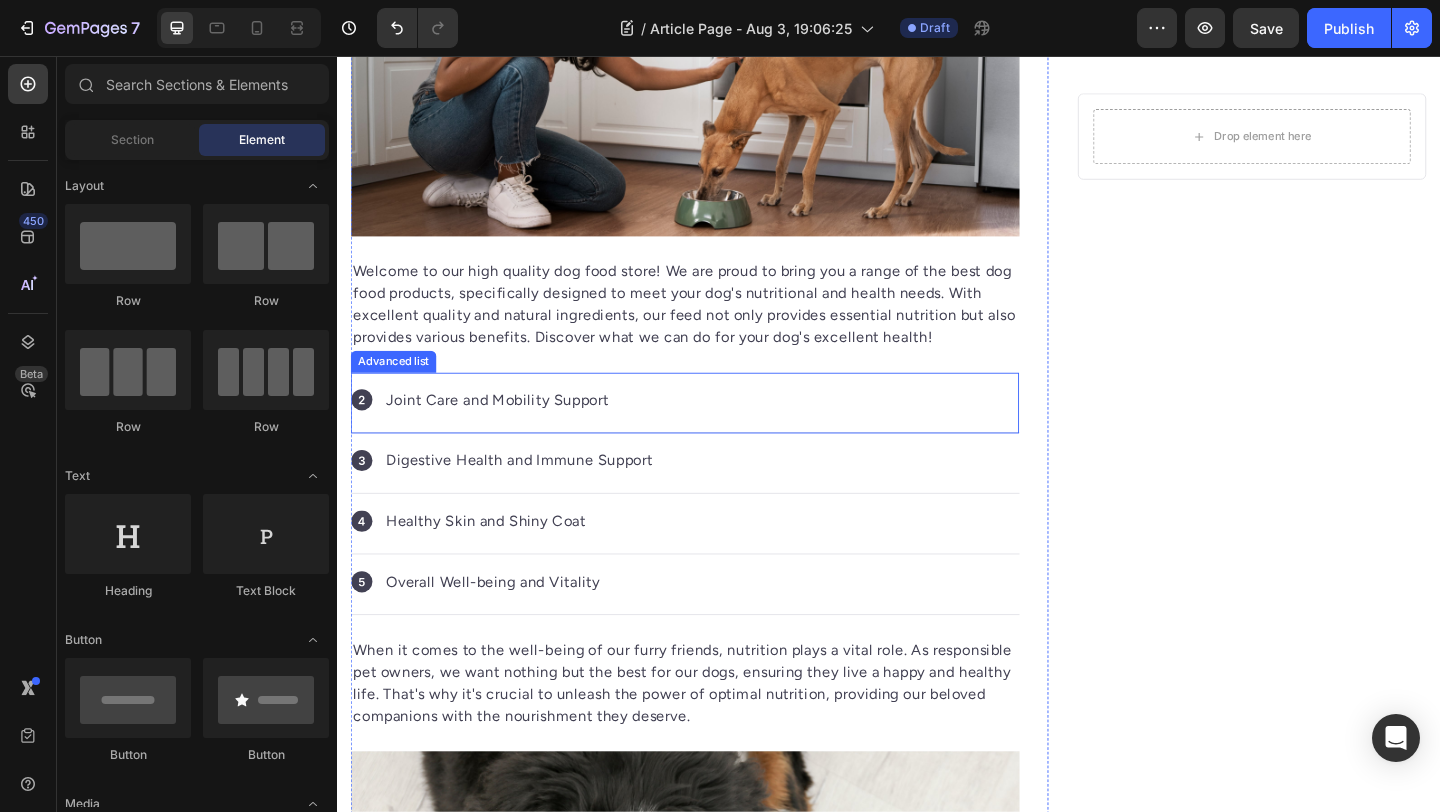 click on "Icon Joint Care and Mobility Support Text block" at bounding box center [715, 433] 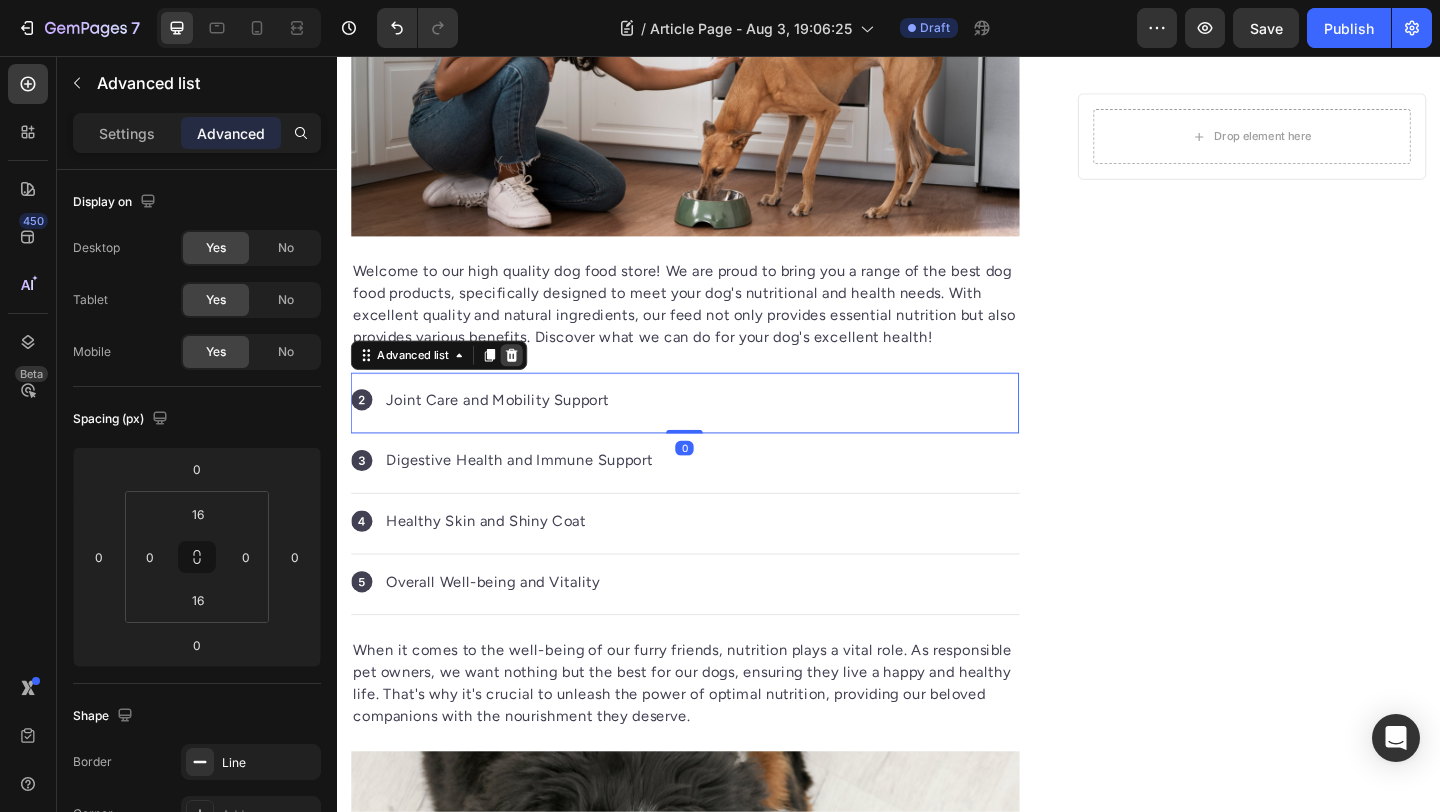 click 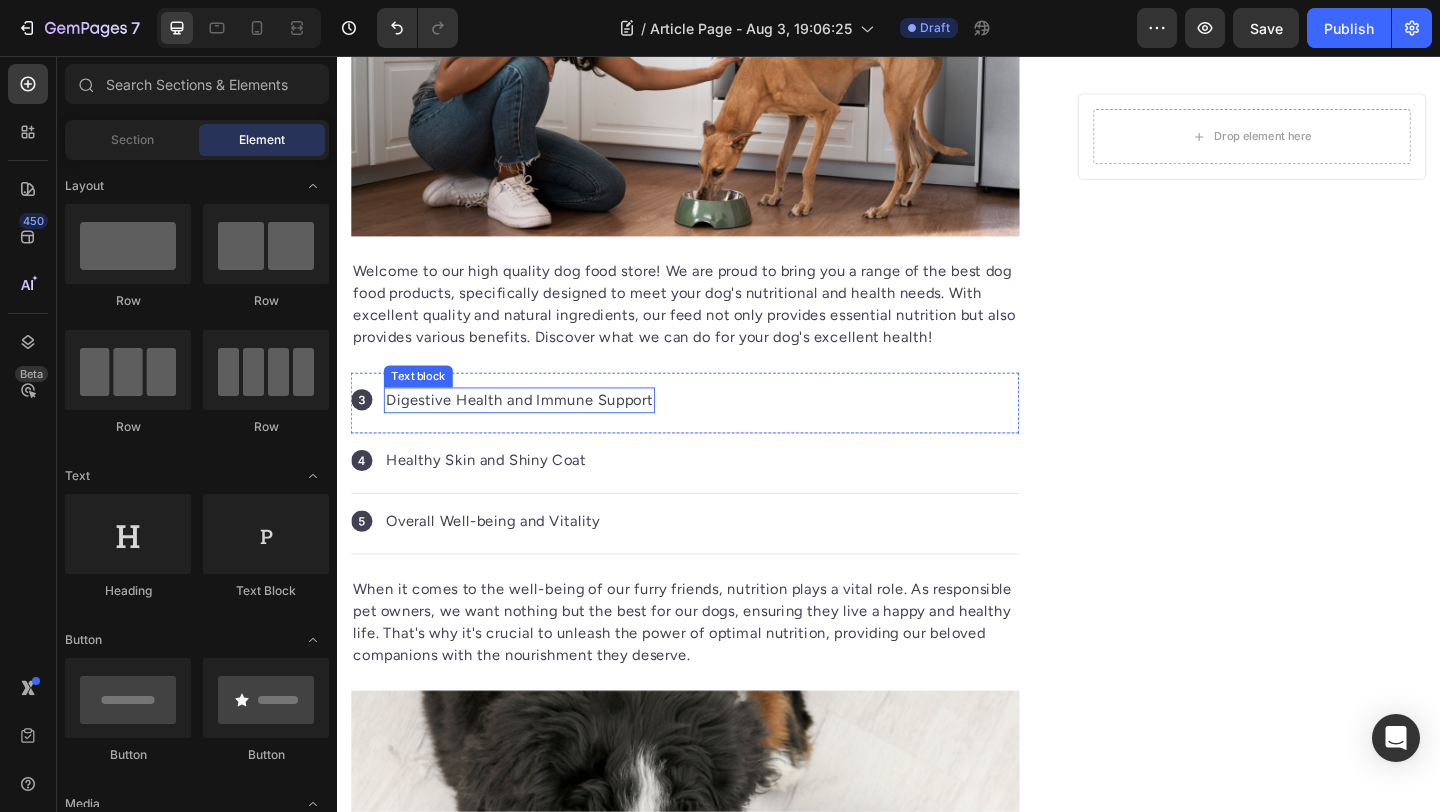 click on "Digestive Health and Immune Support" at bounding box center (535, 430) 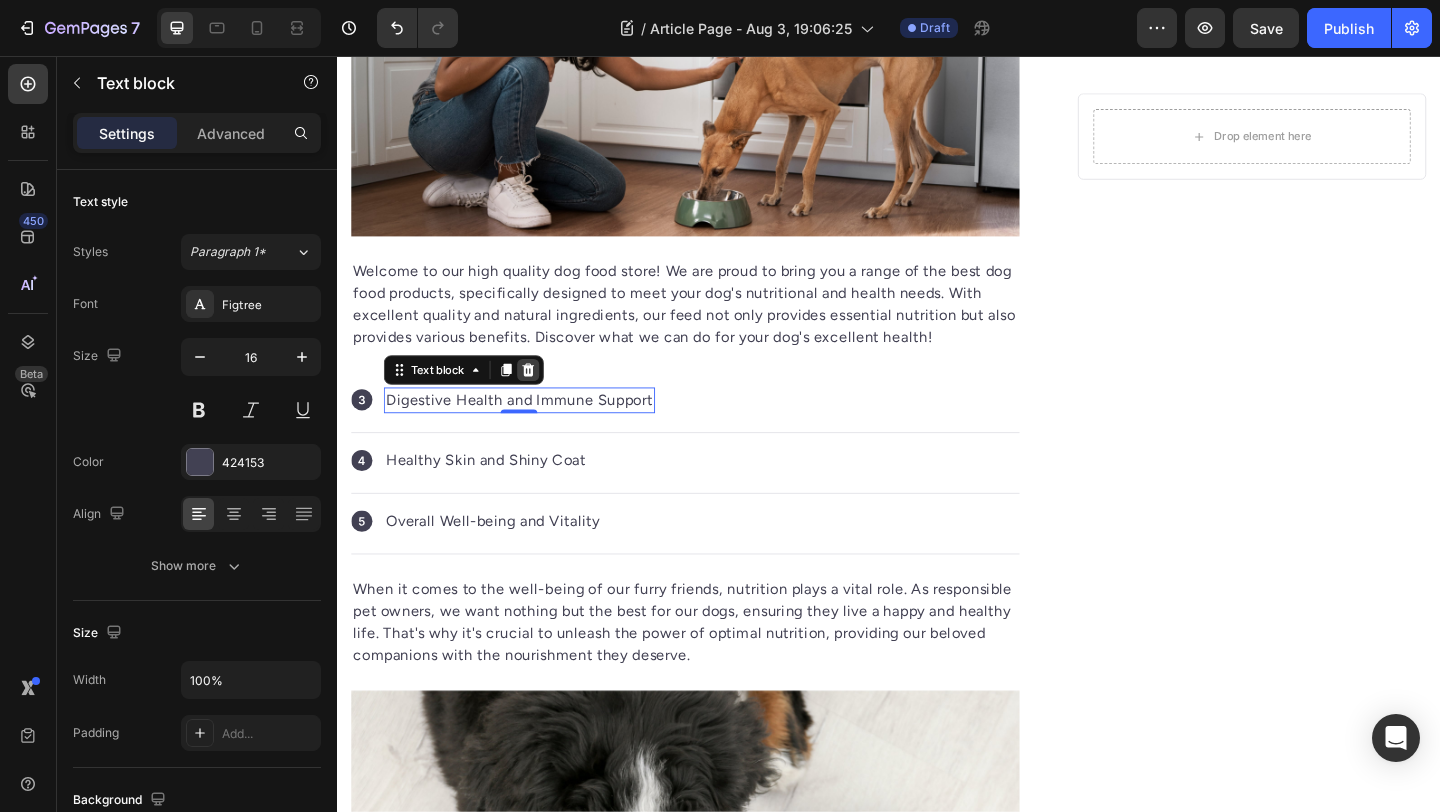 click 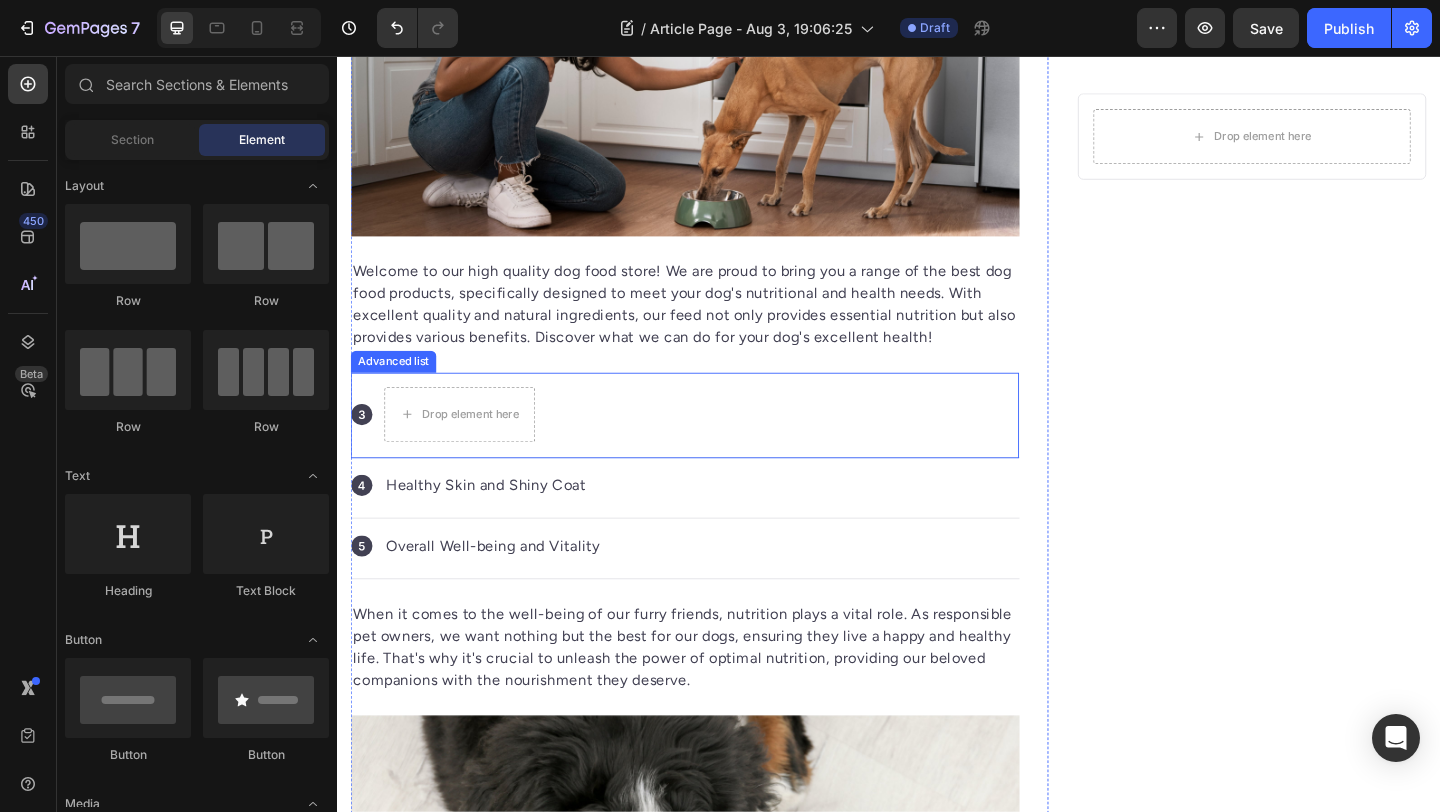 click on "Drop element here" at bounding box center (470, 446) 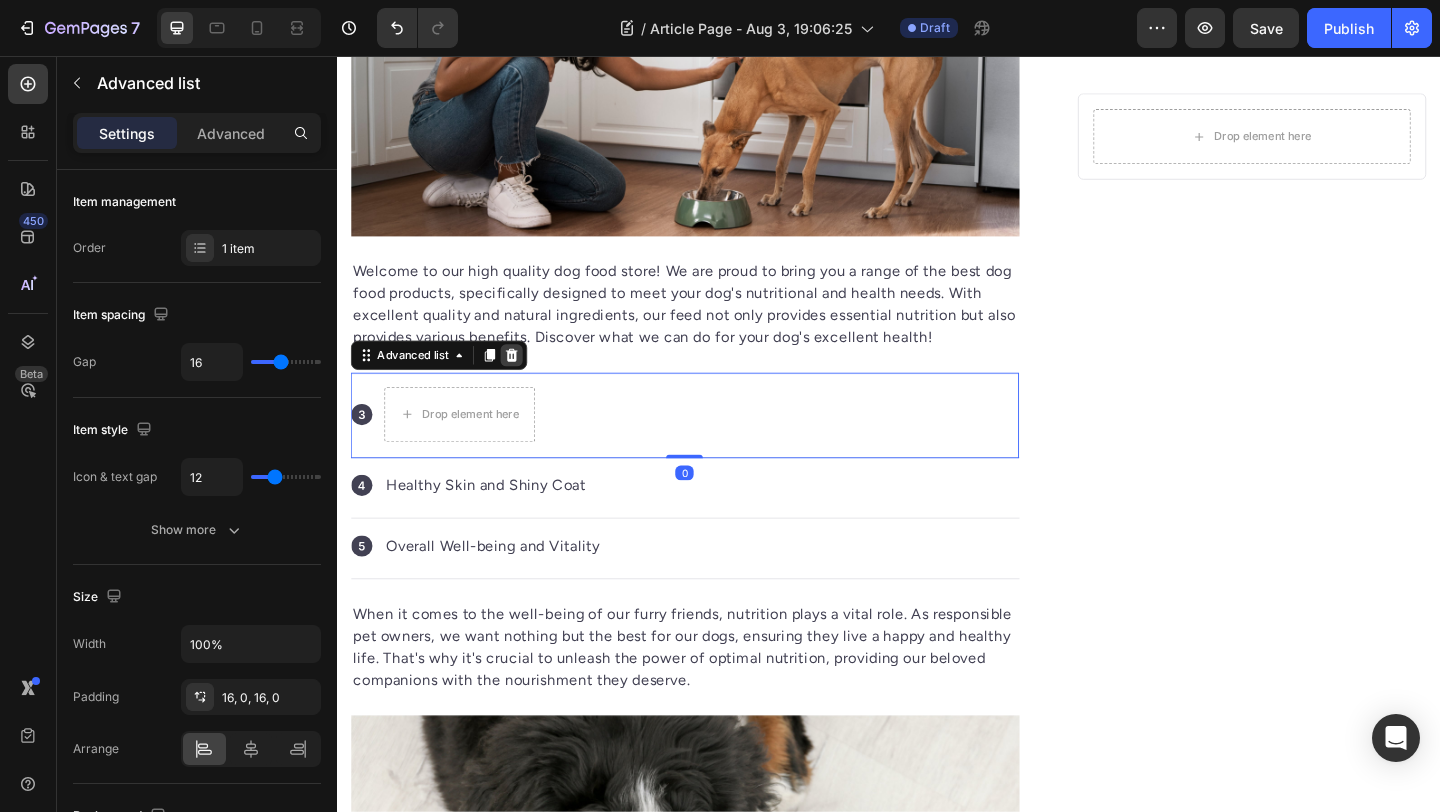 click at bounding box center [527, 381] 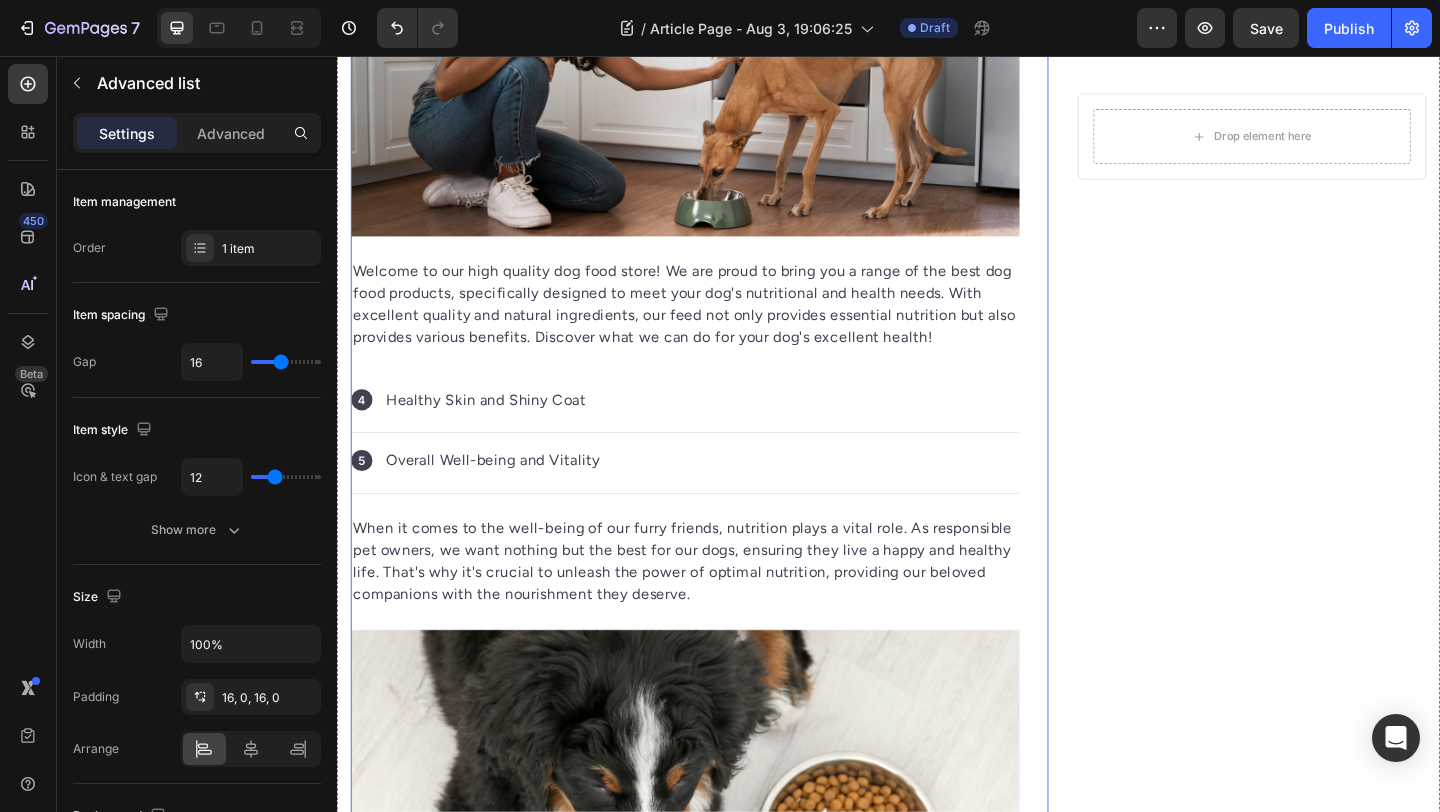 click on "Icon Healthy Skin and Shiny Coat Text block" at bounding box center [715, 433] 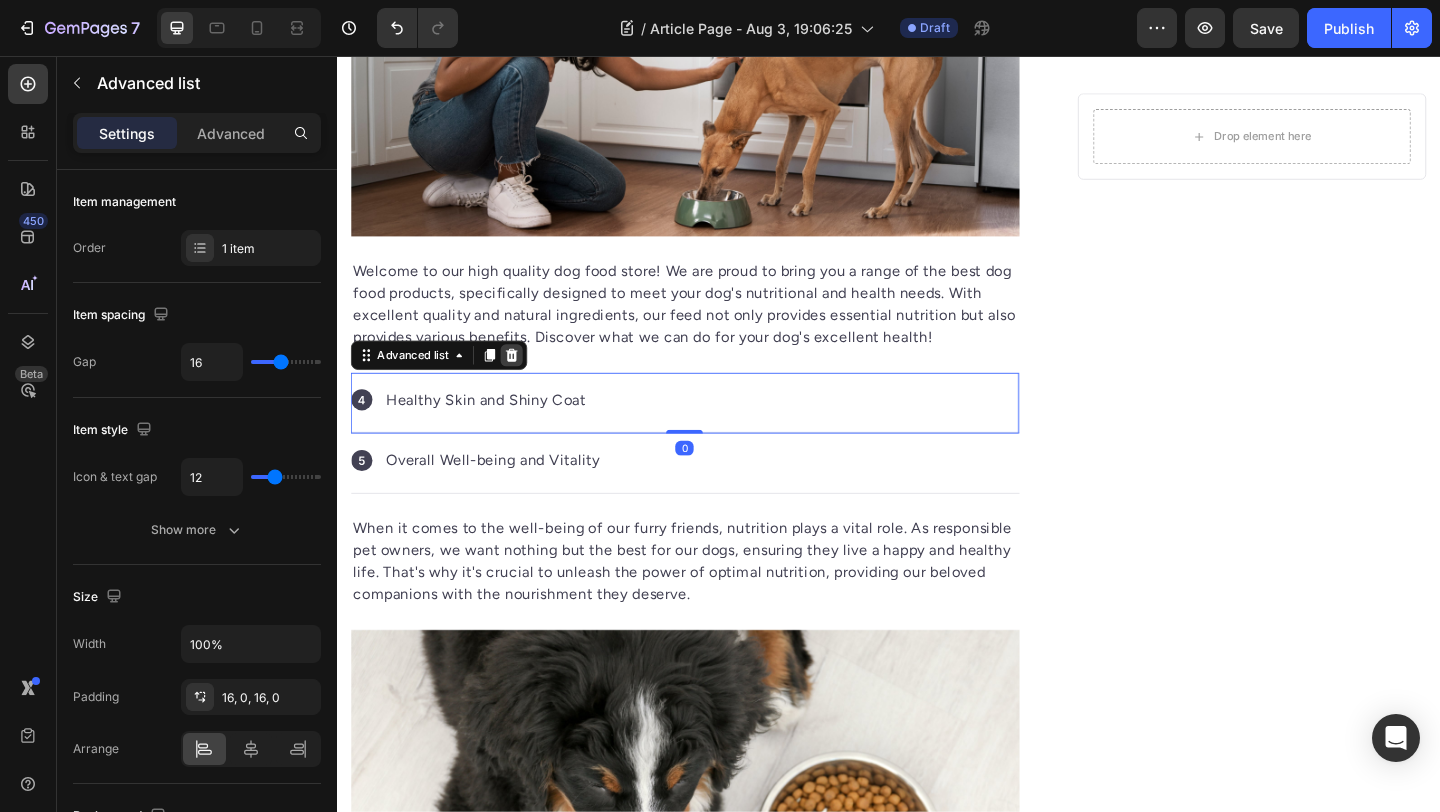 click at bounding box center [527, 381] 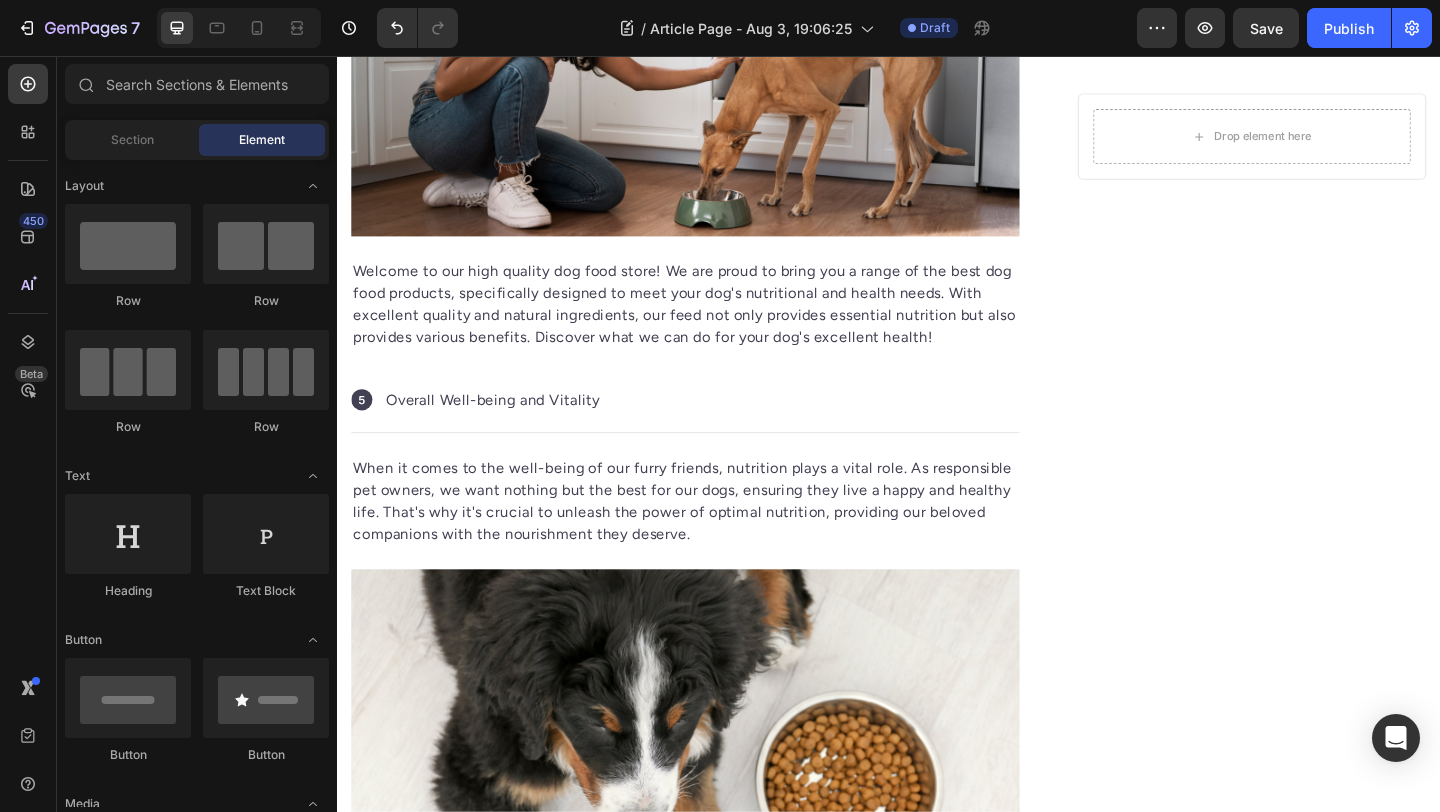 click on "Icon Overall Well-being and Vitality Text block" at bounding box center [715, 433] 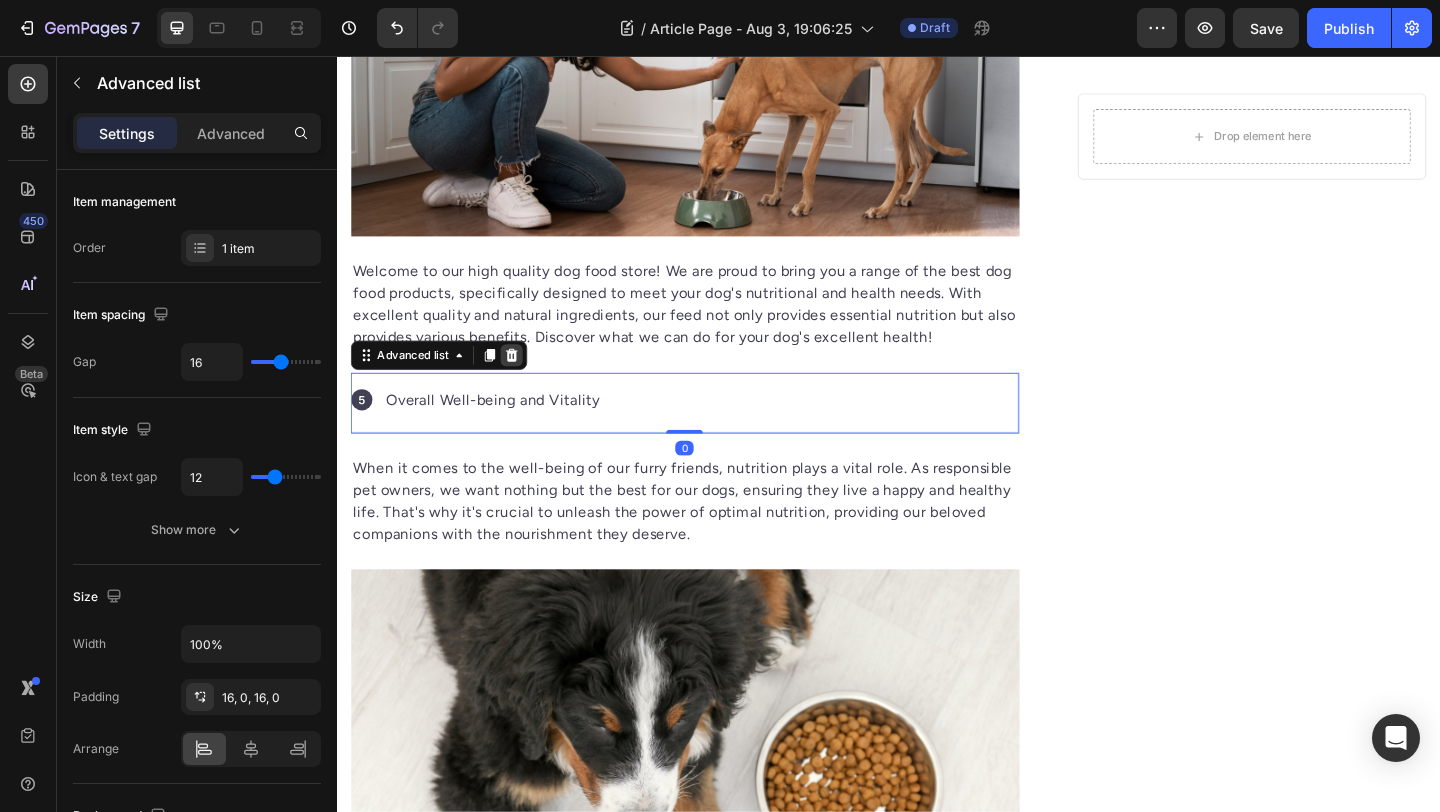 click 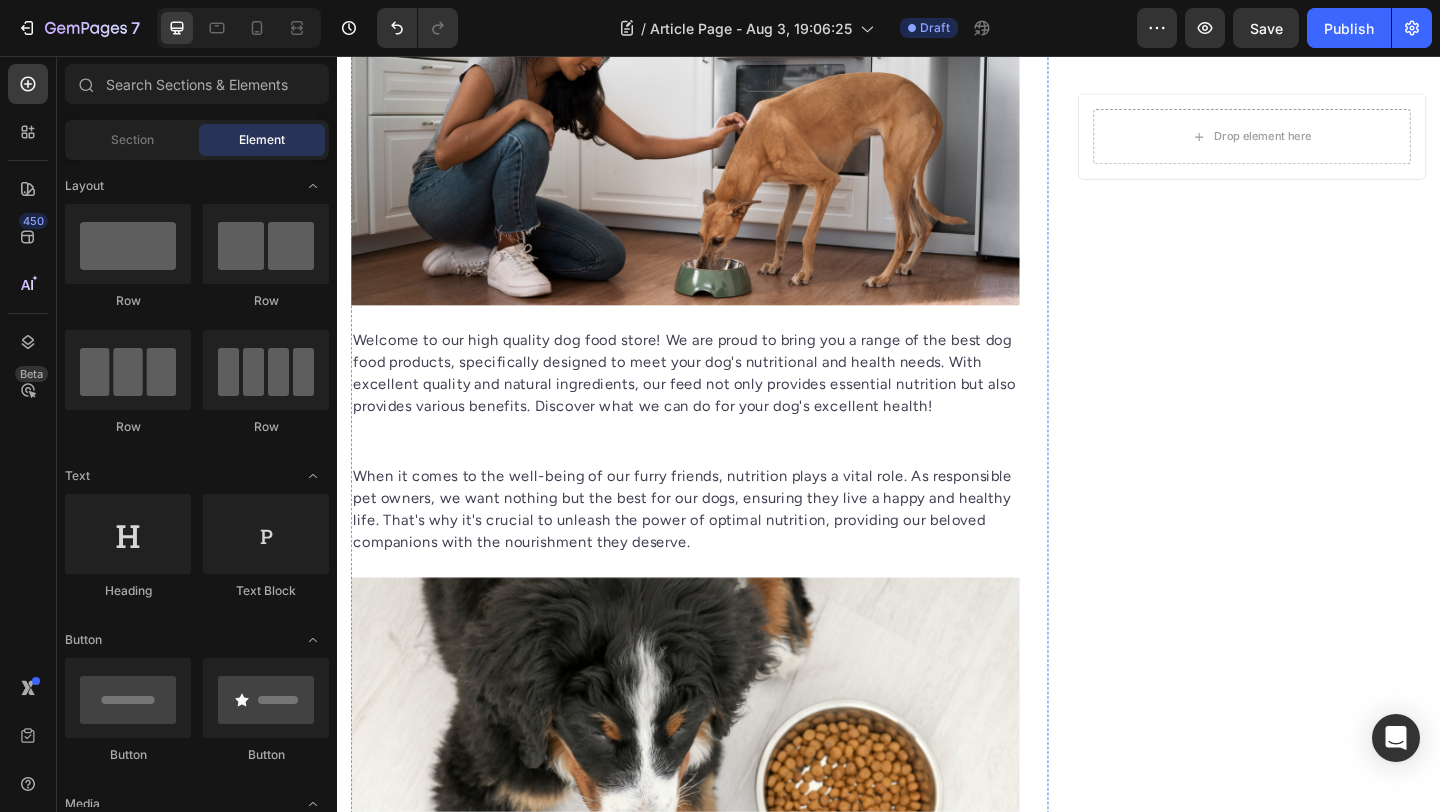 scroll, scrollTop: 0, scrollLeft: 0, axis: both 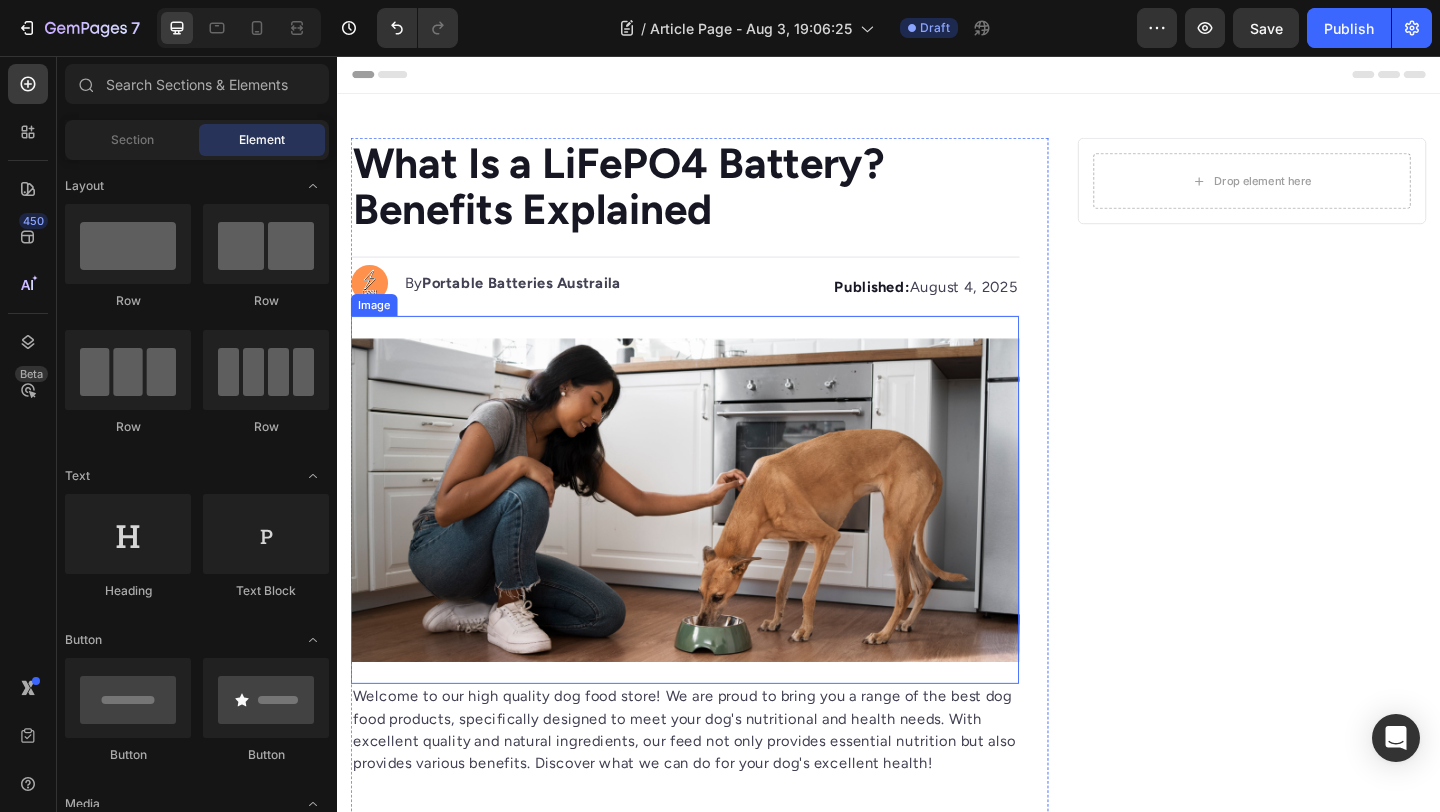 click at bounding box center [715, 539] 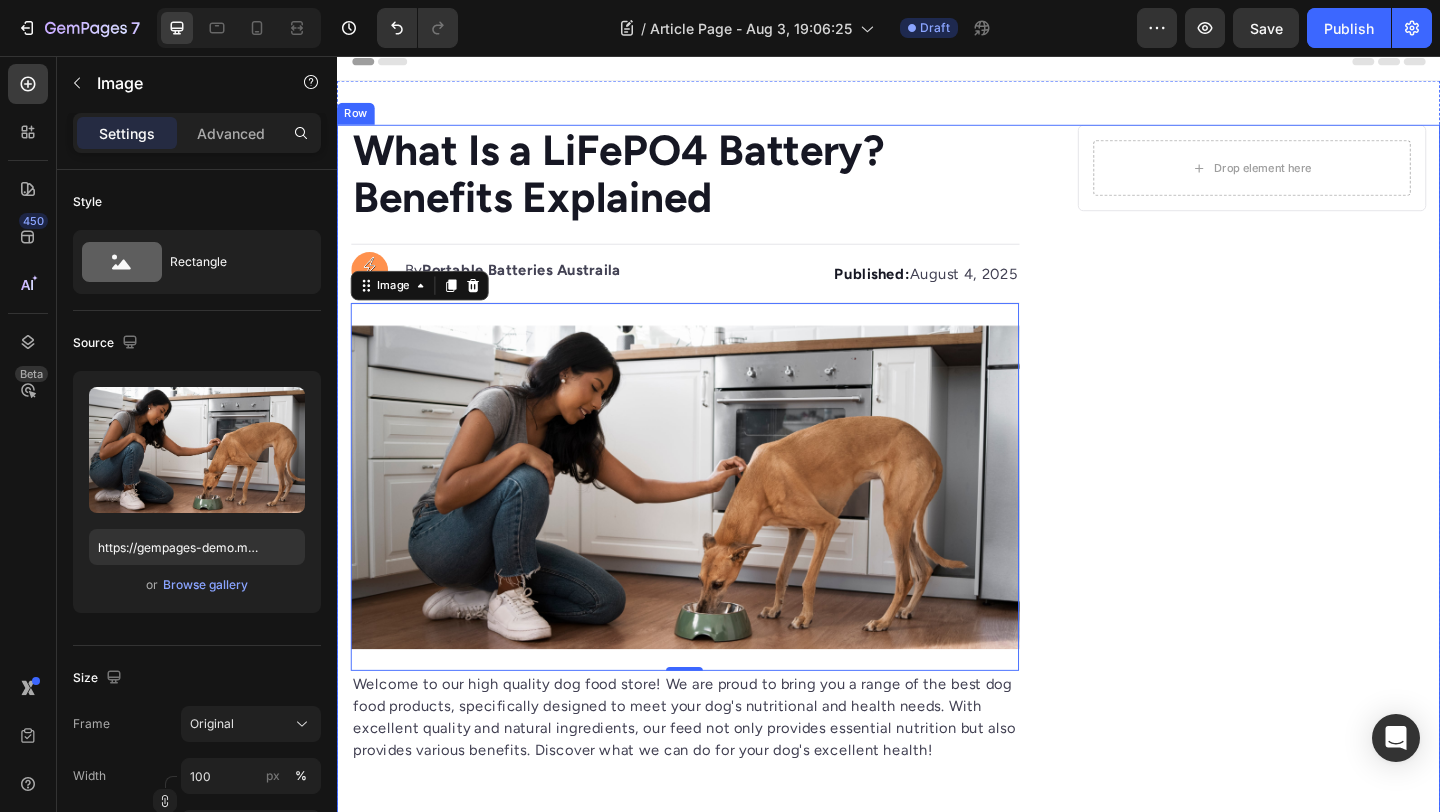 scroll, scrollTop: 72, scrollLeft: 0, axis: vertical 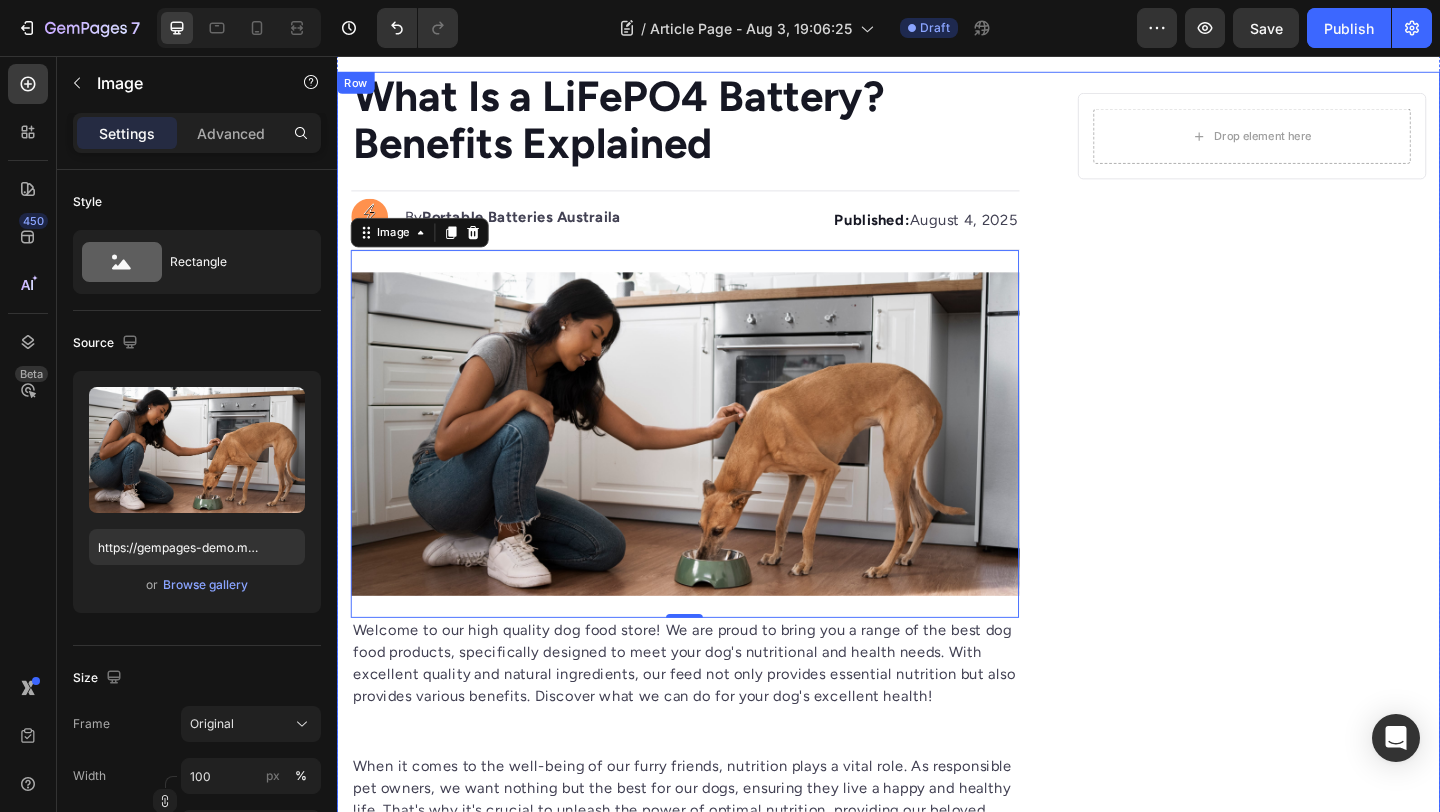 click on "Drop element here Row" at bounding box center [1332, 3201] 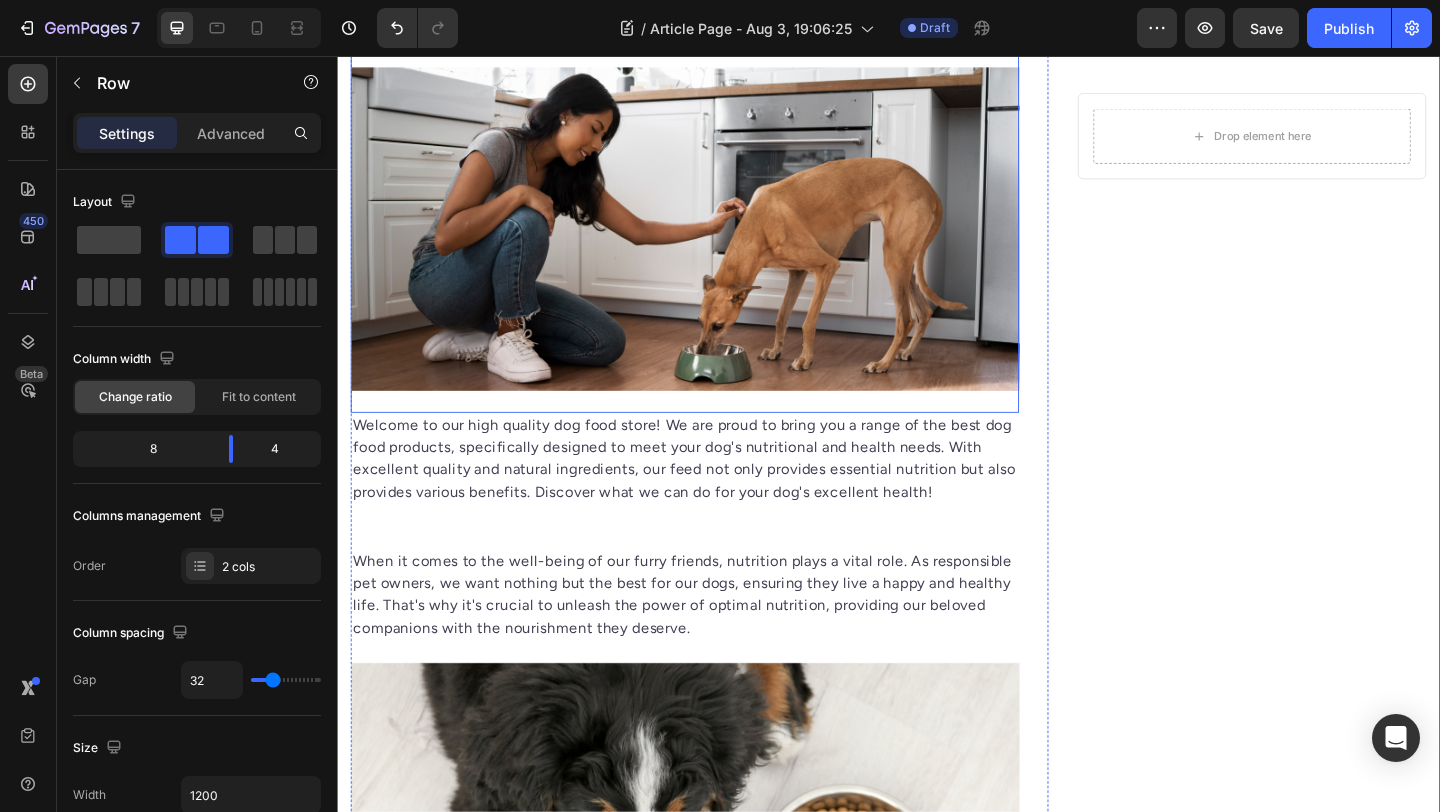 scroll, scrollTop: 308, scrollLeft: 0, axis: vertical 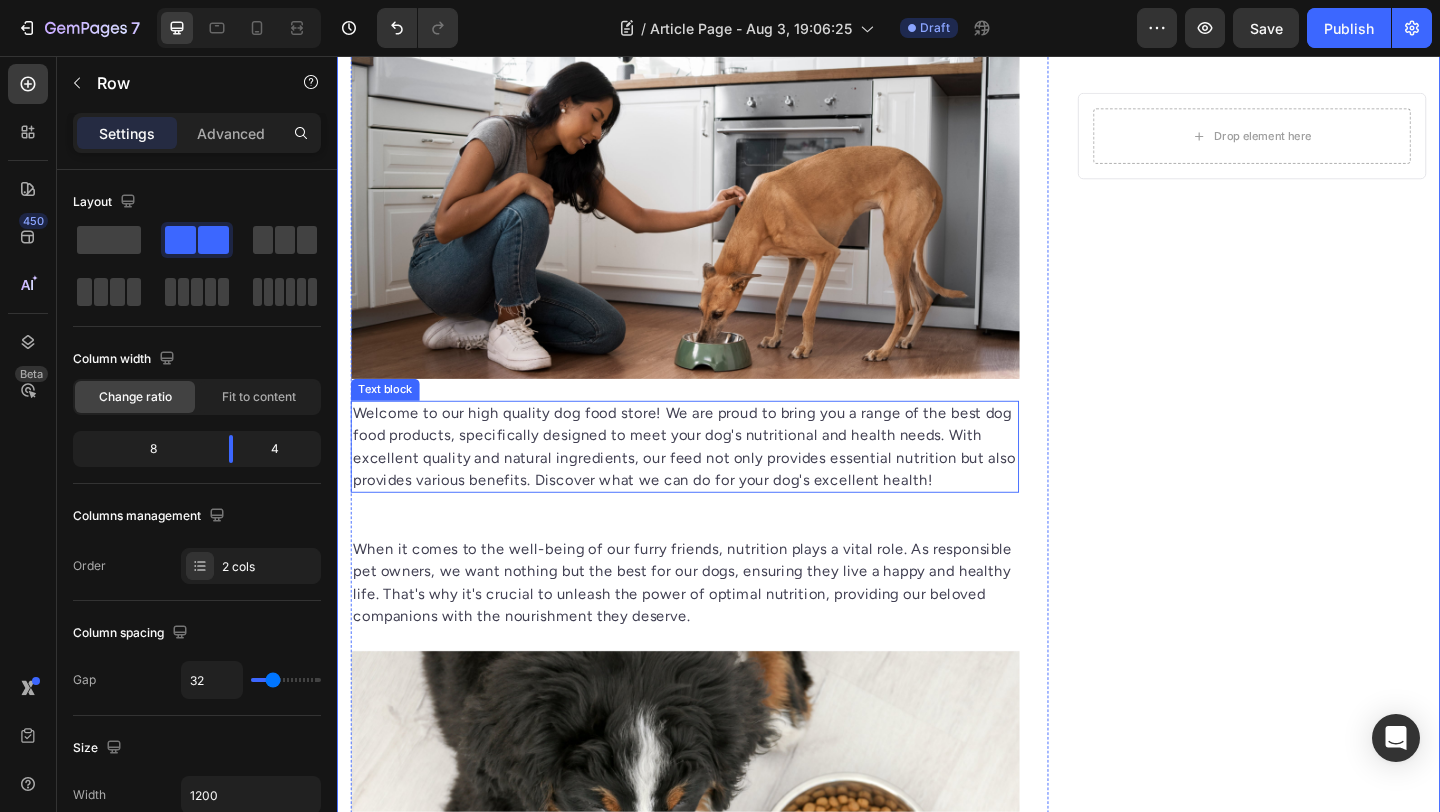 click on "Welcome to our high quality dog food store! We are proud to bring you a range of the best dog food products, specifically designed to meet your dog's nutritional and health needs. With excellent quality and natural ingredients, our feed not only provides essential nutrition but also provides various benefits. Discover what we can do for your dog's excellent health!" at bounding box center (715, 481) 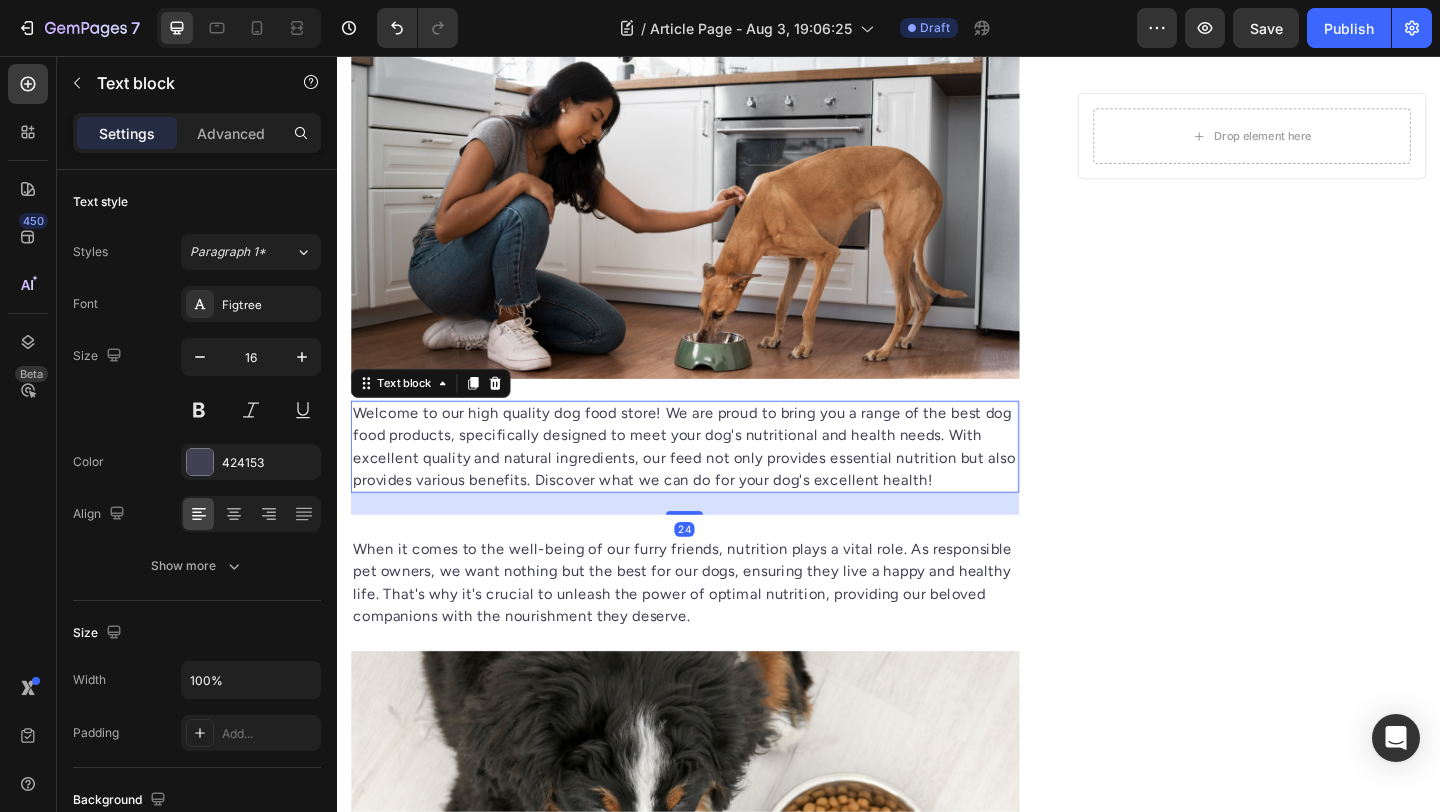 click on "Welcome to our high quality dog food store! We are proud to bring you a range of the best dog food products, specifically designed to meet your dog's nutritional and health needs. With excellent quality and natural ingredients, our feed not only provides essential nutrition but also provides various benefits. Discover what we can do for your dog's excellent health!" at bounding box center (715, 481) 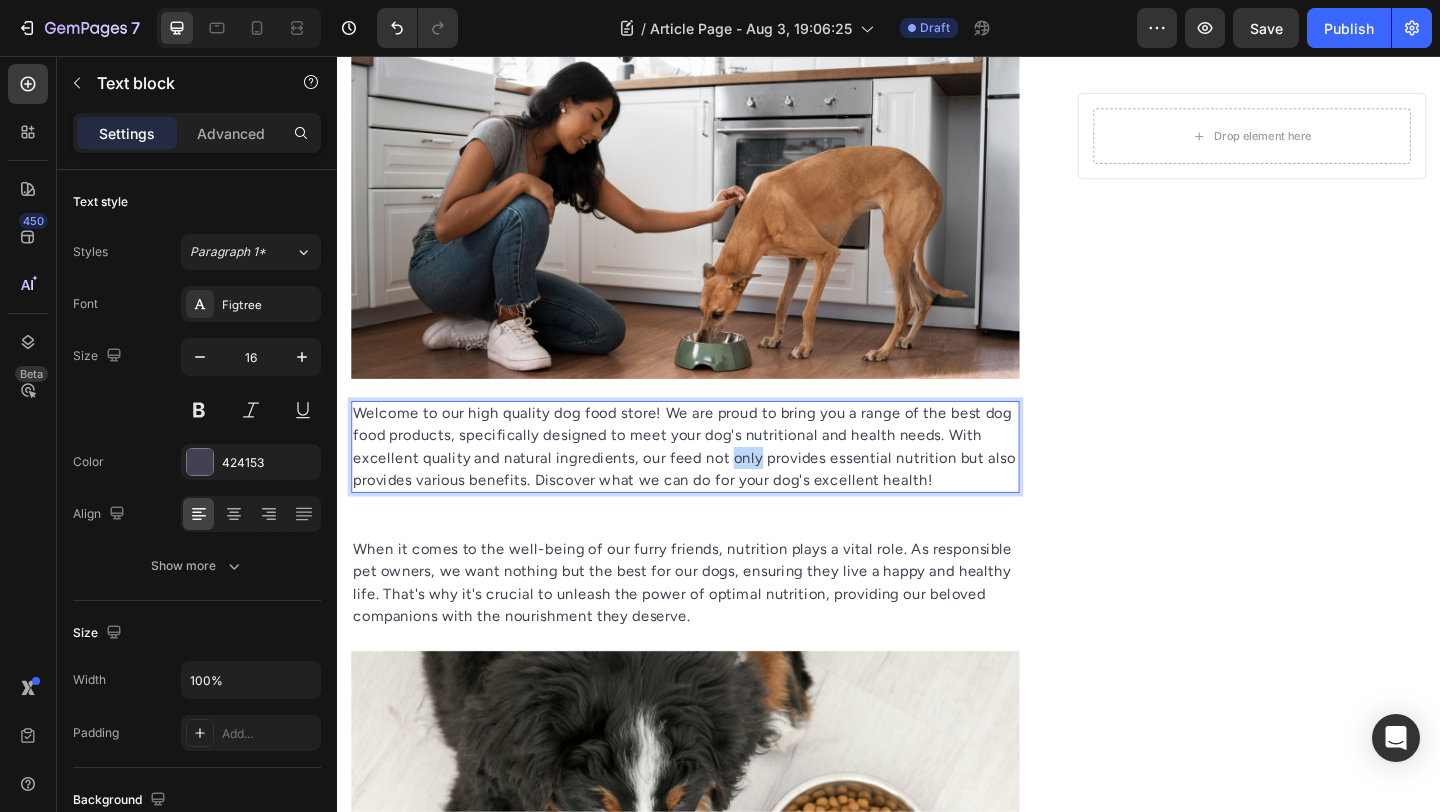 click on "Welcome to our high quality dog food store! We are proud to bring you a range of the best dog food products, specifically designed to meet your dog's nutritional and health needs. With excellent quality and natural ingredients, our feed not only provides essential nutrition but also provides various benefits. Discover what we can do for your dog's excellent health!" at bounding box center [715, 481] 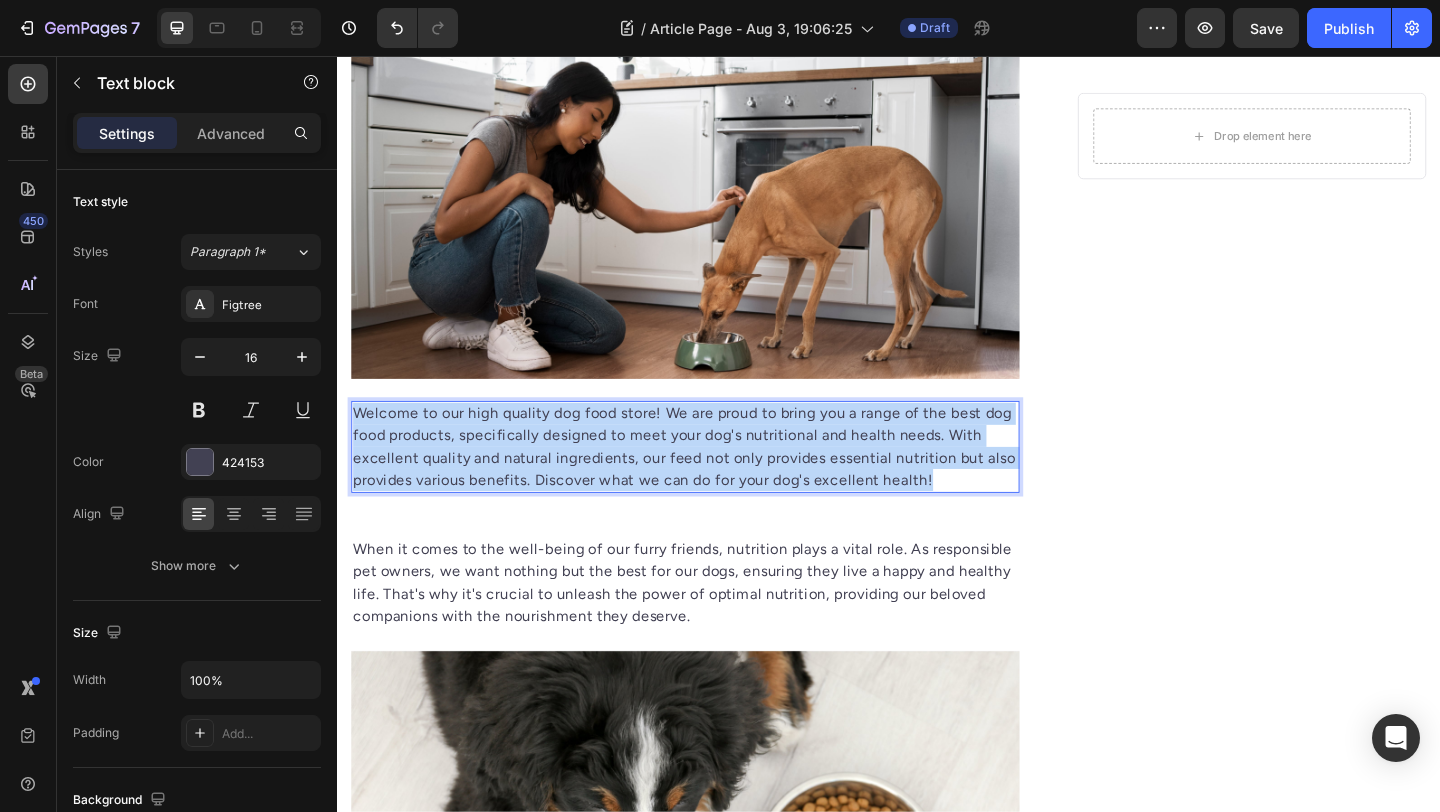 click on "Welcome to our high quality dog food store! We are proud to bring you a range of the best dog food products, specifically designed to meet your dog's nutritional and health needs. With excellent quality and natural ingredients, our feed not only provides essential nutrition but also provides various benefits. Discover what we can do for your dog's excellent health!" at bounding box center (715, 481) 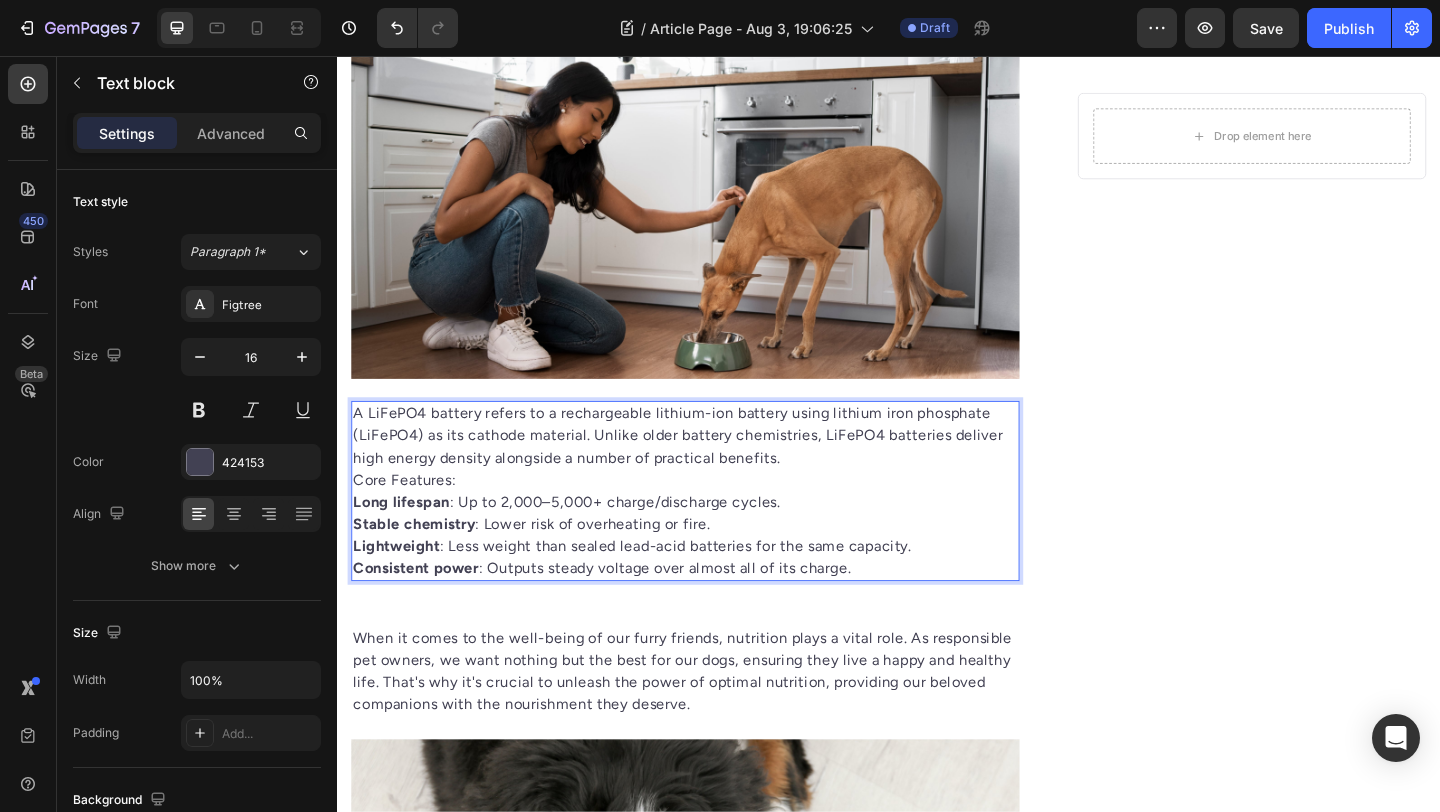 click on "Core Features:" at bounding box center [715, 517] 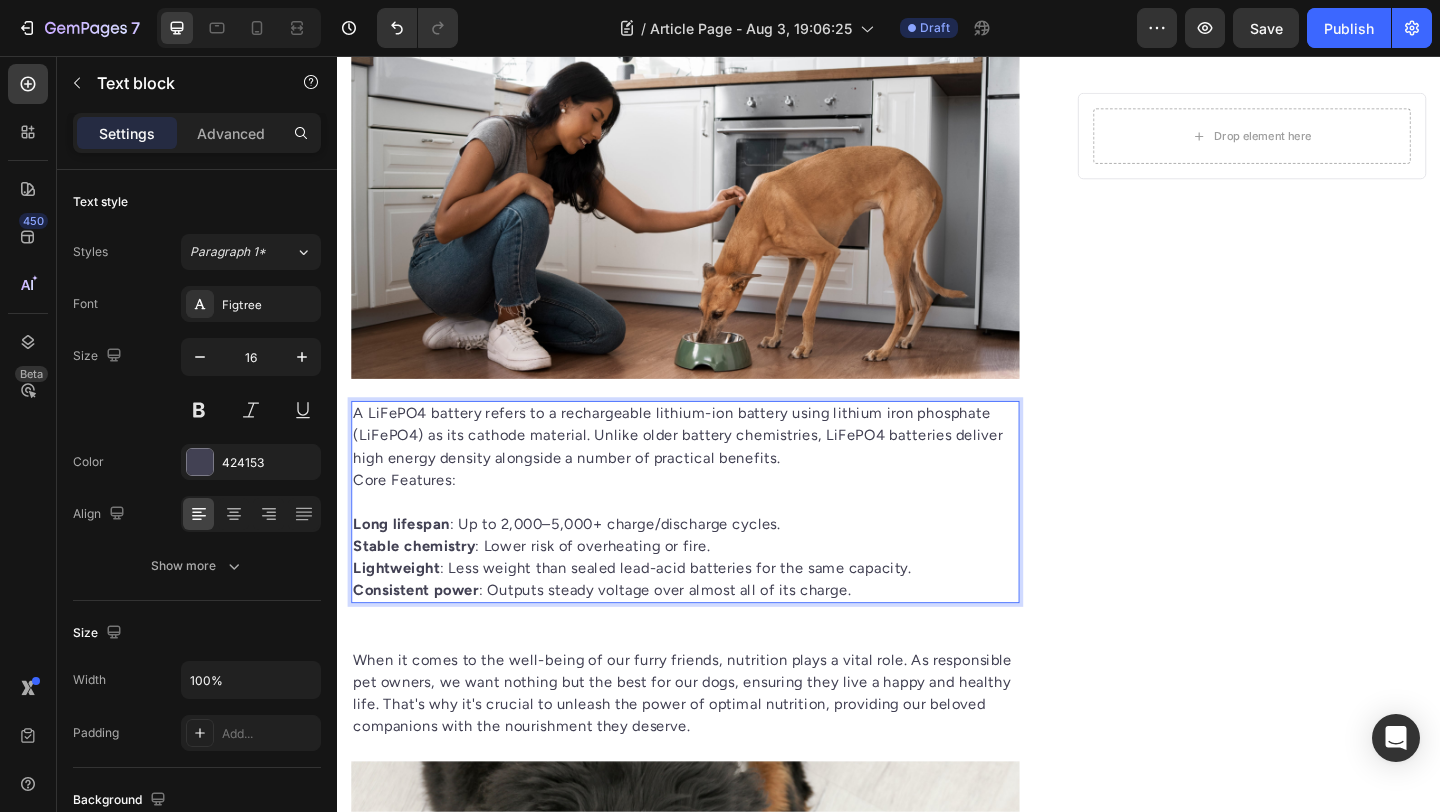 click on "Long lifespan" at bounding box center [407, 564] 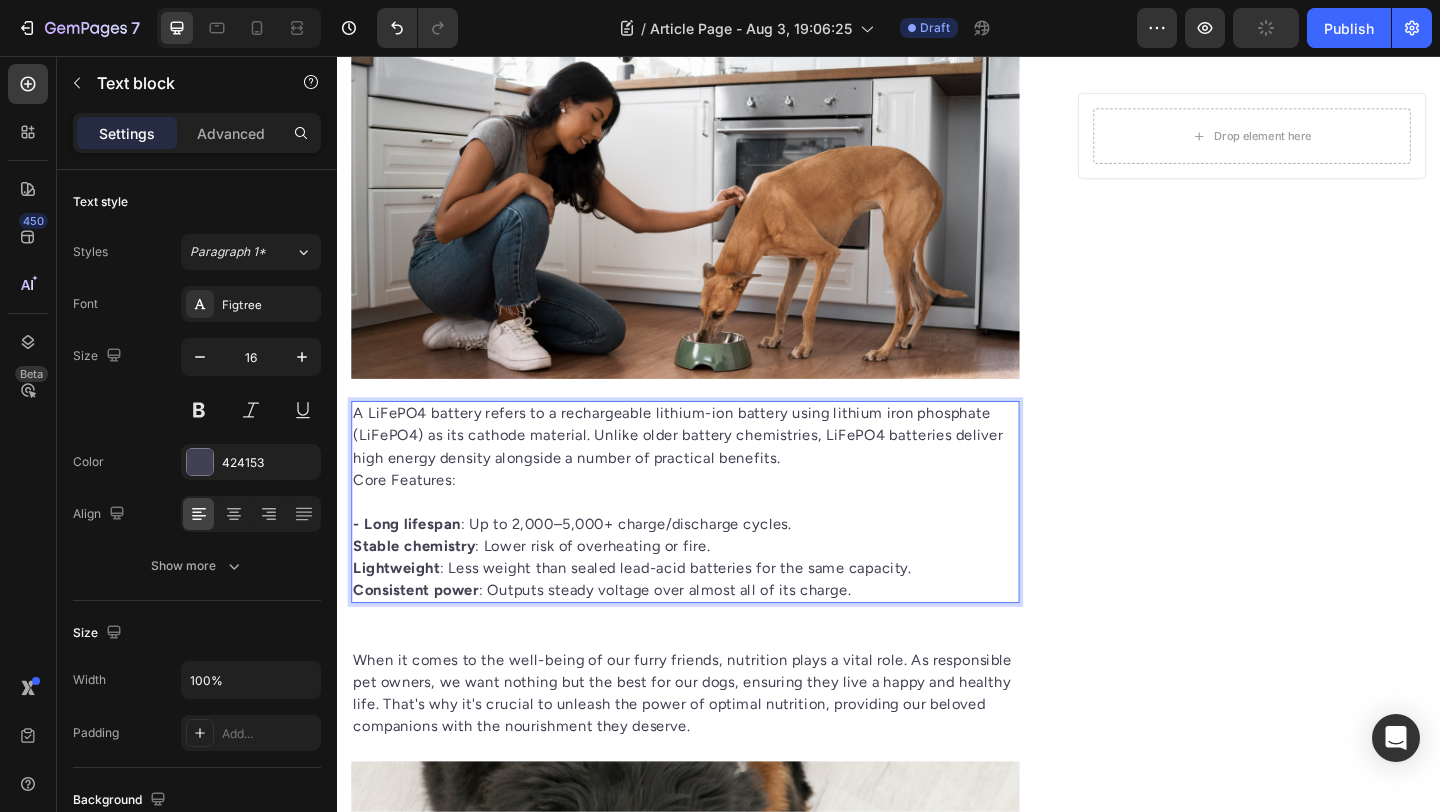 click on "Stable chemistry" at bounding box center (420, 588) 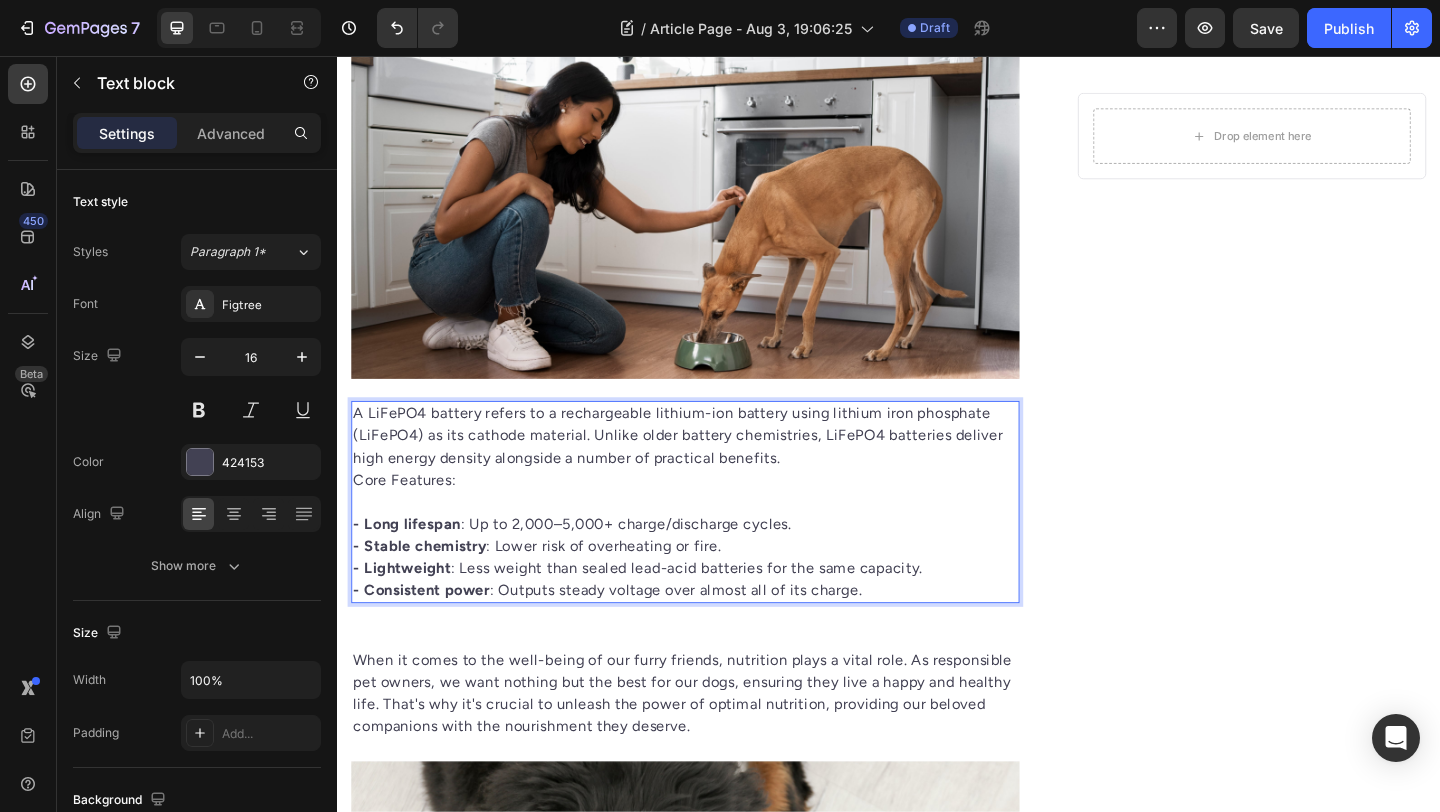 click at bounding box center (715, 541) 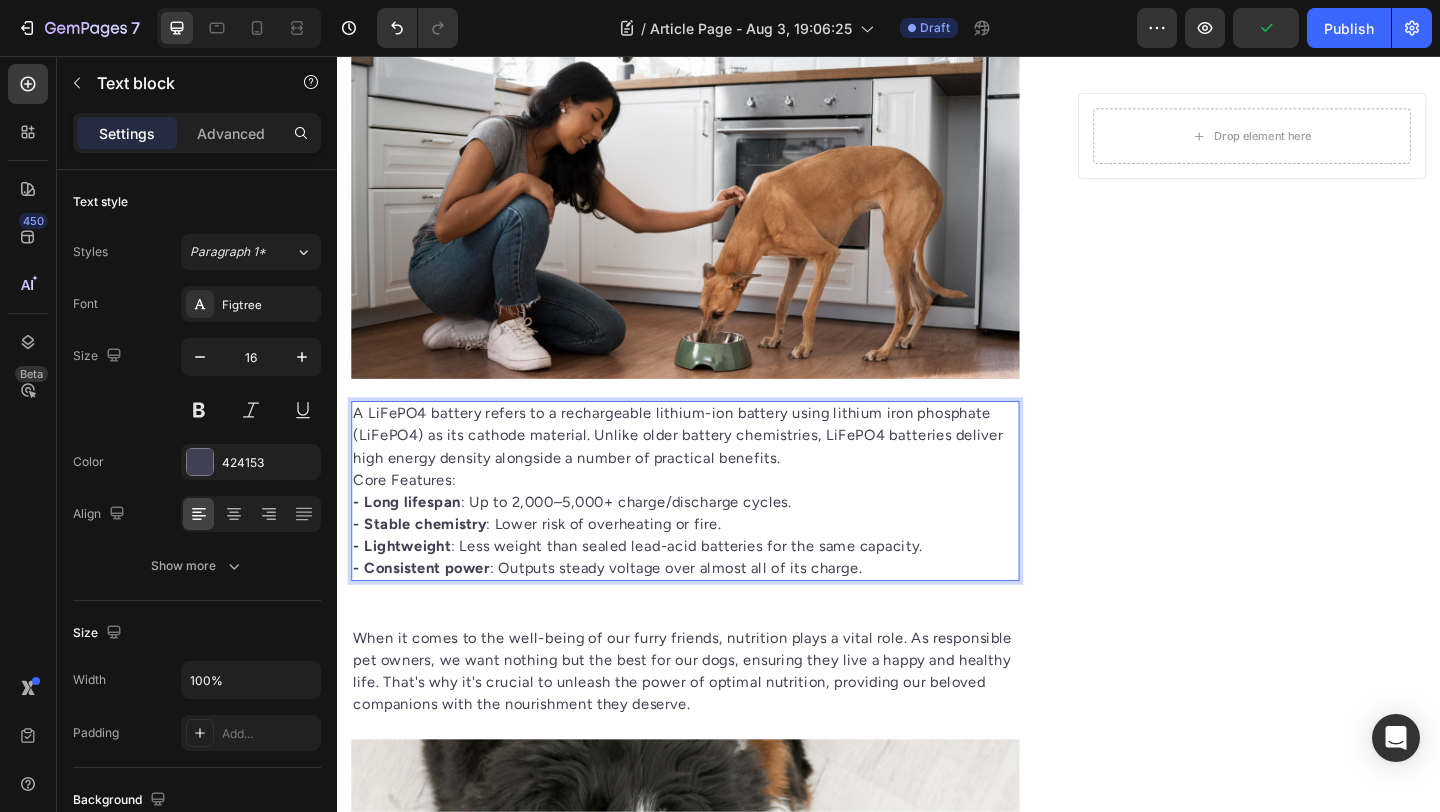 click on "A LiFePO4 battery refers to a rechargeable lithium-ion battery using lithium iron phosphate (LiFePO4) as its cathode material. Unlike older battery chemistries, LiFePO4 batteries deliver high energy density alongside a number of practical benefits." at bounding box center (715, 469) 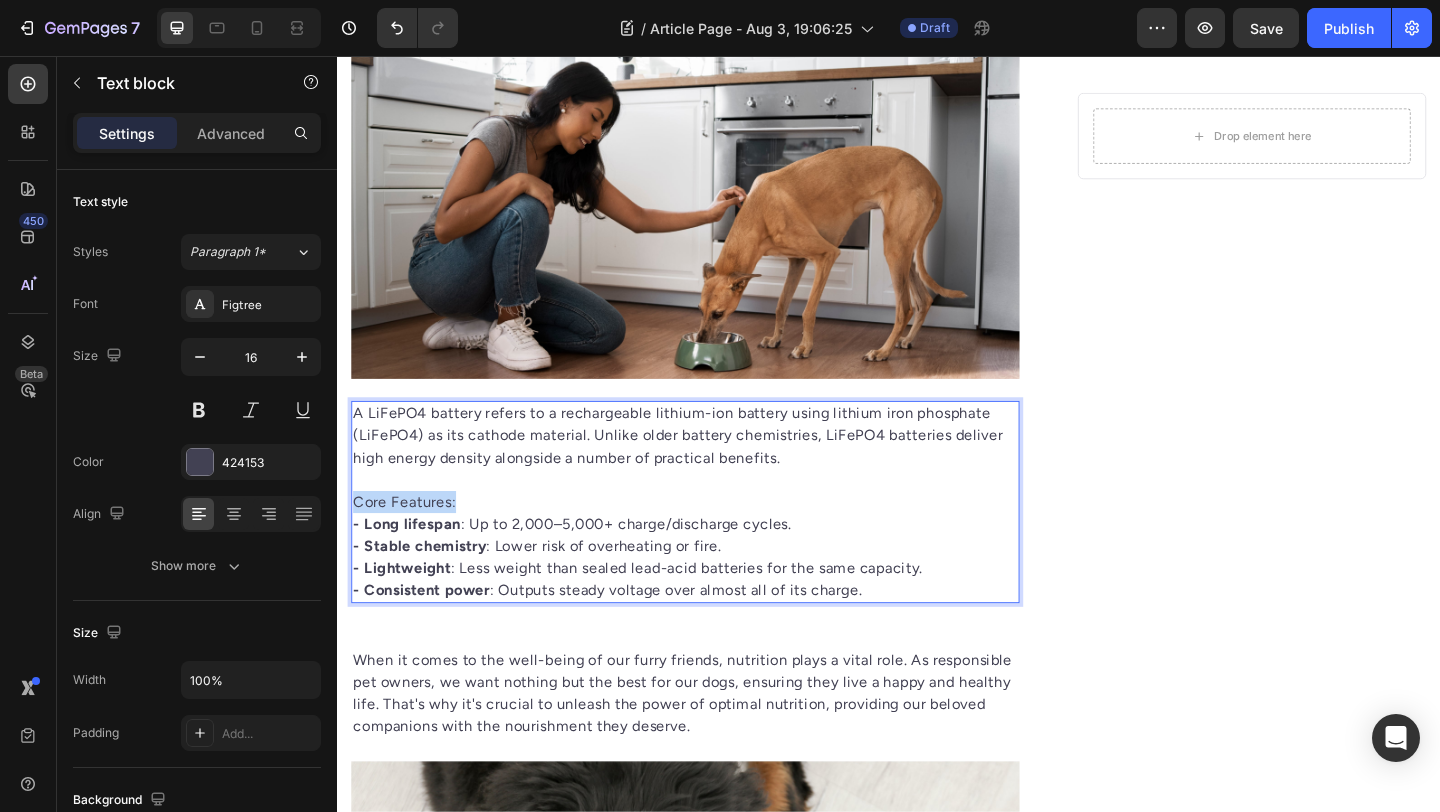 drag, startPoint x: 523, startPoint y: 548, endPoint x: 273, endPoint y: 547, distance: 250.002 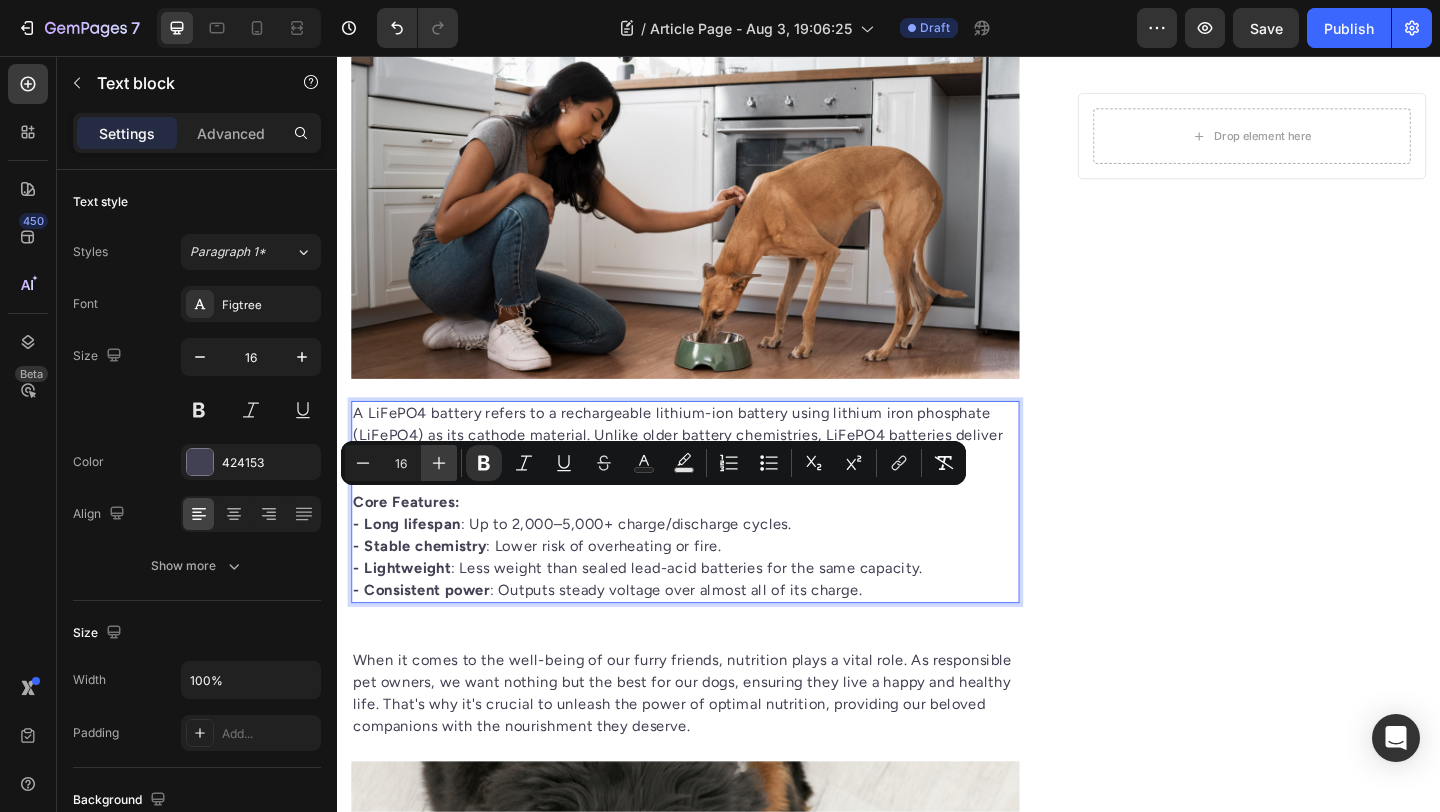 click 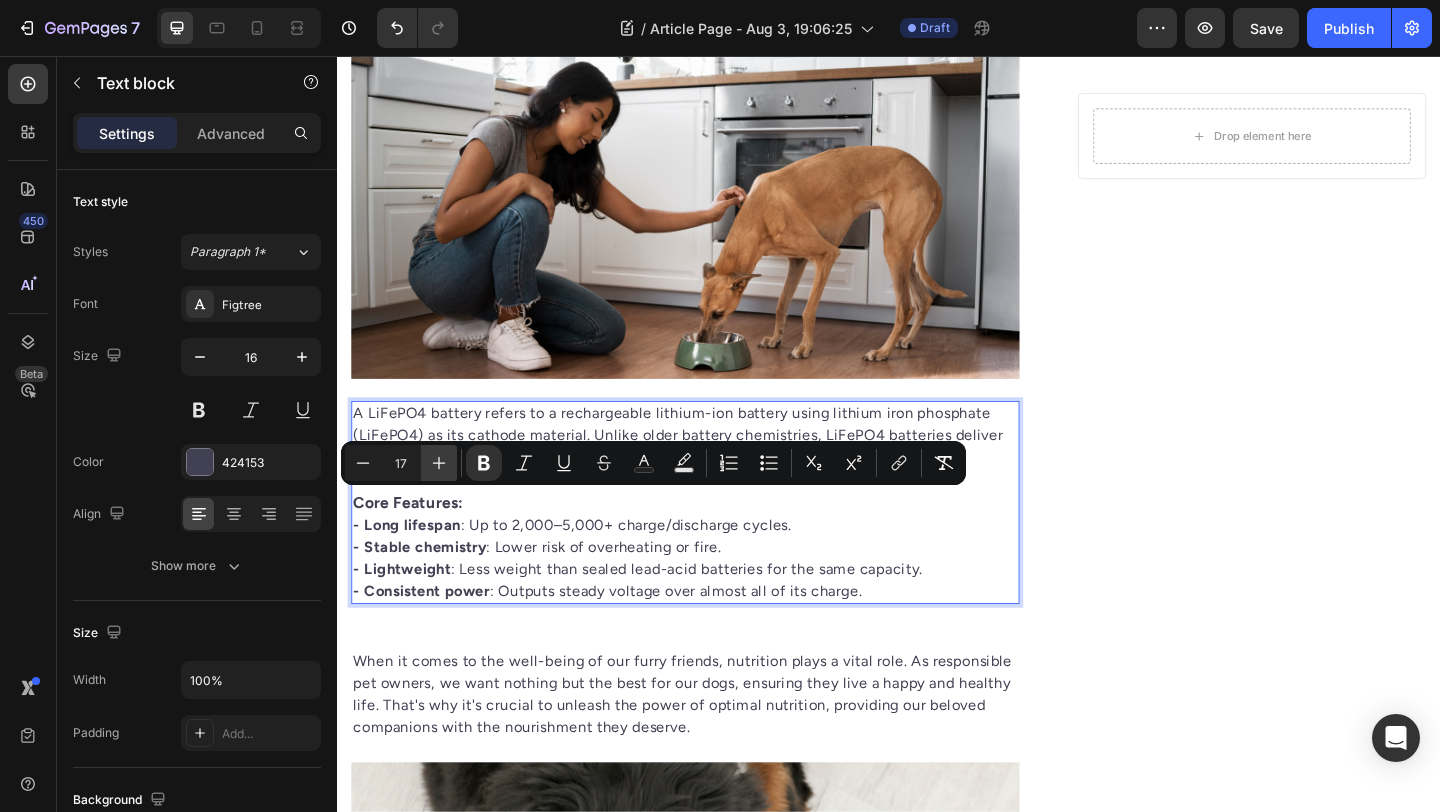 click 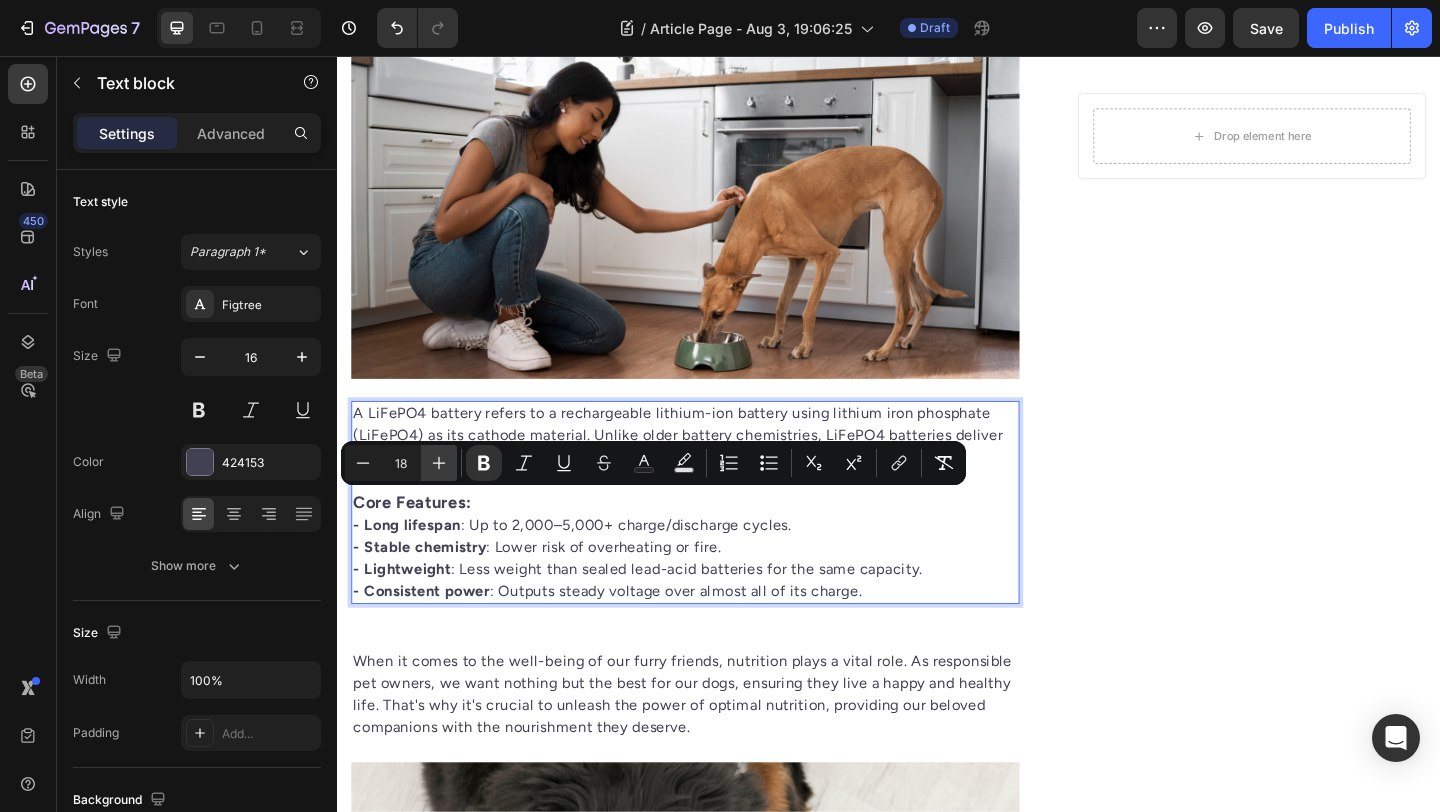 click 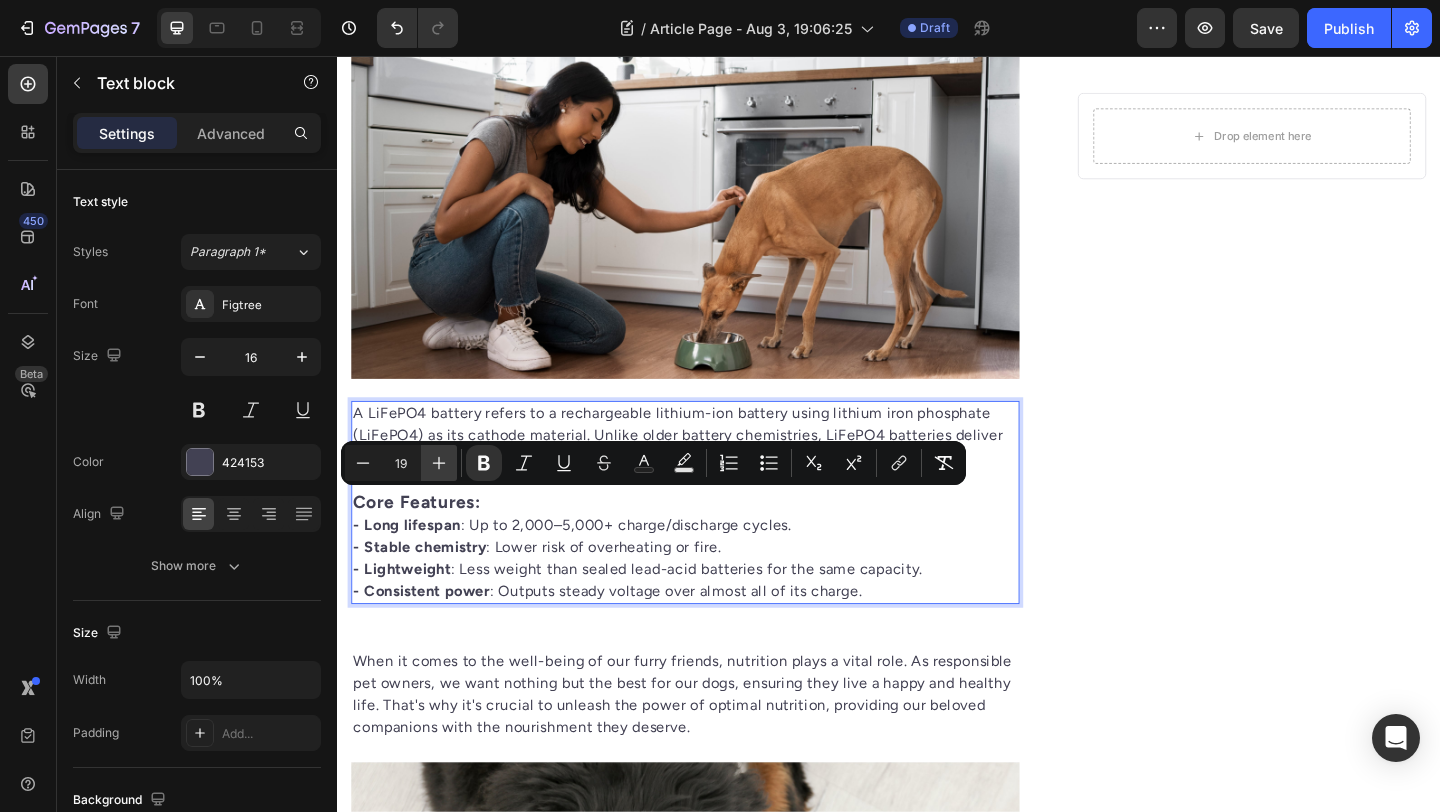 click 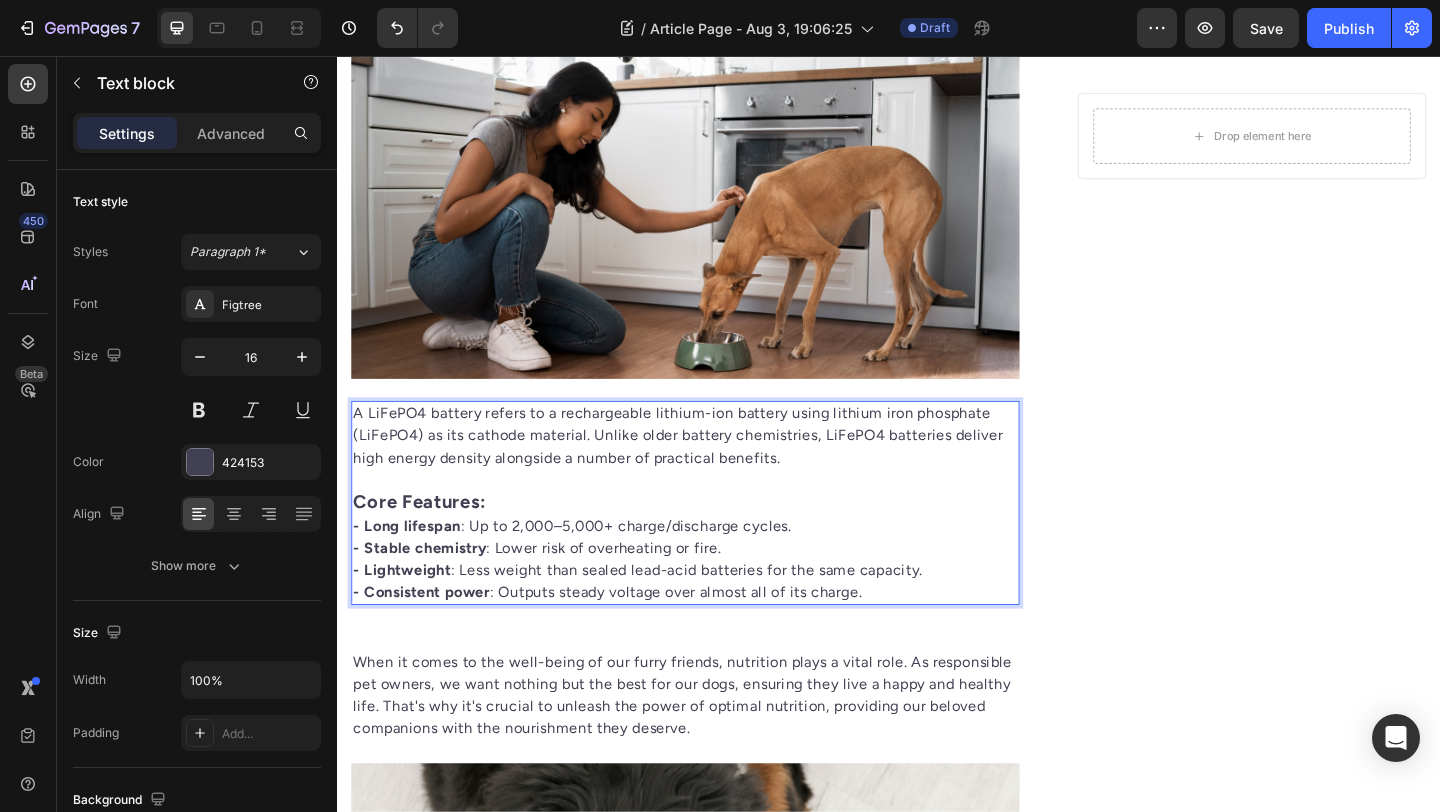 click on "A LiFePO4 battery refers to a rechargeable lithium-ion battery using lithium iron phosphate (LiFePO4) as its cathode material. Unlike older battery chemistries, LiFePO4 batteries deliver high energy density alongside a number of practical benefits." at bounding box center (715, 481) 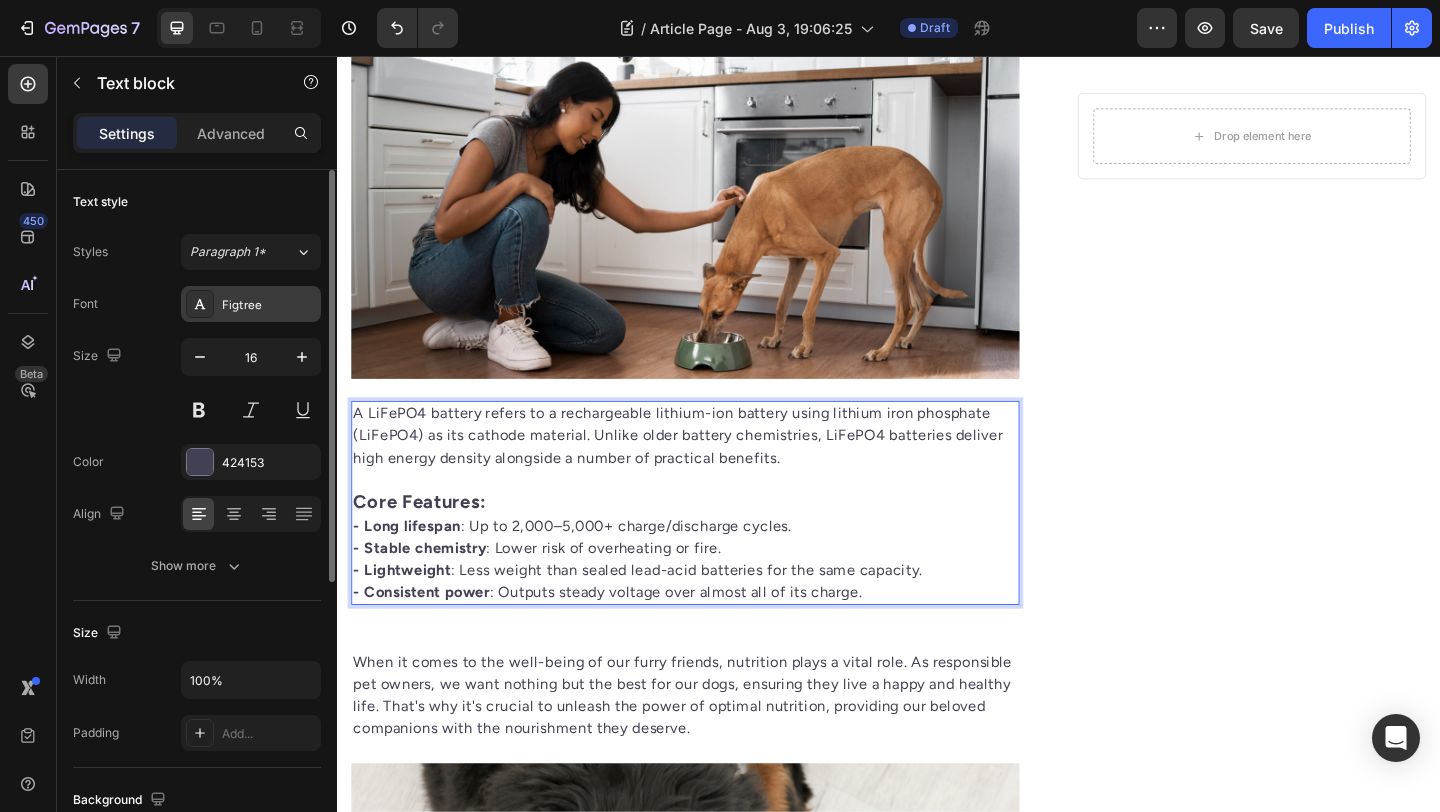 click on "Figtree" at bounding box center [251, 304] 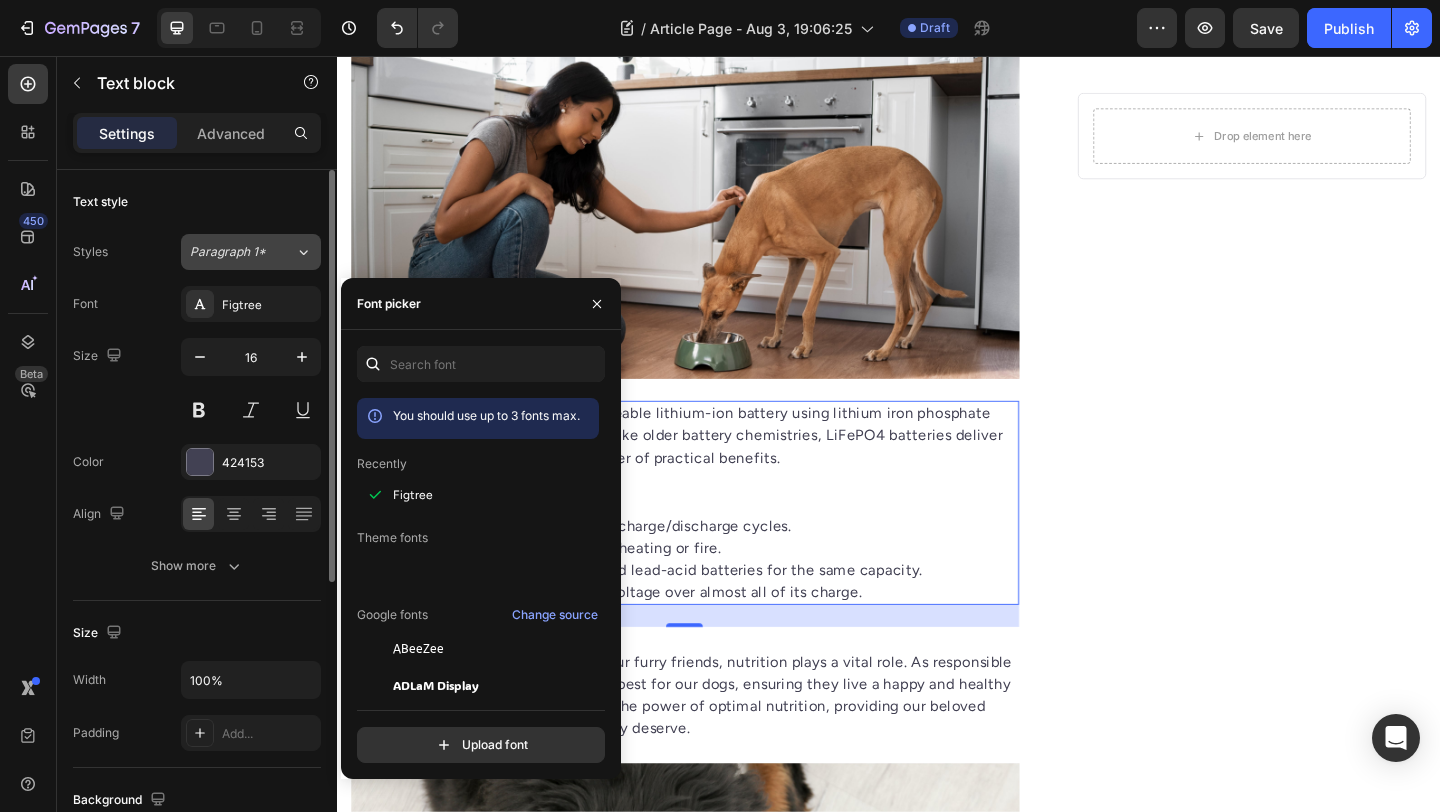 click on "Paragraph 1*" 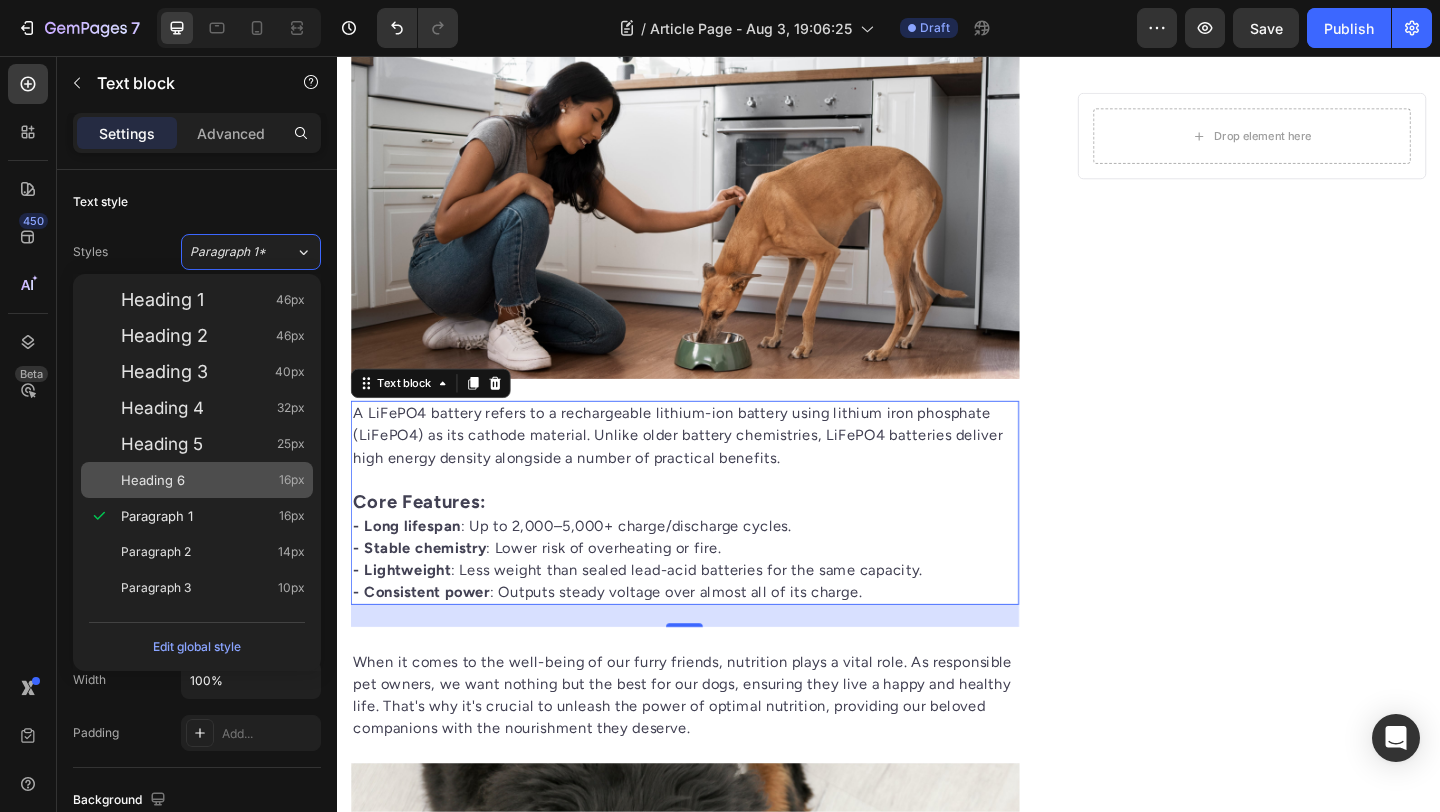 click on "Heading 6 16px" at bounding box center (213, 480) 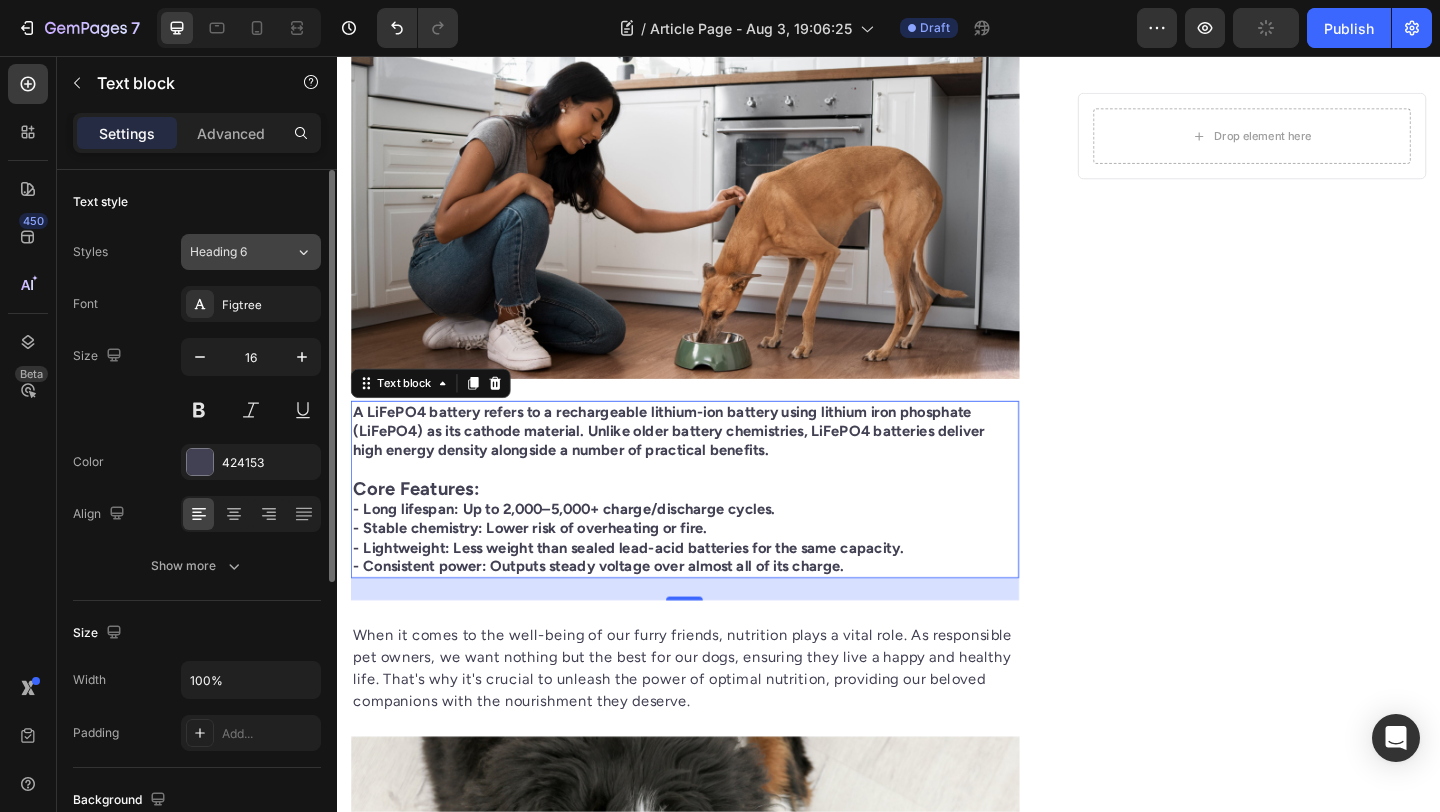 click on "Heading 6" at bounding box center [230, 252] 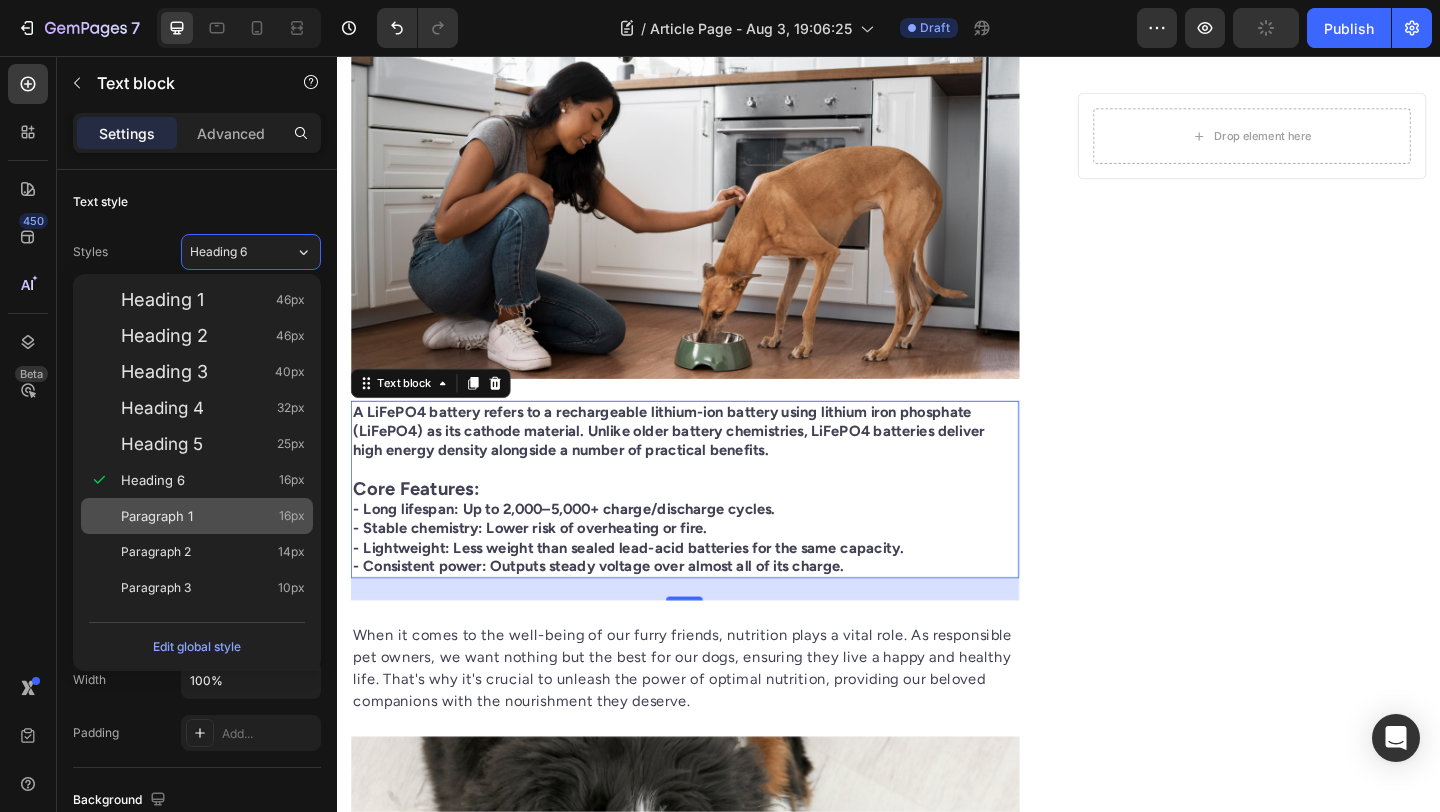 click on "Paragraph 1 16px" at bounding box center [213, 516] 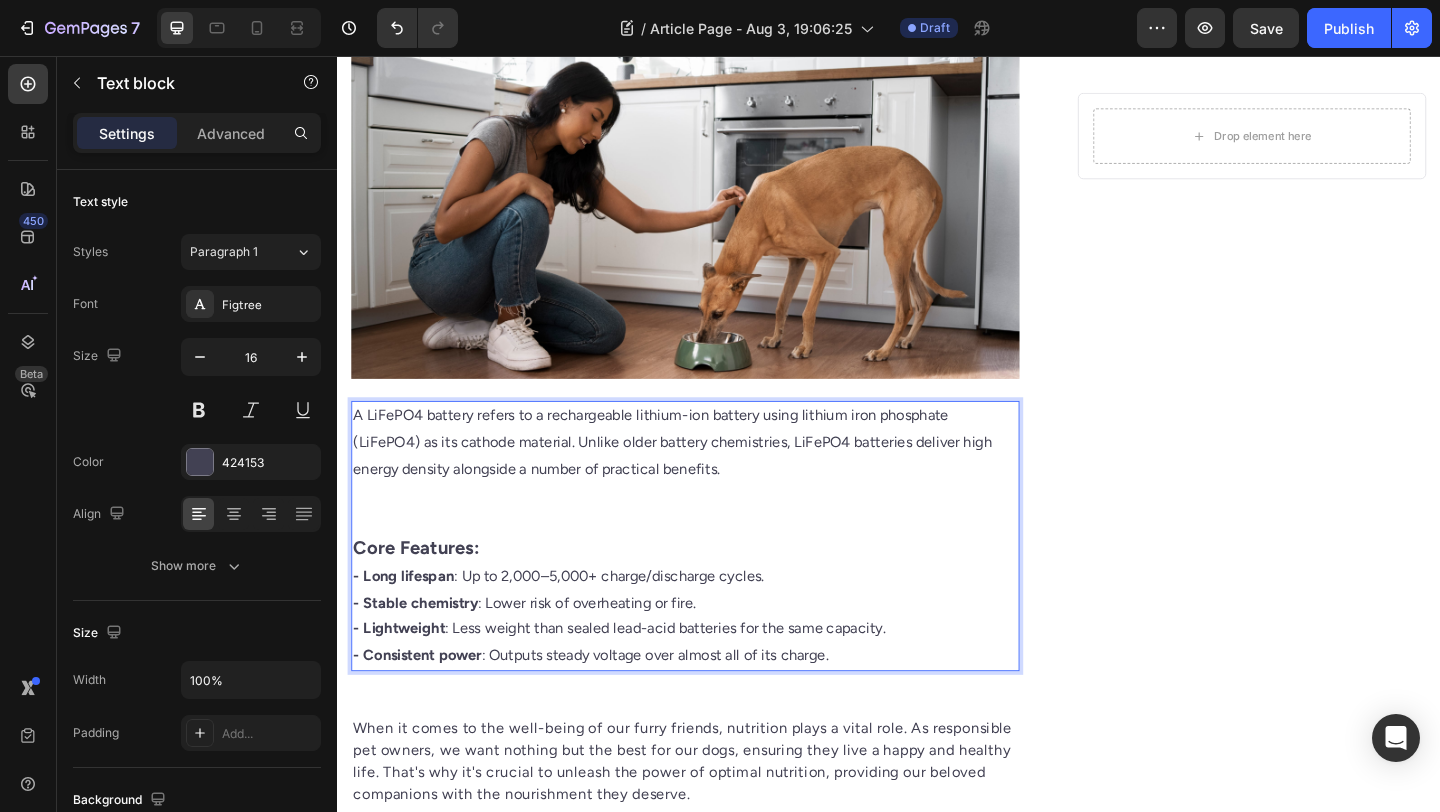 click on "A LiFePO4 battery refers to a rechargeable lithium-ion battery using lithium iron phosphate (LiFePO4) as its cathode material. Unlike older battery chemistries, LiFePO4 batteries deliver high energy density alongside a number of practical benefits." at bounding box center [715, 505] 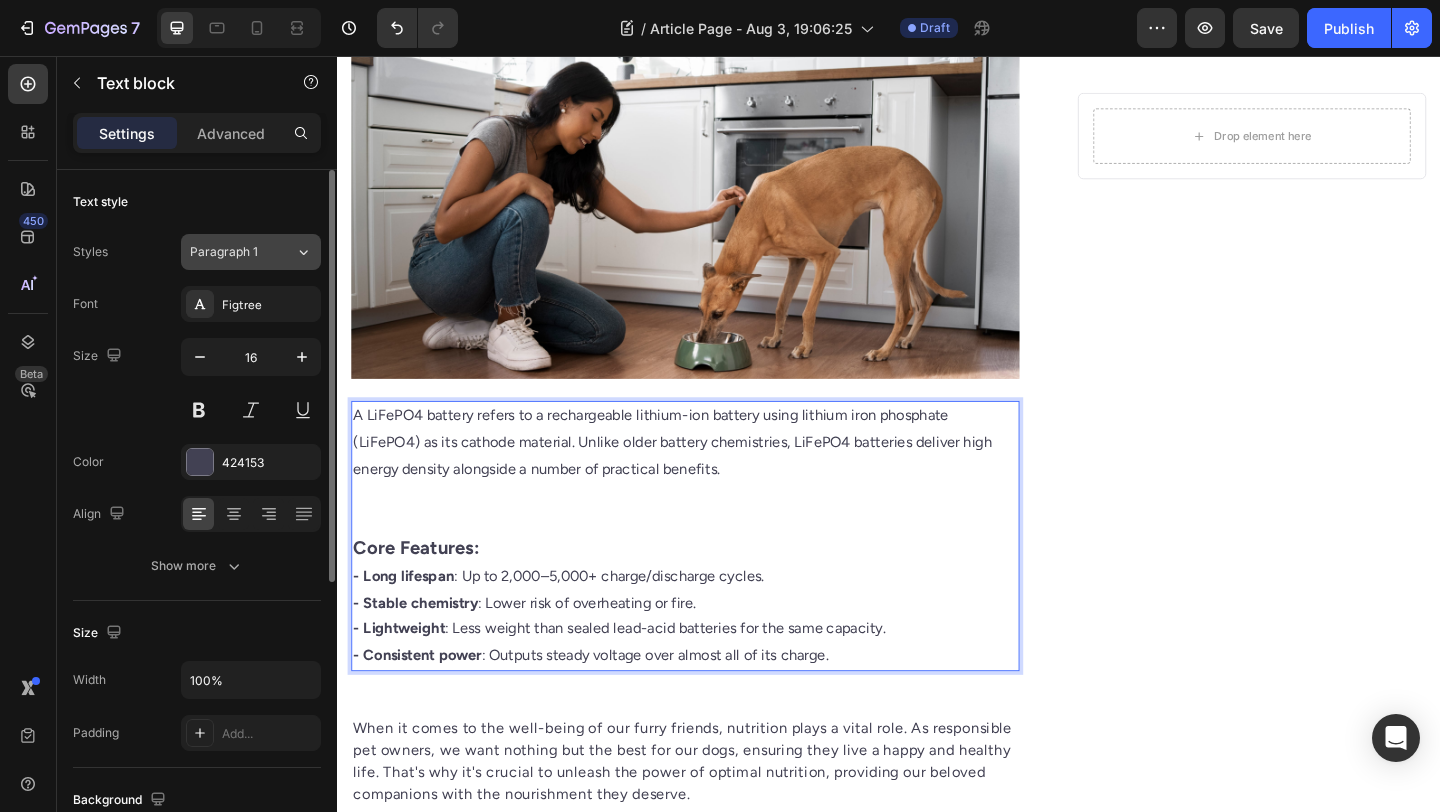 click on "Paragraph 1" at bounding box center [230, 252] 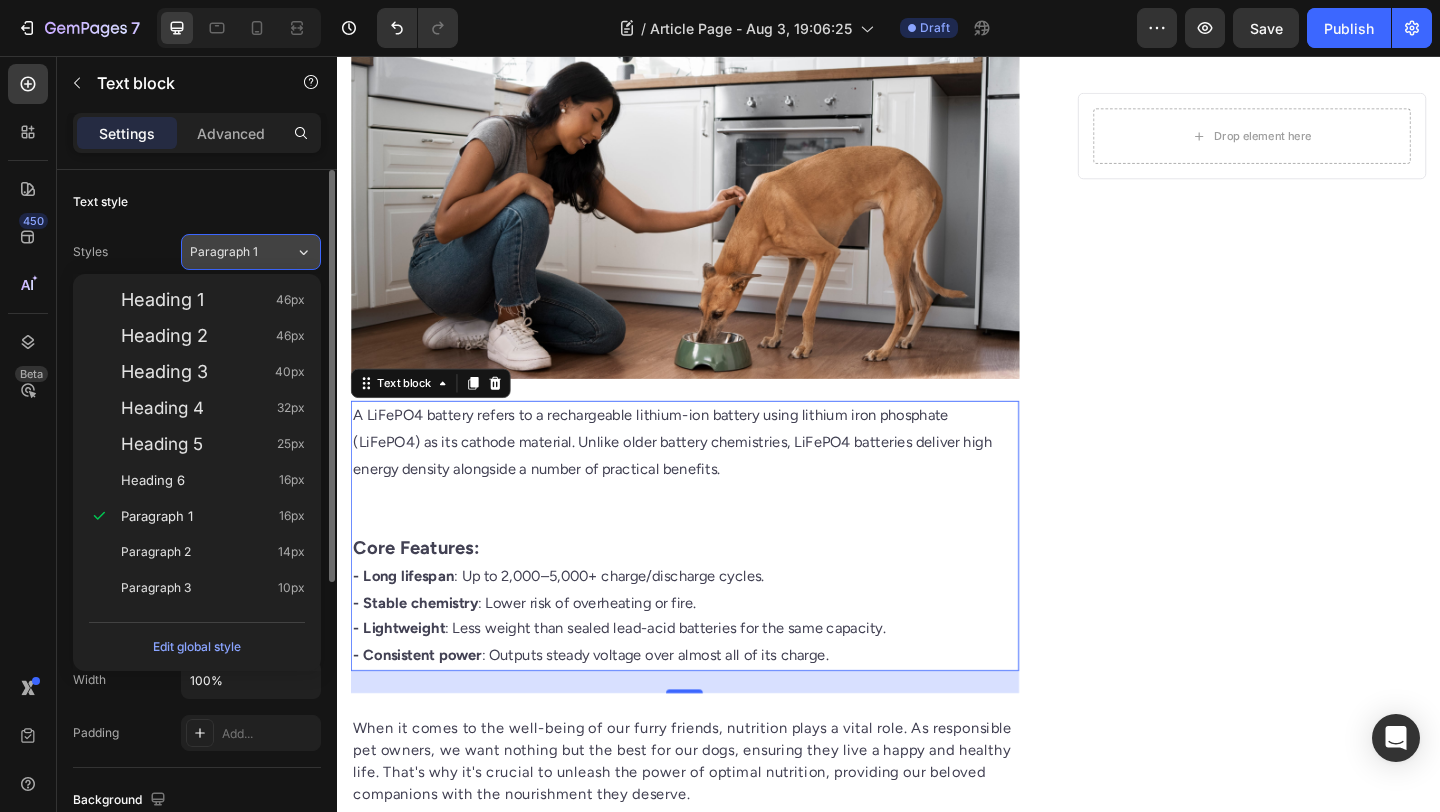 click on "Paragraph 1" at bounding box center [230, 252] 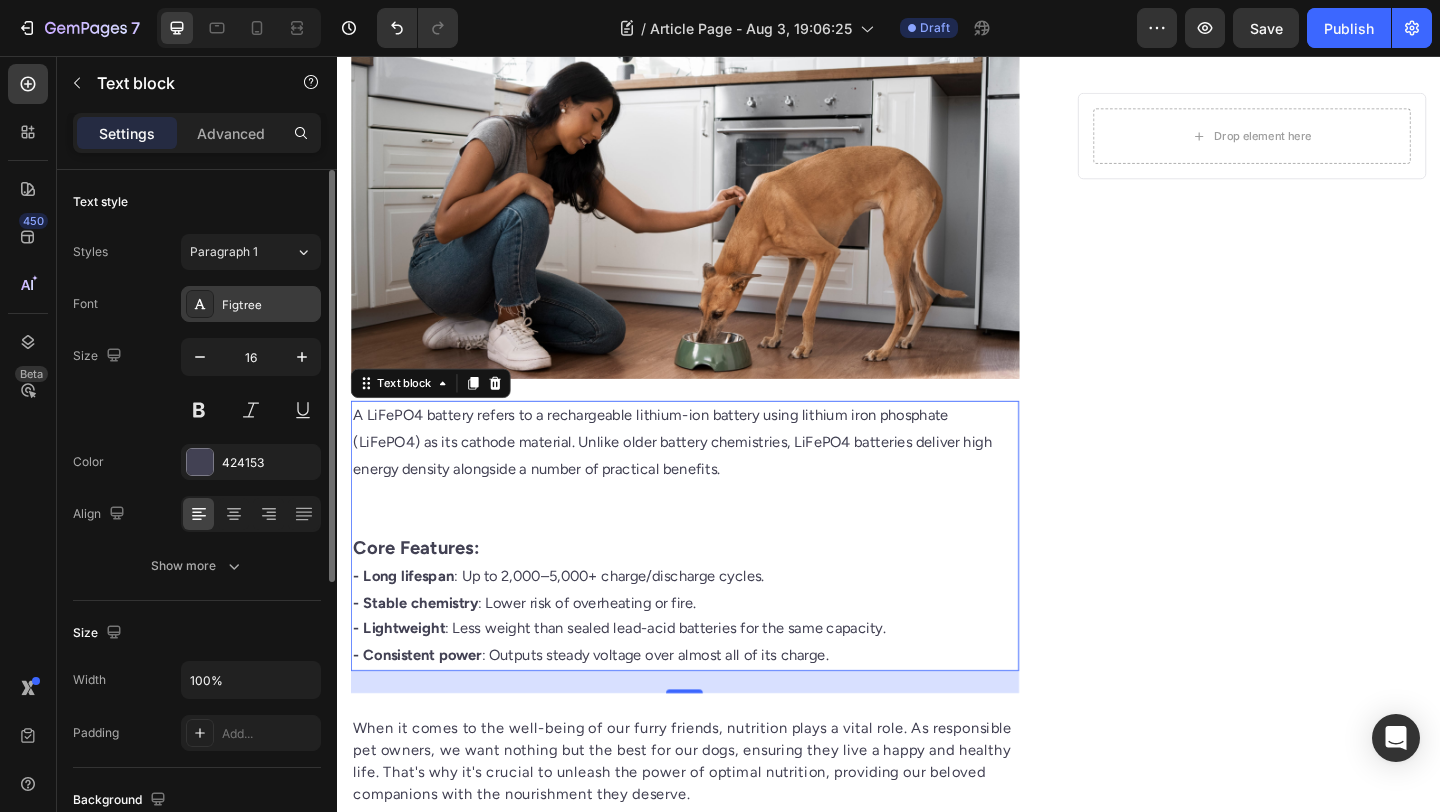 click on "Figtree" at bounding box center (251, 304) 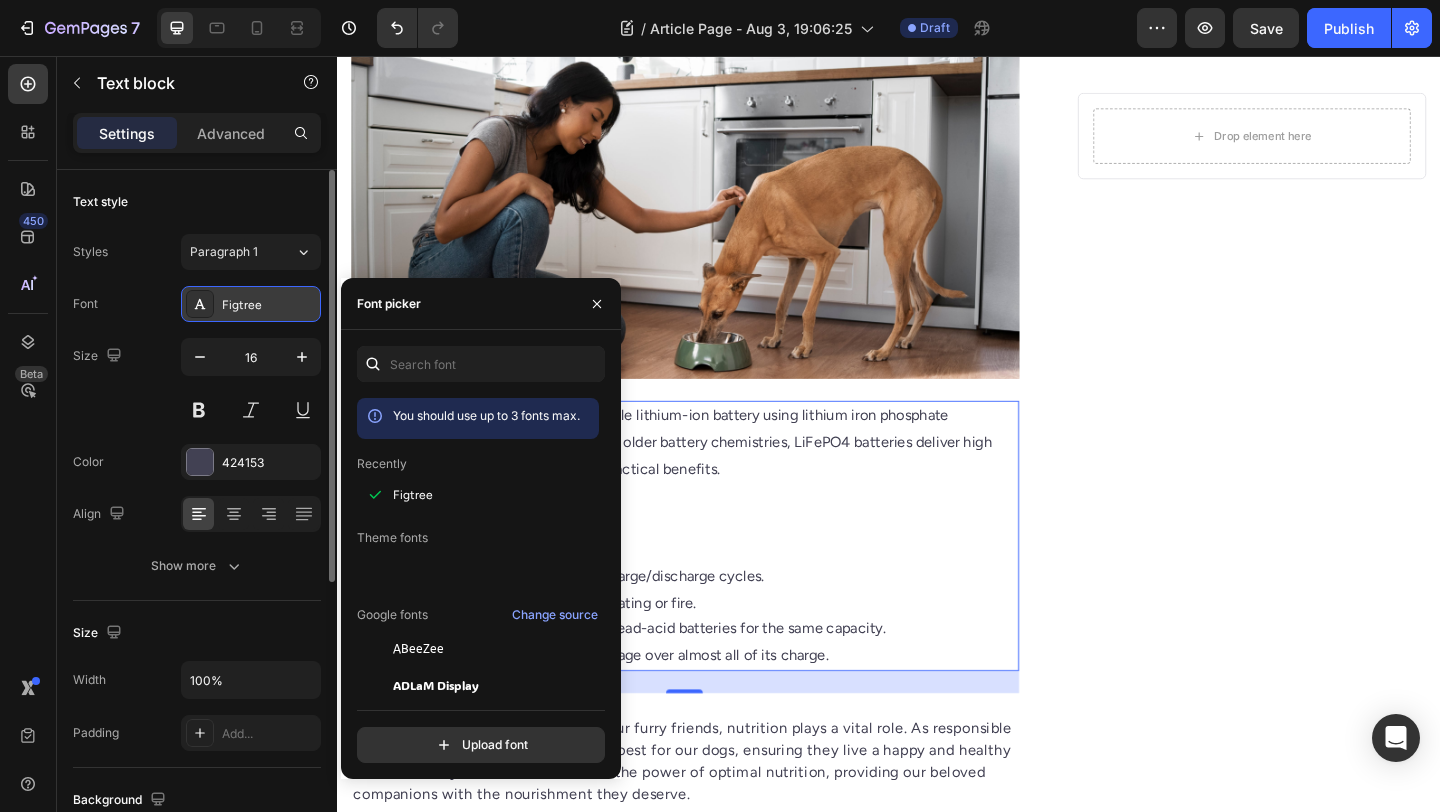 click on "Figtree" at bounding box center (269, 305) 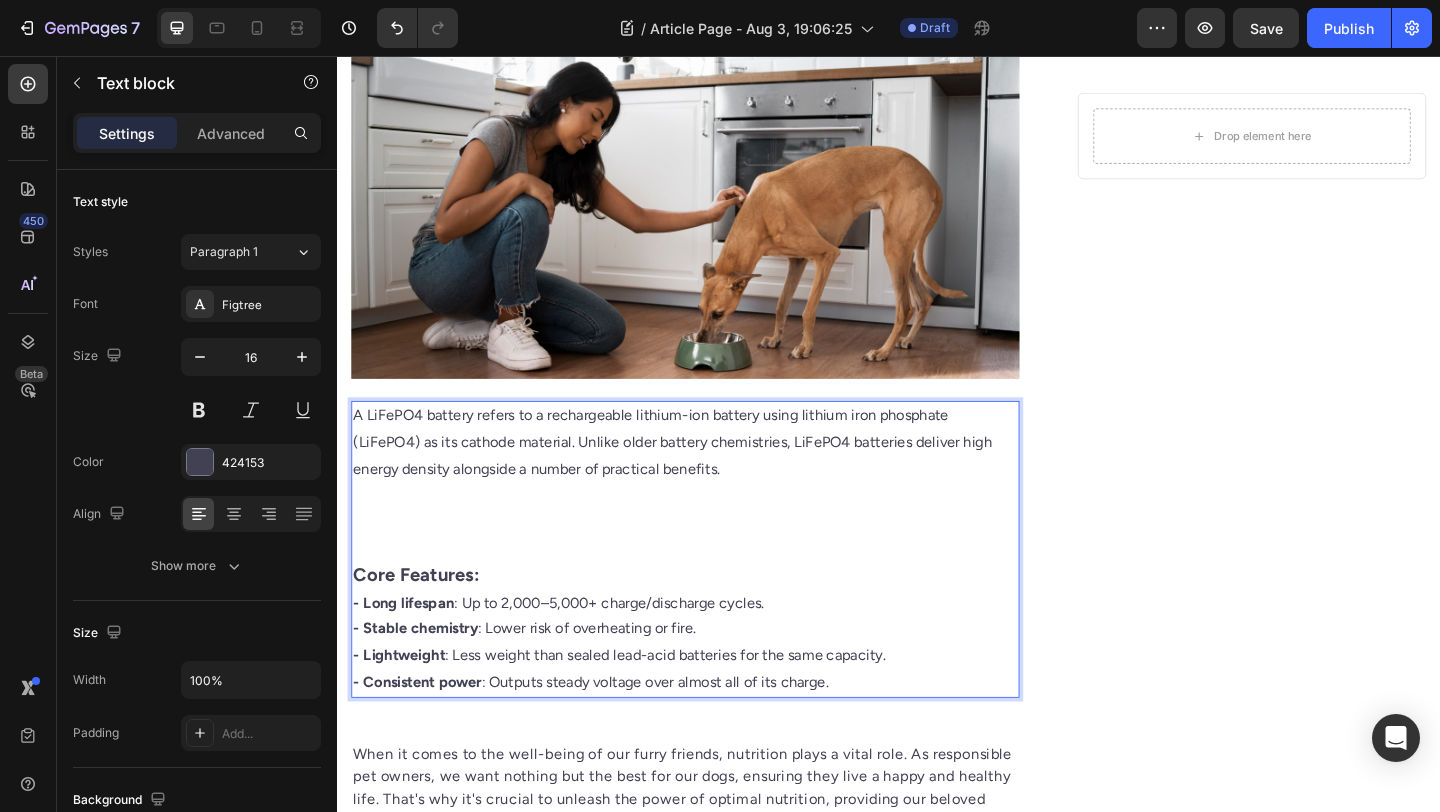 click on "A LiFePO4 battery refers to a rechargeable lithium-ion battery using lithium iron phosphate (LiFePO4) as its cathode material. Unlike older battery chemistries, LiFePO4 batteries deliver high energy density alongside a number of practical benefits." at bounding box center [715, 519] 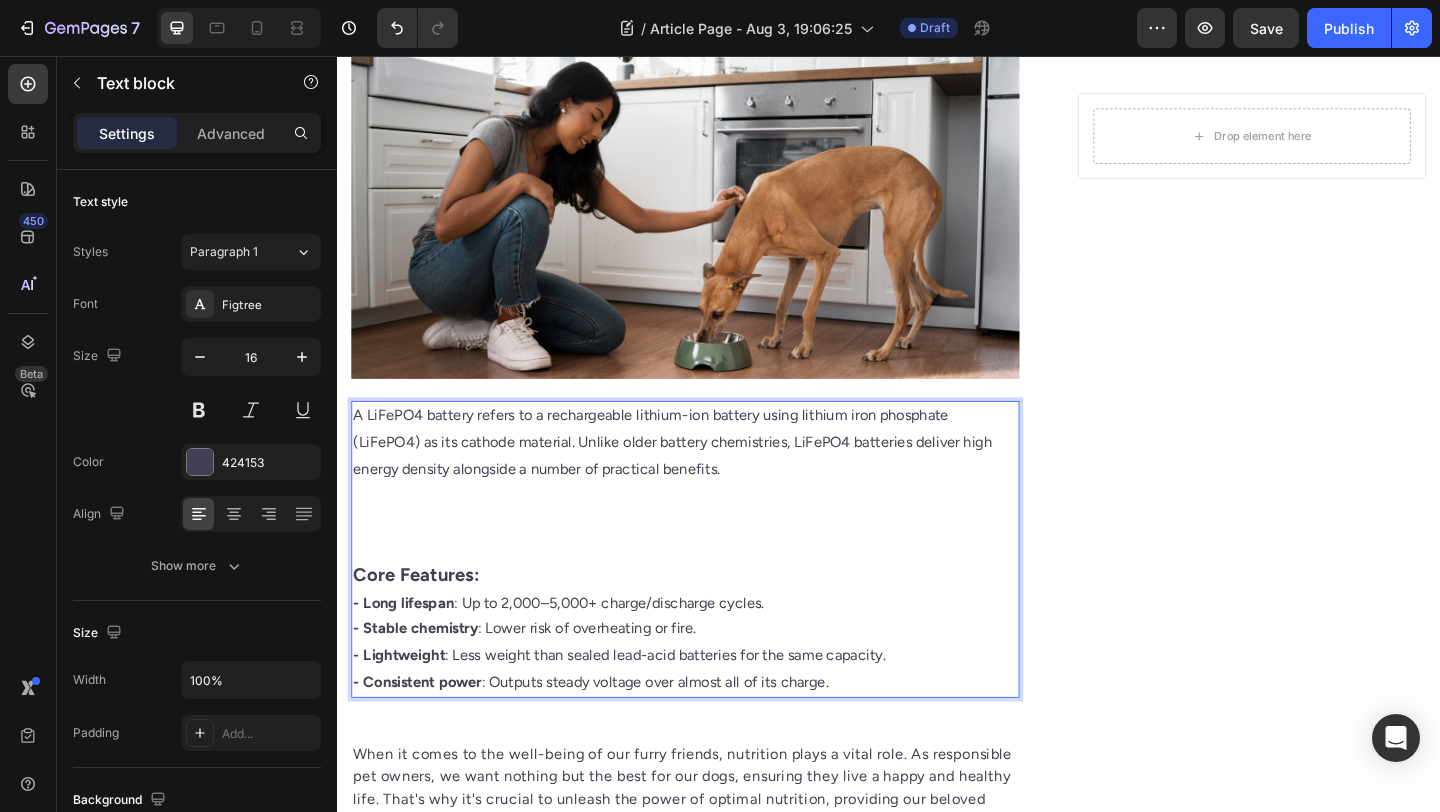 click on "A LiFePO4 battery refers to a rechargeable lithium-ion battery using lithium iron phosphate (LiFePO4) as its cathode material. Unlike older battery chemistries, LiFePO4 batteries deliver high energy density alongside a number of practical benefits. ⁠⁠⁠⁠⁠⁠⁠" at bounding box center [715, 519] 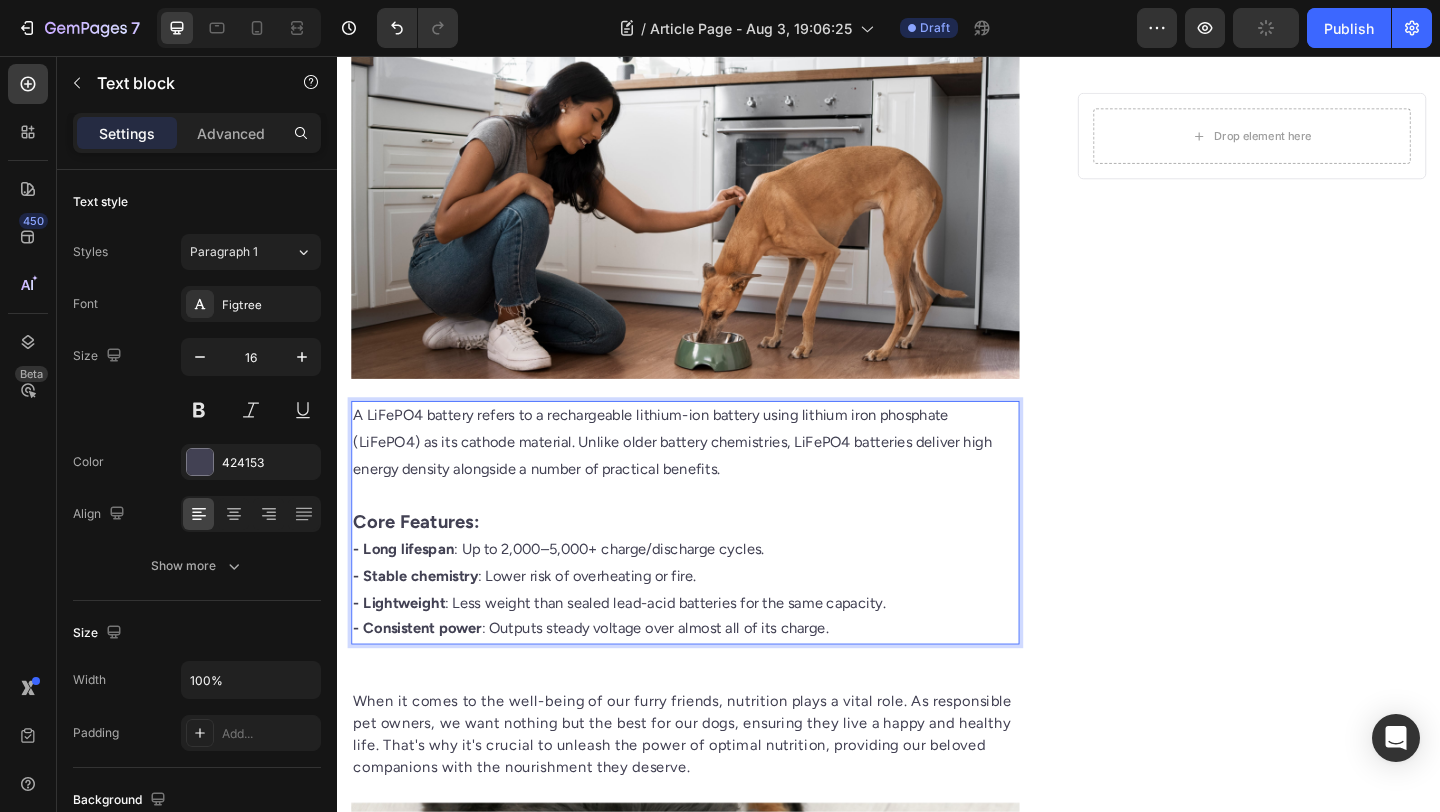 click on "Core Features:" at bounding box center (715, 563) 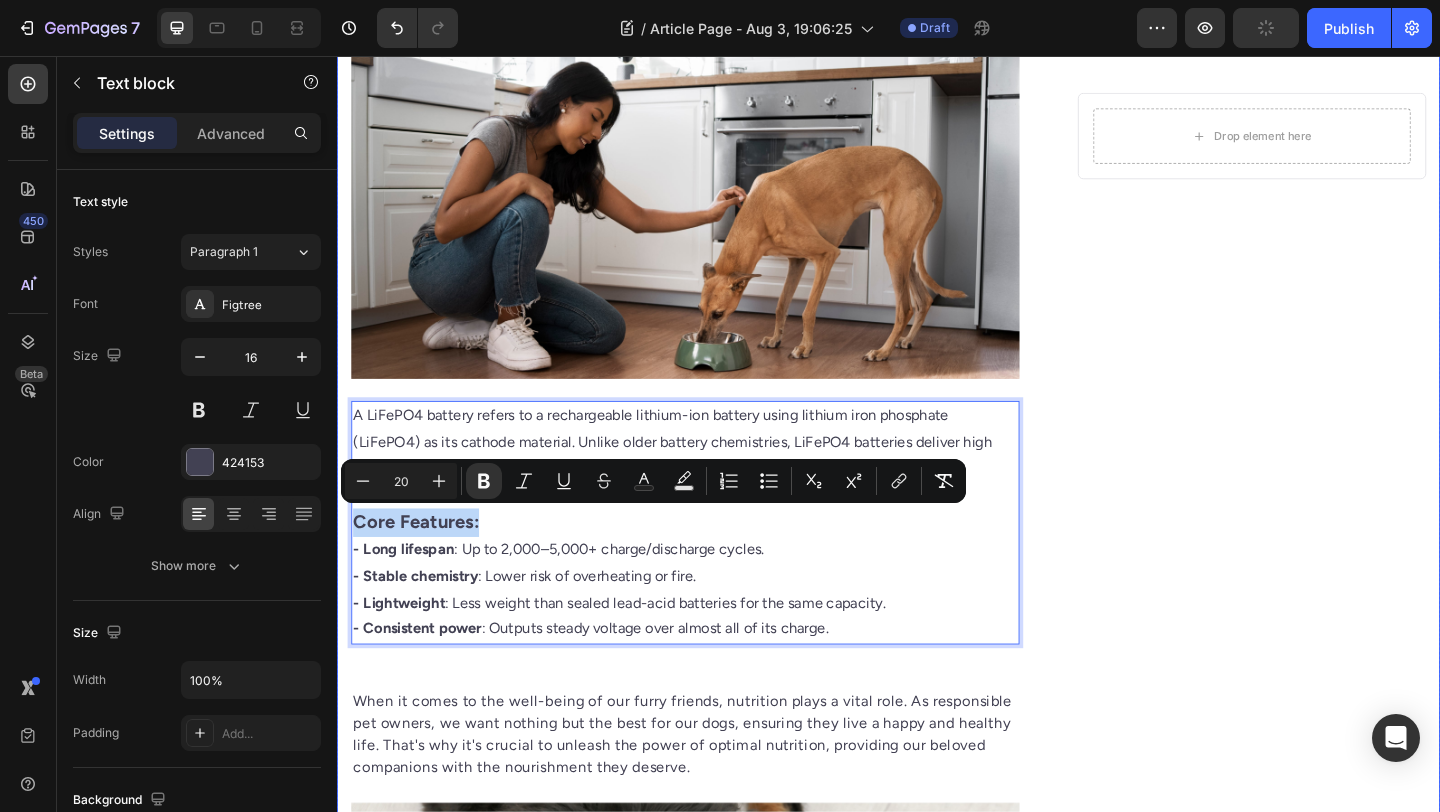 drag, startPoint x: 544, startPoint y: 562, endPoint x: 343, endPoint y: 562, distance: 201 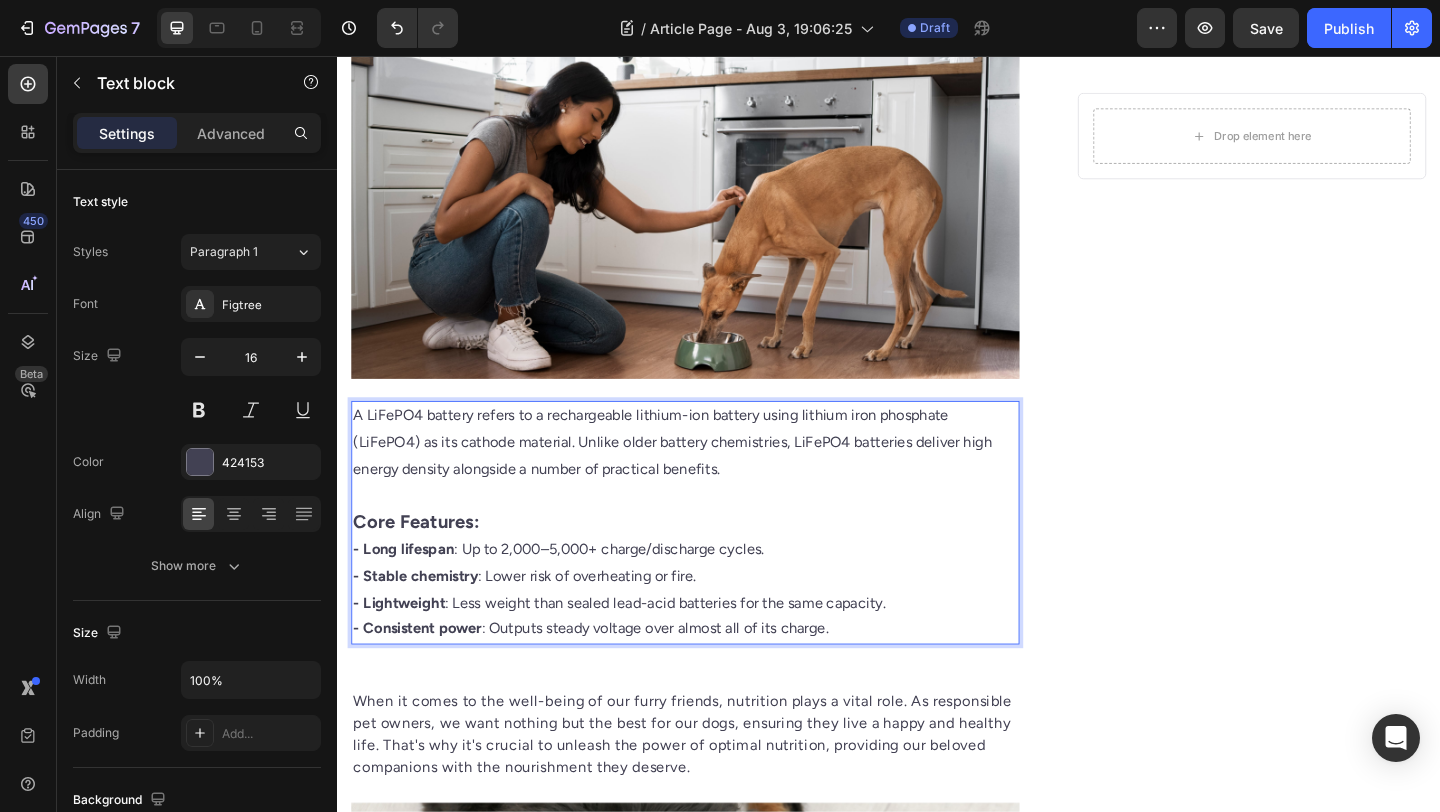 click on "- Long lifespan : Up to 2,000–5,000+ charge/discharge cycles." at bounding box center (715, 593) 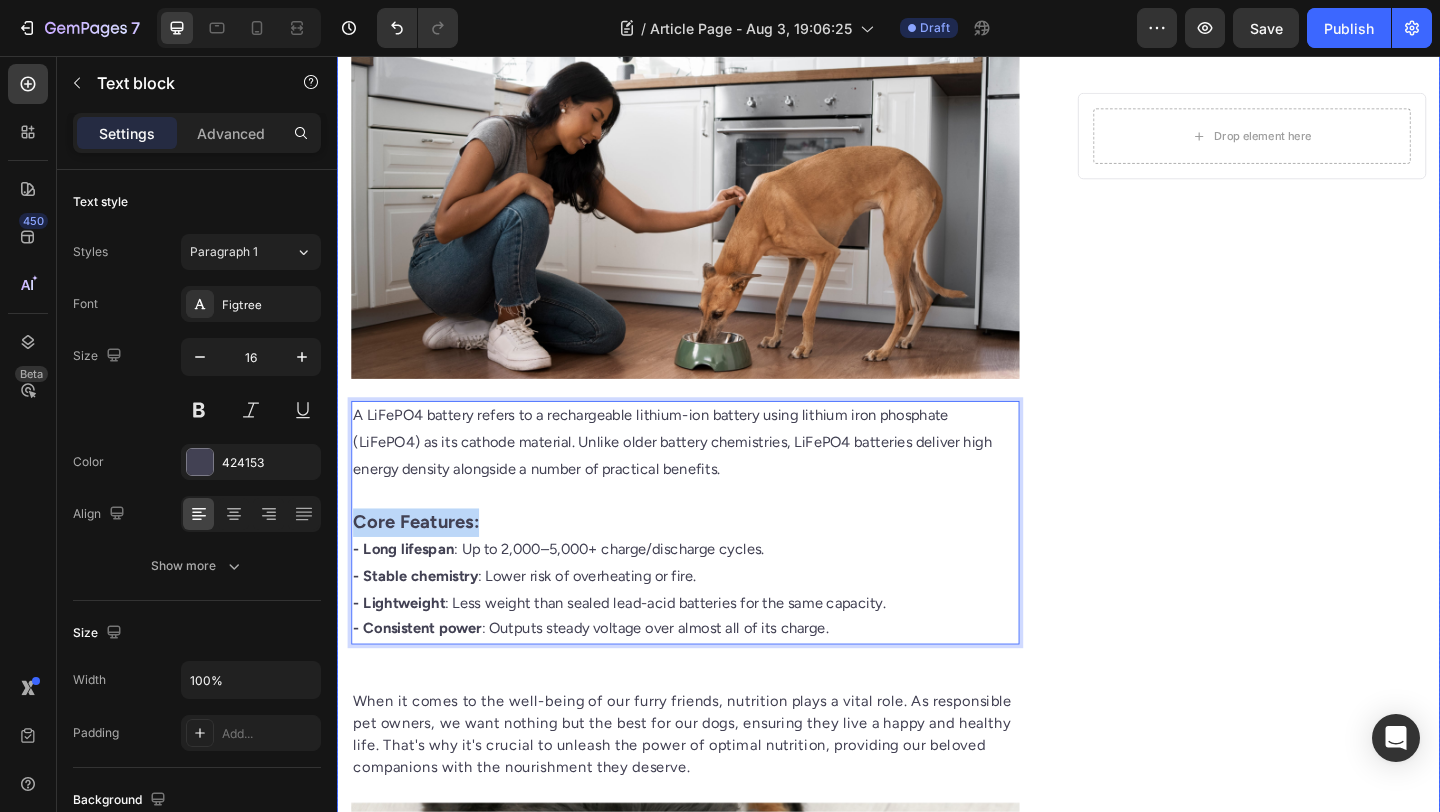 drag, startPoint x: 545, startPoint y: 566, endPoint x: 339, endPoint y: 567, distance: 206.00243 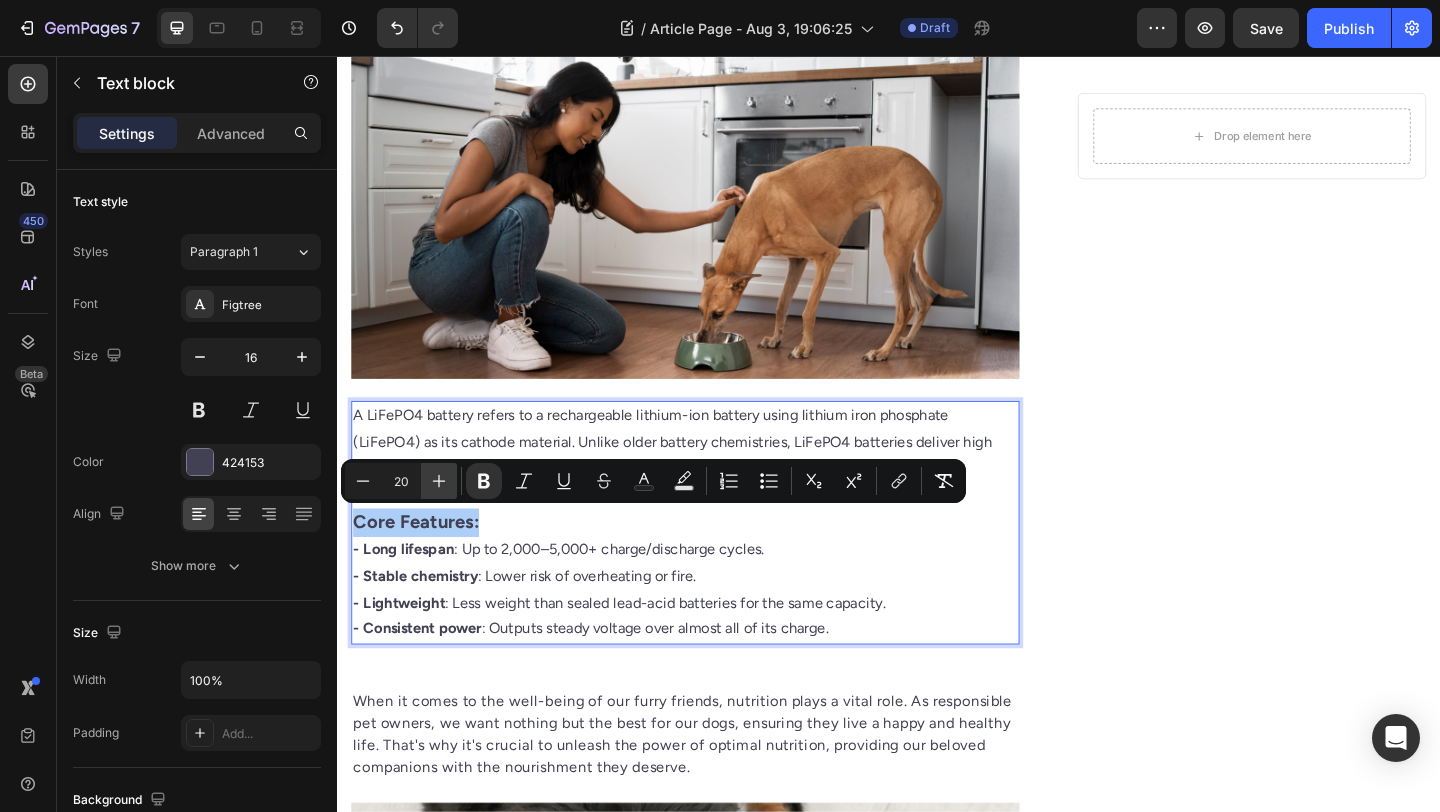 click 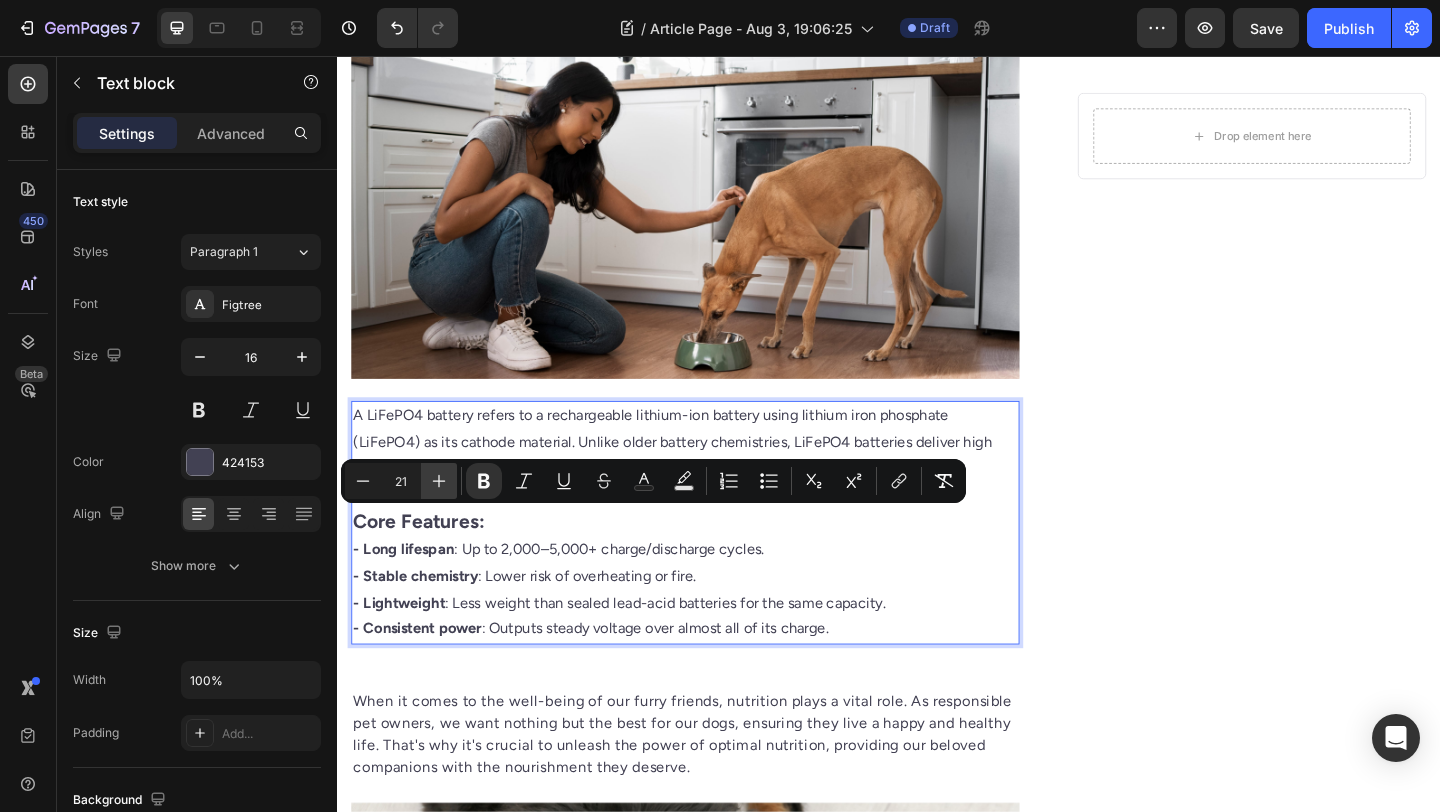 click 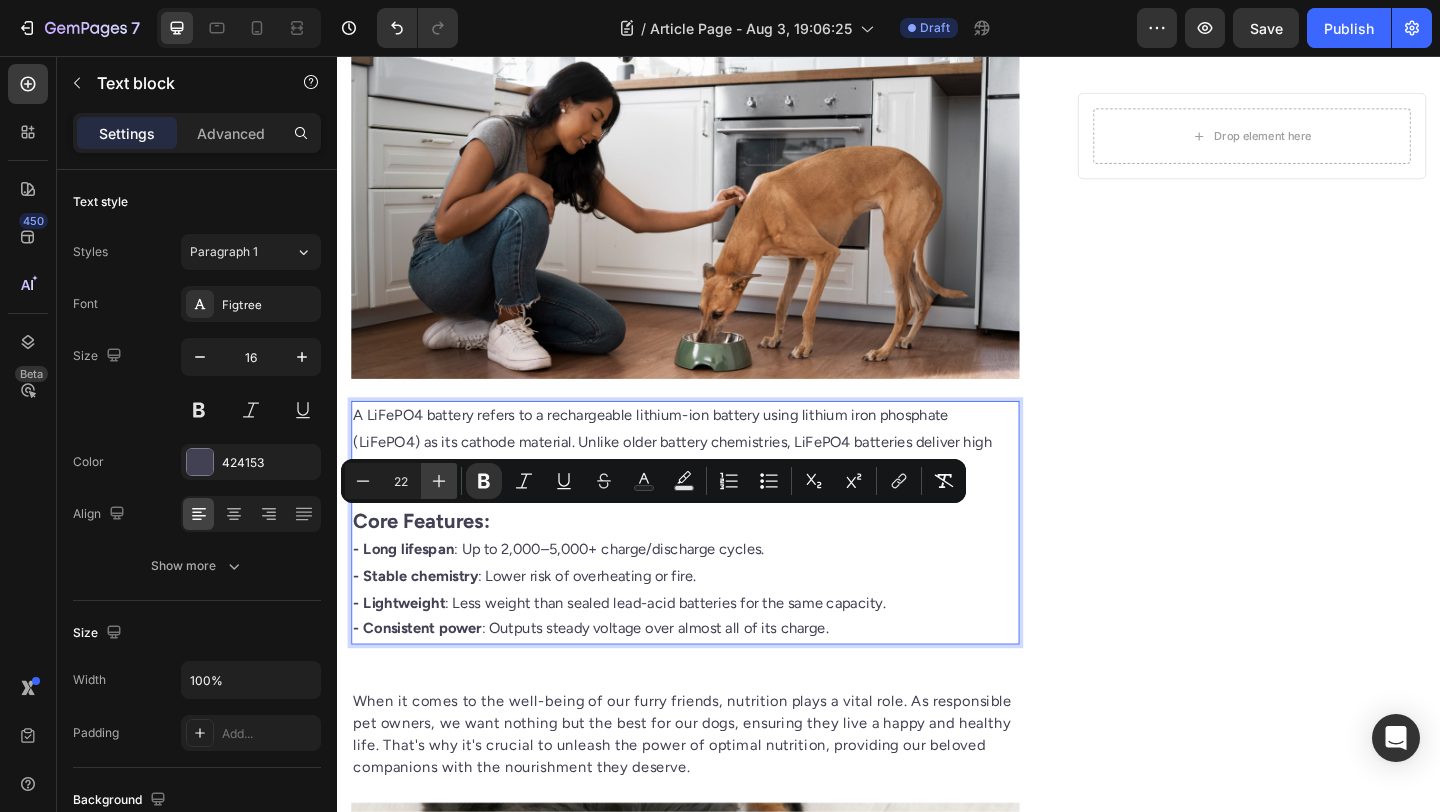 click 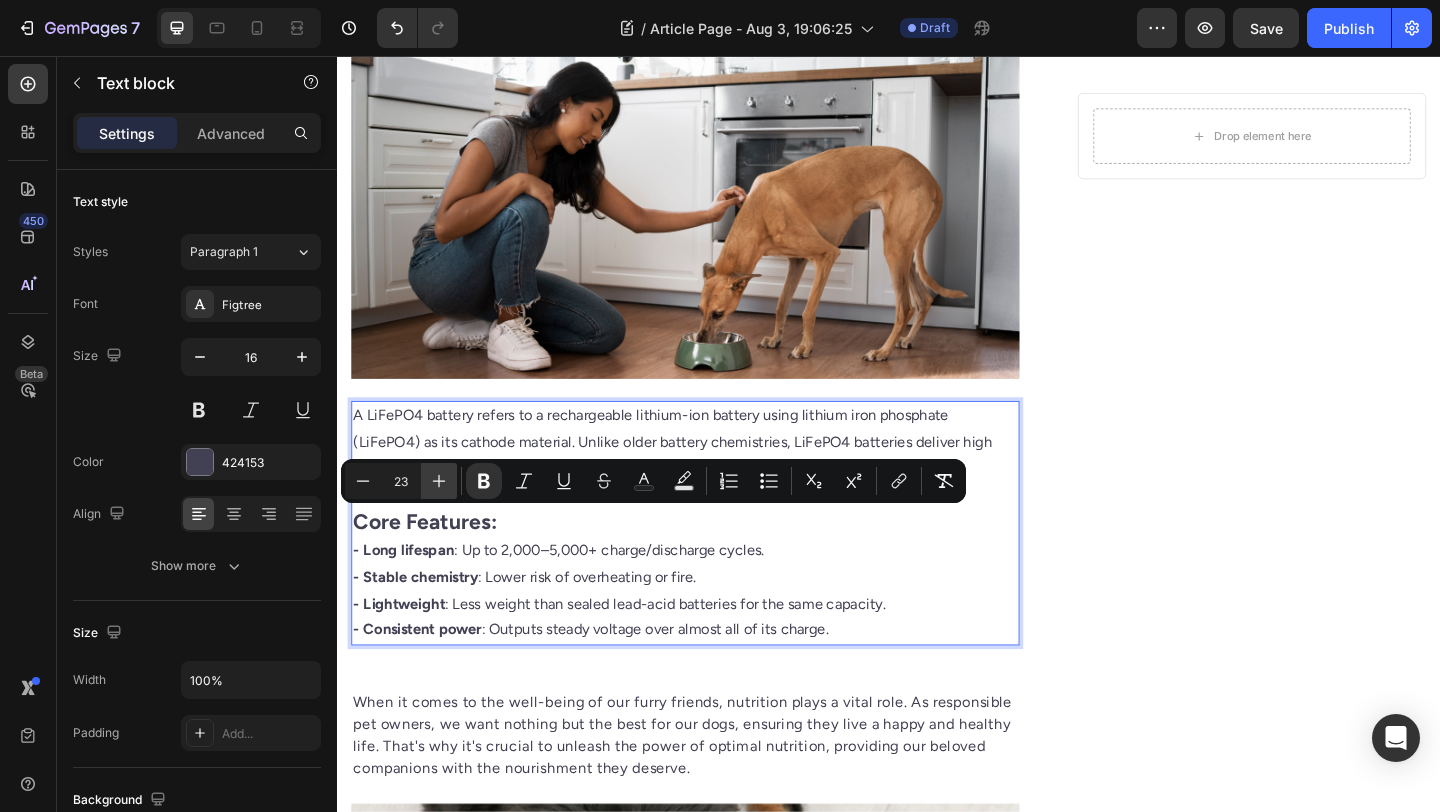 click 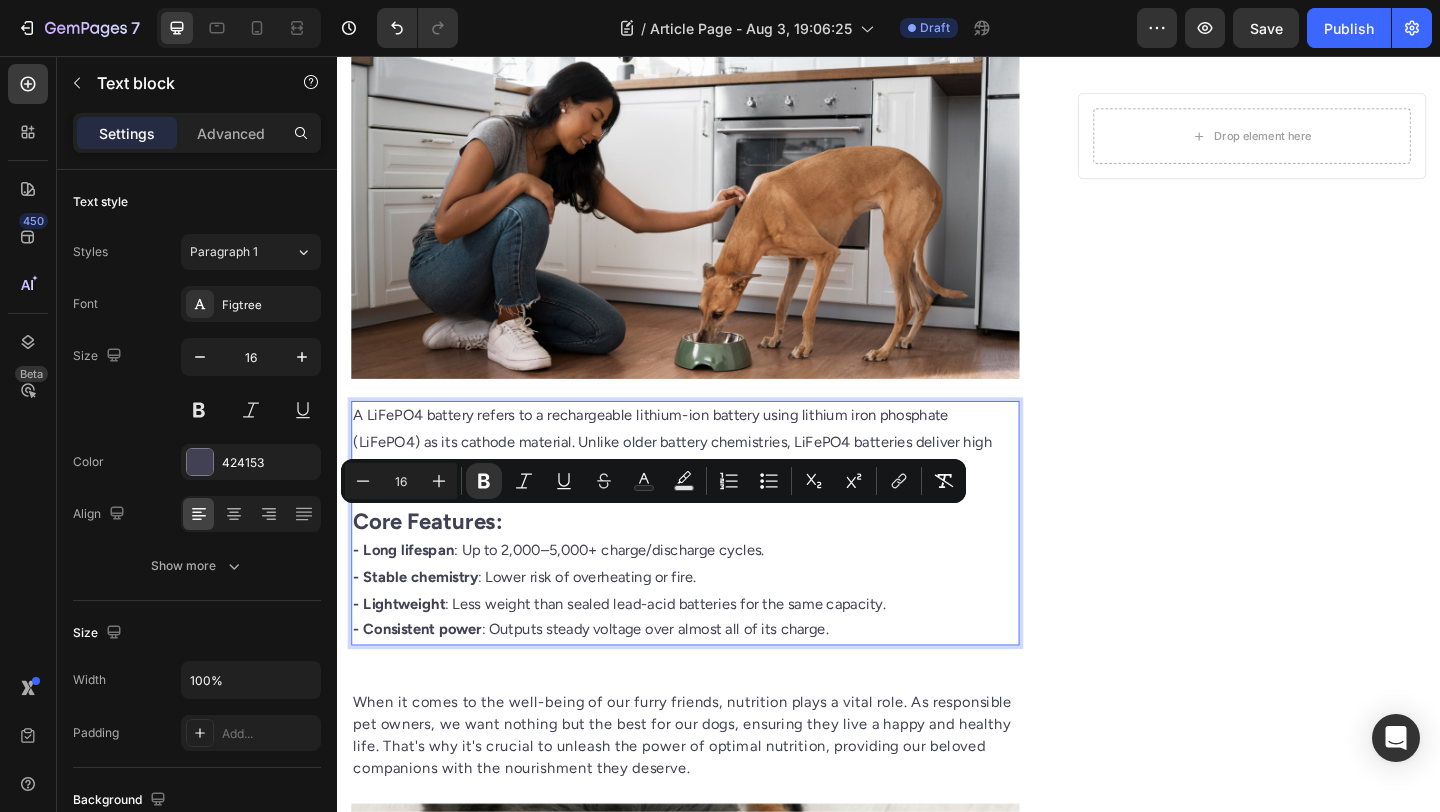 click on "- Lightweight : Less weight than sealed lead-acid batteries for the same capacity." at bounding box center (715, 652) 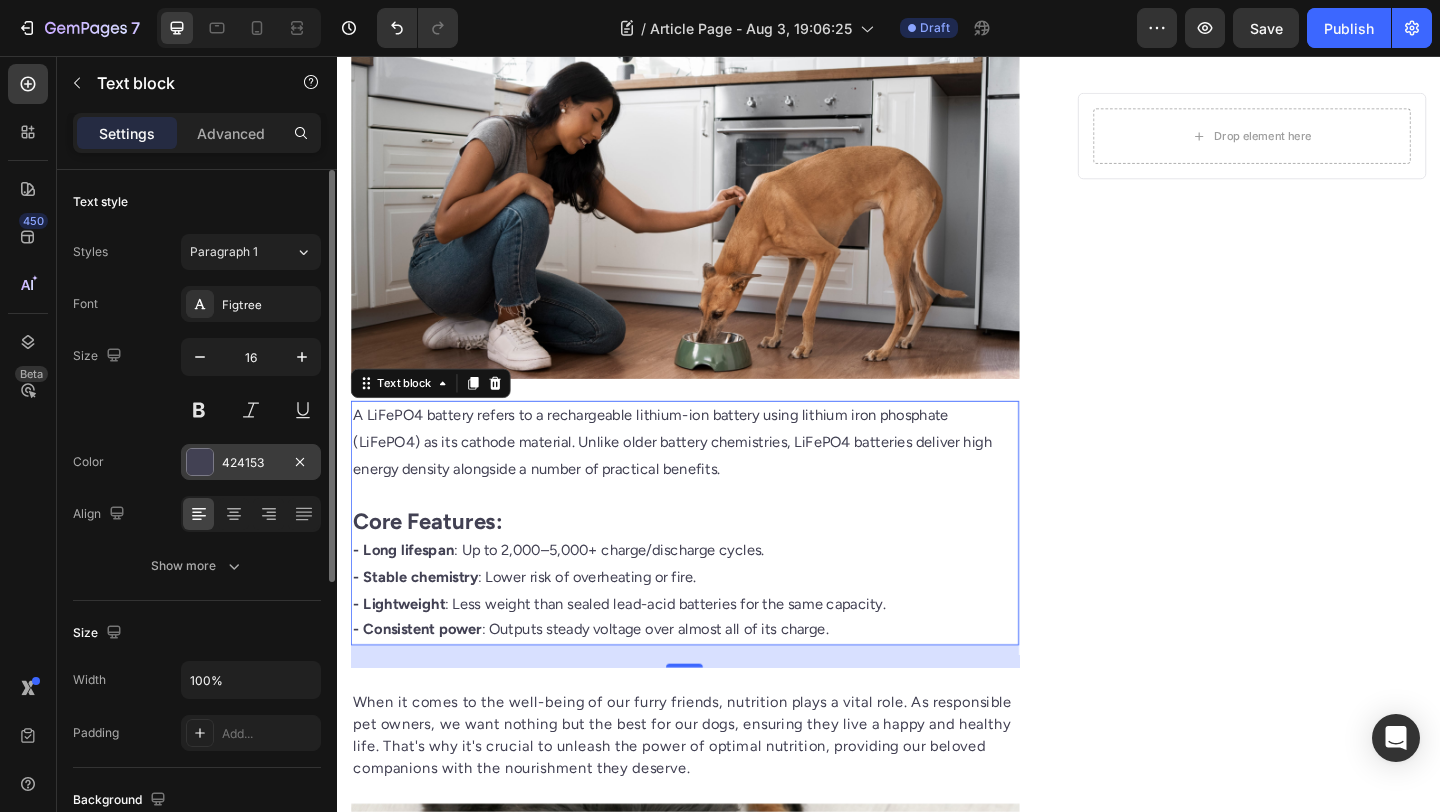 click on "424153" at bounding box center [251, 462] 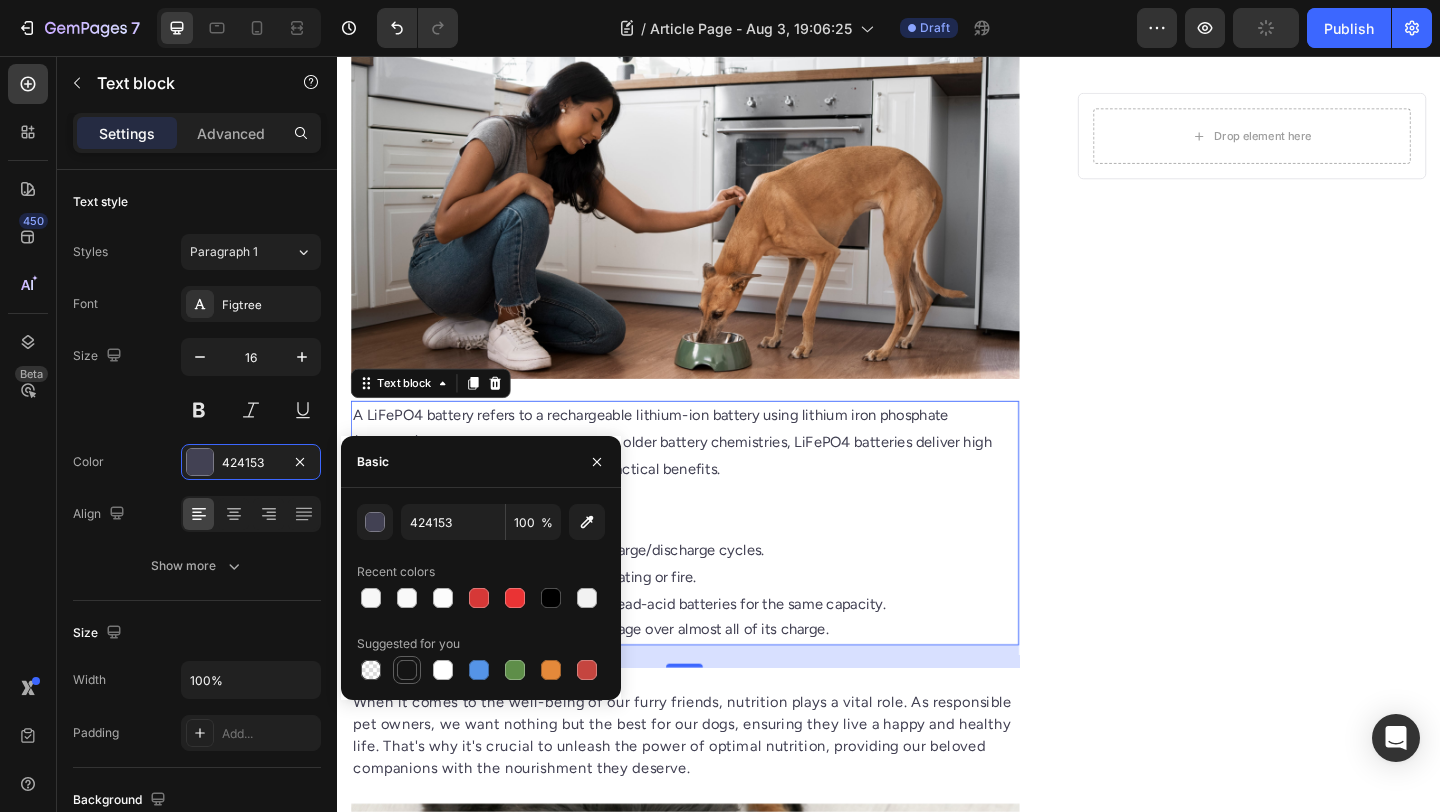 click at bounding box center [407, 670] 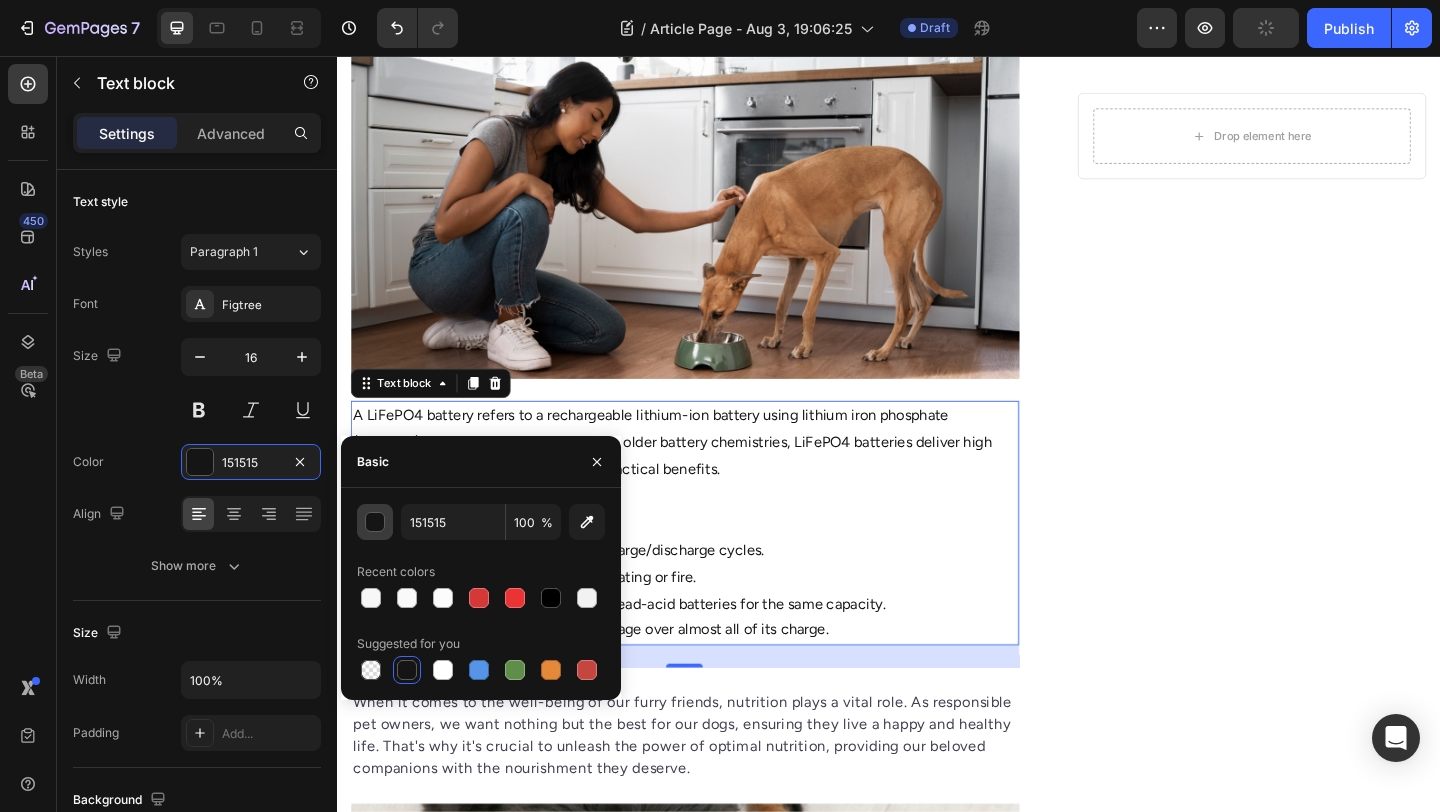 click at bounding box center (376, 523) 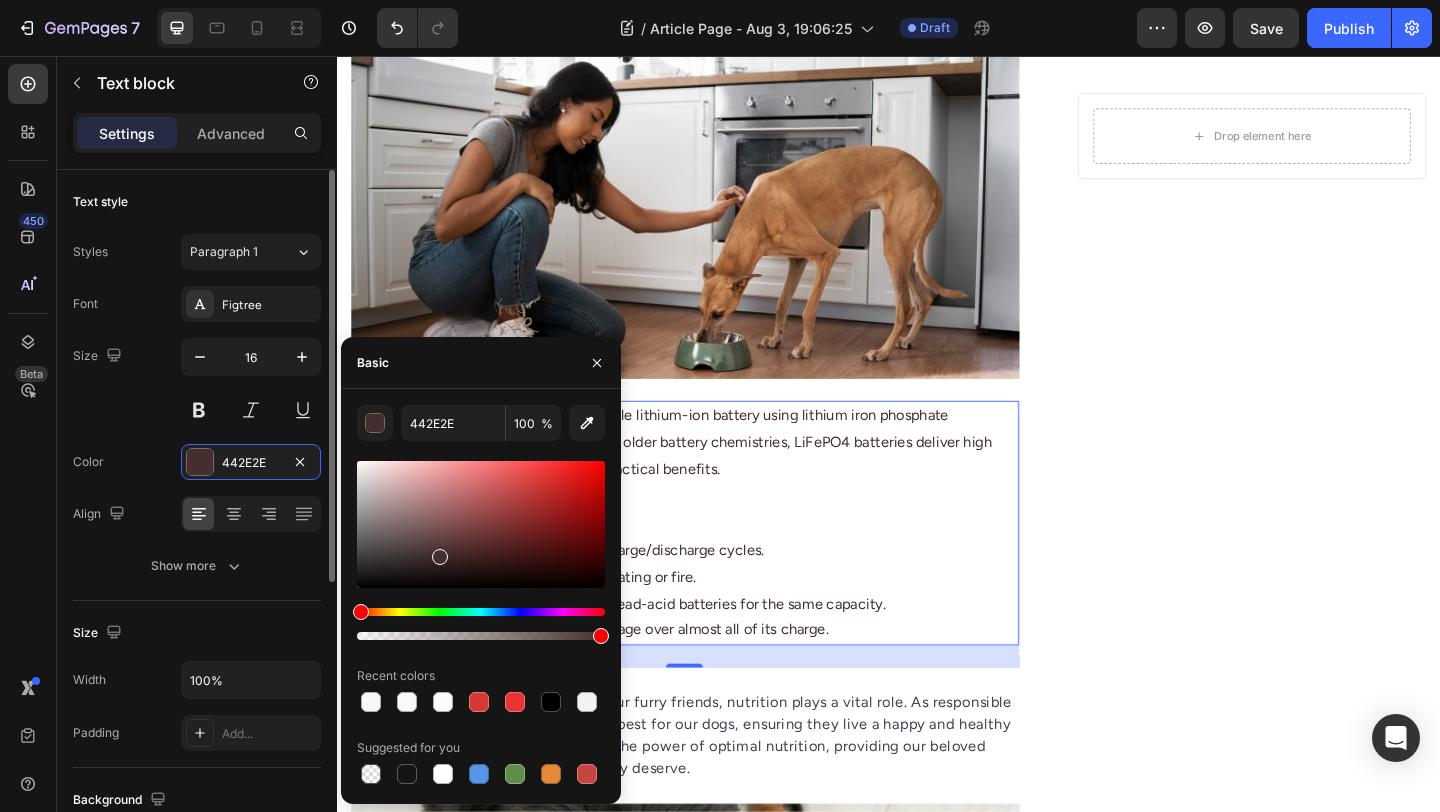 type on "000000" 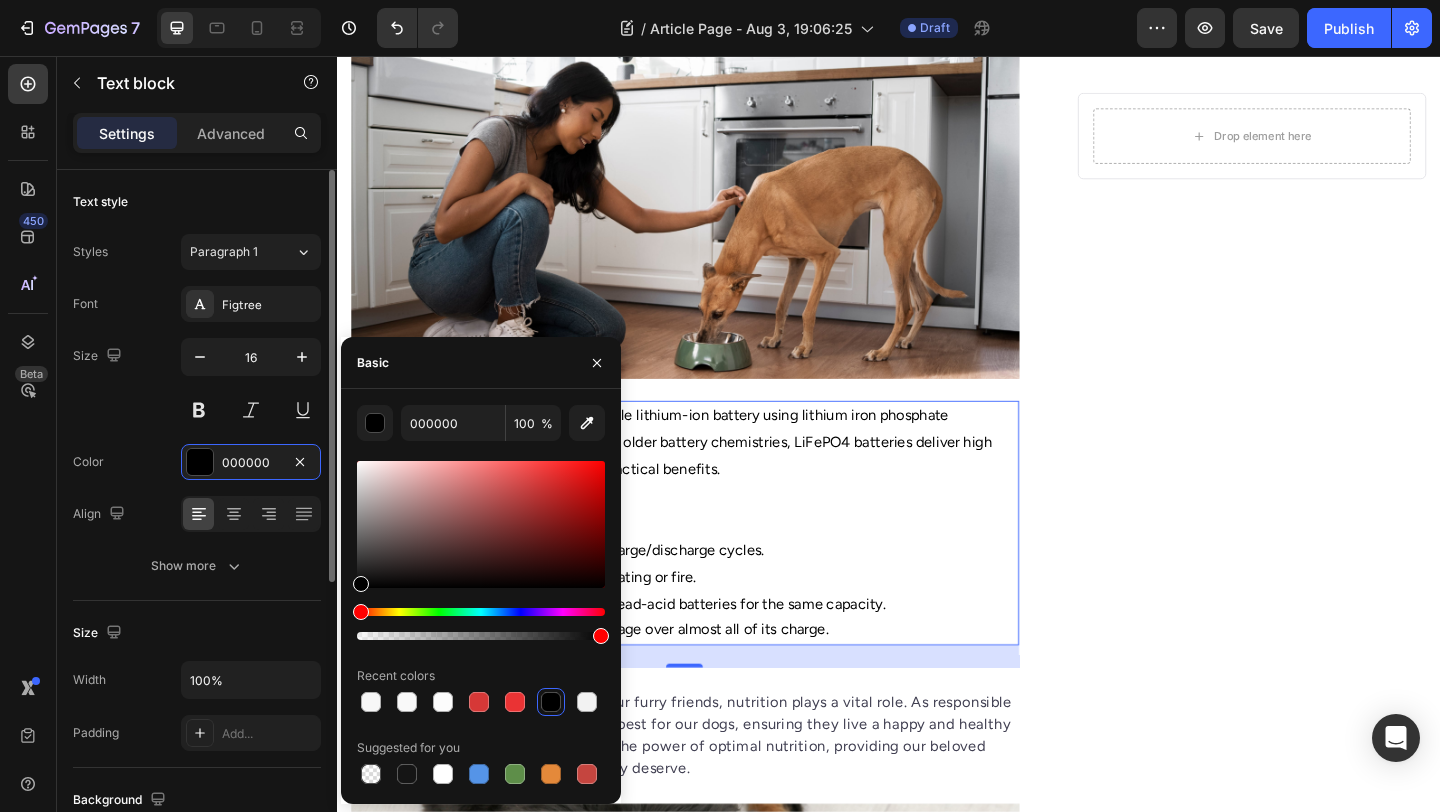 drag, startPoint x: 438, startPoint y: 553, endPoint x: 280, endPoint y: 639, distance: 179.88885 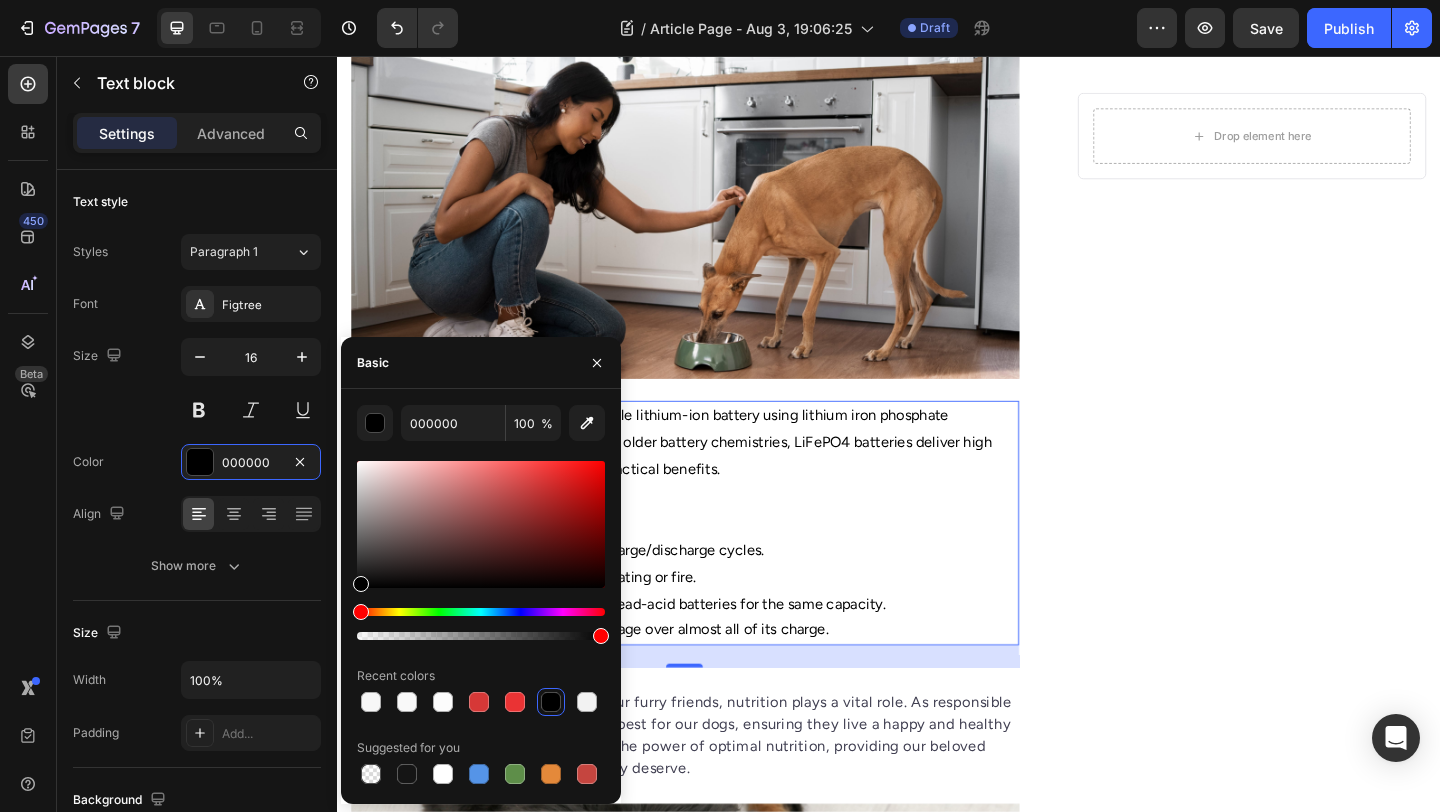 click on "Drop element here Row" at bounding box center [1332, 3048] 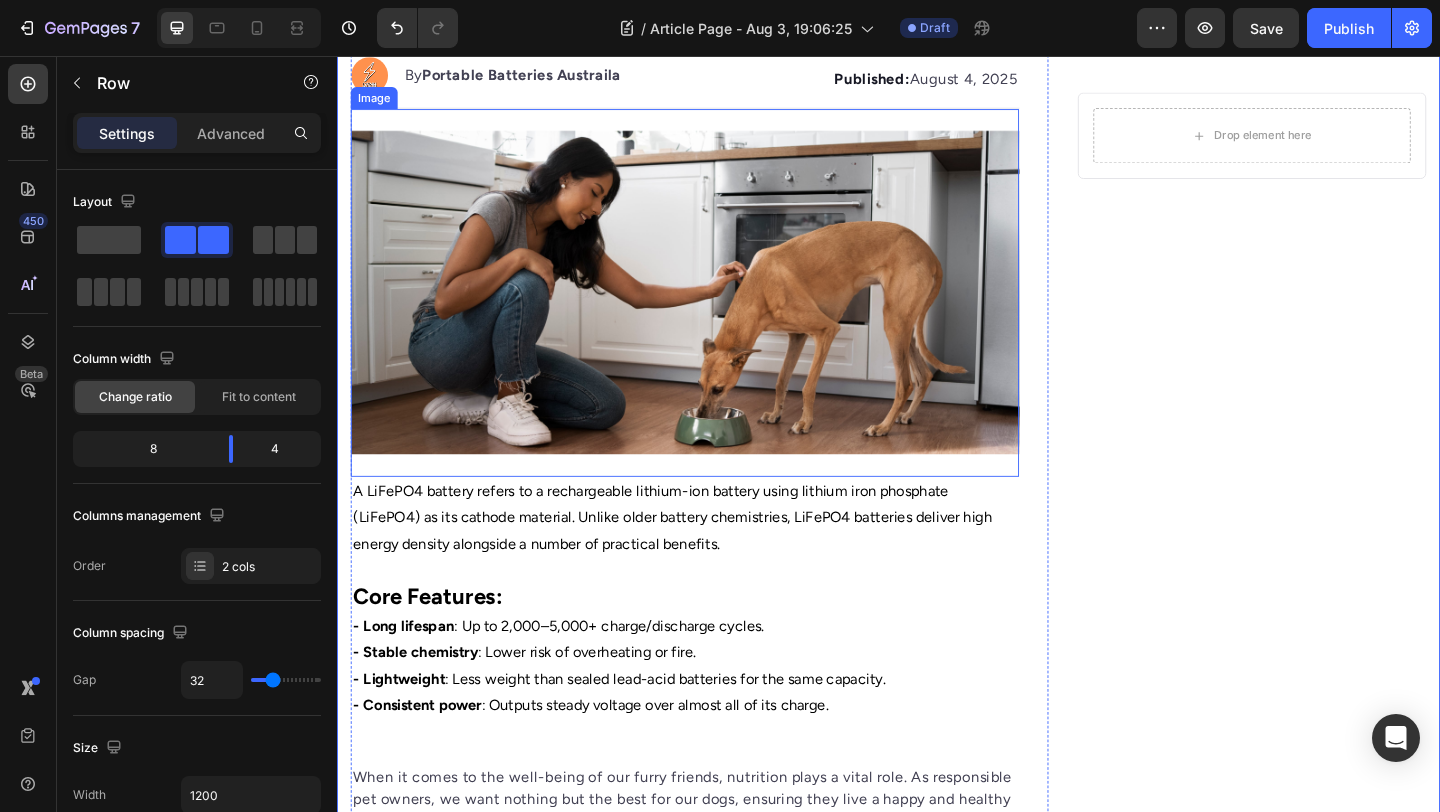 scroll, scrollTop: 232, scrollLeft: 0, axis: vertical 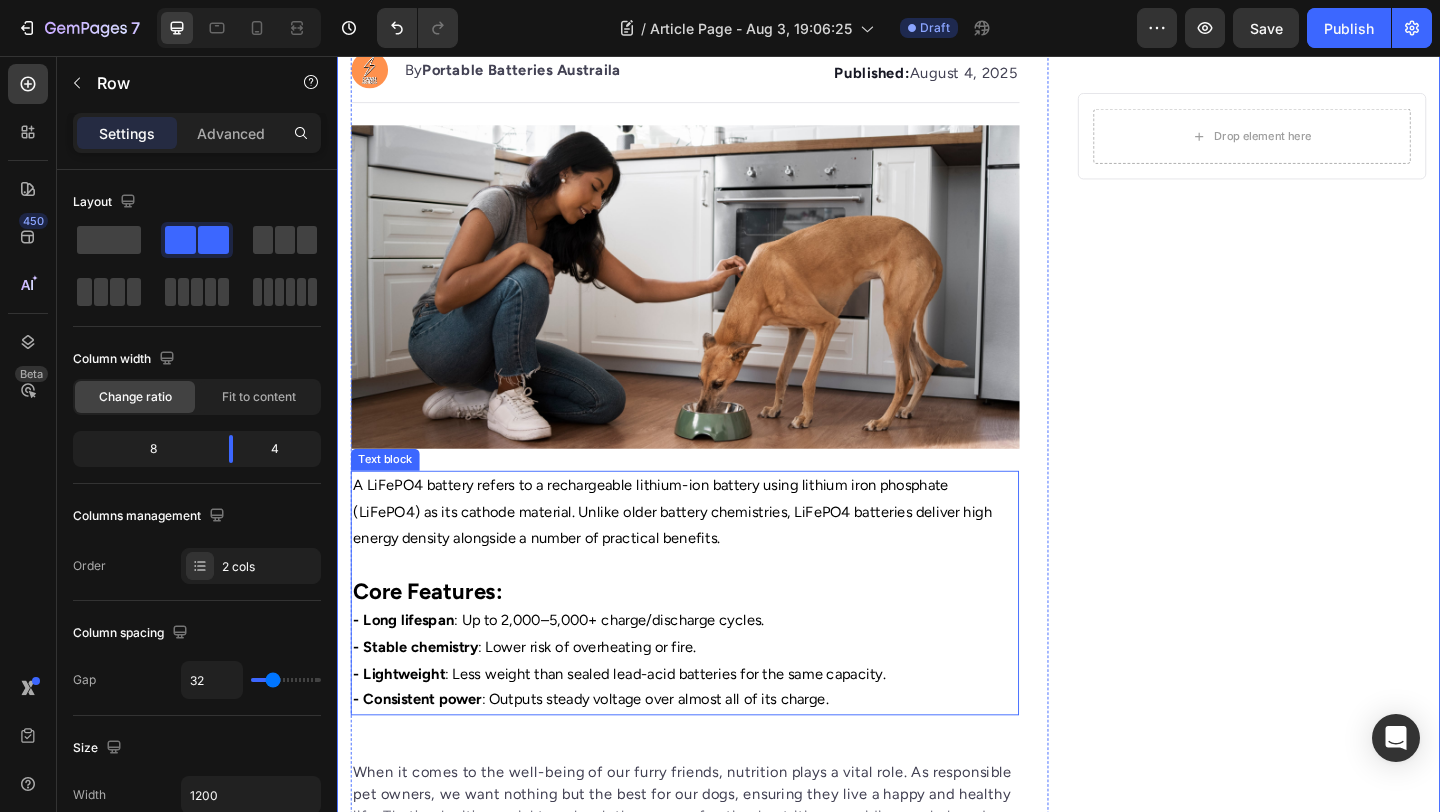 click on "A LiFePO4 battery refers to a rechargeable lithium-ion battery using lithium iron phosphate (LiFePO4) as its cathode material. Unlike older battery chemistries, LiFePO4 batteries deliver high energy density alongside a number of practical benefits." at bounding box center [715, 566] 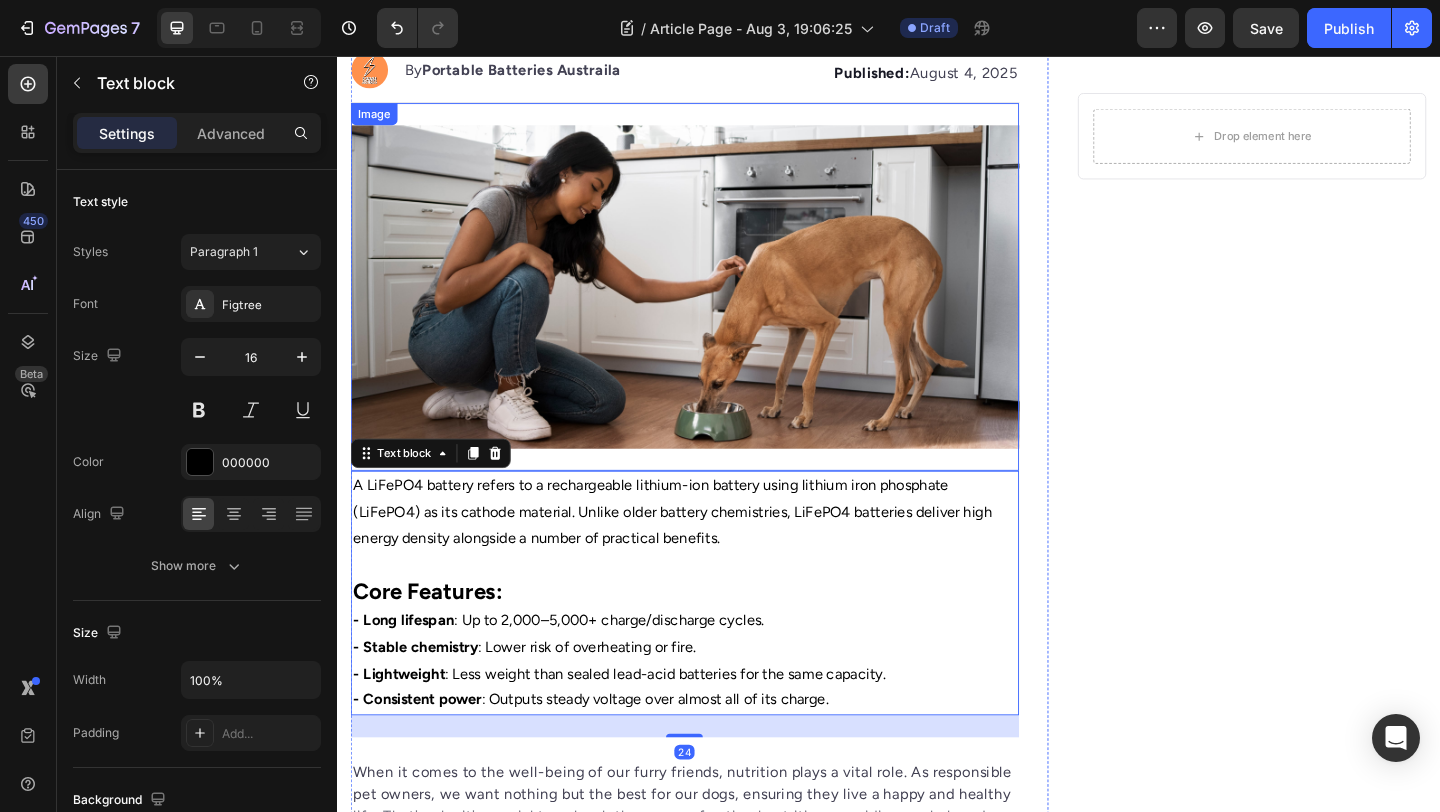 click at bounding box center (715, 307) 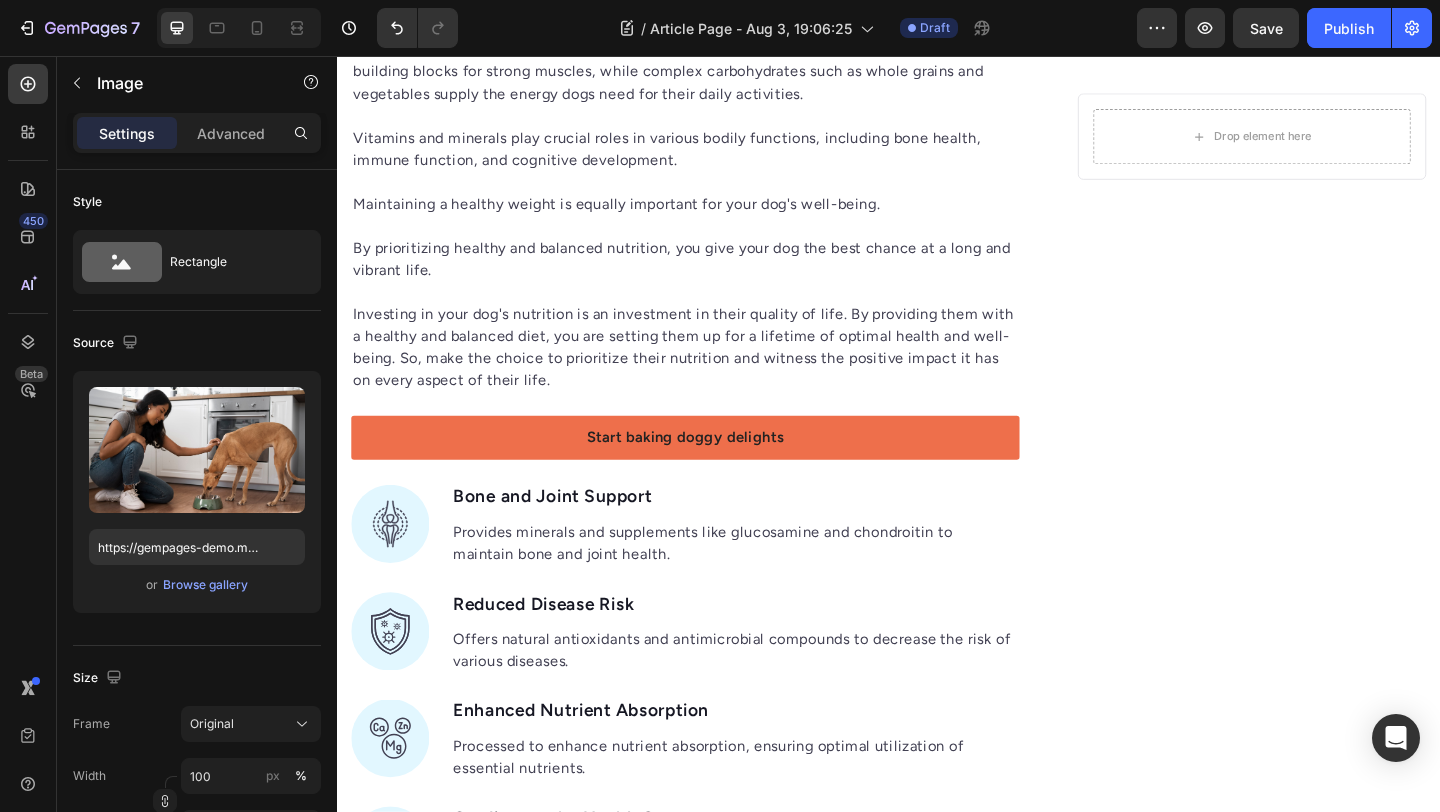 scroll, scrollTop: 1641, scrollLeft: 0, axis: vertical 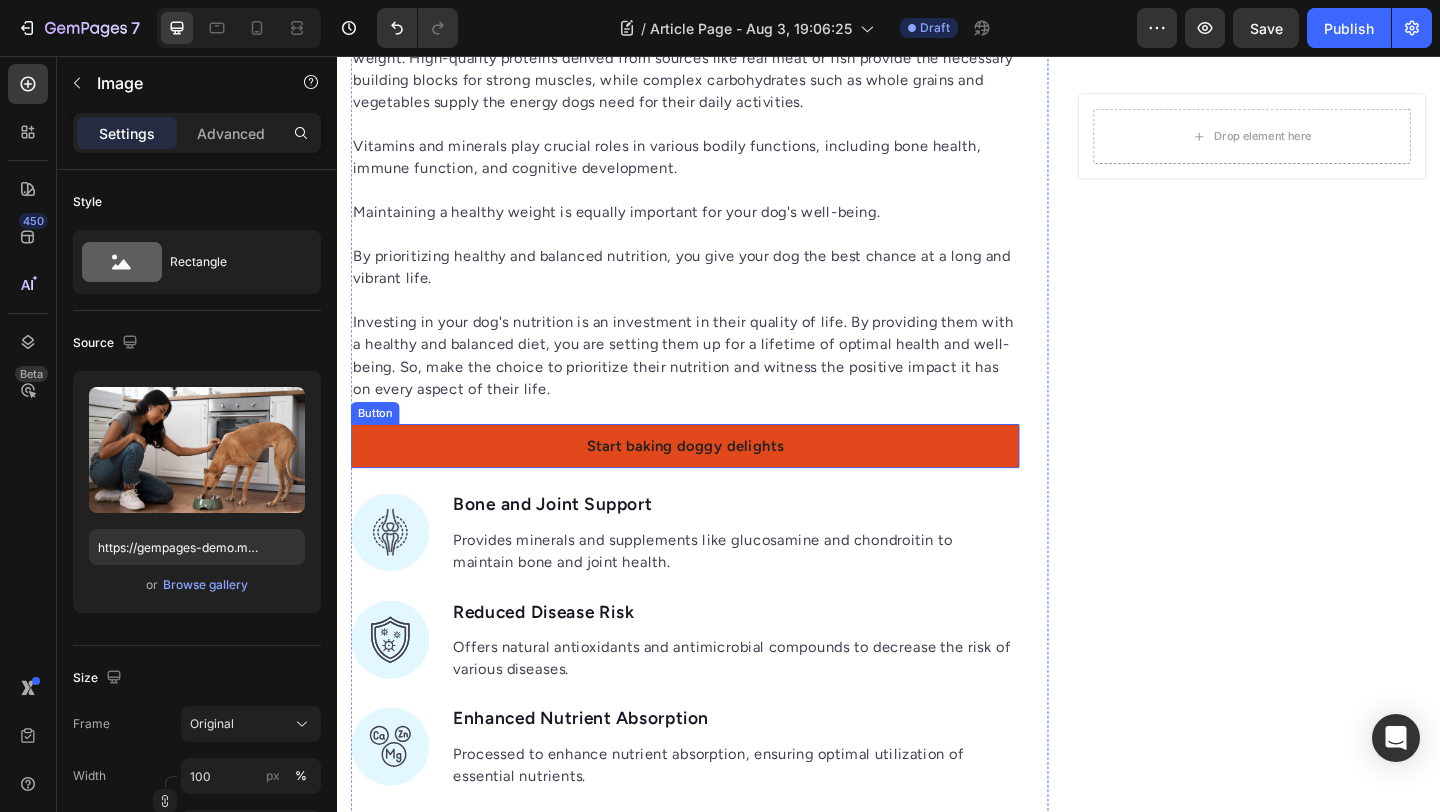 click on "Start baking doggy delights" at bounding box center [715, 480] 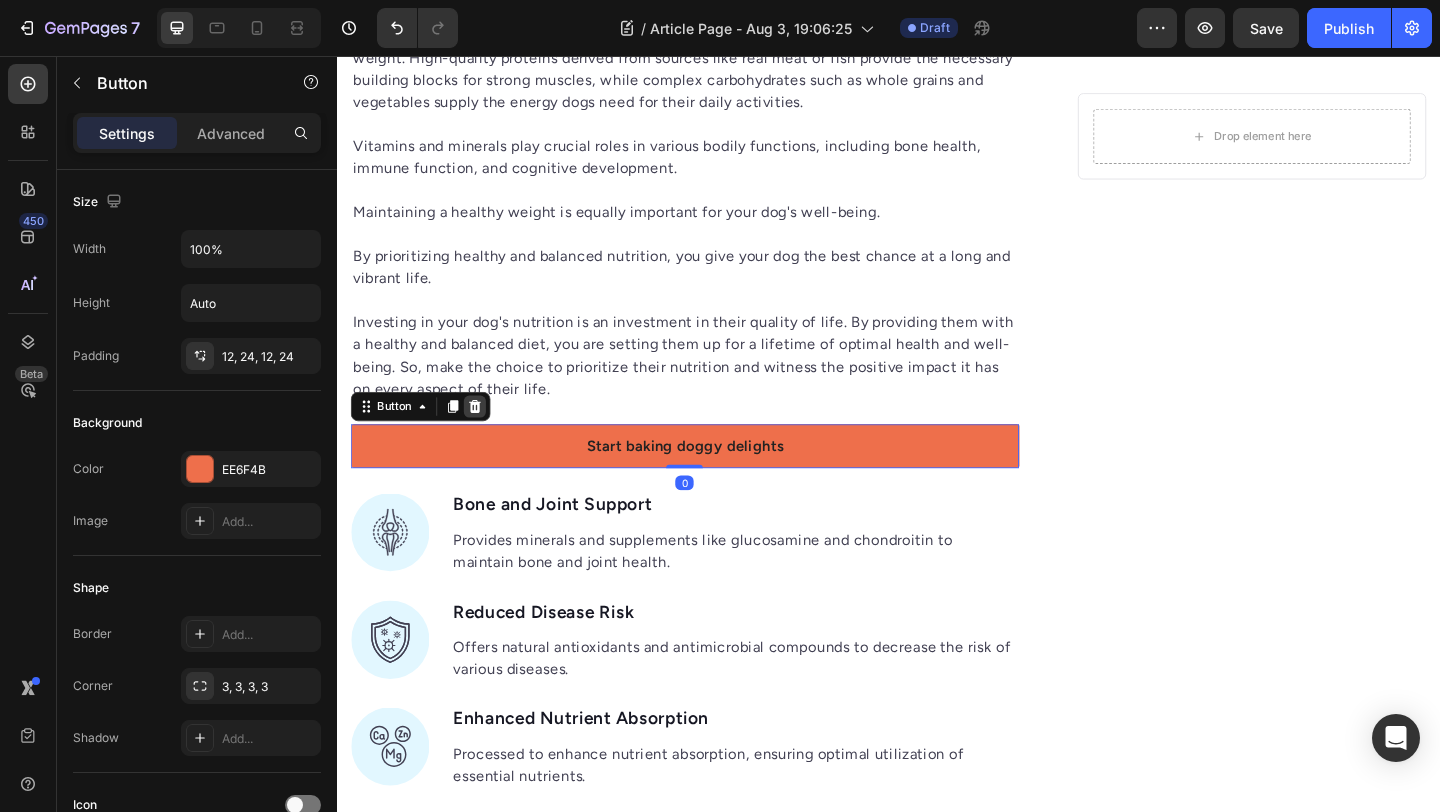 click 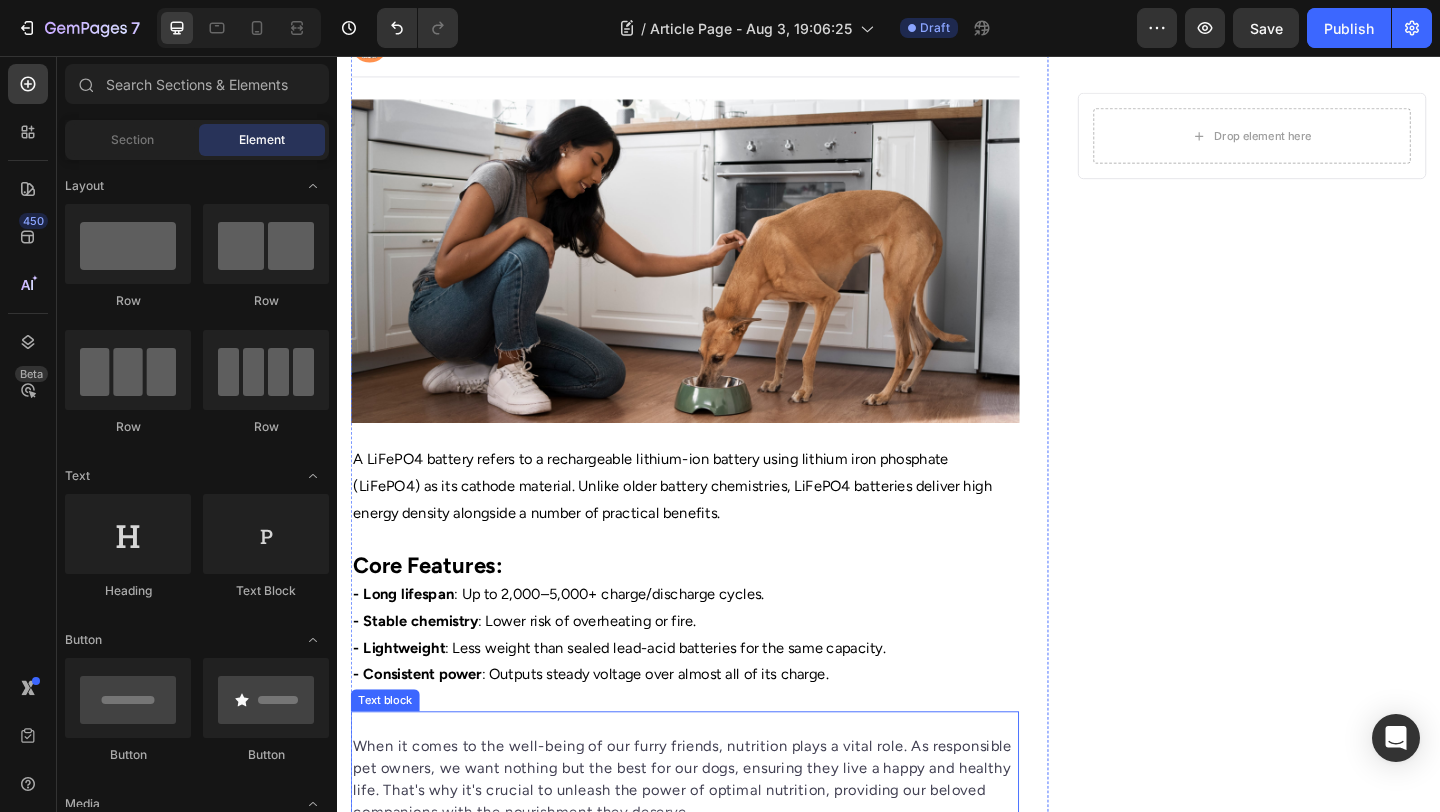 scroll, scrollTop: 253, scrollLeft: 0, axis: vertical 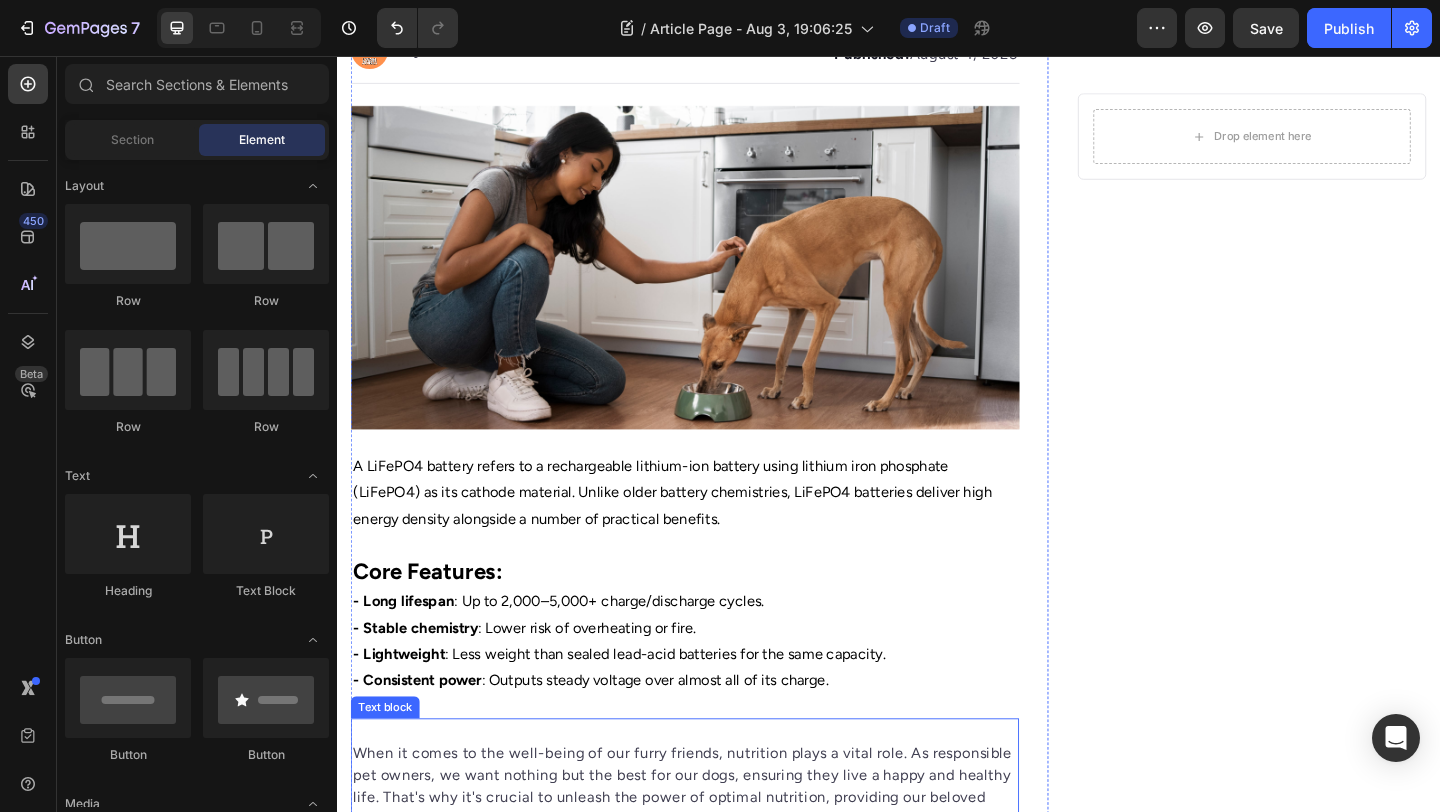 click on "Image" at bounding box center [715, 286] 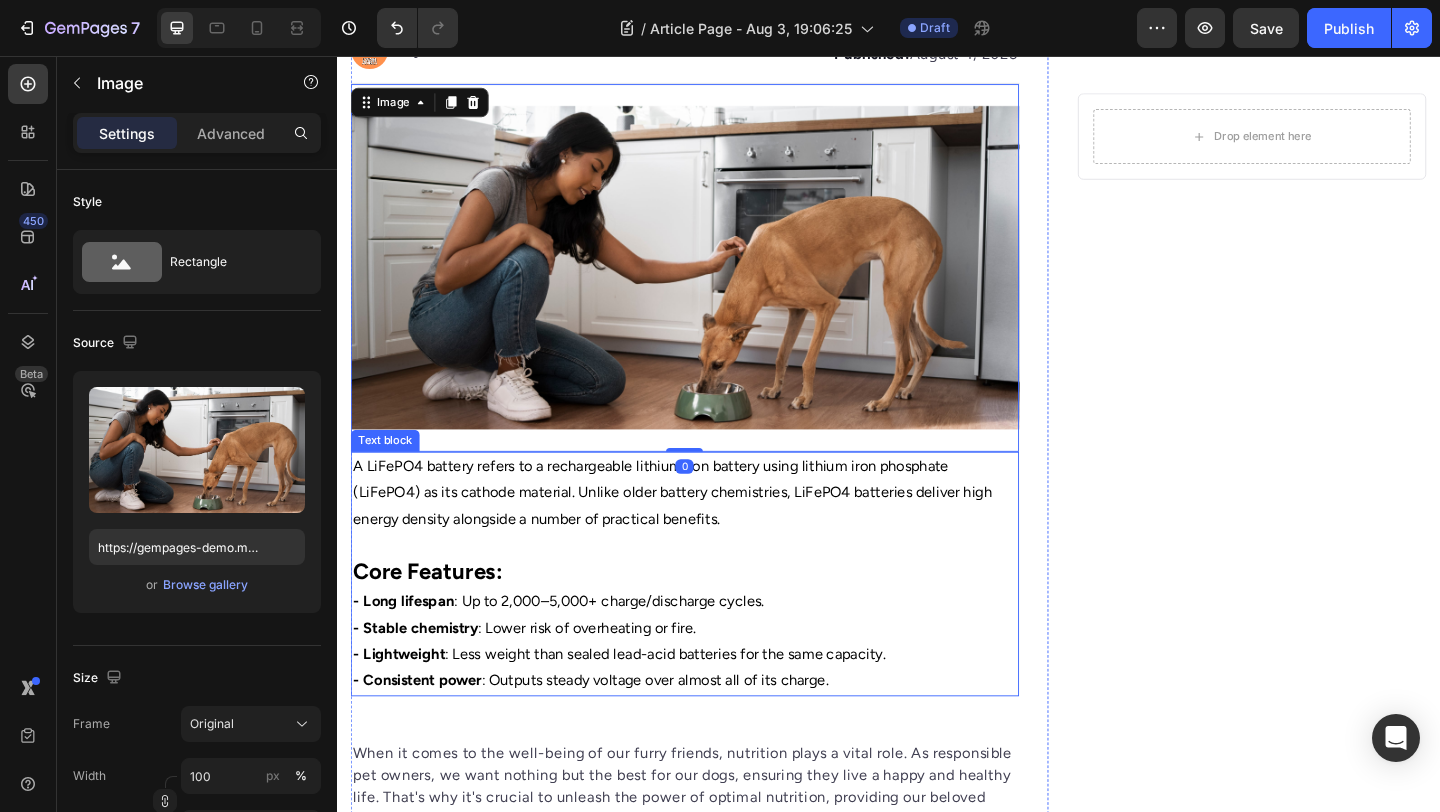 click on "A LiFePO4 battery refers to a rechargeable lithium-ion battery using lithium iron phosphate (LiFePO4) as its cathode material. Unlike older battery chemistries, LiFePO4 batteries deliver high energy density alongside a number of practical benefits." at bounding box center [715, 545] 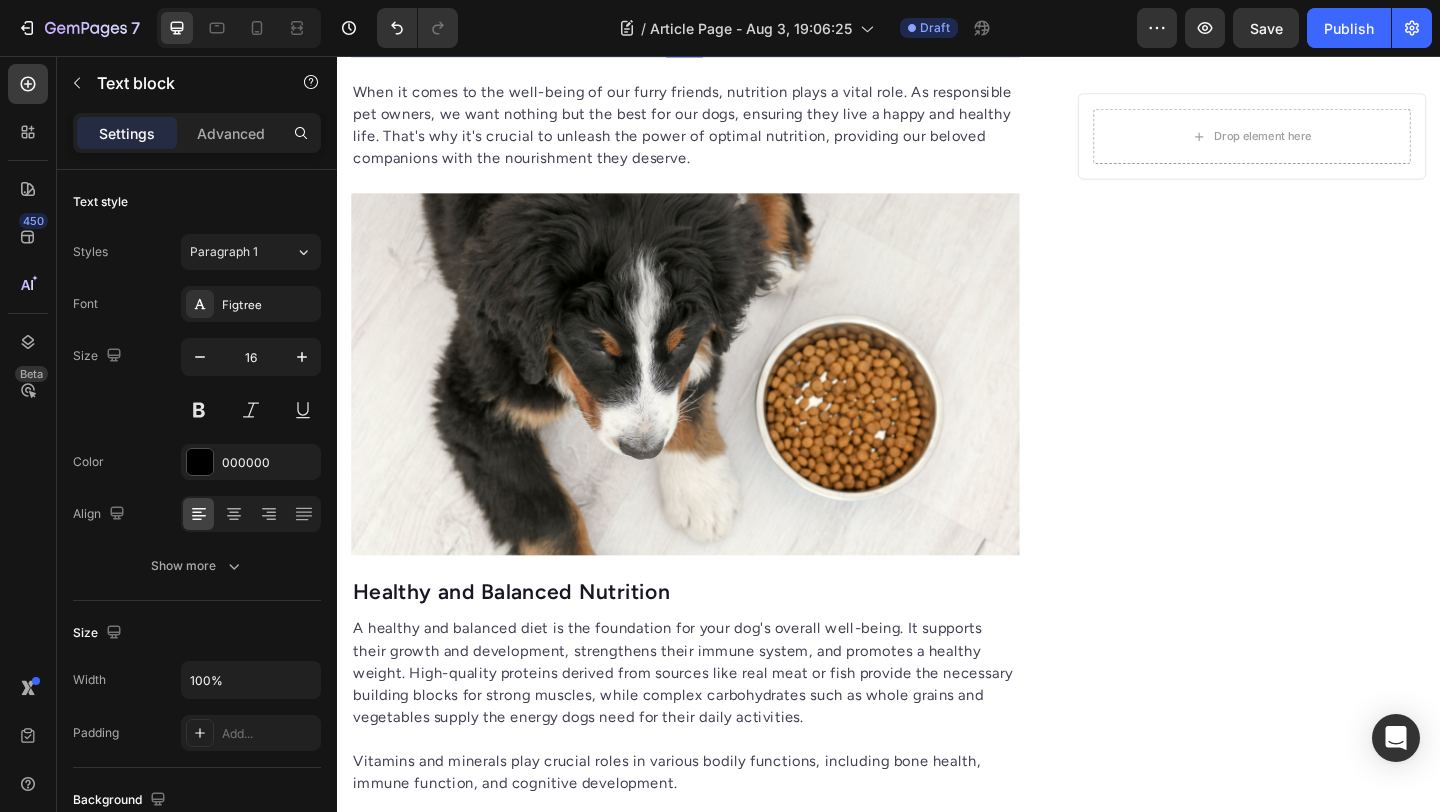 scroll, scrollTop: 973, scrollLeft: 0, axis: vertical 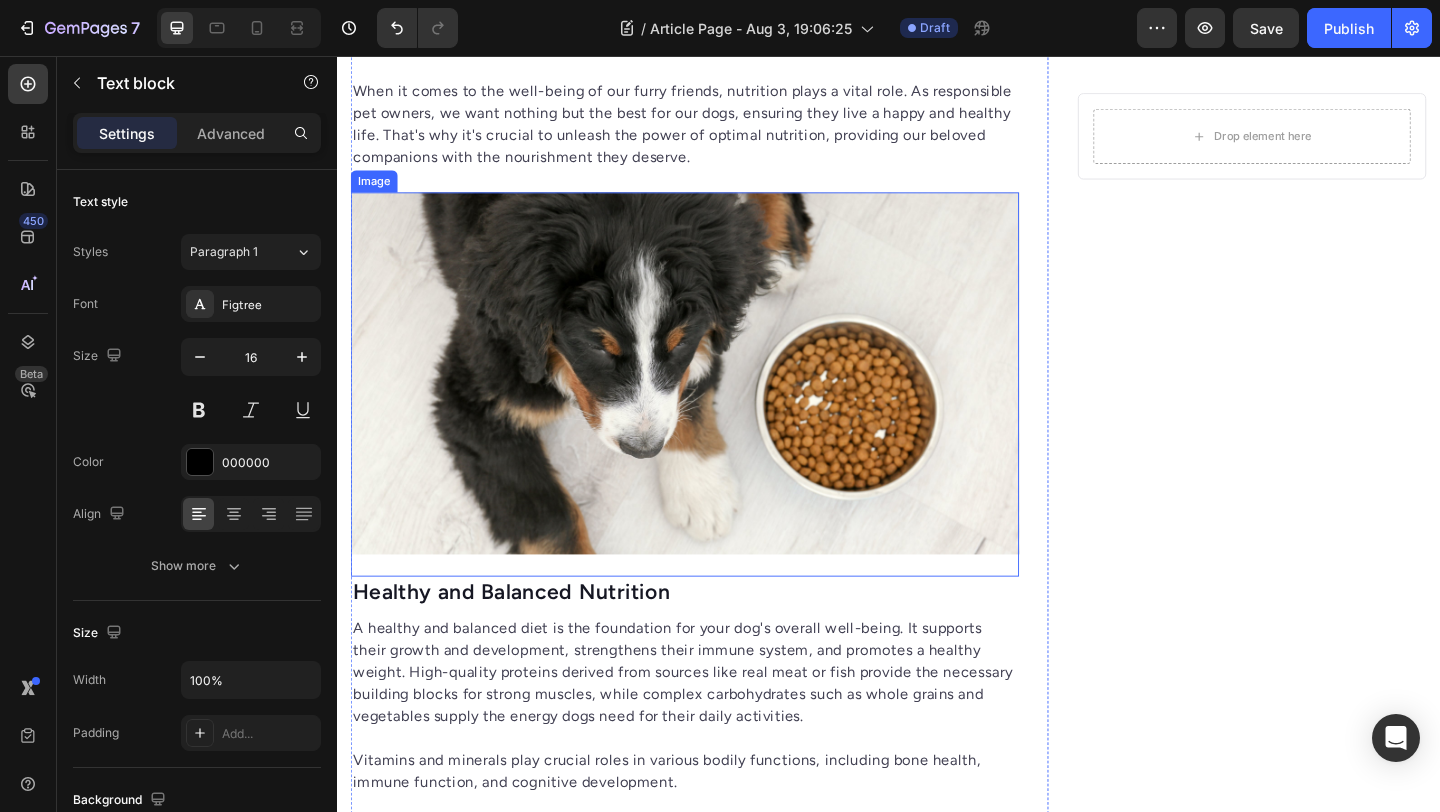 click at bounding box center [715, 401] 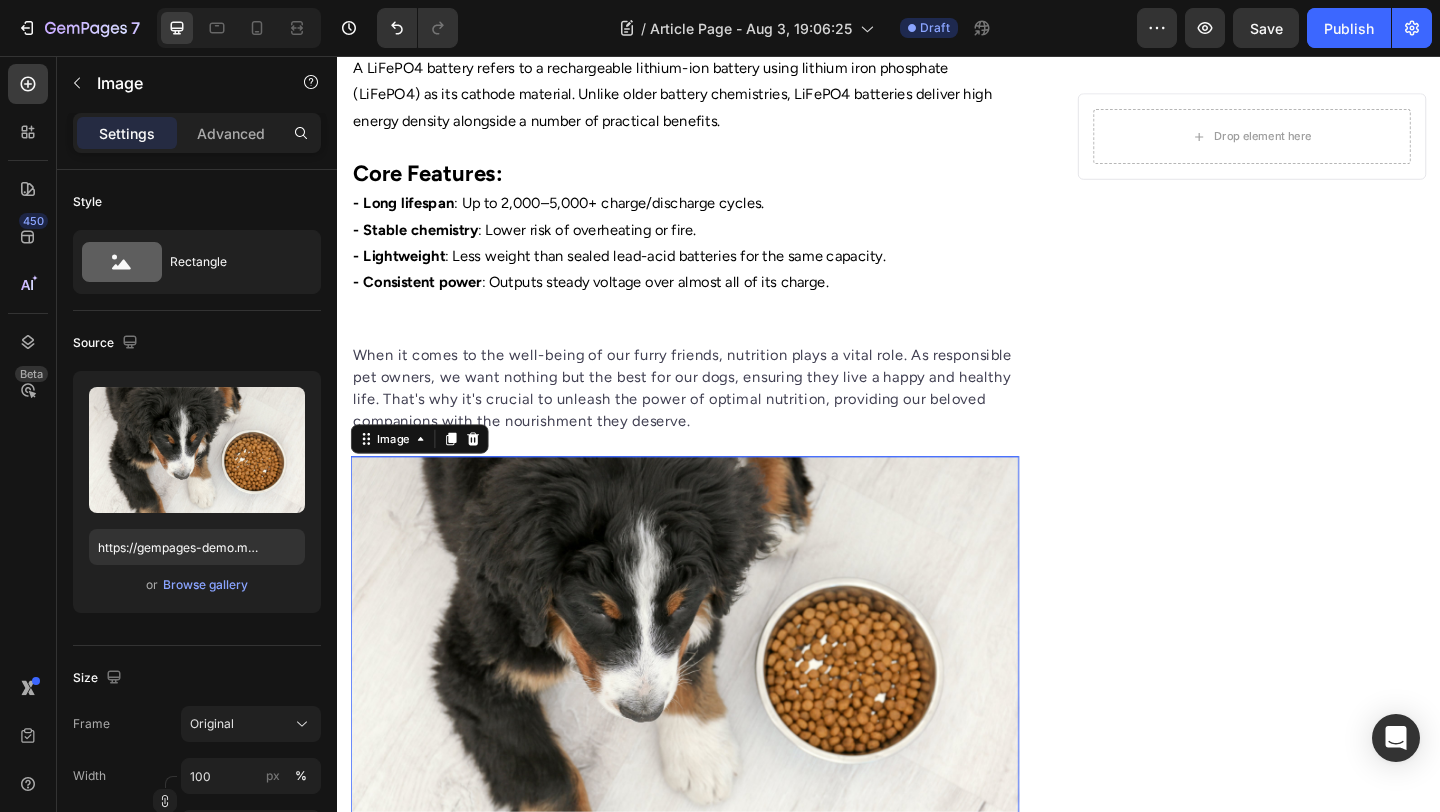 scroll, scrollTop: 685, scrollLeft: 0, axis: vertical 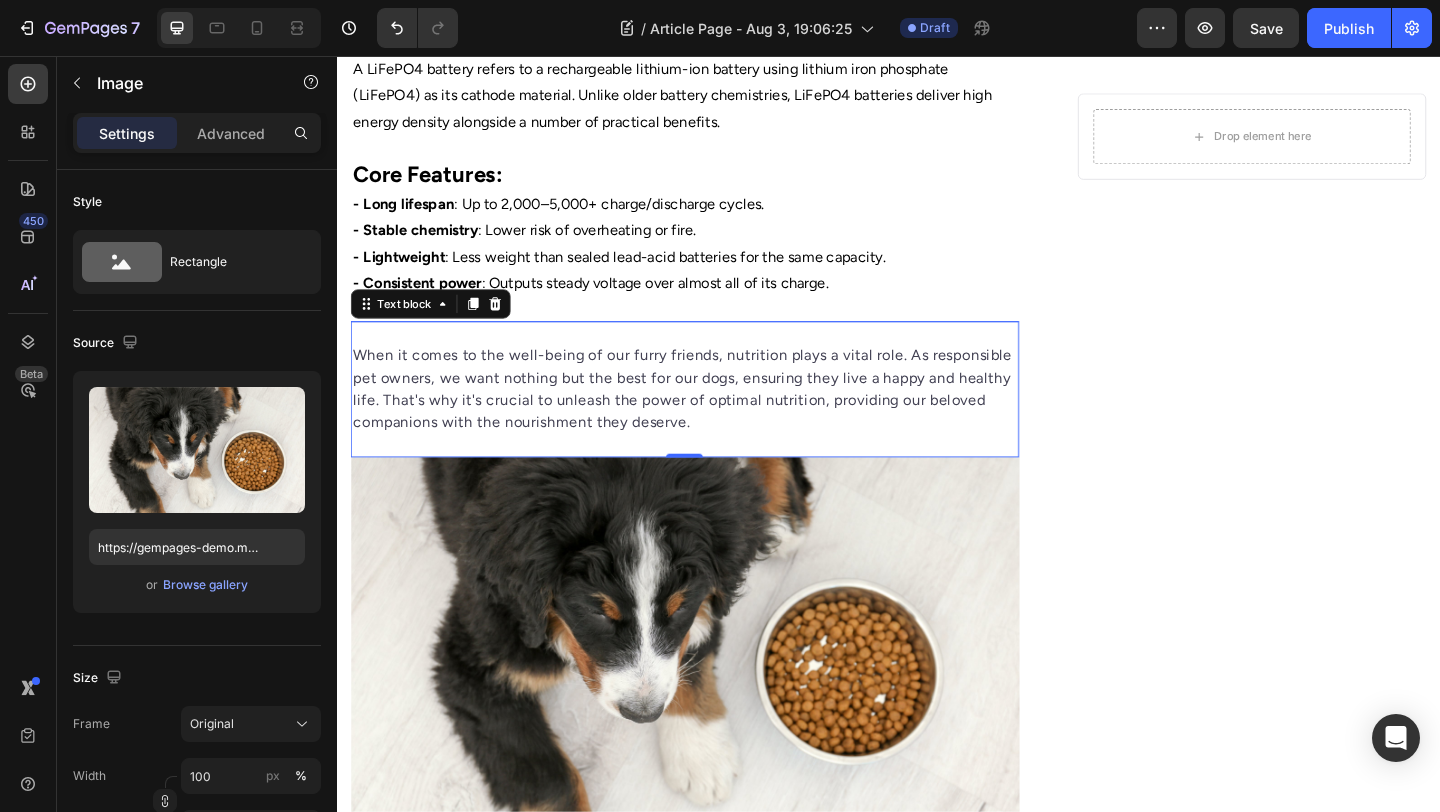 click on "When it comes to the well-being of our furry friends, nutrition plays a vital role. As responsible pet owners, we want nothing but the best for our dogs, ensuring they live a happy and healthy life. That's why it's crucial to unleash the power of optimal nutrition, providing our beloved companions with the nourishment they deserve." at bounding box center (715, 418) 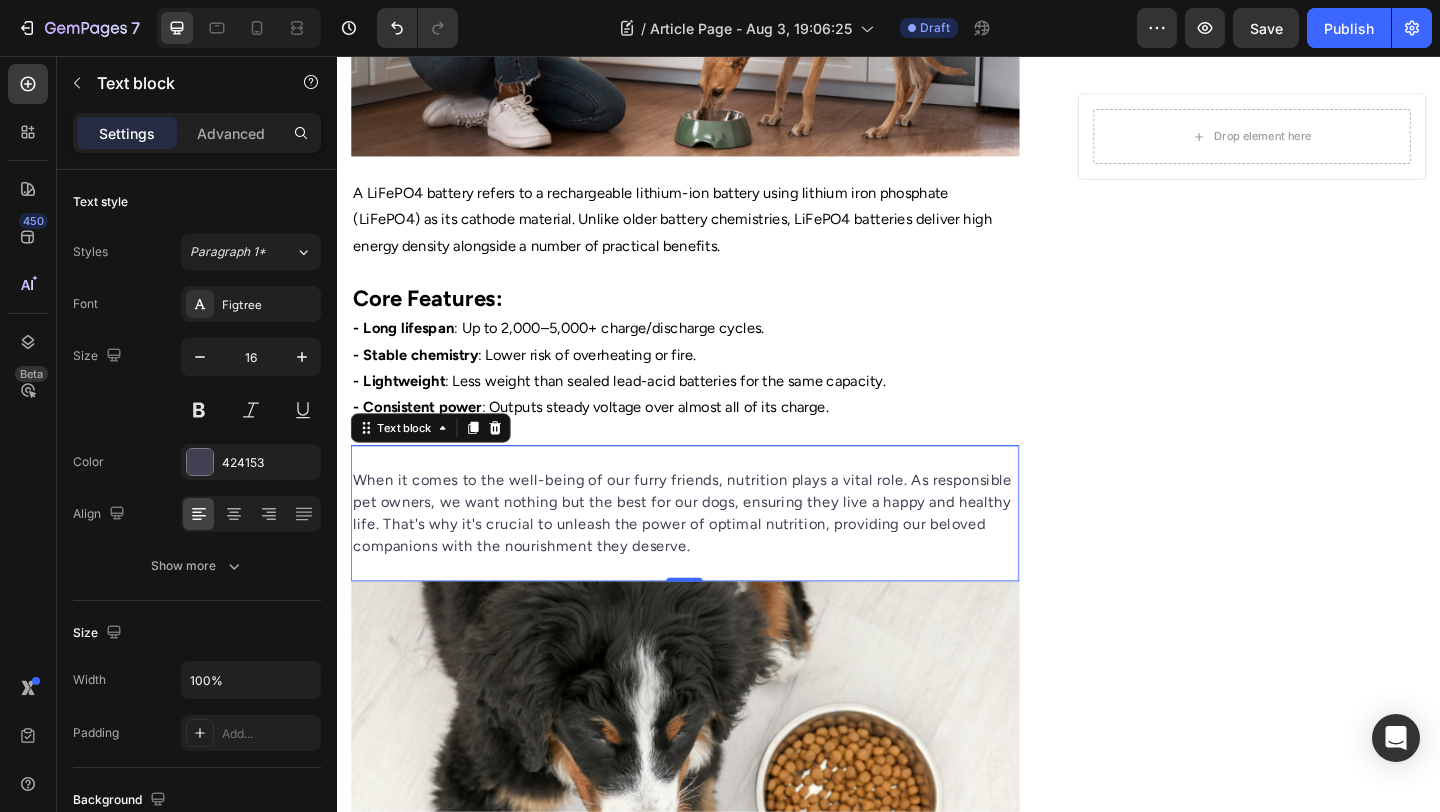 scroll, scrollTop: 552, scrollLeft: 0, axis: vertical 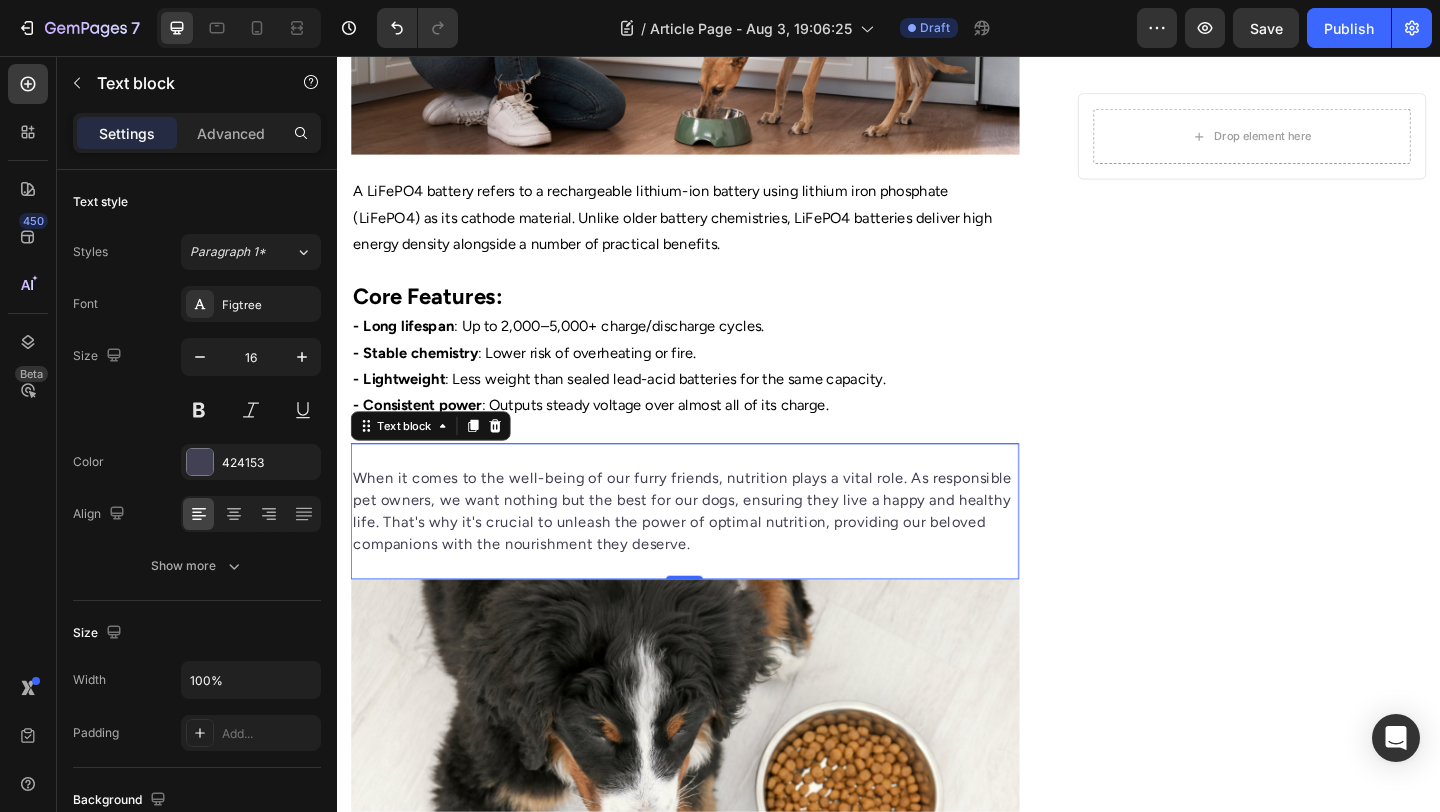 click on "⁠⁠⁠⁠⁠⁠⁠ What Is a LiFePO4 Battery? Benefits Explained Heading Image By Portable Batteries Austraila Text block Advanced list Published: [DATE], [YEAR] Text block Row Image A LiFePO4 battery refers to a rechargeable lithium-ion battery using lithium iron phosphate (LiFePO4) as its cathode material. Unlike older battery chemistries, LiFePO4 batteries deliver high energy density alongside a number of practical benefits. Core Features: - Long lifespan : Up to 2,000–5,000+ charge/discharge cycles. - Stable chemistry : Lower risk of overheating or fire. - Lightweight : Less weight than sealed lead-acid batteries for the same capacity. - Consistent power : Outputs steady voltage over almost all of its charge. Text block Text block 0 Image Healthy and Balanced Nutrition Heading  Vitamins and minerals play crucial roles in various bodily functions, including bone health, immune function, and cognitive development.         Text block Image Bone and Joint Support Text block Text block" at bounding box center [715, 2780] 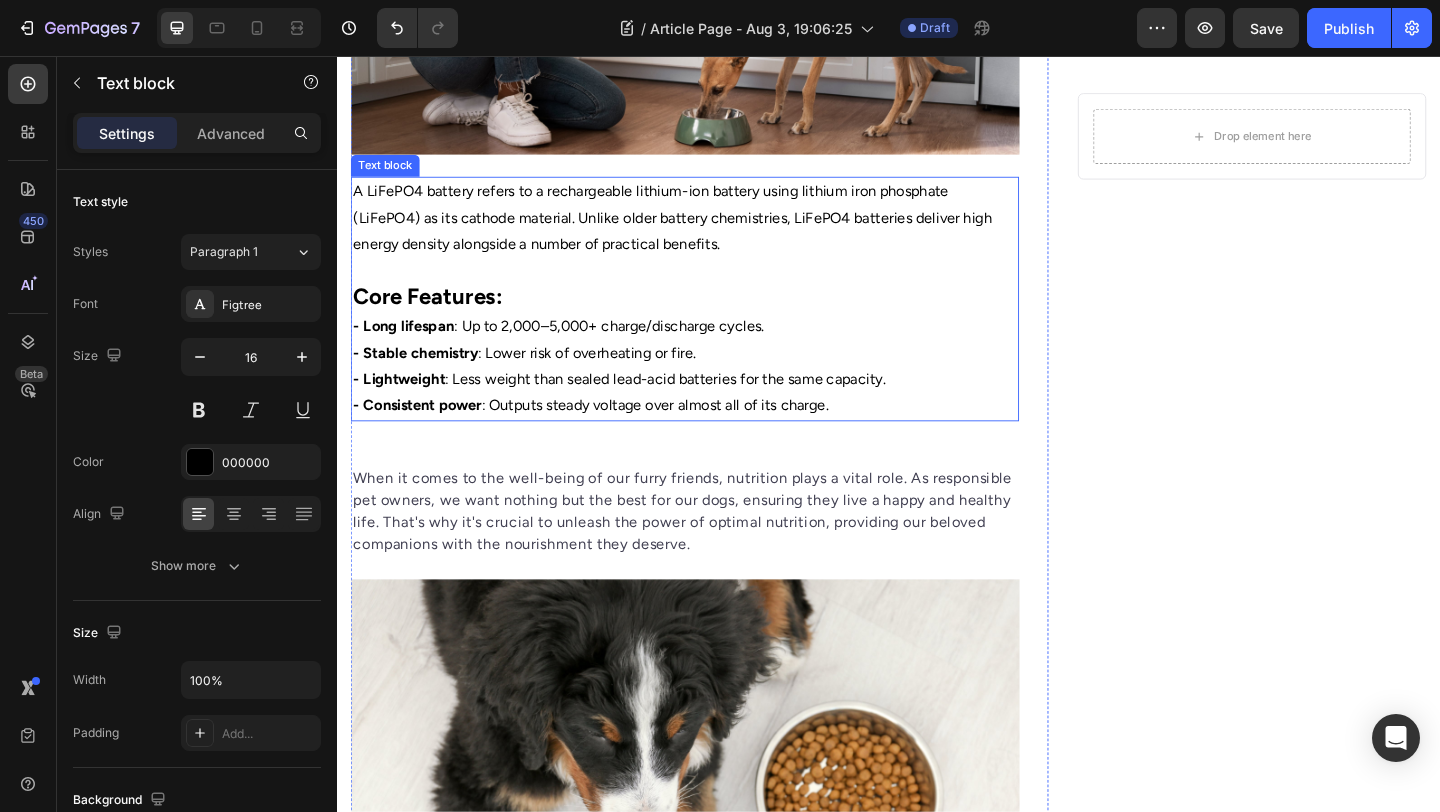 click on "- Consistent power : Outputs steady voltage over almost all of its charge." at bounding box center (715, 436) 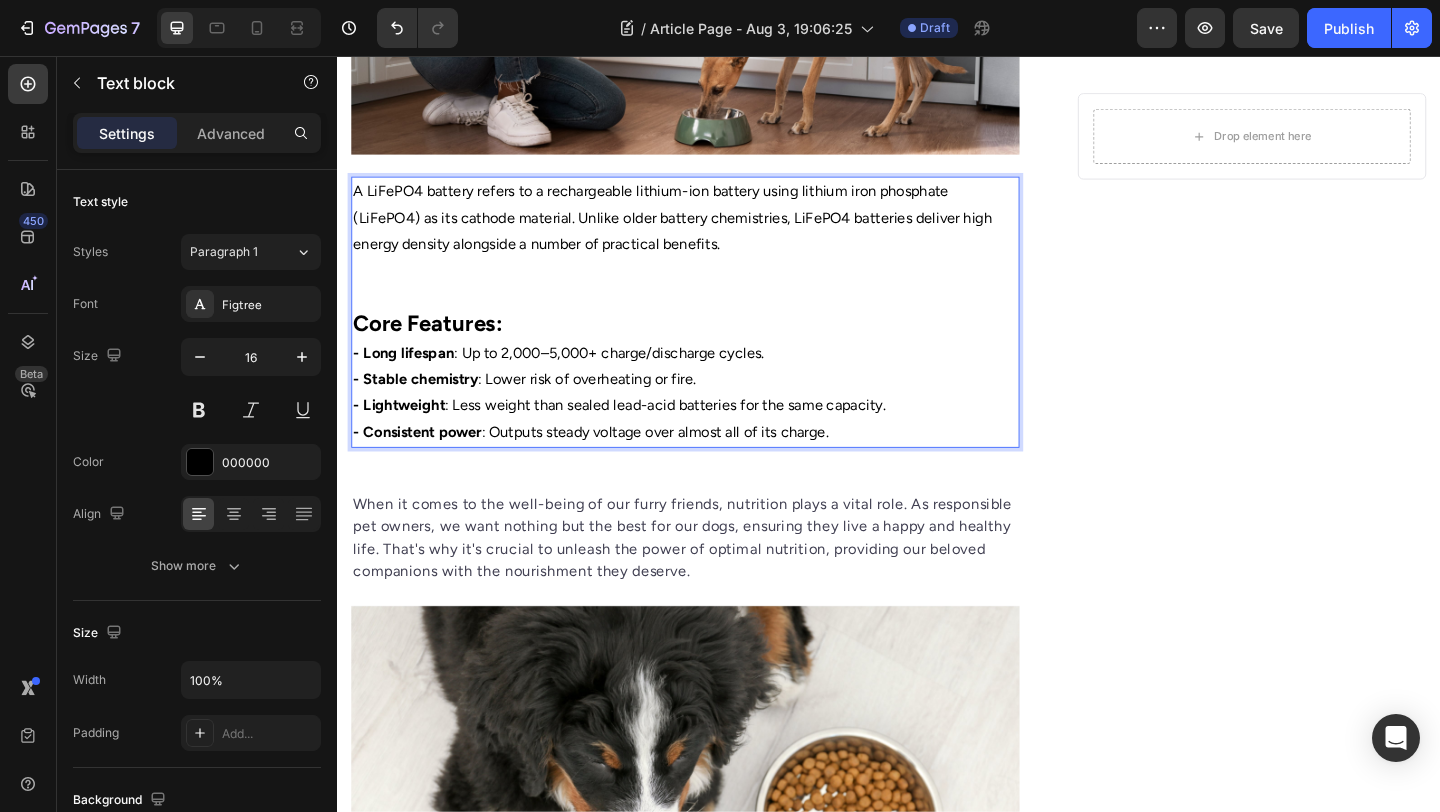 click on "- Consistent power : Outputs steady voltage over almost all of its charge." at bounding box center (715, 465) 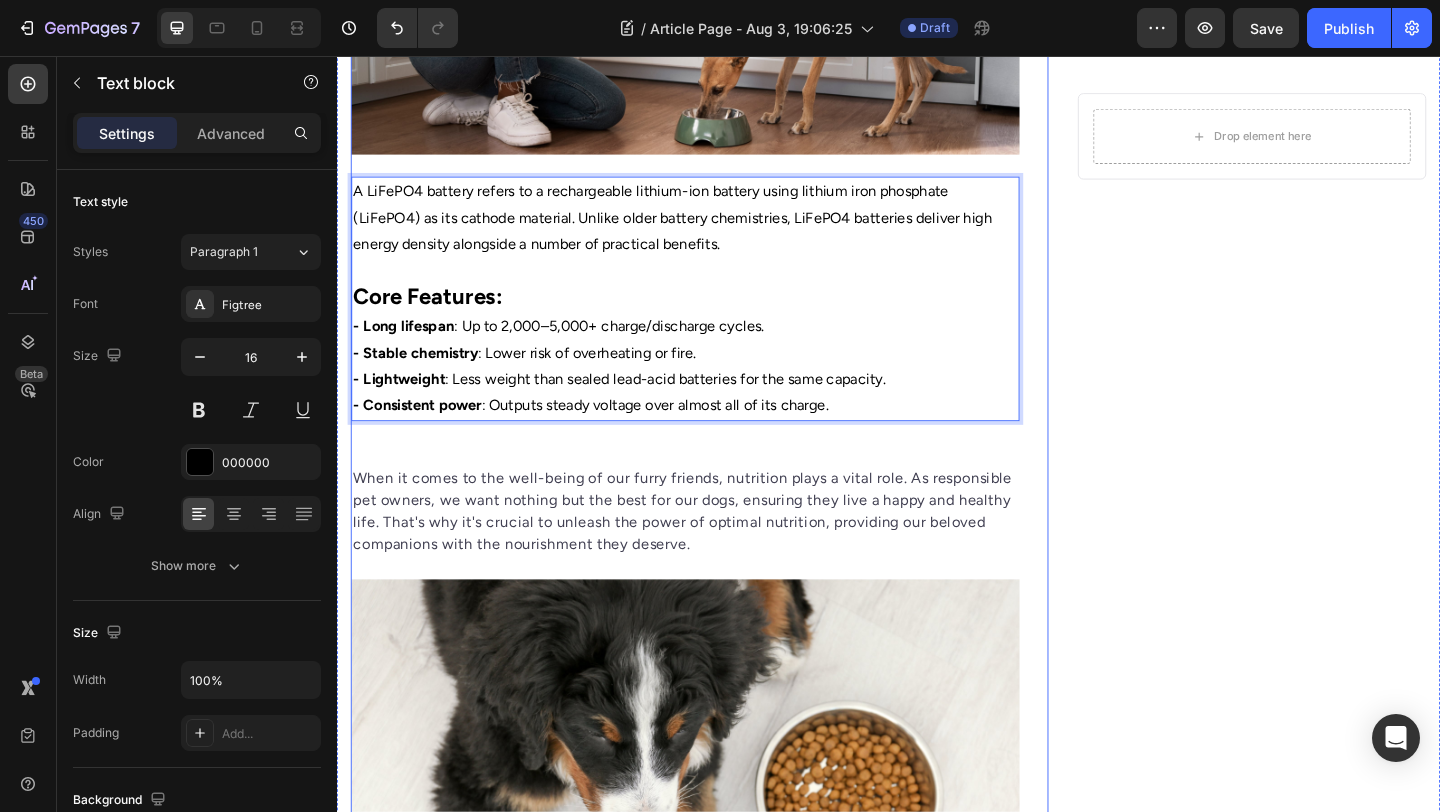 click on "- Lightweight : Less weight than sealed lead-acid batteries for the same capacity." at bounding box center [715, 408] 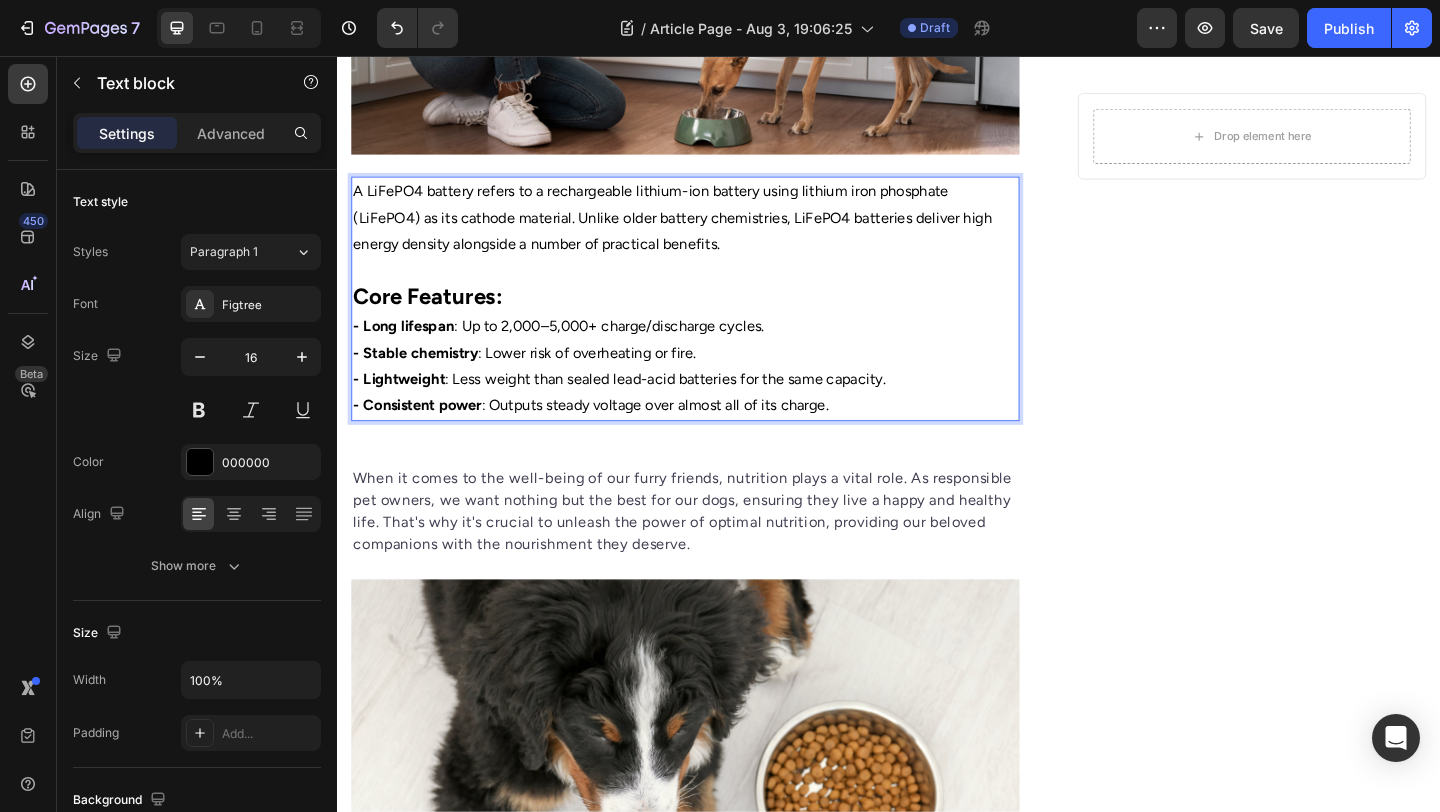 click on "- Consistent power : Outputs steady voltage over almost all of its charge." at bounding box center [715, 436] 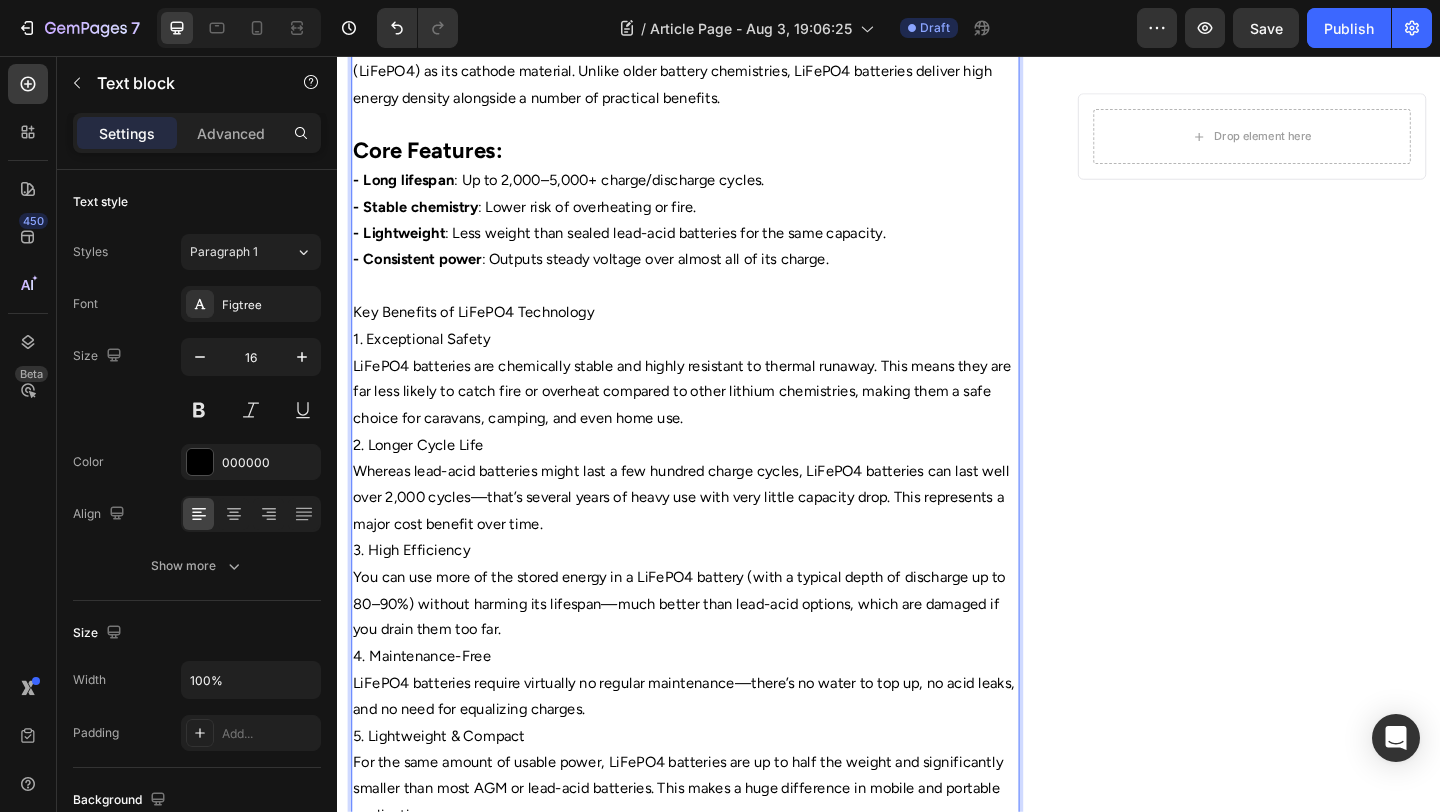scroll, scrollTop: 744, scrollLeft: 0, axis: vertical 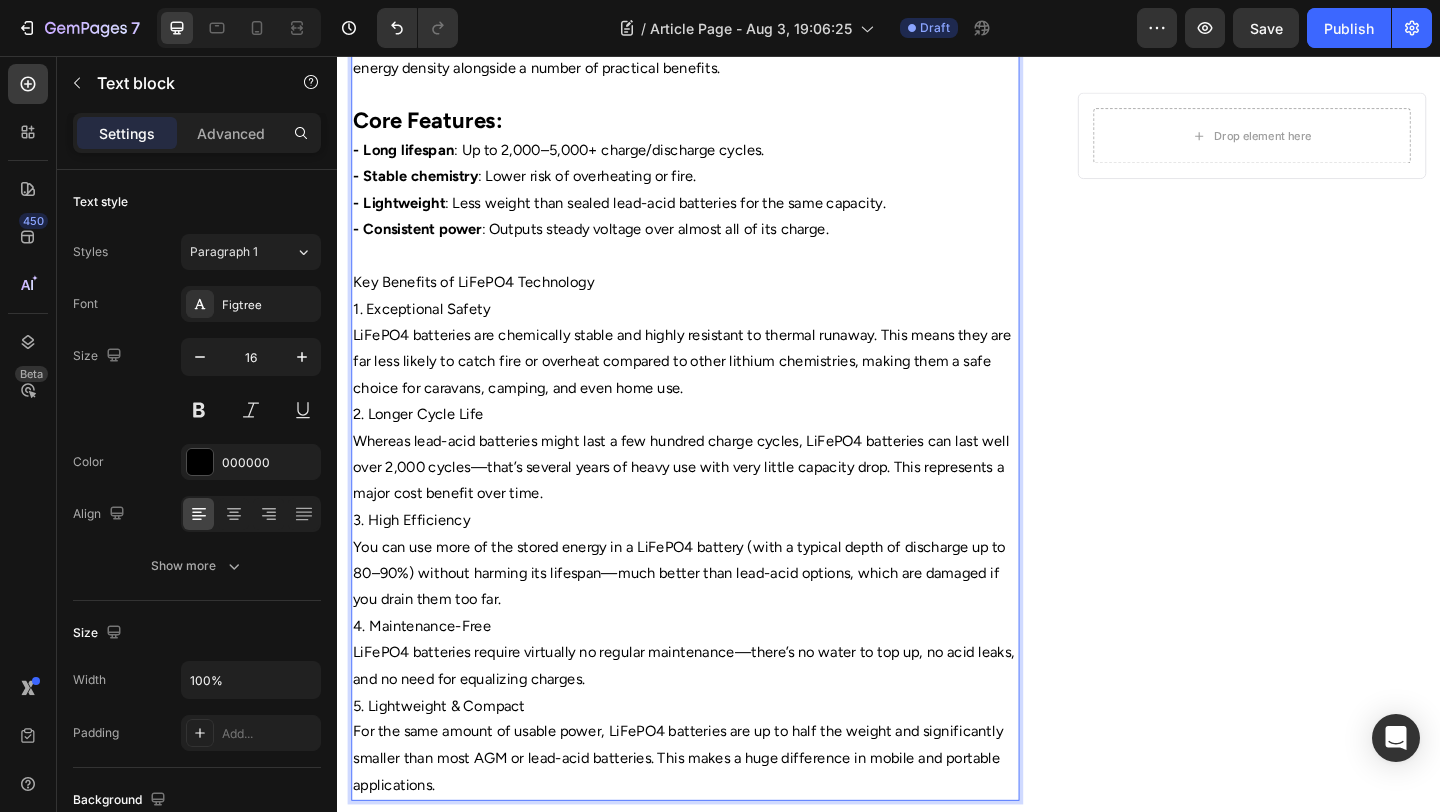 click on "Key Benefits of LiFePO4 Technology" at bounding box center (715, 302) 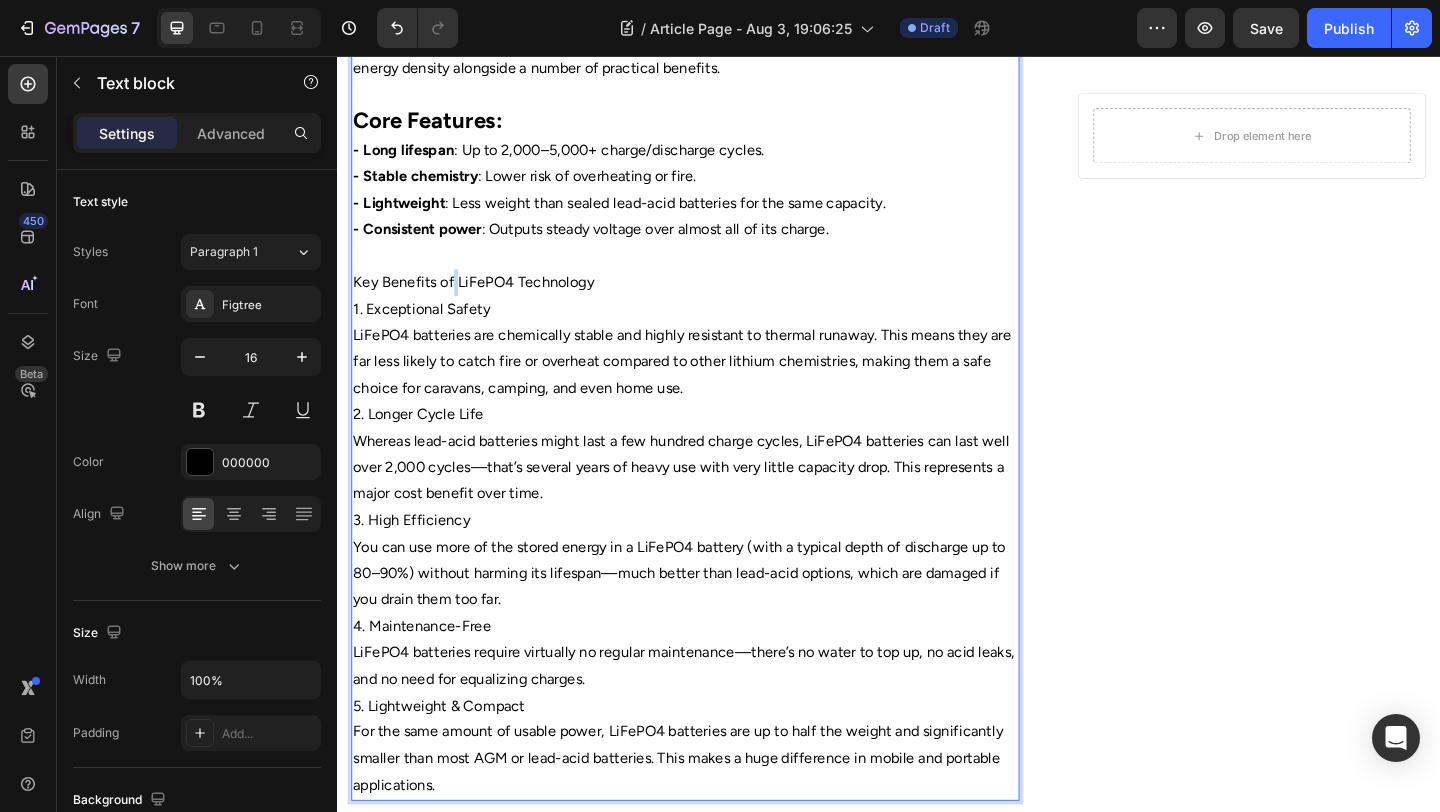 click on "Key Benefits of LiFePO4 Technology" at bounding box center [715, 302] 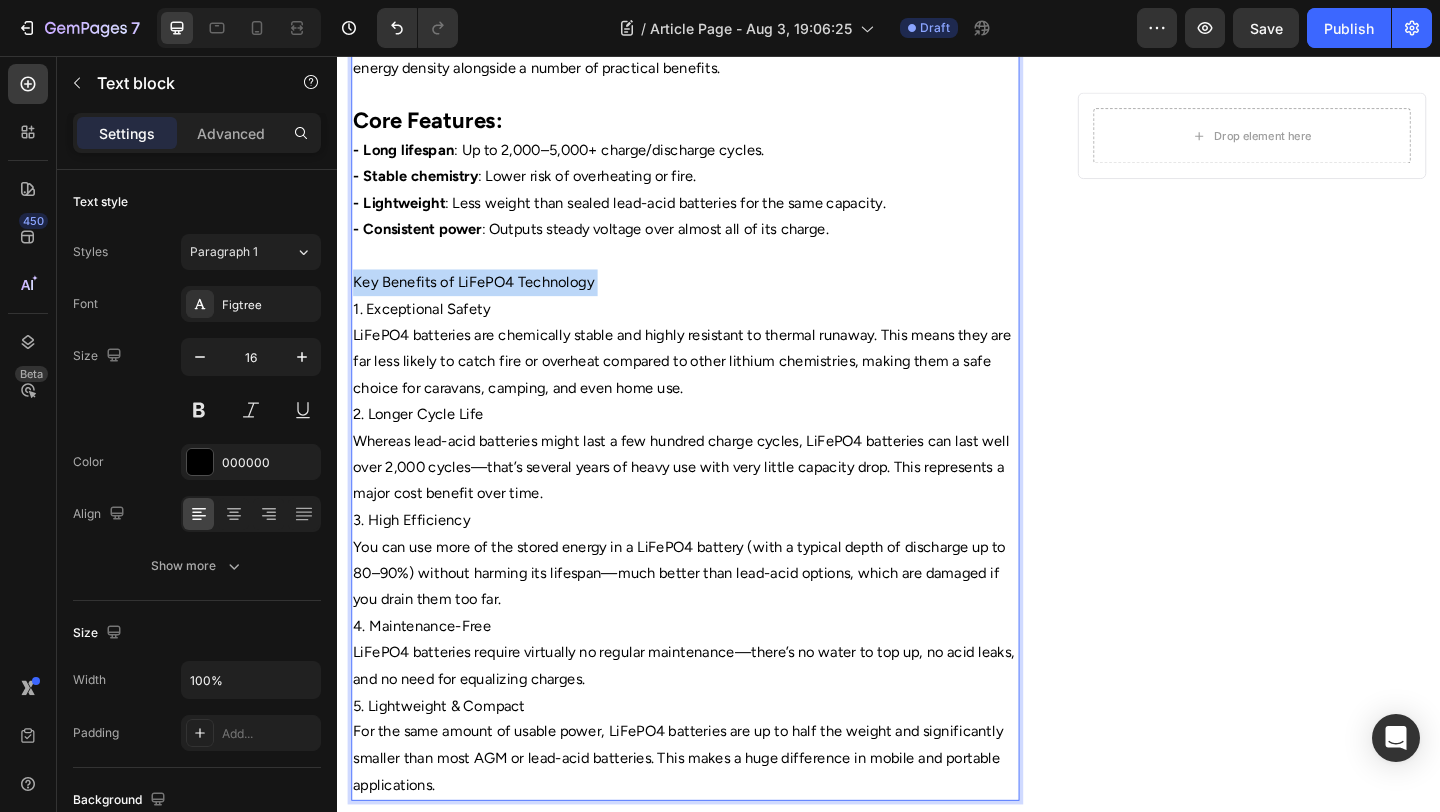 click on "Key Benefits of LiFePO4 Technology" at bounding box center [715, 302] 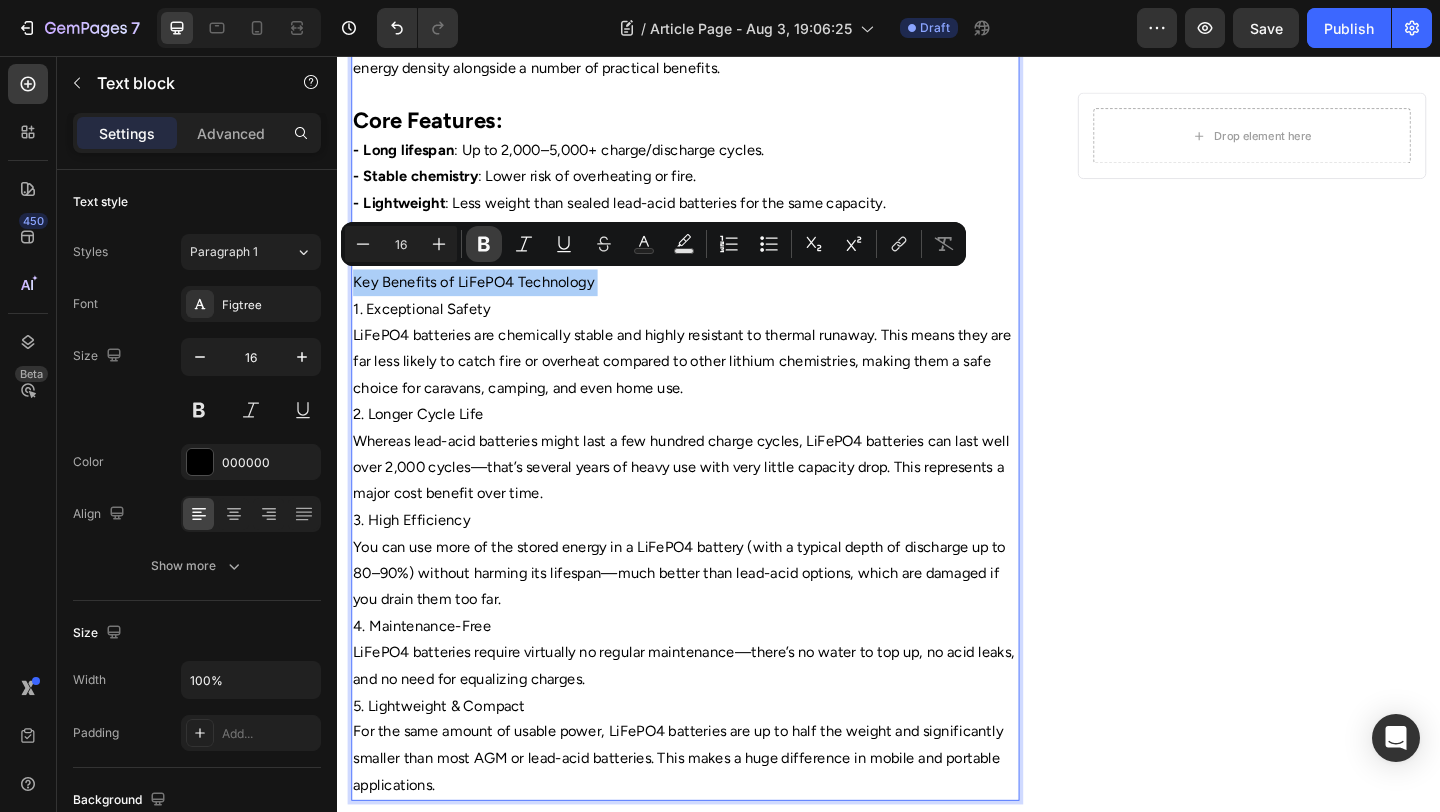 click 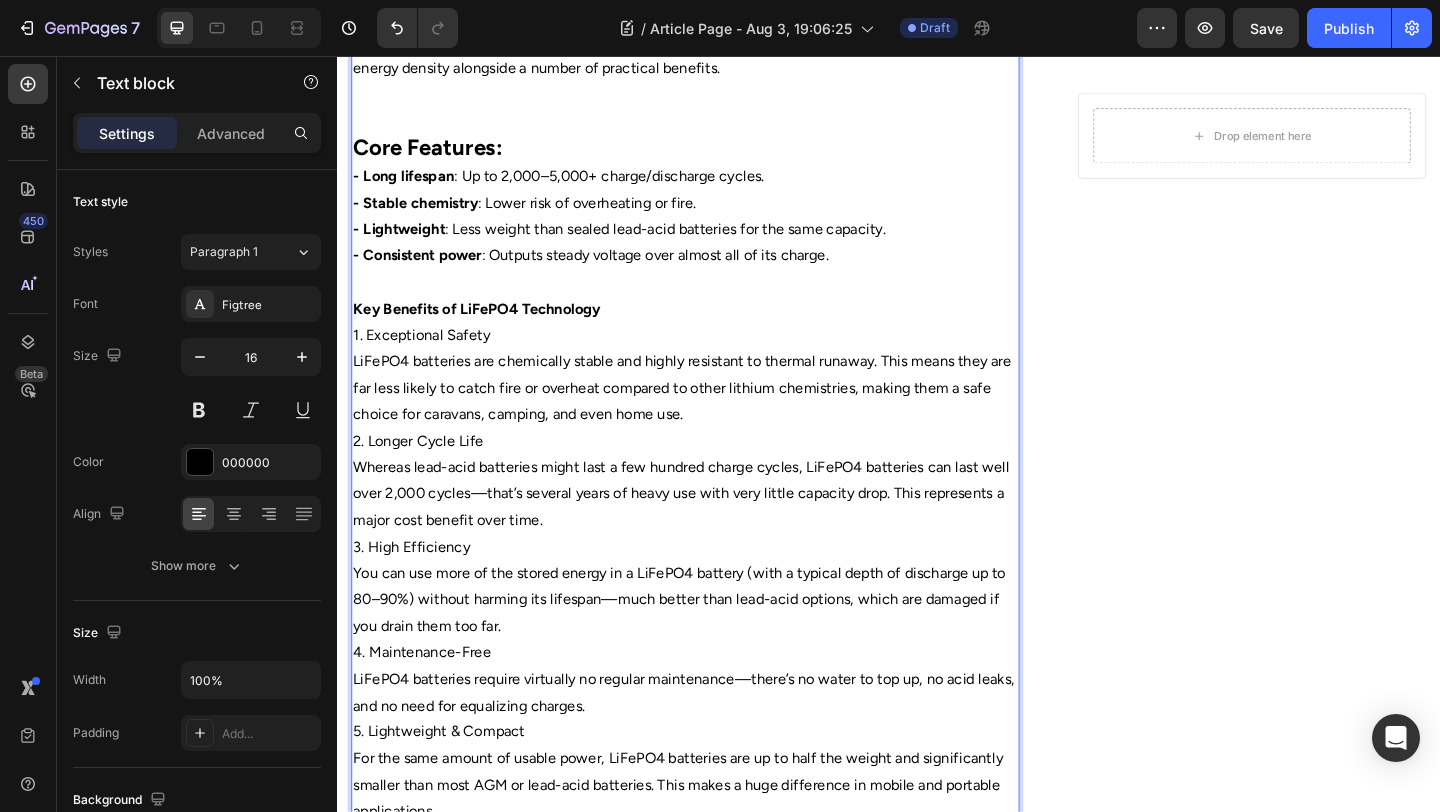 click on "Key Benefits of LiFePO4 Technology" at bounding box center [715, 331] 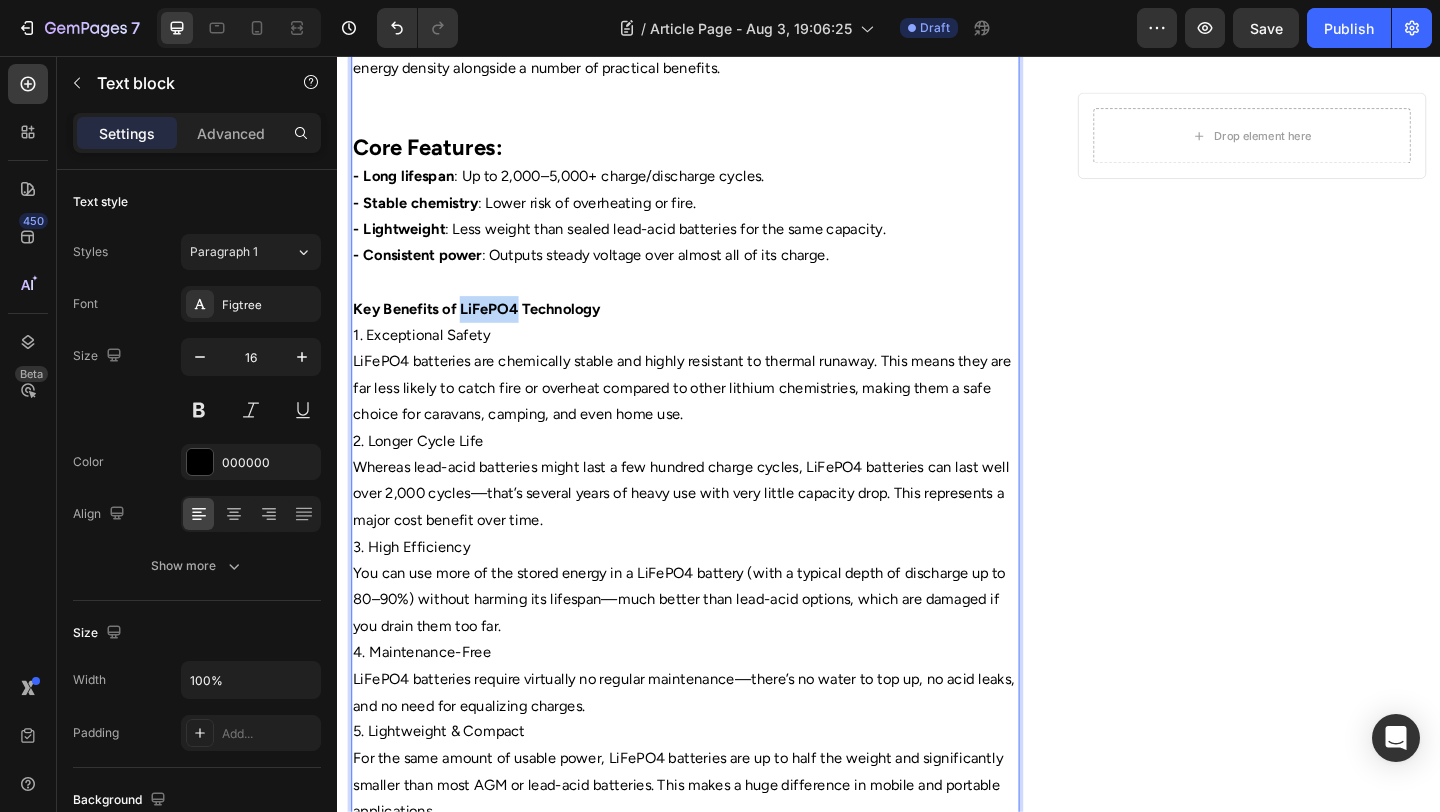 click on "Key Benefits of LiFePO4 Technology" at bounding box center [488, 330] 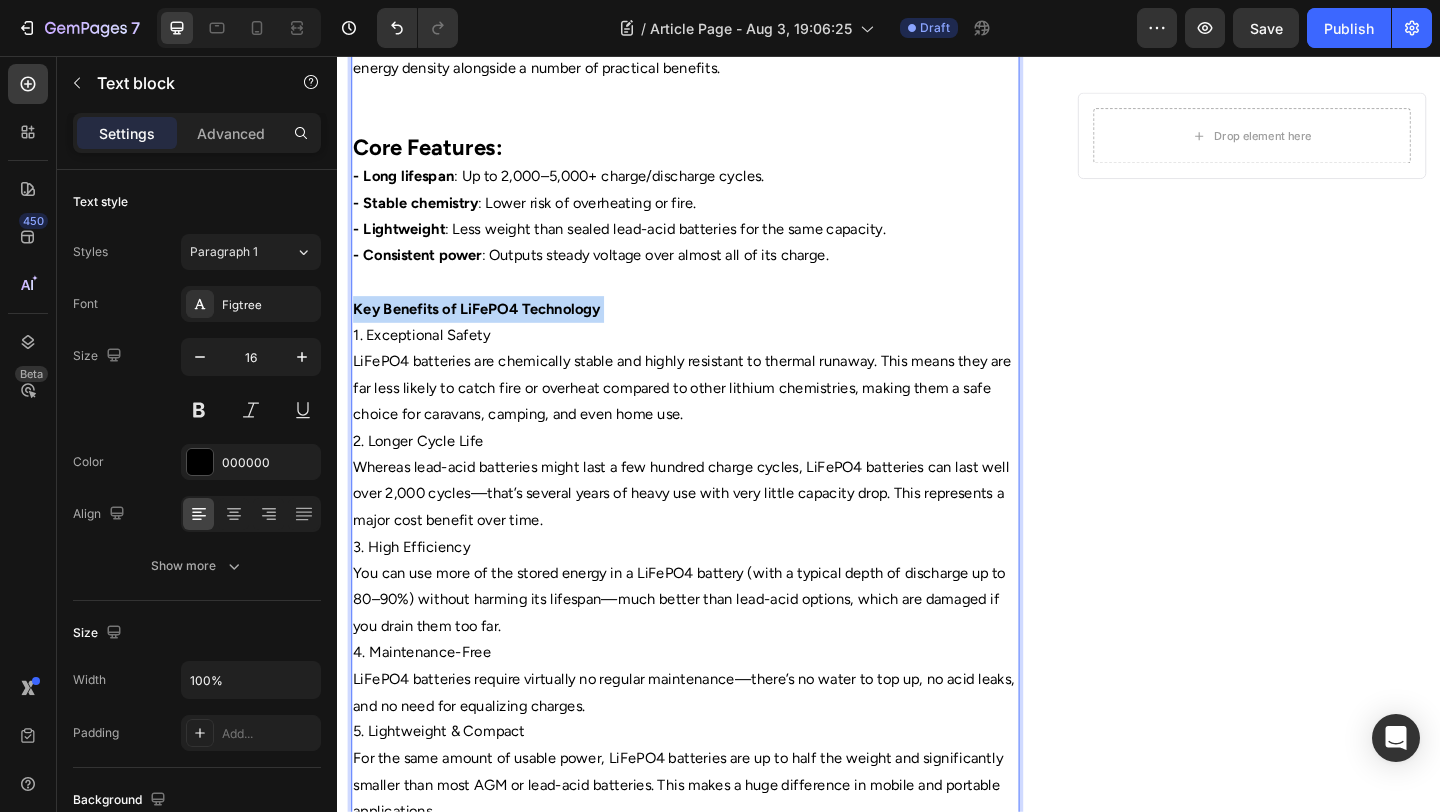 click on "Key Benefits of LiFePO4 Technology" at bounding box center (488, 330) 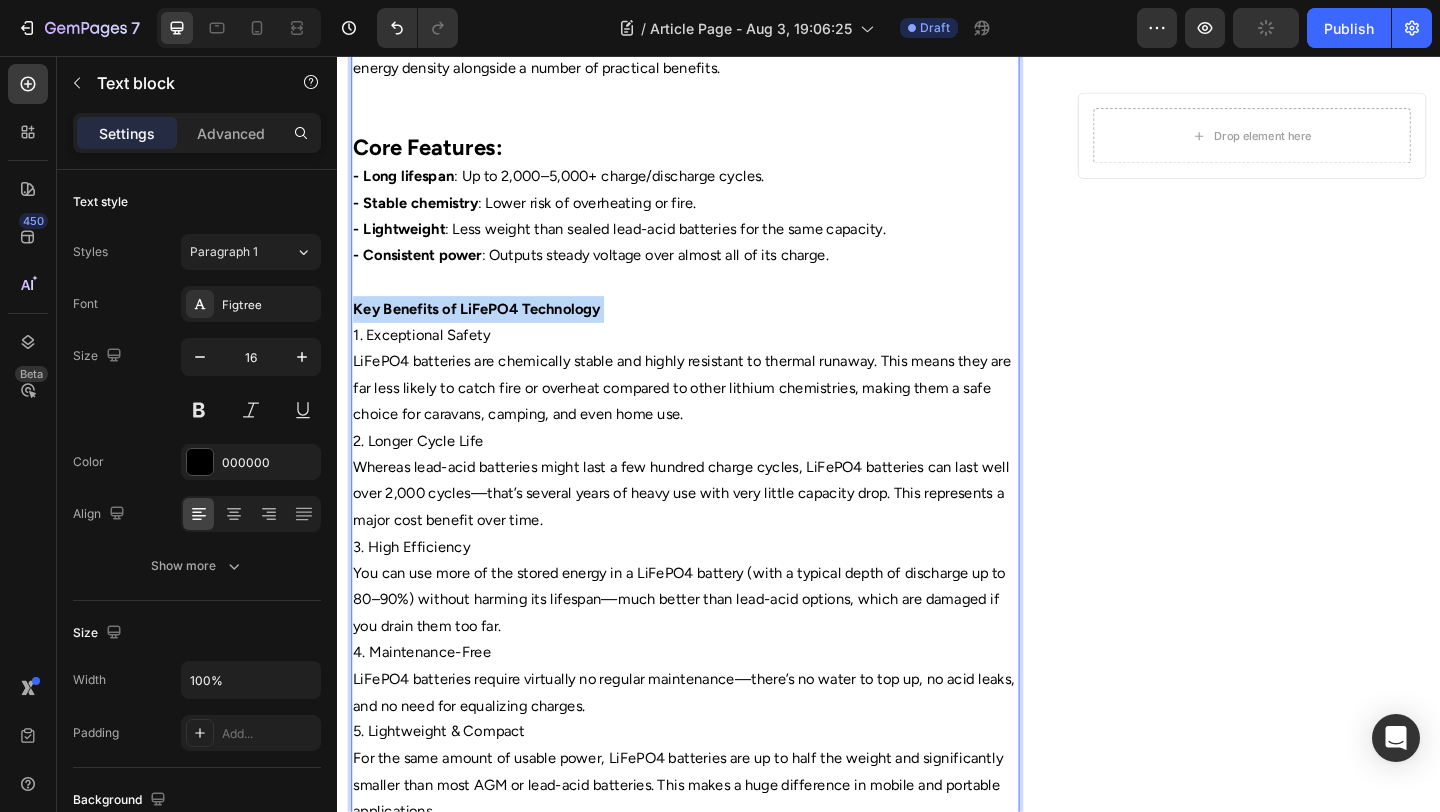 click on "Key Benefits of LiFePO4 Technology" at bounding box center (488, 330) 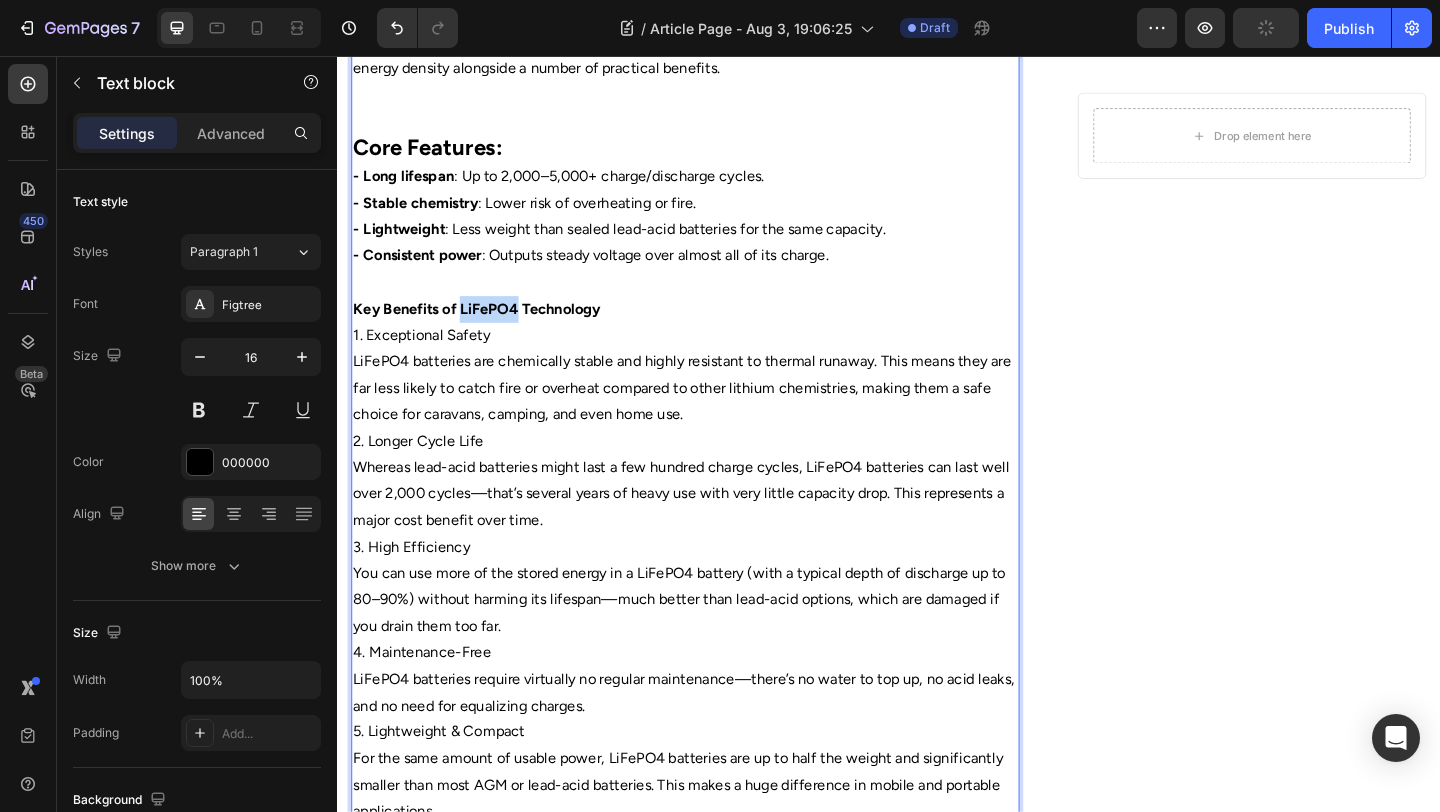 click on "Key Benefits of LiFePO4 Technology" at bounding box center (488, 330) 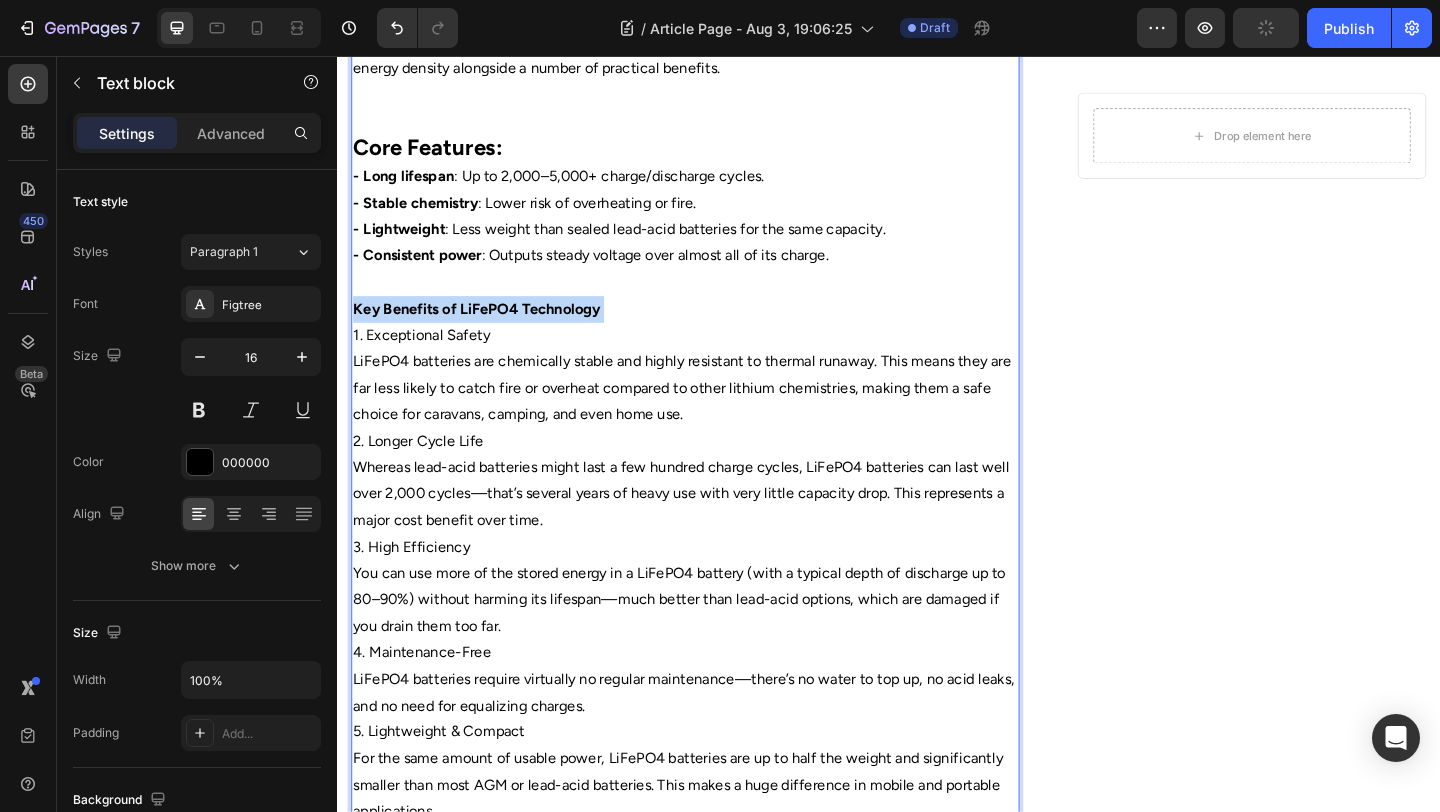 click on "Key Benefits of LiFePO4 Technology" at bounding box center [488, 330] 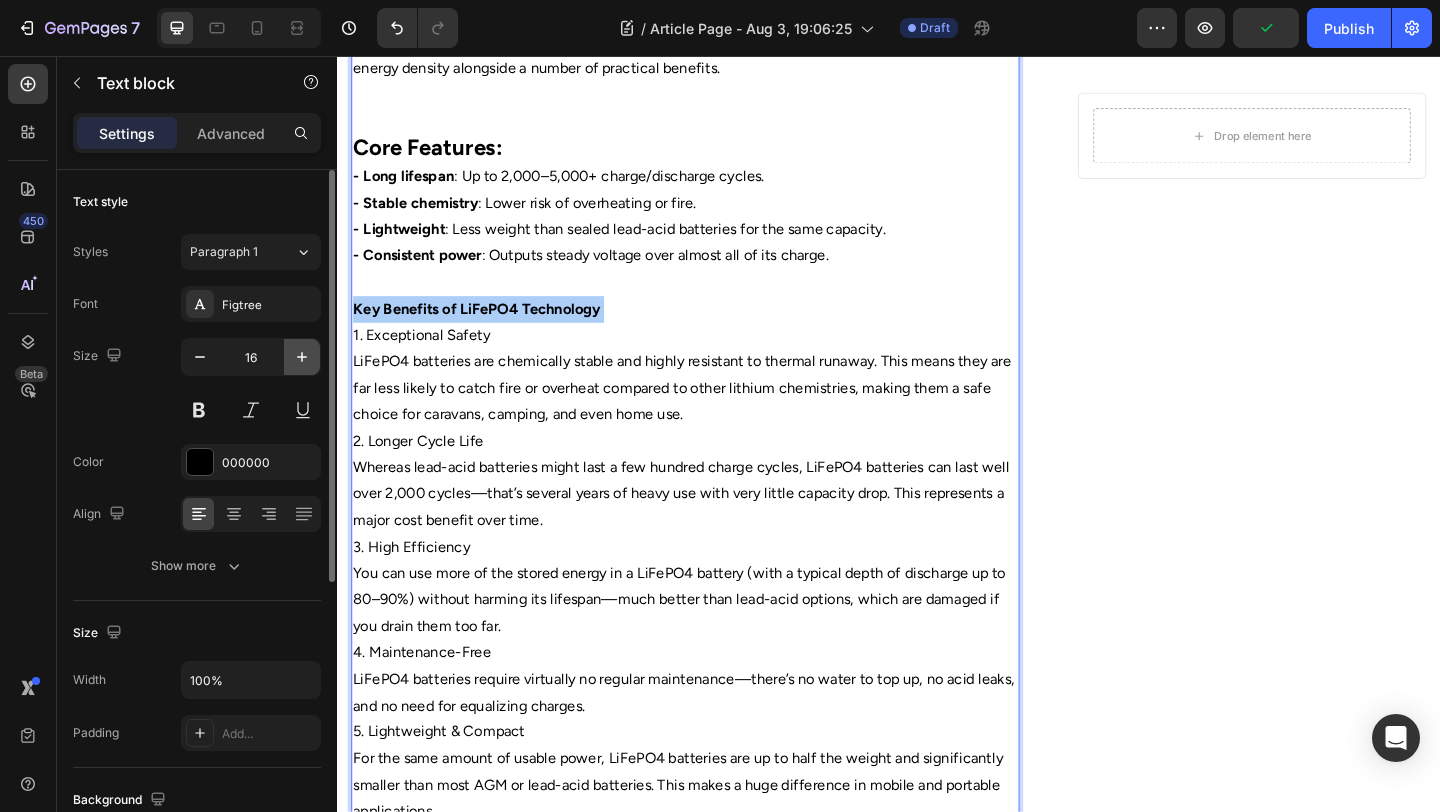 click 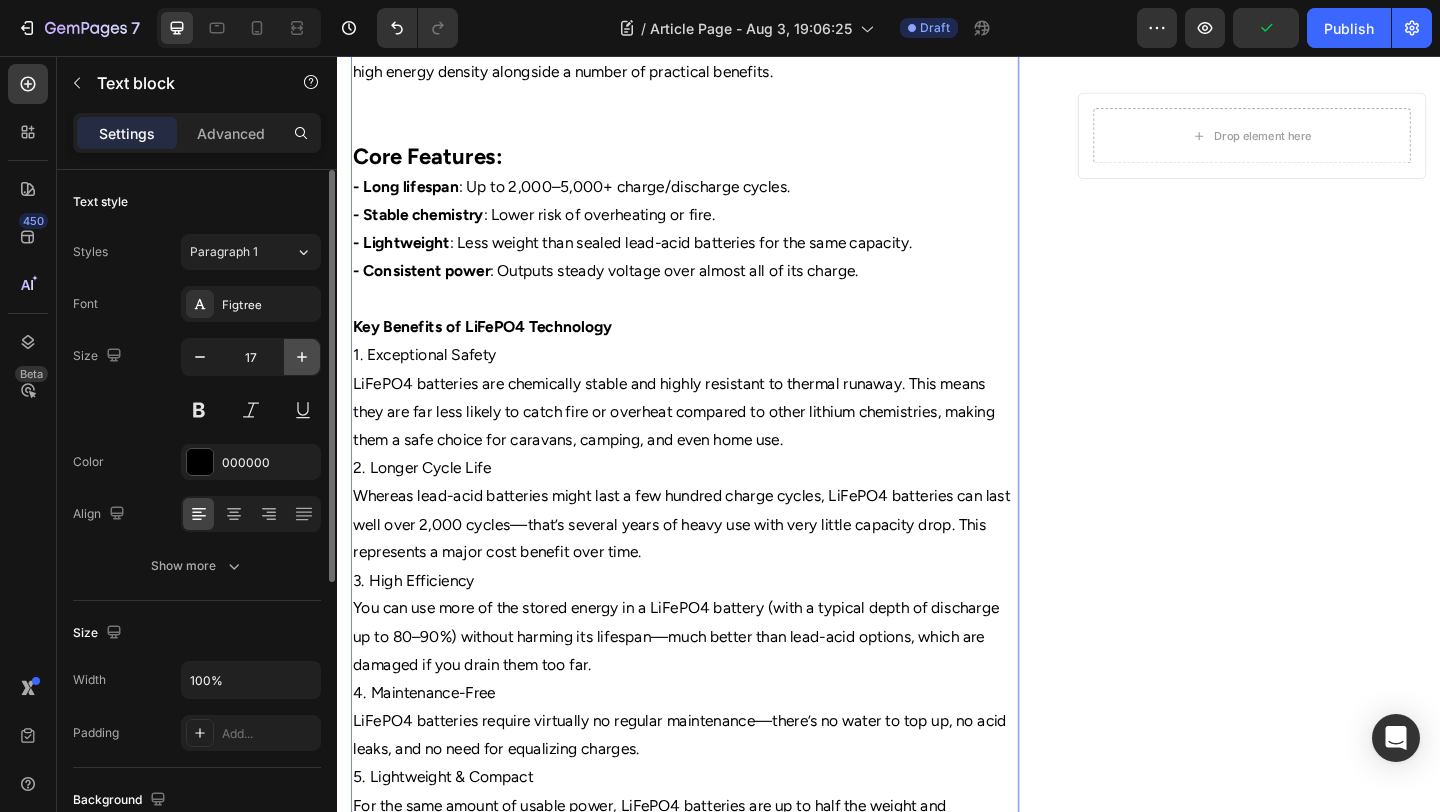 scroll, scrollTop: 744, scrollLeft: 0, axis: vertical 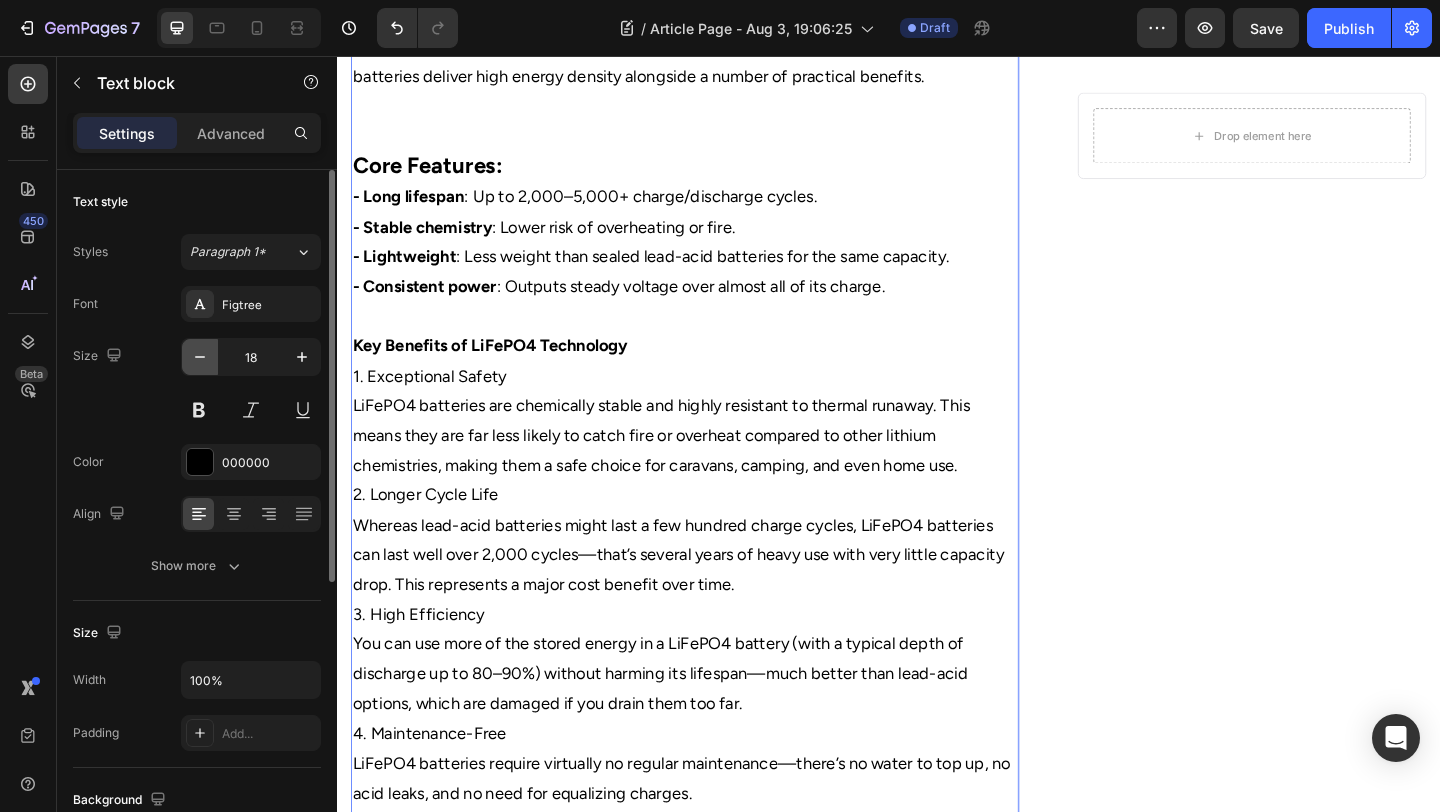click at bounding box center [200, 357] 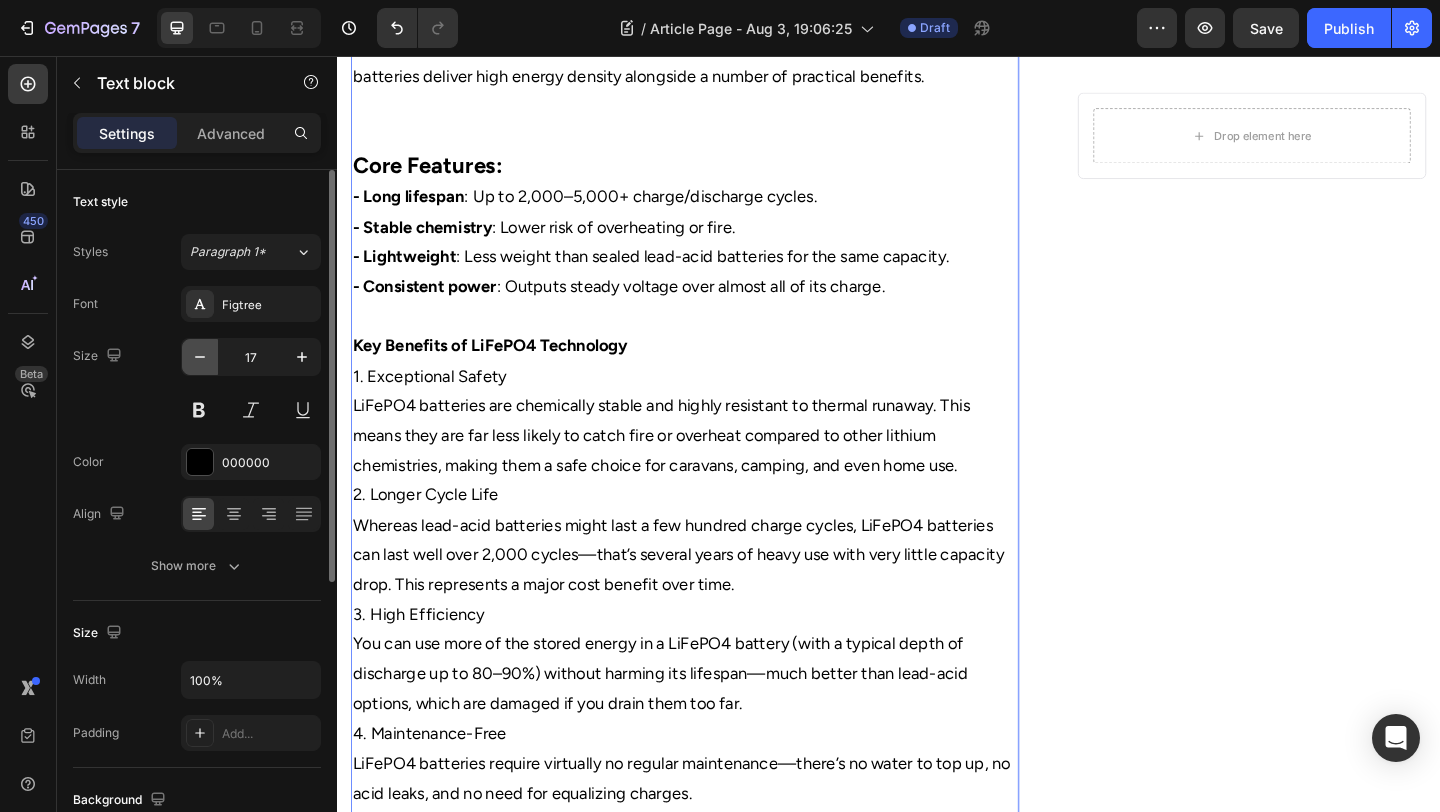 click at bounding box center (200, 357) 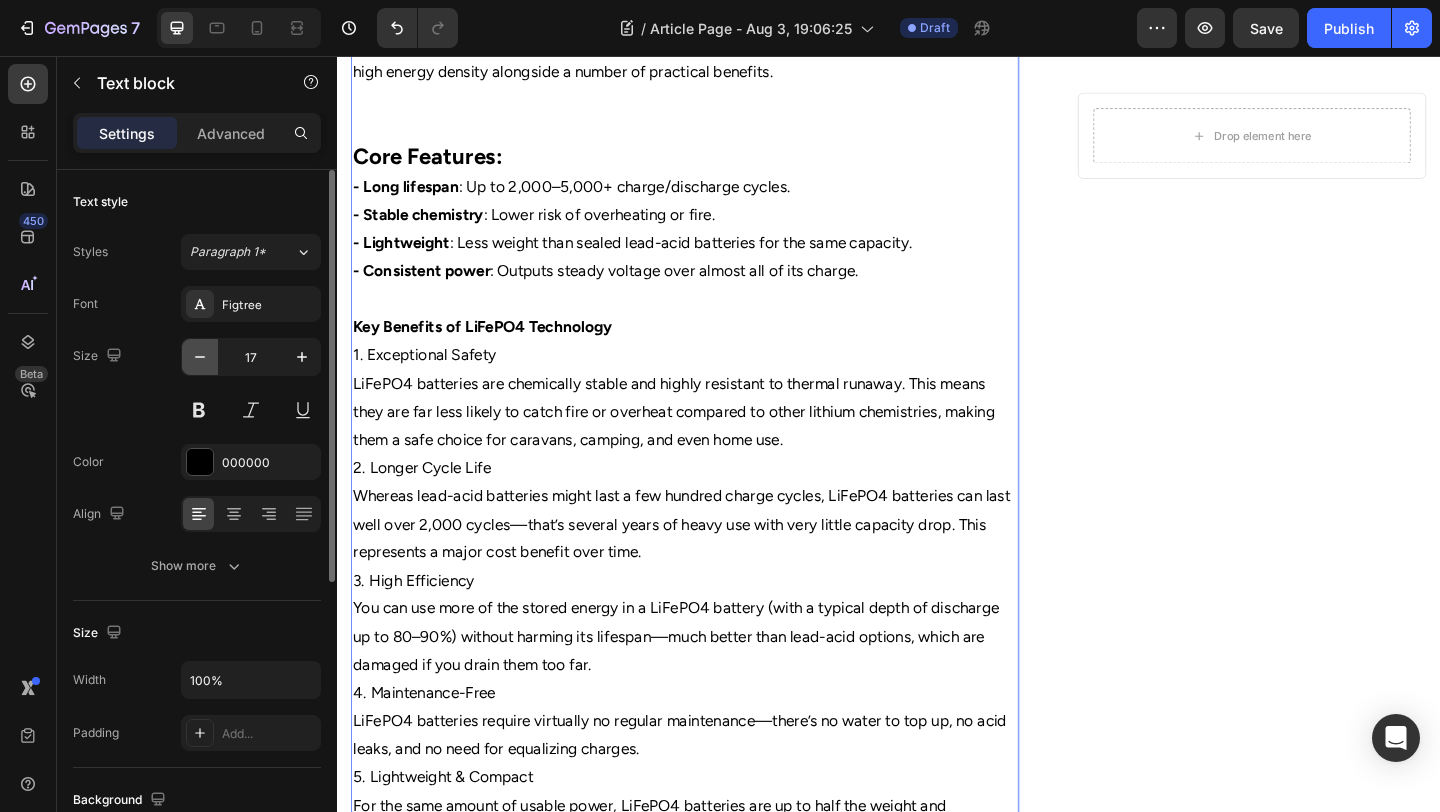 type on "16" 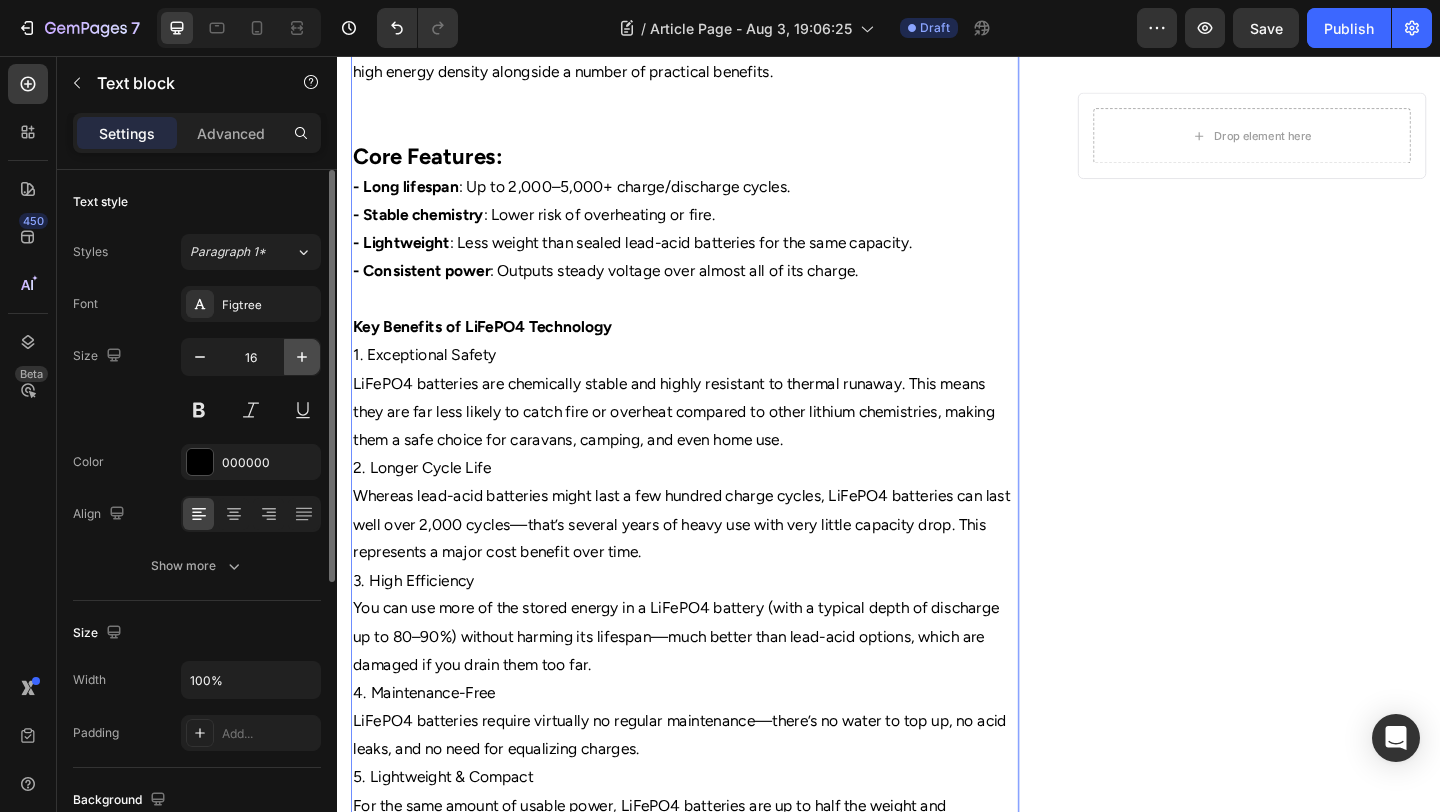 scroll, scrollTop: 744, scrollLeft: 0, axis: vertical 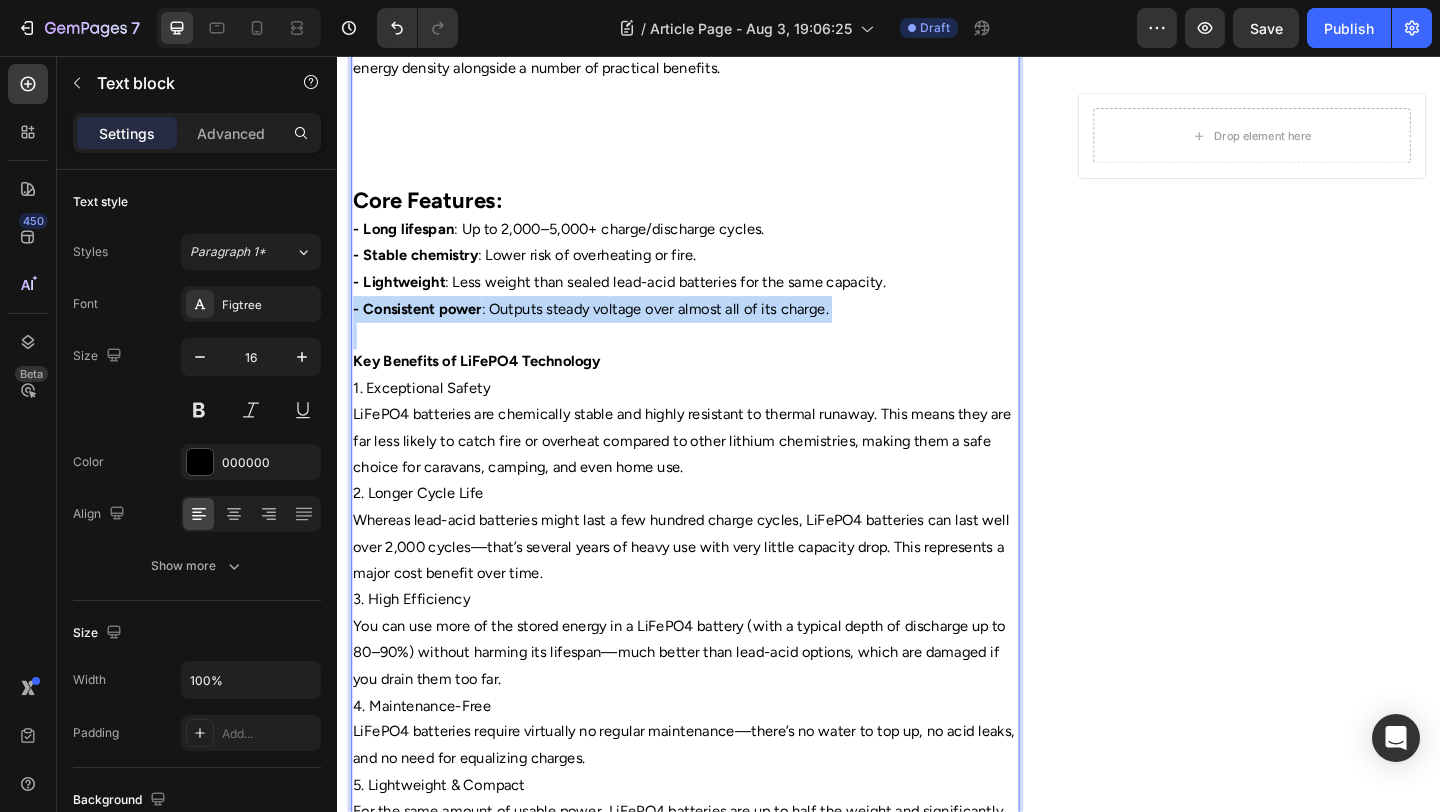 click on "- Consistent power" at bounding box center [424, 330] 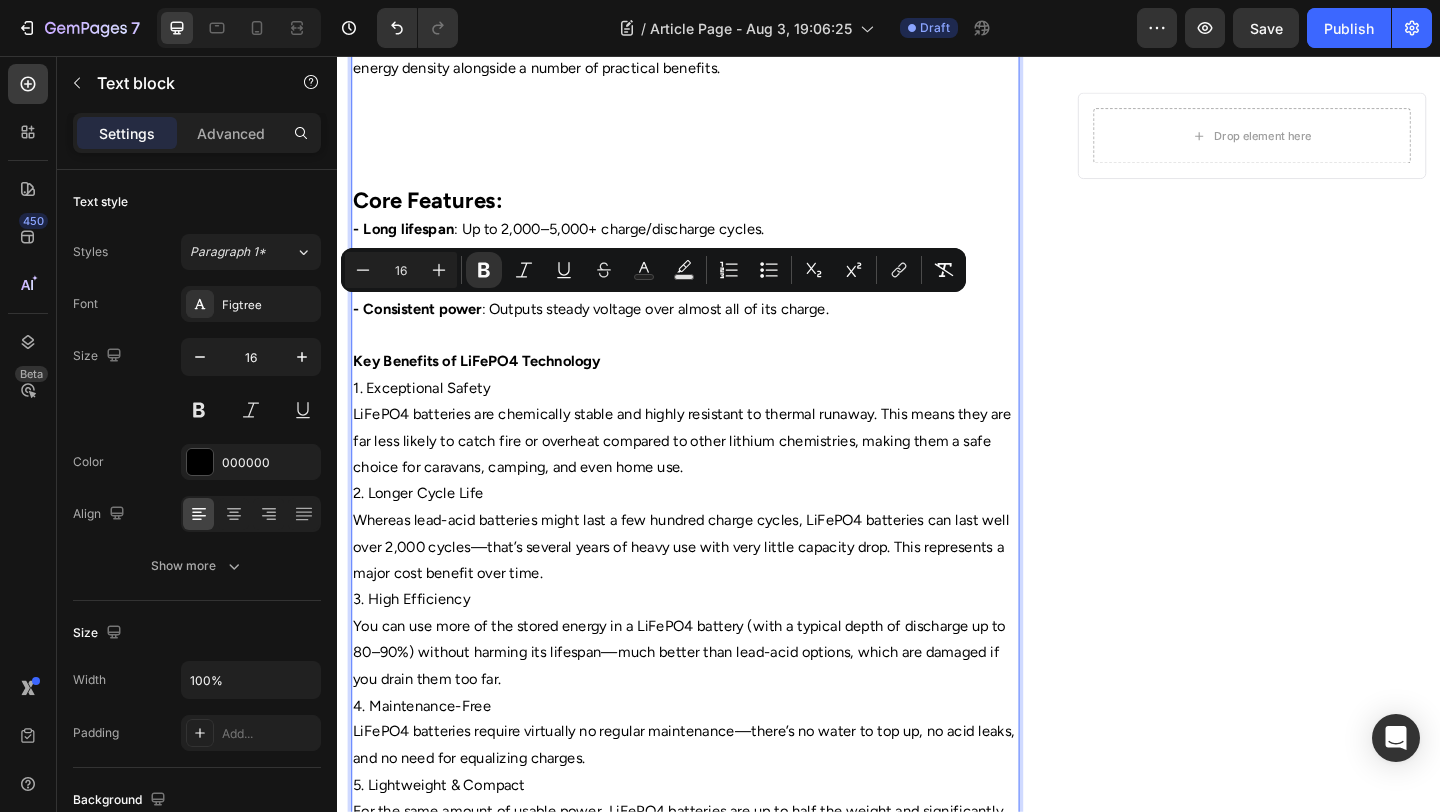 click on "Key Benefits of LiFePO4 Technology" at bounding box center [488, 387] 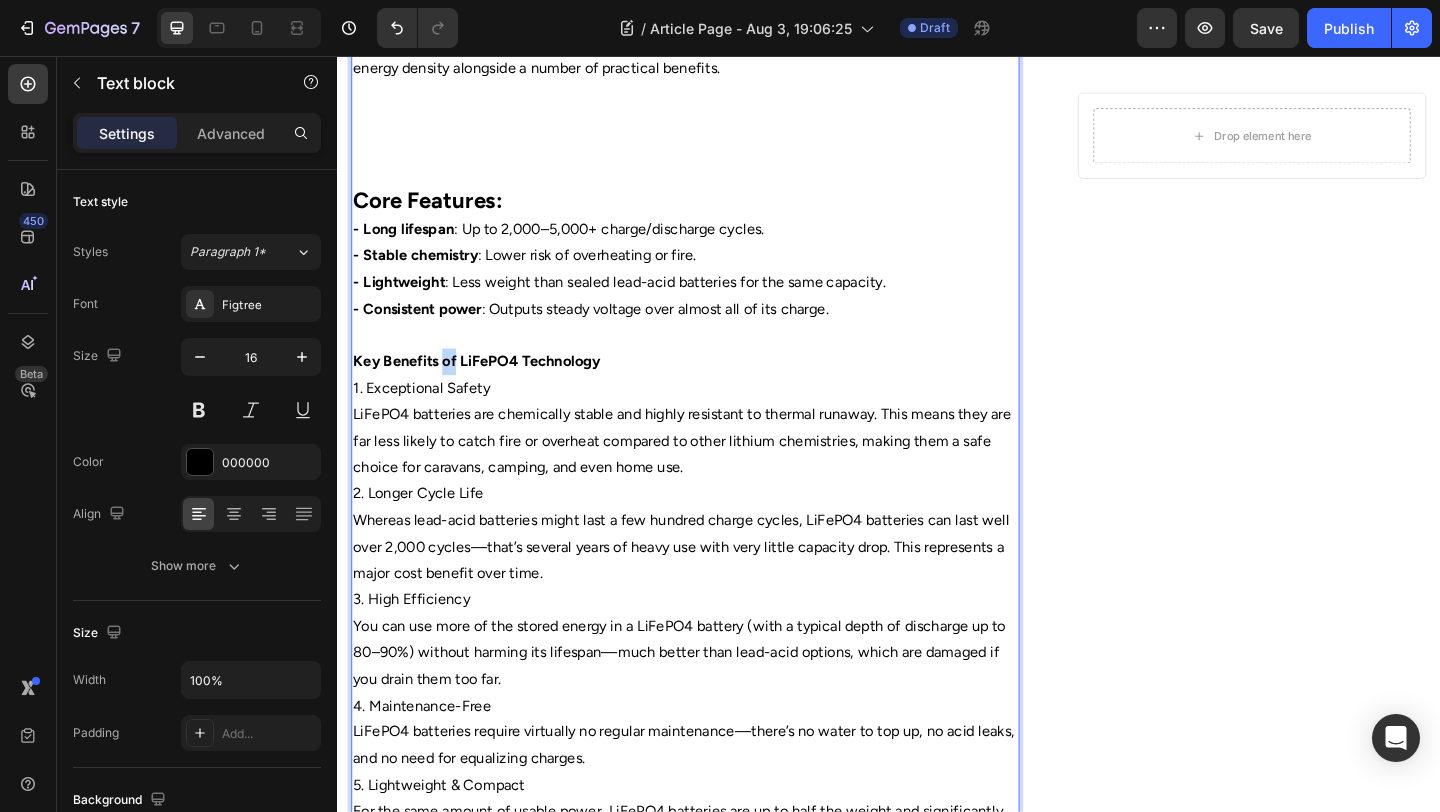 click on "Key Benefits of LiFePO4 Technology" at bounding box center [488, 387] 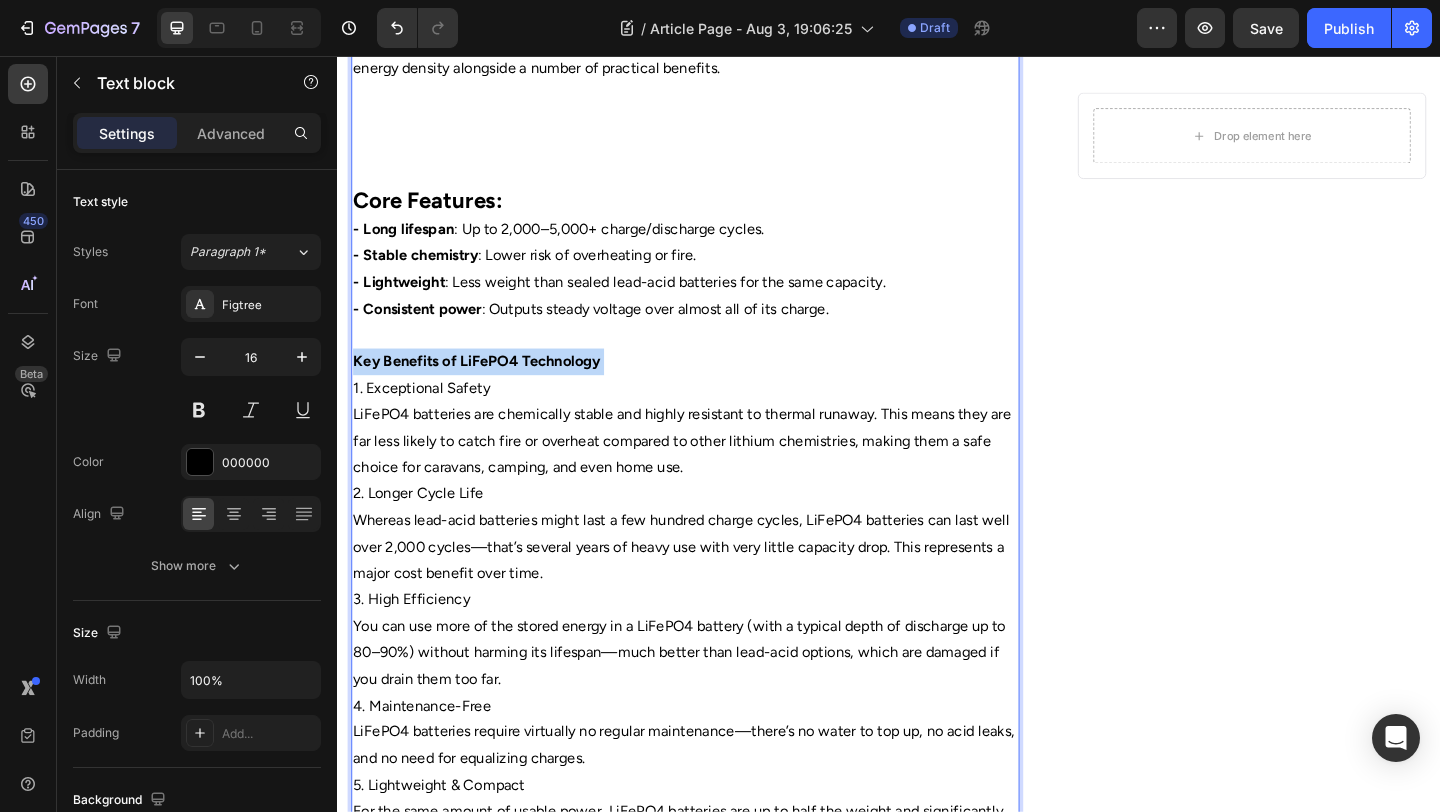 click on "Key Benefits of LiFePO4 Technology" at bounding box center (488, 387) 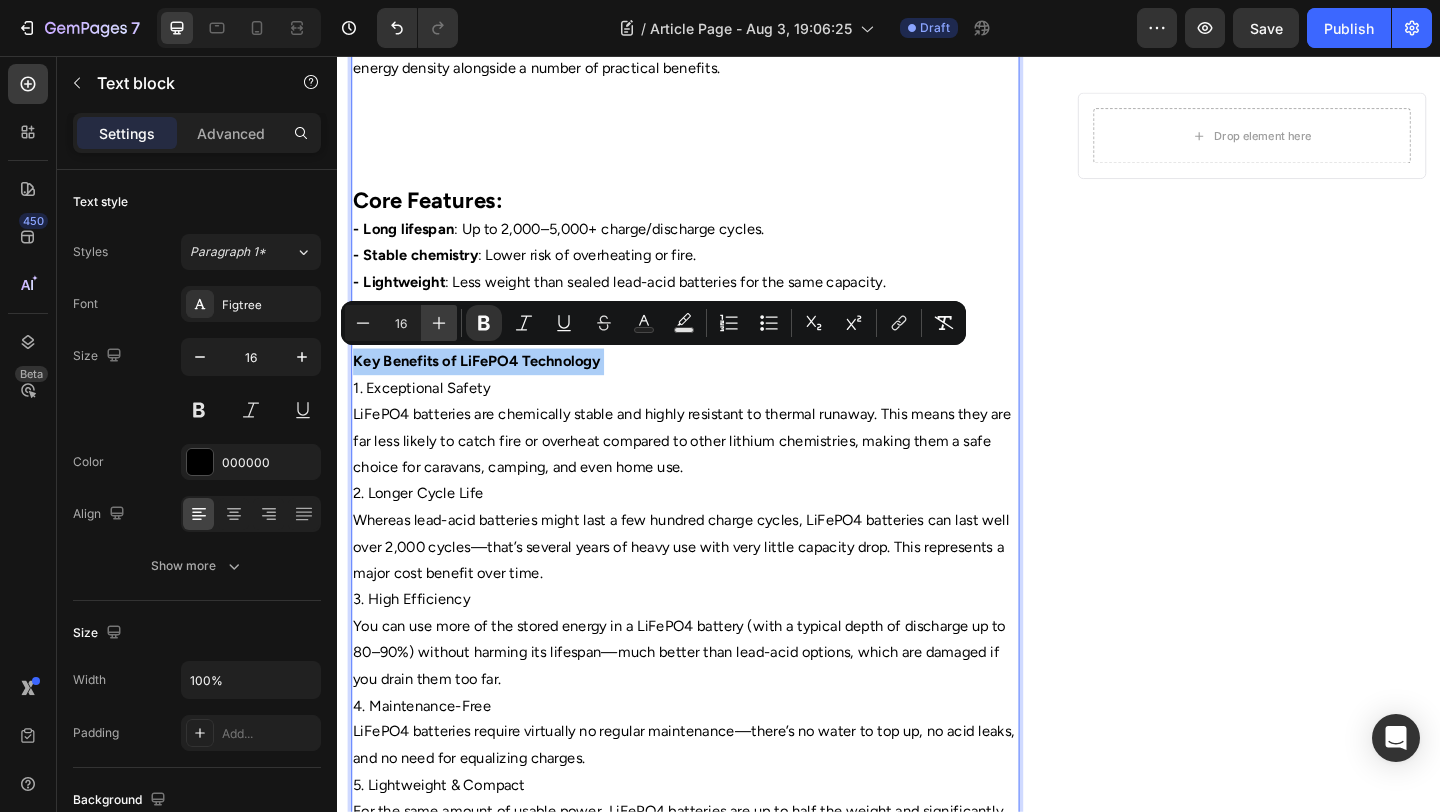 click on "Plus" at bounding box center (439, 323) 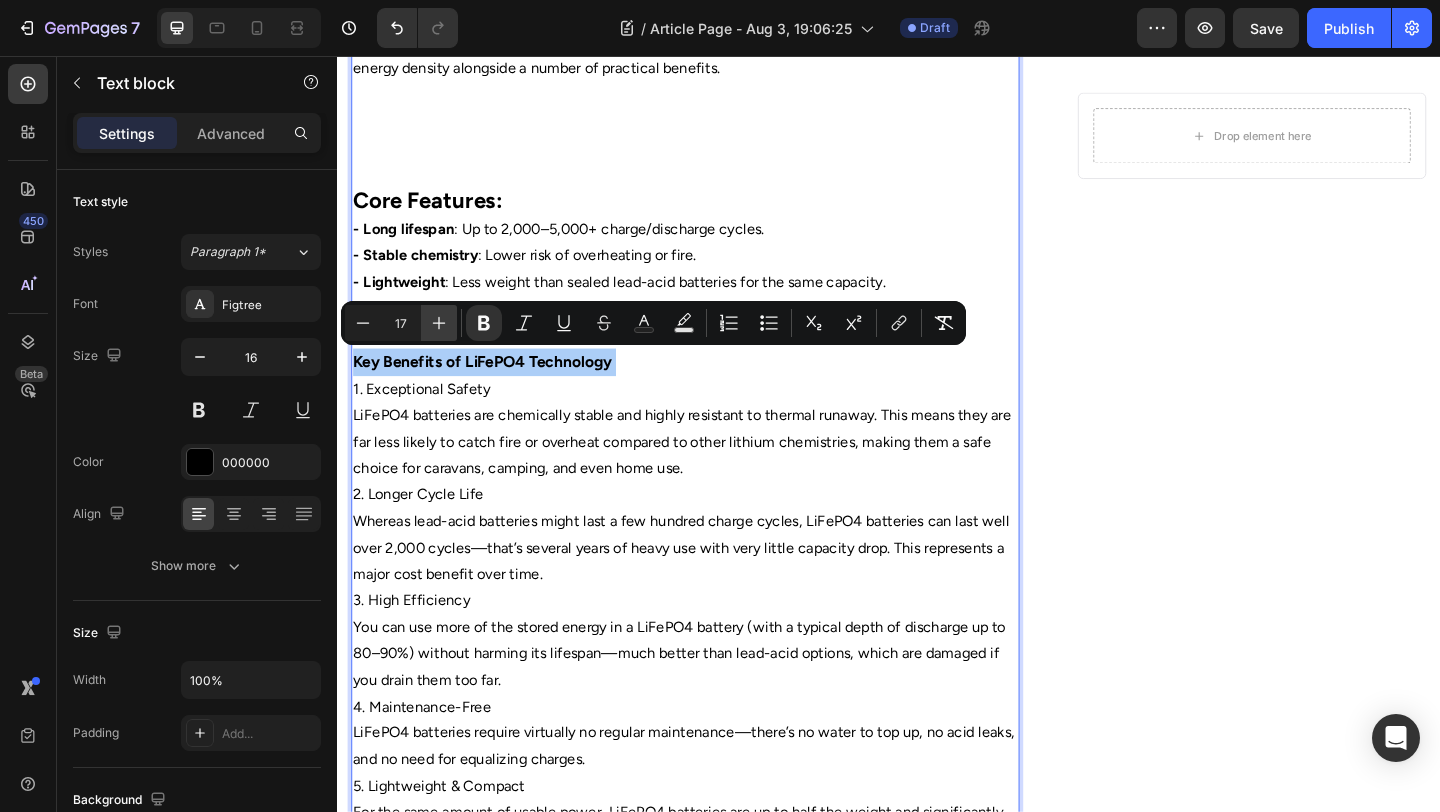 click on "Plus" at bounding box center [439, 323] 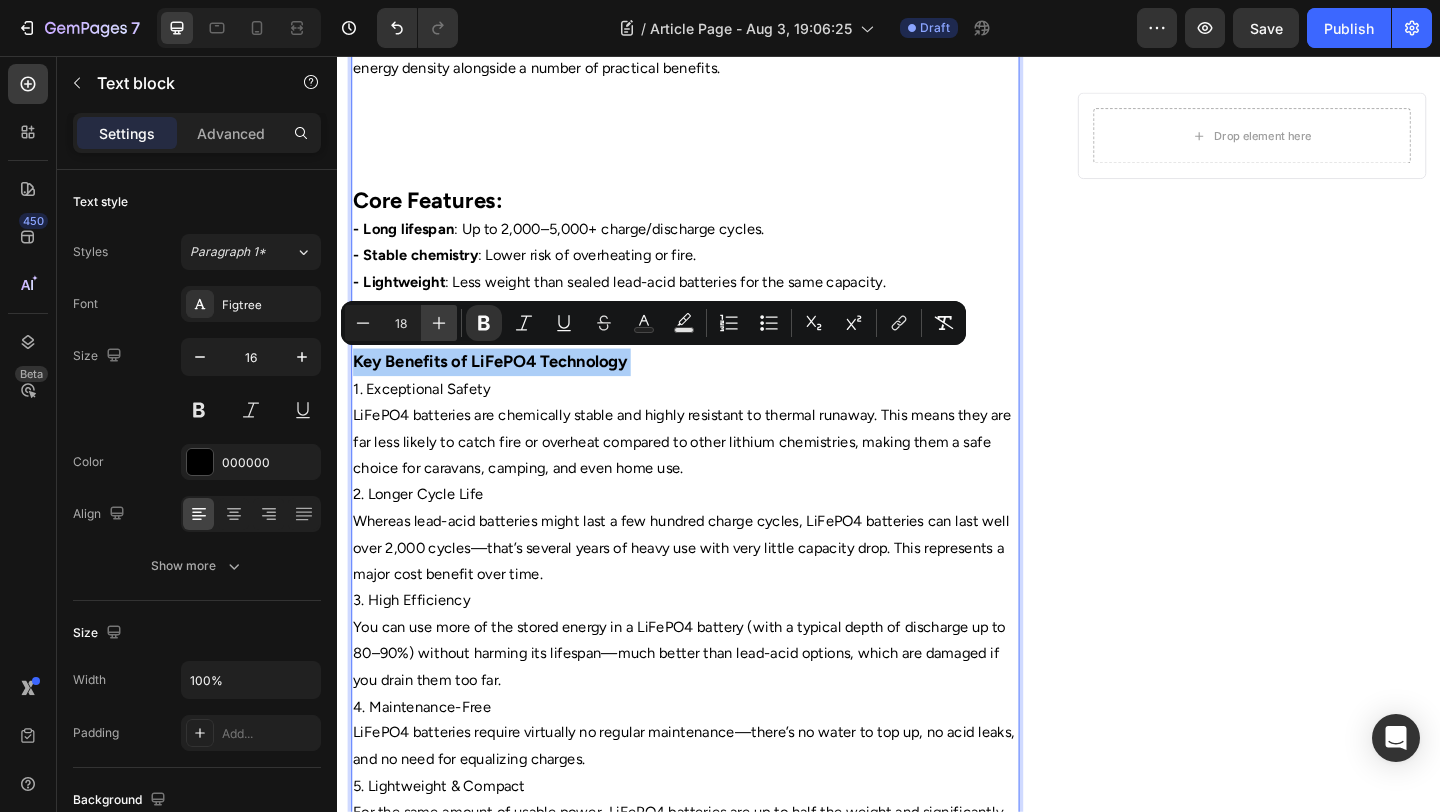 click on "Plus" at bounding box center (439, 323) 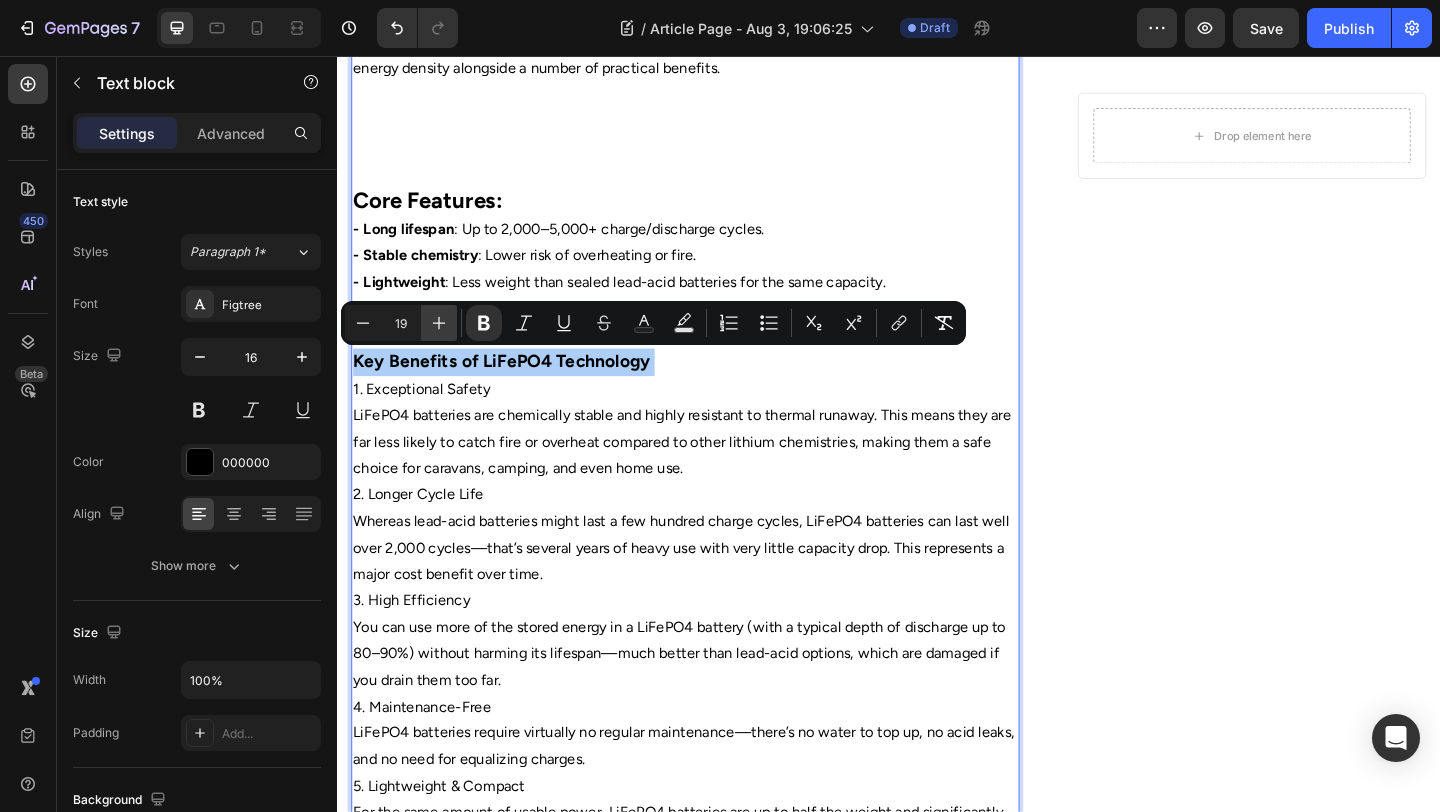 click on "Plus" at bounding box center (439, 323) 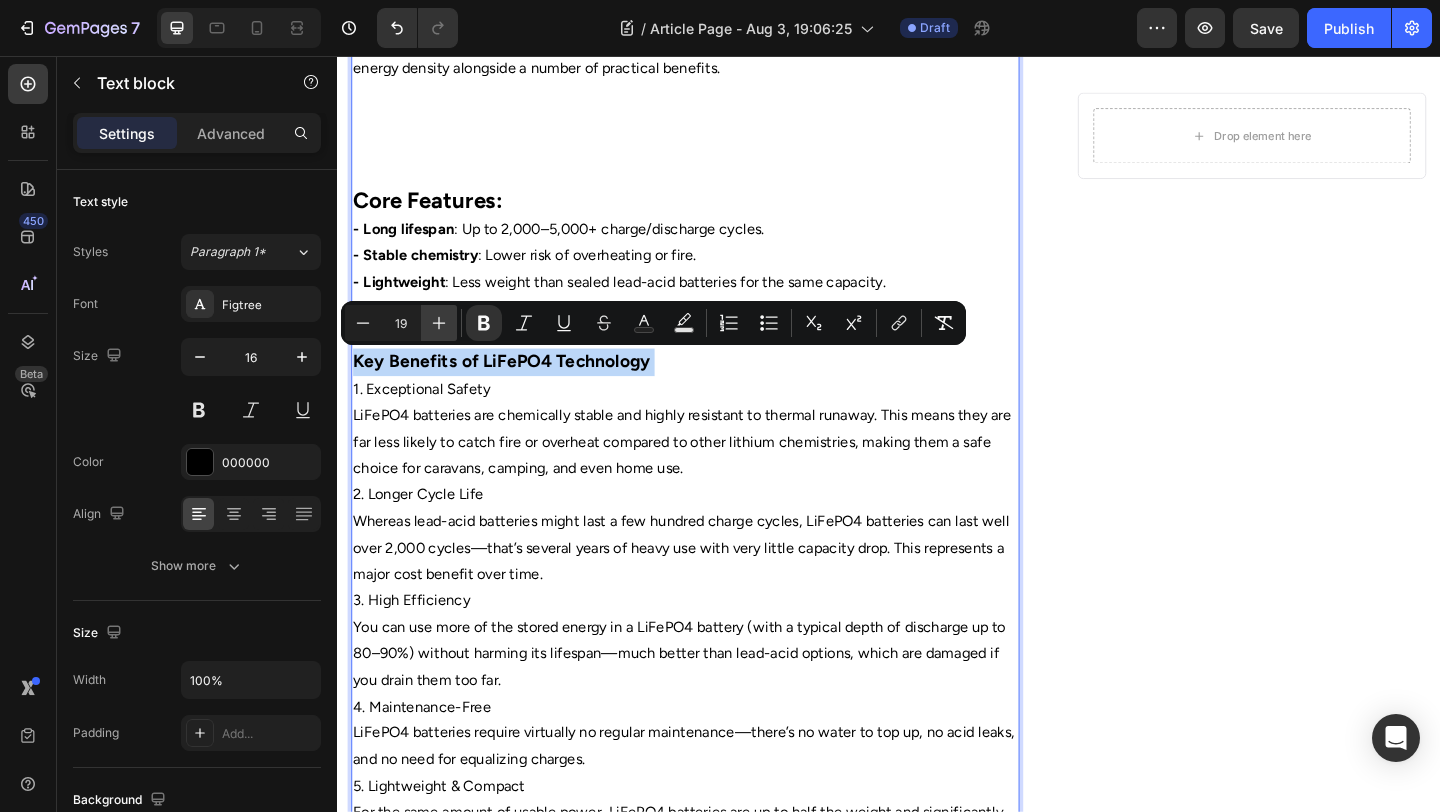 type on "20" 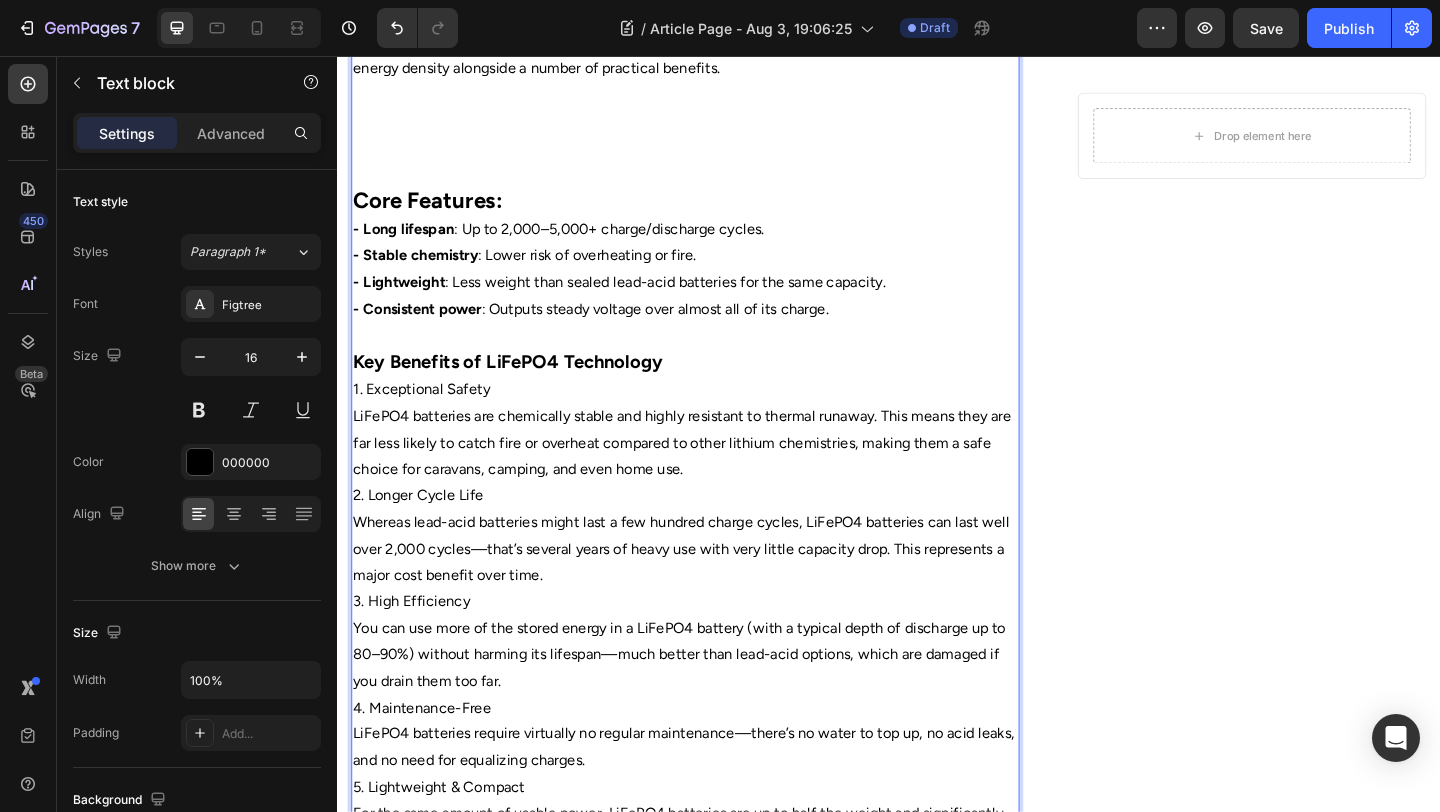 click on "A LiFePO4 battery refers to a rechargeable lithium-ion battery using lithium iron phosphate (LiFePO4) as its cathode material. Unlike older battery chemistries, LiFePO4 batteries deliver high energy density alongside a number of practical benefits." at bounding box center (715, 98) 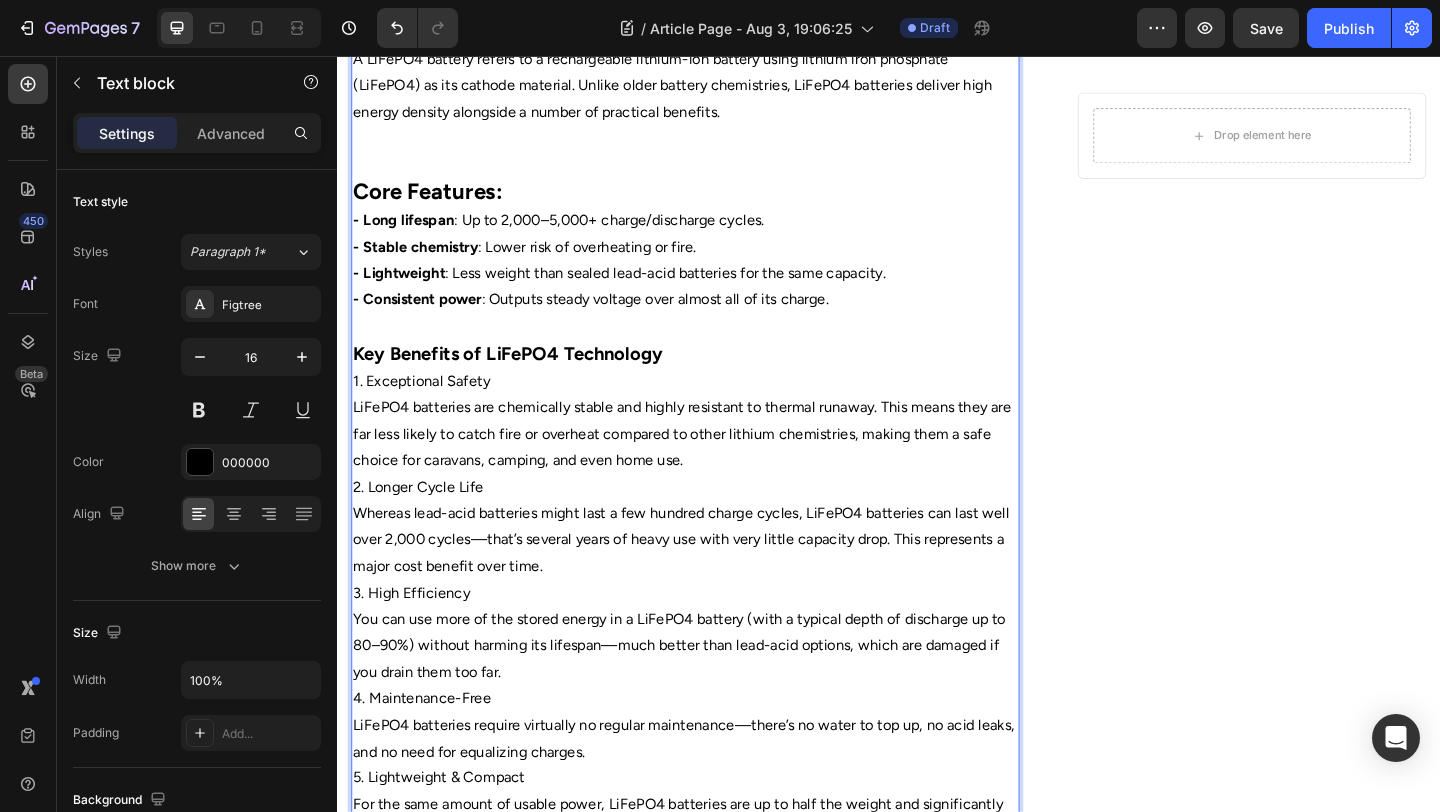 scroll, scrollTop: 664, scrollLeft: 0, axis: vertical 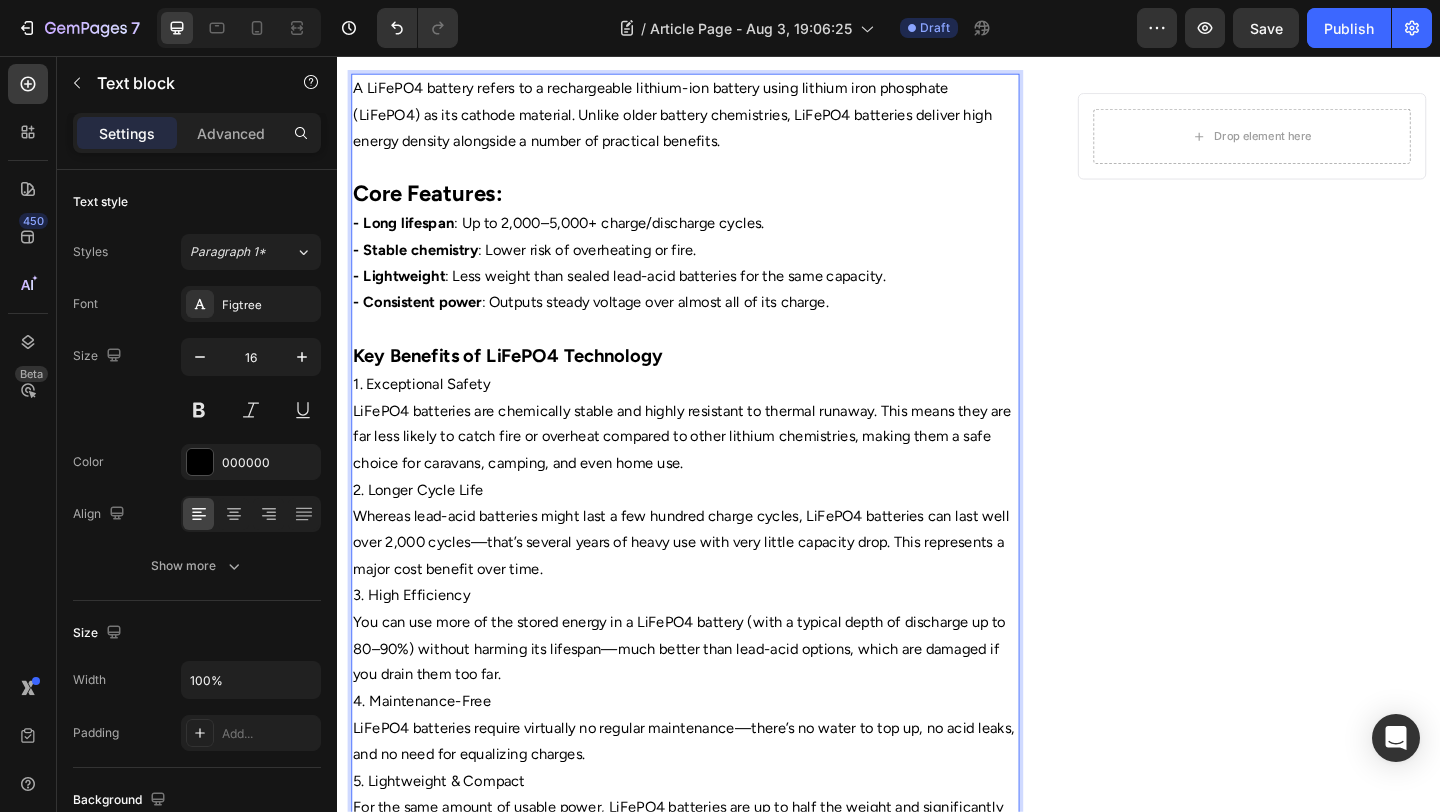 click on "Core Features:" at bounding box center (435, 205) 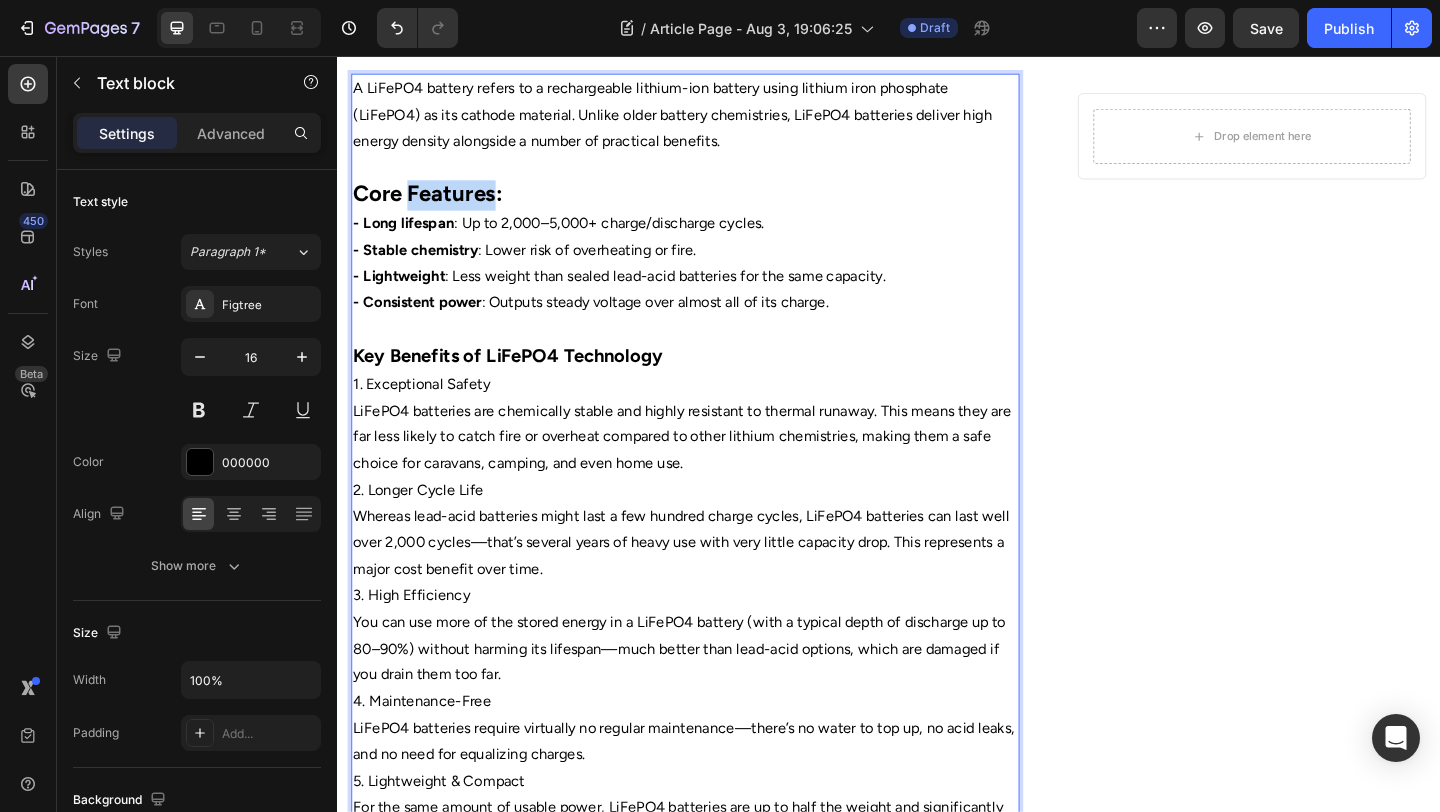 click on "Core Features:" at bounding box center [435, 205] 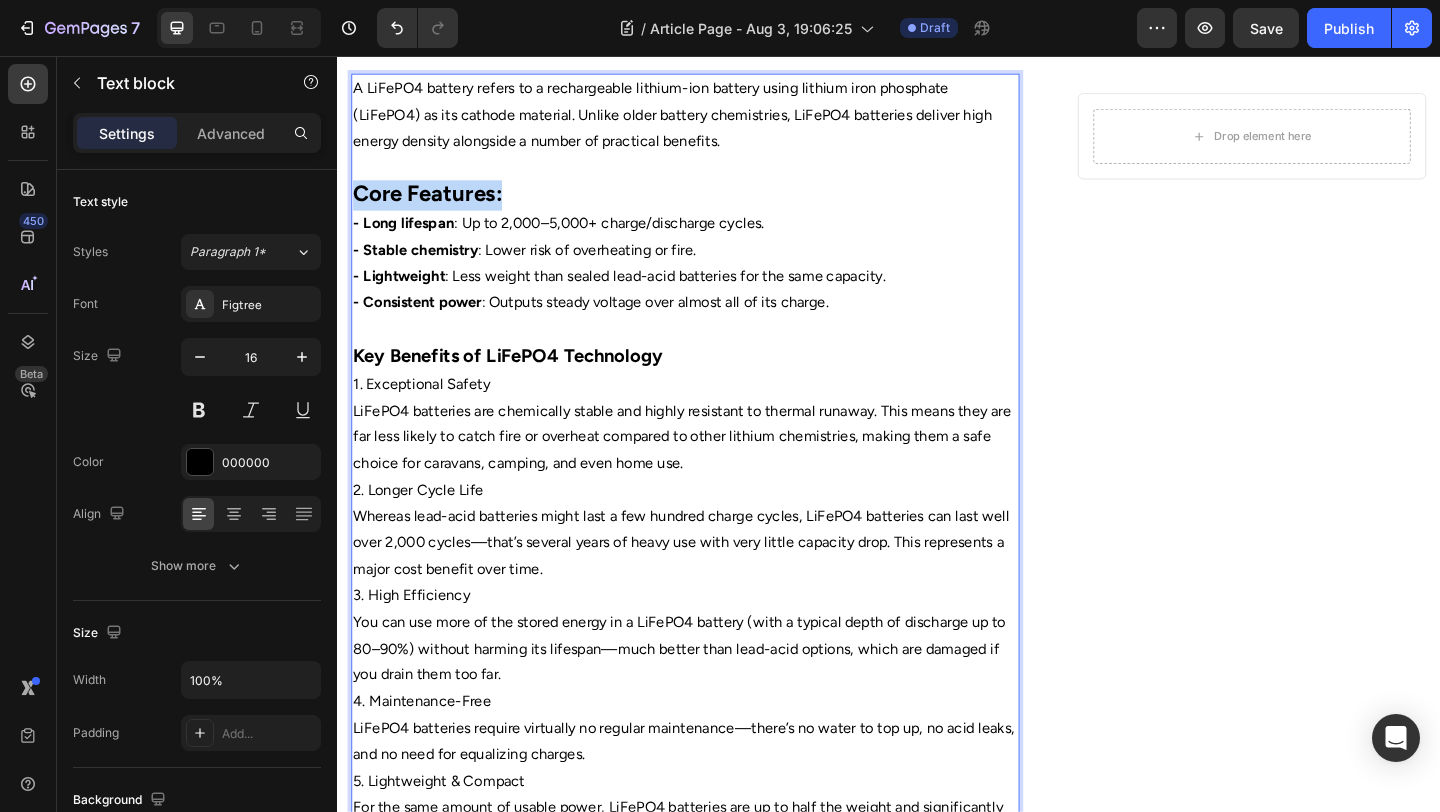 click on "Core Features:" at bounding box center [435, 205] 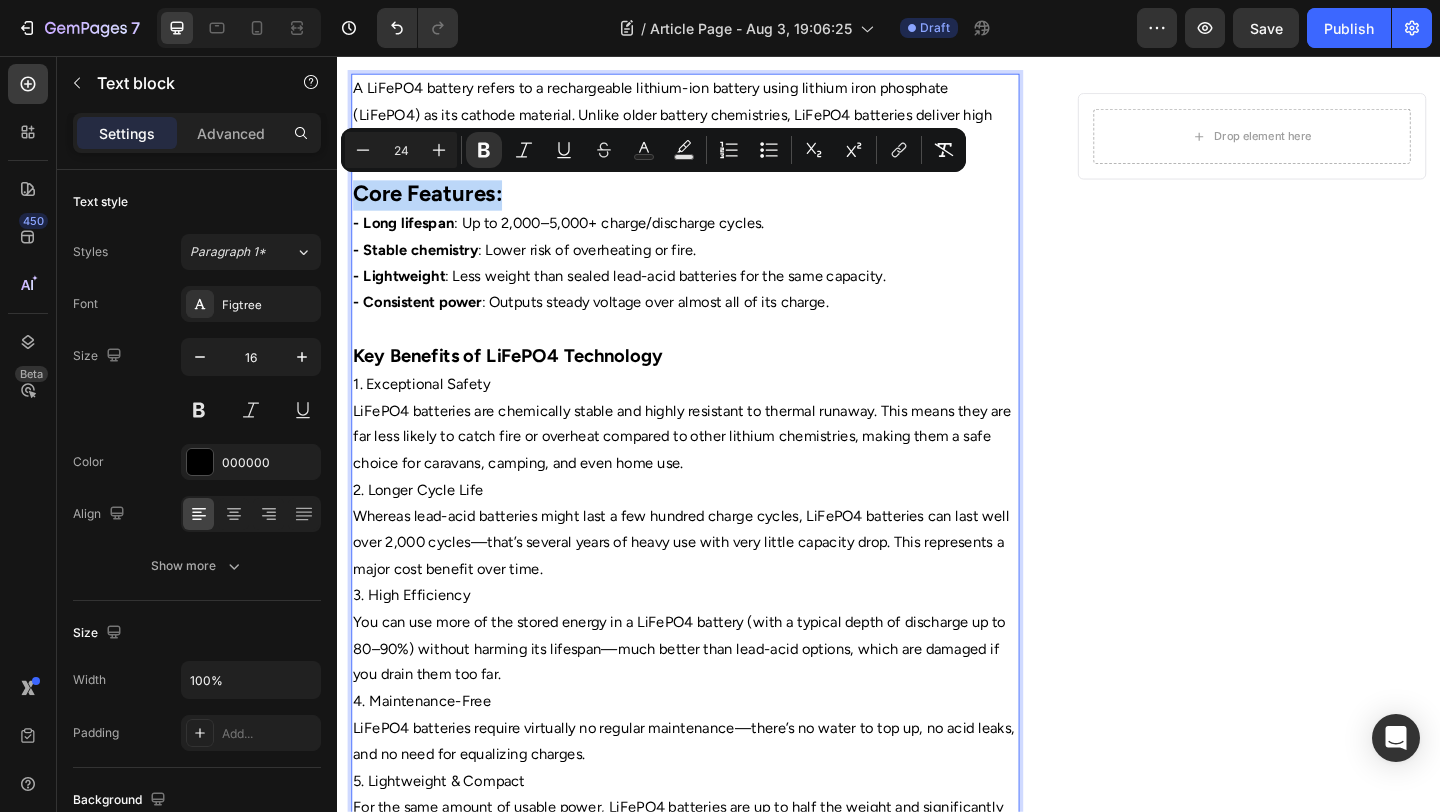 type on "16" 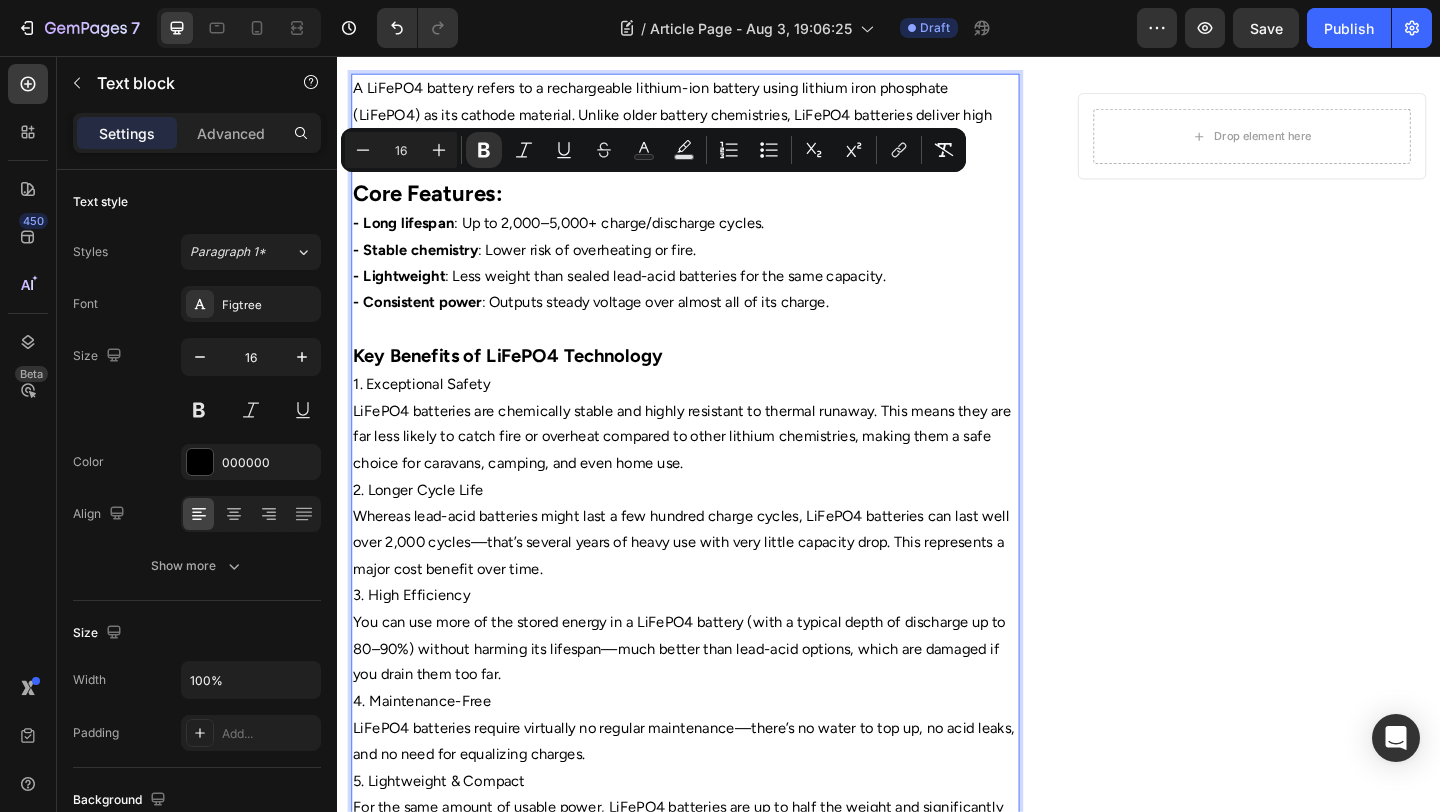 click on "1. Exceptional Safety" at bounding box center (715, 413) 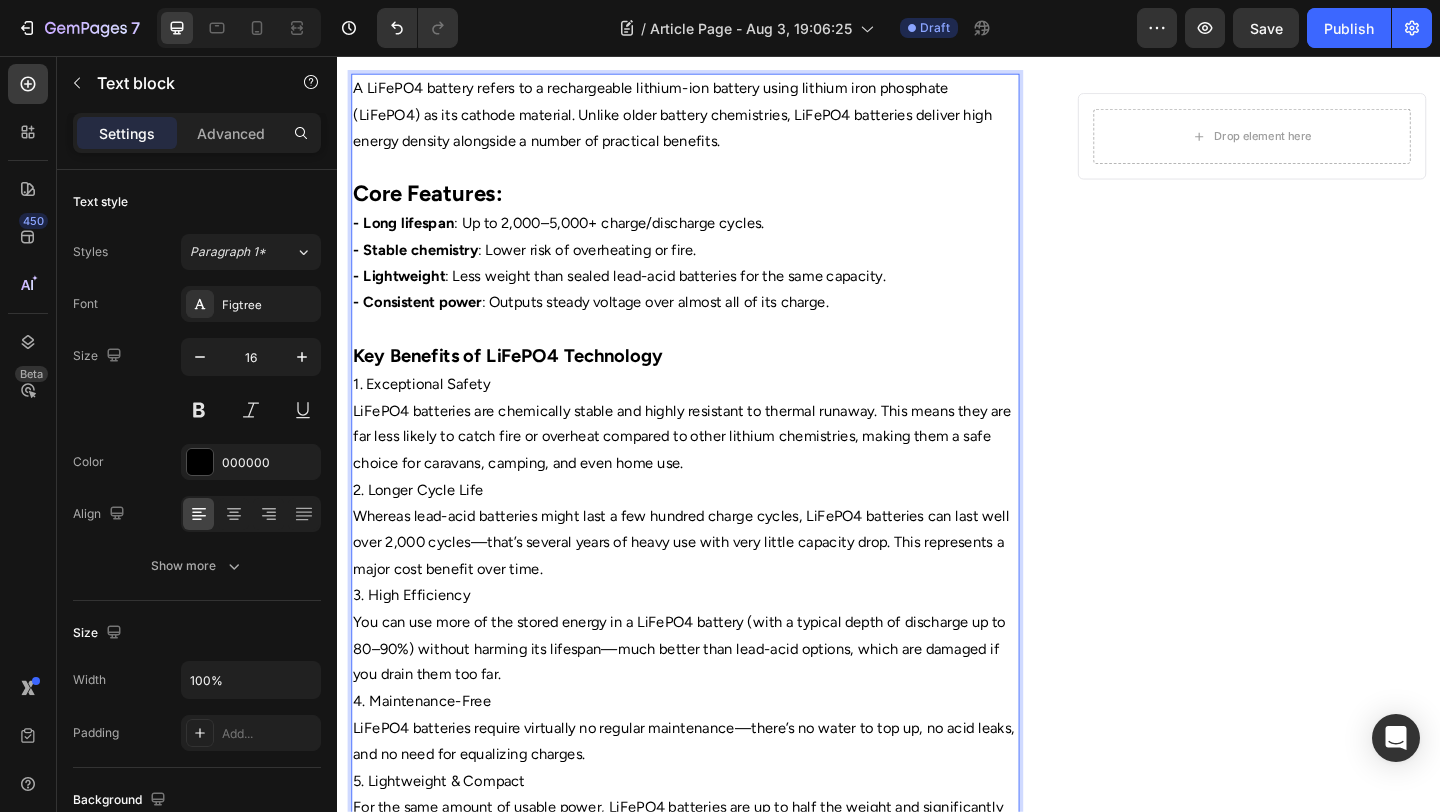 click on "Key Benefits of LiFePO4 Technology" at bounding box center [522, 382] 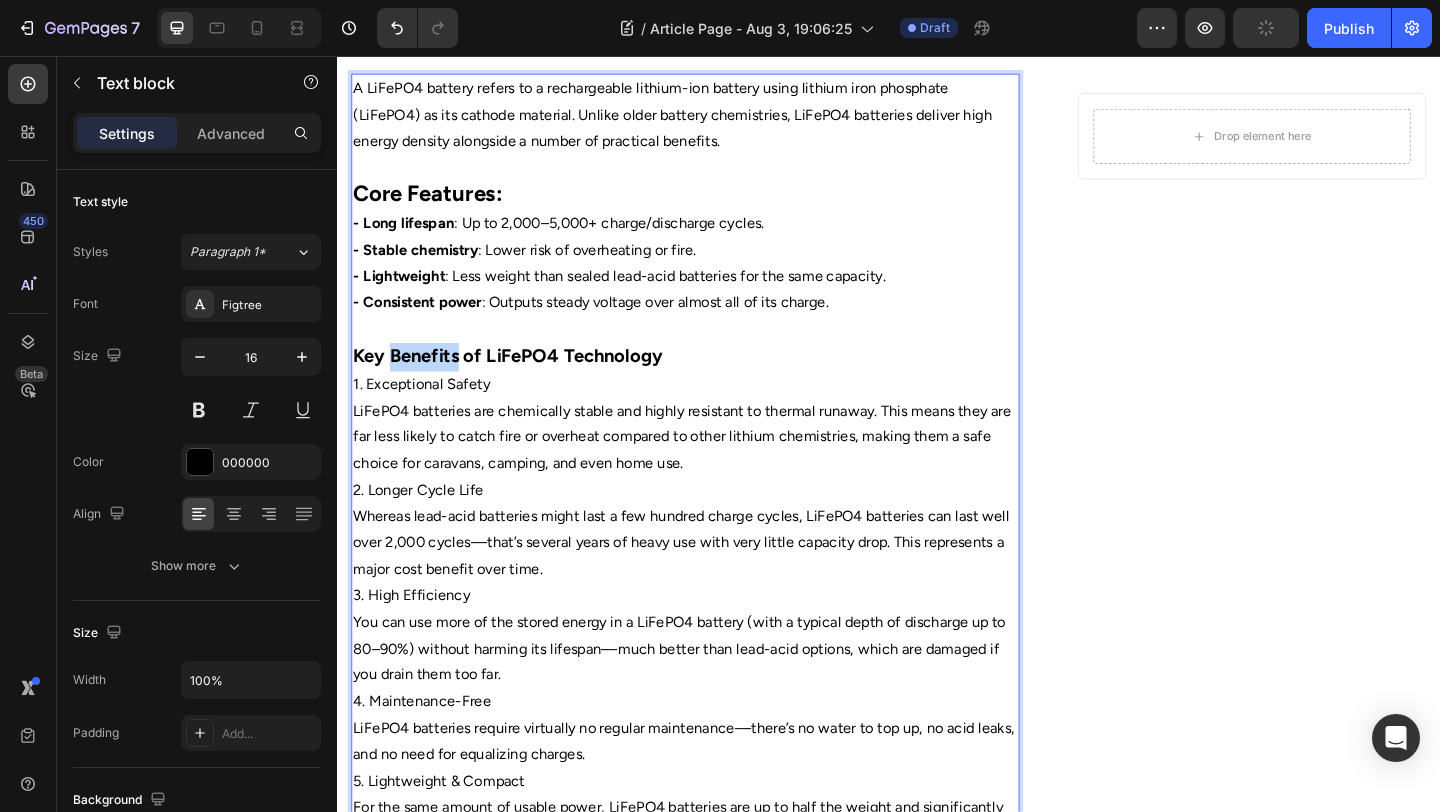 click on "Key Benefits of LiFePO4 Technology" at bounding box center (522, 382) 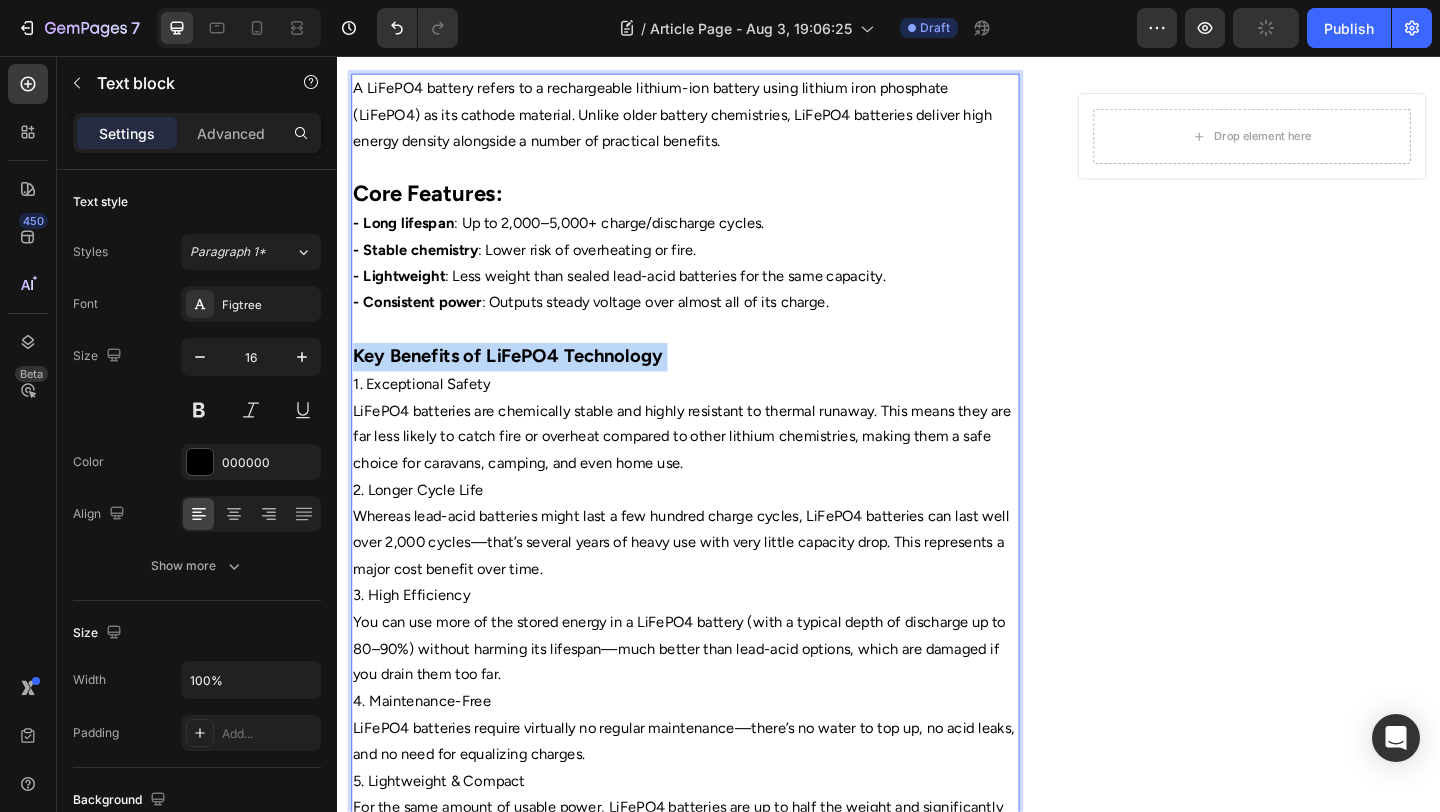 click on "Key Benefits of LiFePO4 Technology" at bounding box center (522, 382) 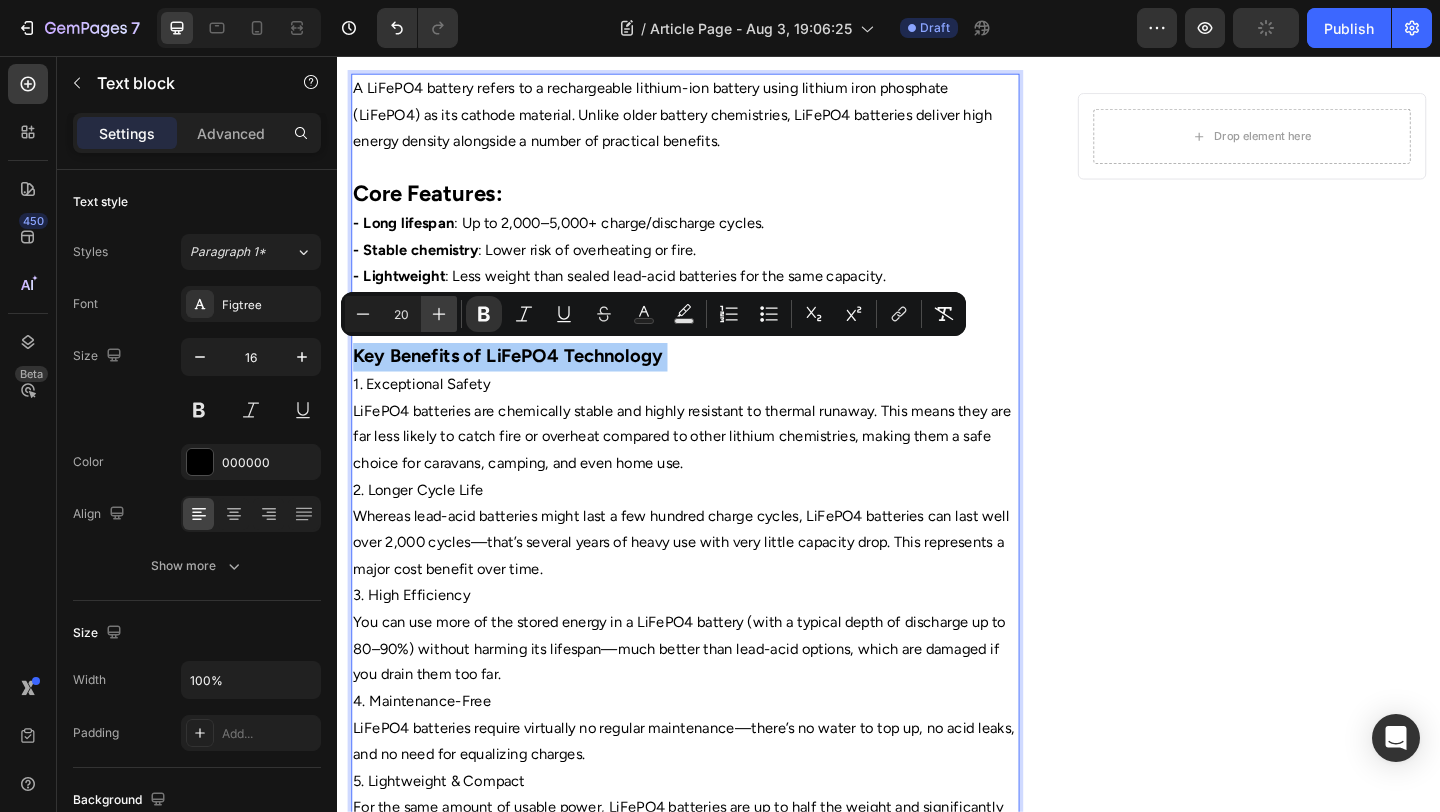 click 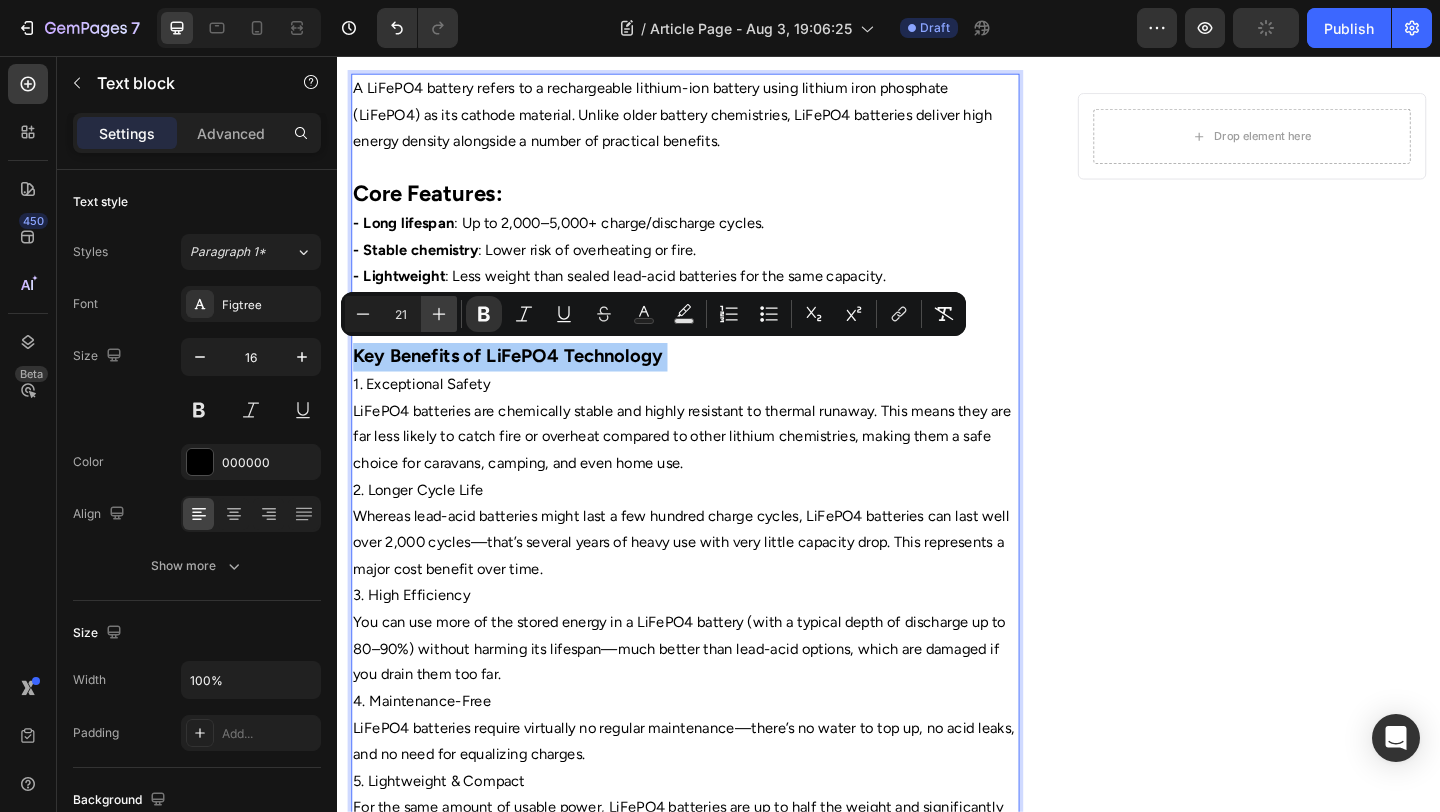 click 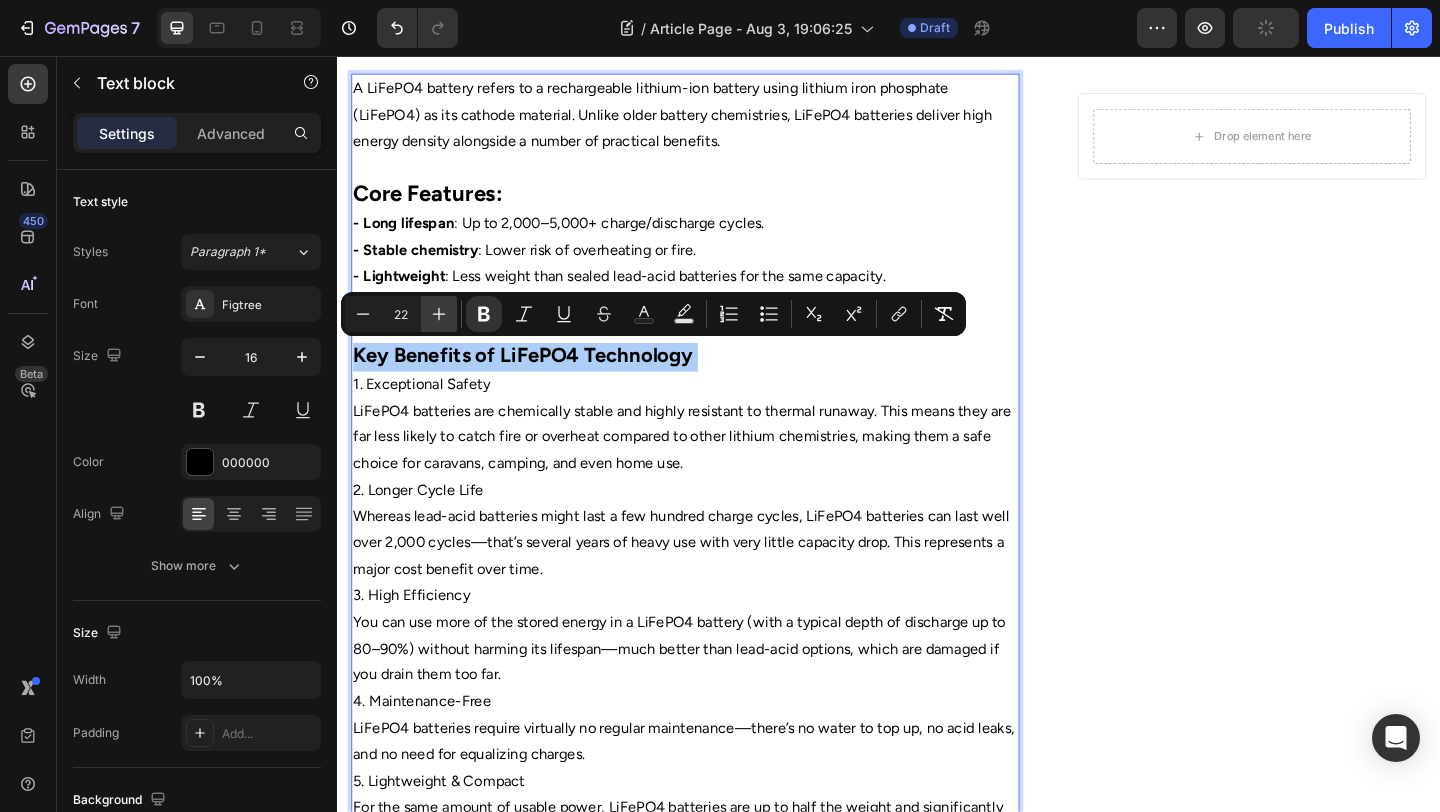 click 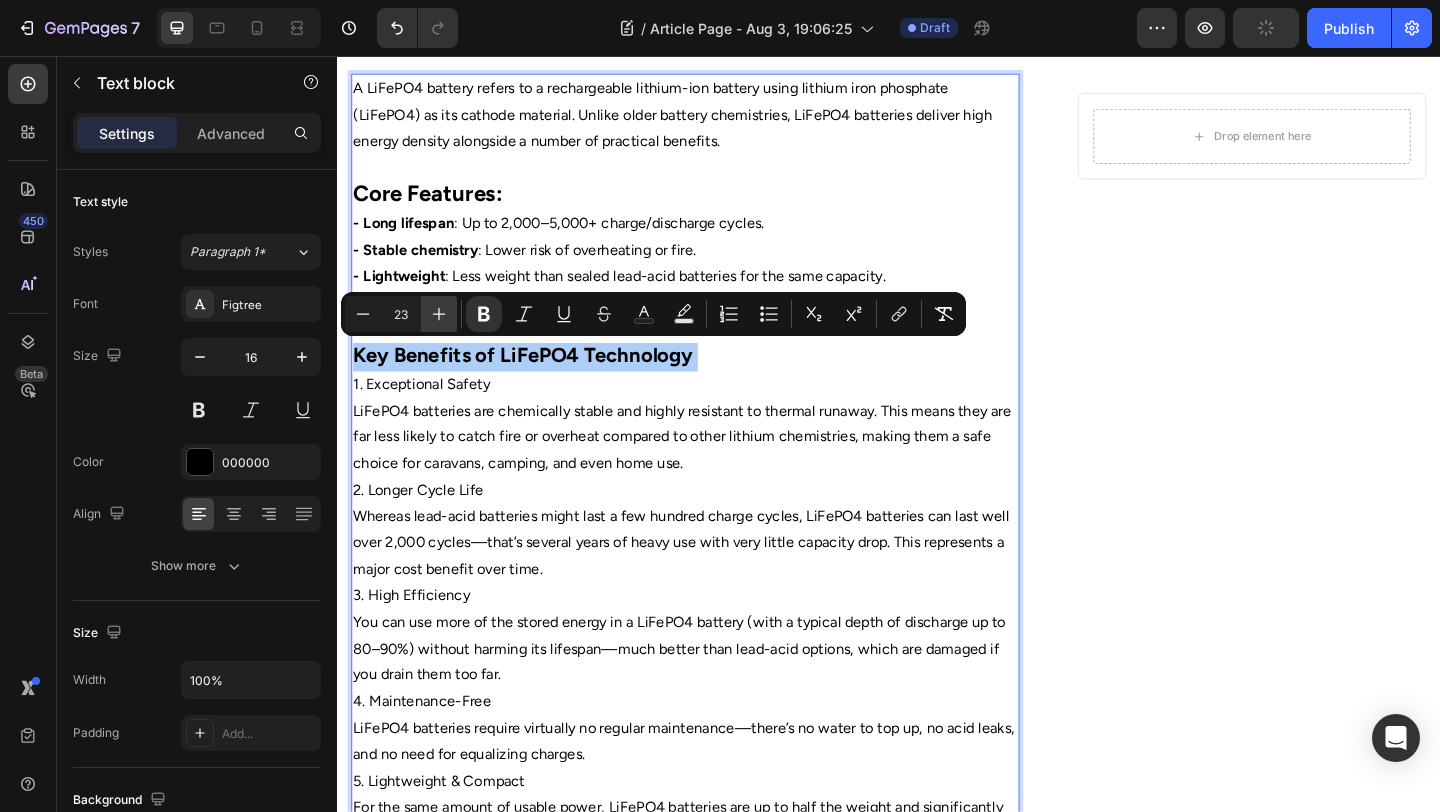 click 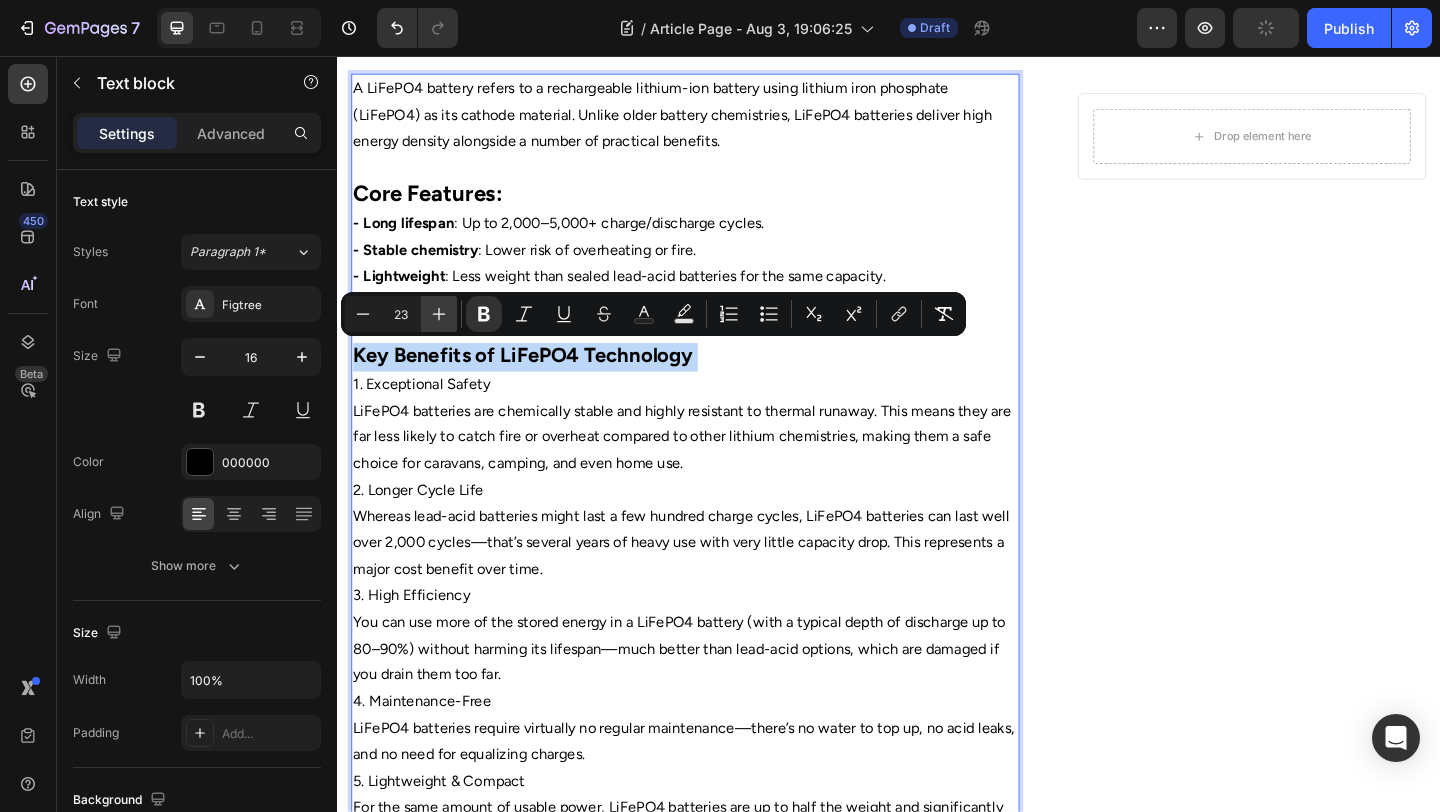 type on "24" 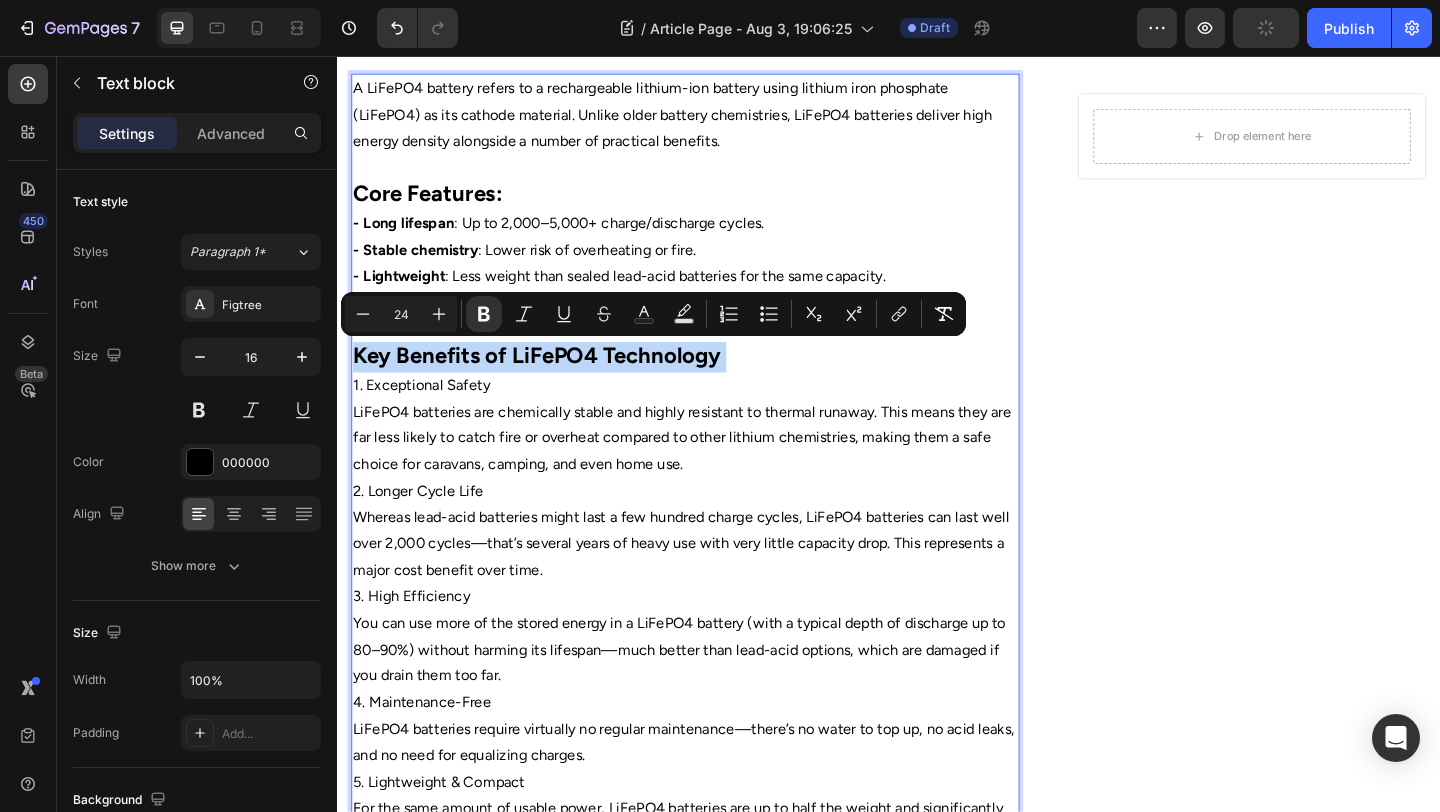 click on "Key Benefits of LiFePO4 Technology" at bounding box center (554, 381) 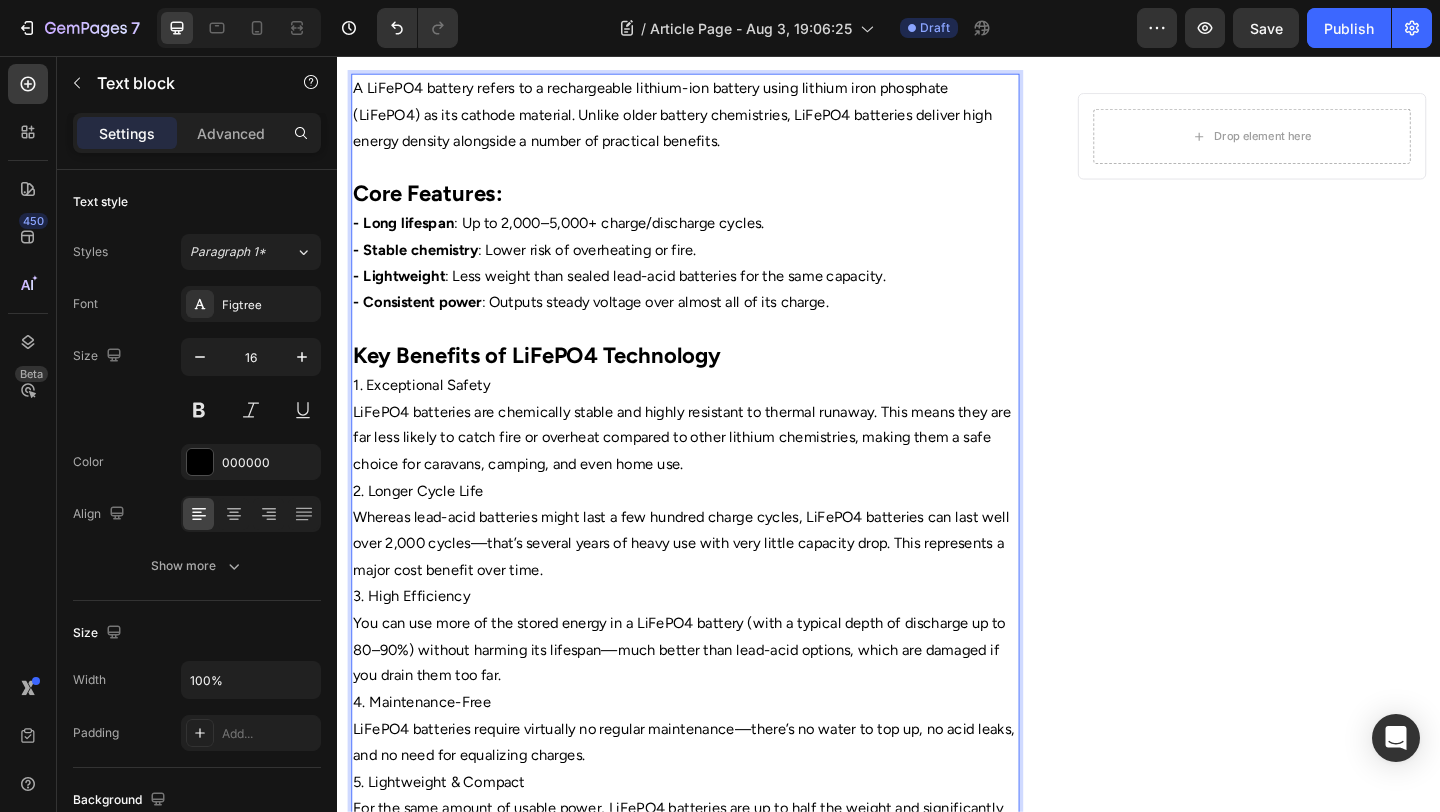 click on "1. Exceptional Safety" at bounding box center [715, 414] 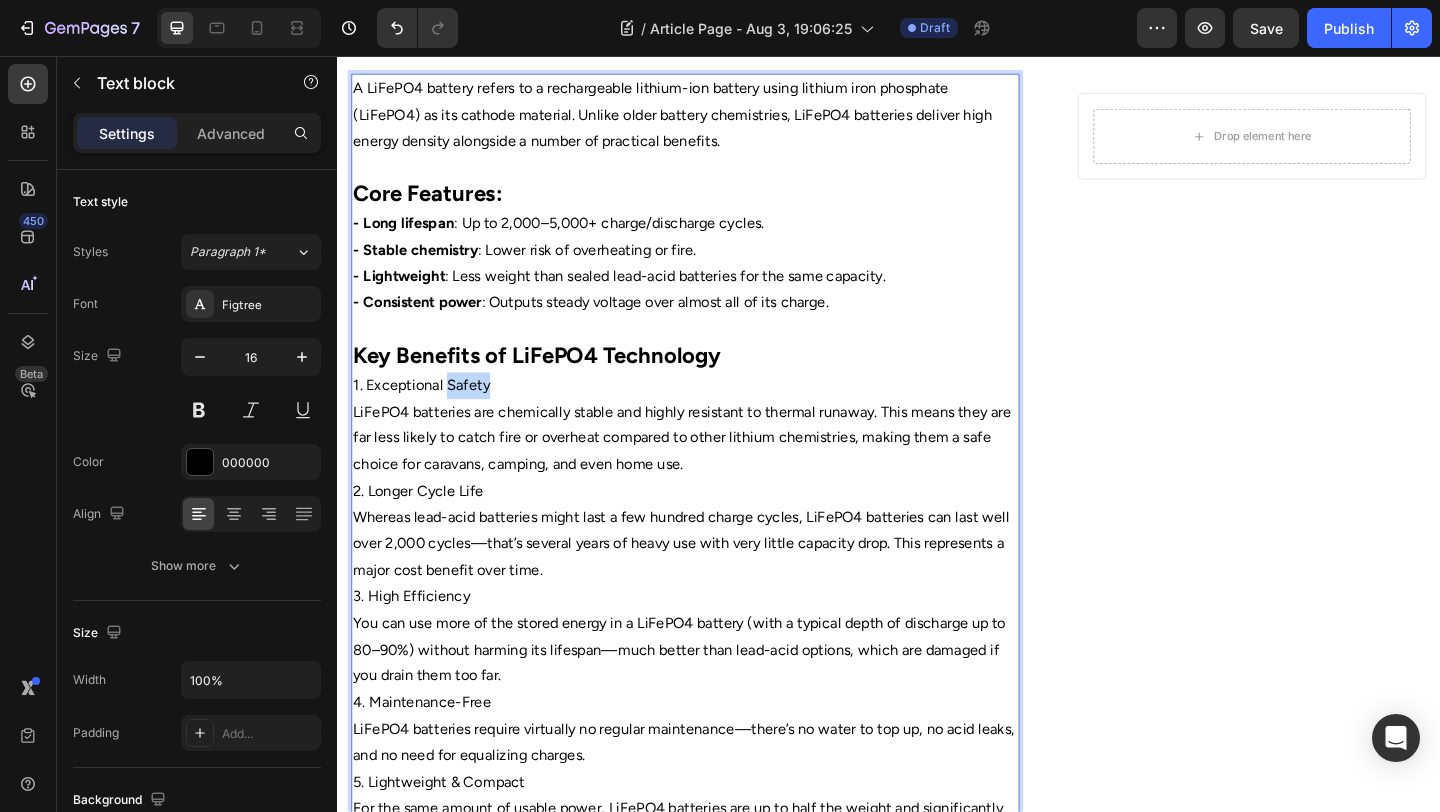 click on "1. Exceptional Safety" at bounding box center [715, 414] 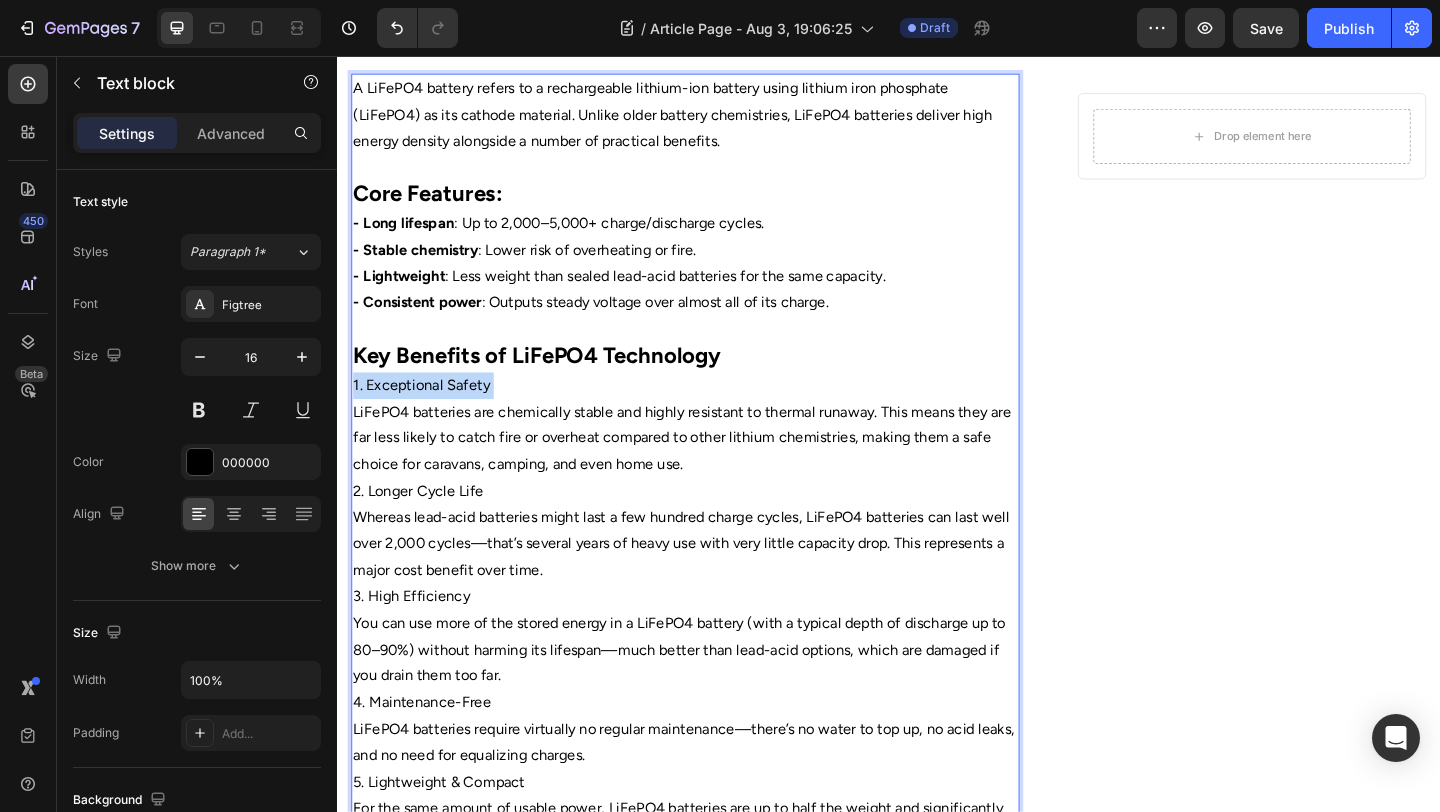 click on "1. Exceptional Safety" at bounding box center [715, 414] 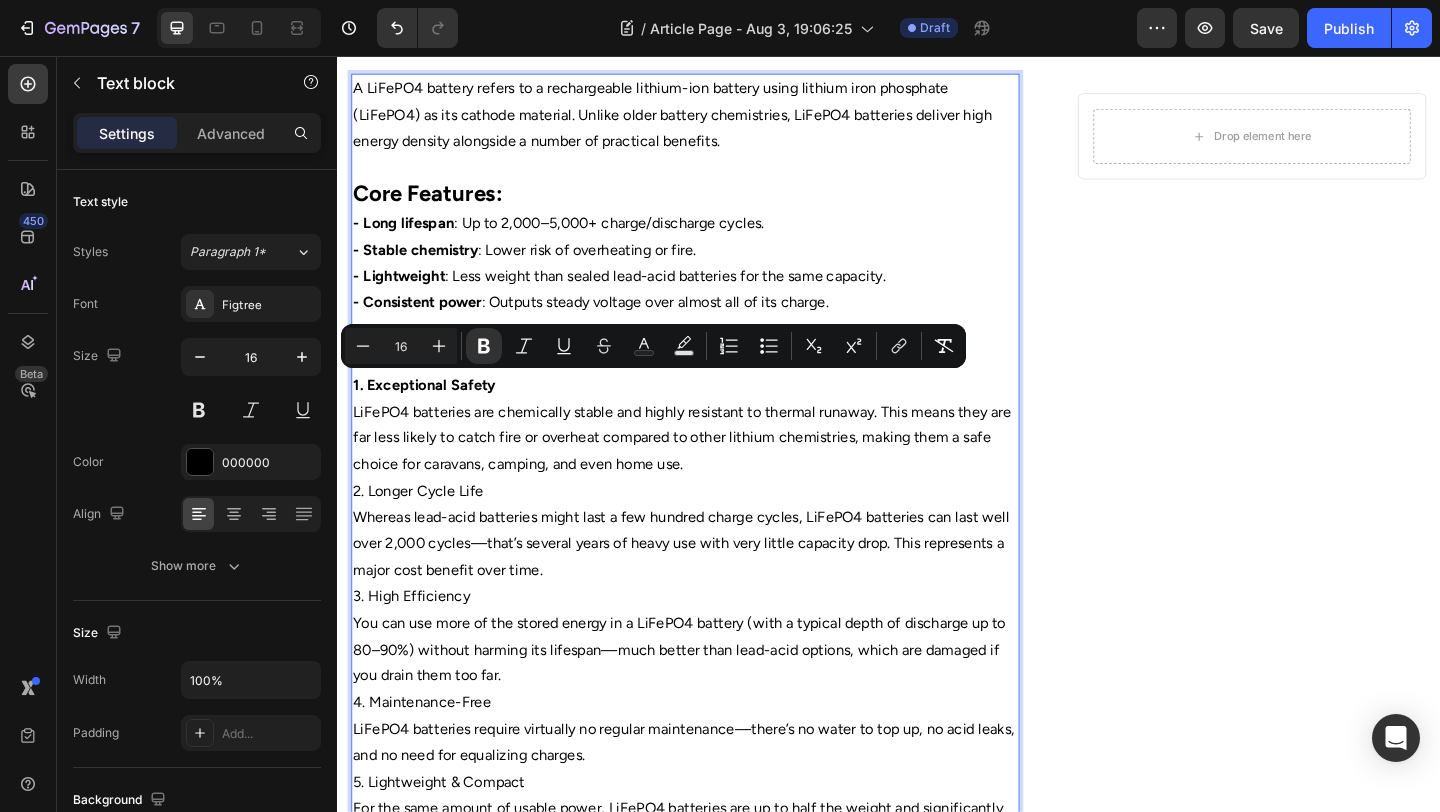 click on "LiFePO4 batteries are chemically stable and highly resistant to thermal runaway. This means they are far less likely to catch fire or overheat compared to other lithium chemistries, making them a safe choice for caravans, camping, and even home use." at bounding box center [715, 472] 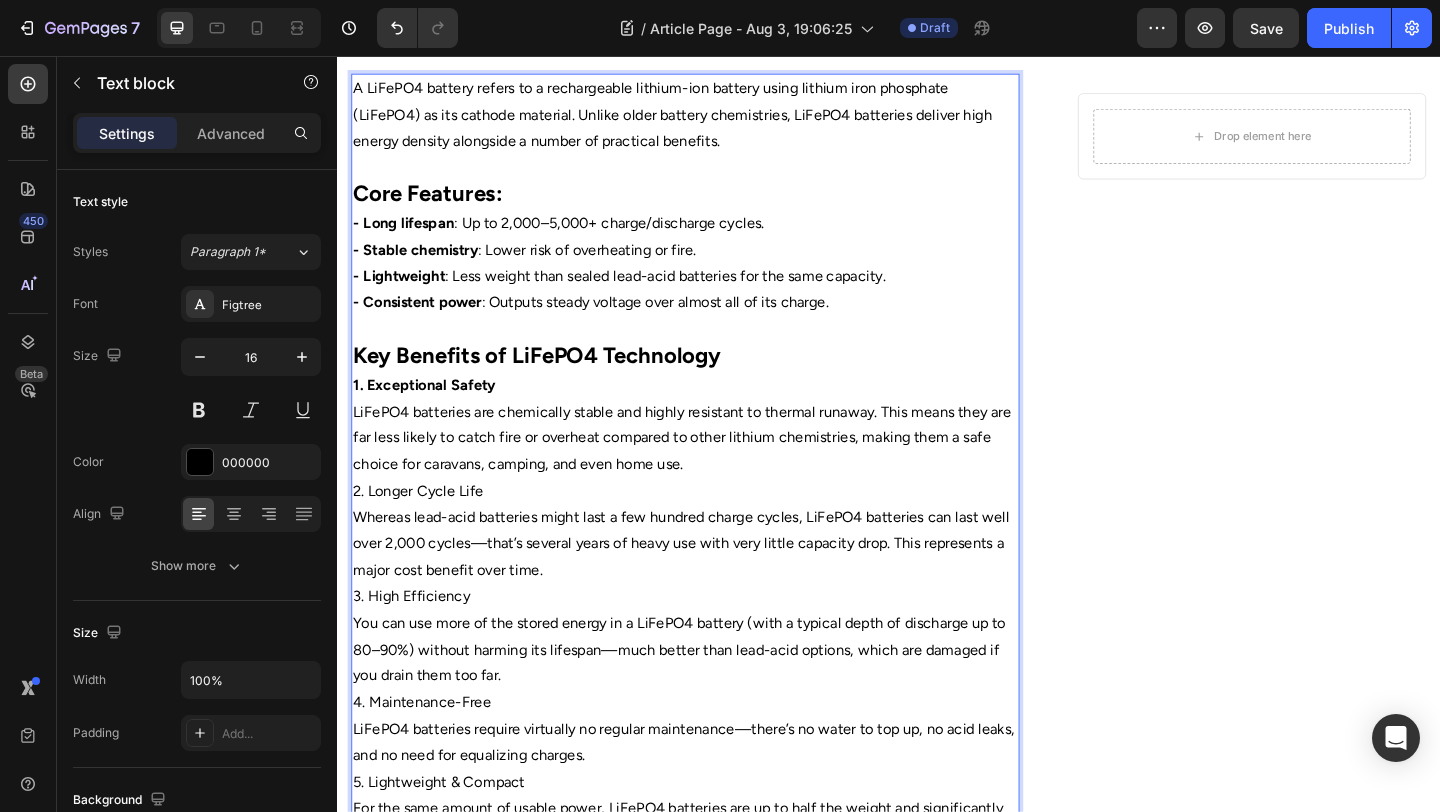click on "LiFePO4 batteries are chemically stable and highly resistant to thermal runaway. This means they are far less likely to catch fire or overheat compared to other lithium chemistries, making them a safe choice for caravans, camping, and even home use." at bounding box center [715, 472] 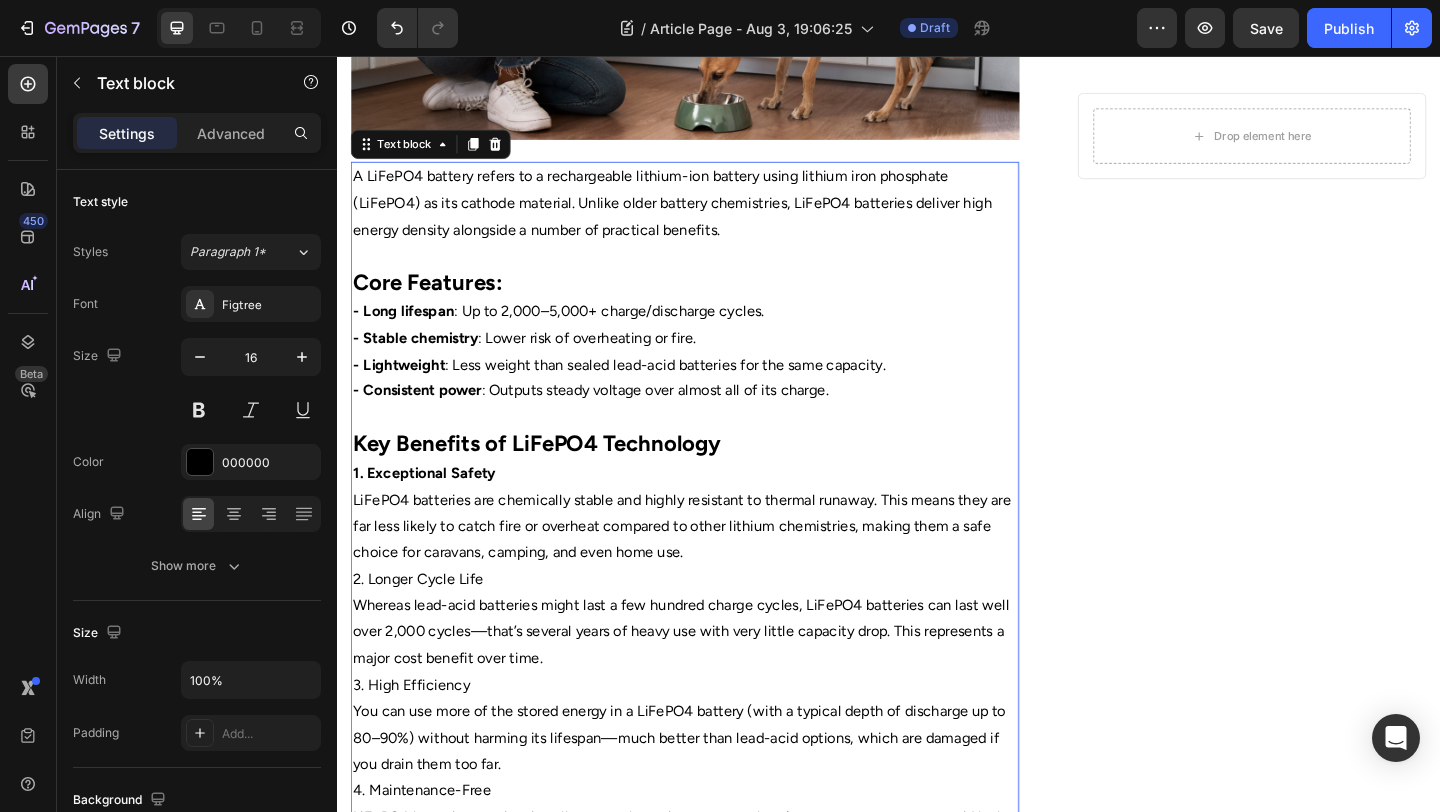 scroll, scrollTop: 691, scrollLeft: 0, axis: vertical 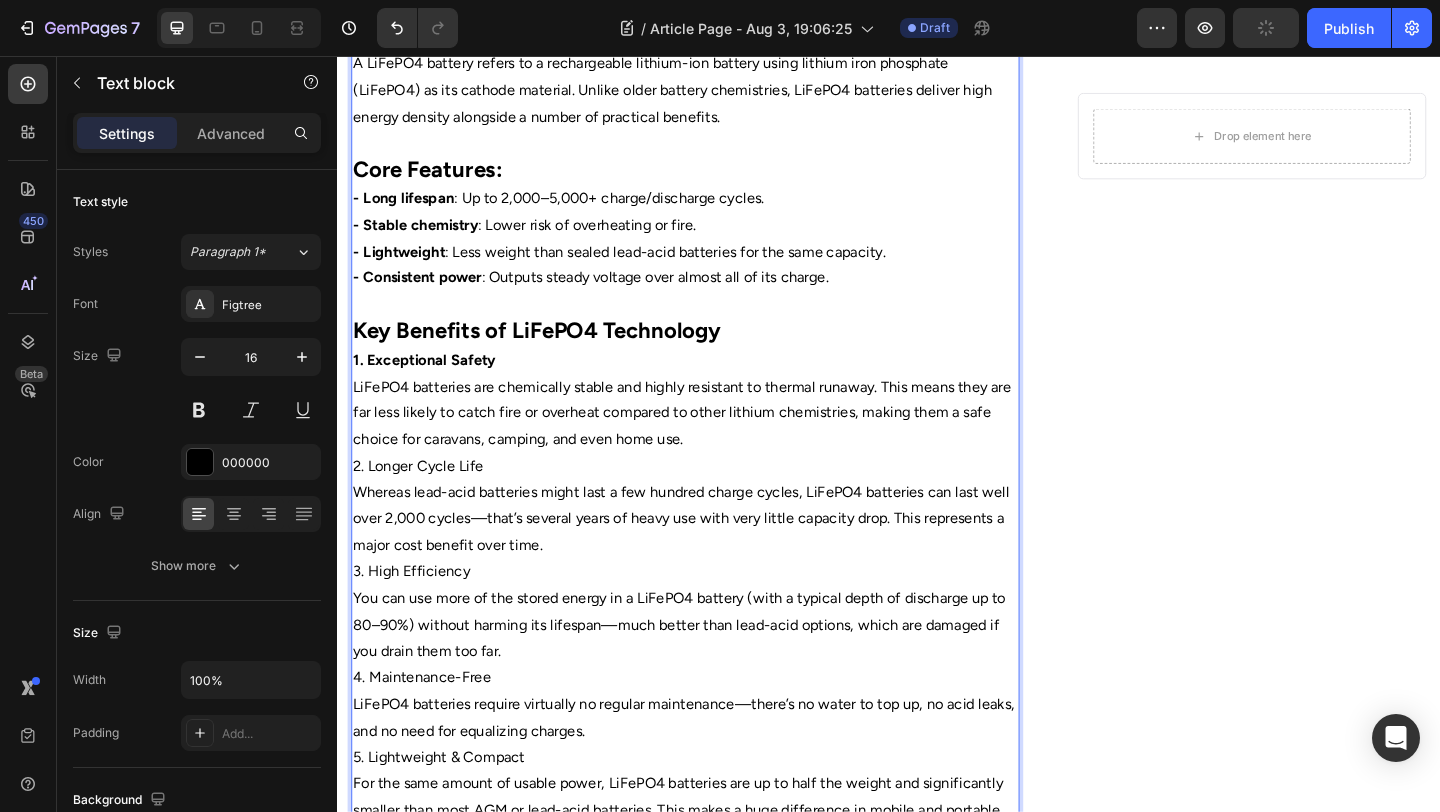click on "LiFePO4 batteries are chemically stable and highly resistant to thermal runaway. This means they are far less likely to catch fire or overheat compared to other lithium chemistries, making them a safe choice for caravans, camping, and even home use." at bounding box center [715, 445] 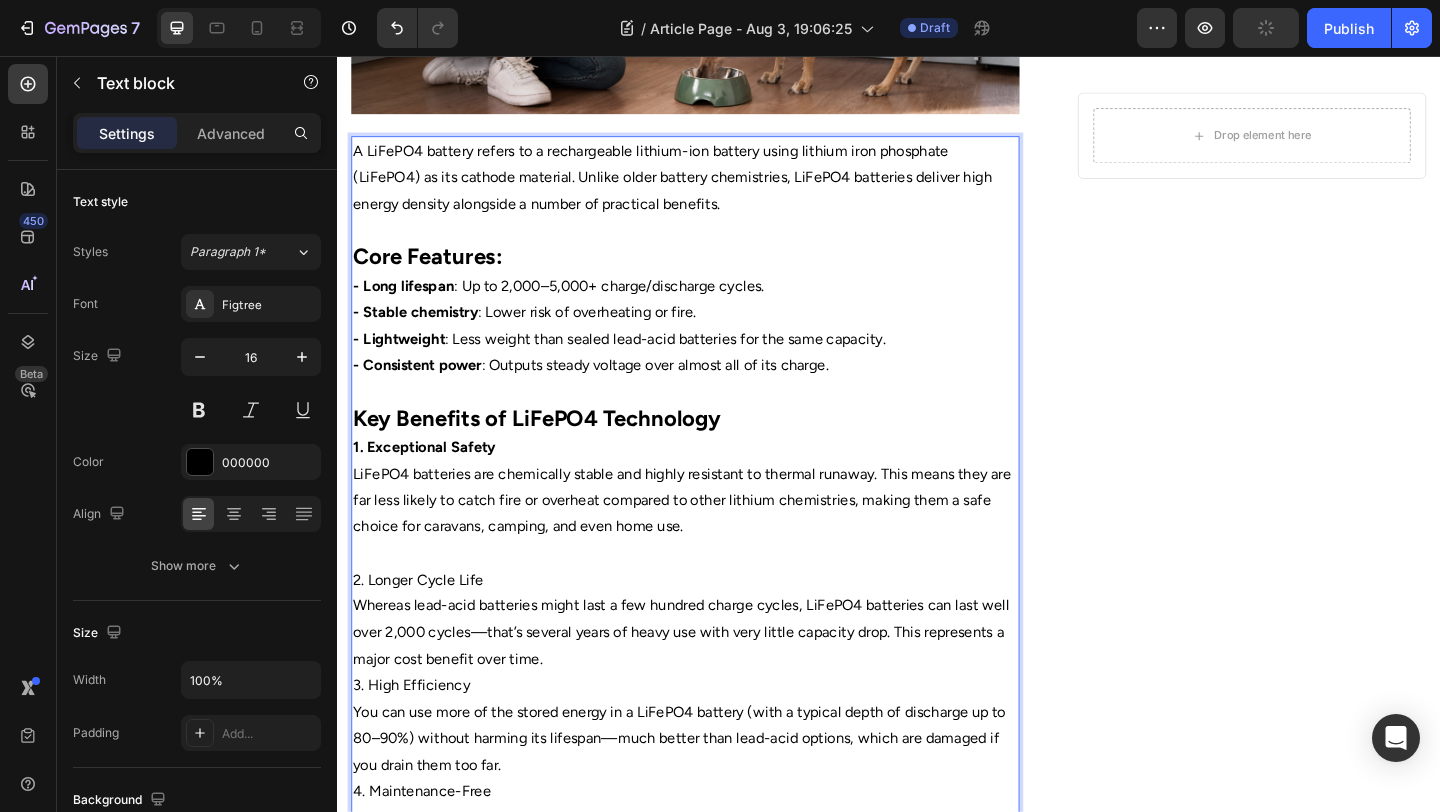 scroll, scrollTop: 594, scrollLeft: 0, axis: vertical 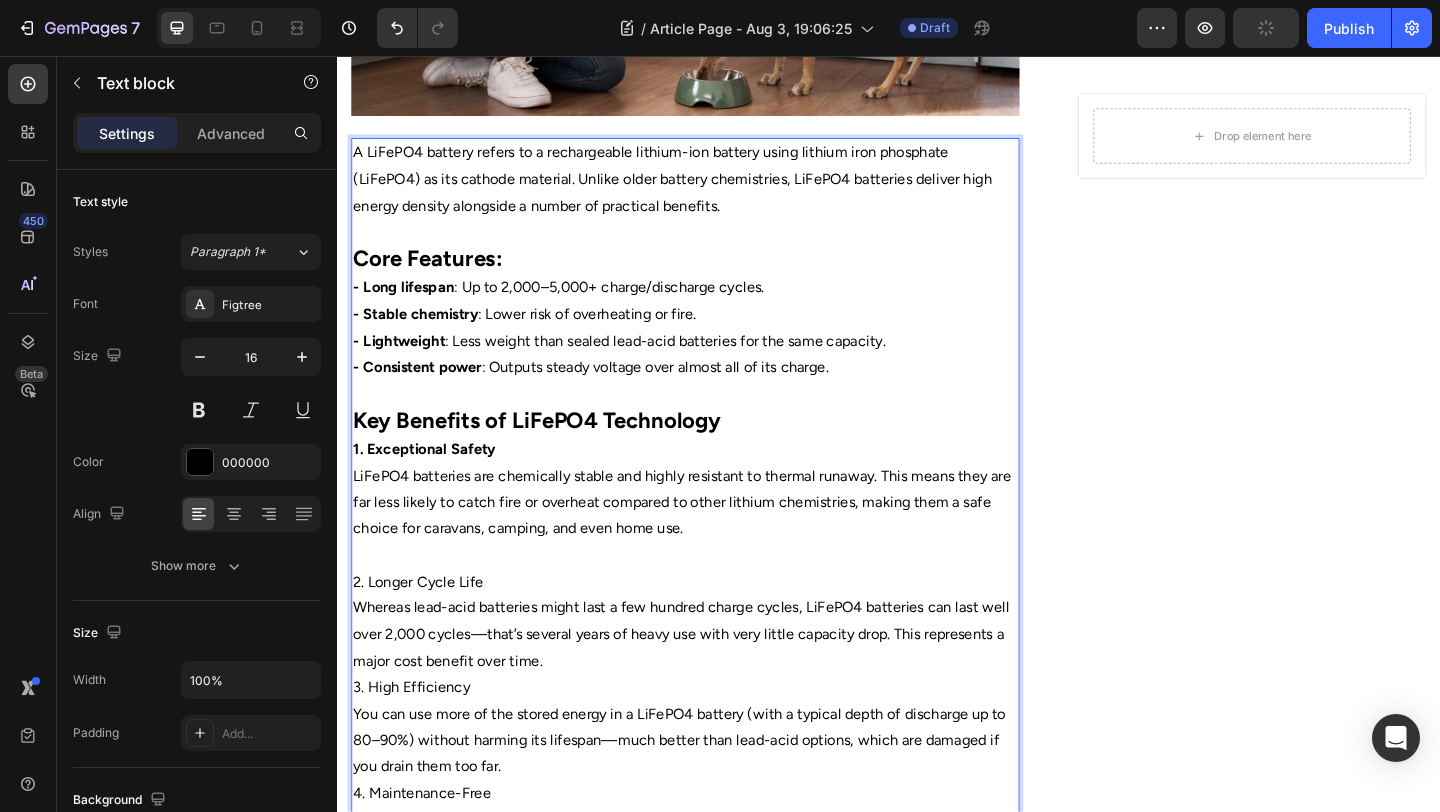 click on "2. Longer Cycle Life" at bounding box center (715, 628) 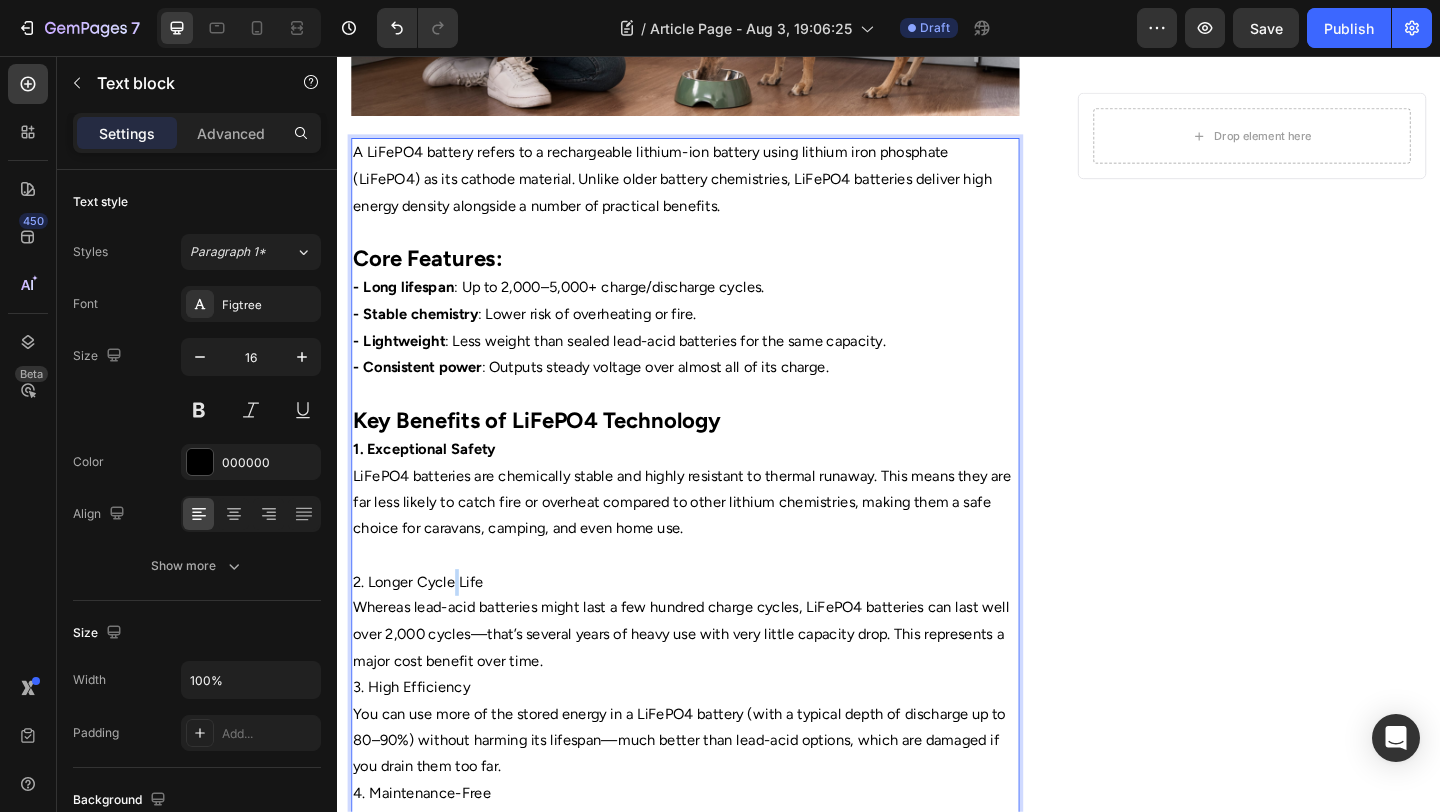 click on "2. Longer Cycle Life" at bounding box center (715, 628) 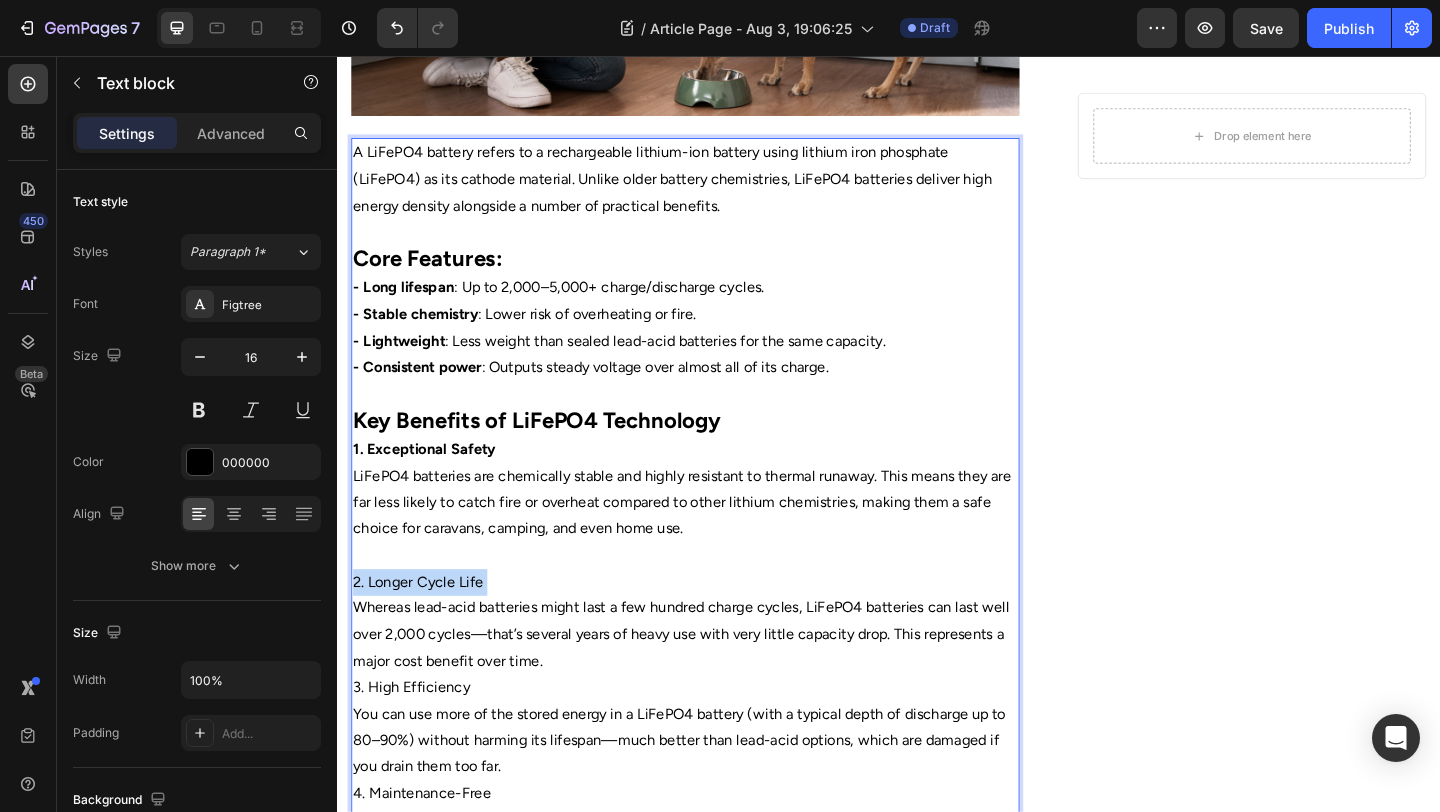 click on "2. Longer Cycle Life" at bounding box center [715, 628] 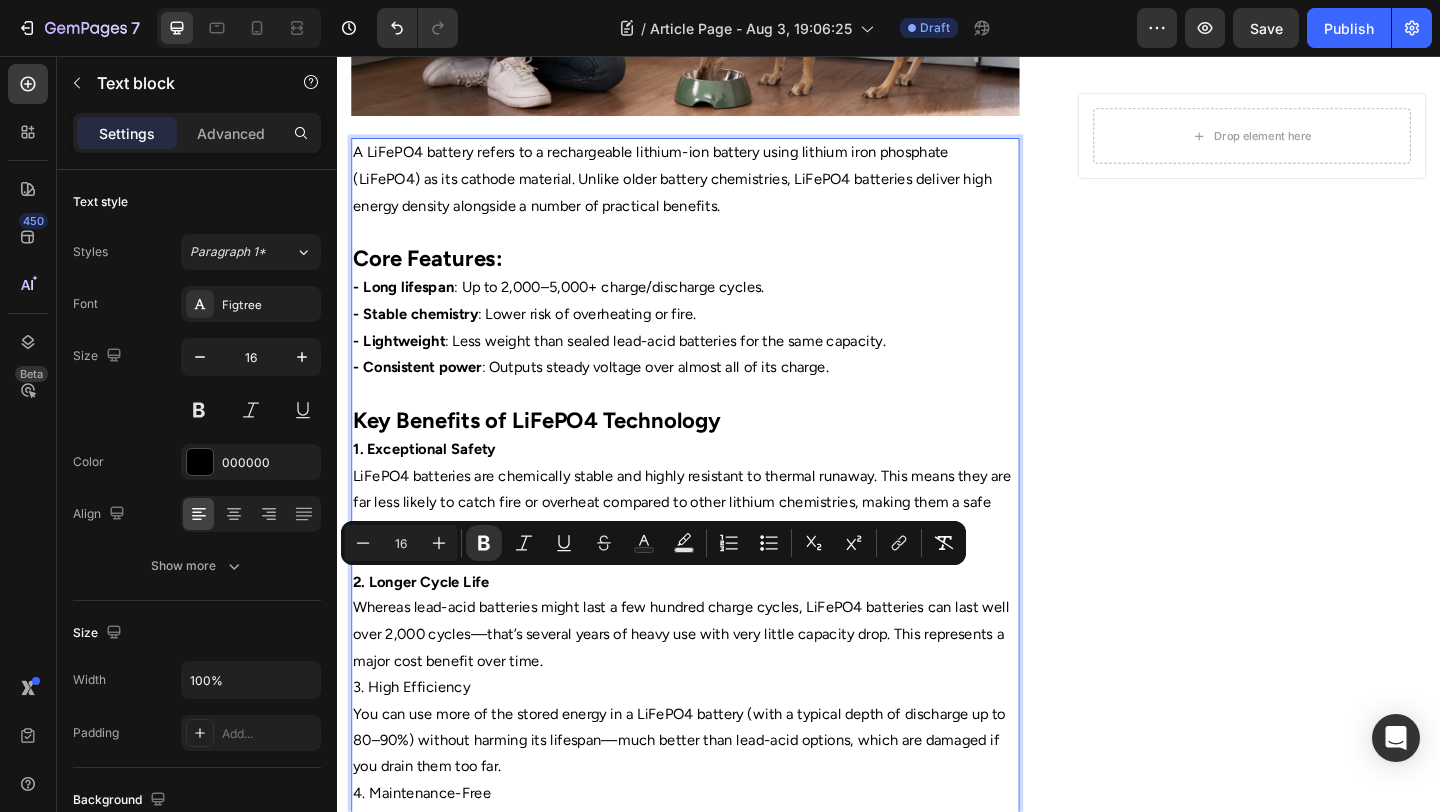 click on "Whereas lead-acid batteries might last a few hundred charge cycles, LiFePO4 batteries can last well over 2,000 cycles—that’s several years of heavy use with very little capacity drop. This represents a major cost benefit over time." at bounding box center (715, 685) 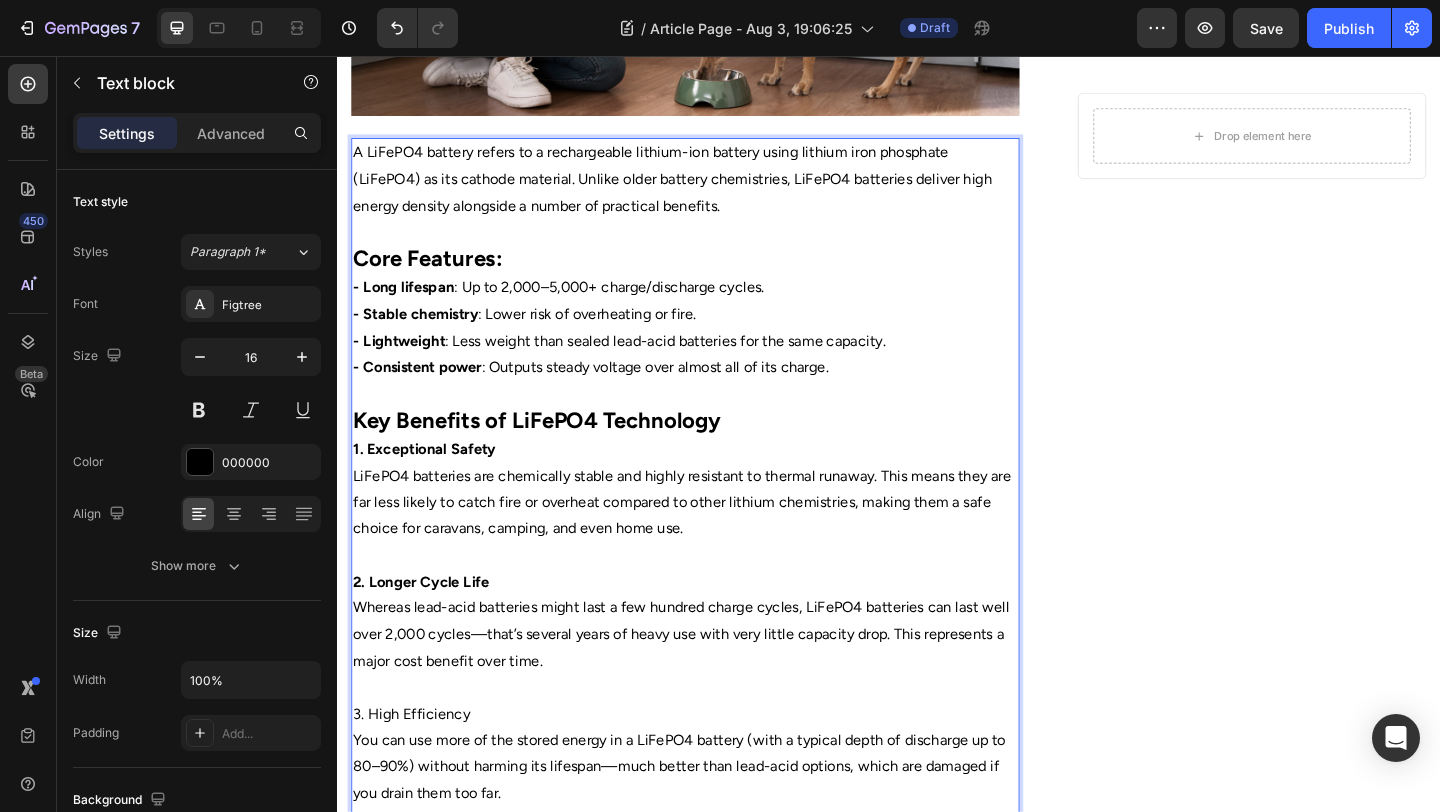 click on "3. High Efficiency" at bounding box center [715, 772] 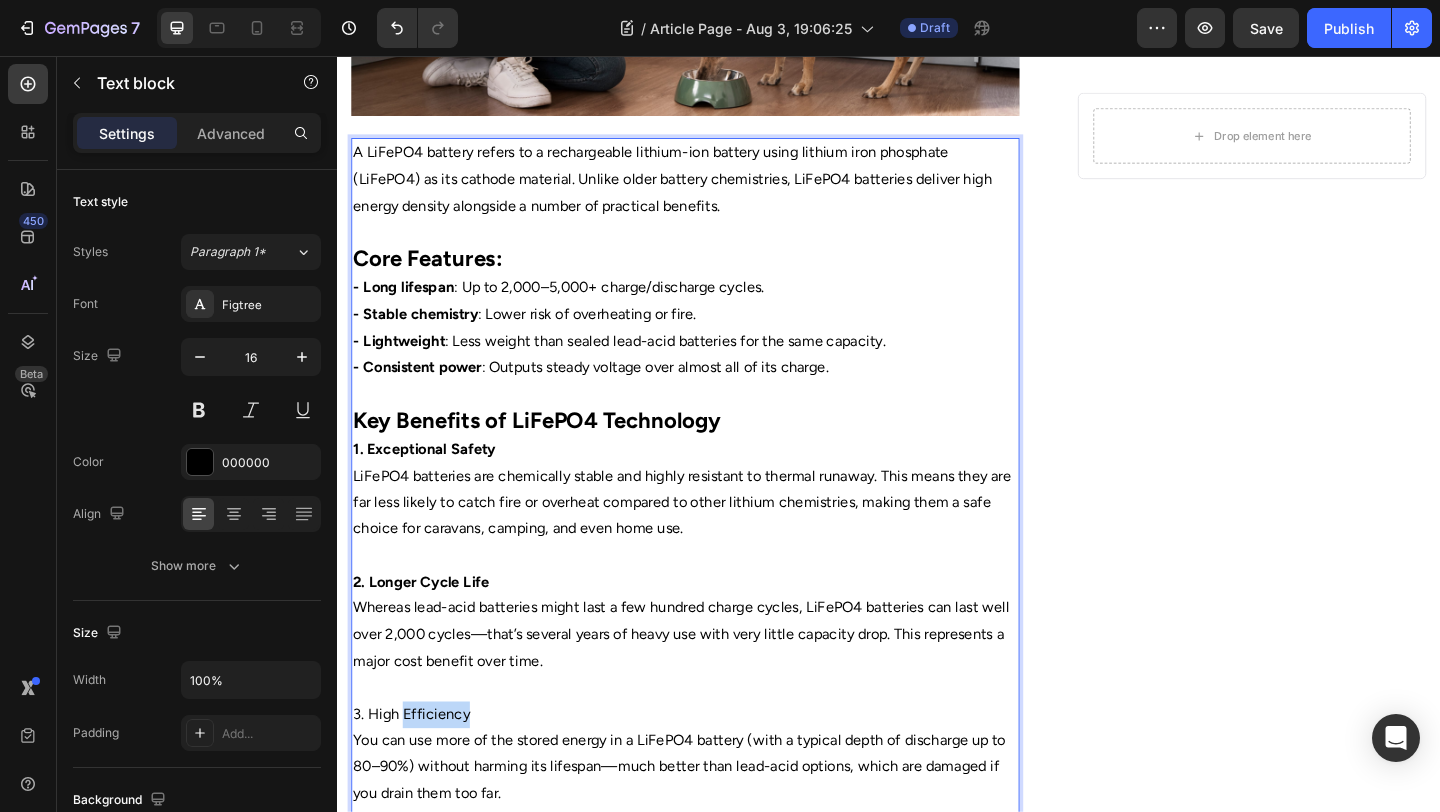 click on "3. High Efficiency" at bounding box center (715, 772) 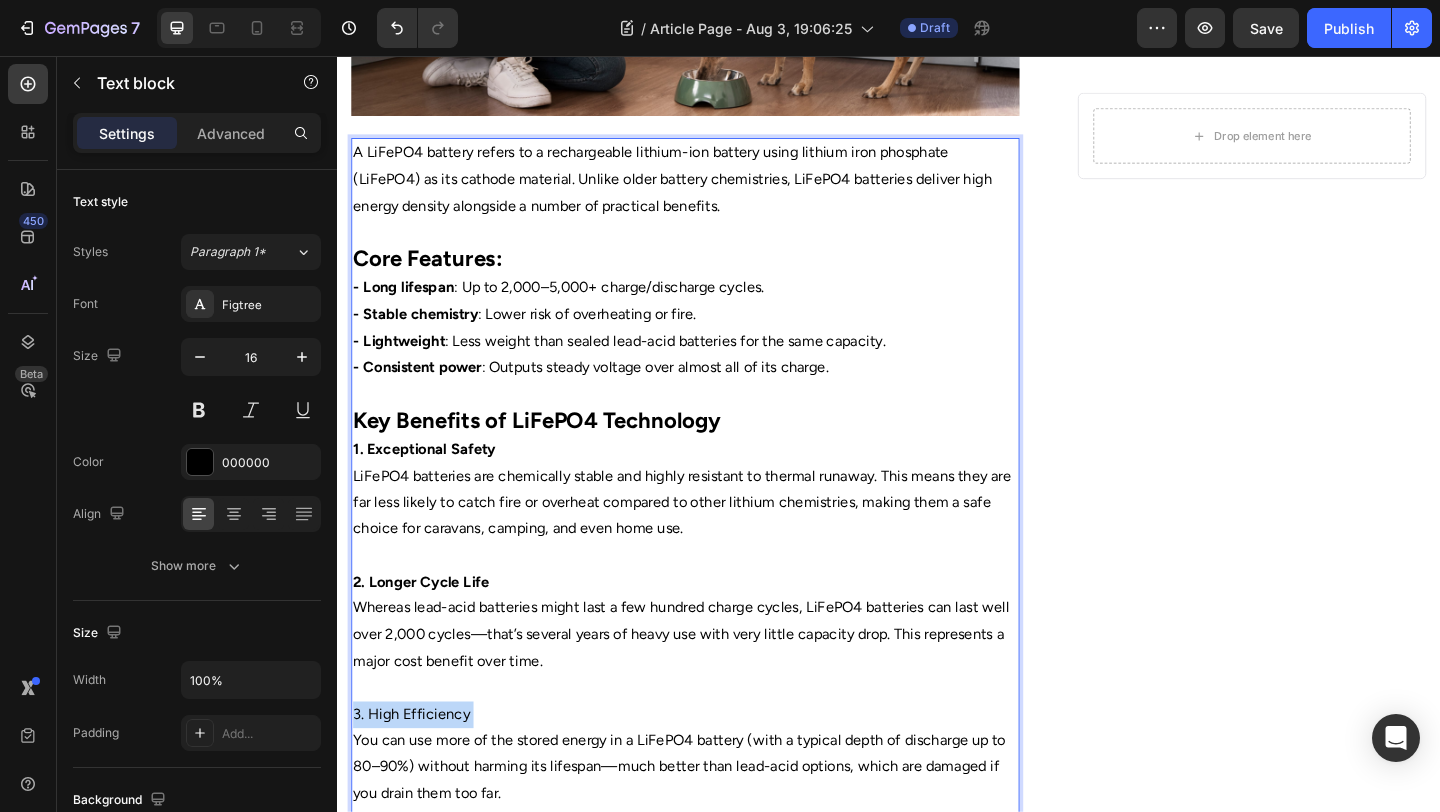 click on "3. High Efficiency" at bounding box center (715, 772) 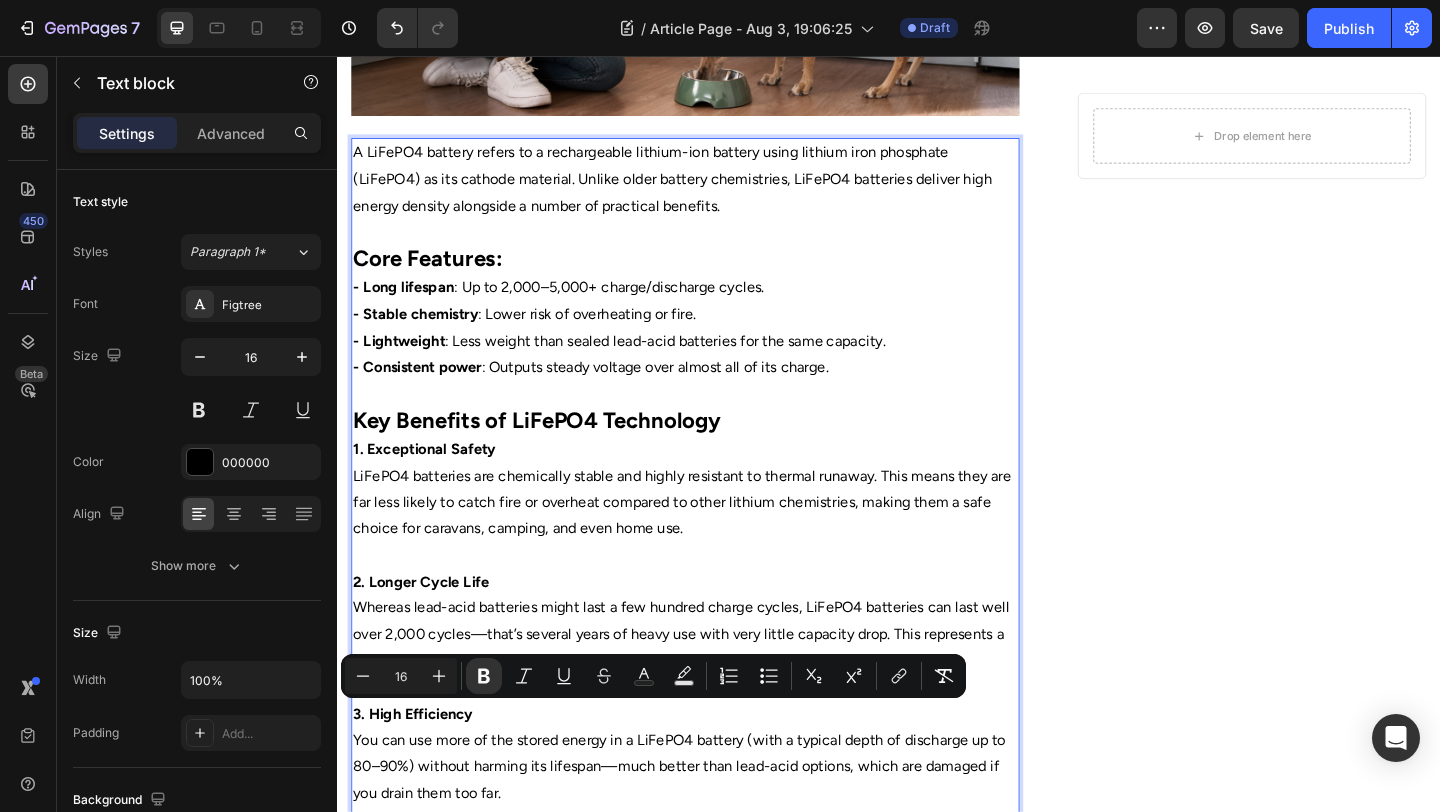 click on "You can use more of the stored energy in a LiFePO4 battery (with a typical depth of discharge up to 80–90%) without harming its lifespan—much better than lead-acid options, which are damaged if you drain them too far." at bounding box center (715, 829) 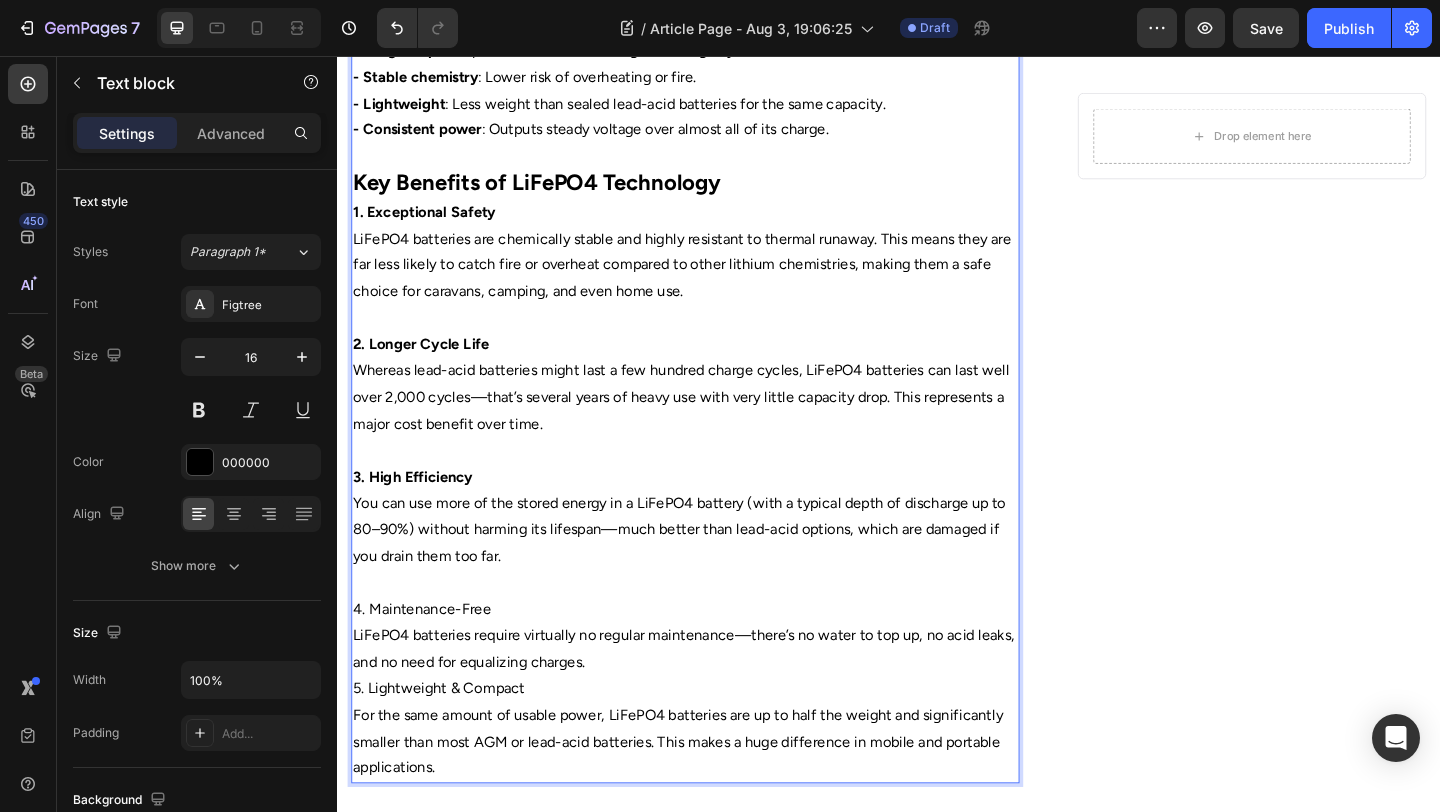 scroll, scrollTop: 854, scrollLeft: 0, axis: vertical 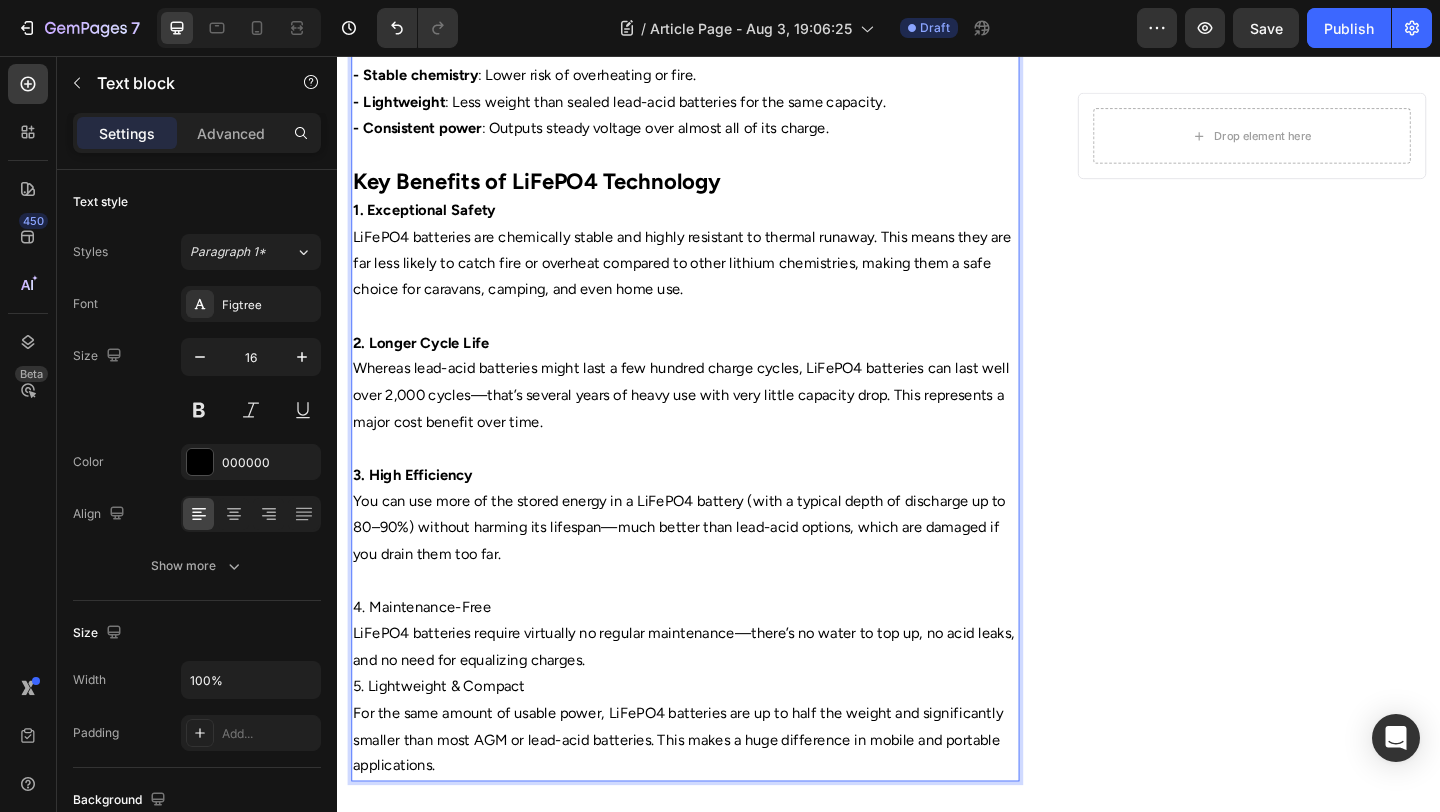 click on "4. Maintenance-Free" at bounding box center (715, 656) 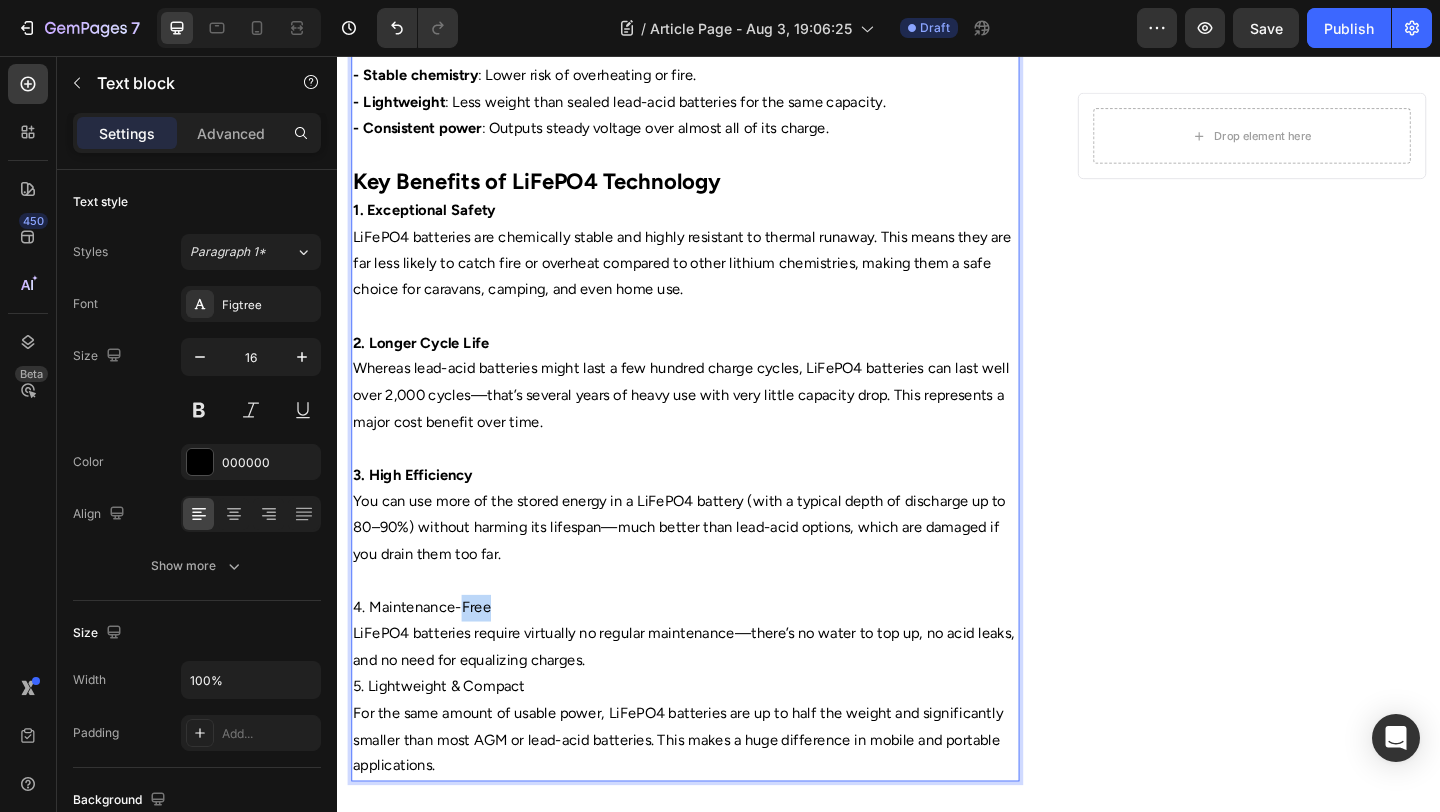 click on "4. Maintenance-Free" at bounding box center [715, 656] 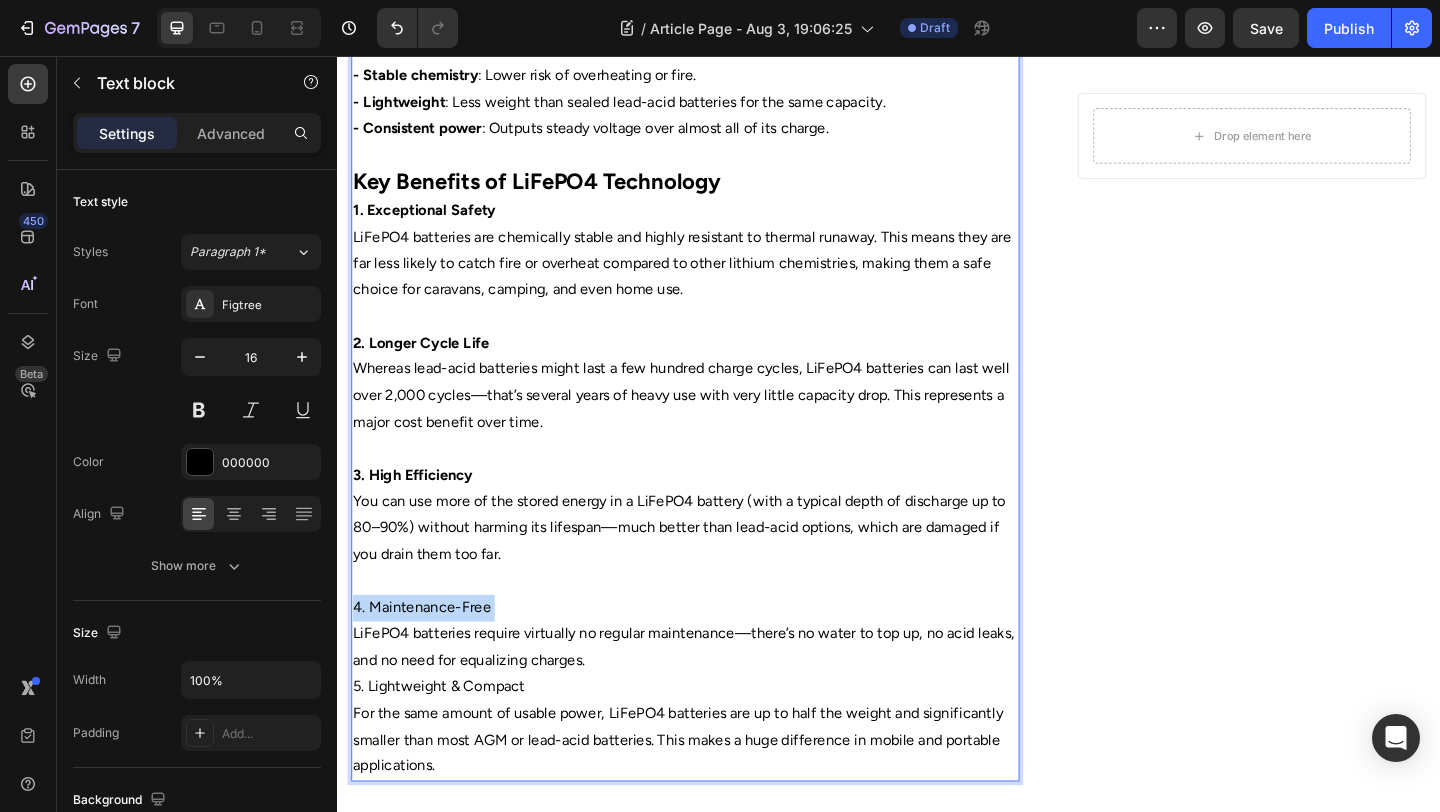 click on "4. Maintenance-Free" at bounding box center (715, 656) 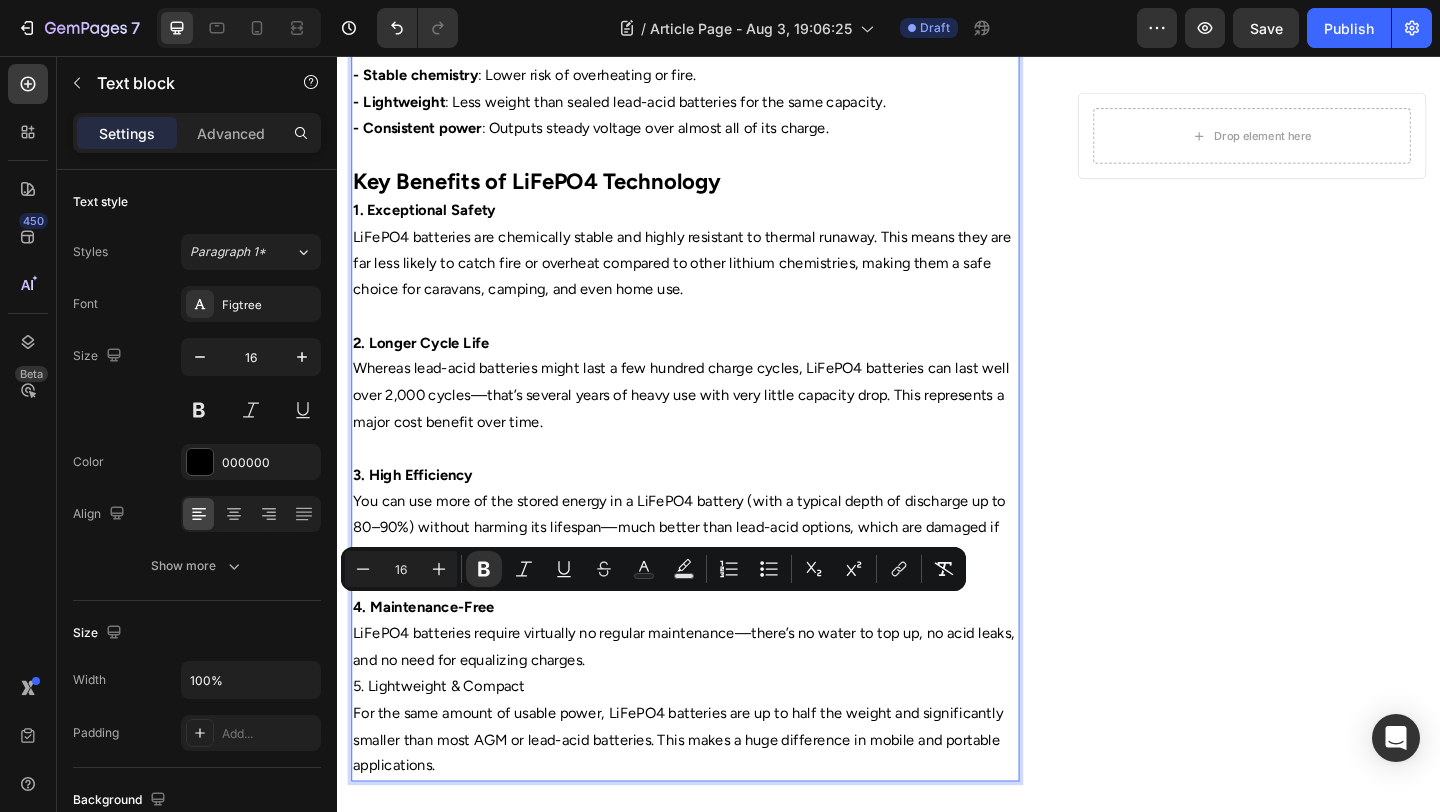 click on "5. Lightweight & Compact" at bounding box center (715, 742) 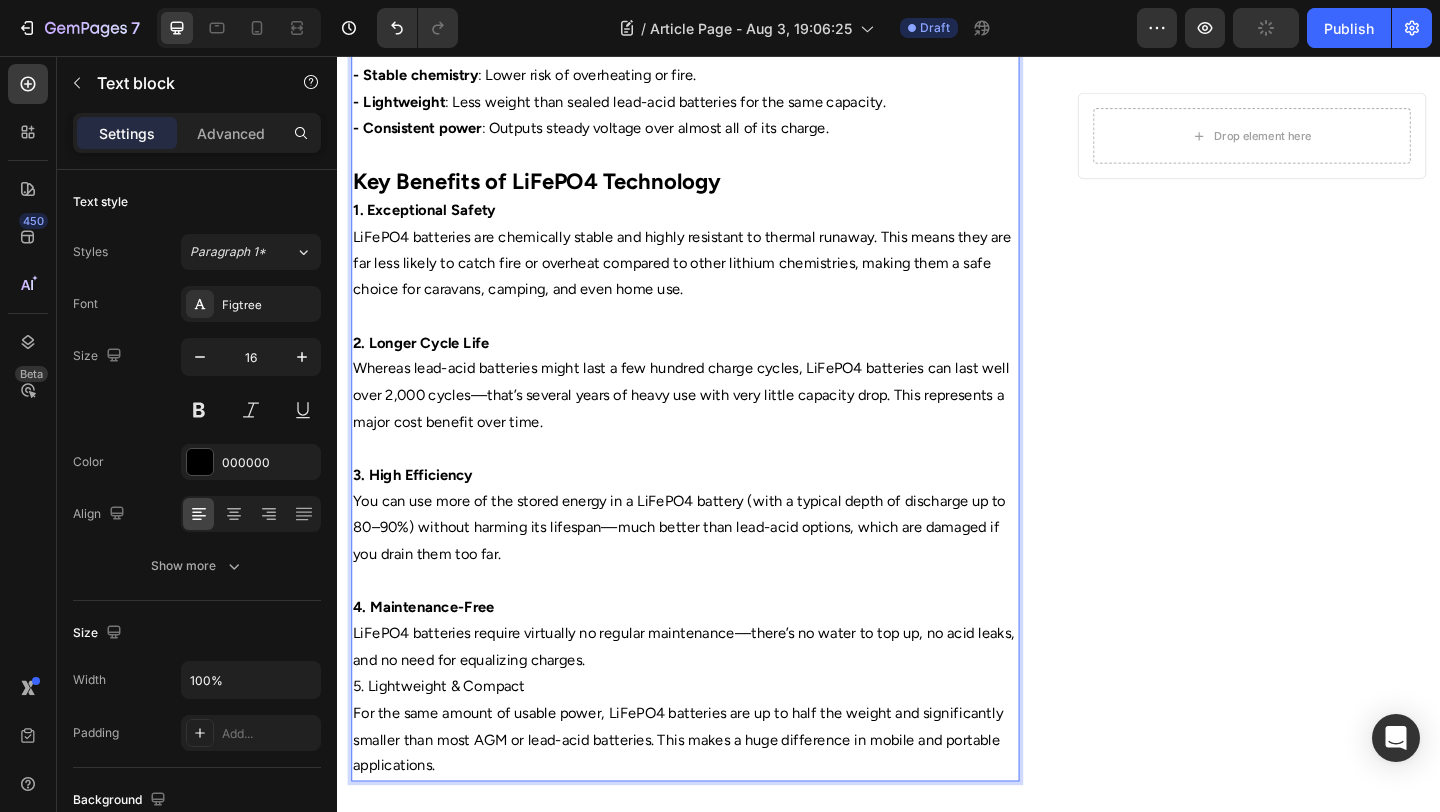 click on "LiFePO4 batteries require virtually no regular maintenance—there’s no water to top up, no acid leaks, and no need for equalizing charges." at bounding box center (715, 699) 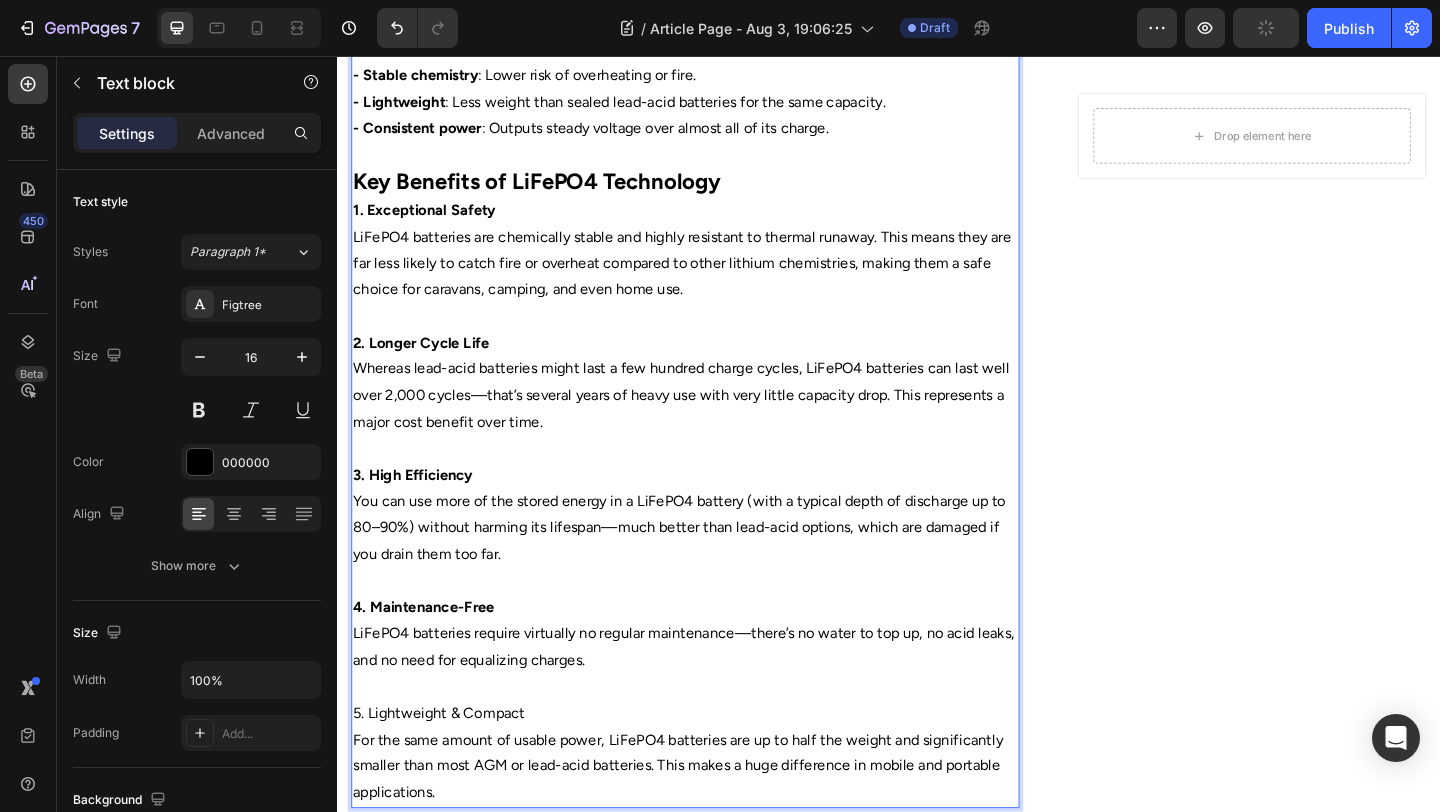 click on "For the same amount of usable power, LiFePO4 batteries are up to half the weight and significantly smaller than most AGM or lead-acid batteries. This makes a huge difference in mobile and portable applications." at bounding box center (715, 829) 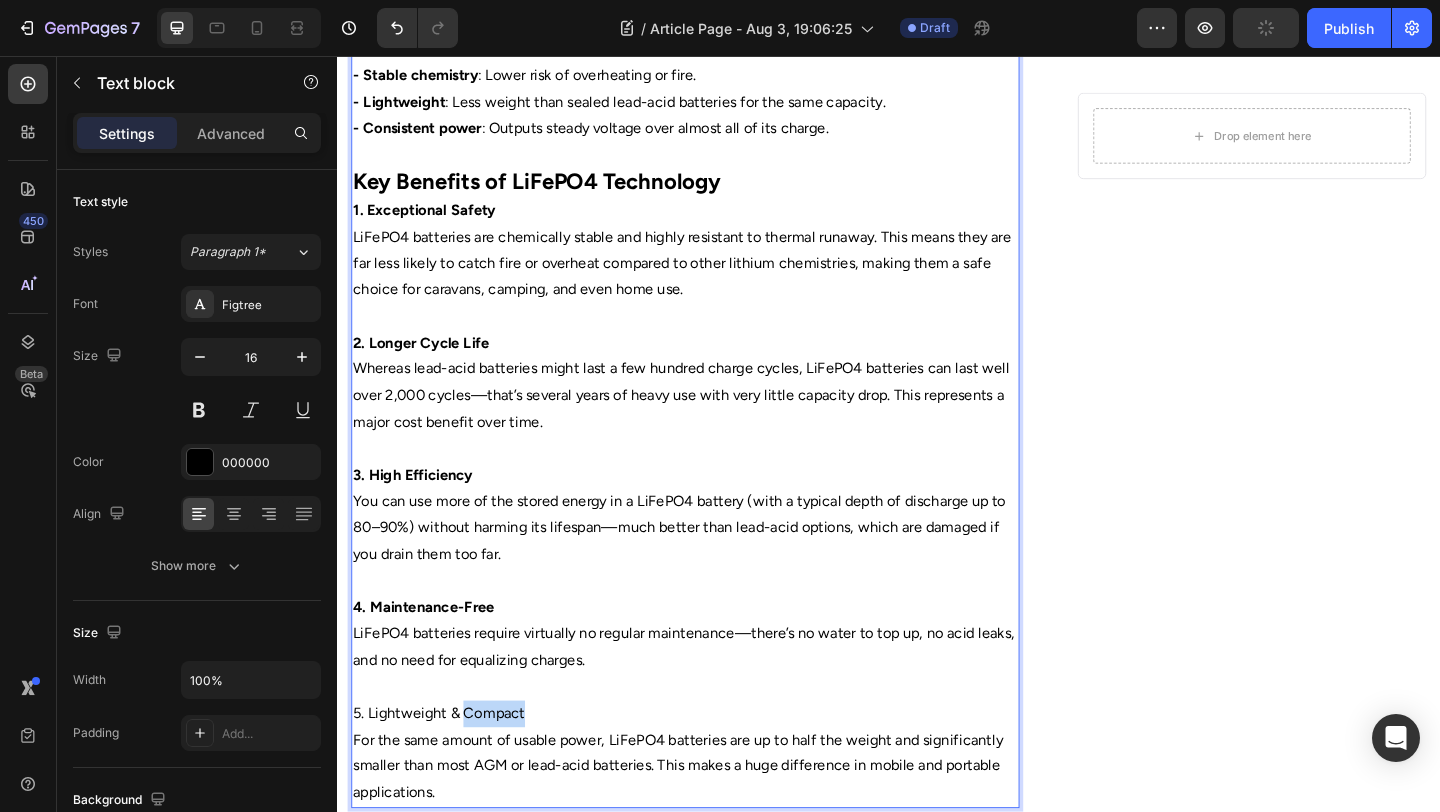 click on "5. Lightweight & Compact" at bounding box center [715, 771] 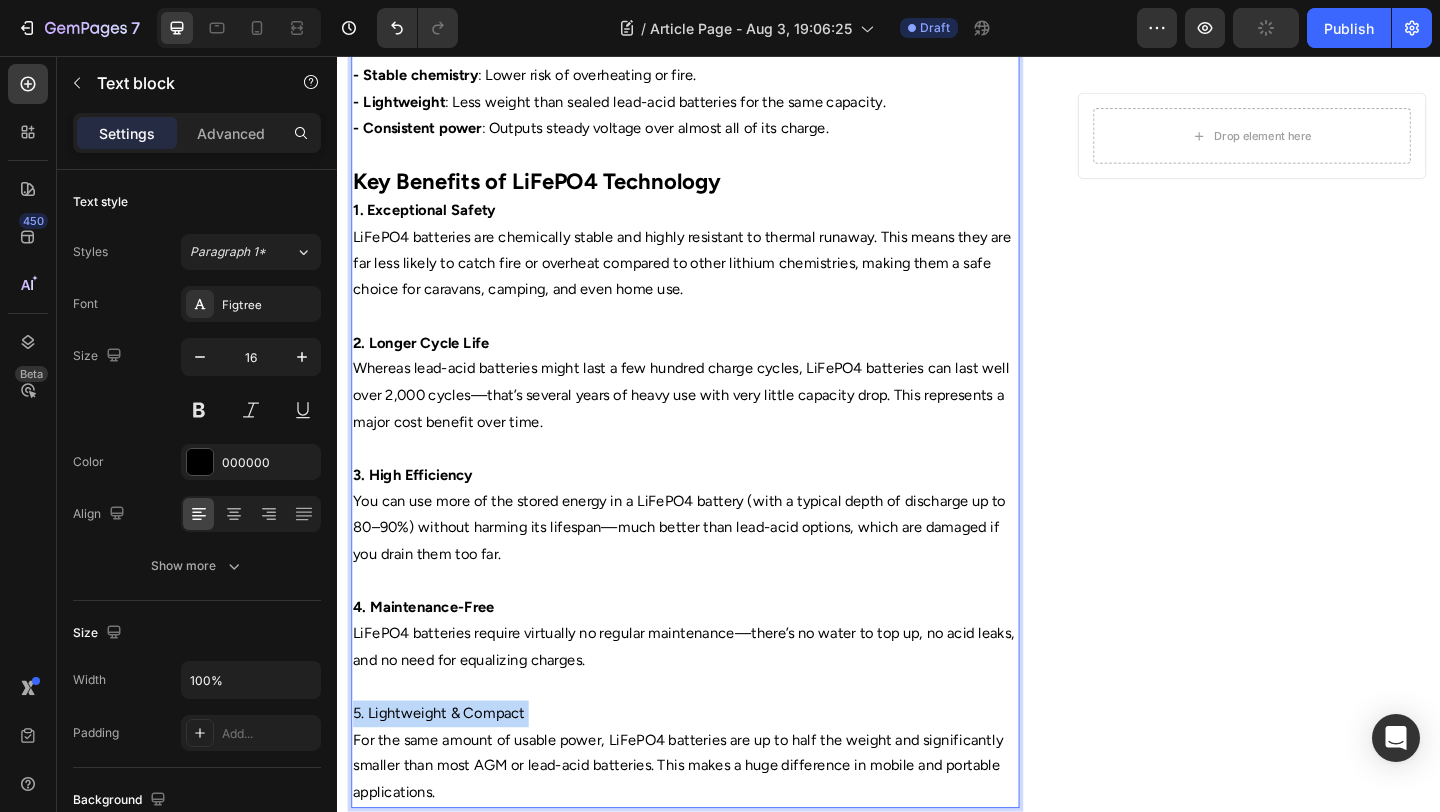 click on "5. Lightweight & Compact" at bounding box center [715, 771] 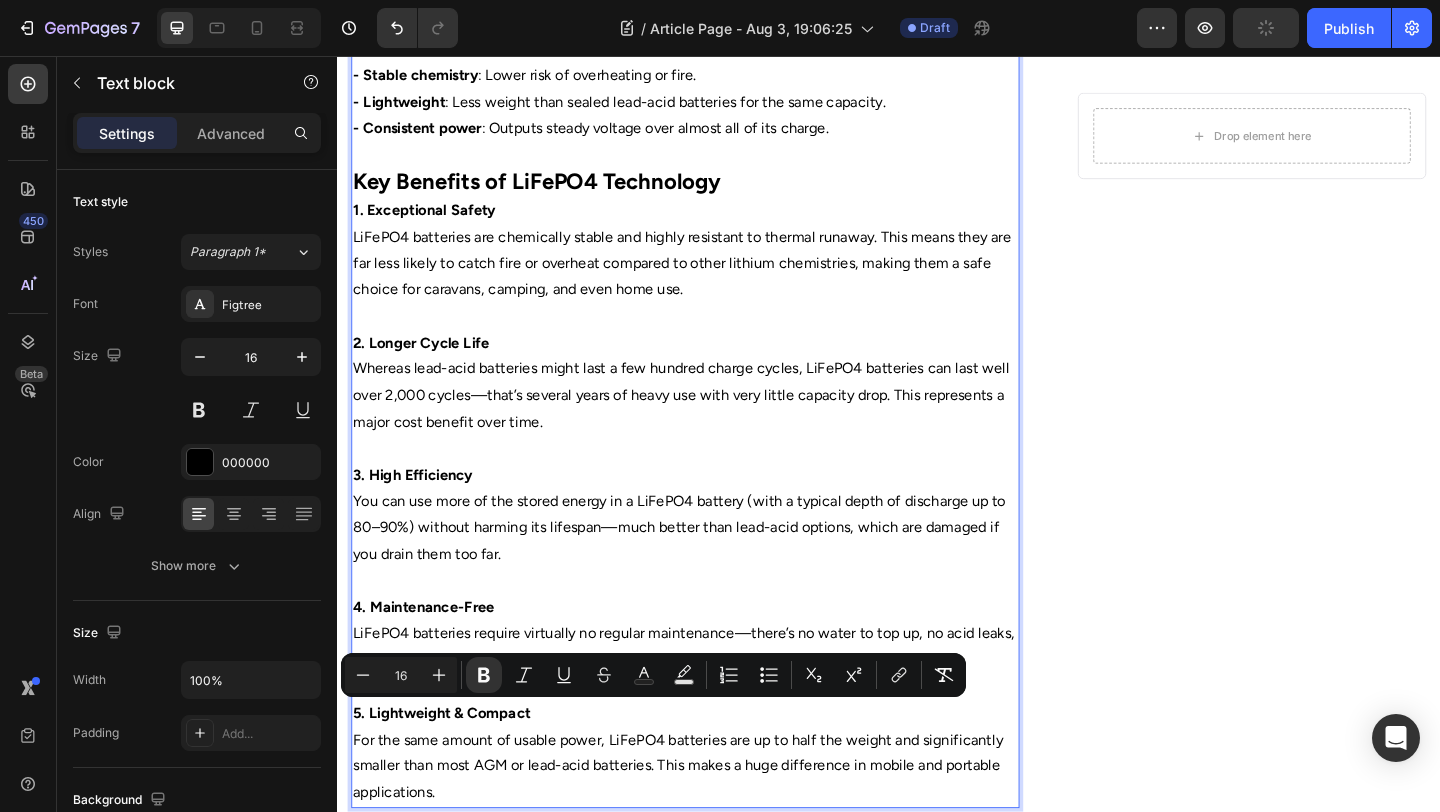 click on "1. Exceptional Safety" at bounding box center (715, 224) 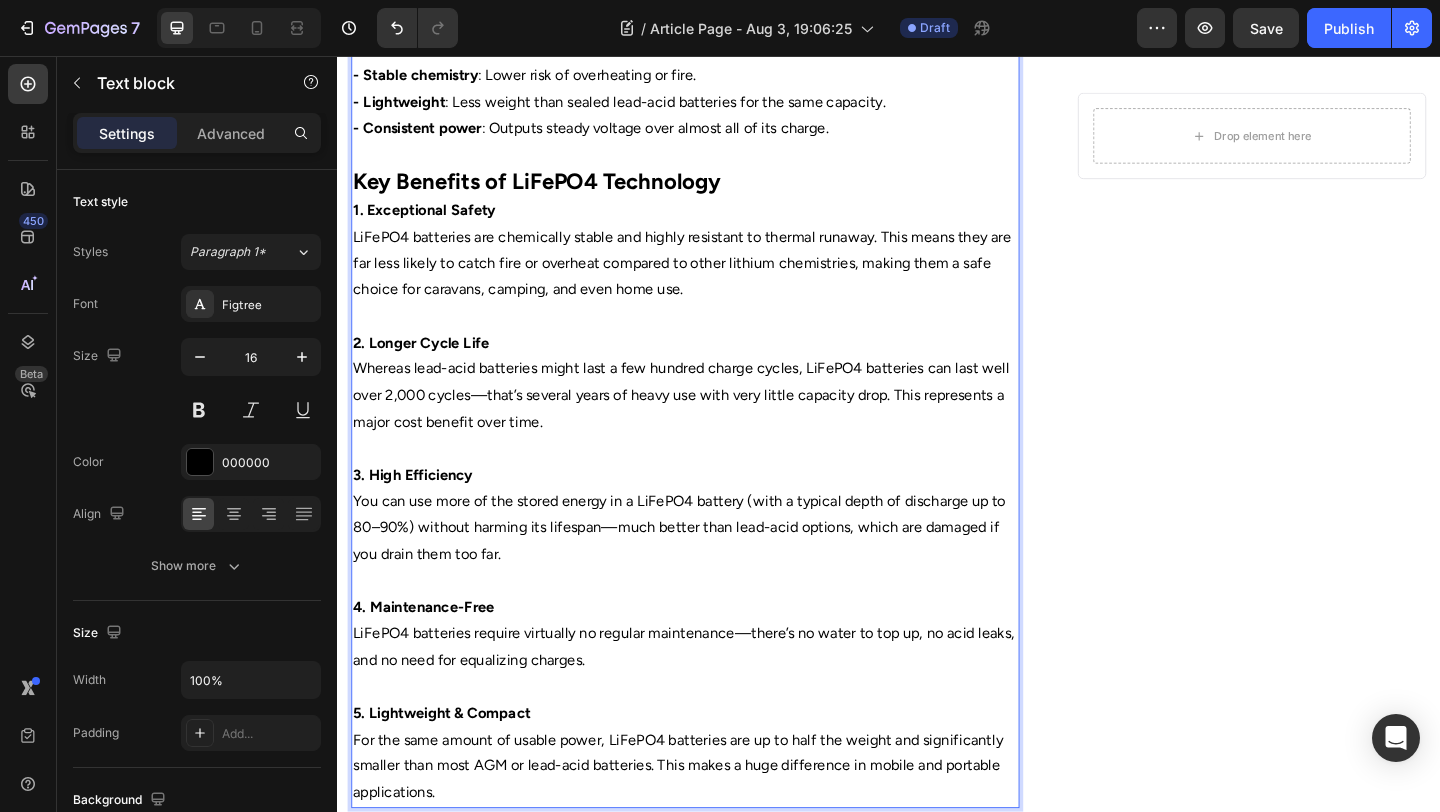 click on "1. Exceptional Safety" at bounding box center [431, 223] 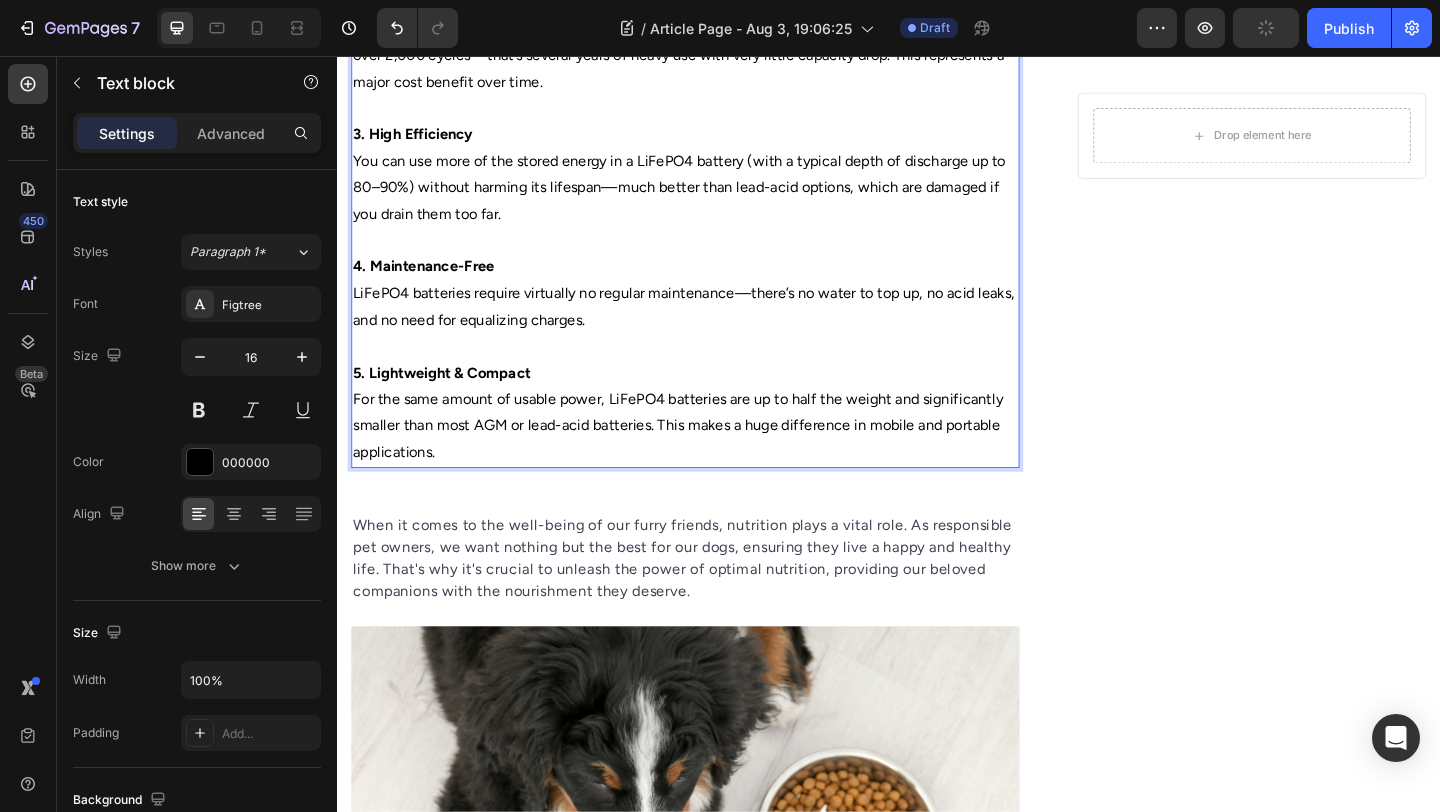 scroll, scrollTop: 1239, scrollLeft: 0, axis: vertical 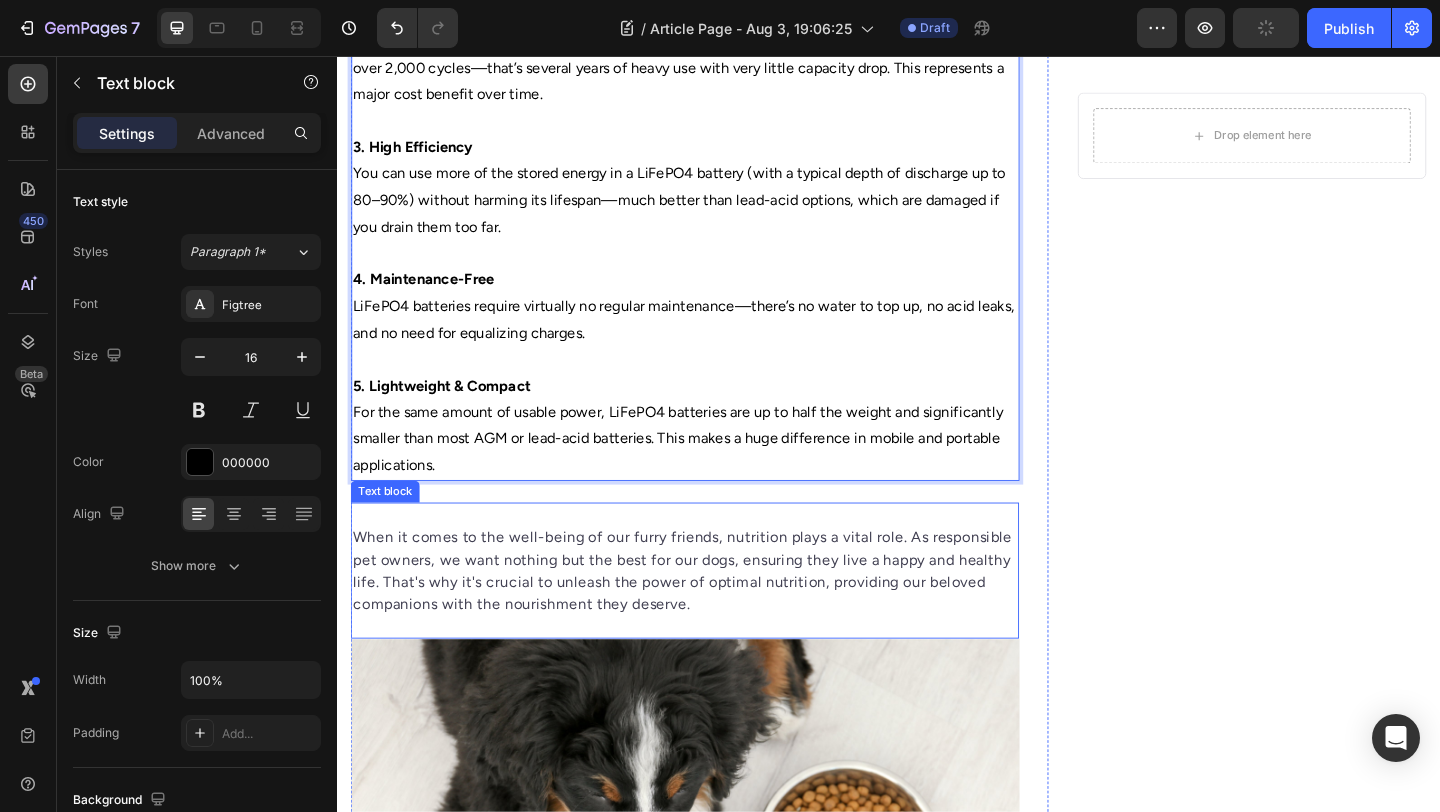 click on "When it comes to the well-being of our furry friends, nutrition plays a vital role. As responsible pet owners, we want nothing but the best for our dogs, ensuring they live a happy and healthy life. That's why it's crucial to unleash the power of optimal nutrition, providing our beloved companions with the nourishment they deserve." at bounding box center (715, 616) 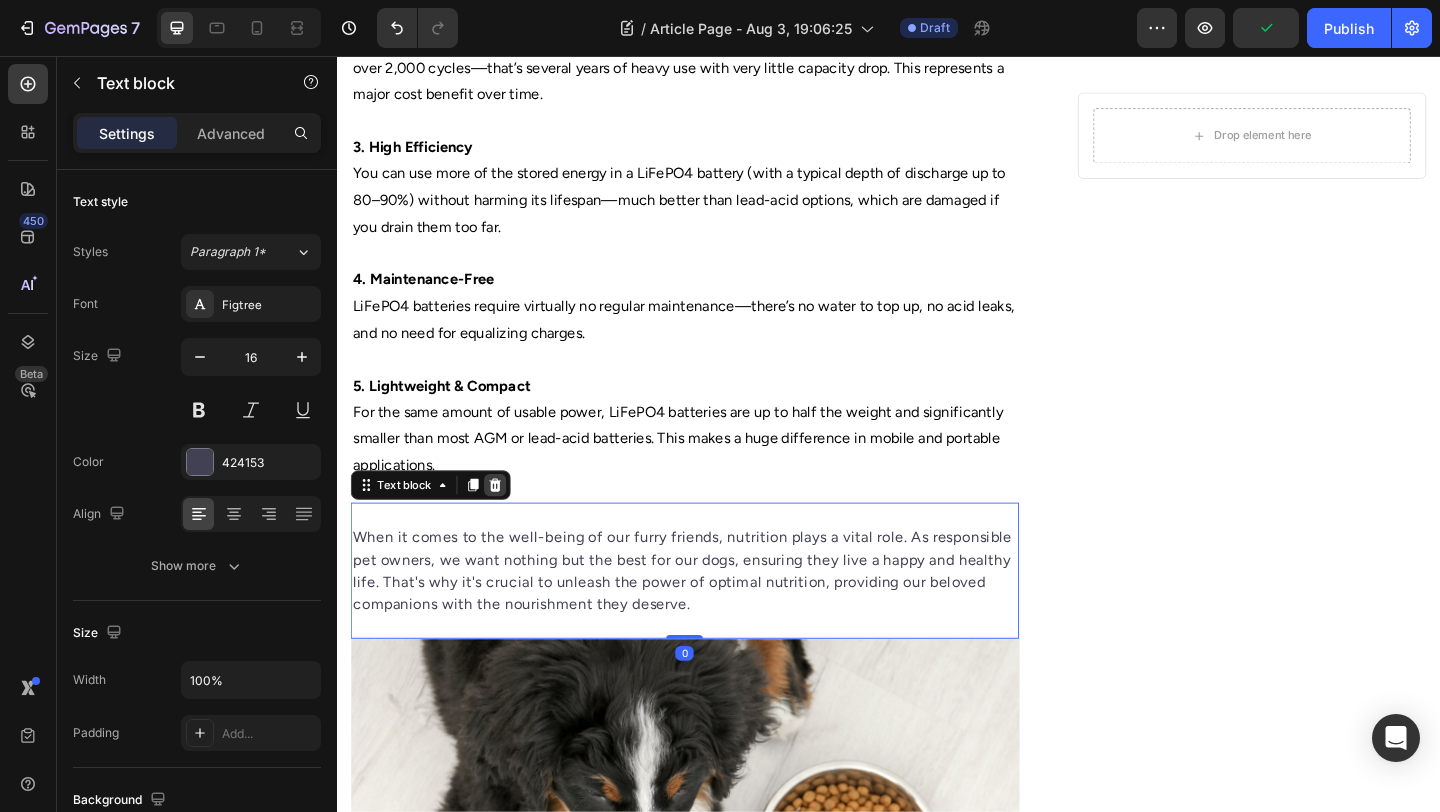click 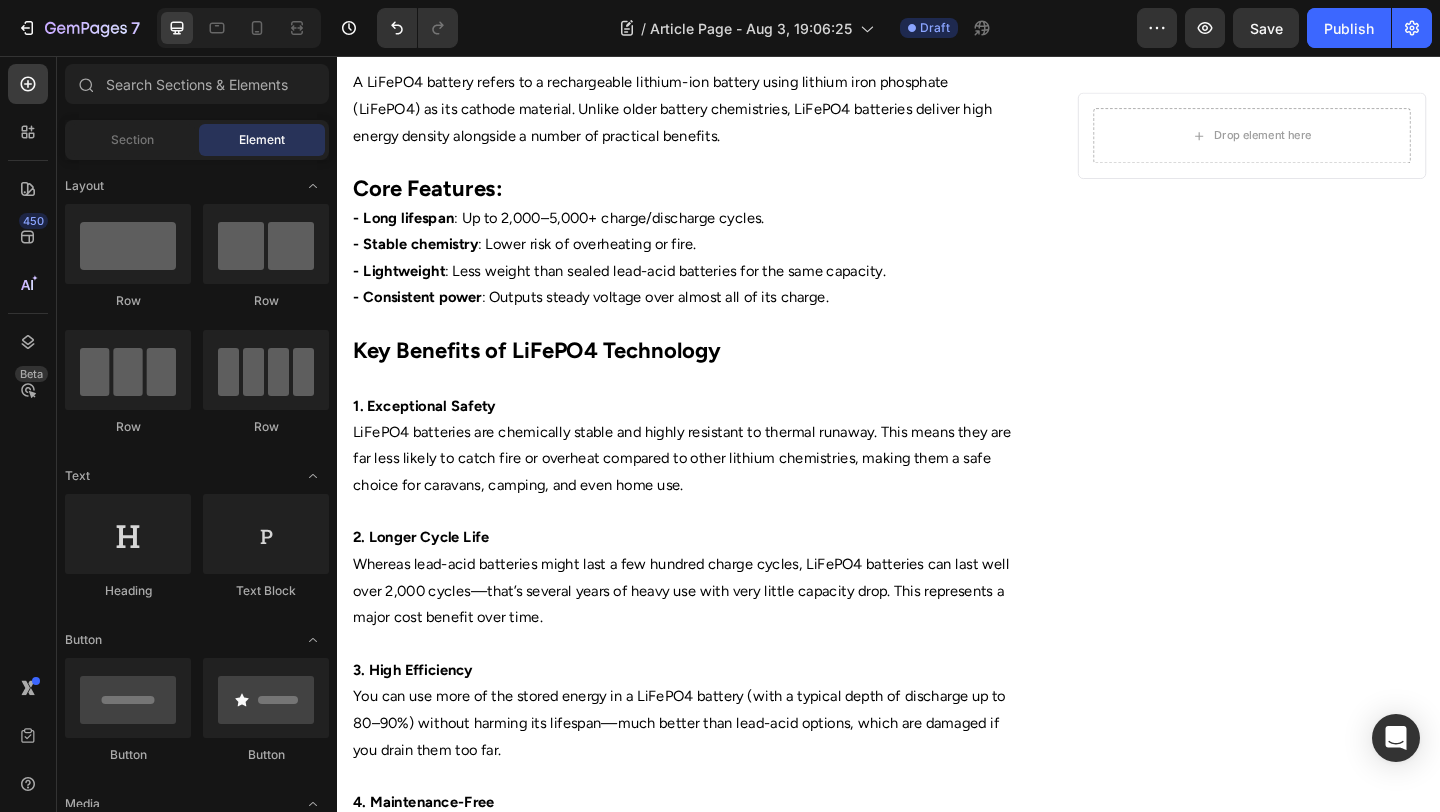 scroll, scrollTop: 686, scrollLeft: 0, axis: vertical 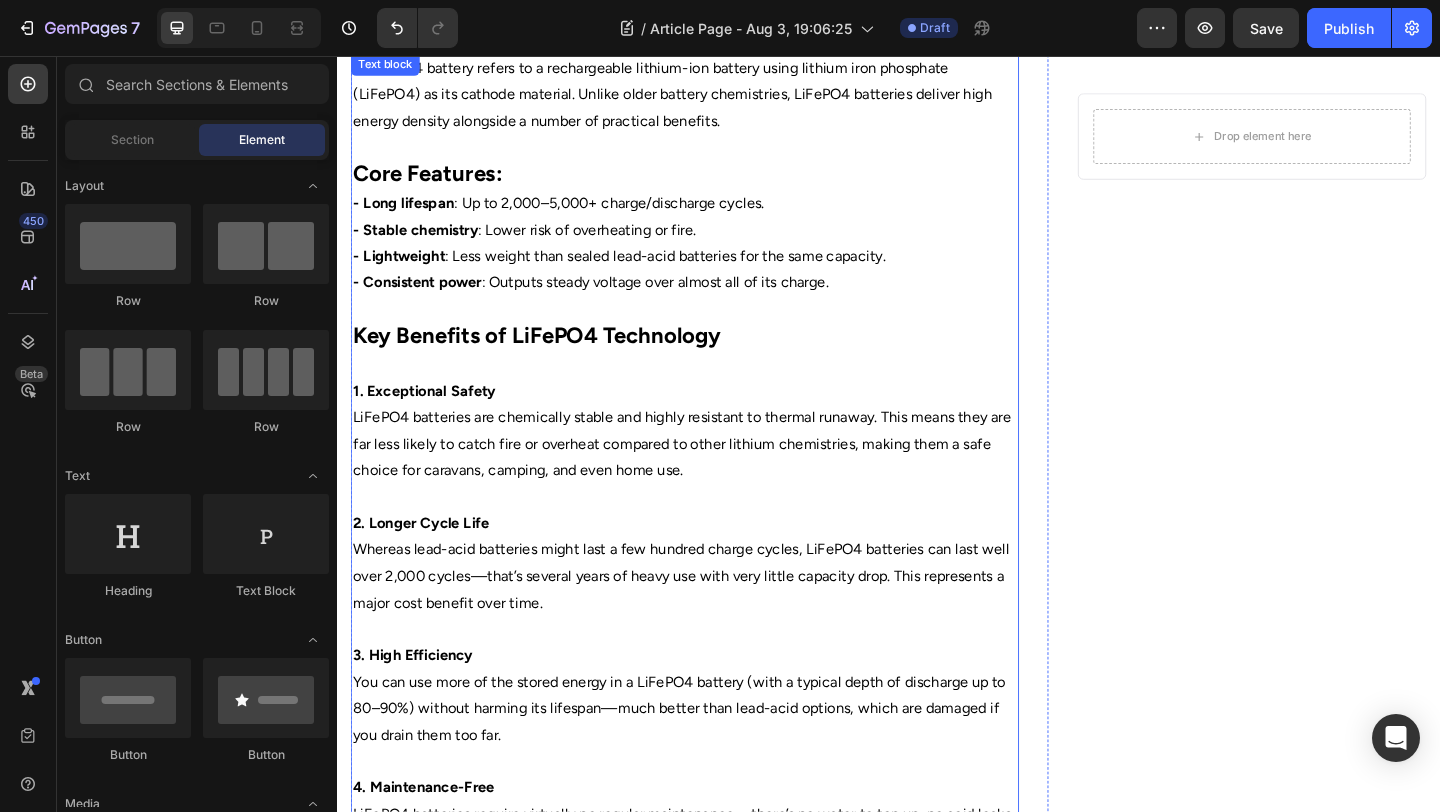click on "Whereas lead-acid batteries might last a few hundred charge cycles, LiFePO4 batteries can last well over 2,000 cycles—that’s several years of heavy use with very little capacity drop. This represents a major cost benefit over time." at bounding box center [715, 622] 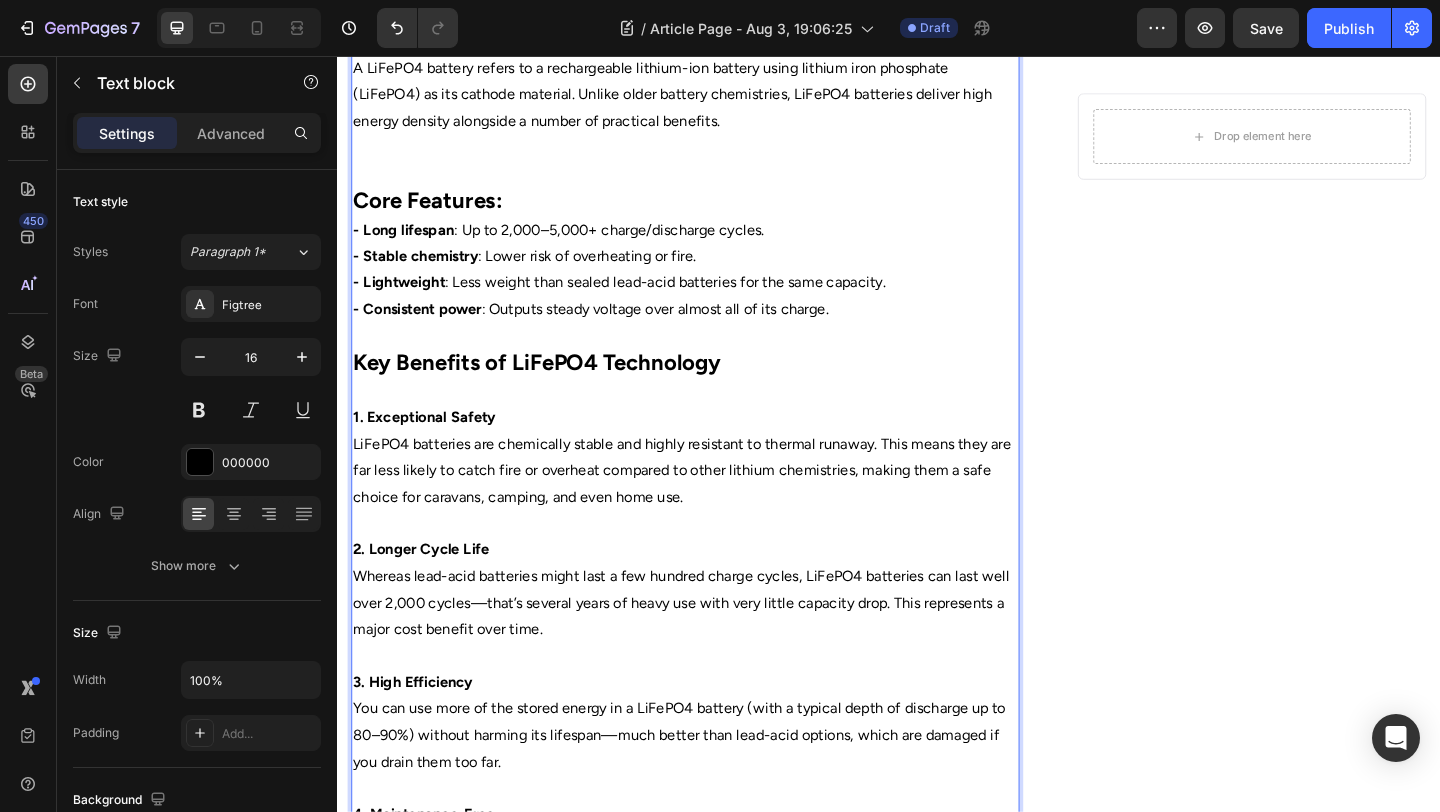 click on "Whereas lead-acid batteries might last a few hundred charge cycles, LiFePO4 batteries can last well over 2,000 cycles—that’s several years of heavy use with very little capacity drop. This represents a major cost benefit over time." at bounding box center [715, 651] 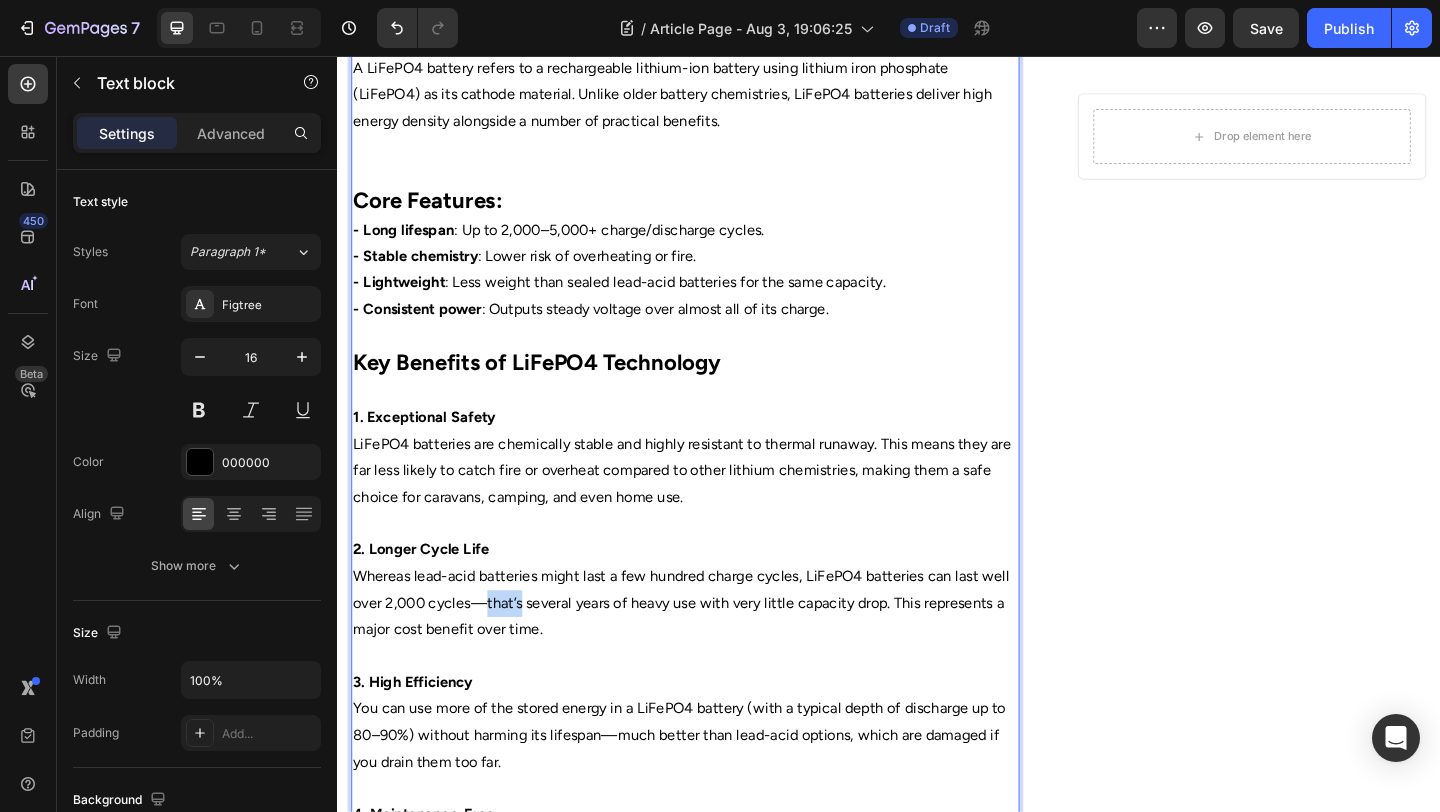 click on "Whereas lead-acid batteries might last a few hundred charge cycles, LiFePO4 batteries can last well over 2,000 cycles—that’s several years of heavy use with very little capacity drop. This represents a major cost benefit over time." at bounding box center (715, 651) 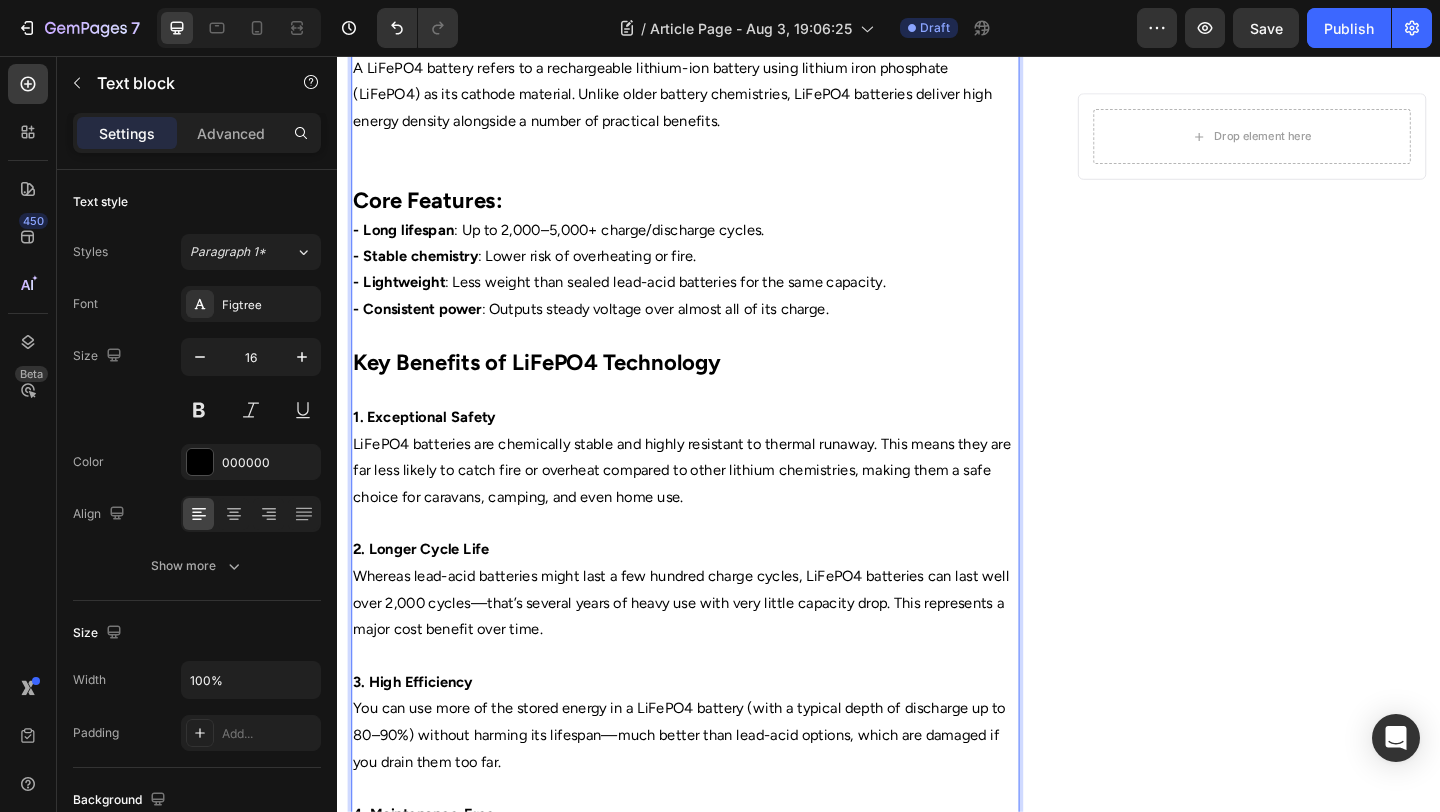 click on "A LiFePO4 battery refers to a rechargeable lithium-ion battery using lithium iron phosphate (LiFePO4) as its cathode material. Unlike older battery chemistries, LiFePO4 batteries deliver high energy density alongside a number of practical benefits." at bounding box center (715, 127) 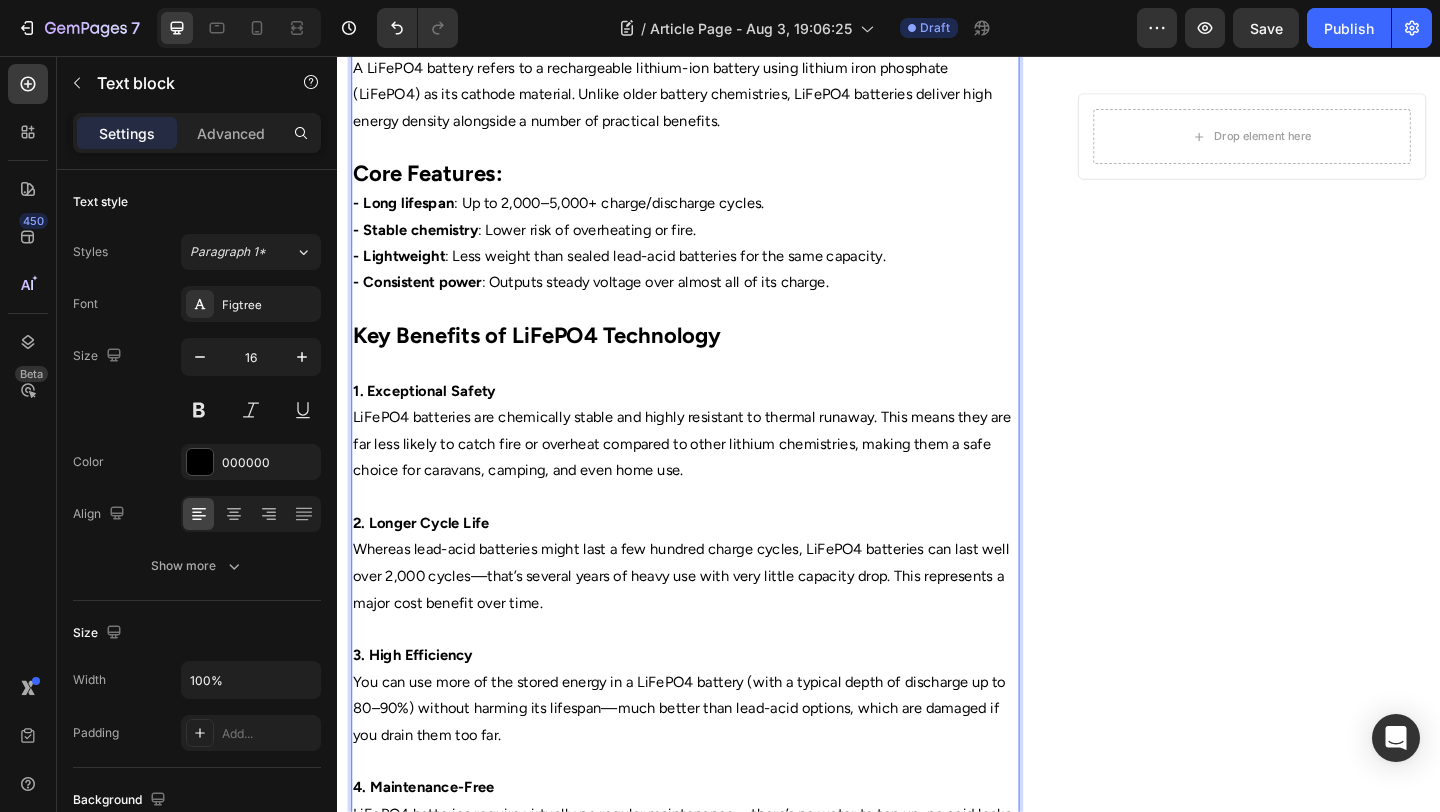 click on "A LiFePO4 battery refers to a rechargeable lithium-ion battery using lithium iron phosphate (LiFePO4) as its cathode material. Unlike older battery chemistries, LiFePO4 batteries deliver high energy density alongside a number of practical benefits." at bounding box center [715, 112] 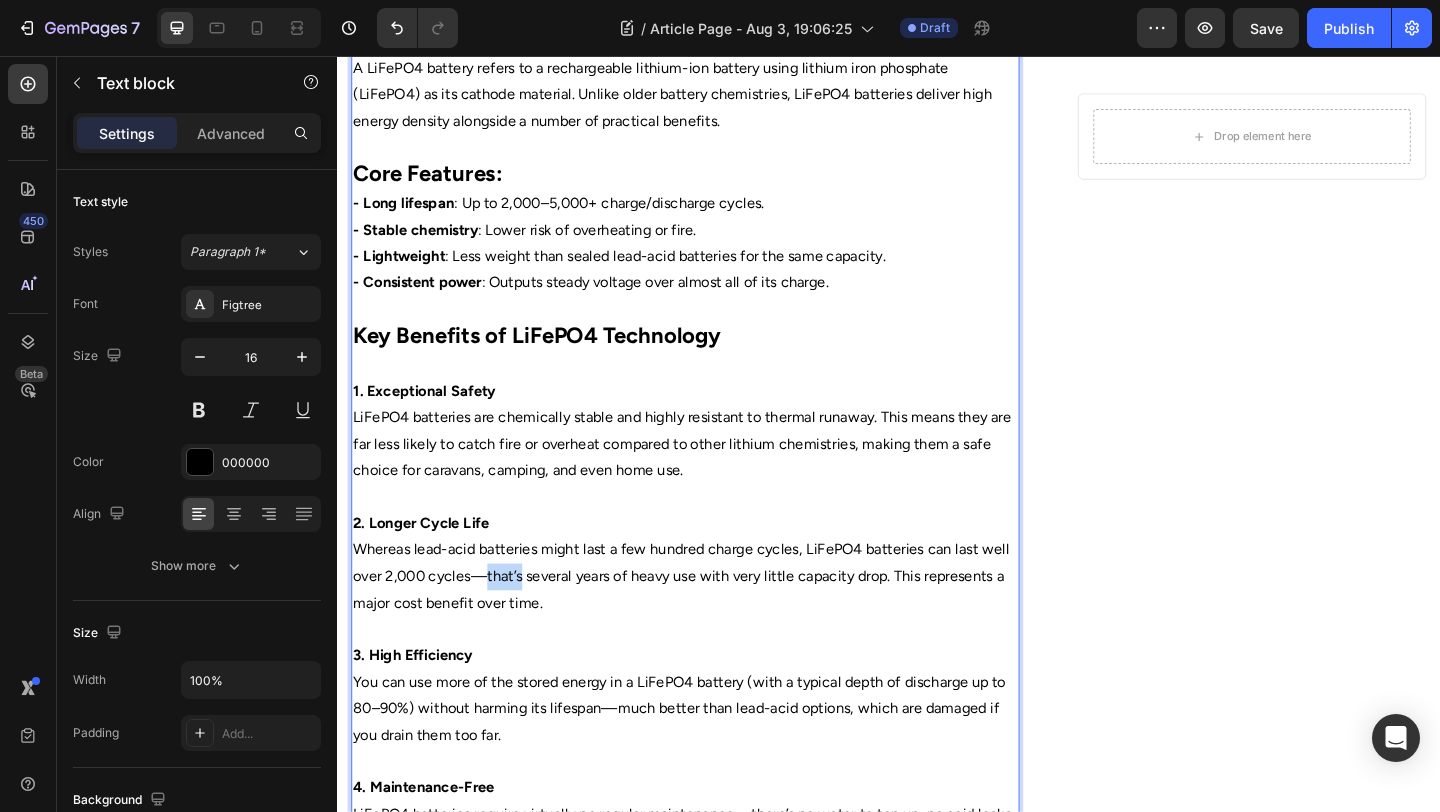 click on "Whereas lead-acid batteries might last a few hundred charge cycles, LiFePO4 batteries can last well over 2,000 cycles—that’s several years of heavy use with very little capacity drop. This represents a major cost benefit over time." at bounding box center (715, 622) 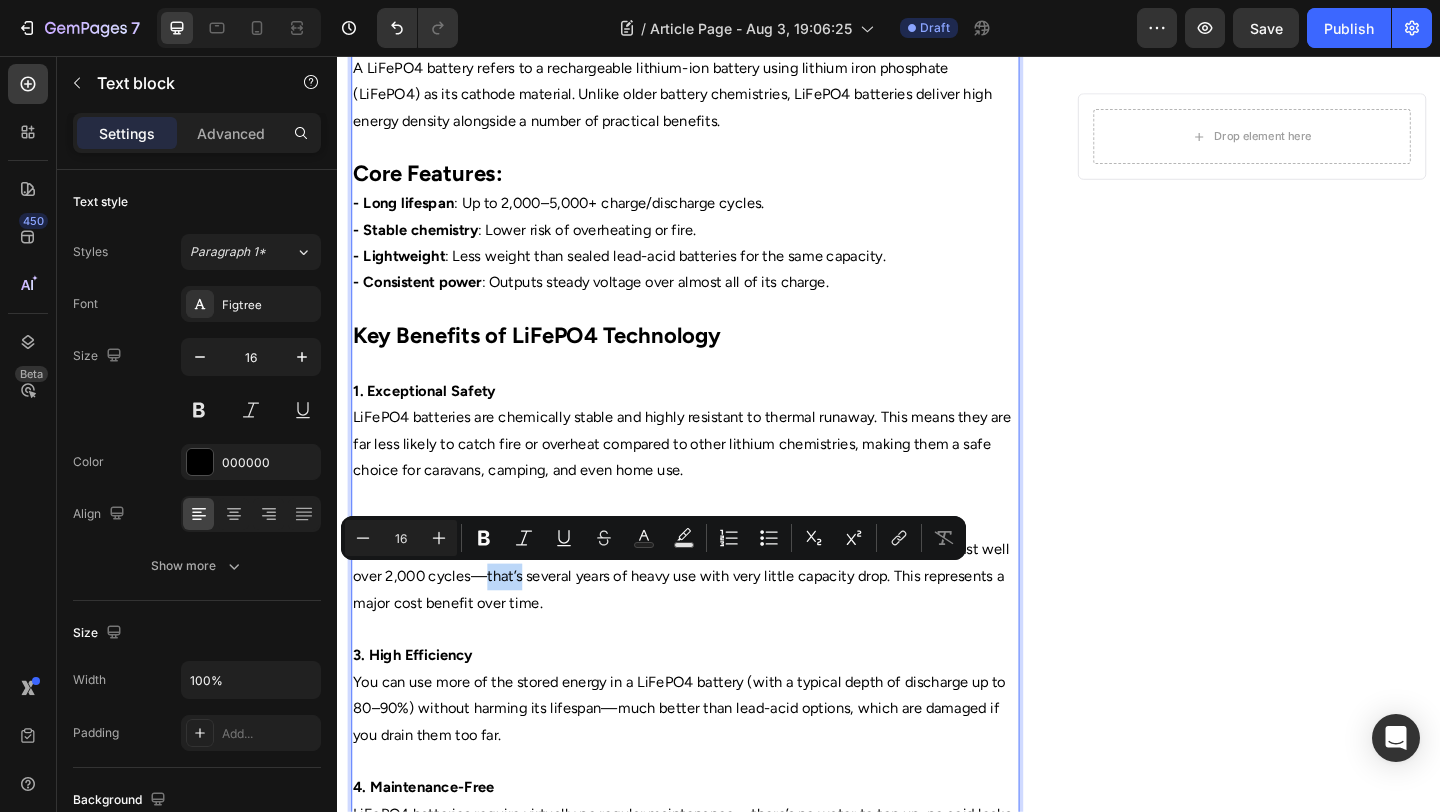 click on "Whereas lead-acid batteries might last a few hundred charge cycles, LiFePO4 batteries can last well over 2,000 cycles—that’s several years of heavy use with very little capacity drop. This represents a major cost benefit over time." at bounding box center (715, 622) 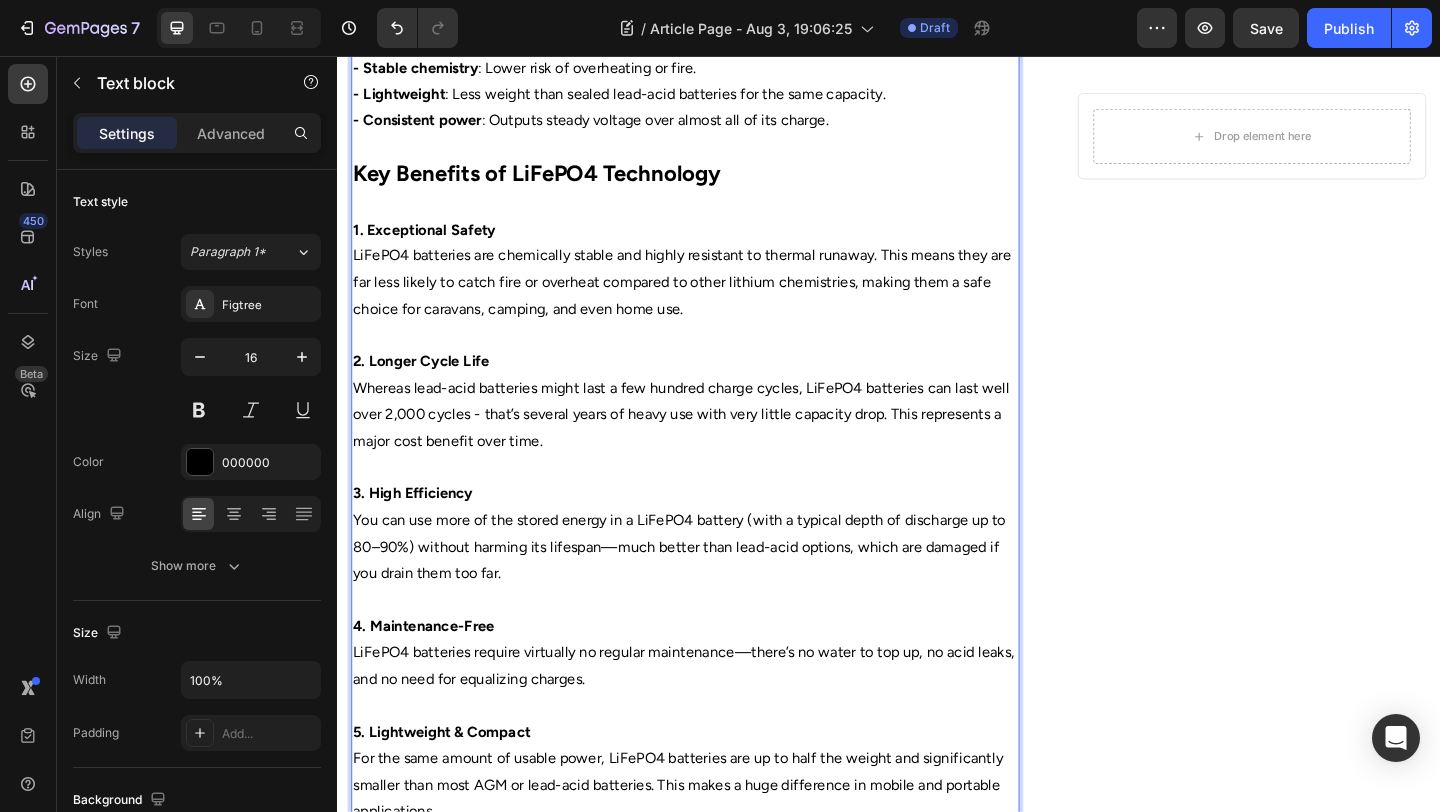 scroll, scrollTop: 876, scrollLeft: 0, axis: vertical 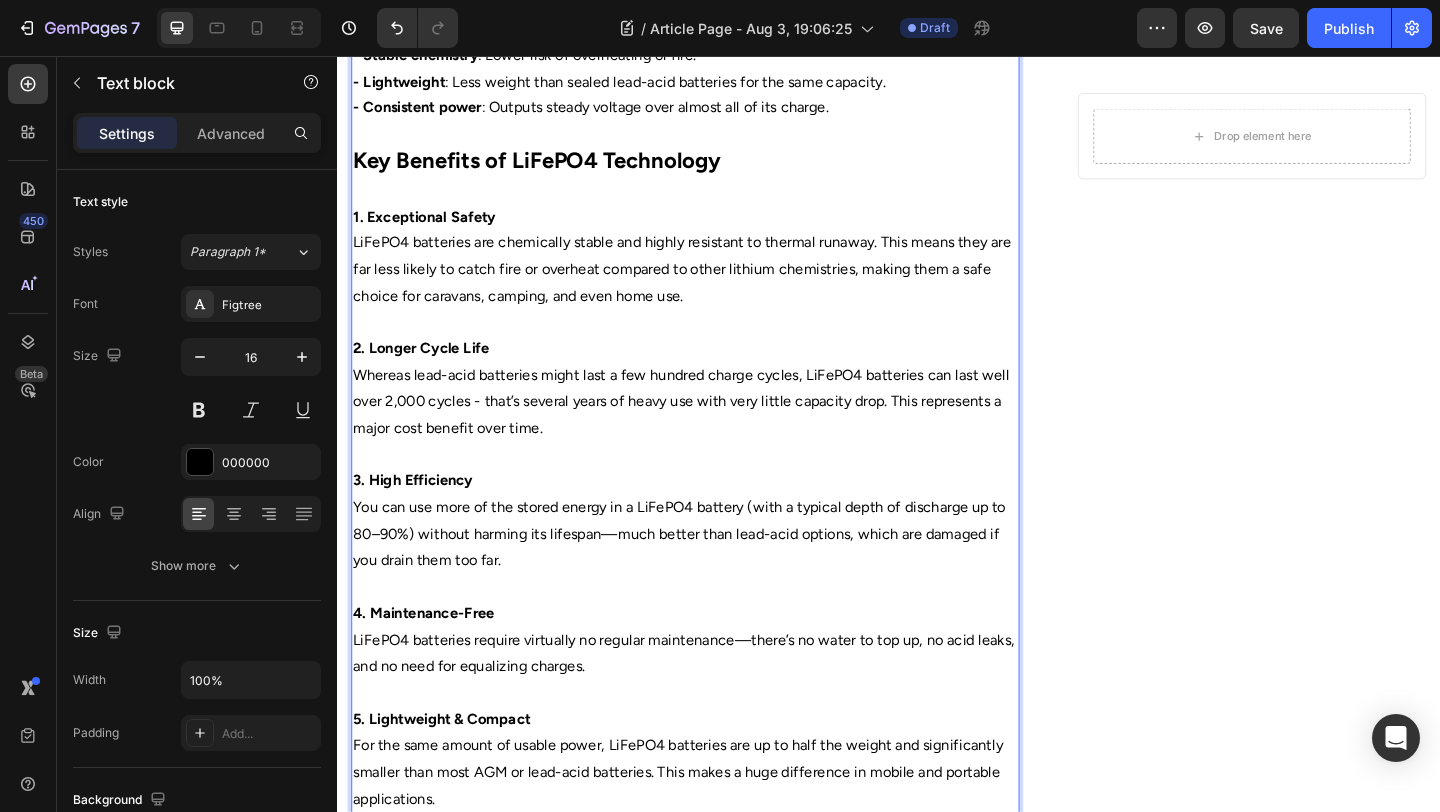 click on "You can use more of the stored energy in a LiFePO4 battery (with a typical depth of discharge up to 80–90%) without harming its lifespan—much better than lead-acid options, which are damaged if you drain them too far." at bounding box center (715, 576) 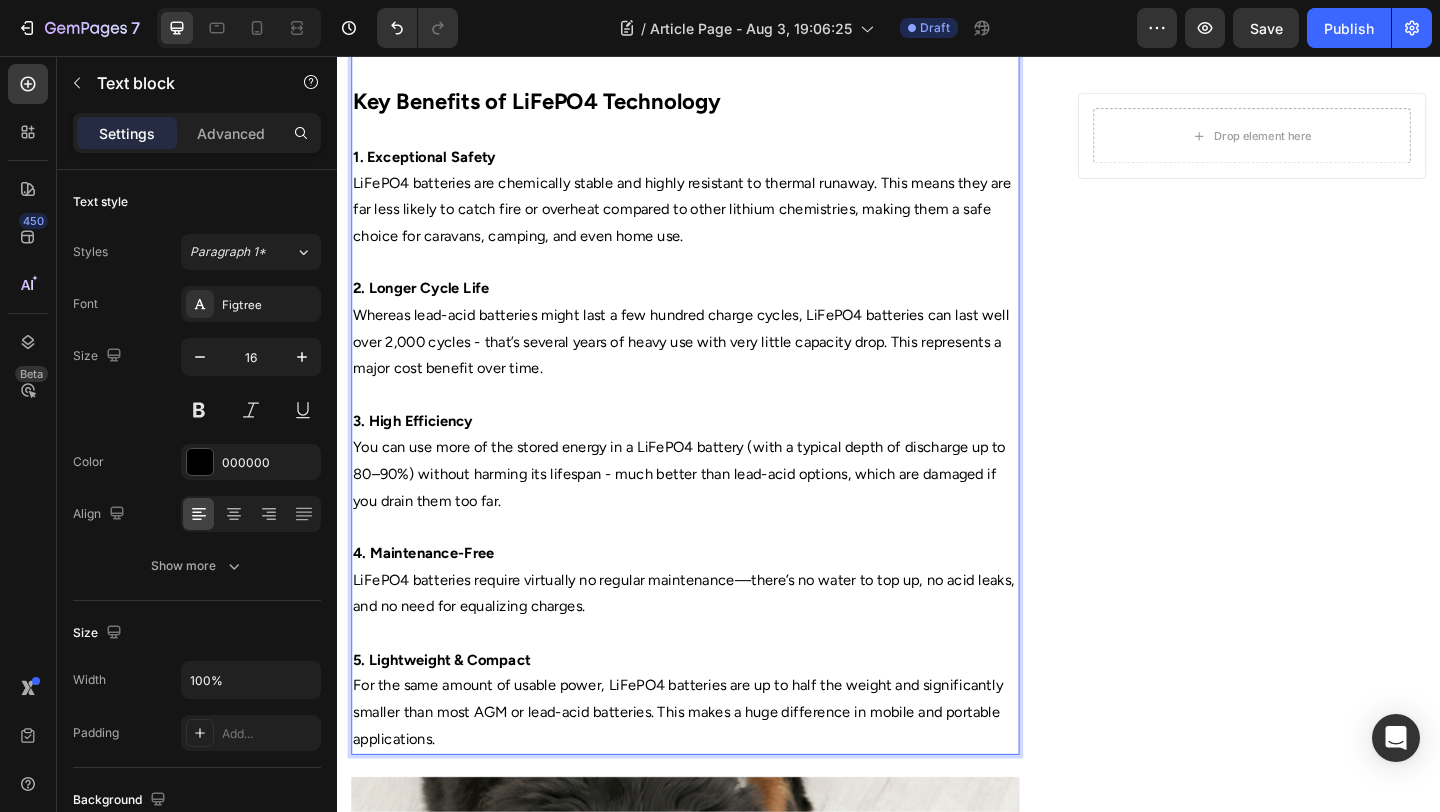 scroll, scrollTop: 951, scrollLeft: 0, axis: vertical 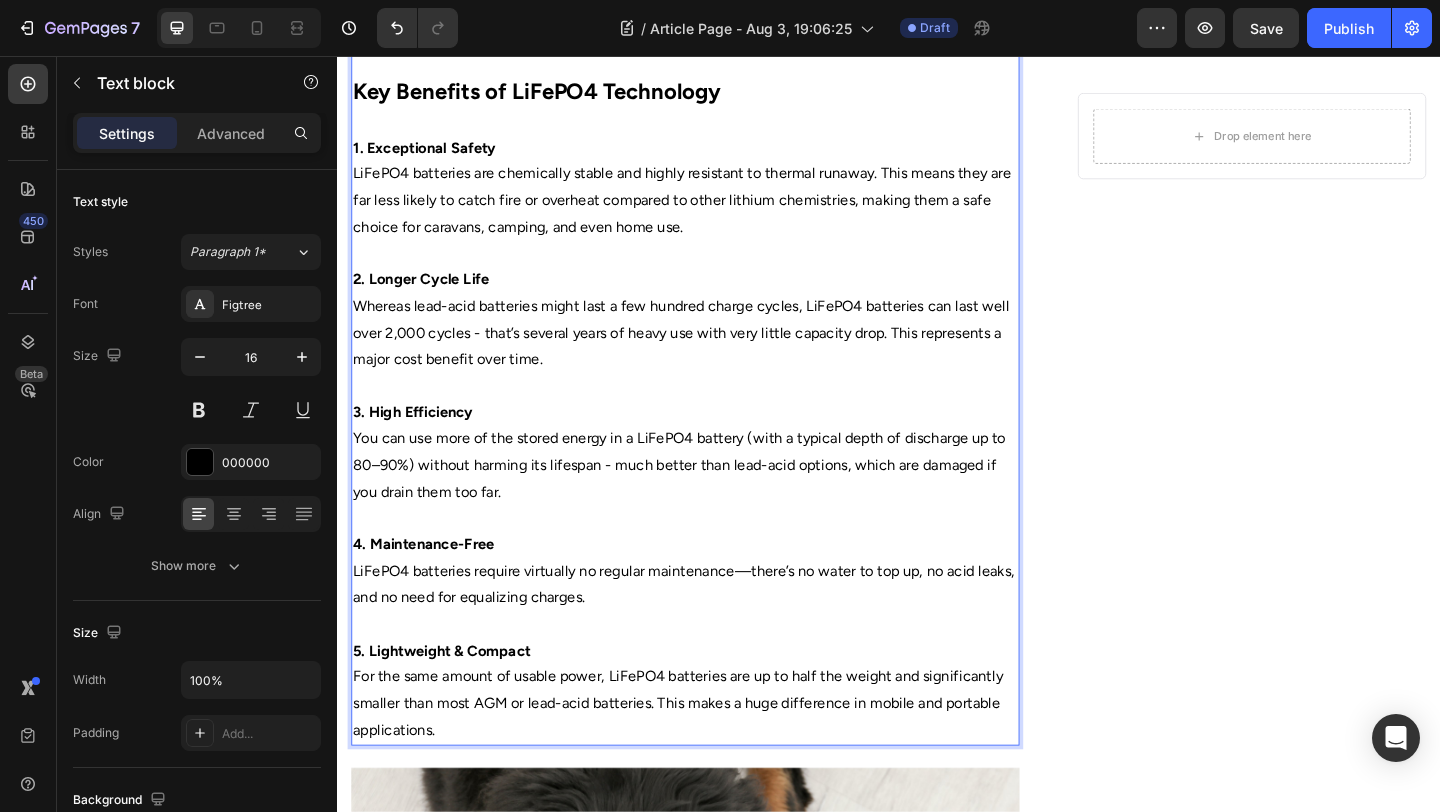 click on "LiFePO4 batteries require virtually no regular maintenance—there’s no water to top up, no acid leaks, and no need for equalizing charges." at bounding box center (715, 631) 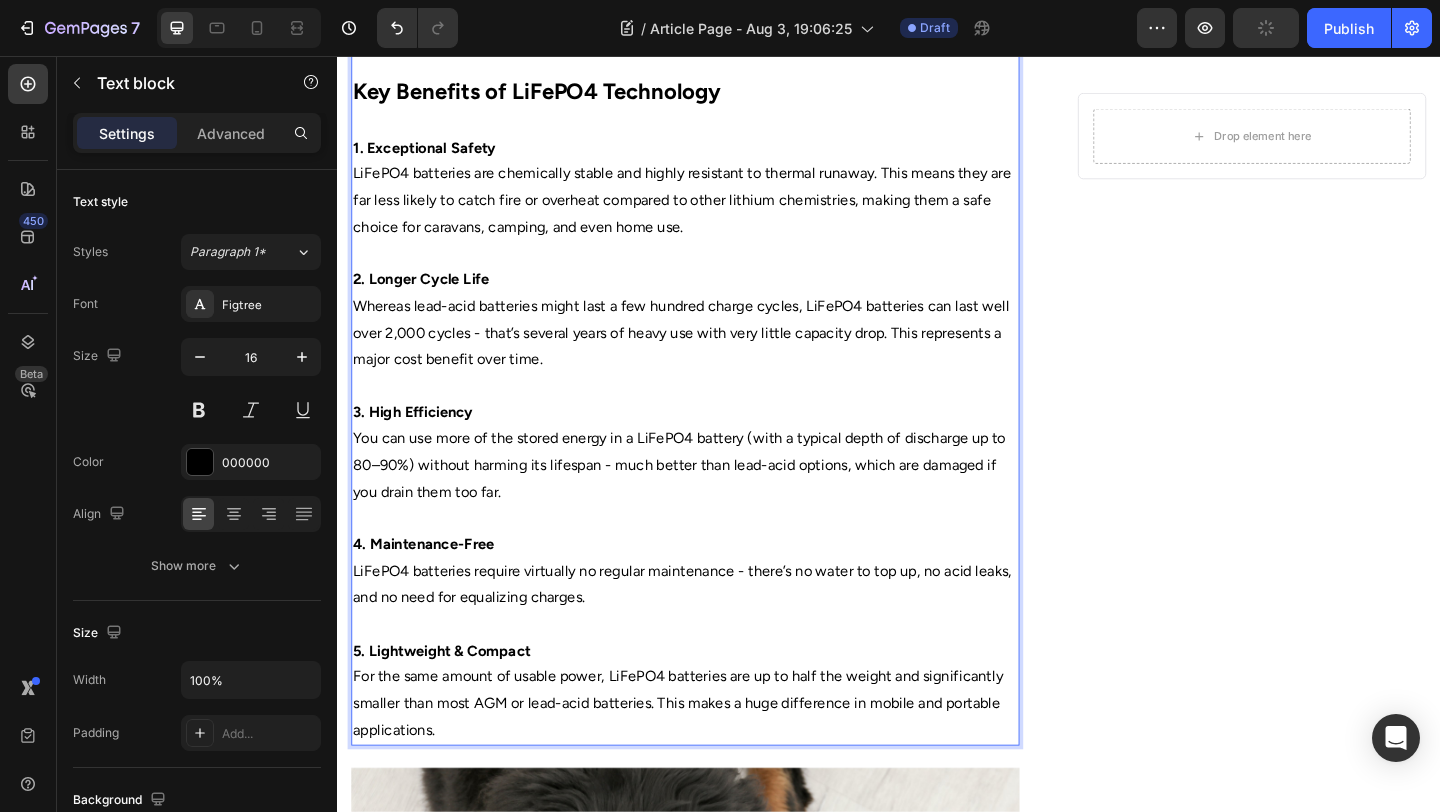 click on "LiFePO4 batteries require virtually no regular maintenance - there’s no water to top up, no acid leaks, and no need for equalizing charges." at bounding box center (715, 631) 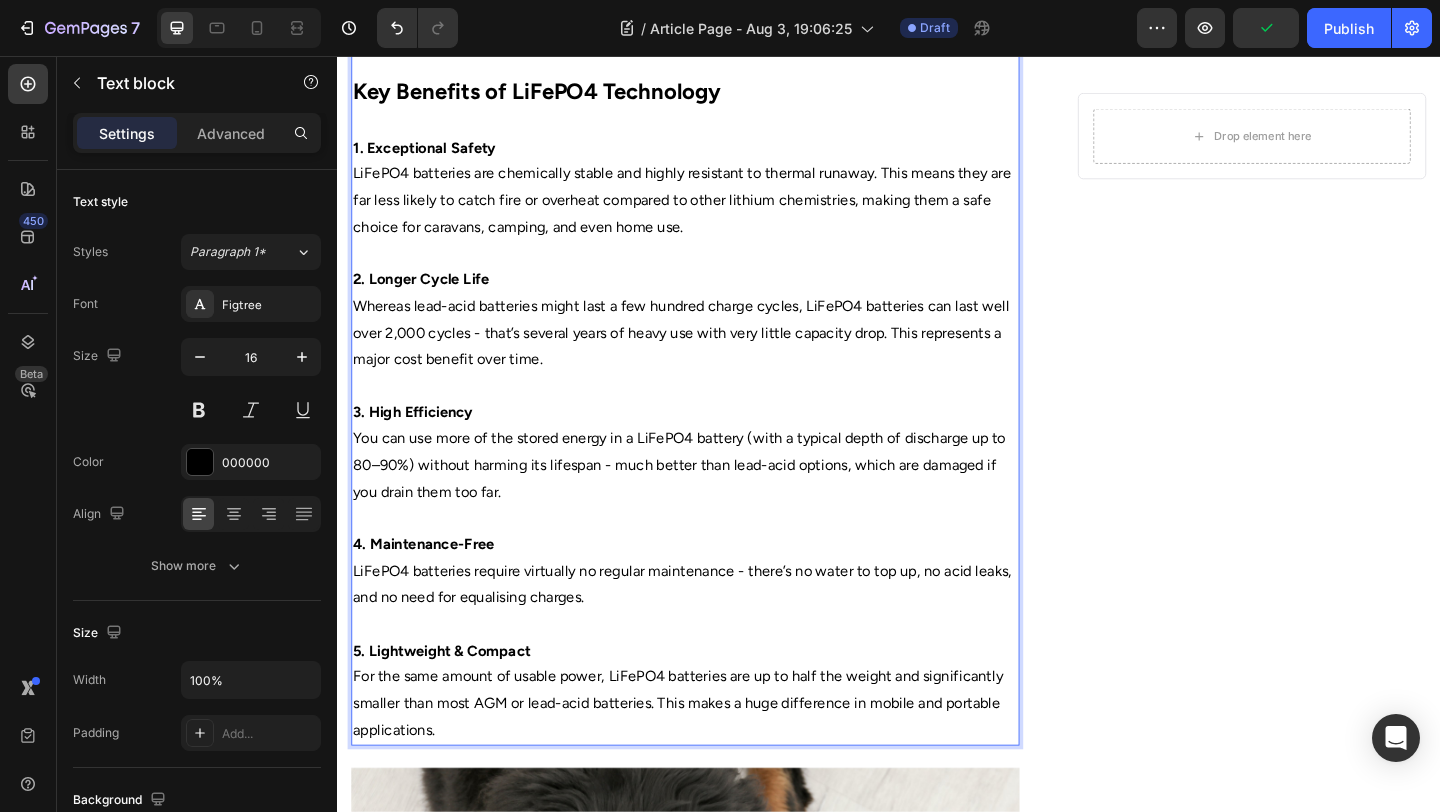 click on "LiFePO4 batteries require virtually no regular maintenance - there’s no water to top up, no acid leaks, and no need for equalising charges." at bounding box center [715, 631] 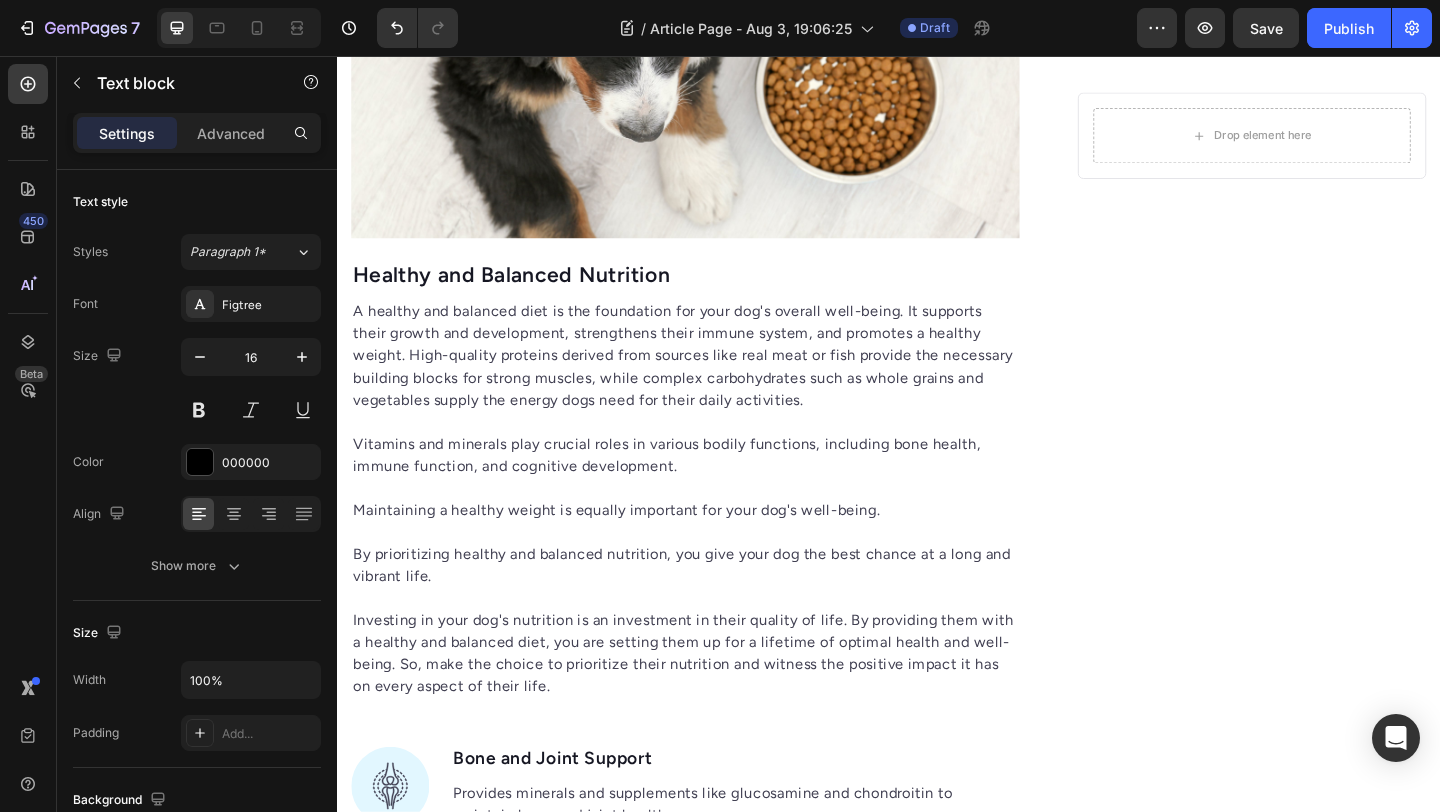 scroll, scrollTop: 1923, scrollLeft: 0, axis: vertical 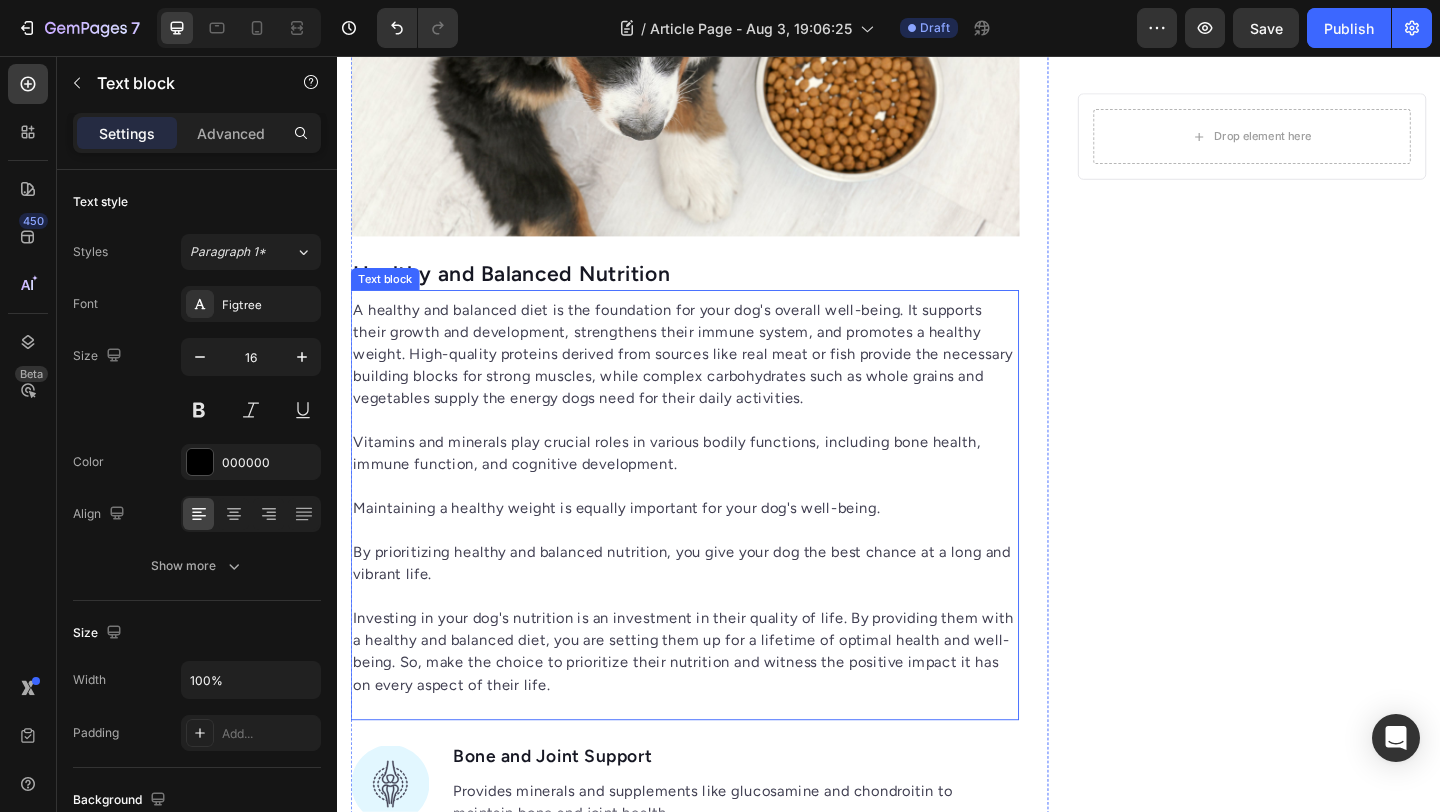click on "A healthy and balanced diet is the foundation for your dog's overall well-being. It supports their growth and development, strengthens their immune system, and promotes a healthy weight. High-quality proteins derived from sources like real meat or fish provide the necessary building blocks for strong muscles, while complex carbohydrates such as whole grains and vegetables supply the energy dogs need for their daily activities." at bounding box center [715, 380] 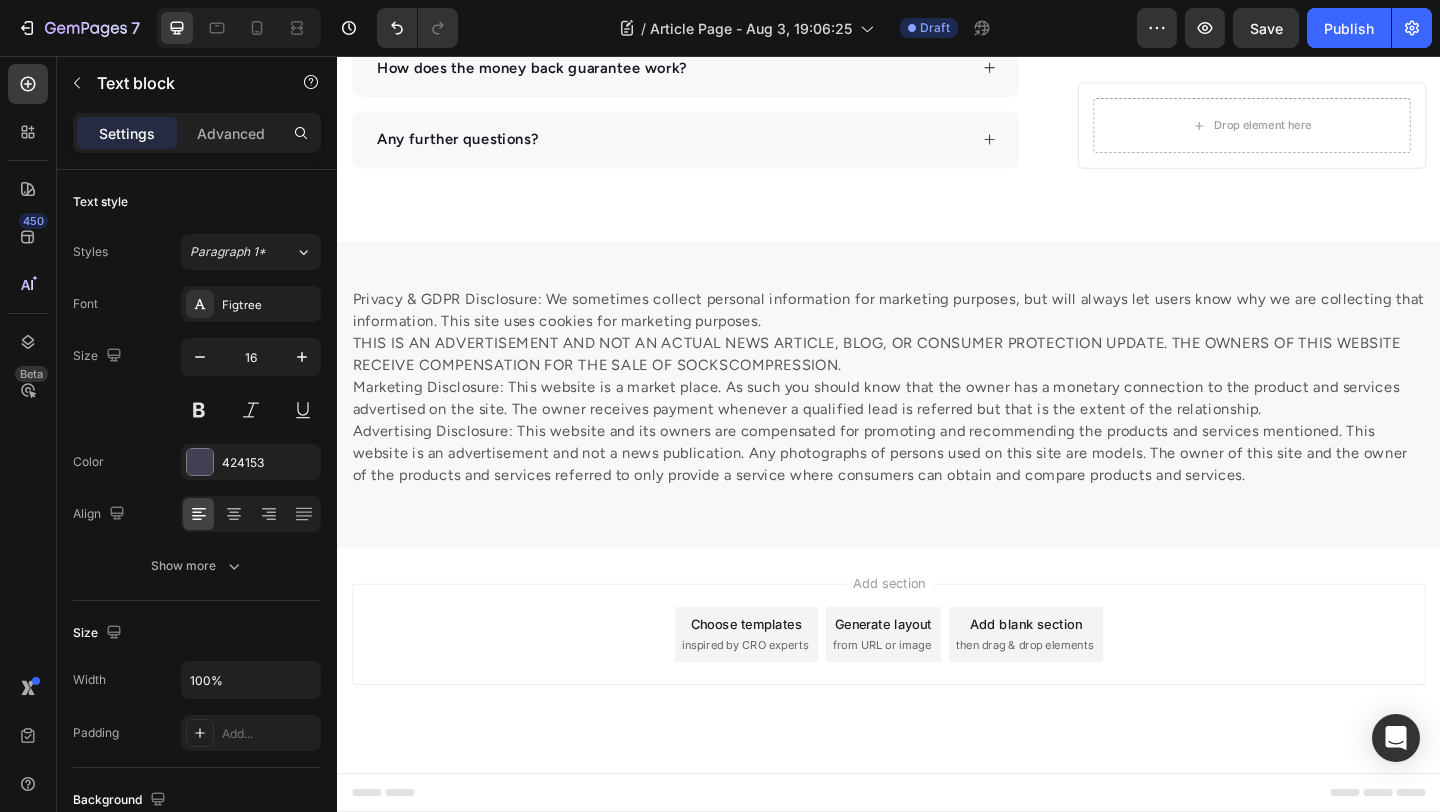 scroll, scrollTop: 7958, scrollLeft: 0, axis: vertical 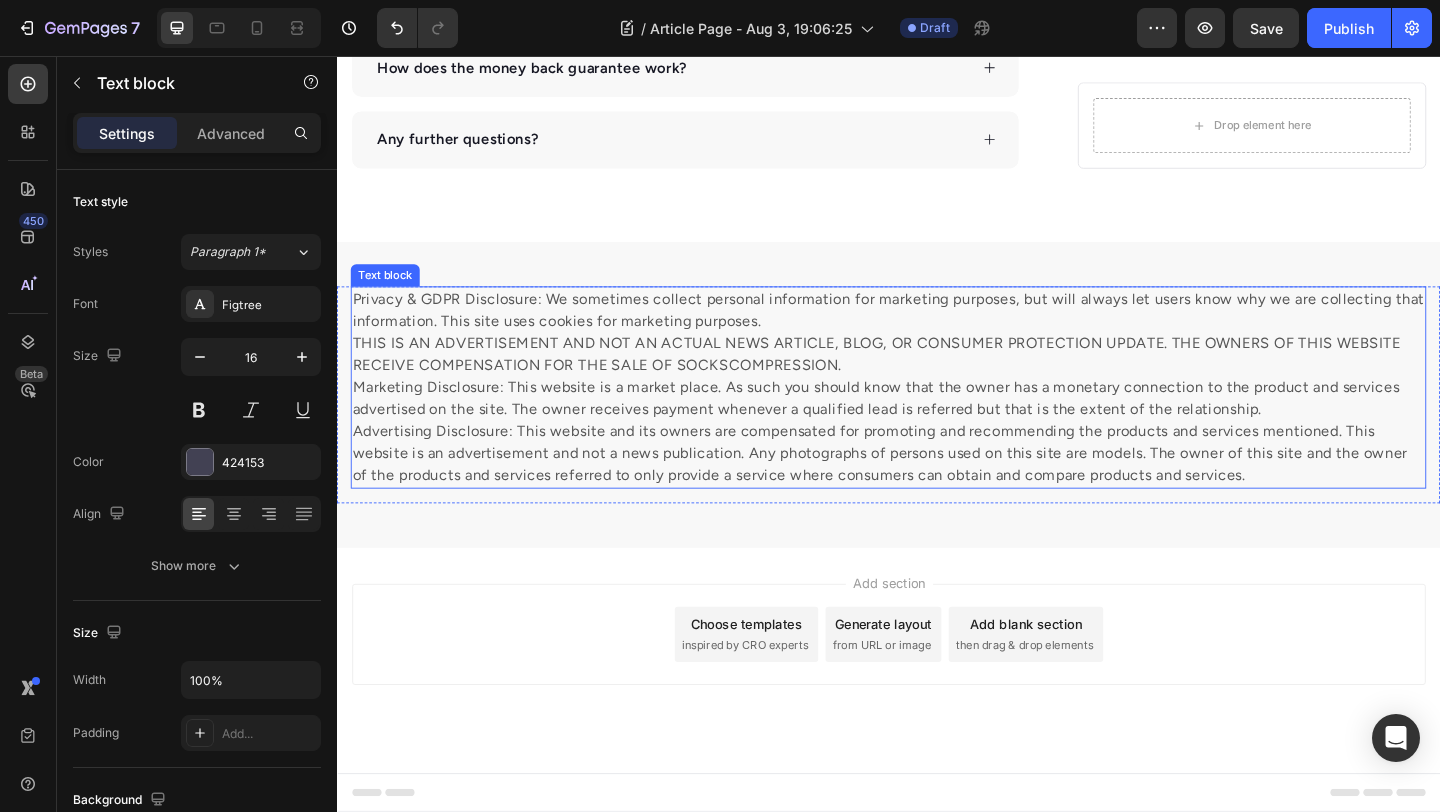click on "Privacy & GDPR Disclosure: We sometimes collect personal information for marketing purposes, but will always let users know why we are collecting that information. This site uses cookies for marketing purposes. THIS IS AN ADVERTISEMENT AND NOT AN ACTUAL NEWS ARTICLE, BLOG, OR CONSUMER PROTECTION UPDATE. THE OWNERS OF THIS WEBSITE RECEIVE COMPENSATION FOR THE SALE OF SOCKSCOMPRESSION. Marketing Disclosure: This website is a market place. As such you should know that the owner has a monetary connection to the product and services advertised on the site. The owner receives payment whenever a qualified lead is referred but that is the extent of the relationship." at bounding box center [937, 416] 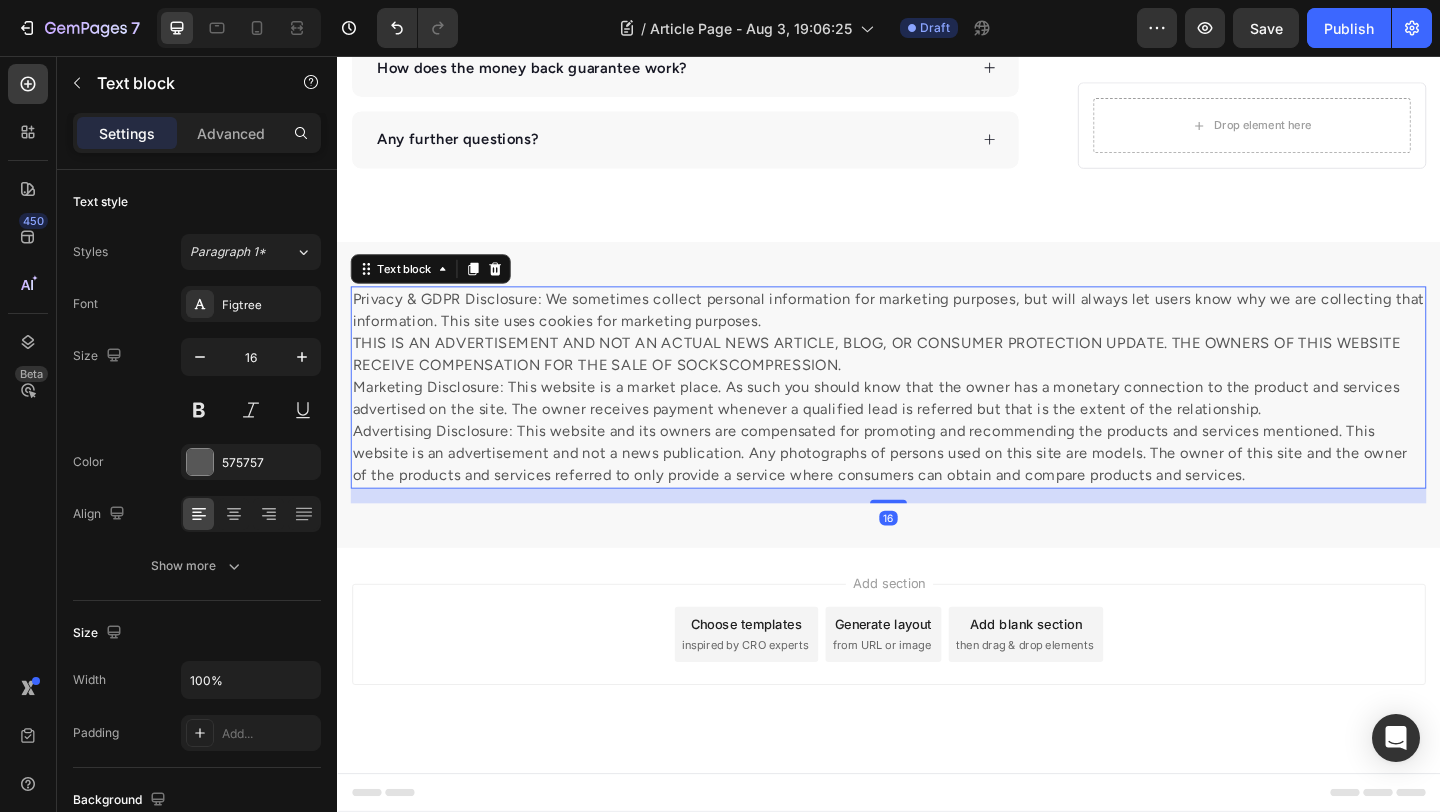 click on "Privacy & GDPR Disclosure: We sometimes collect personal information for marketing purposes, but will always let users know why we are collecting that information. This site uses cookies for marketing purposes. THIS IS AN ADVERTISEMENT AND NOT AN ACTUAL NEWS ARTICLE, BLOG, OR CONSUMER PROTECTION UPDATE. THE OWNERS OF THIS WEBSITE RECEIVE COMPENSATION FOR THE SALE OF SOCKSCOMPRESSION. Marketing Disclosure: This website is a market place. As such you should know that the owner has a monetary connection to the product and services advertised on the site. The owner receives payment whenever a qualified lead is referred but that is the extent of the relationship." at bounding box center (937, 416) 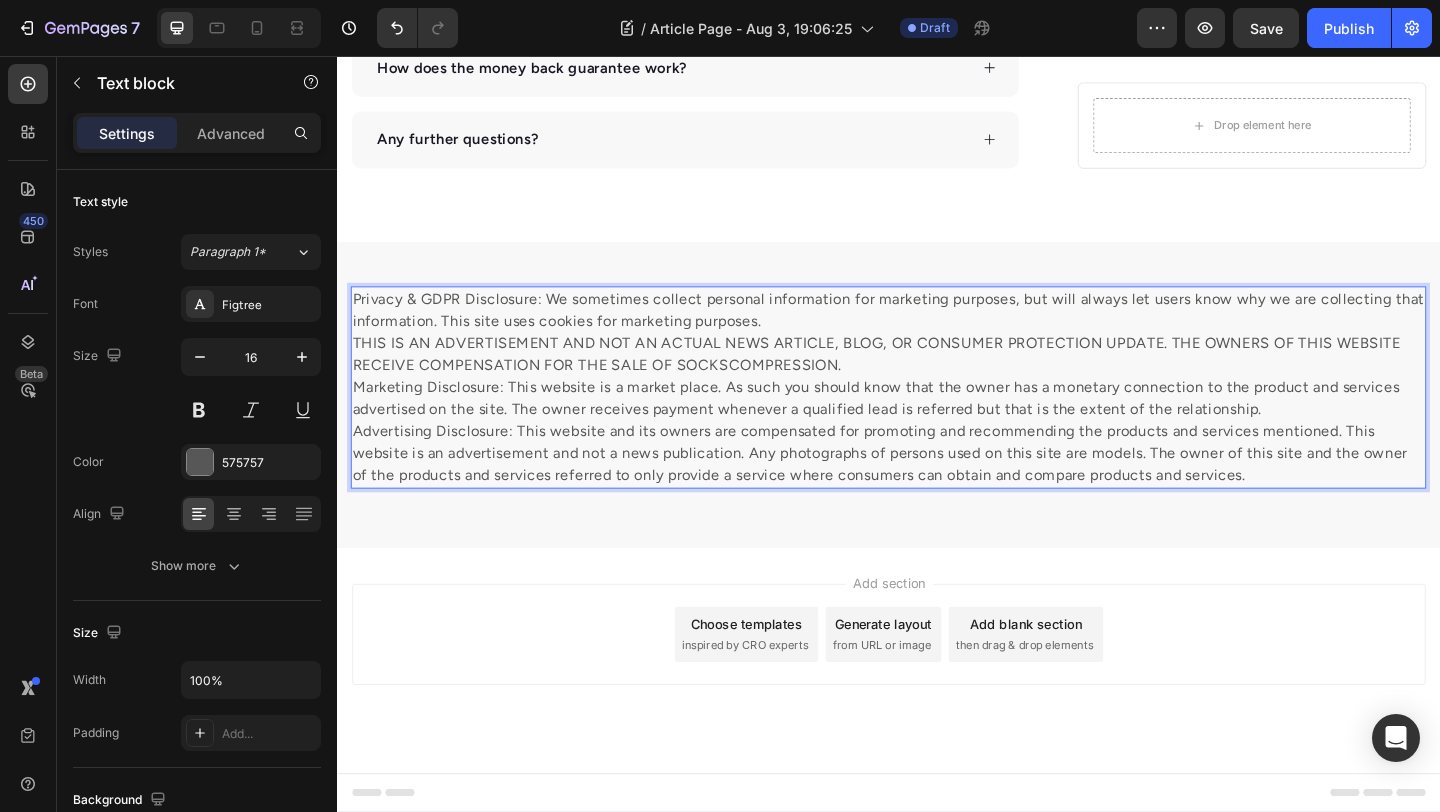 click on "Privacy & GDPR Disclosure: We sometimes collect personal information for marketing purposes, but will always let users know why we are collecting that information. This site uses cookies for marketing purposes. THIS IS AN ADVERTISEMENT AND NOT AN ACTUAL NEWS ARTICLE, BLOG, OR CONSUMER PROTECTION UPDATE. THE OWNERS OF THIS WEBSITE RECEIVE COMPENSATION FOR THE SALE OF SOCKSCOMPRESSION. Marketing Disclosure: This website is a market place. As such you should know that the owner has a monetary connection to the product and services advertised on the site. The owner receives payment whenever a qualified lead is referred but that is the extent of the relationship." at bounding box center (937, 416) 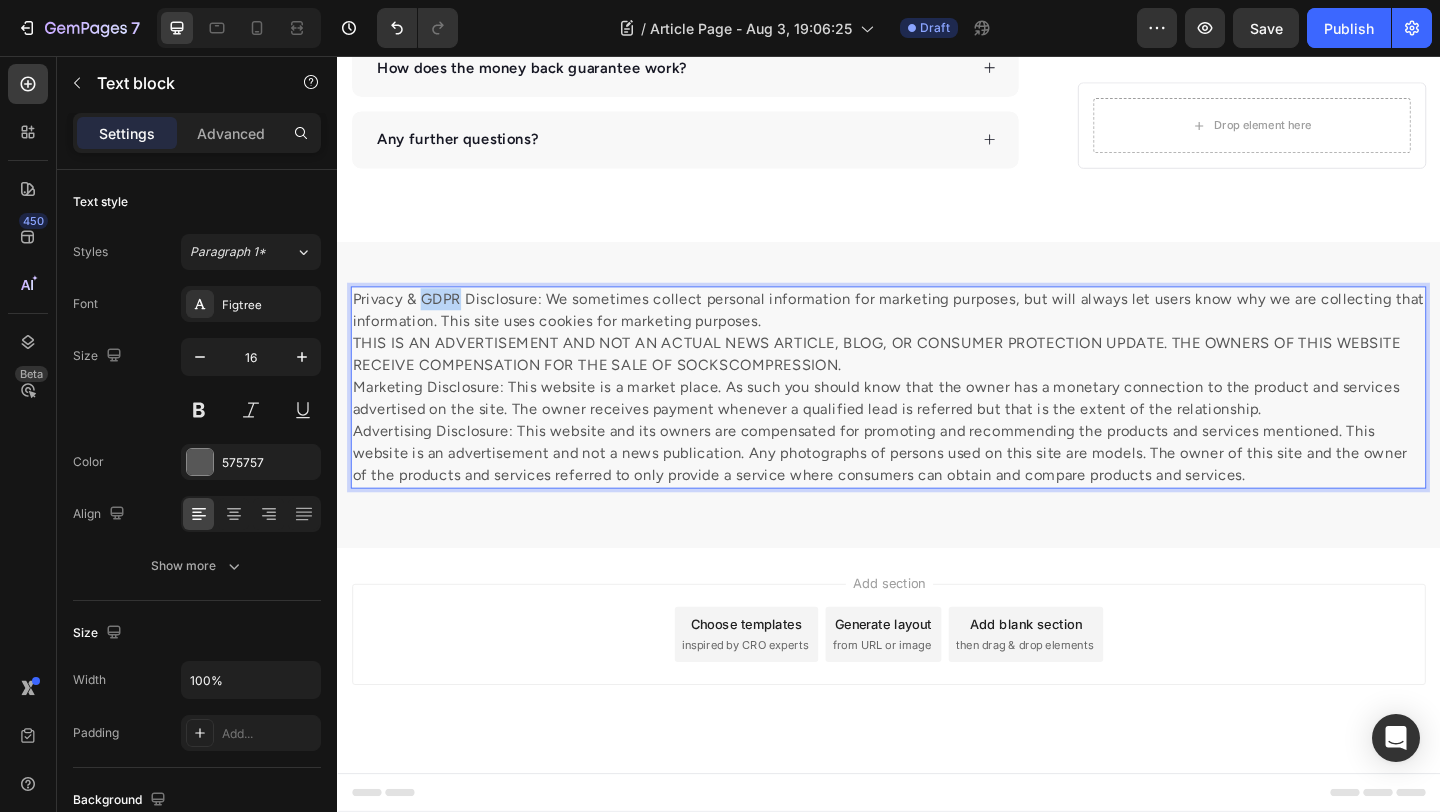 click on "Privacy & GDPR Disclosure: We sometimes collect personal information for marketing purposes, but will always let users know why we are collecting that information. This site uses cookies for marketing purposes. THIS IS AN ADVERTISEMENT AND NOT AN ACTUAL NEWS ARTICLE, BLOG, OR CONSUMER PROTECTION UPDATE. THE OWNERS OF THIS WEBSITE RECEIVE COMPENSATION FOR THE SALE OF SOCKSCOMPRESSION. Marketing Disclosure: This website is a market place. As such you should know that the owner has a monetary connection to the product and services advertised on the site. The owner receives payment whenever a qualified lead is referred but that is the extent of the relationship." at bounding box center [937, 416] 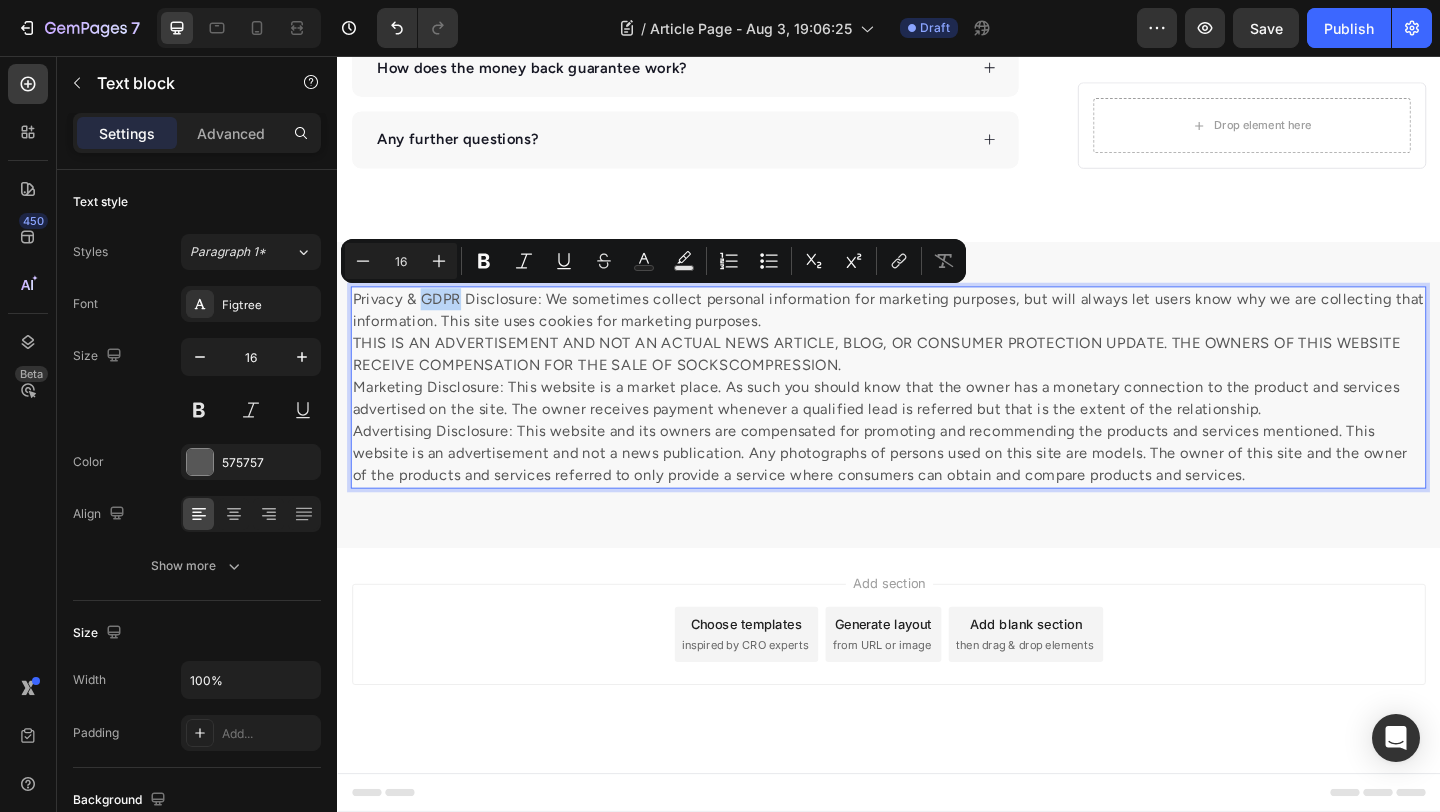 copy on "GDPR" 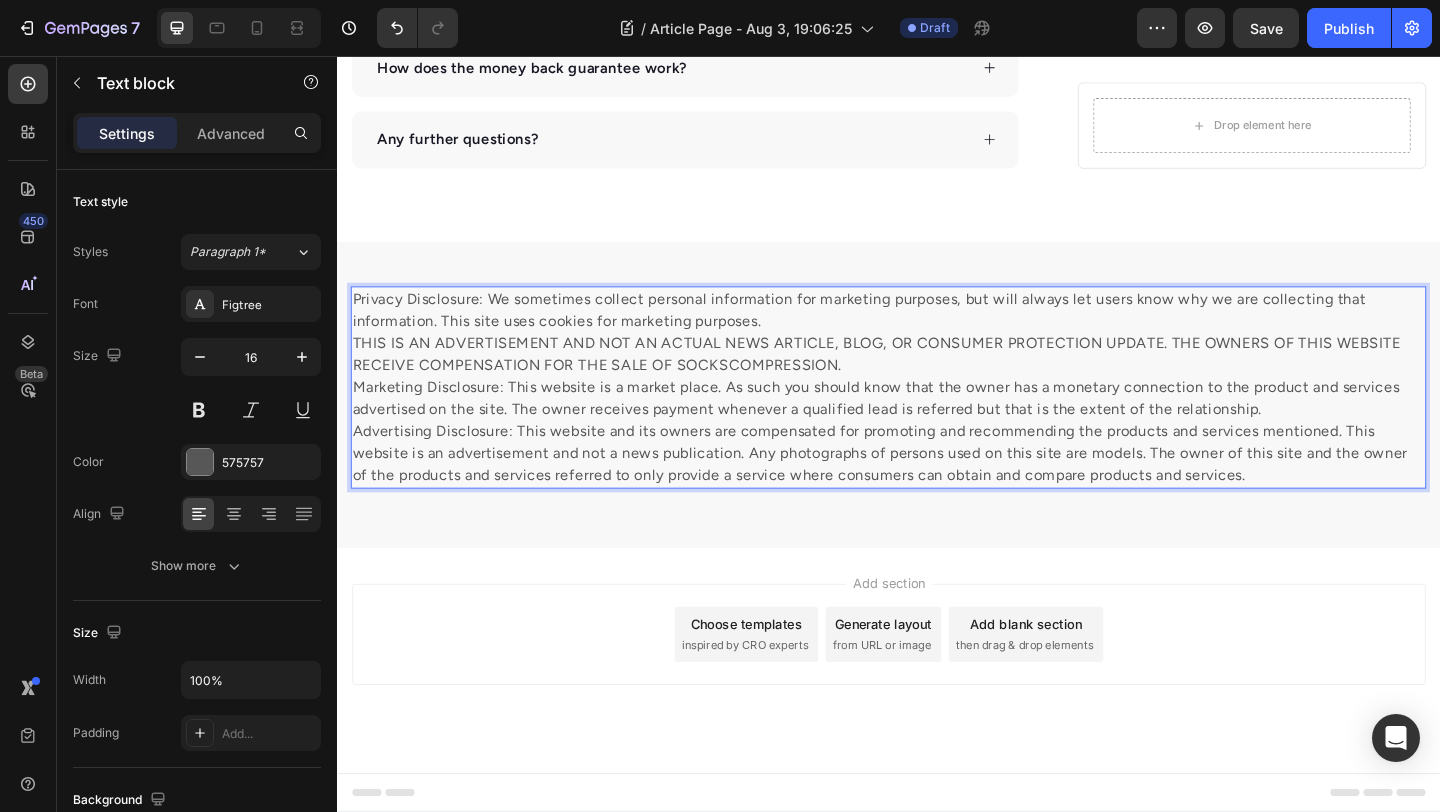 click on "Privacy Disclosure: We sometimes collect personal information for marketing purposes, but will always let users know why we are collecting that information. This site uses cookies for marketing purposes. THIS IS AN ADVERTISEMENT AND NOT AN ACTUAL NEWS ARTICLE, BLOG, OR CONSUMER PROTECTION UPDATE. THE OWNERS OF THIS WEBSITE RECEIVE COMPENSATION FOR THE SALE OF SOCKSCOMPRESSION. Marketing Disclosure: This website is a market place. As such you should know that the owner has a monetary connection to the product and services advertised on the site. The owner receives payment whenever a qualified lead is referred but that is the extent of the relationship." at bounding box center [937, 416] 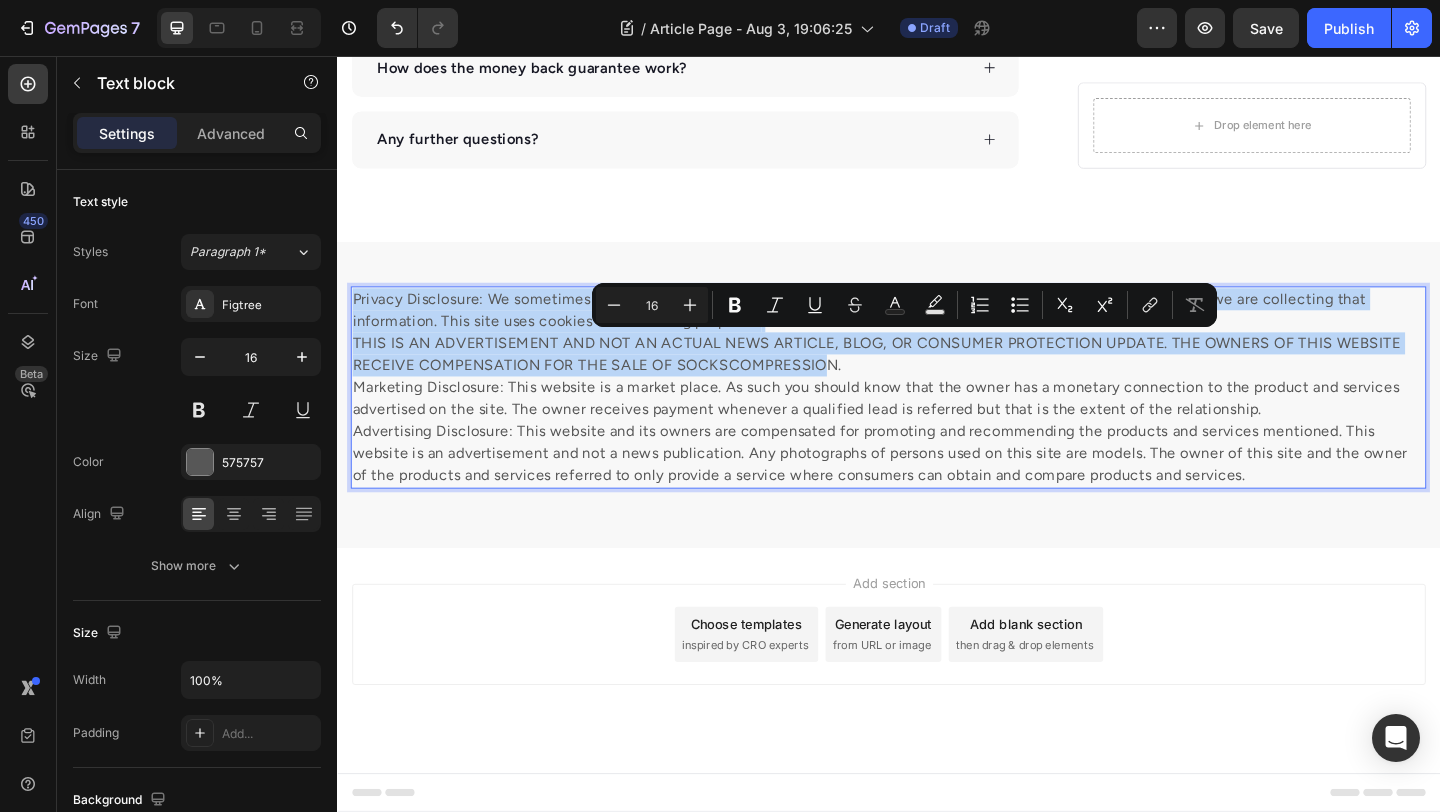 drag, startPoint x: 881, startPoint y: 341, endPoint x: 870, endPoint y: 389, distance: 49.24429 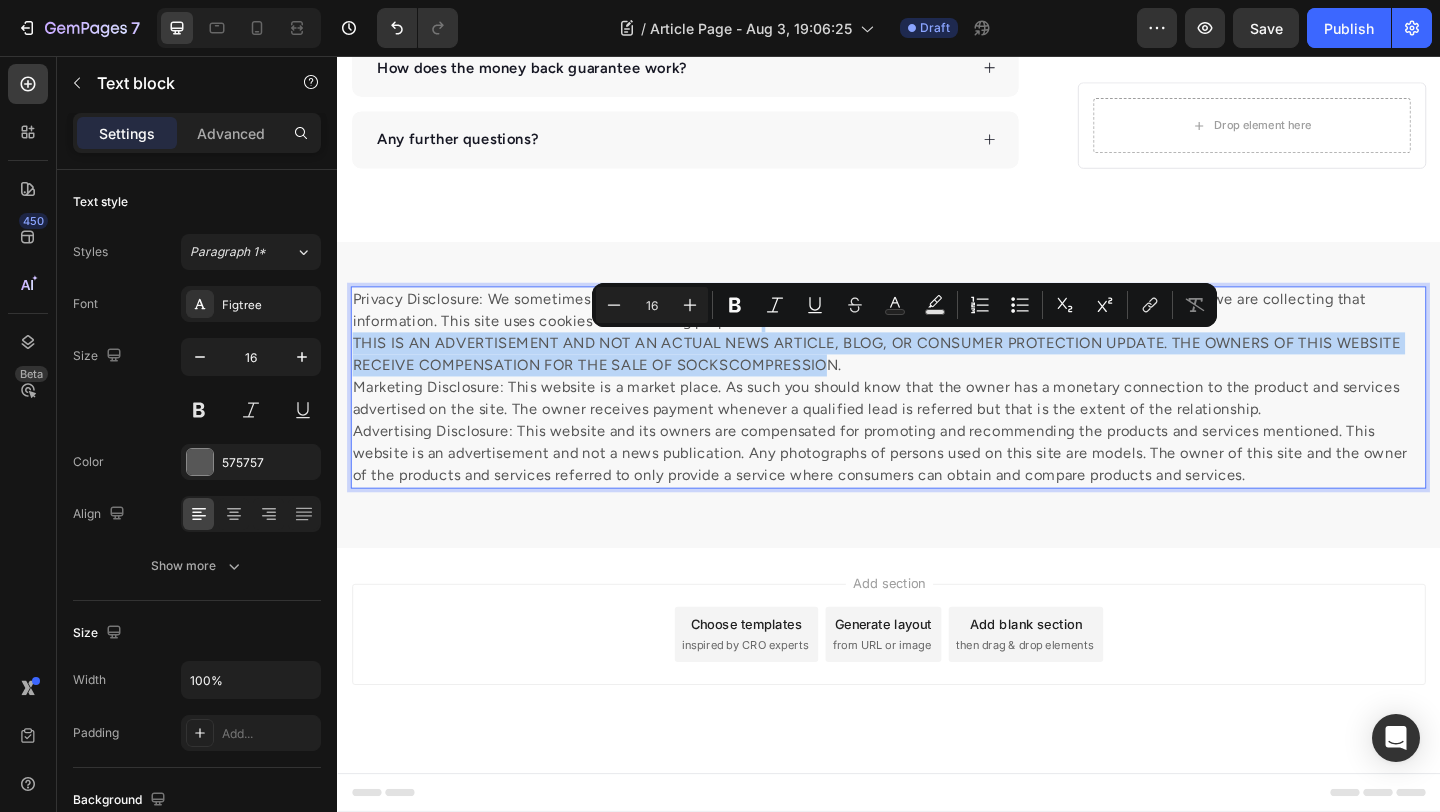 click on "Privacy Disclosure: We sometimes collect personal information for marketing purposes, but will always let users know why we are collecting that information. This site uses cookies for marketing purposes. THIS IS AN ADVERTISEMENT AND NOT AN ACTUAL NEWS ARTICLE, BLOG, OR CONSUMER PROTECTION UPDATE. THE OWNERS OF THIS WEBSITE RECEIVE COMPENSATION FOR THE SALE OF SOCKSCOMPRESSION. Marketing Disclosure: This website is a market place. As such you should know that the owner has a monetary connection to the product and services advertised on the site. The owner receives payment whenever a qualified lead is referred but that is the extent of the relationship." at bounding box center [937, 416] 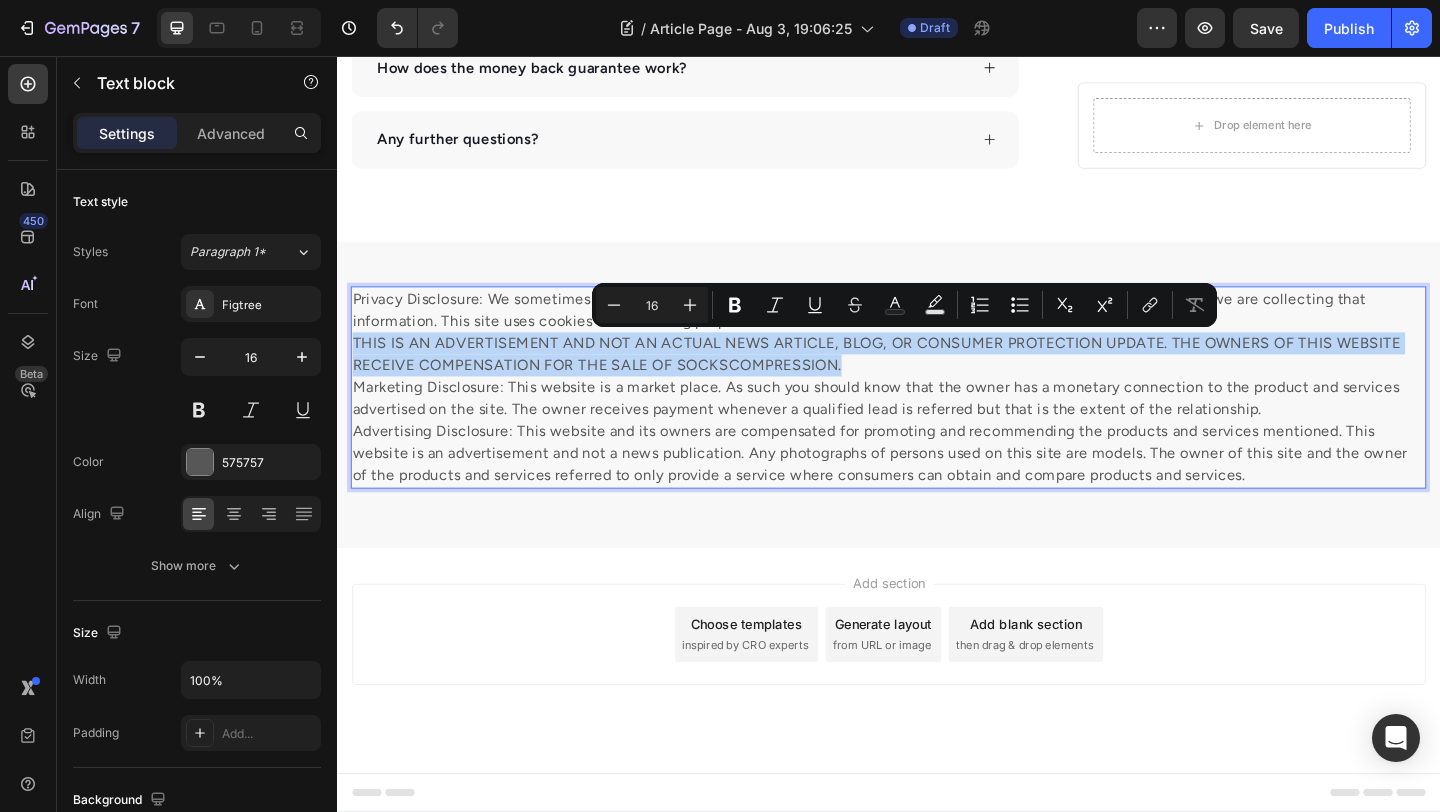 drag, startPoint x: 908, startPoint y: 395, endPoint x: 212, endPoint y: 373, distance: 696.3476 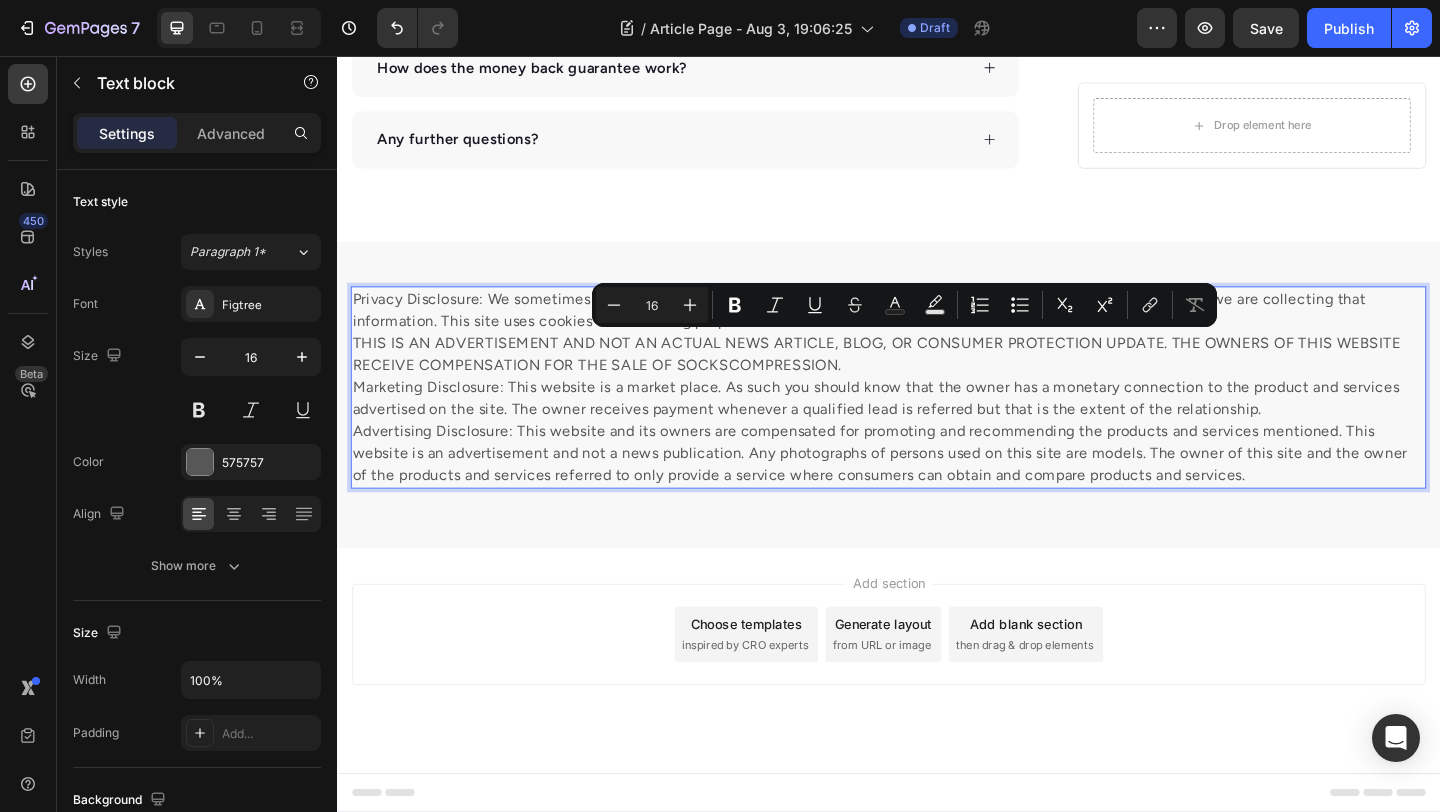 click on "Privacy Disclosure: We sometimes collect personal information for marketing purposes, but will always let users know why we are collecting that information. This site uses cookies for marketing purposes. THIS IS AN ADVERTISEMENT AND NOT AN ACTUAL NEWS ARTICLE, BLOG, OR CONSUMER PROTECTION UPDATE. THE OWNERS OF THIS WEBSITE RECEIVE COMPENSATION FOR THE SALE OF SOCKSCOMPRESSION. Marketing Disclosure: This website is a market place. As such you should know that the owner has a monetary connection to the product and services advertised on the site. The owner receives payment whenever a qualified lead is referred but that is the extent of the relationship." at bounding box center [937, 416] 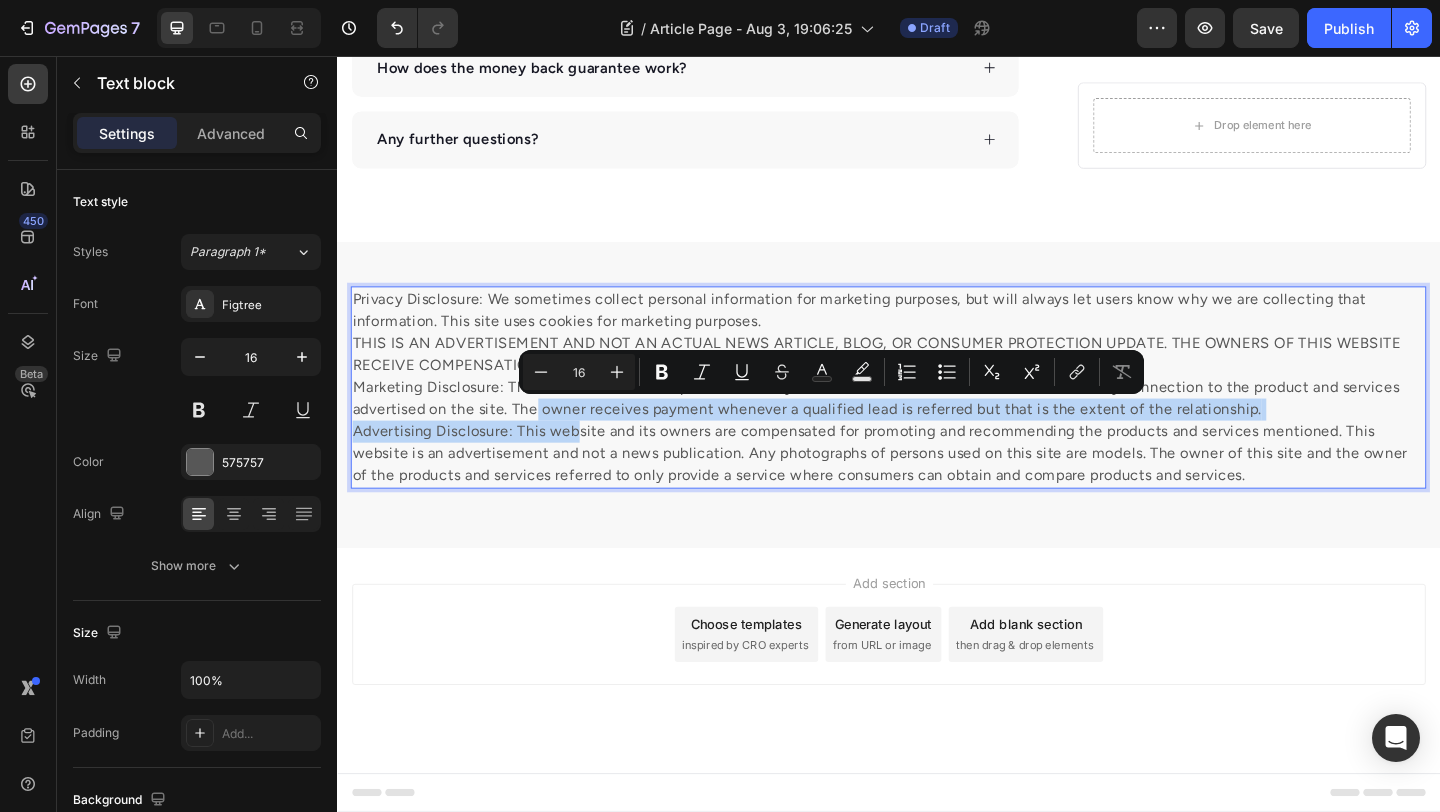 drag, startPoint x: 551, startPoint y: 431, endPoint x: 597, endPoint y: 471, distance: 60.959003 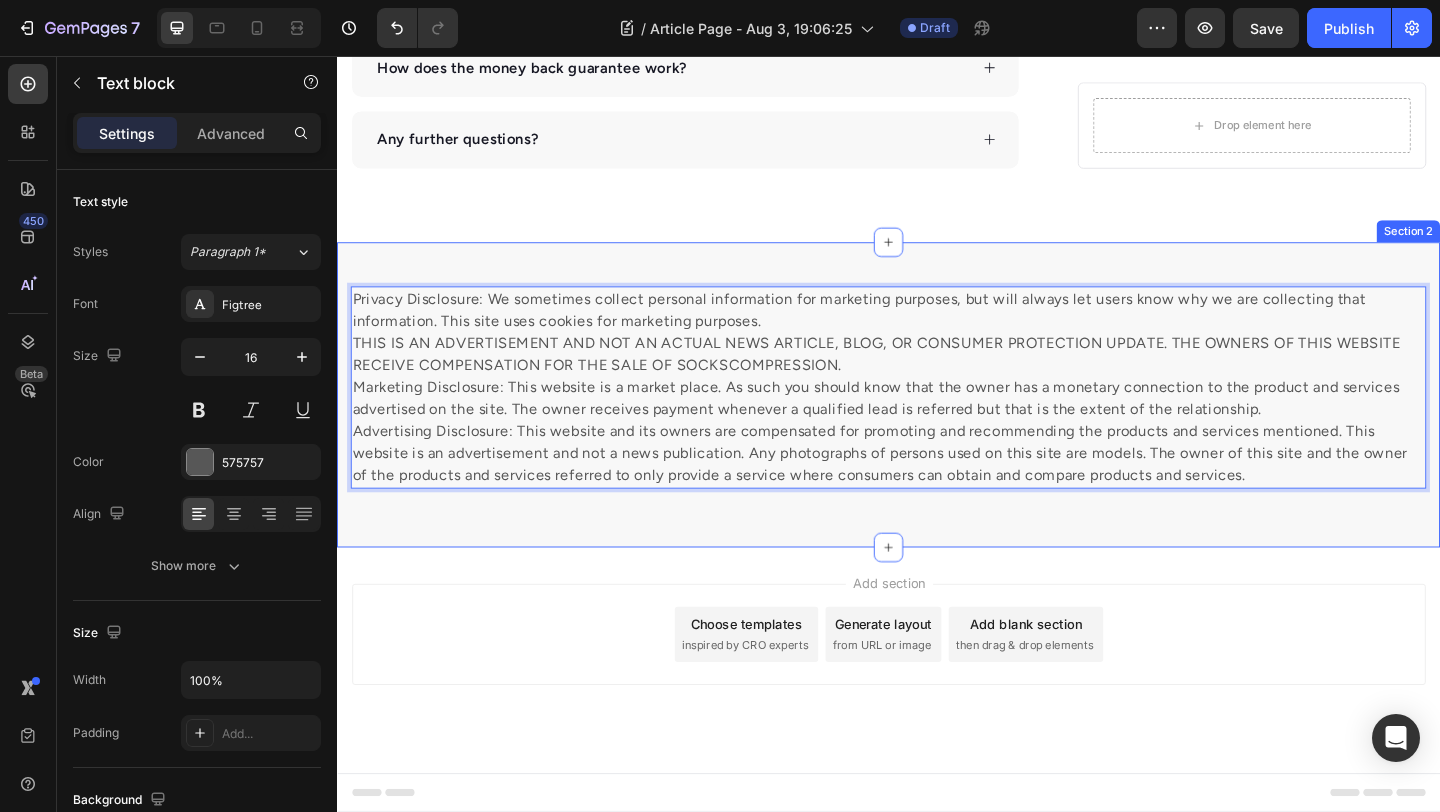 click on "Privacy Disclosure: We sometimes collect personal information for marketing purposes, but will always let users know why we are collecting that information. This site uses cookies for marketing purposes. THIS IS AN ADVERTISEMENT AND NOT AN ACTUAL NEWS ARTICLE, BLOG, OR CONSUMER PROTECTION UPDATE. THE OWNERS OF THIS WEBSITE RECEIVE COMPENSATION FOR THE SALE OF SOCKSCOMPRESSION. Marketing Disclosure: This website is a market place. As such you should know that the owner has a monetary connection to the product and services advertised on the site. The owner receives payment whenever a qualified lead is referred but that is the extent of the relationship. Text block   16 Row Section 2" at bounding box center (937, 424) 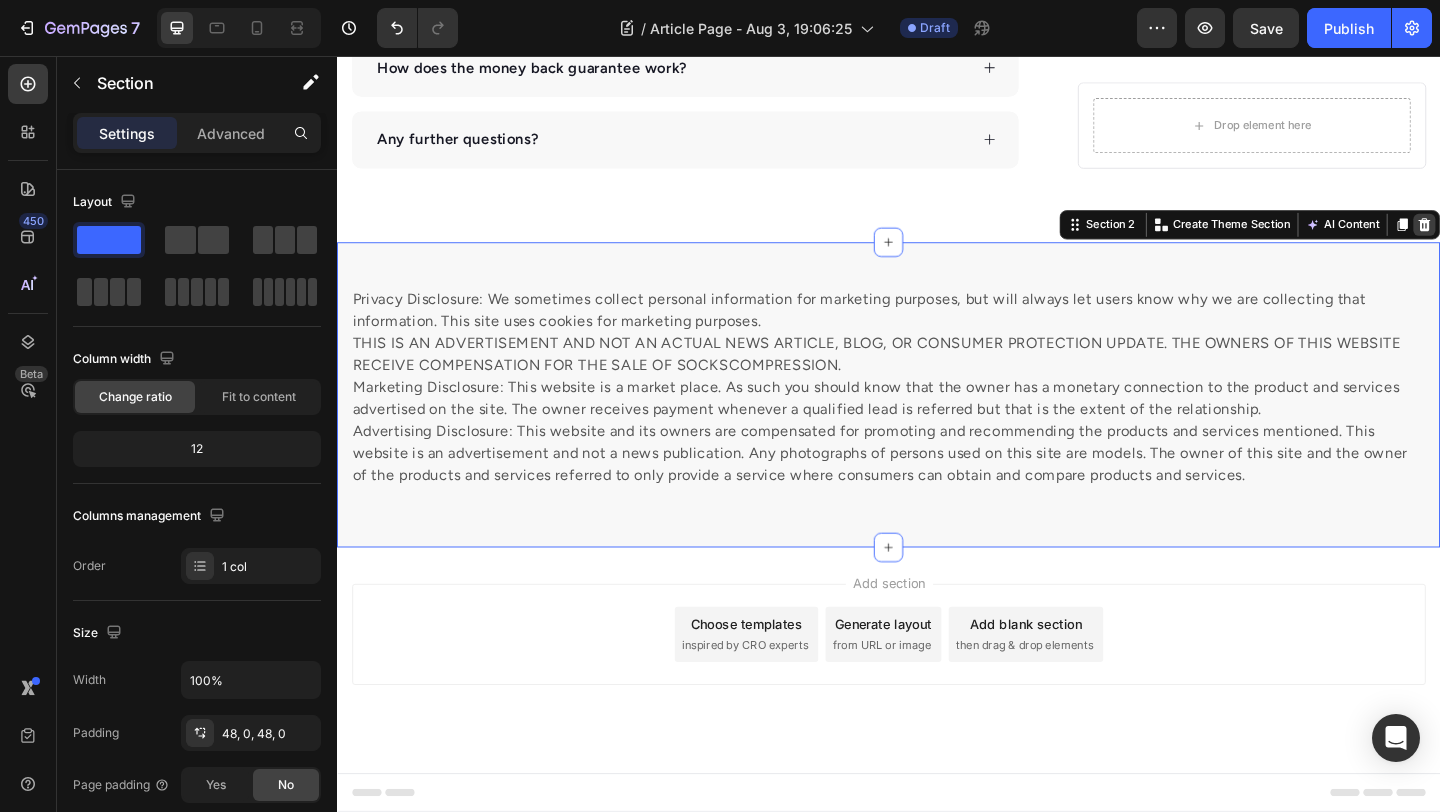 click 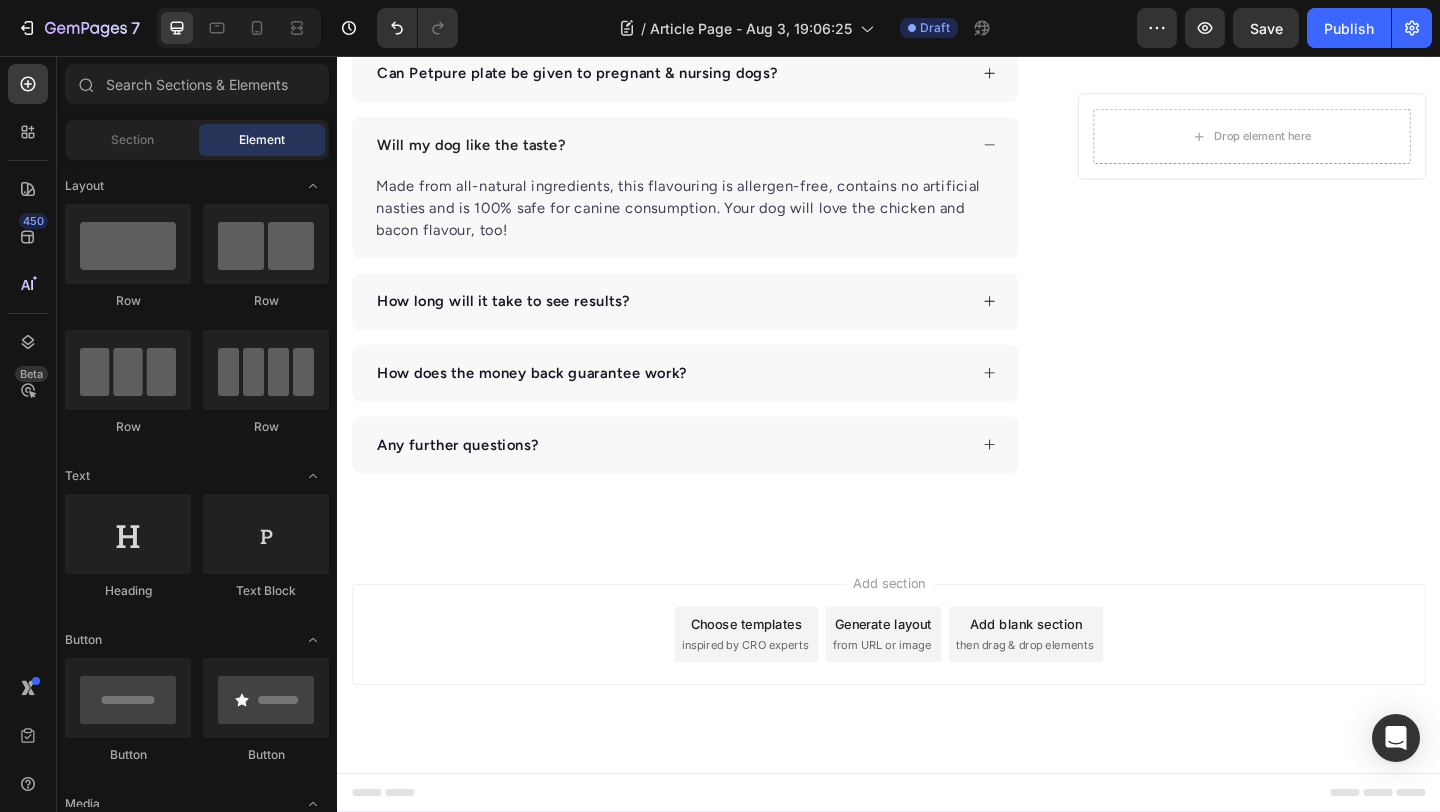 click on "Add section Choose templates inspired by CRO experts Generate layout from URL or image Add blank section then drag & drop elements" at bounding box center [937, 713] 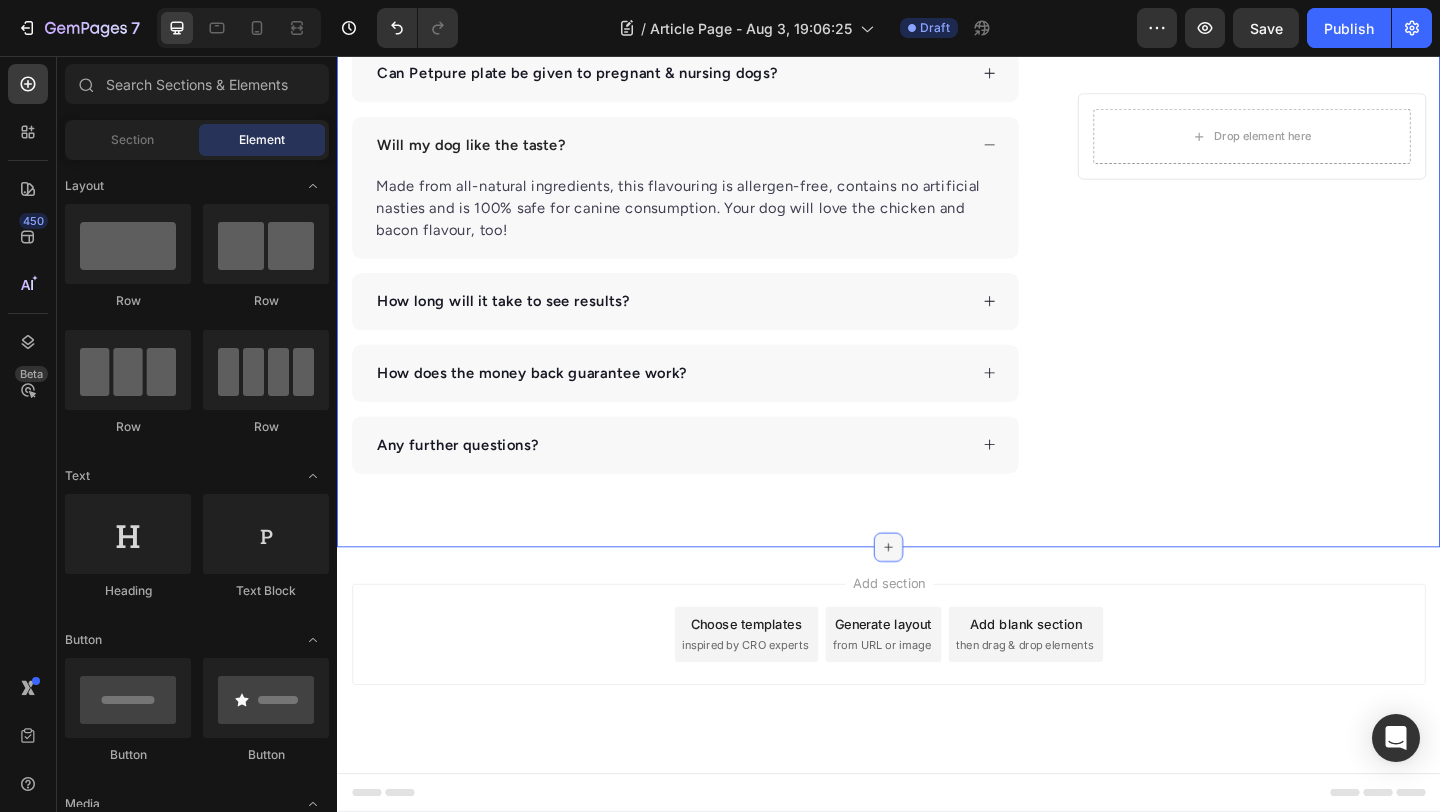 click at bounding box center [937, 590] 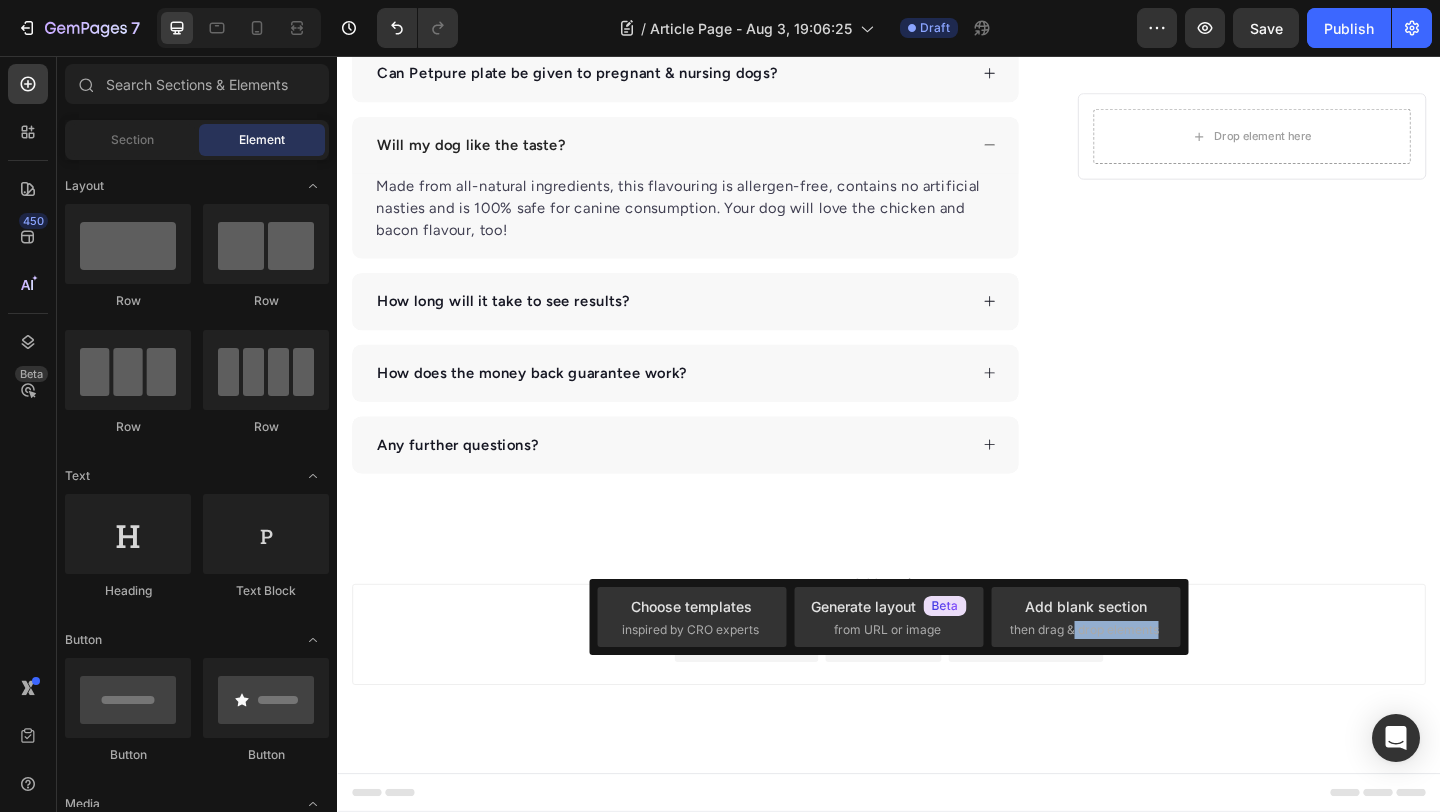 drag, startPoint x: 1075, startPoint y: 627, endPoint x: 986, endPoint y: 648, distance: 91.44397 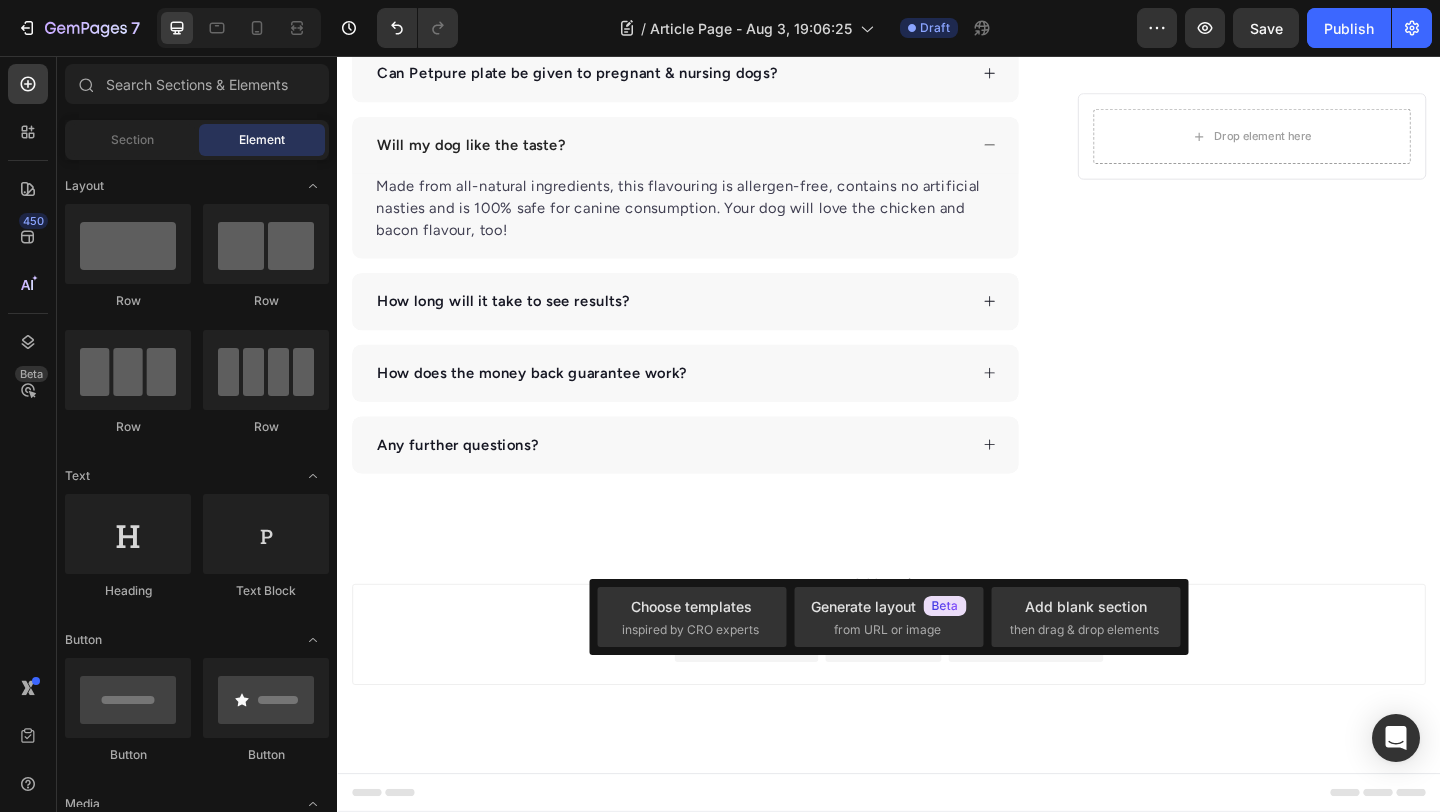 click on "Choose templates  inspired by CRO experts Generate layout  from URL or image Add blank section  then drag & drop elements" at bounding box center (888, 617) 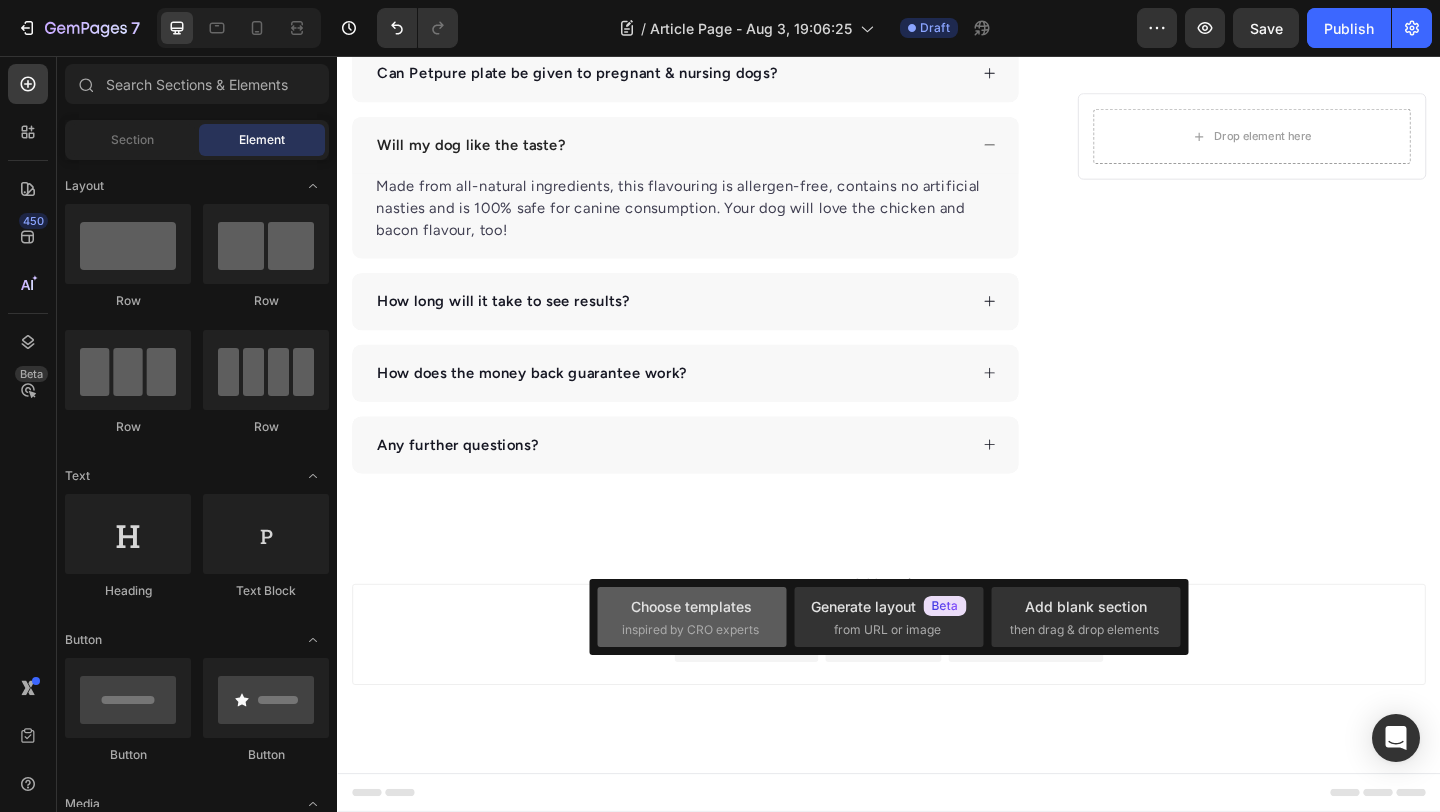 click on "inspired by CRO experts" at bounding box center [690, 630] 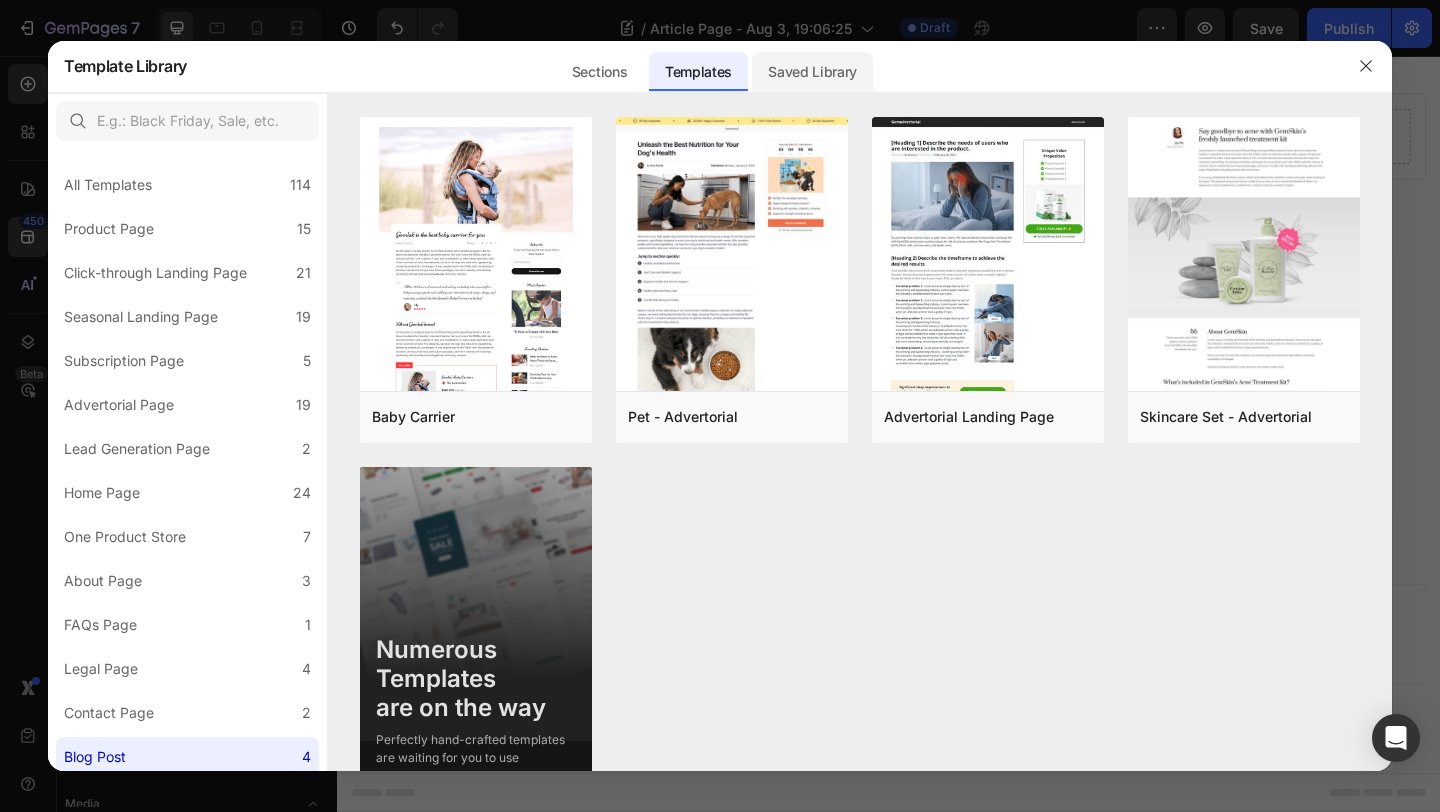 click on "Saved Library" 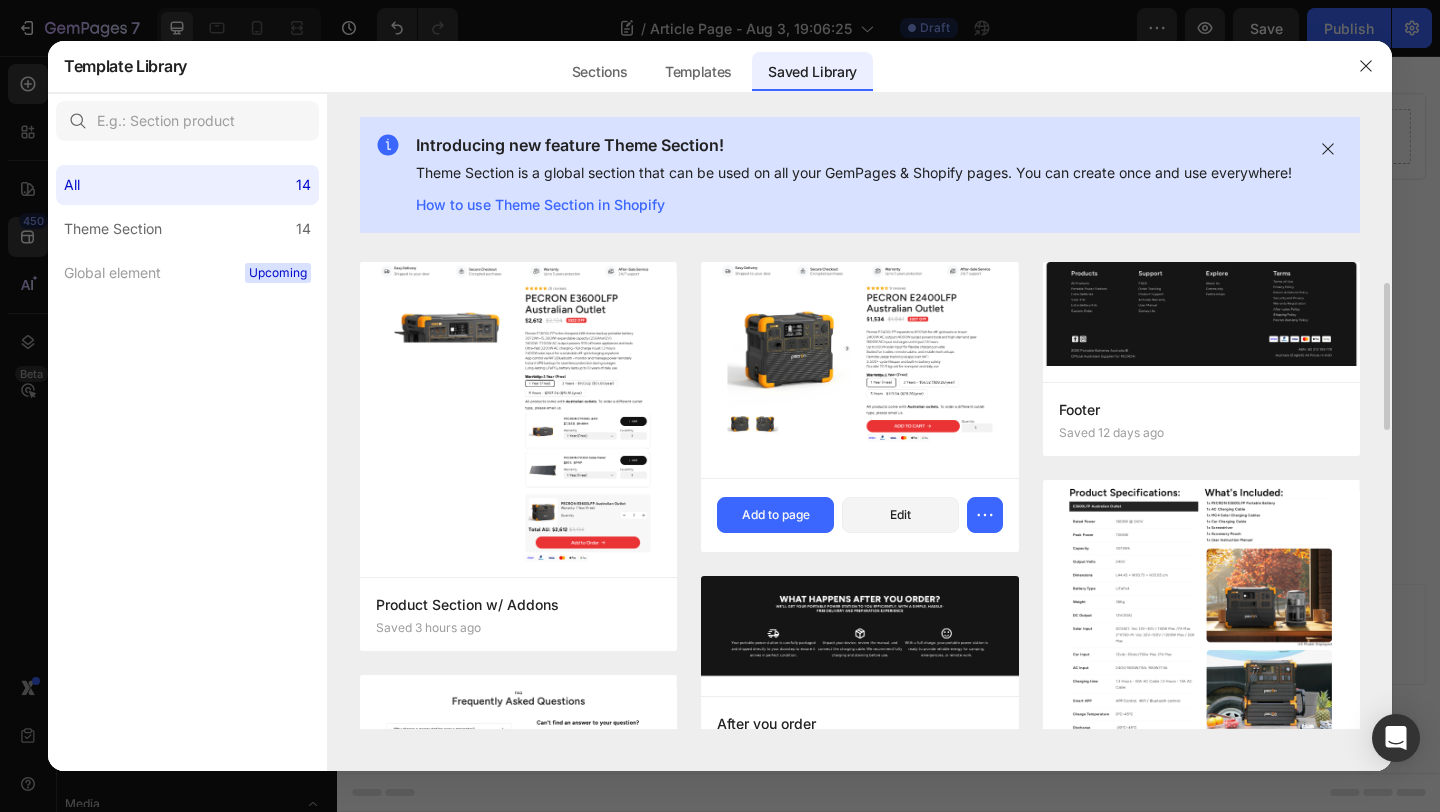 scroll, scrollTop: 0, scrollLeft: 0, axis: both 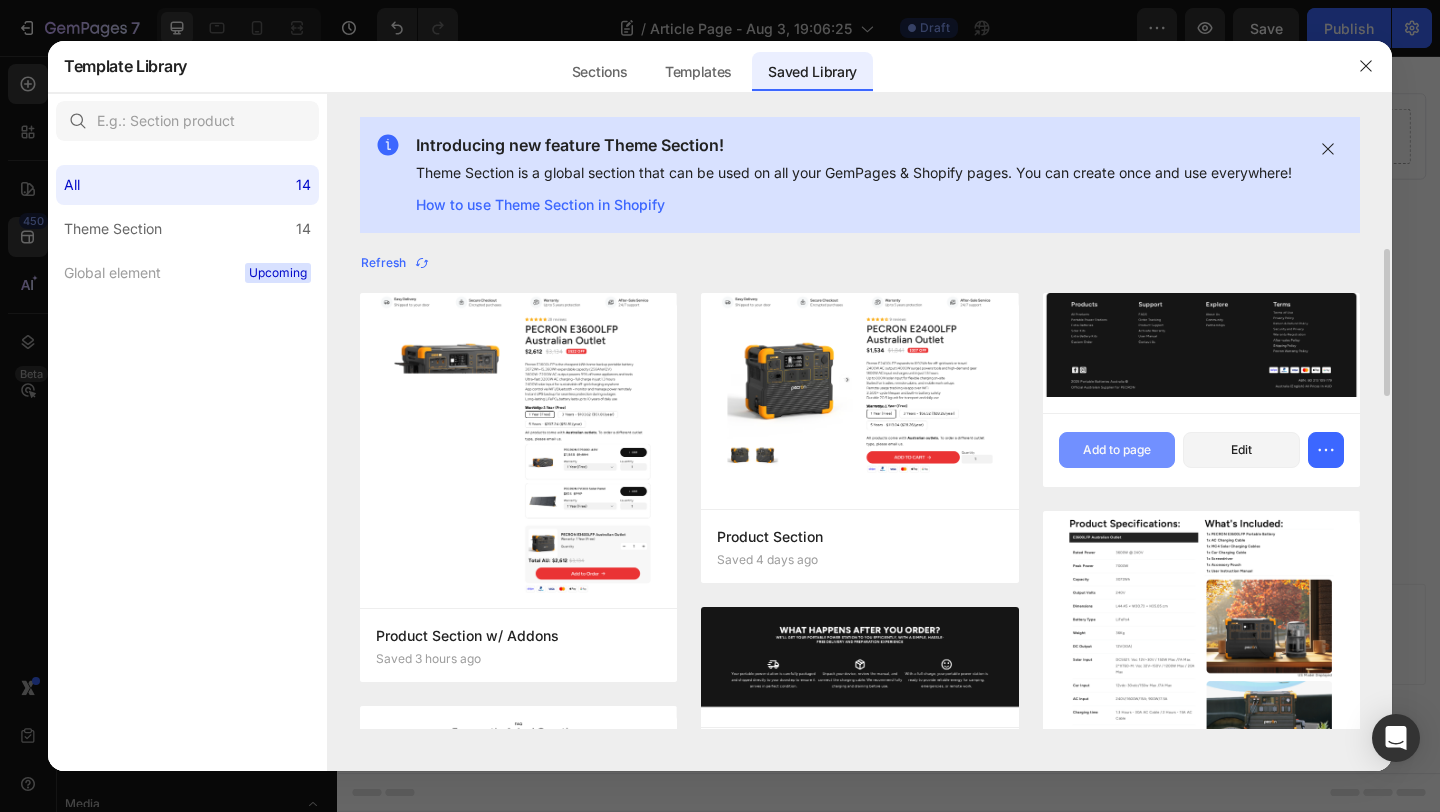 click on "Add to page" at bounding box center [1117, 450] 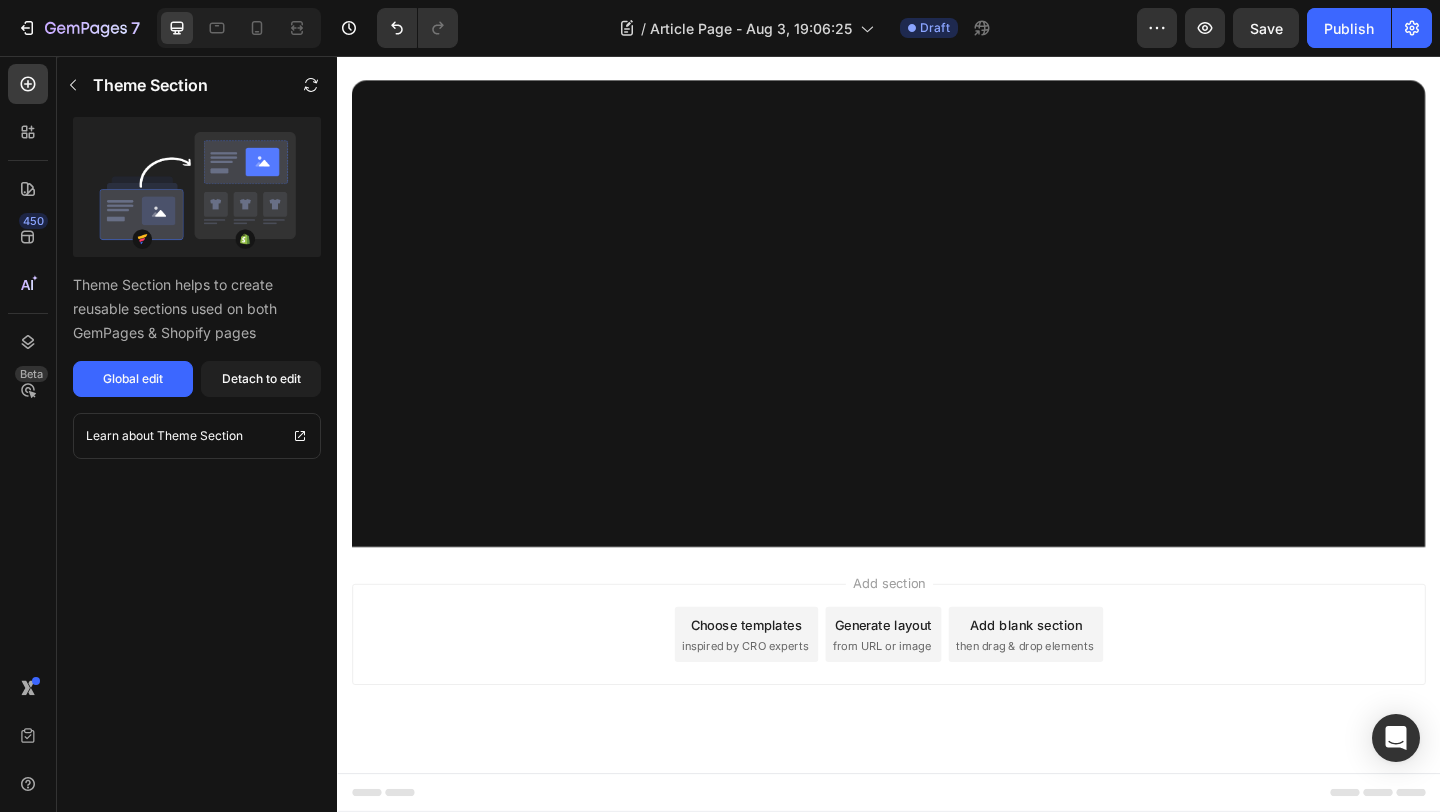 scroll, scrollTop: 7290, scrollLeft: 0, axis: vertical 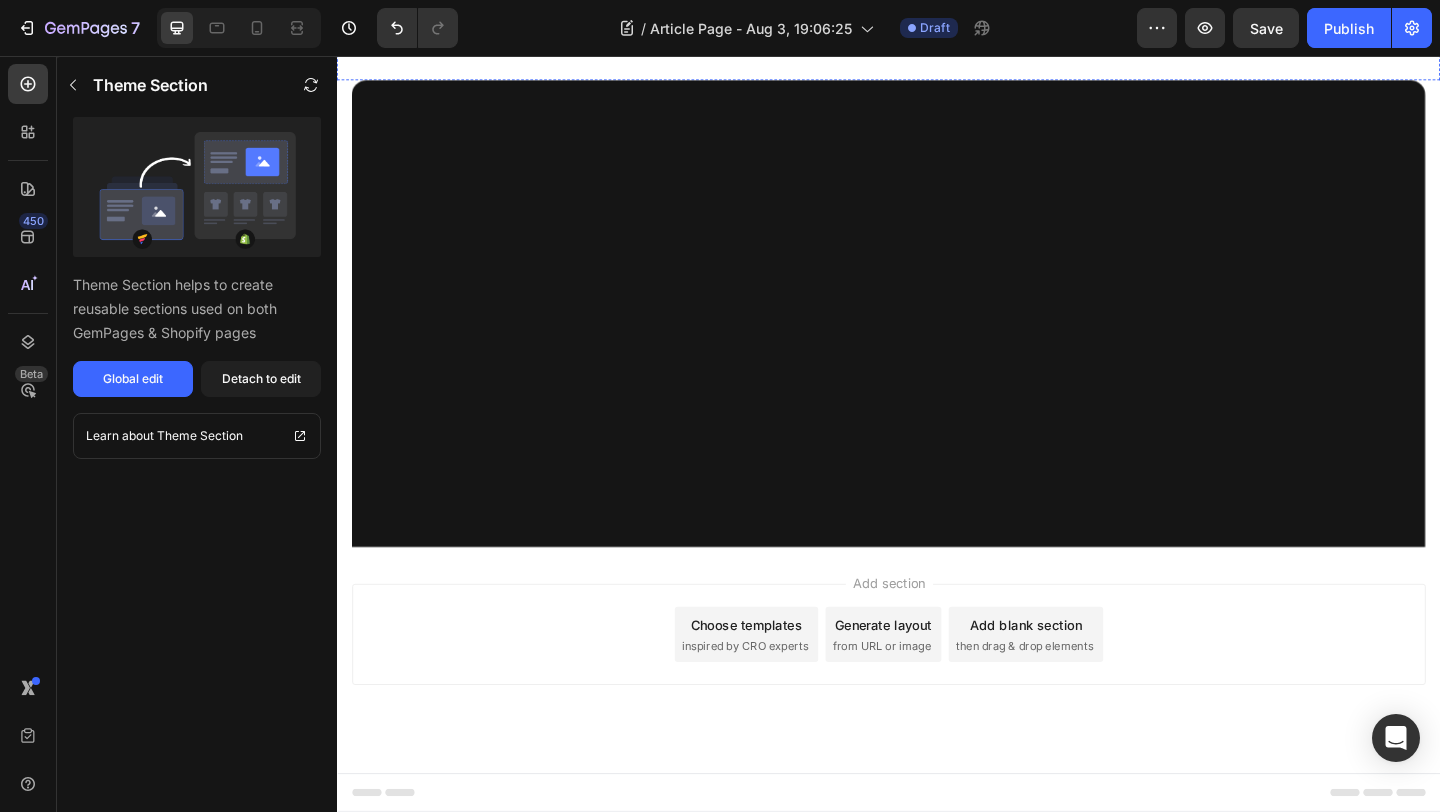 click on "⁠⁠⁠⁠⁠⁠⁠ What Is a LiFePO4 Battery? Benefits Explained Heading Image By Portable Batteries Austraila Text block Advanced list Published: [DATE], [YEAR] Text block Row Image A LiFePO4 battery refers to a rechargeable lithium-ion battery using lithium iron phosphate (LiFePO4) as its cathode material. Unlike older battery chemistries, LiFePO4 batteries deliver high energy density alongside a number of practical benefits. Core Features: - Long lifespan : Up to 2,000–5,000+ charge/discharge cycles. - Stable chemistry : Lower risk of overheating or fire. - Lightweight : Less weight than sealed lead-acid batteries for the same capacity. - Consistent power : Outputs steady voltage over almost all of its charge. Key Benefits of LiFePO4 Technology 1. Exceptional Safety 2. Longer Cycle Life 3. High Efficiency 4. Maintenance-Free LiFePO4 batteries require virtually no regular maintenance - there’s no water to top up, no acid leaks, and no need for equalising charges. 5. Lightweight & Compact" at bounding box center (937, -3487) 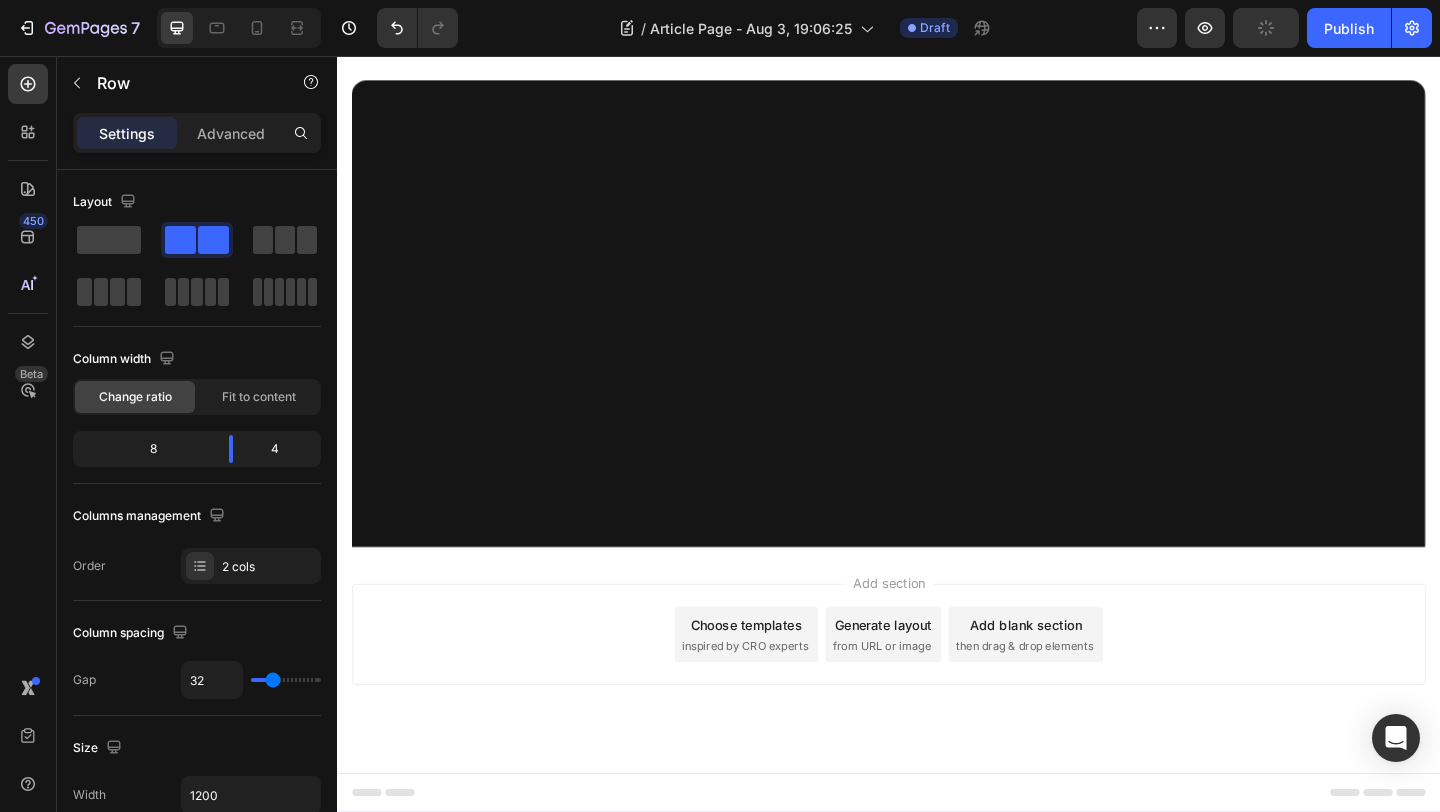 click on "Frequently Asked Questions Heading" at bounding box center [715, -583] 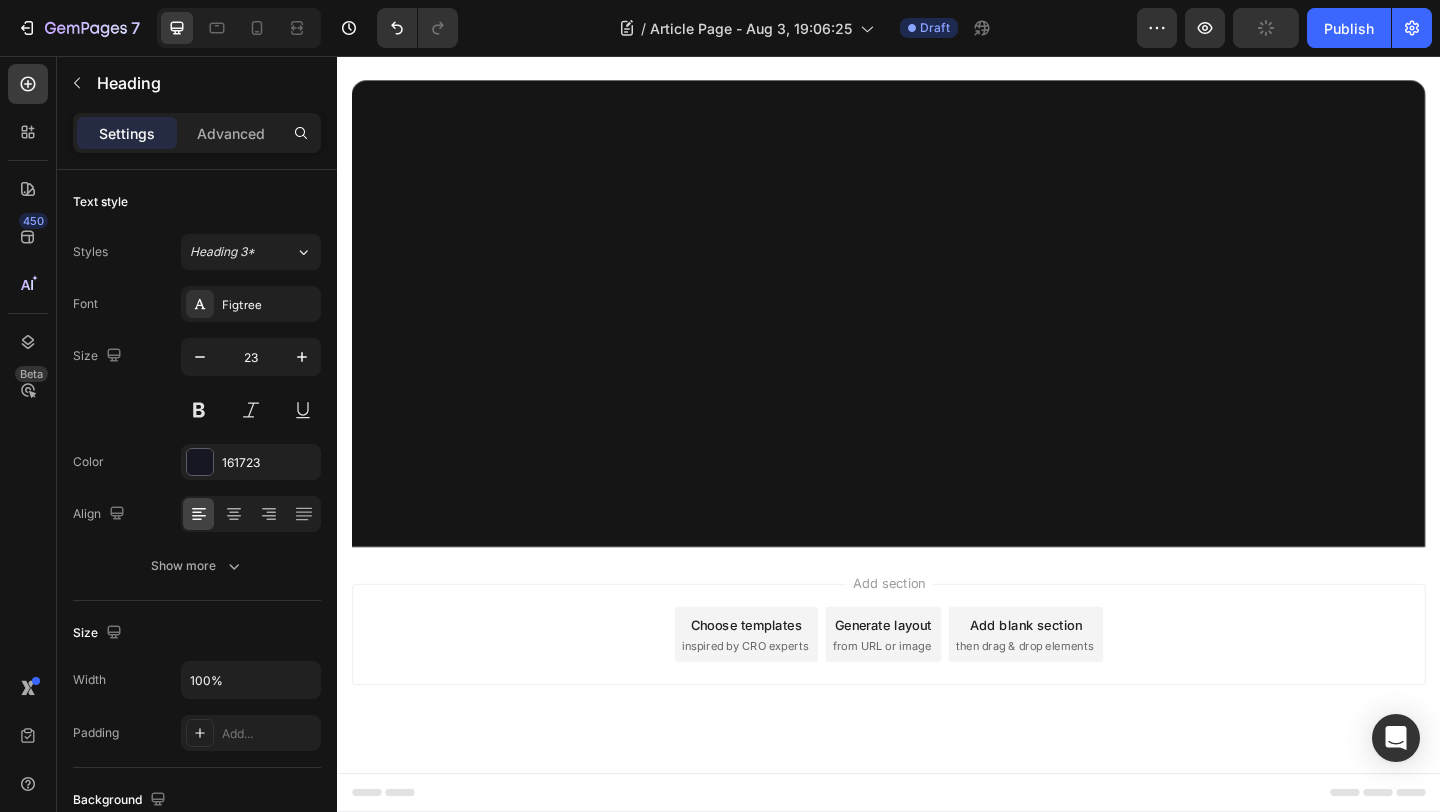 click on "Can Petpure plate be used on a regular basis?" at bounding box center [715, -511] 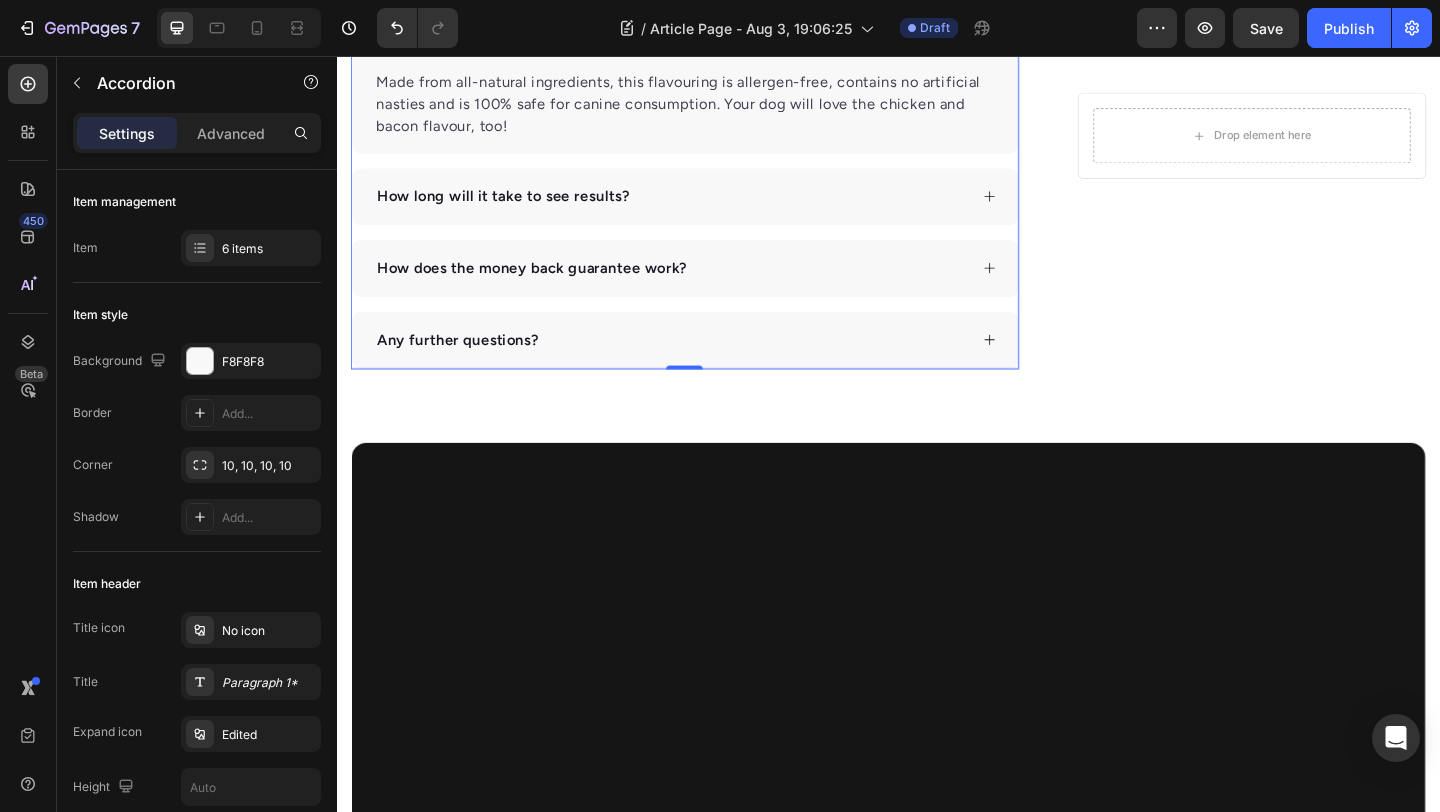 scroll, scrollTop: 6774, scrollLeft: 0, axis: vertical 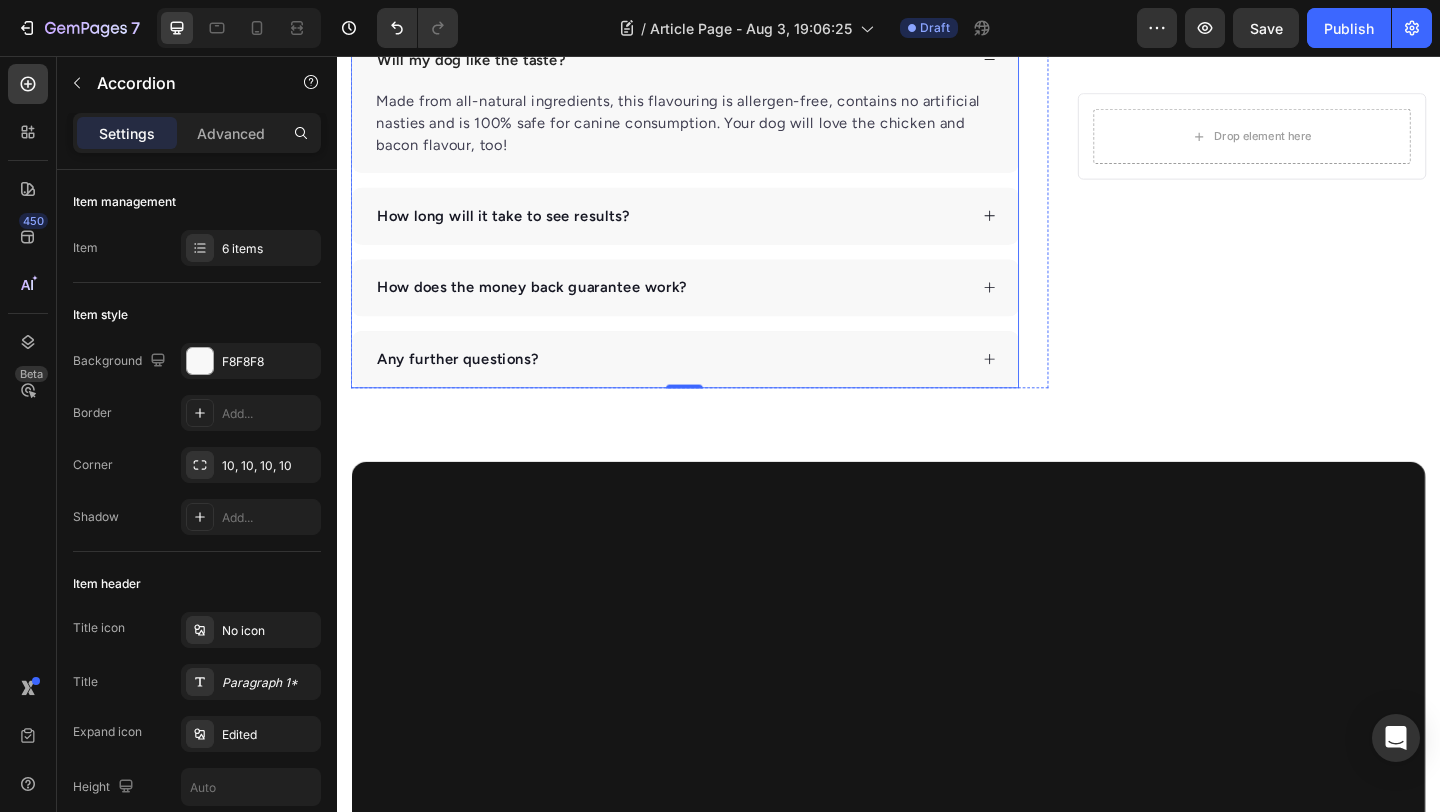 click on "Happy Dog Bites Heading Upto 50% Off Discount Text block 48.000+ Sold Text block Check Availability Button Image Row" at bounding box center [715, -406] 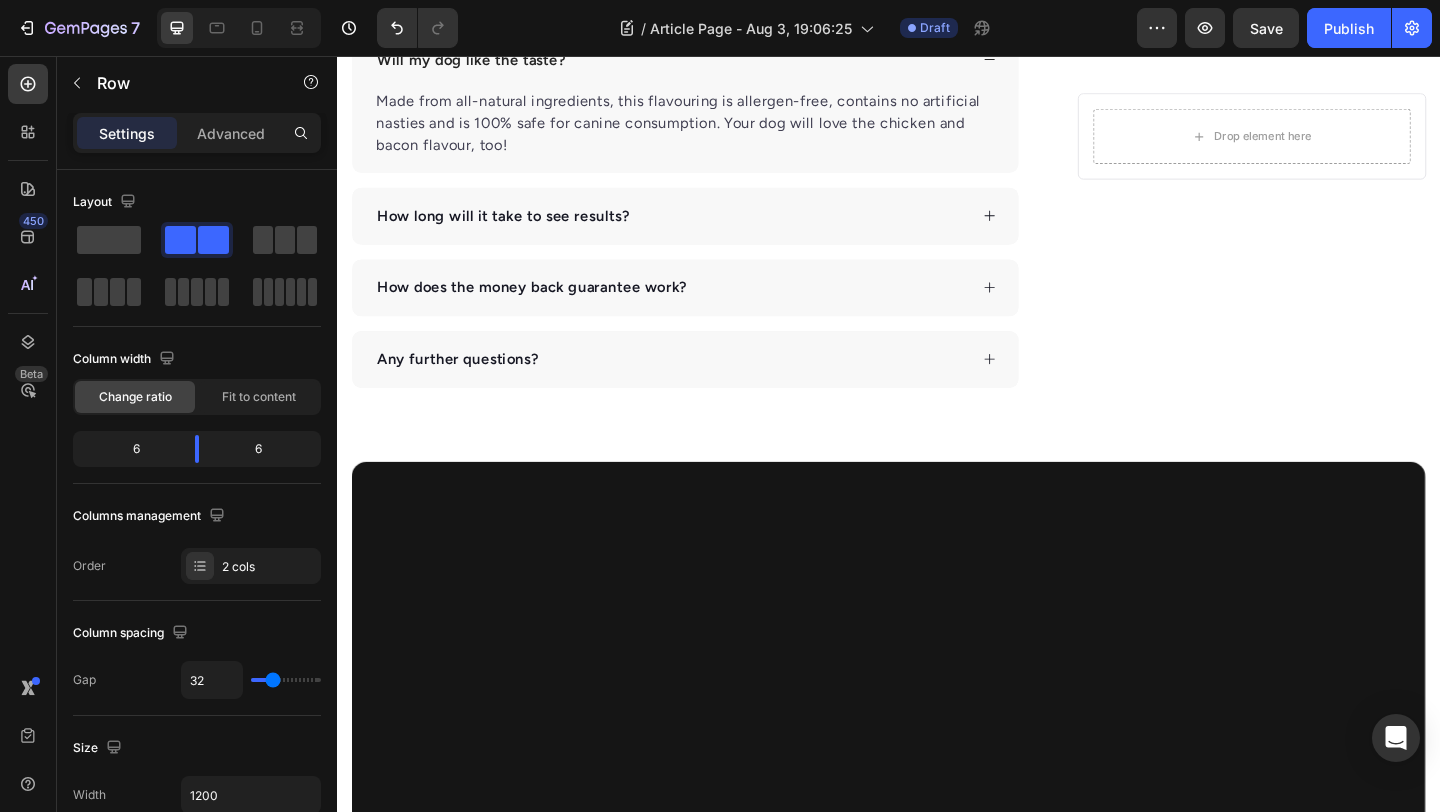 click 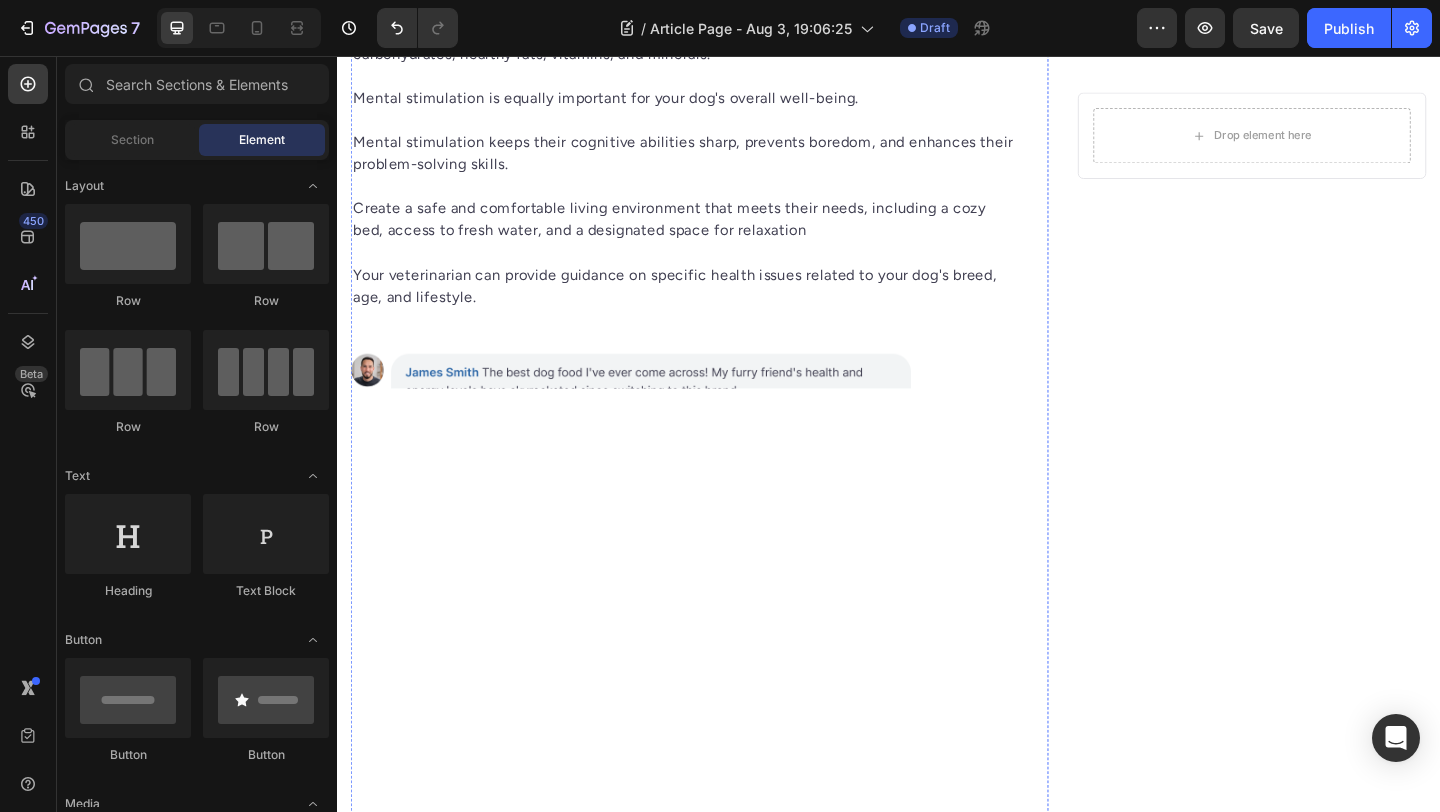 scroll, scrollTop: 5612, scrollLeft: 0, axis: vertical 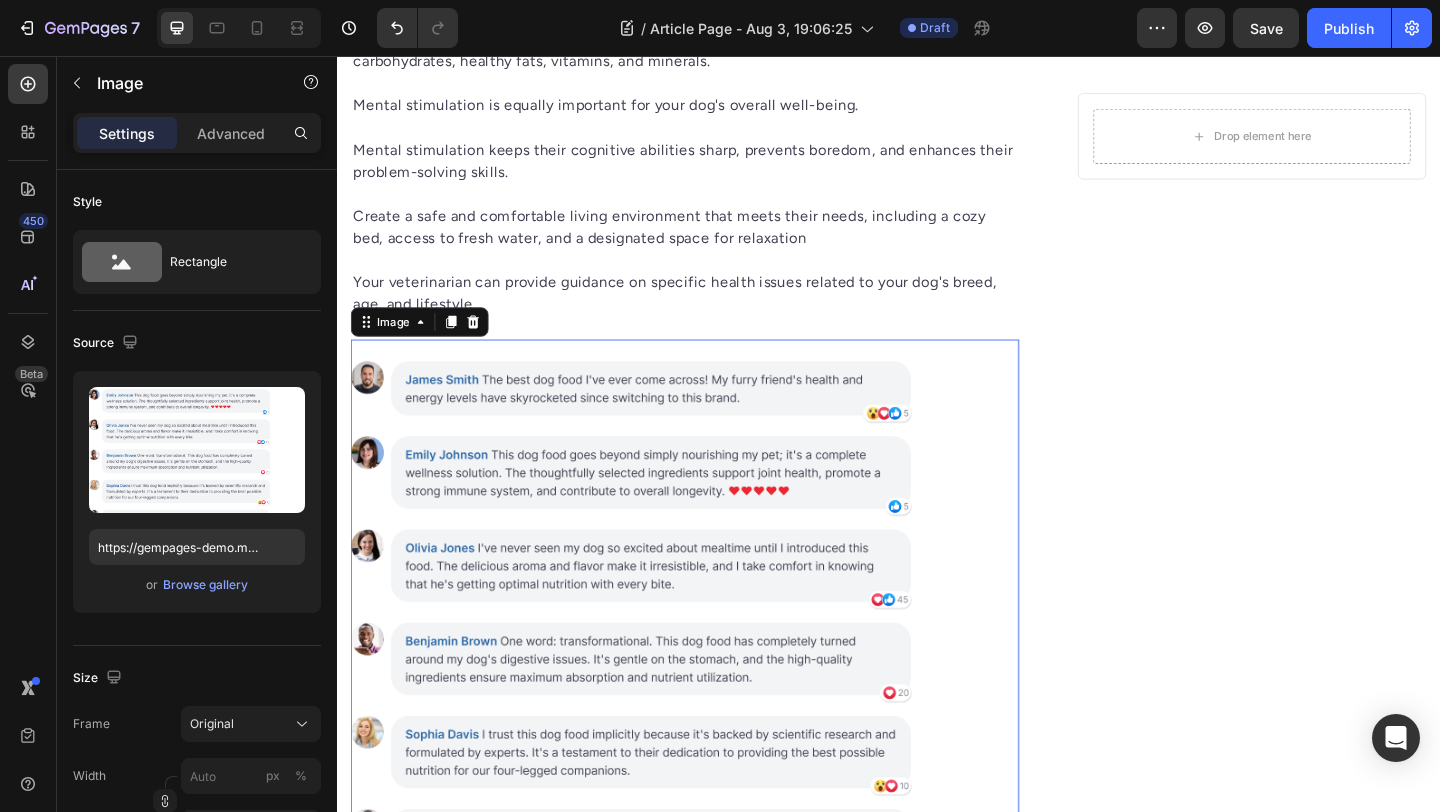 click at bounding box center [715, 674] 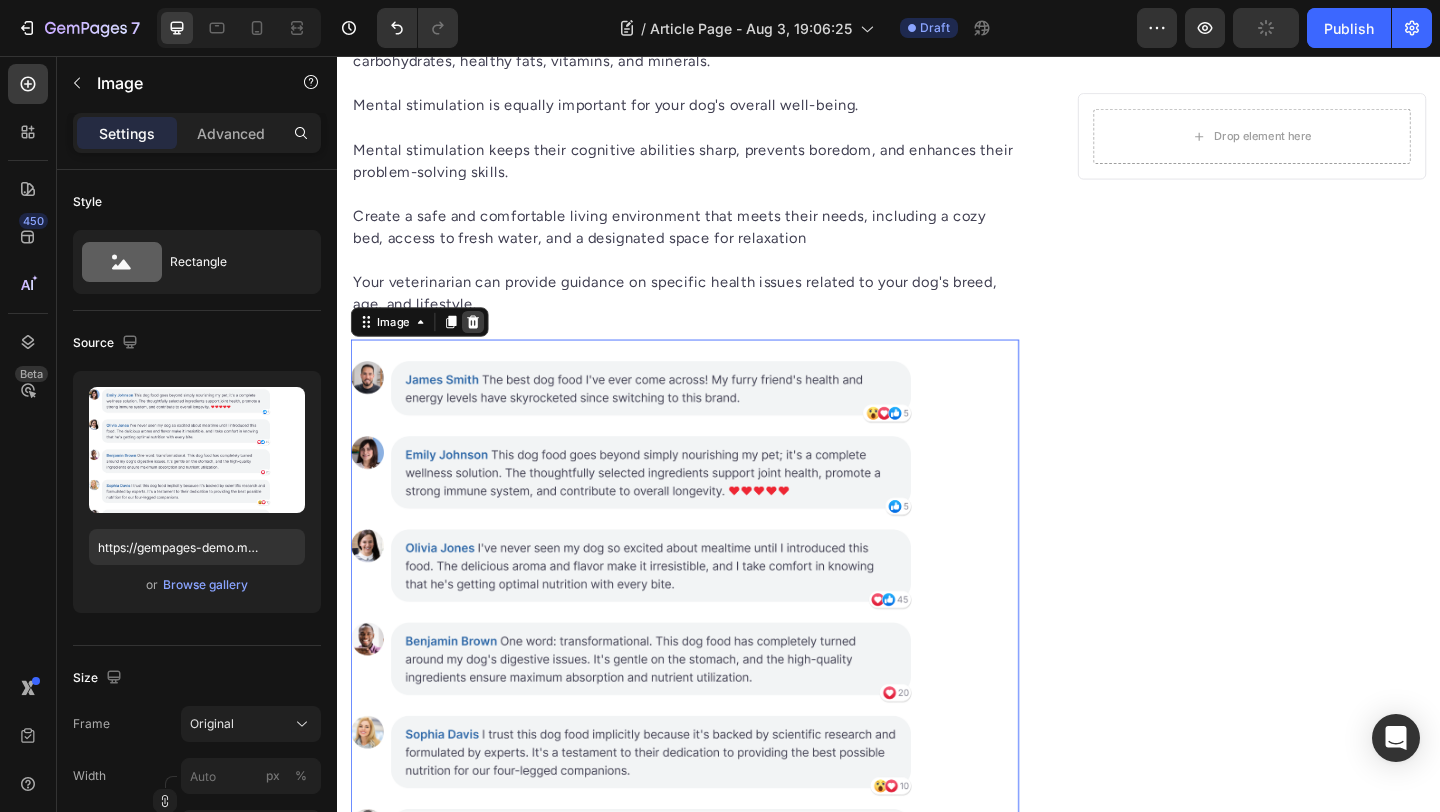 click 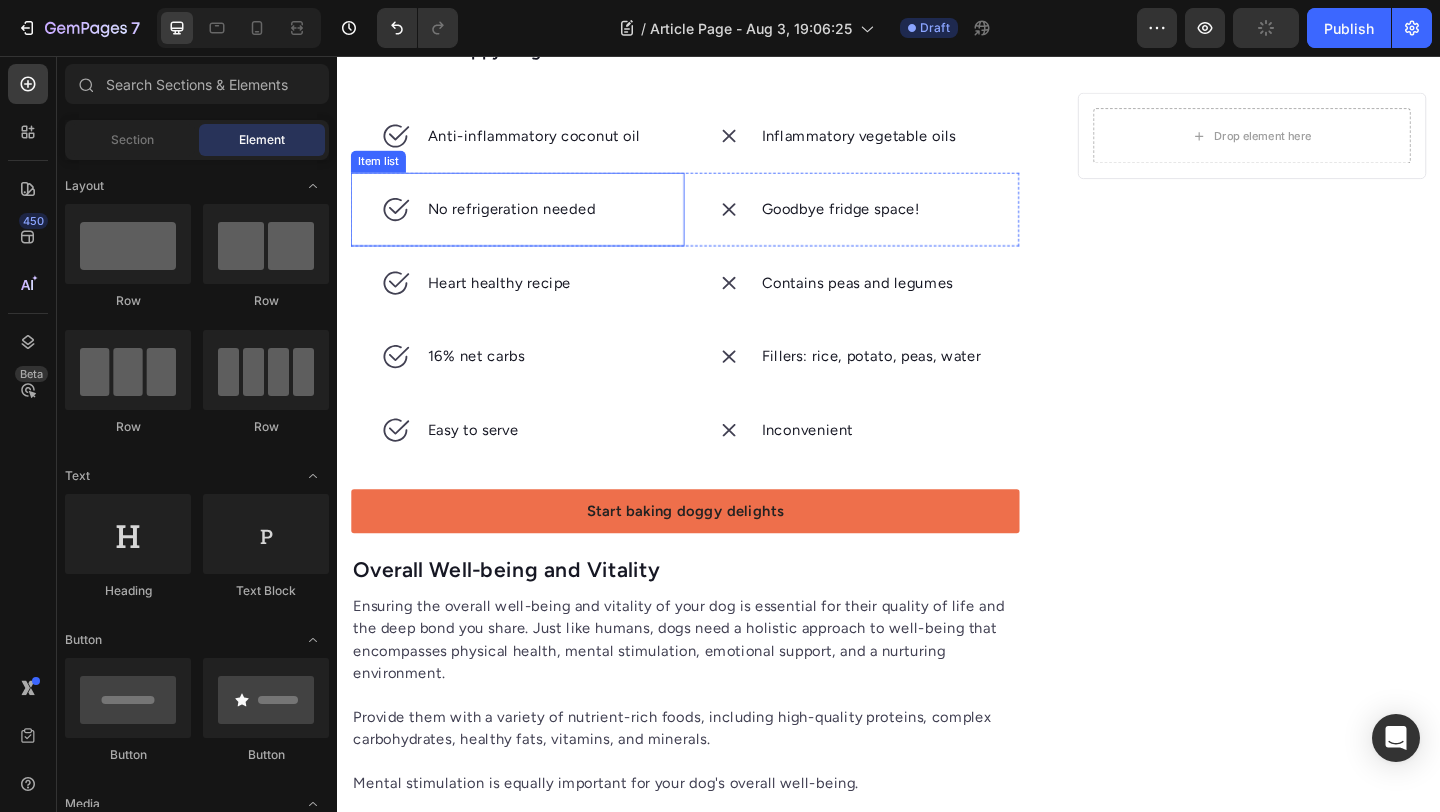 click on "No refrigeration needed" at bounding box center (533, 223) 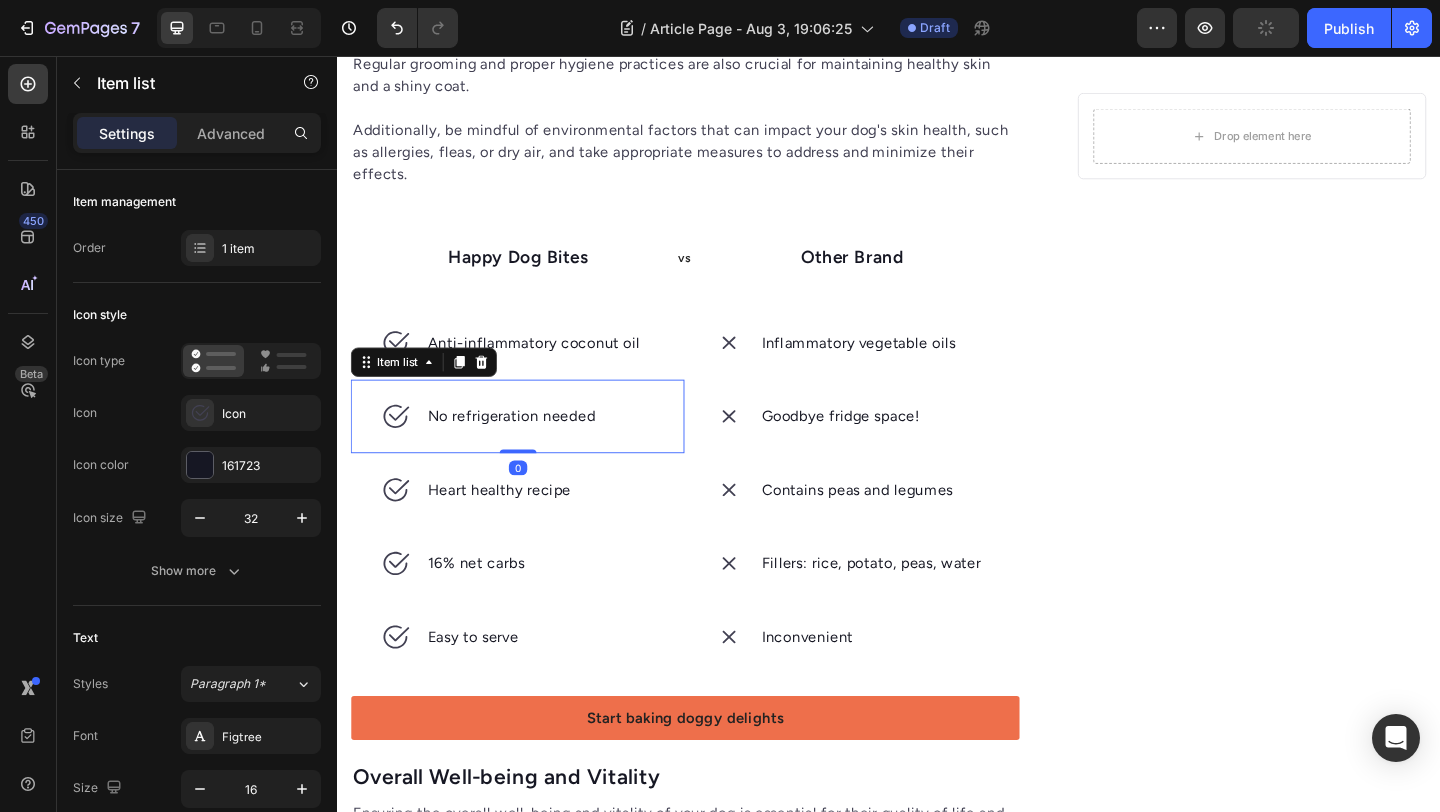 scroll, scrollTop: 4612, scrollLeft: 0, axis: vertical 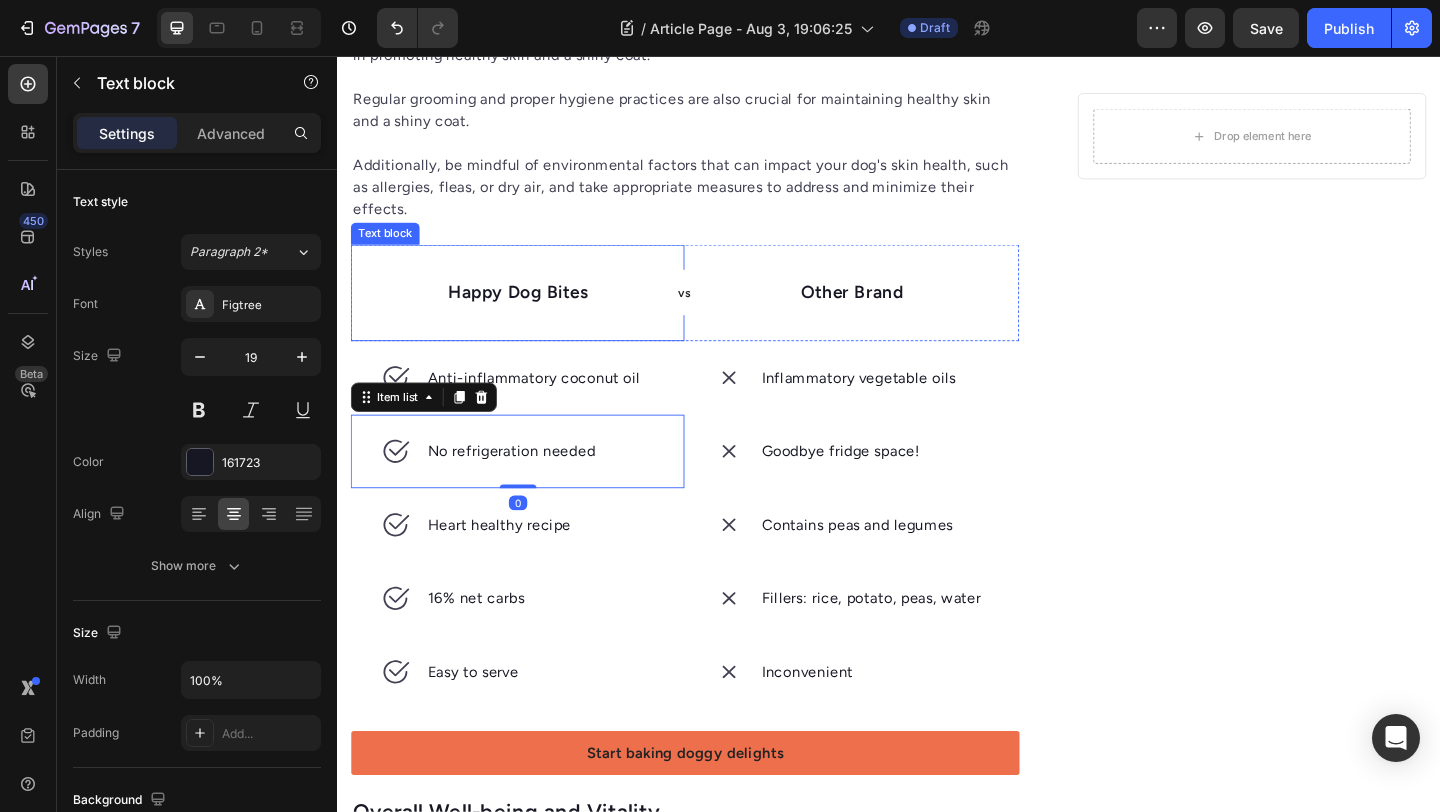 click on "Happy Dog Bites Text block" at bounding box center [533, 313] 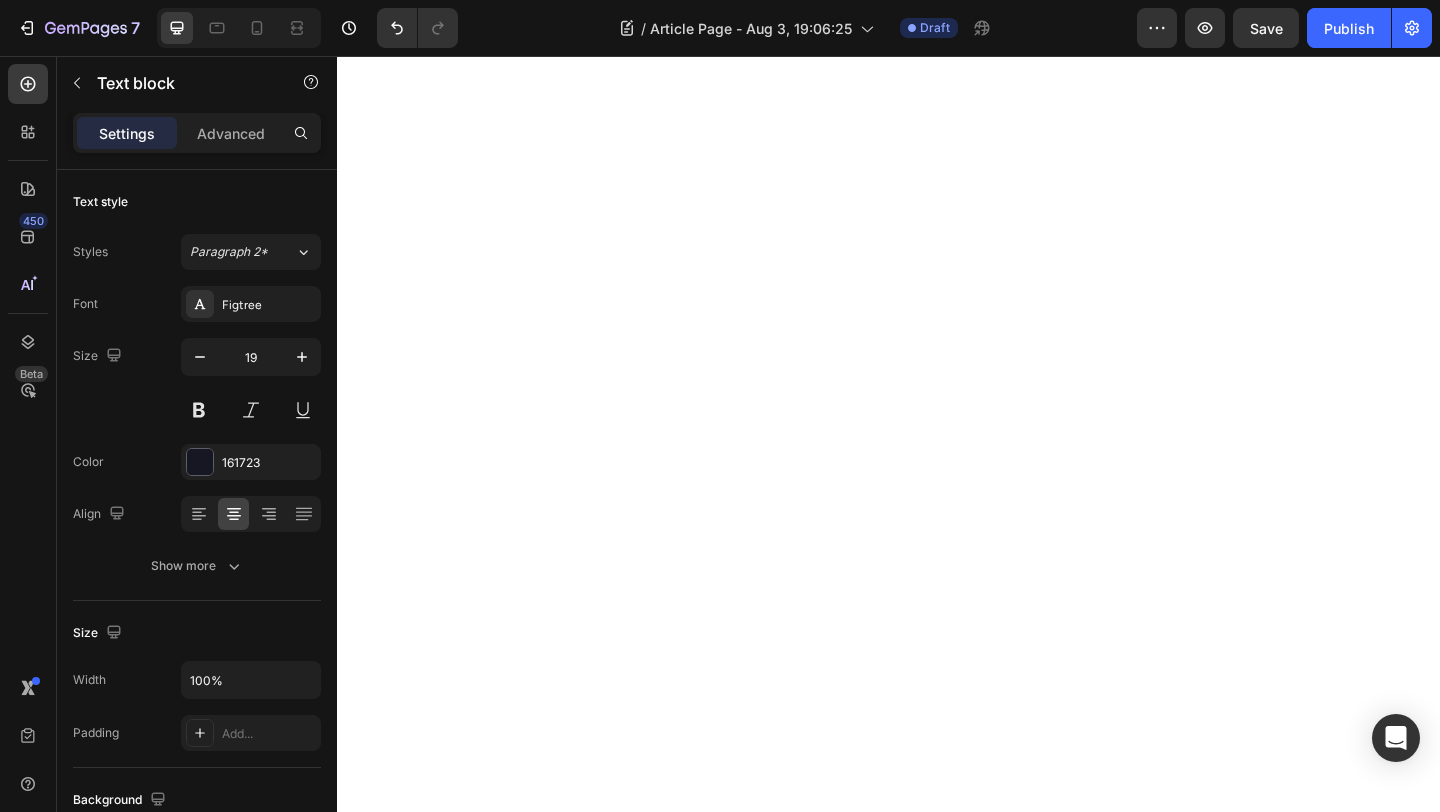 scroll, scrollTop: 0, scrollLeft: 0, axis: both 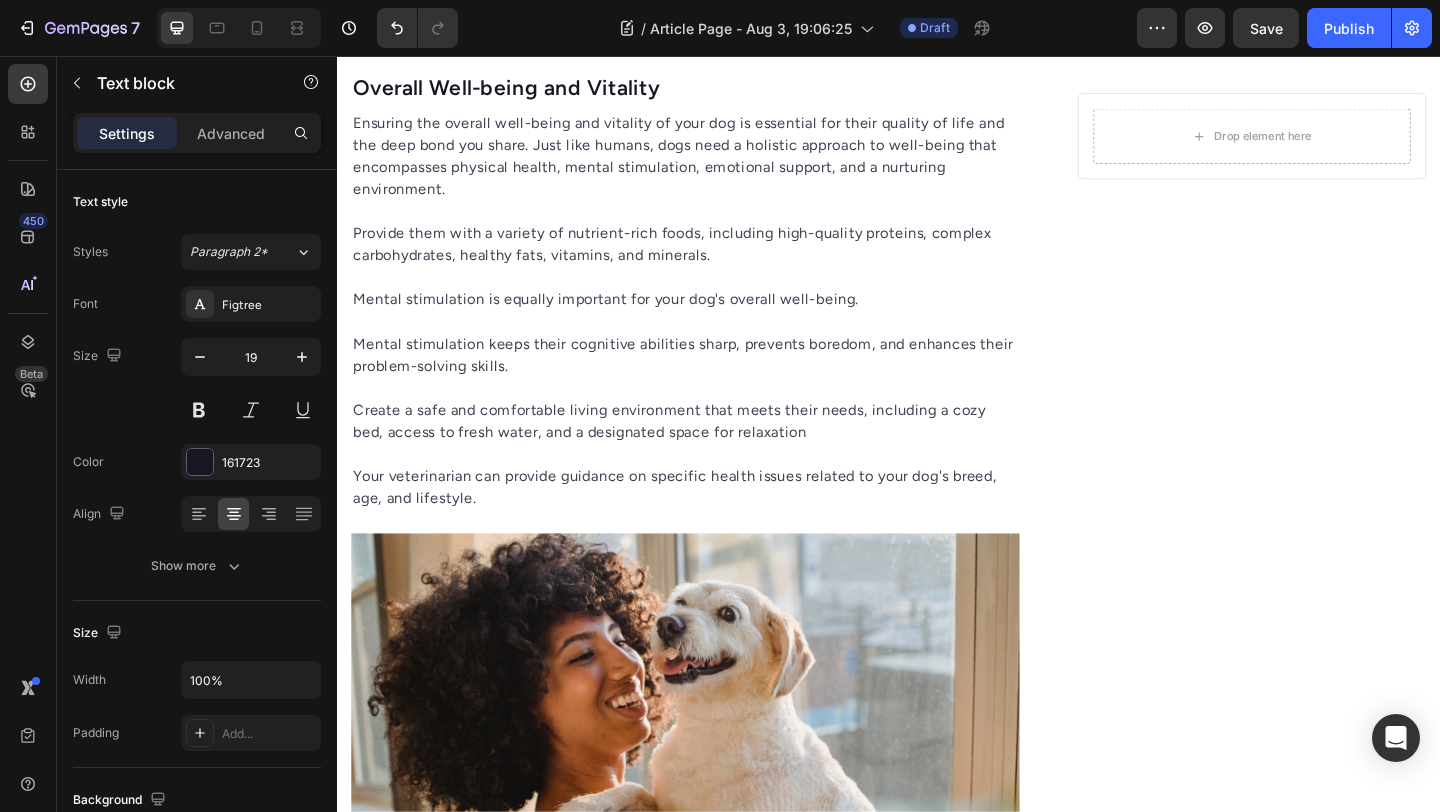 click on "Anti-inflammatory coconut oil" at bounding box center [533, -382] 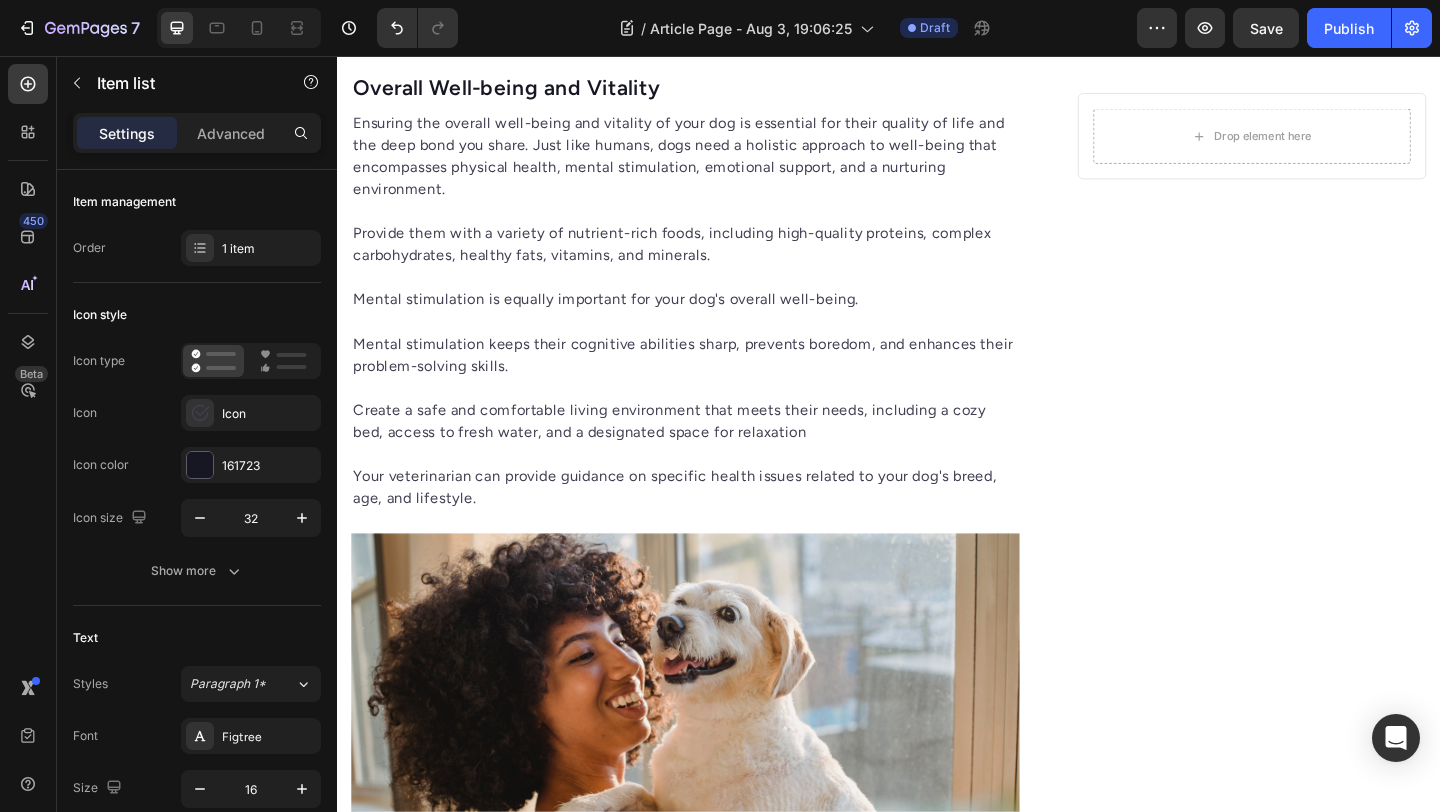 click on "Happy Dog Bites Text block" at bounding box center (533, -475) 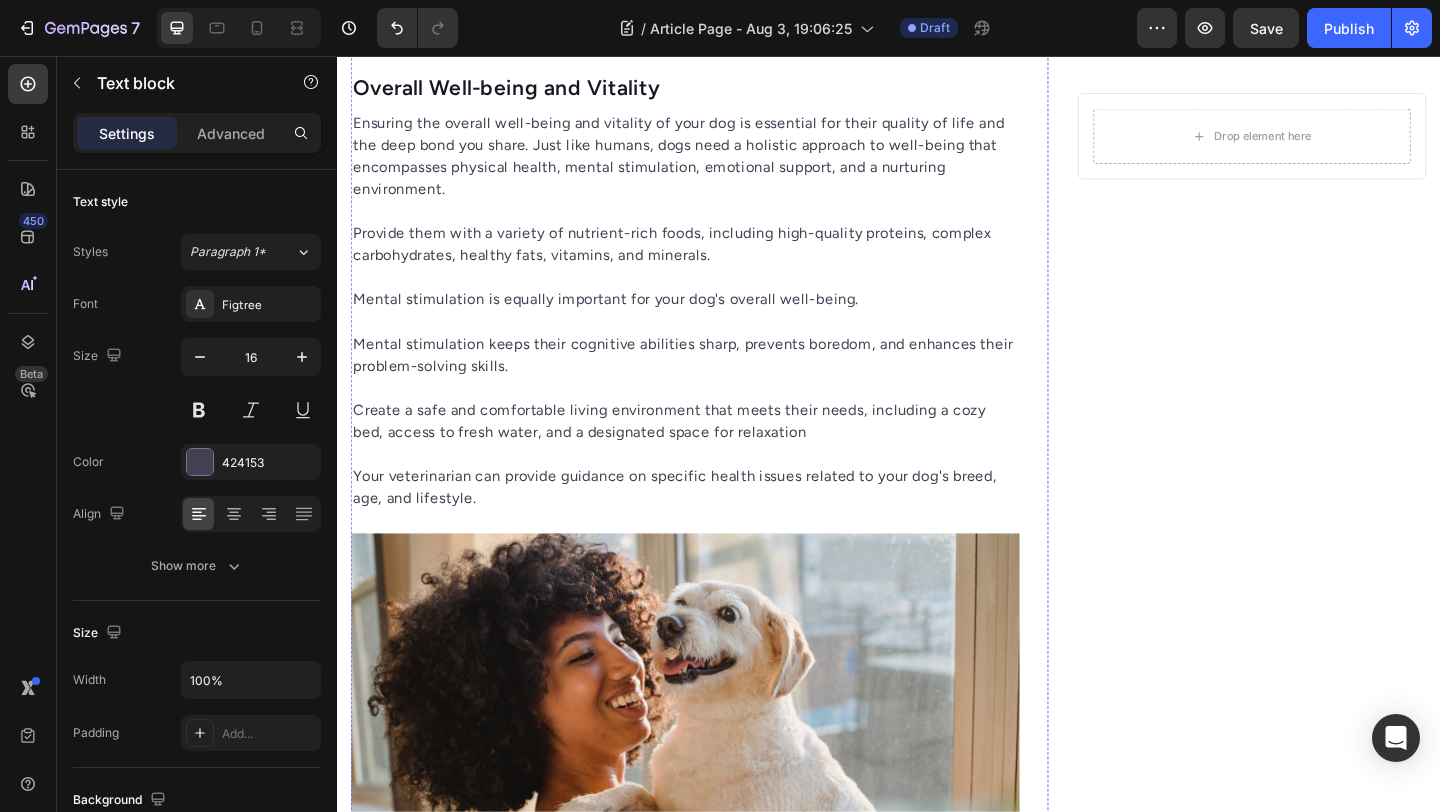 click on "A healthy skin and a shiny coat are not only visually appealing but also important indicators of your dog's overall health and well-being. Just like in humans, the condition of a dog's skin and coat can be influenced by various factors, including genetics, environment, and most importantly, nutrition.   Proper nutrition plays a vital role in maintaining healthy skin and a lustrous coat for your furry friend. Essential fatty acids, such as Omega-3 and Omega-6, are crucial for skin health, as they help maintain the skin's integrity, promote a strong skin barrier, and reduce inflammation.   In addition to fatty acids, other nutrients like vitamins A, E, and Biotin also play important roles in promoting healthy skin and a shiny coat.   Regular grooming and proper hygiene practices are also crucial for maintaining healthy skin and a shiny coat.   Text block" at bounding box center (715, -761) 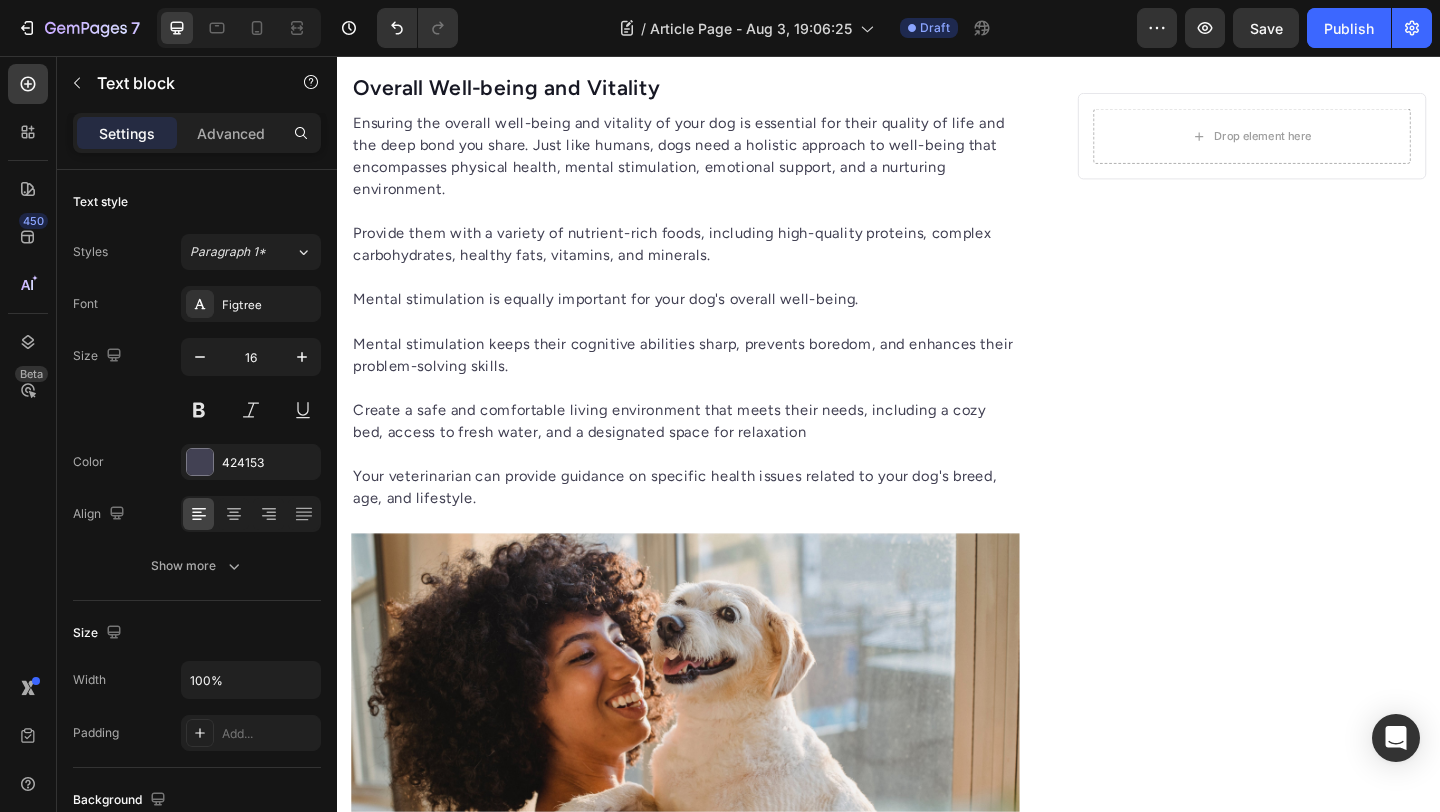 click on "vs Text block Row" at bounding box center [715, -475] 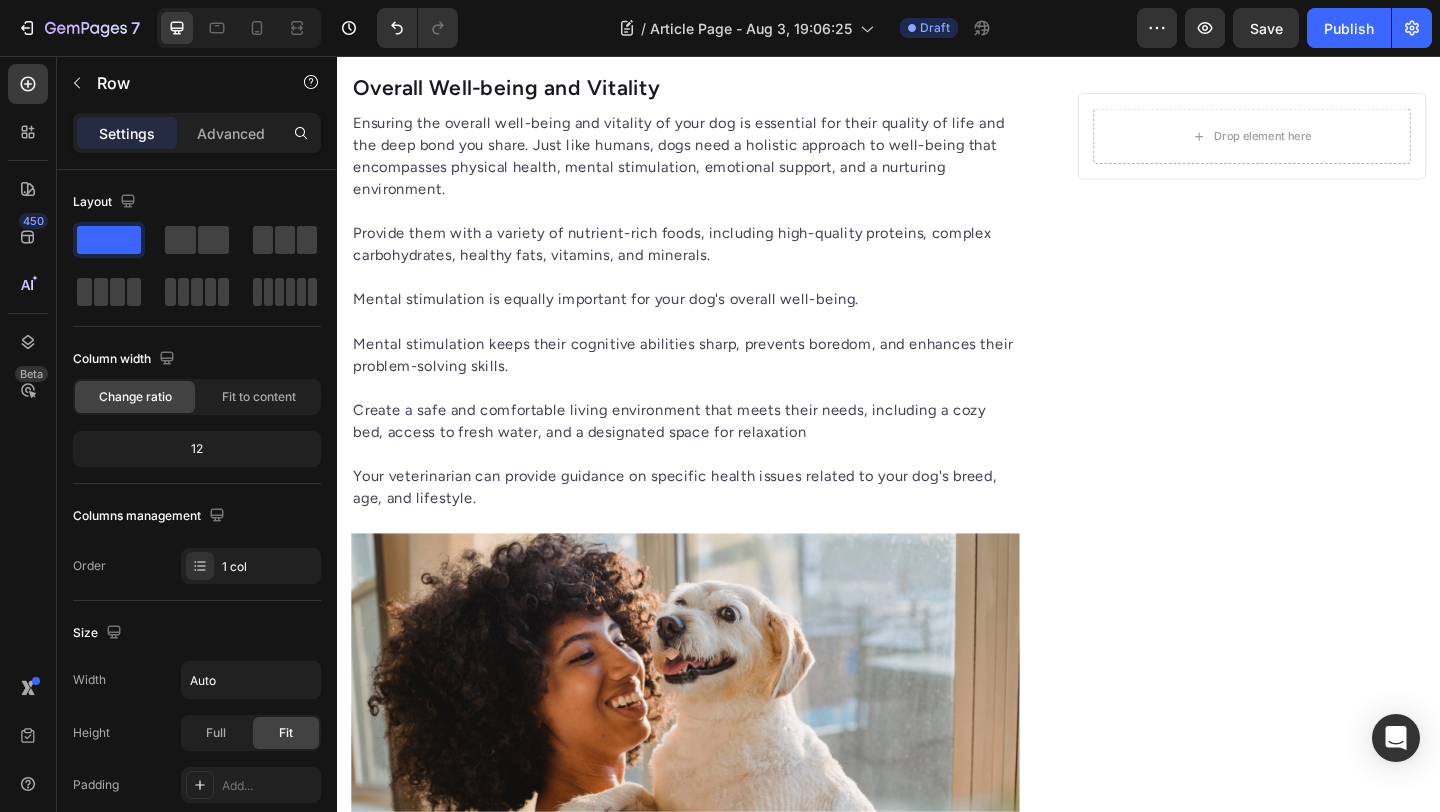 click on "Happy Dog Bites Text block" at bounding box center [533, -475] 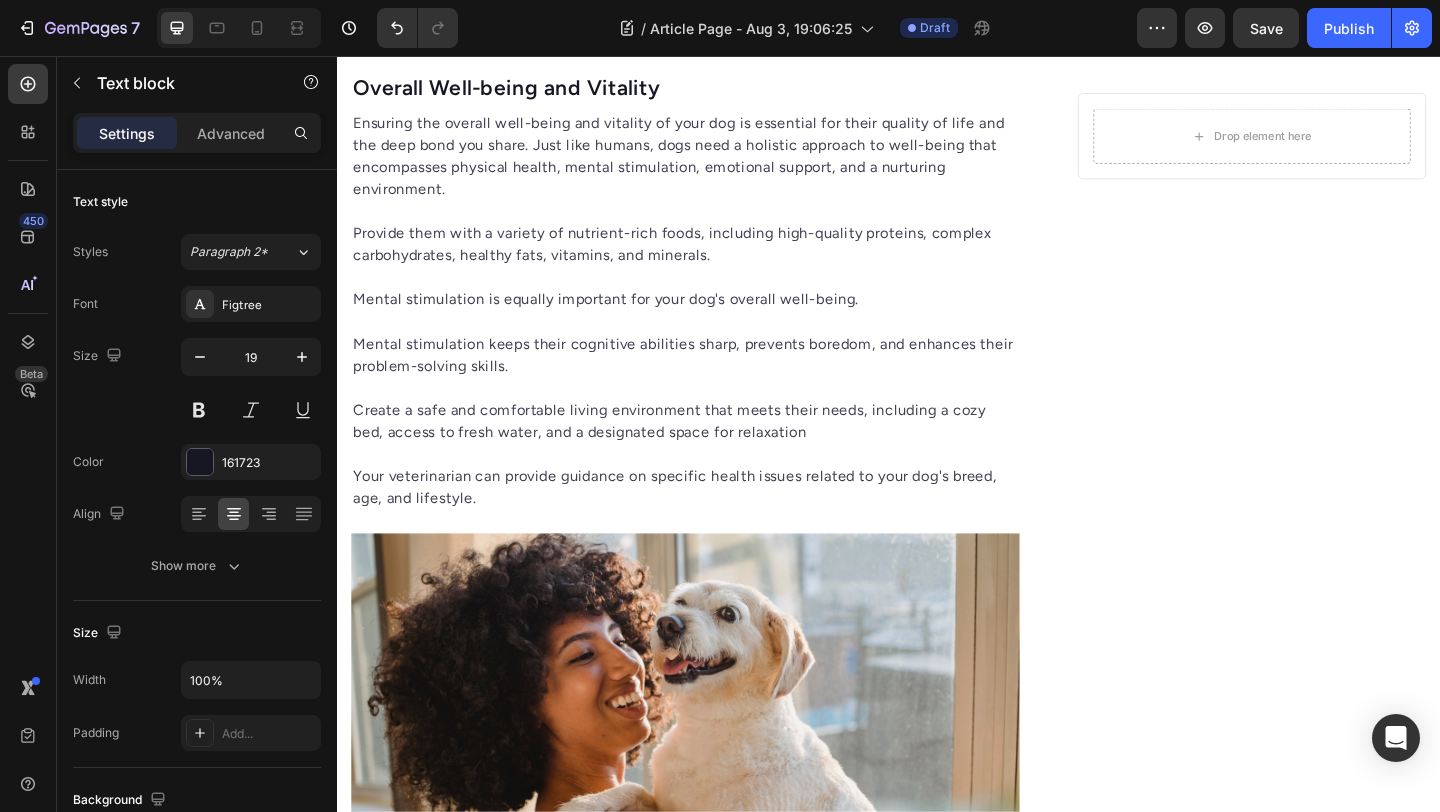 click on "Text block" at bounding box center [410, -546] 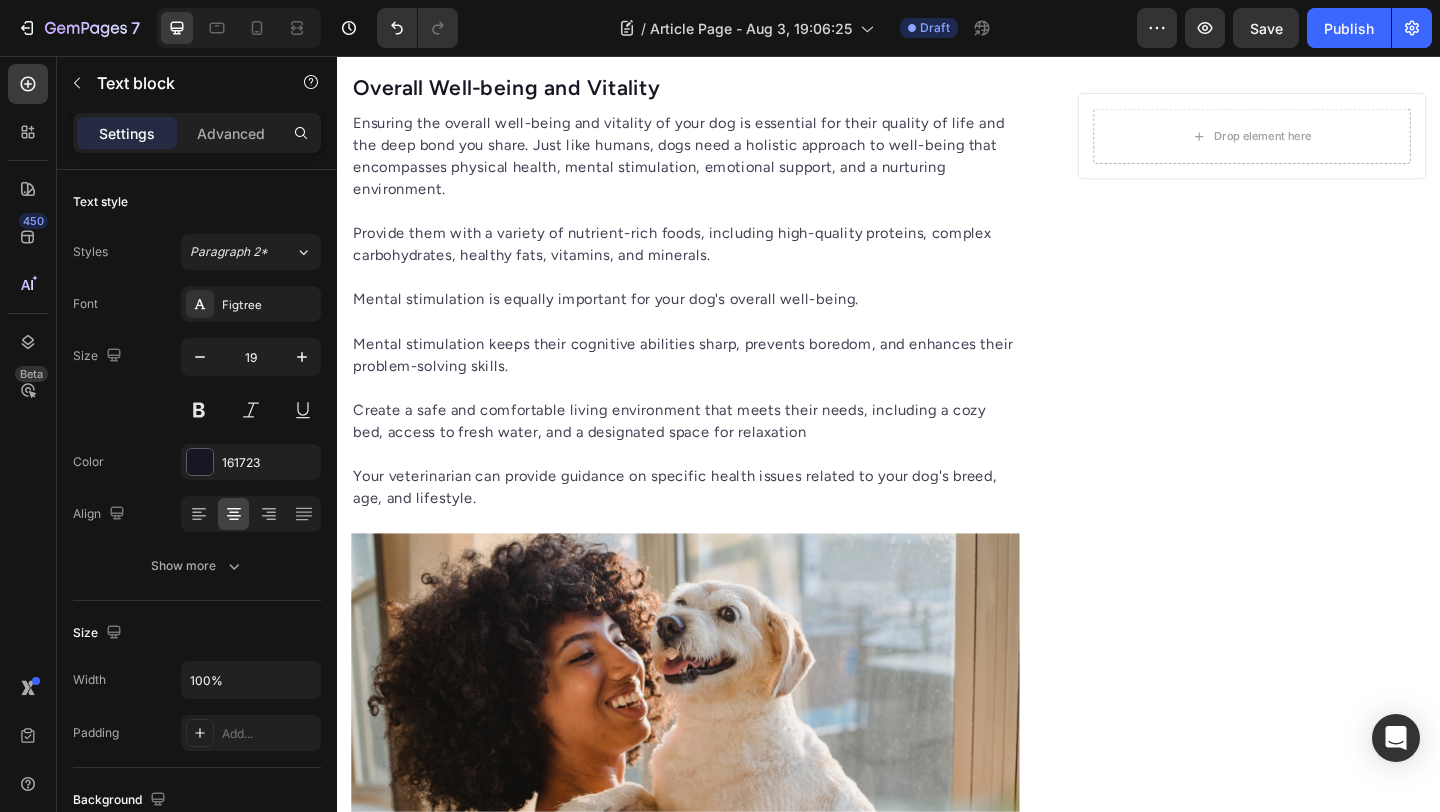 click on "Row 2 cols" at bounding box center [395, -581] 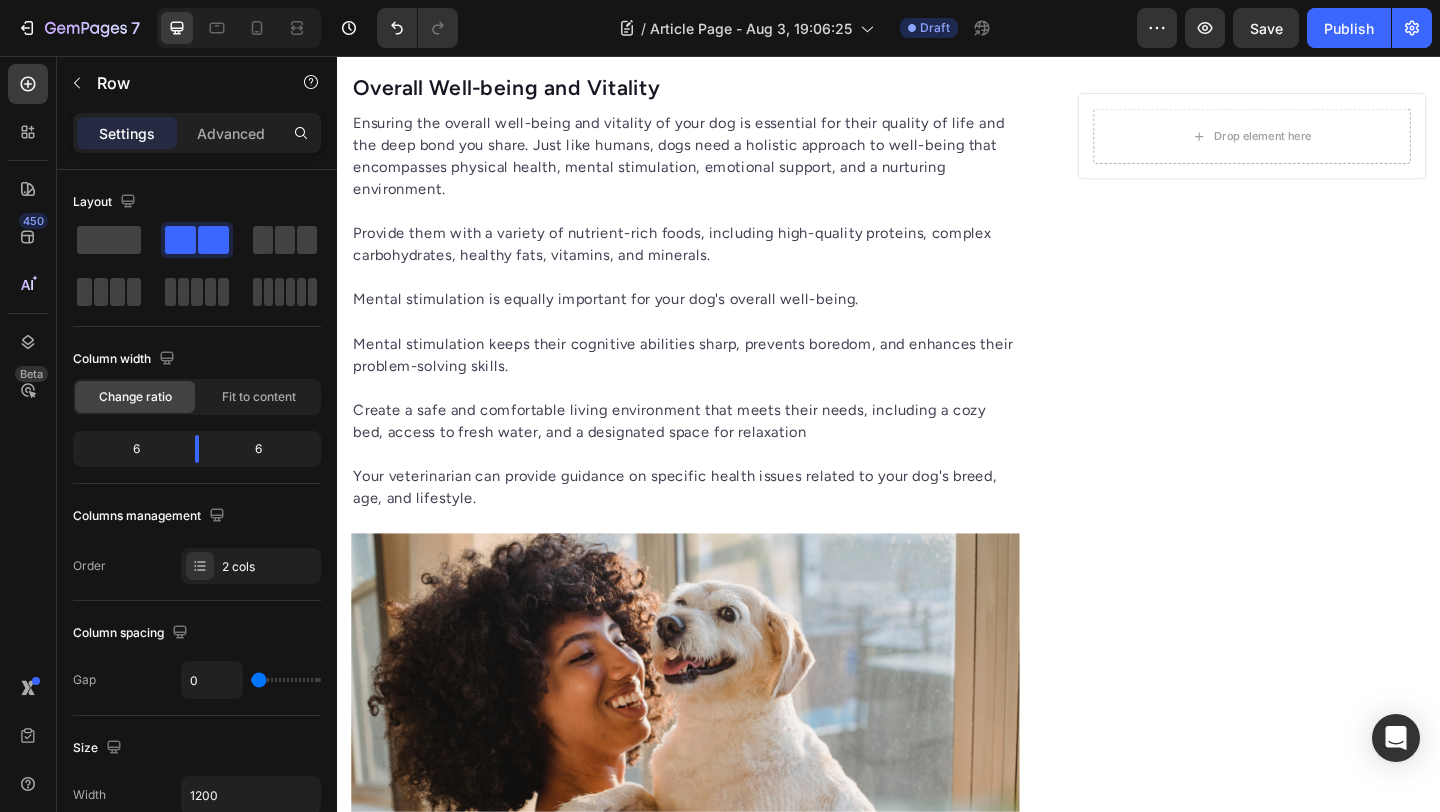 click 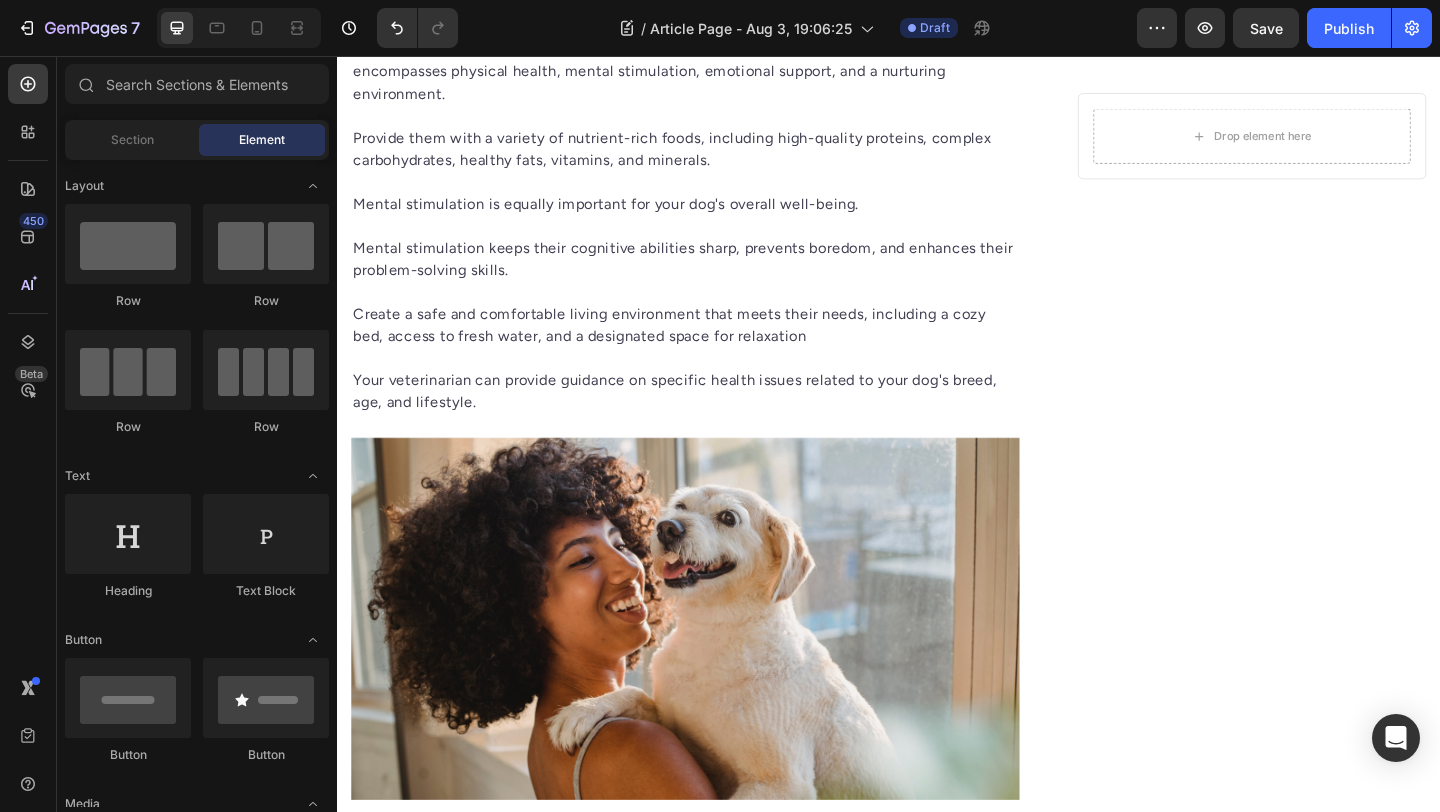 click on "Anti-inflammatory coconut oil" at bounding box center (533, -487) 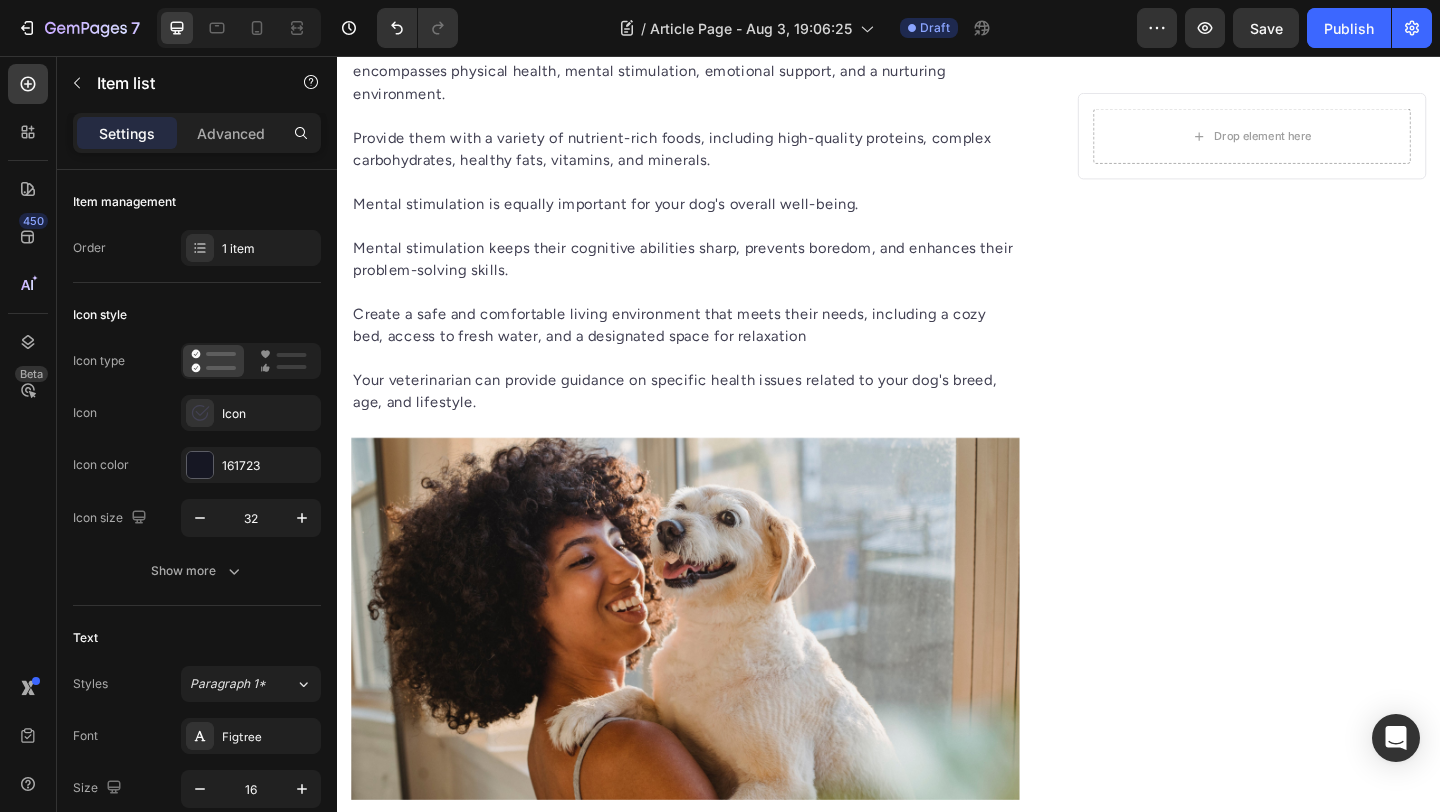 click on "Item list" at bounding box center [403, -546] 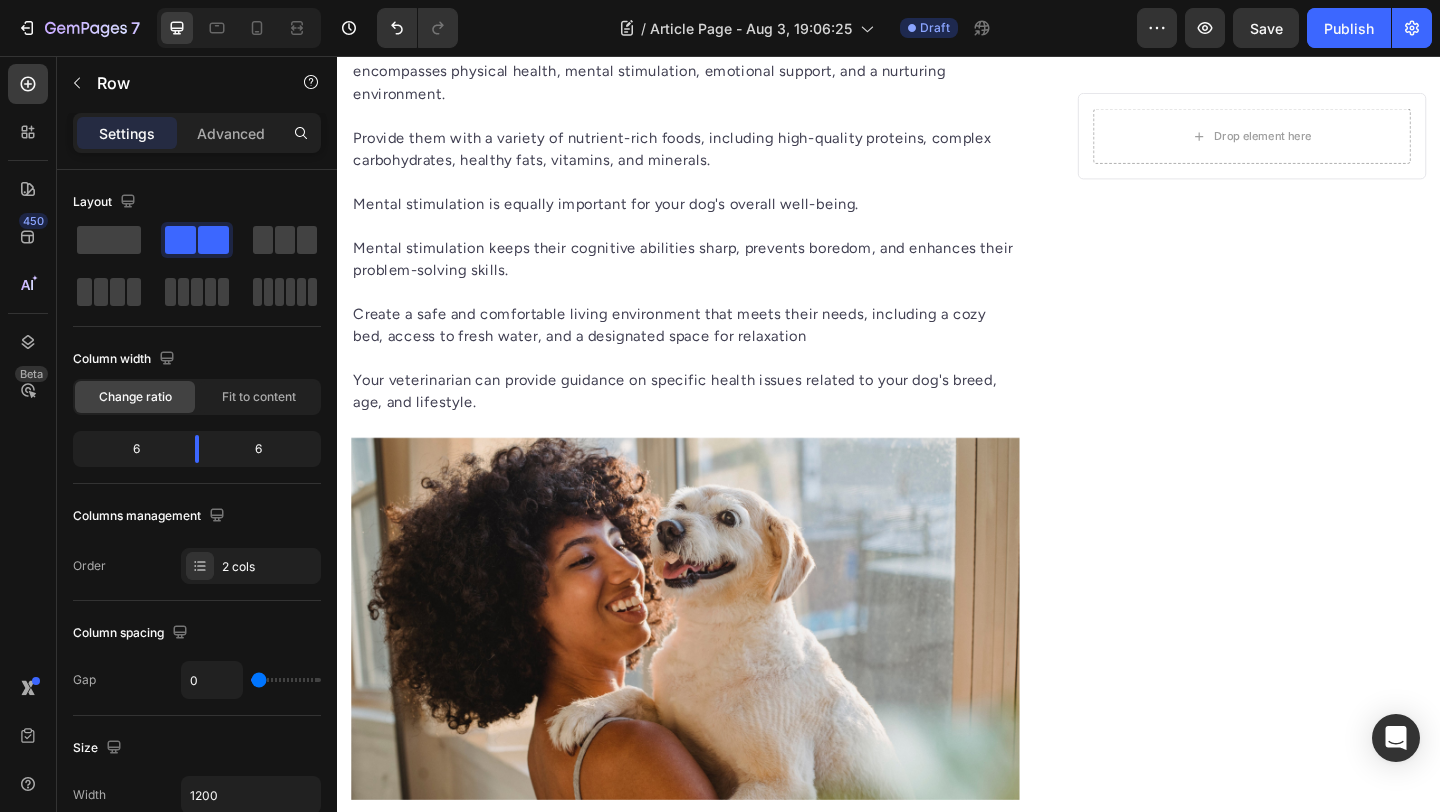 click at bounding box center [475, -546] 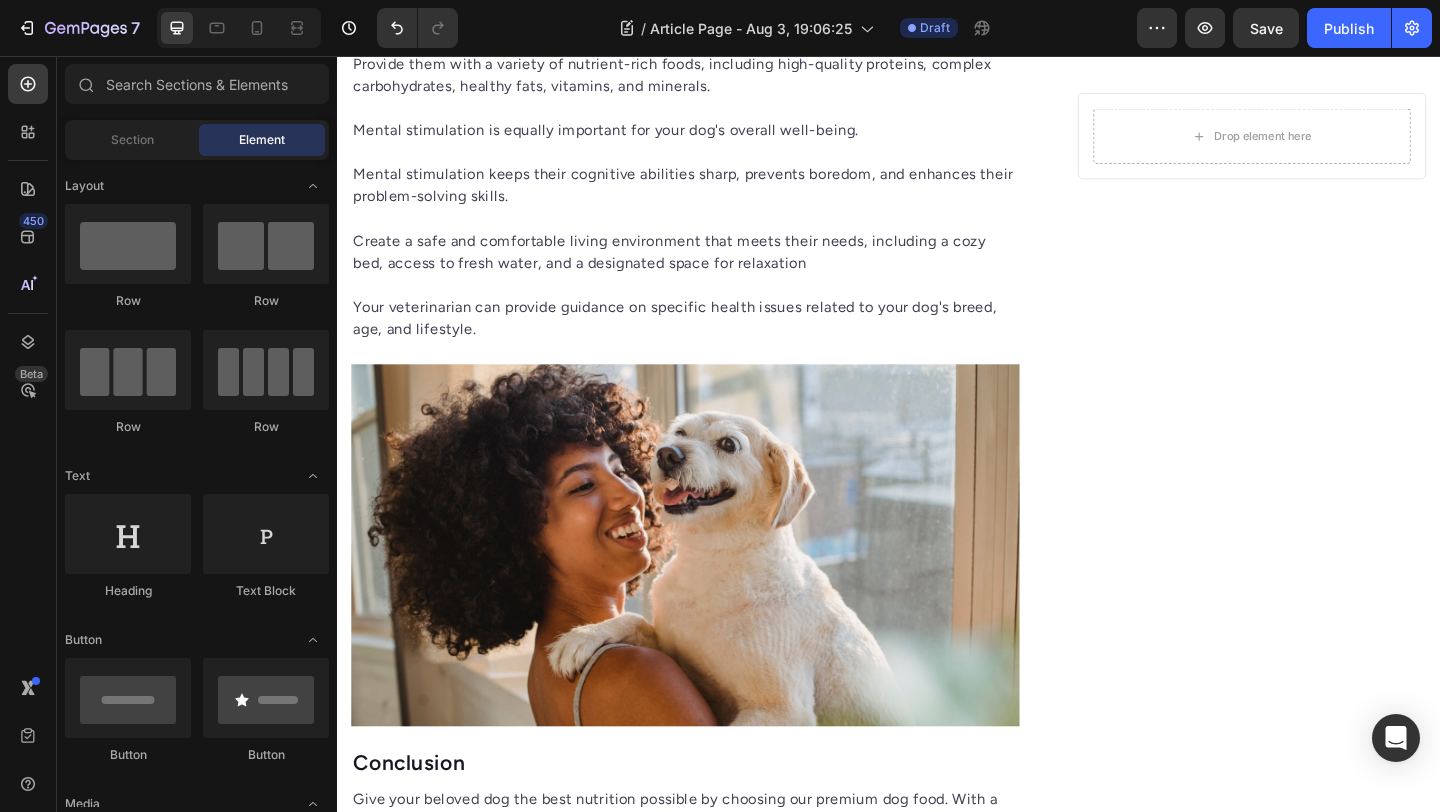click on "No refrigeration needed" at bounding box center (526, -487) 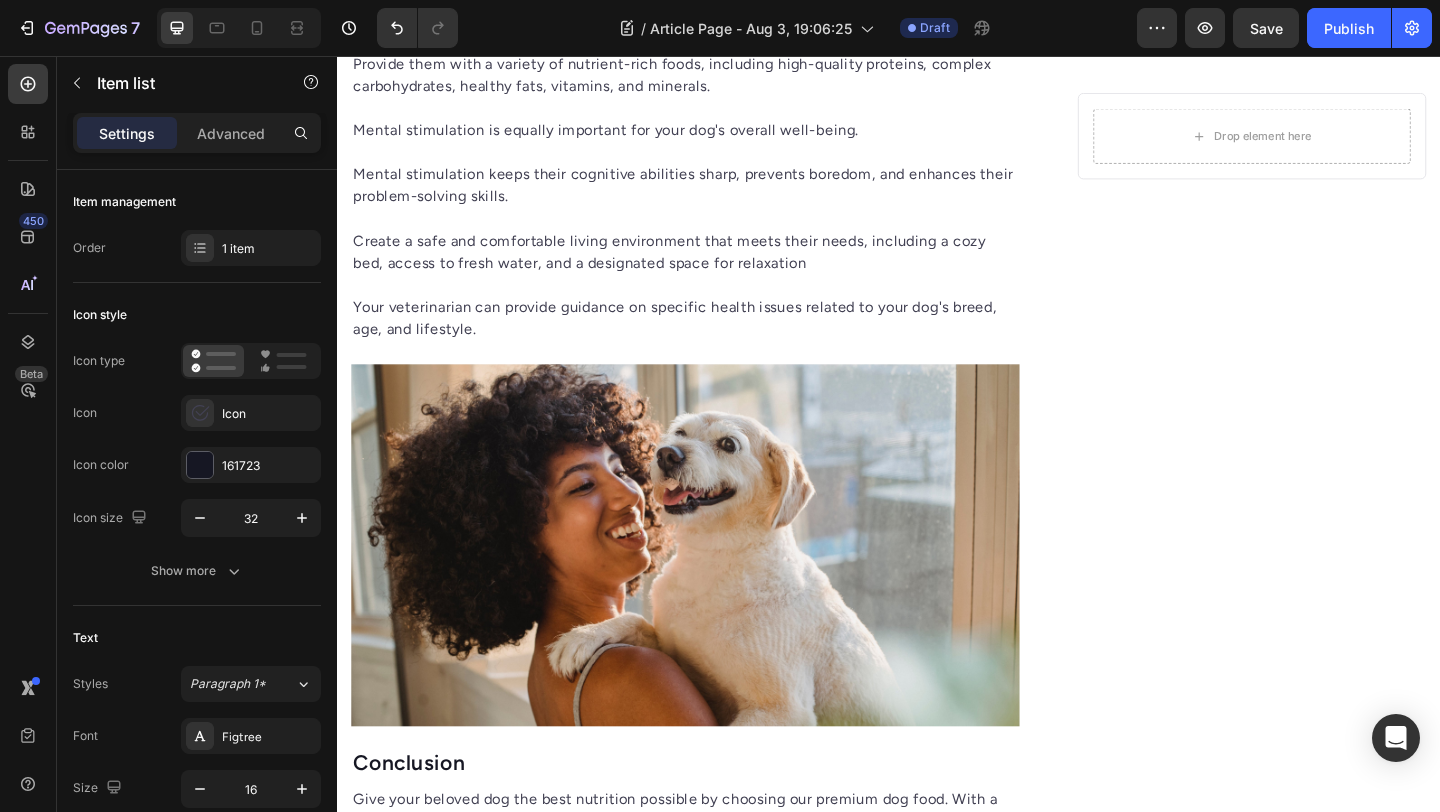 click on "Item list" at bounding box center (403, -546) 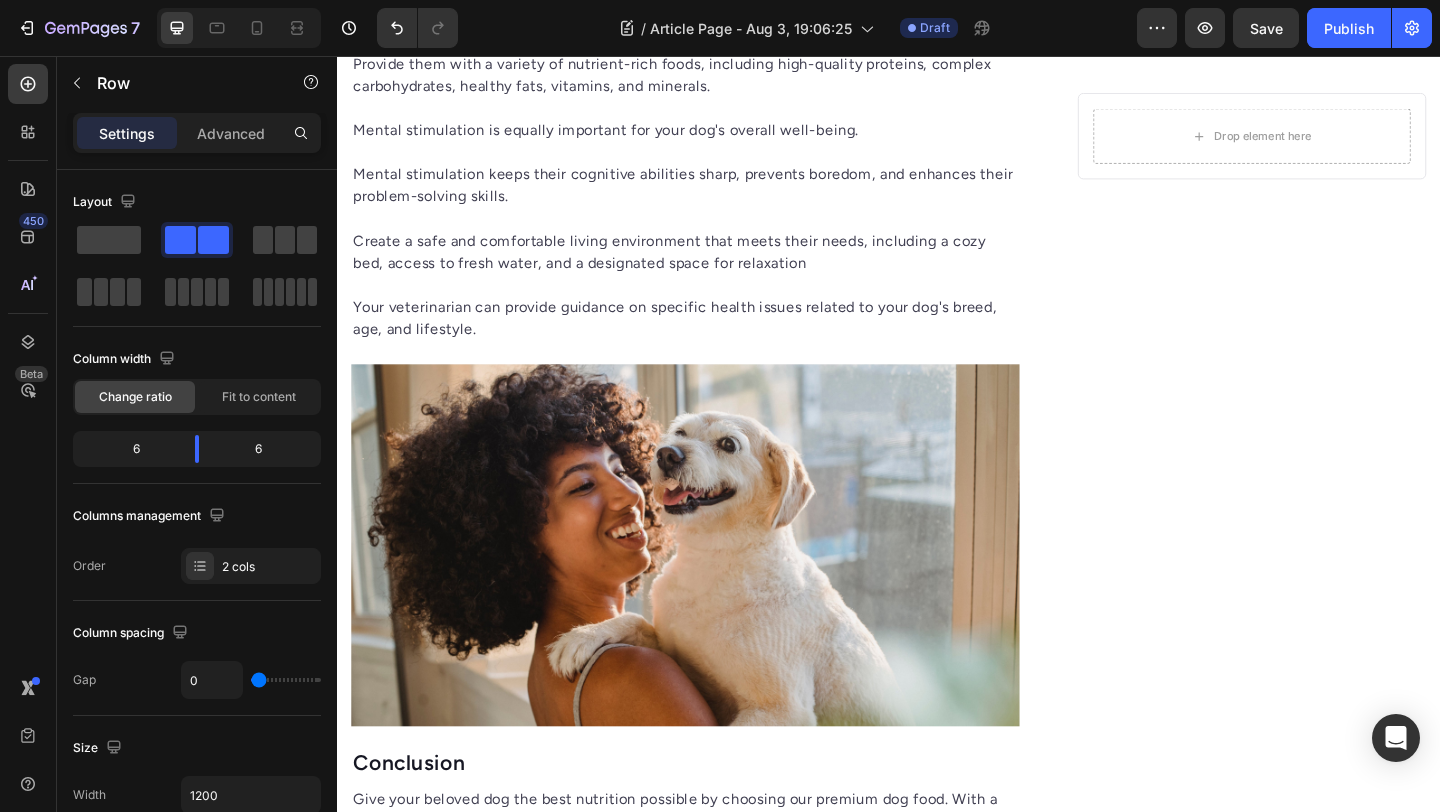 click 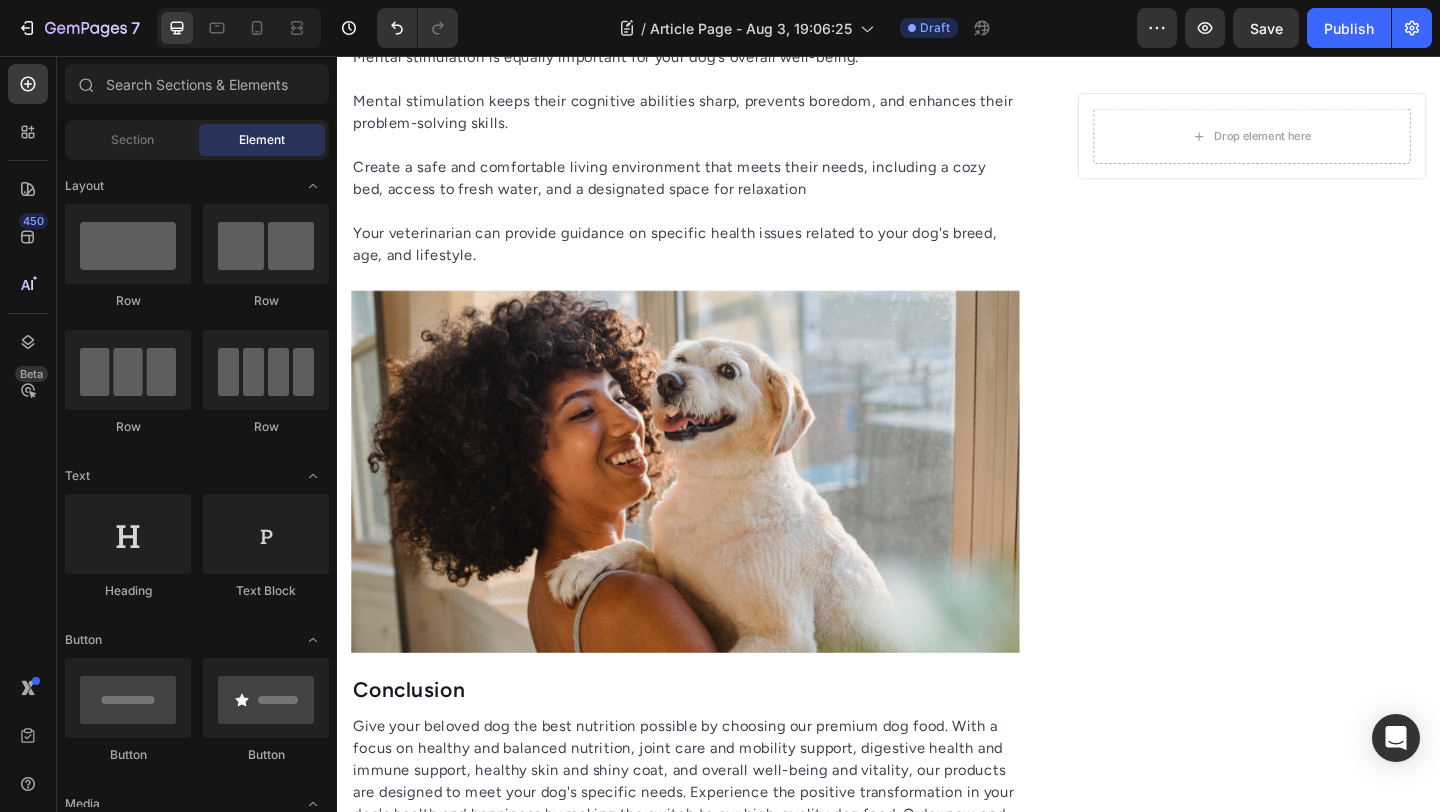 click on "Heart healthy recipe" at bounding box center [489, -487] 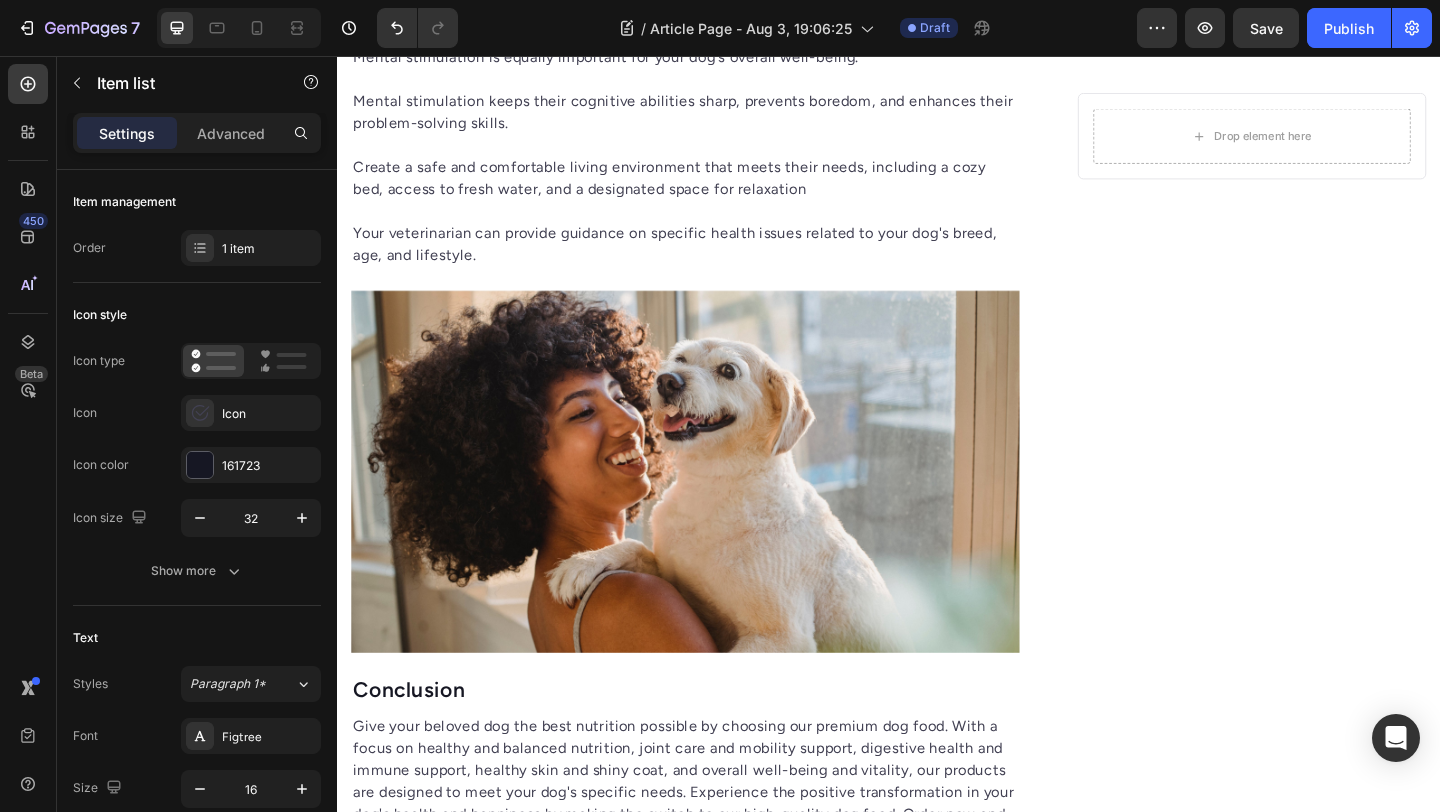 click on "Item list" at bounding box center [403, -546] 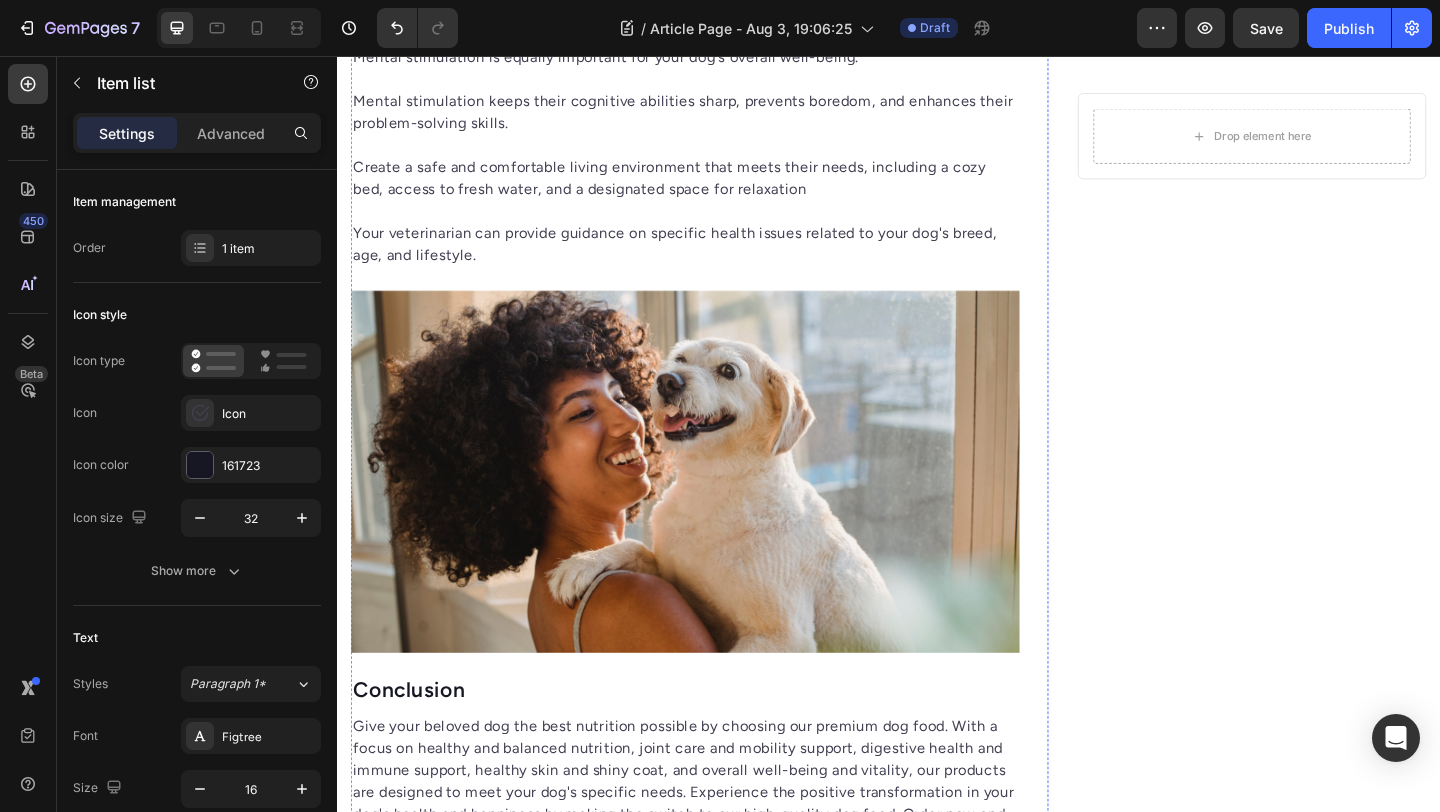 click on "Row 2 cols" at bounding box center [395, -581] 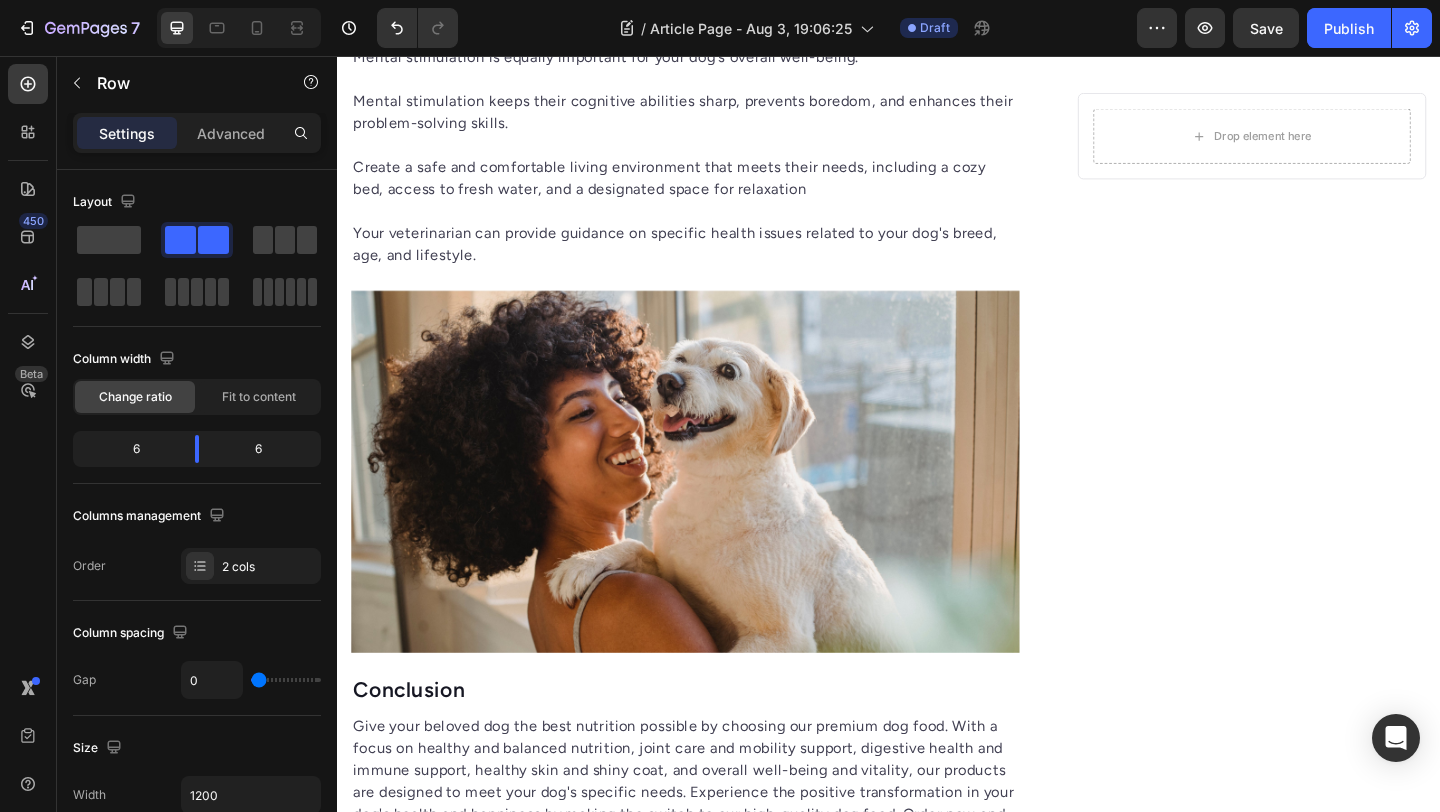 click 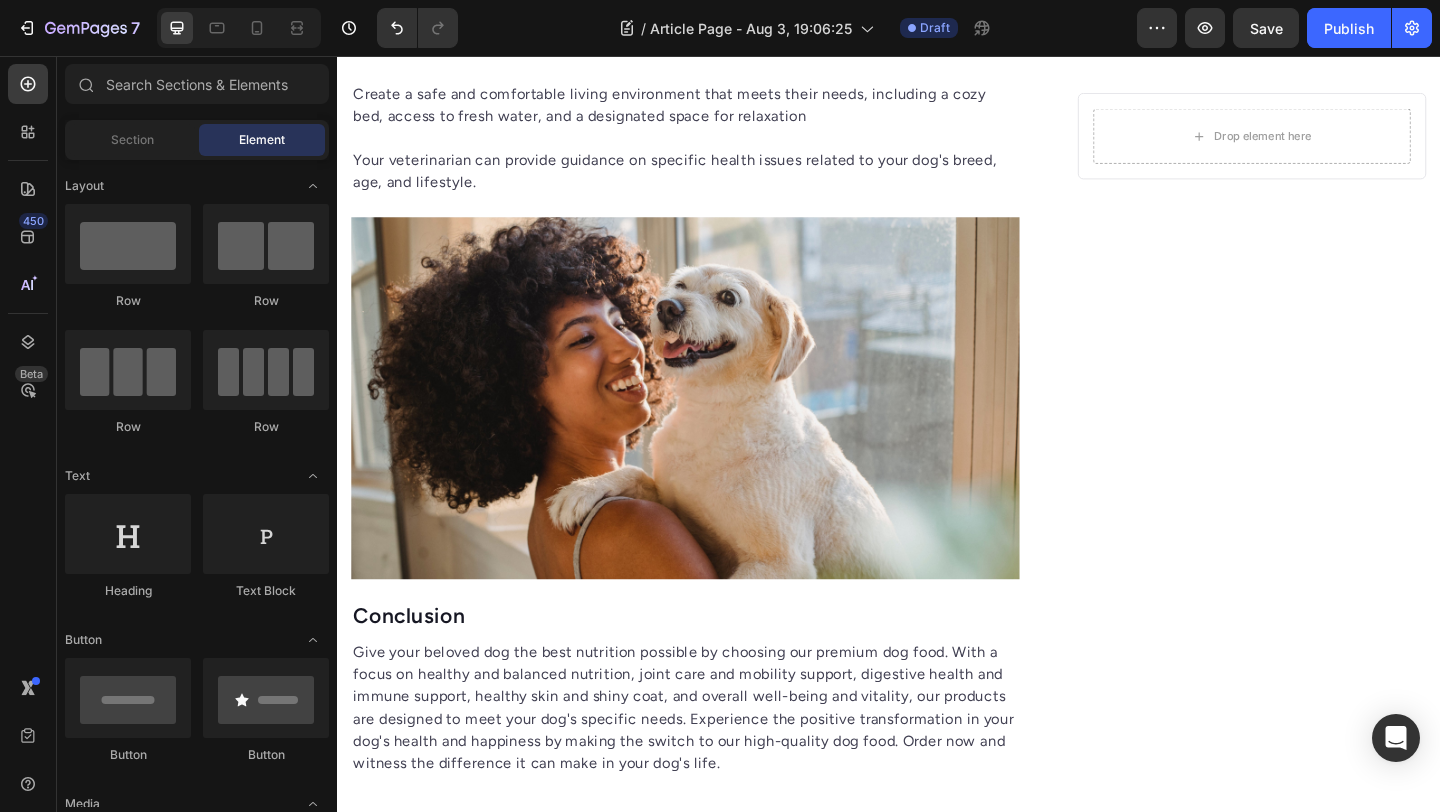 click on "16% net carbs" at bounding box center [464, -487] 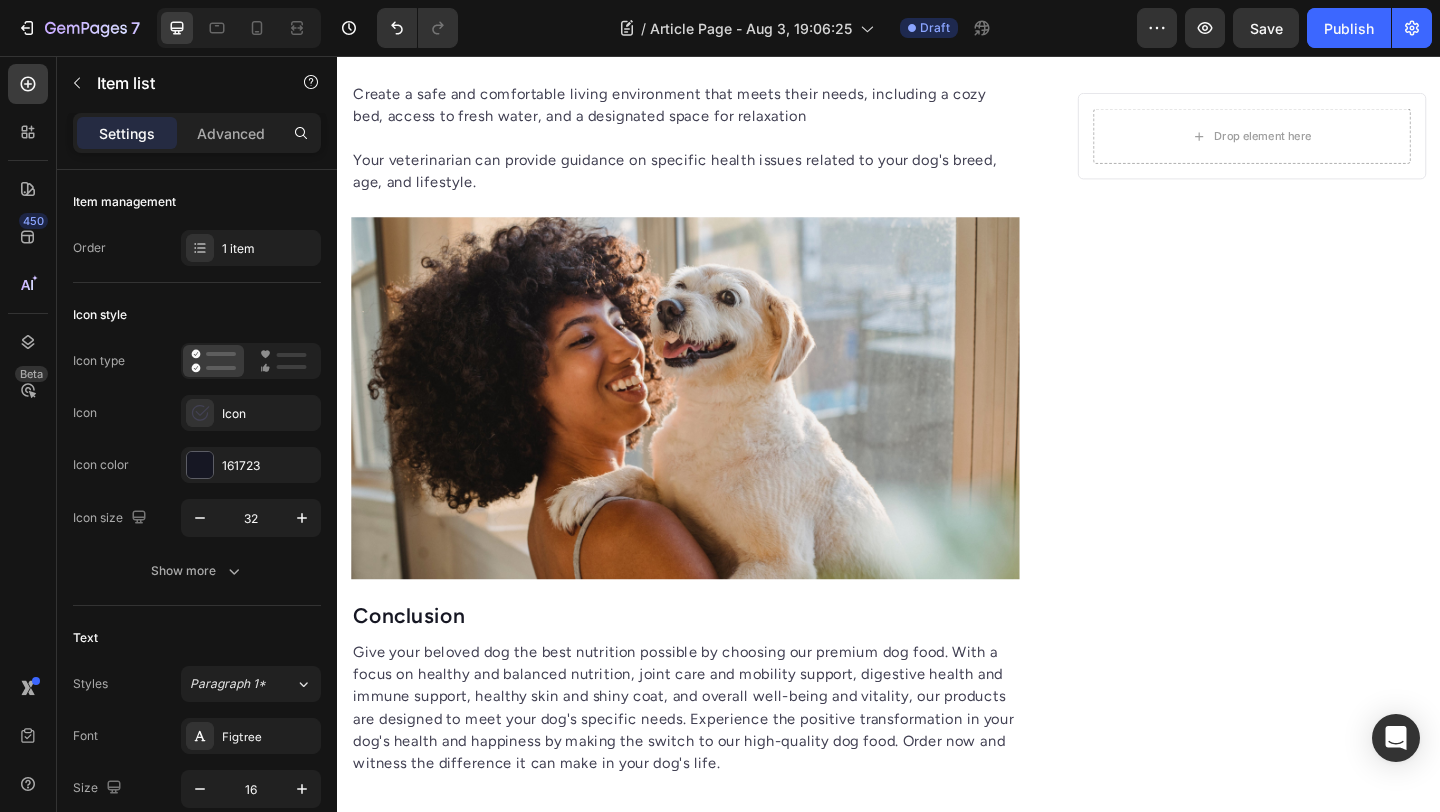 click on "Item list" at bounding box center (403, -546) 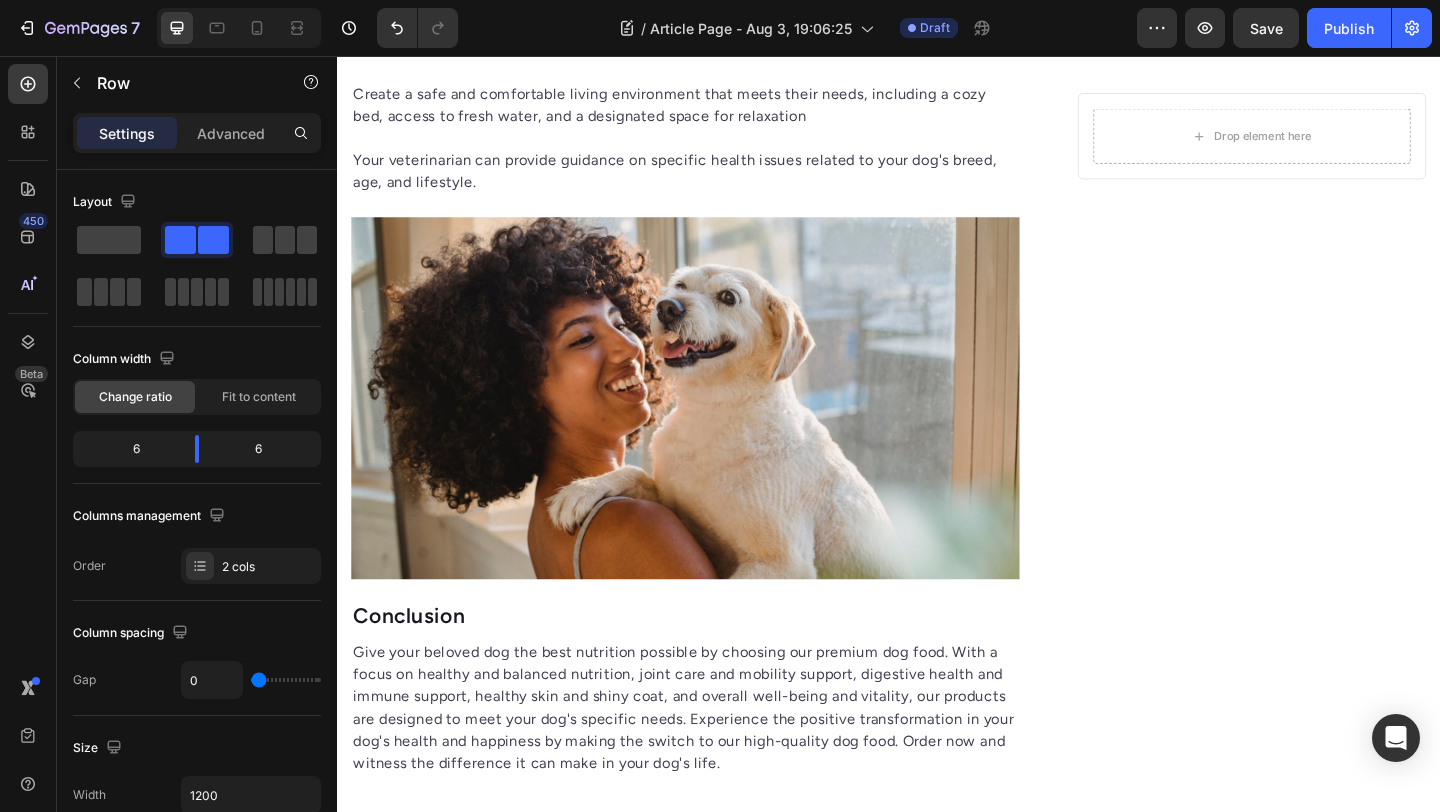click 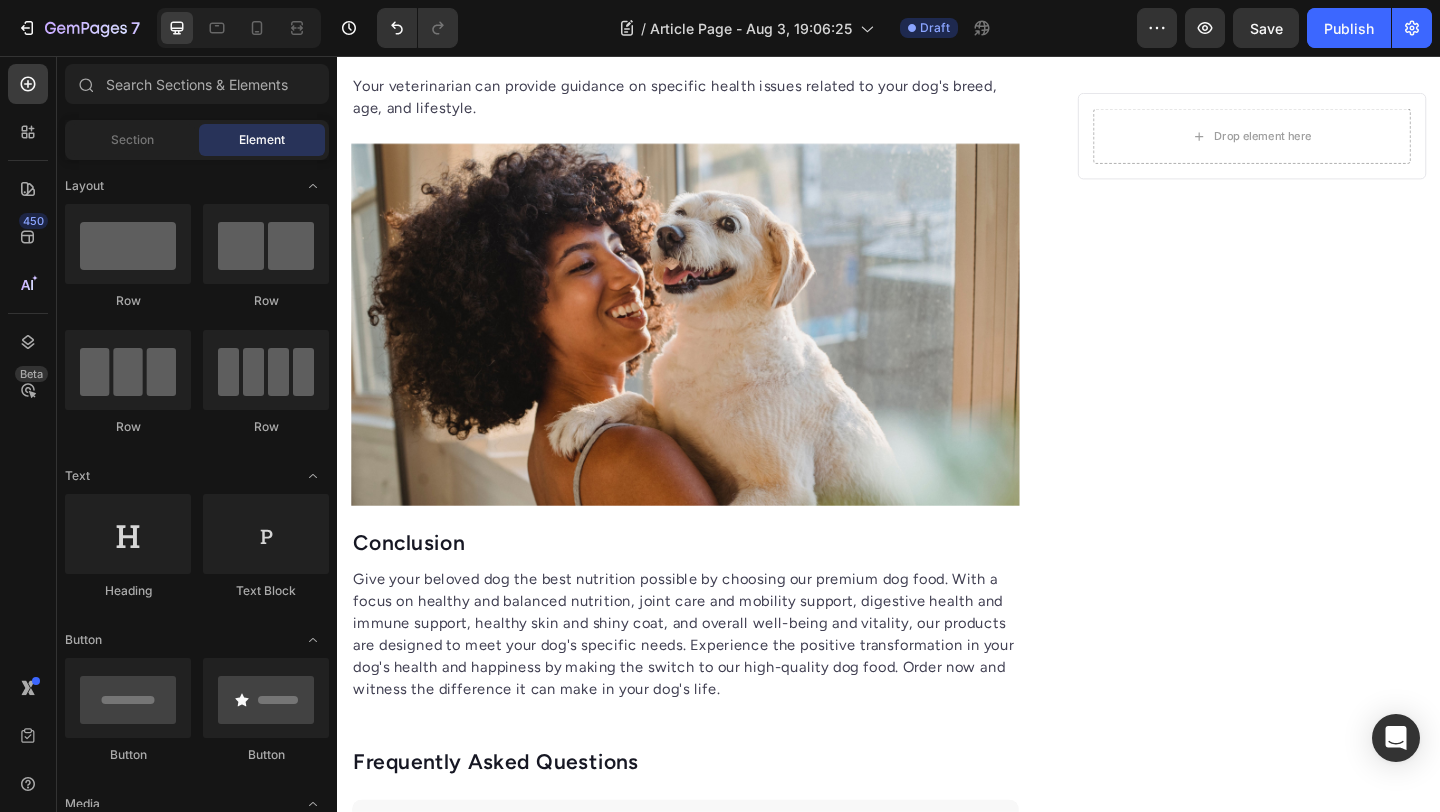 click on "Easy to serve" at bounding box center (461, -487) 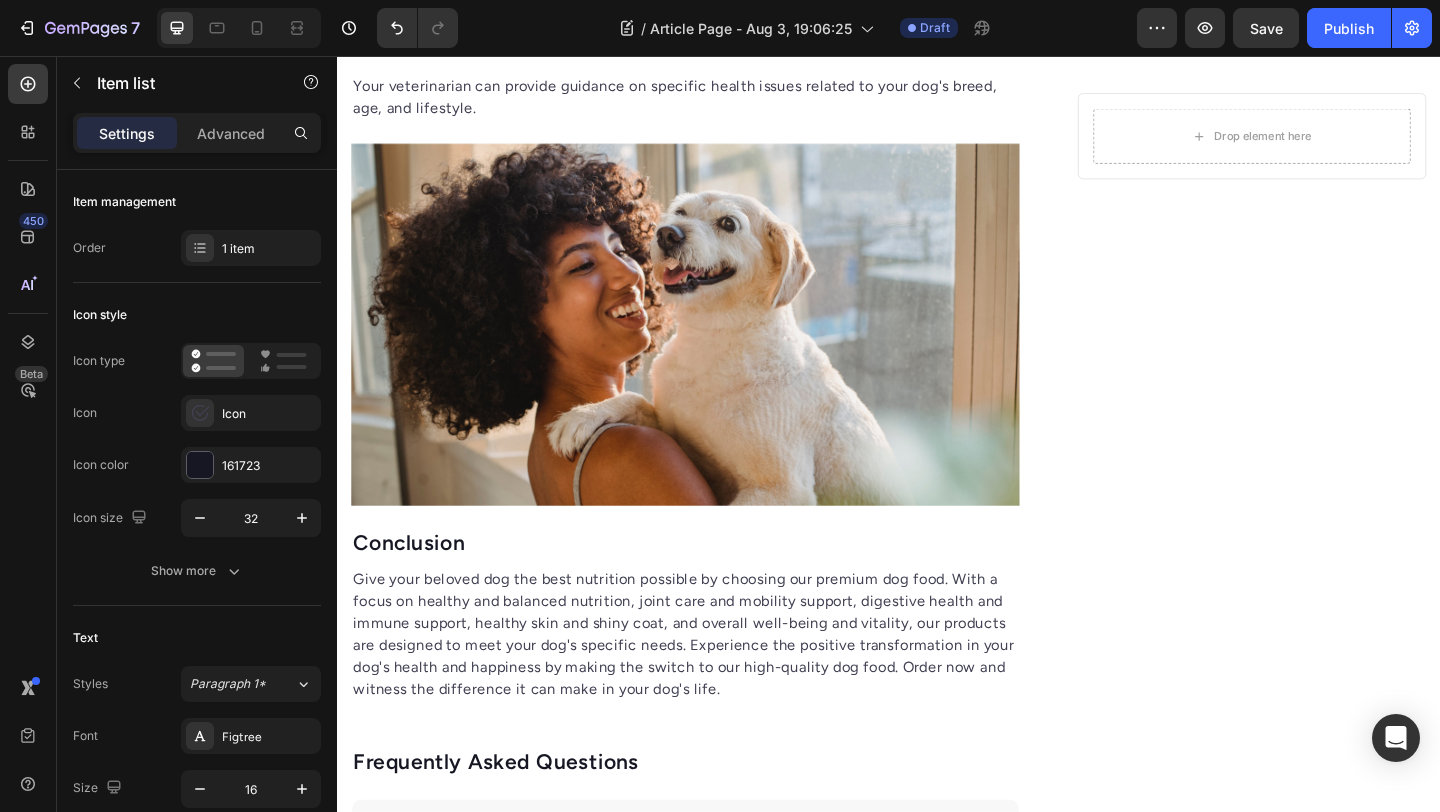 click on "Item list" at bounding box center [403, -546] 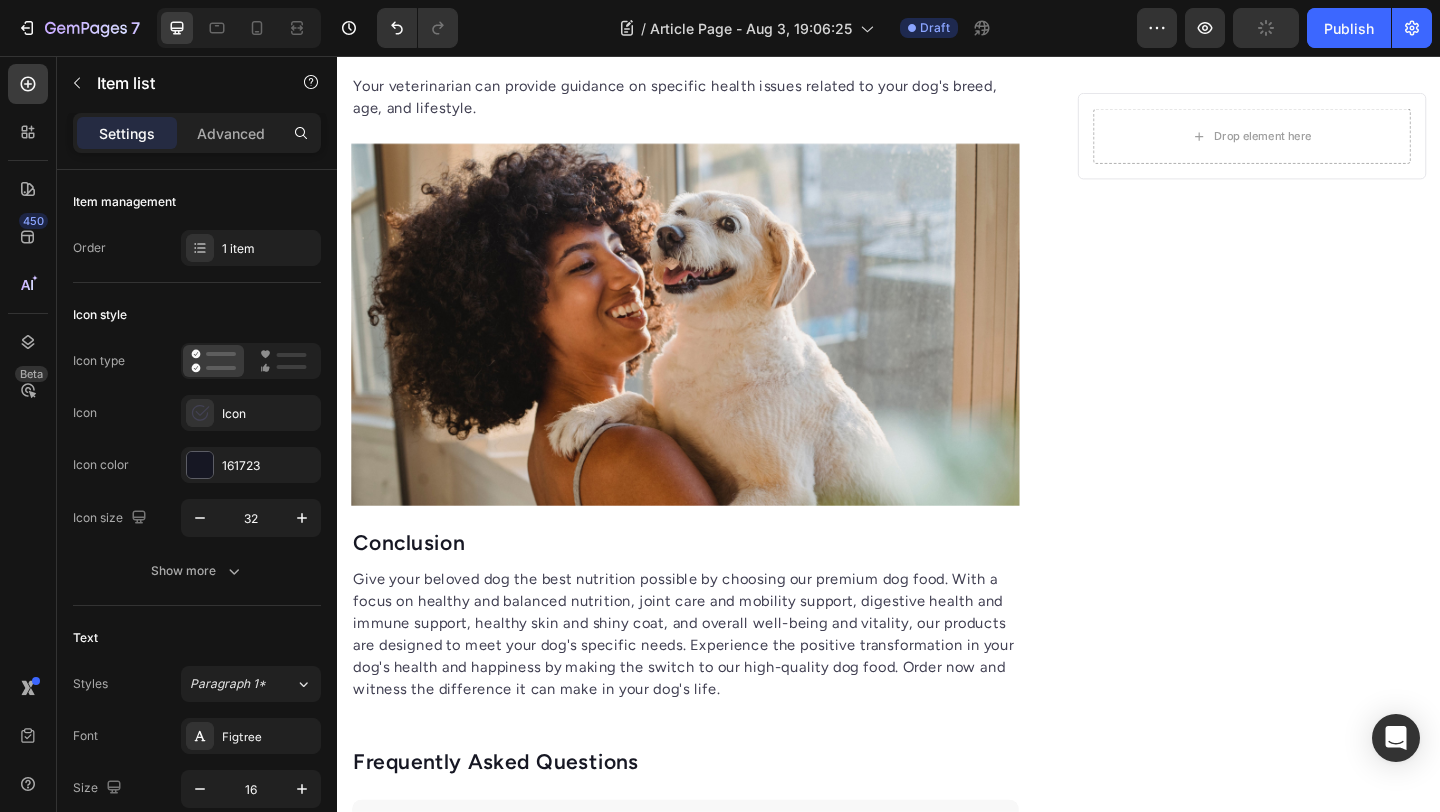click on "Row 2 cols" at bounding box center (395, -581) 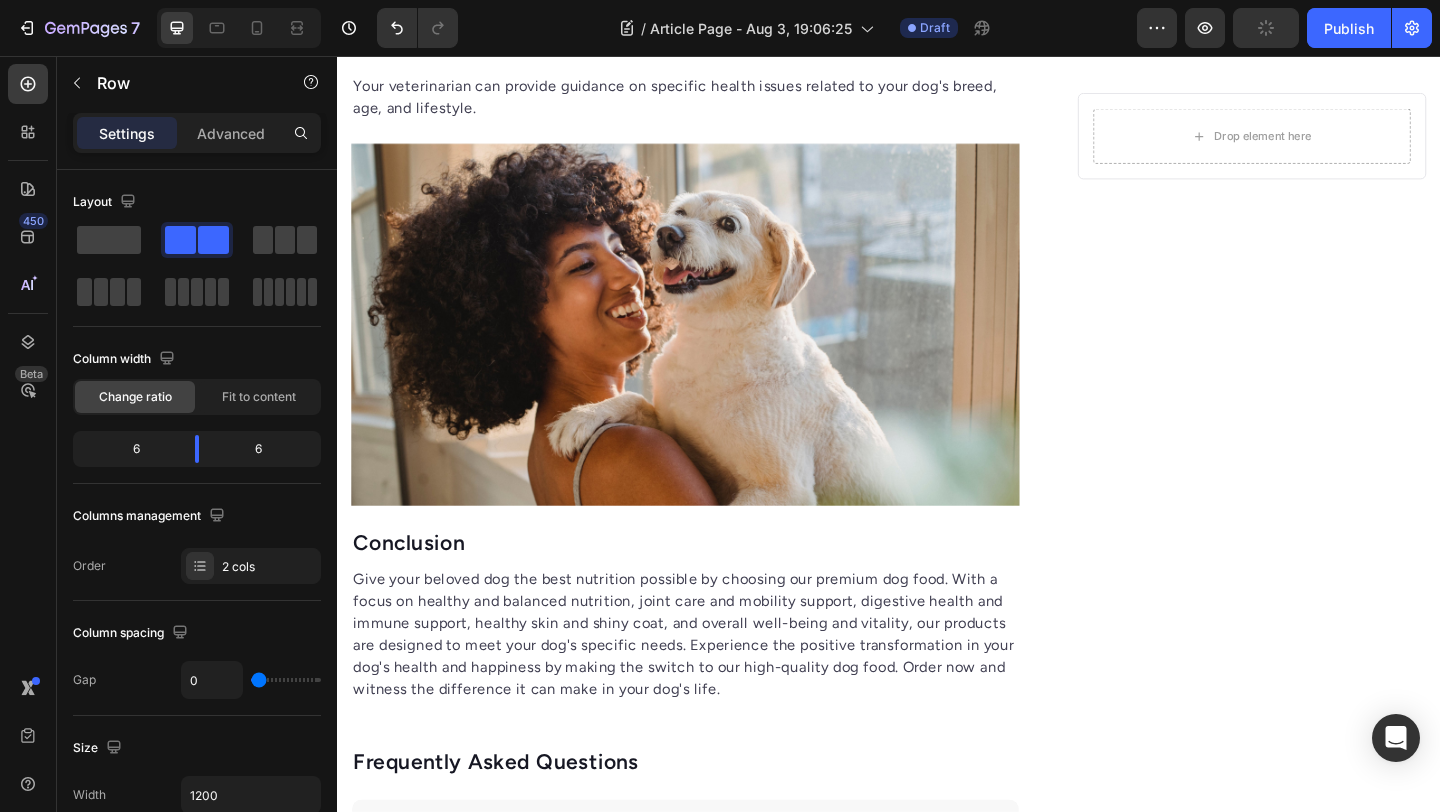 click 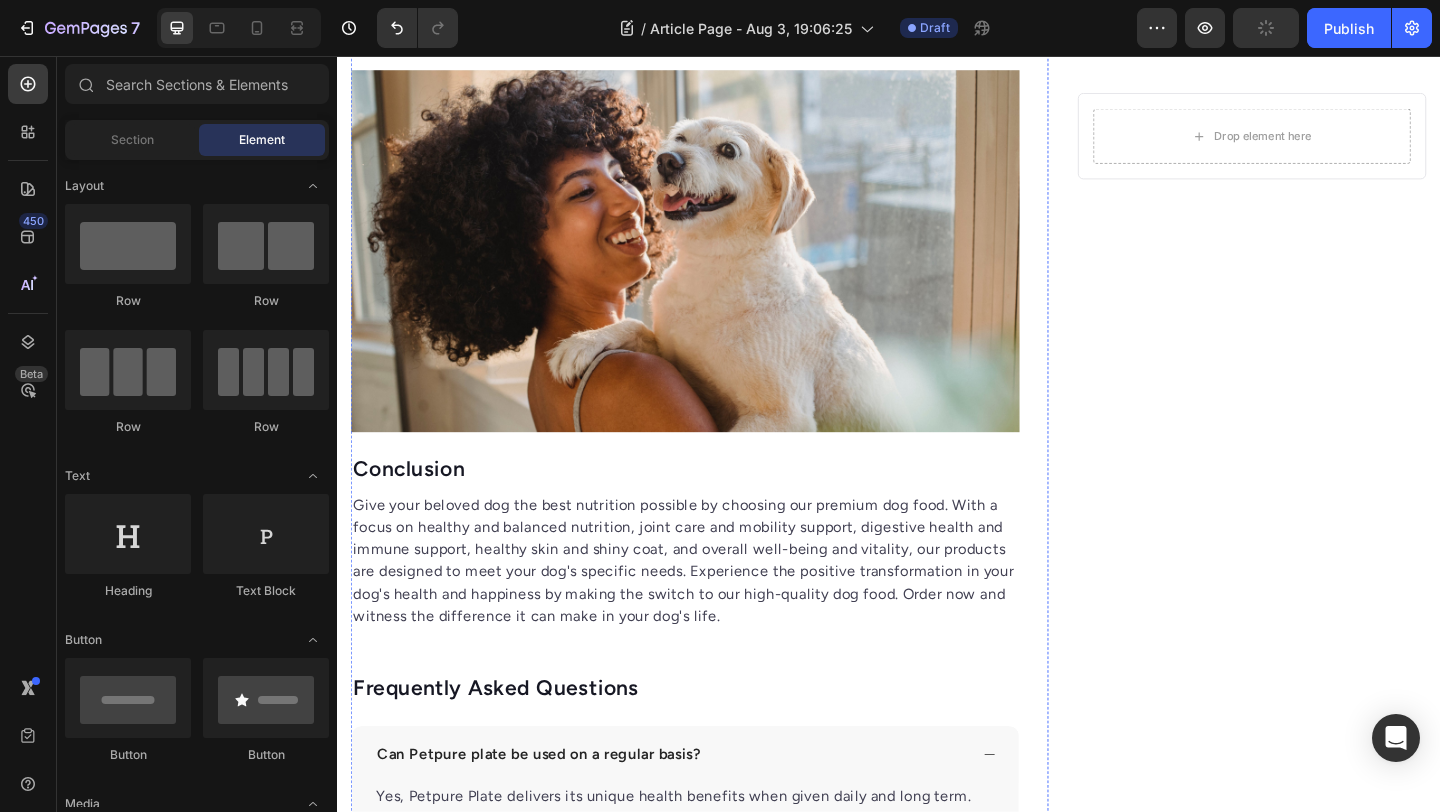 click on "Start baking doggy delights" at bounding box center [715, -479] 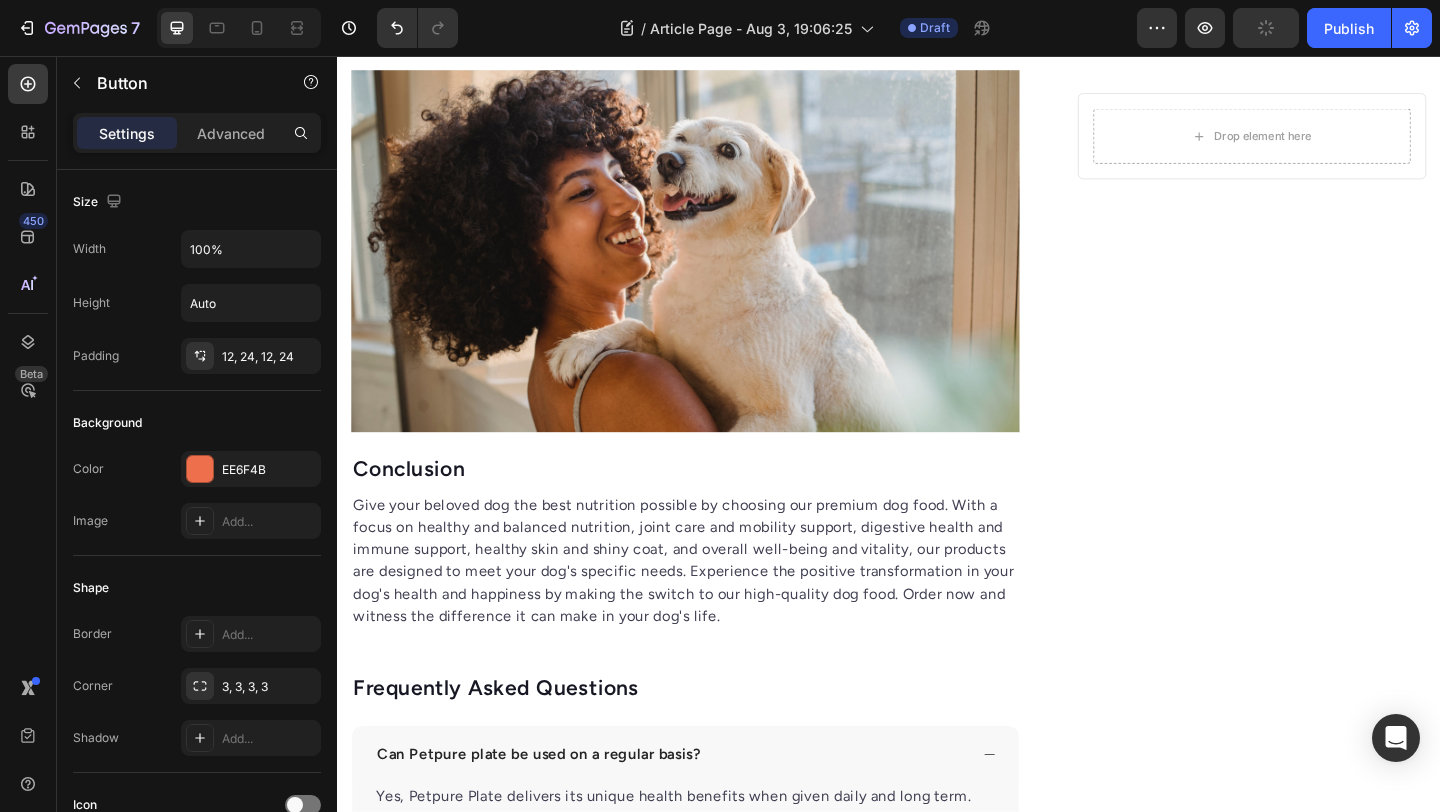 click at bounding box center (487, -546) 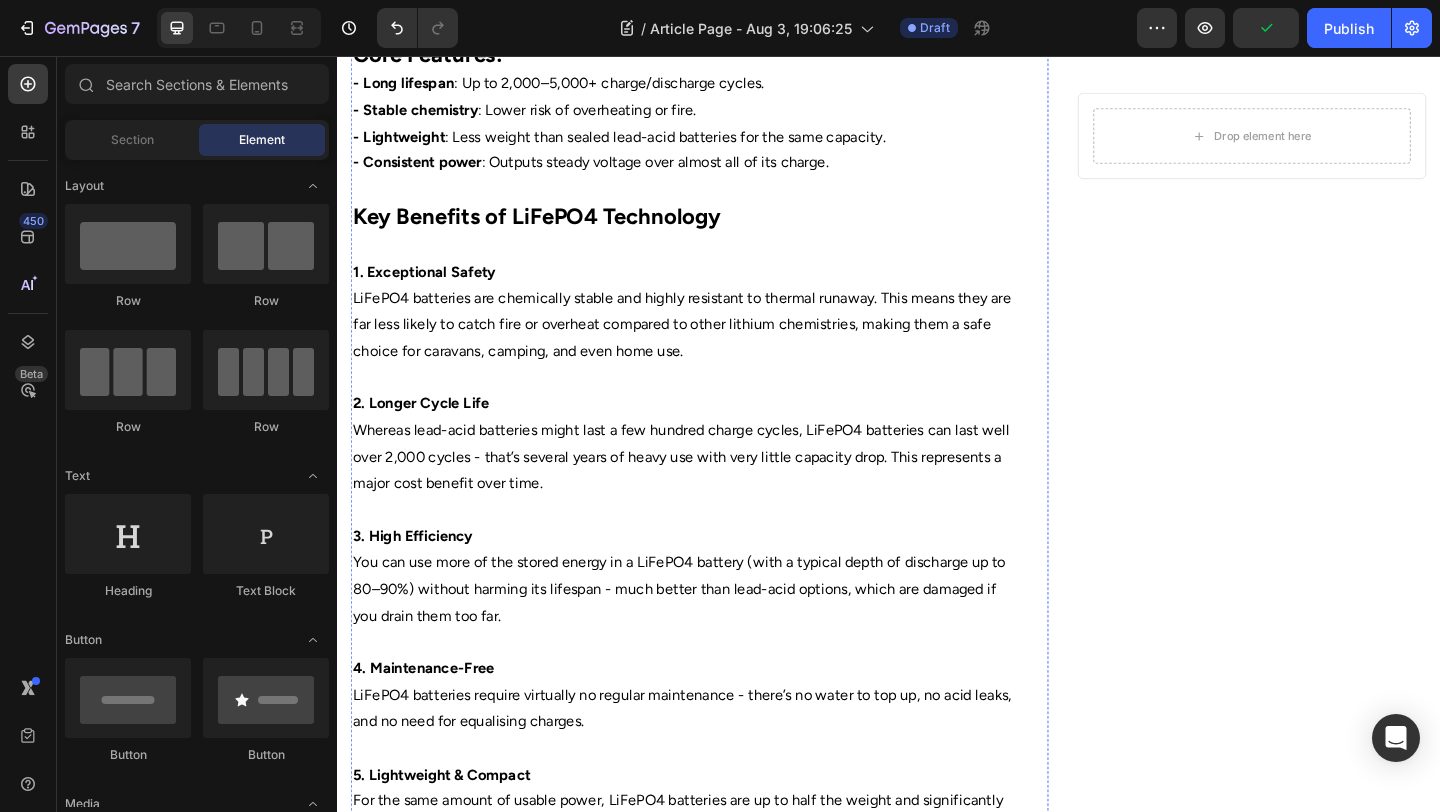 scroll, scrollTop: 822, scrollLeft: 0, axis: vertical 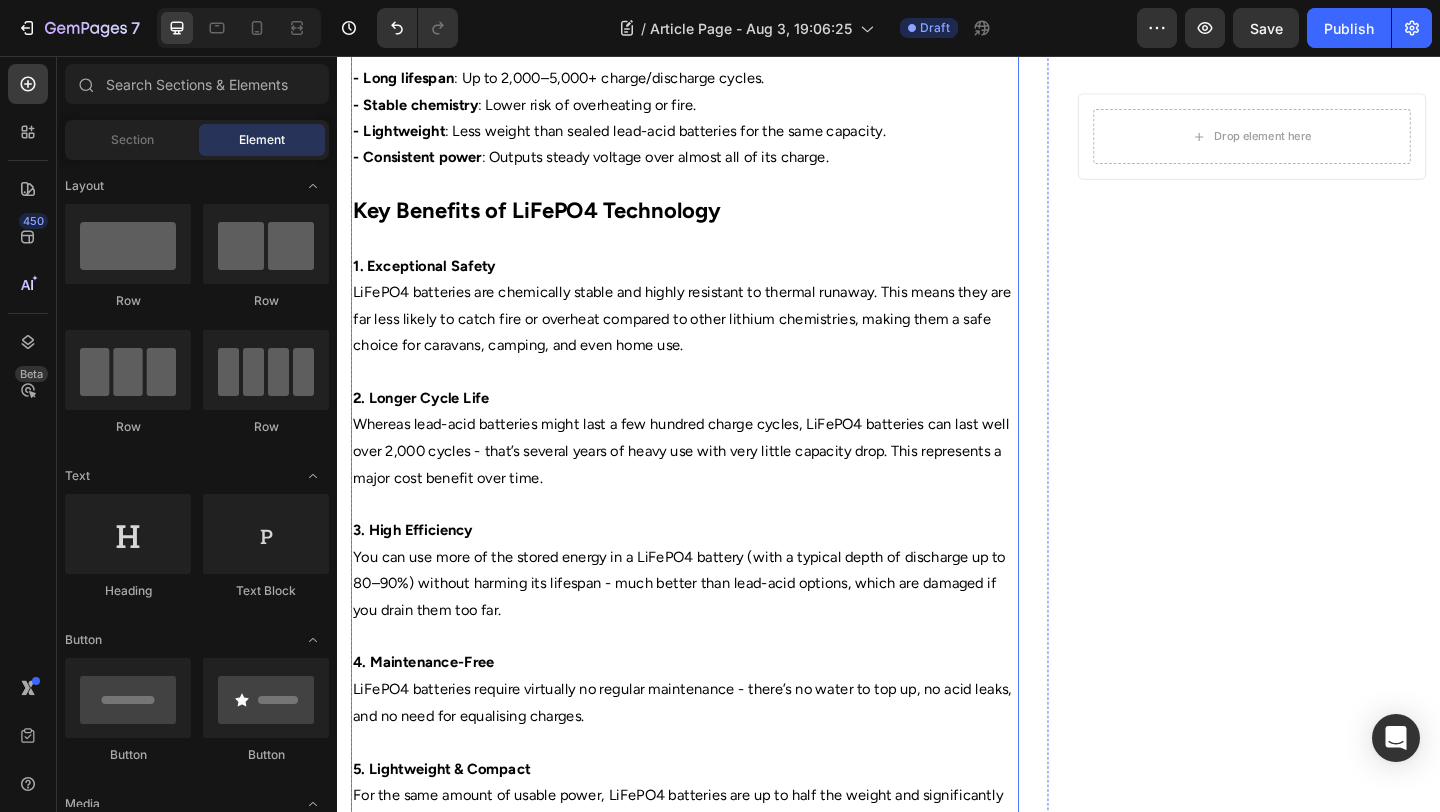 click at bounding box center [715, 256] 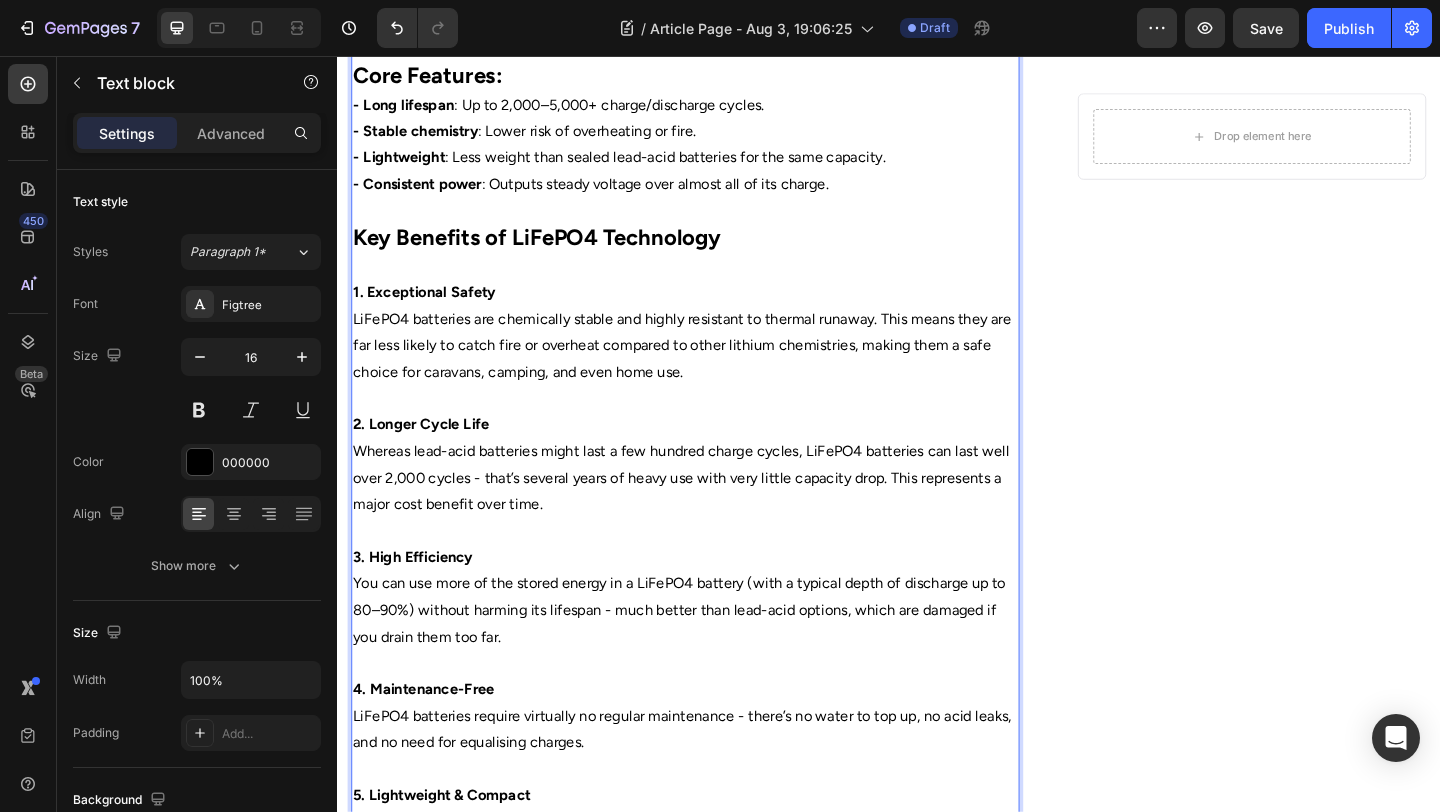 click at bounding box center (715, 285) 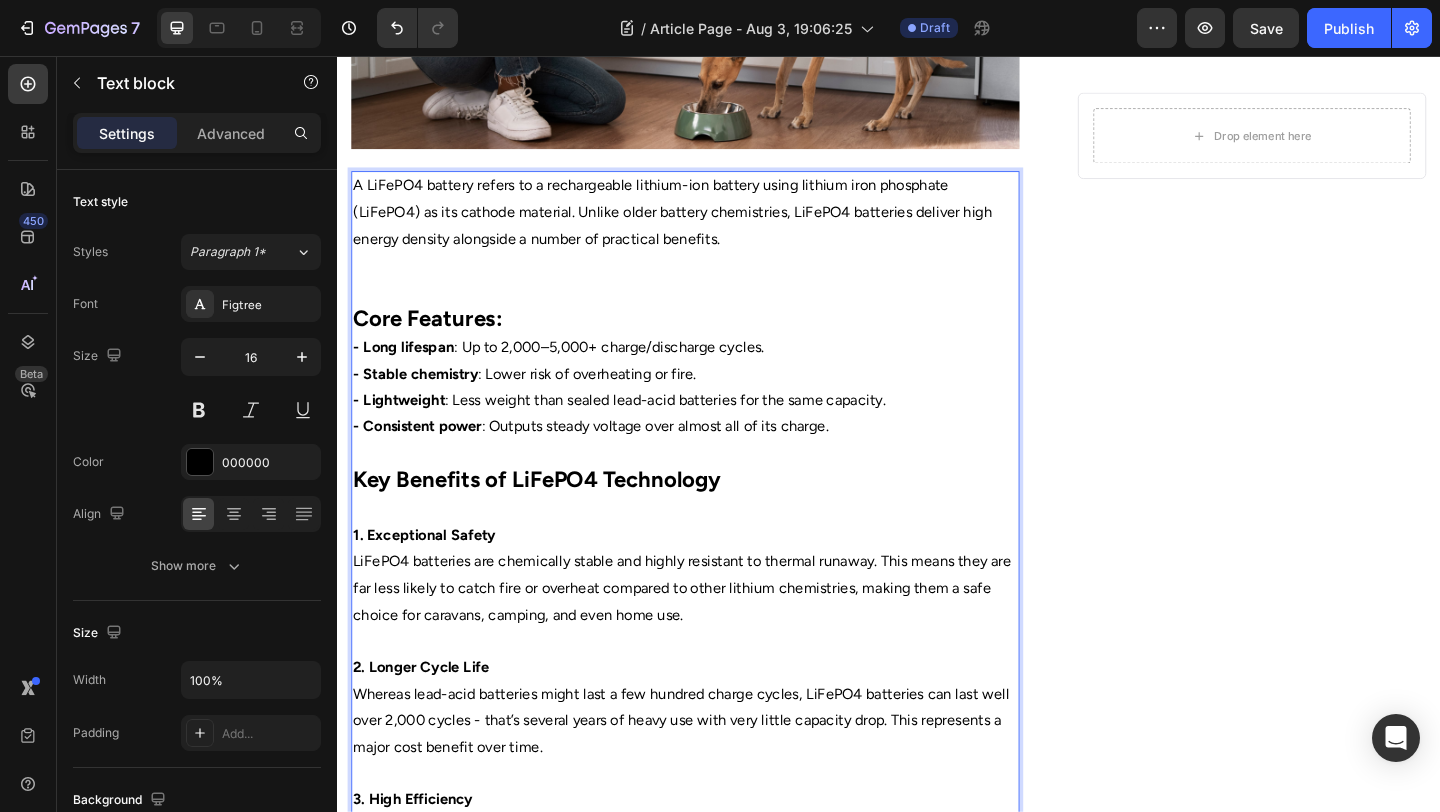 scroll, scrollTop: 552, scrollLeft: 0, axis: vertical 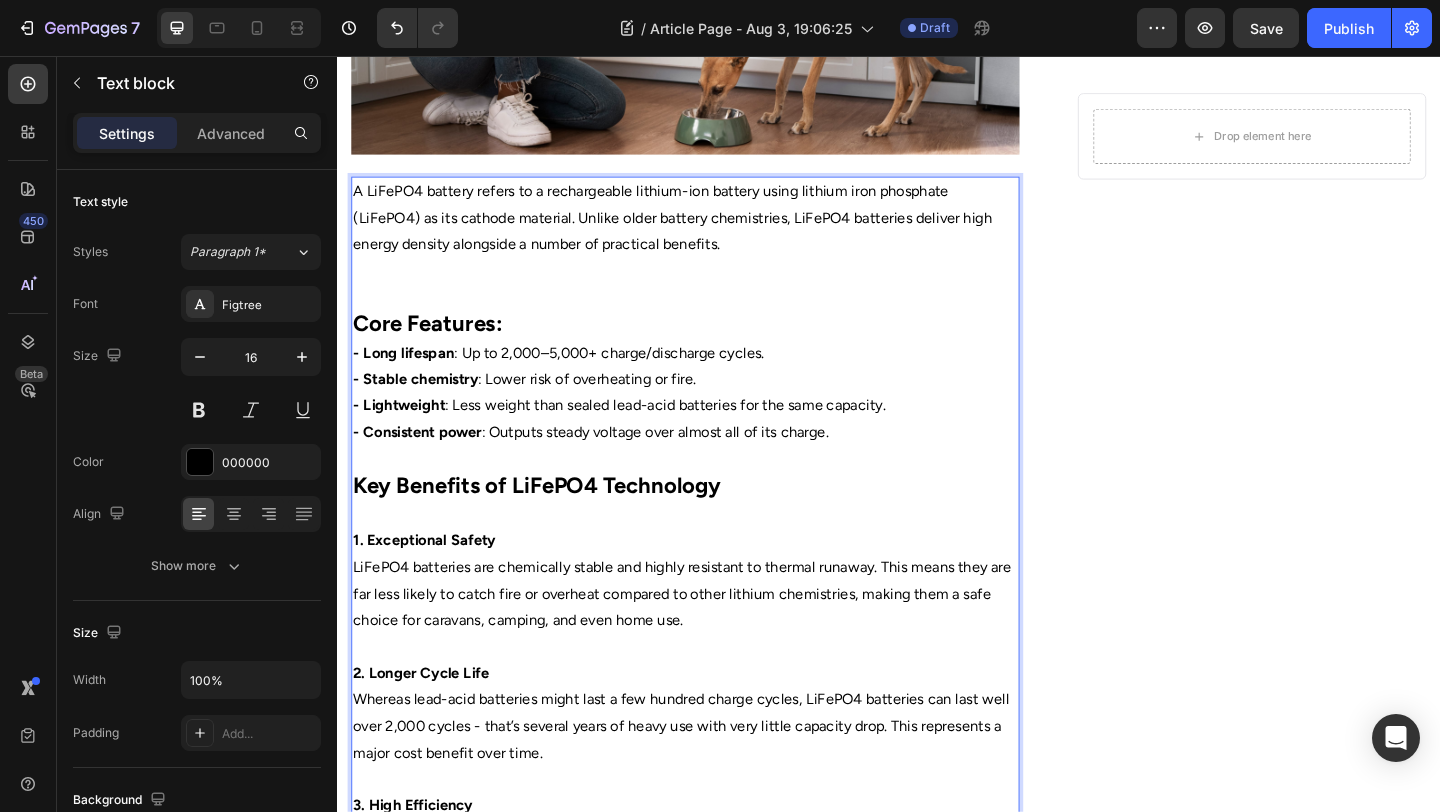 click on "A LiFePO4 battery refers to a rechargeable lithium-ion battery using lithium iron phosphate (LiFePO4) as its cathode material. Unlike older battery chemistries, LiFePO4 batteries deliver high energy density alongside a number of practical benefits." at bounding box center (715, 261) 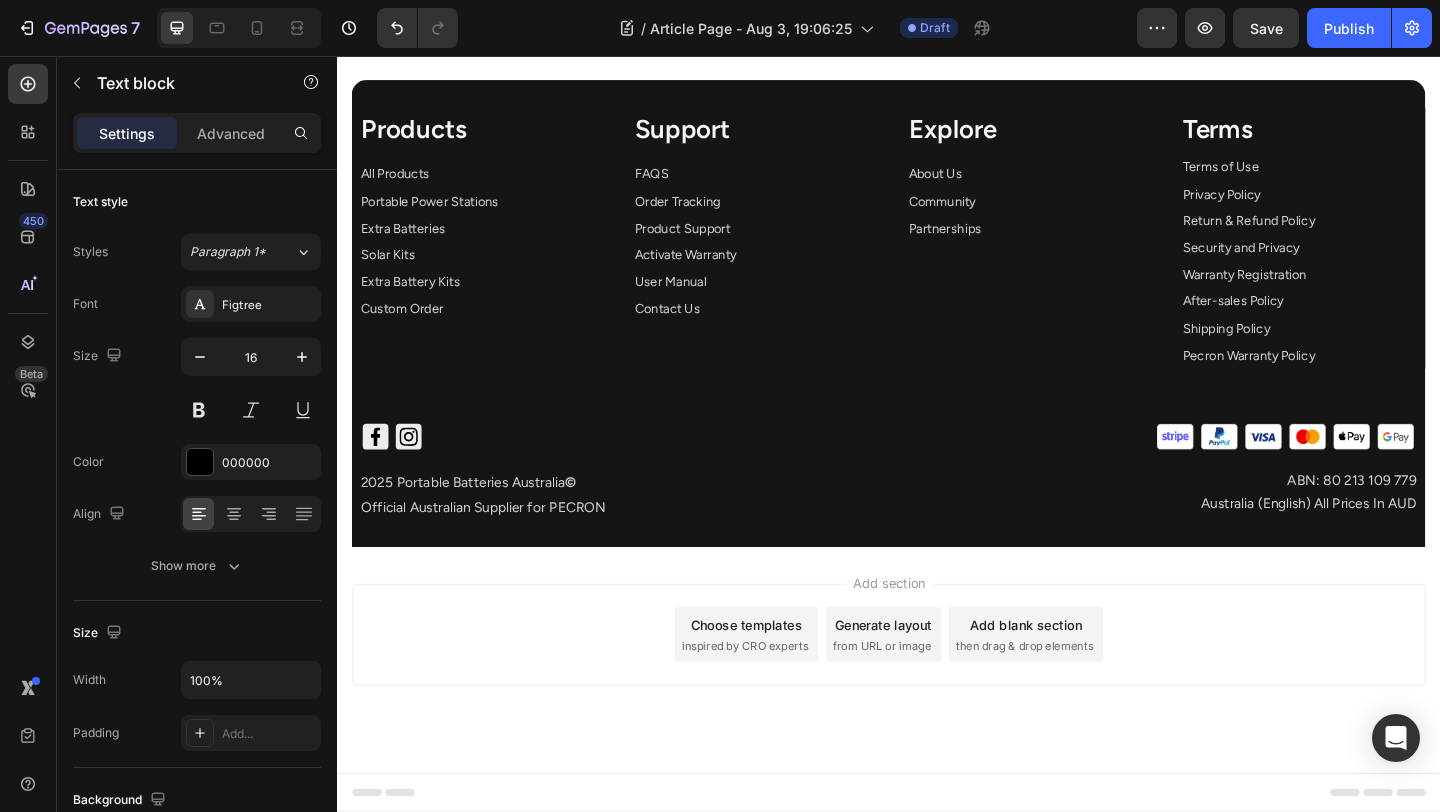 scroll, scrollTop: 6550, scrollLeft: 0, axis: vertical 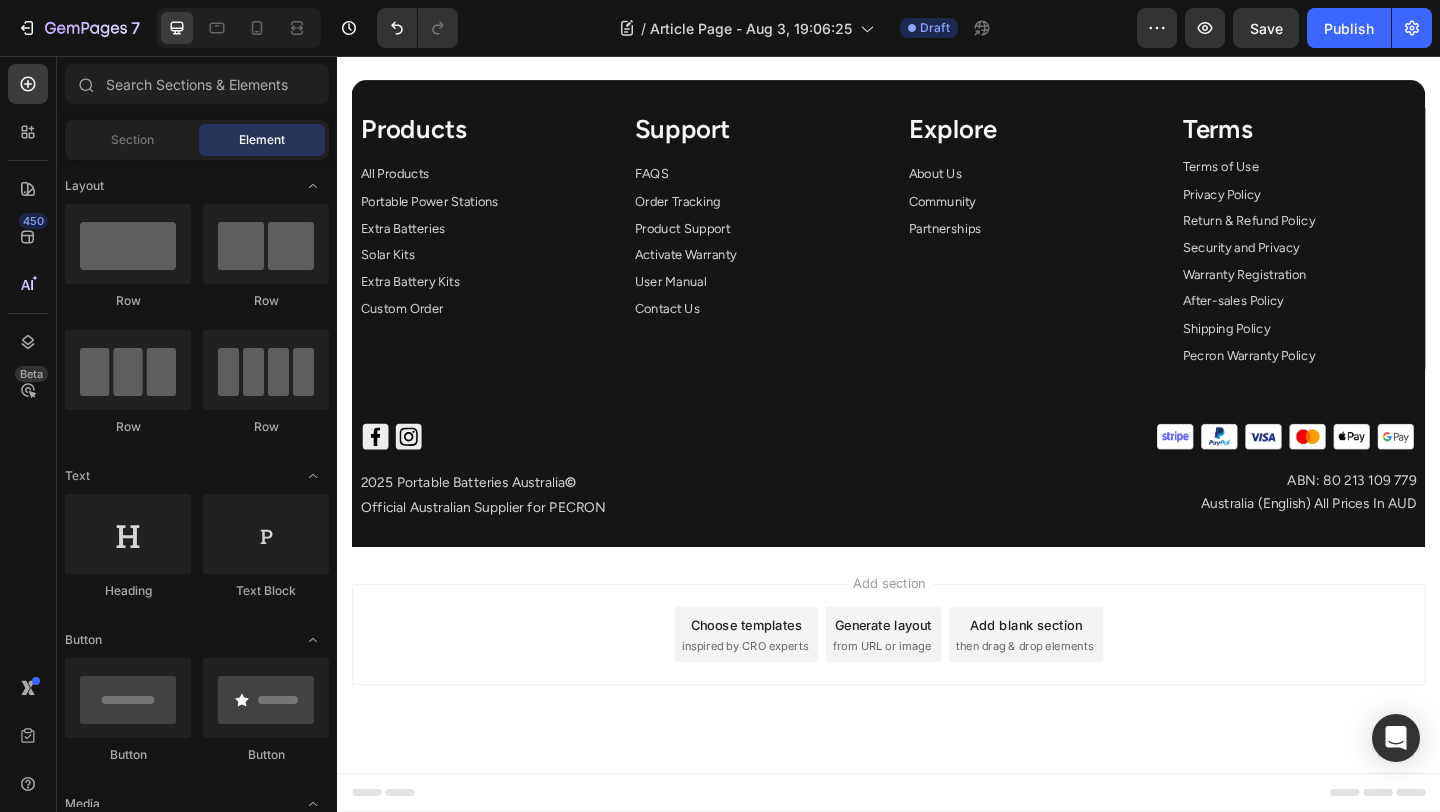 click on "Products Text Block All Products Text Block Portable Power Stations Text Block Extra Batteries Text Block Solar Kits Text Block Extra Battery Kits Text Block Custom Order Text Block Support Text Block FAQS Text Block Order Tracking Text Block Product Support Text Block Activate Warranty Text Block User Manual Text Block Contact Us Text Block Explore Text Block About Us Text Block Community Text Block Partnerships Text Block Terms Text Block Terms of Use Text Block Privacy Policy Text Block Return & Refund Policy Text Block Security and Privacy Text Block Warranty Registration Text Block After-sales Policy Text Block Shipping Policy Text Block Pecron Warranty Policy Text Block Row
facebook [#176]
Created with Sketch.
Button
instagram [#167]
Created with Sketch.
Button Row Row © Text Block Image" at bounding box center (937, 336) 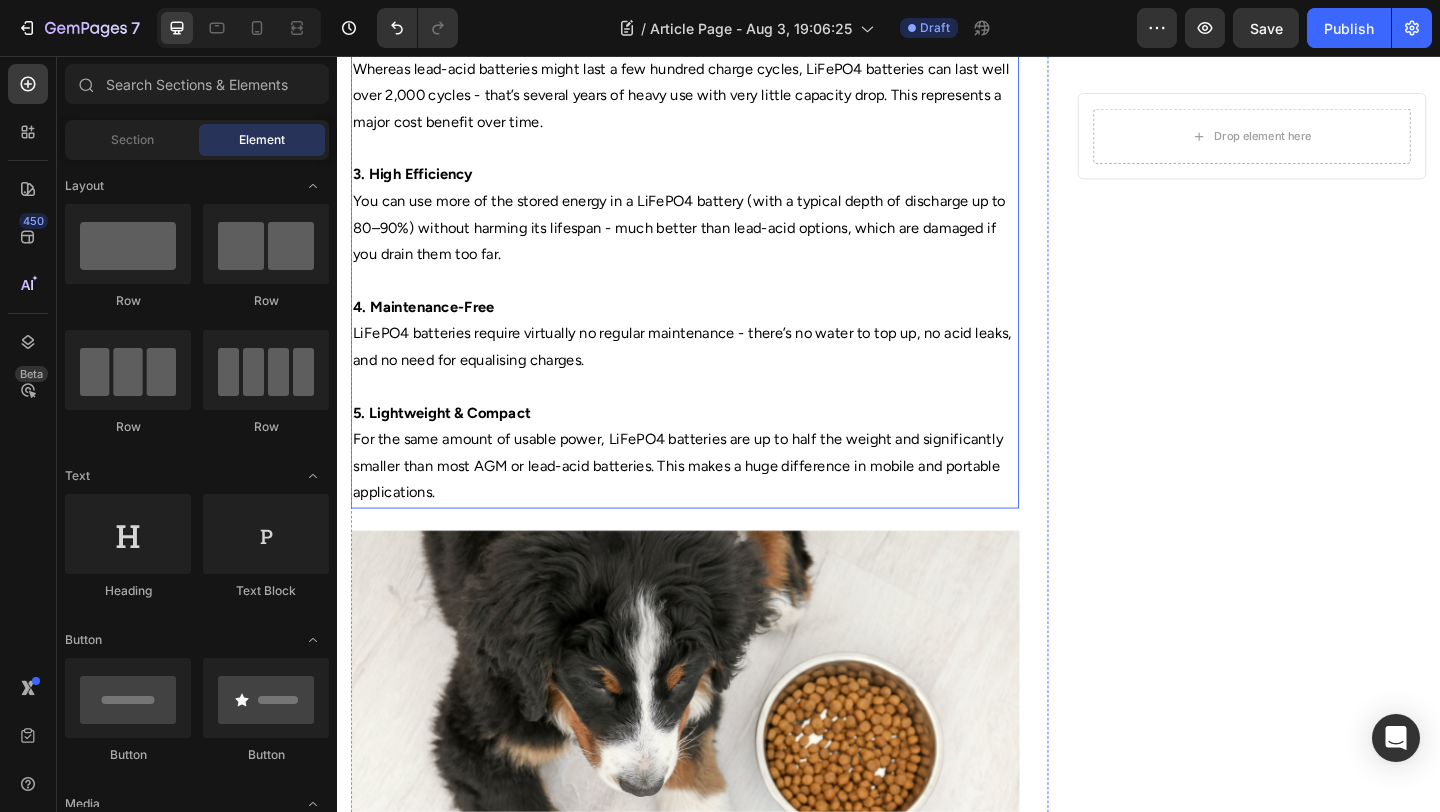 scroll, scrollTop: 1213, scrollLeft: 0, axis: vertical 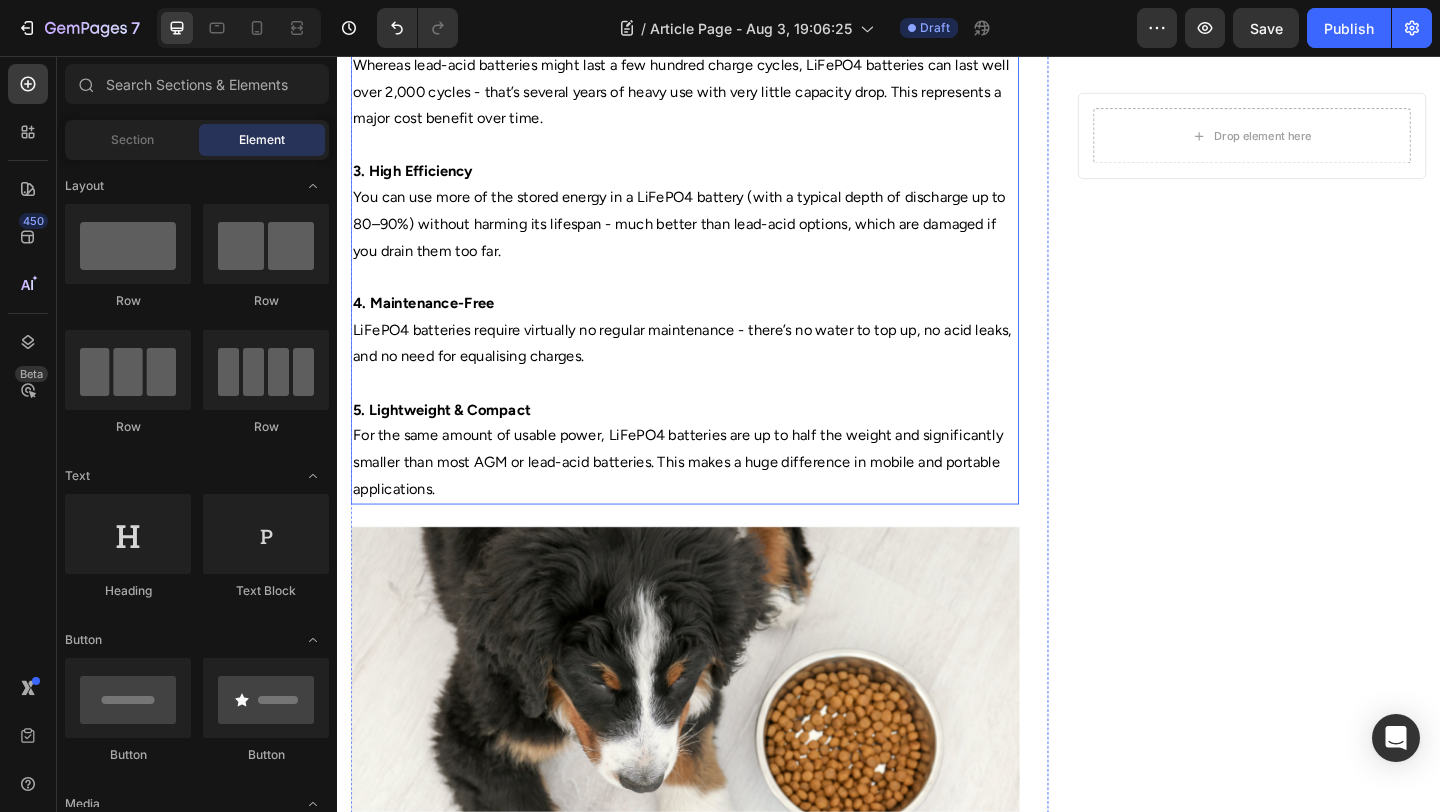 drag, startPoint x: 898, startPoint y: 369, endPoint x: 905, endPoint y: 319, distance: 50.48762 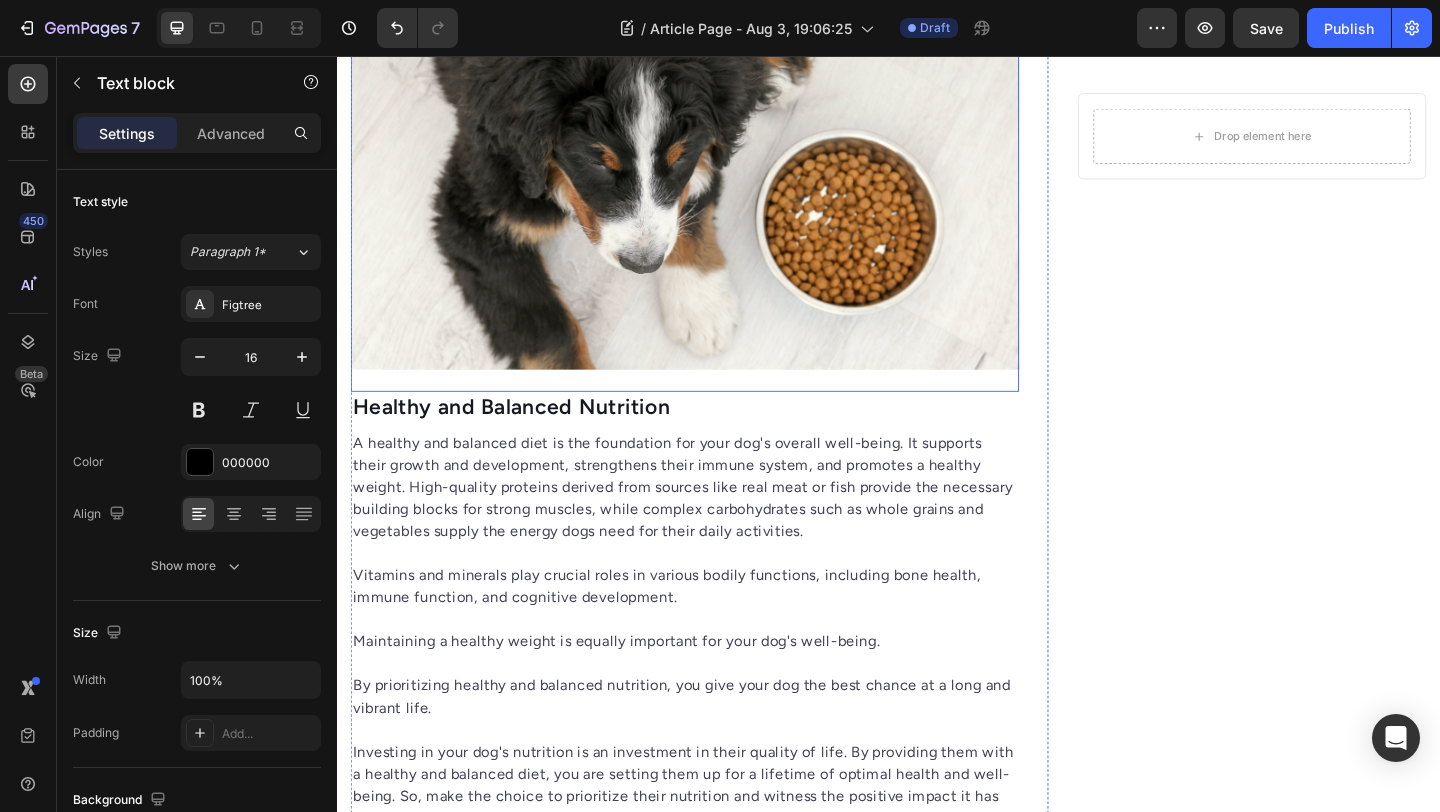 scroll, scrollTop: 1795, scrollLeft: 0, axis: vertical 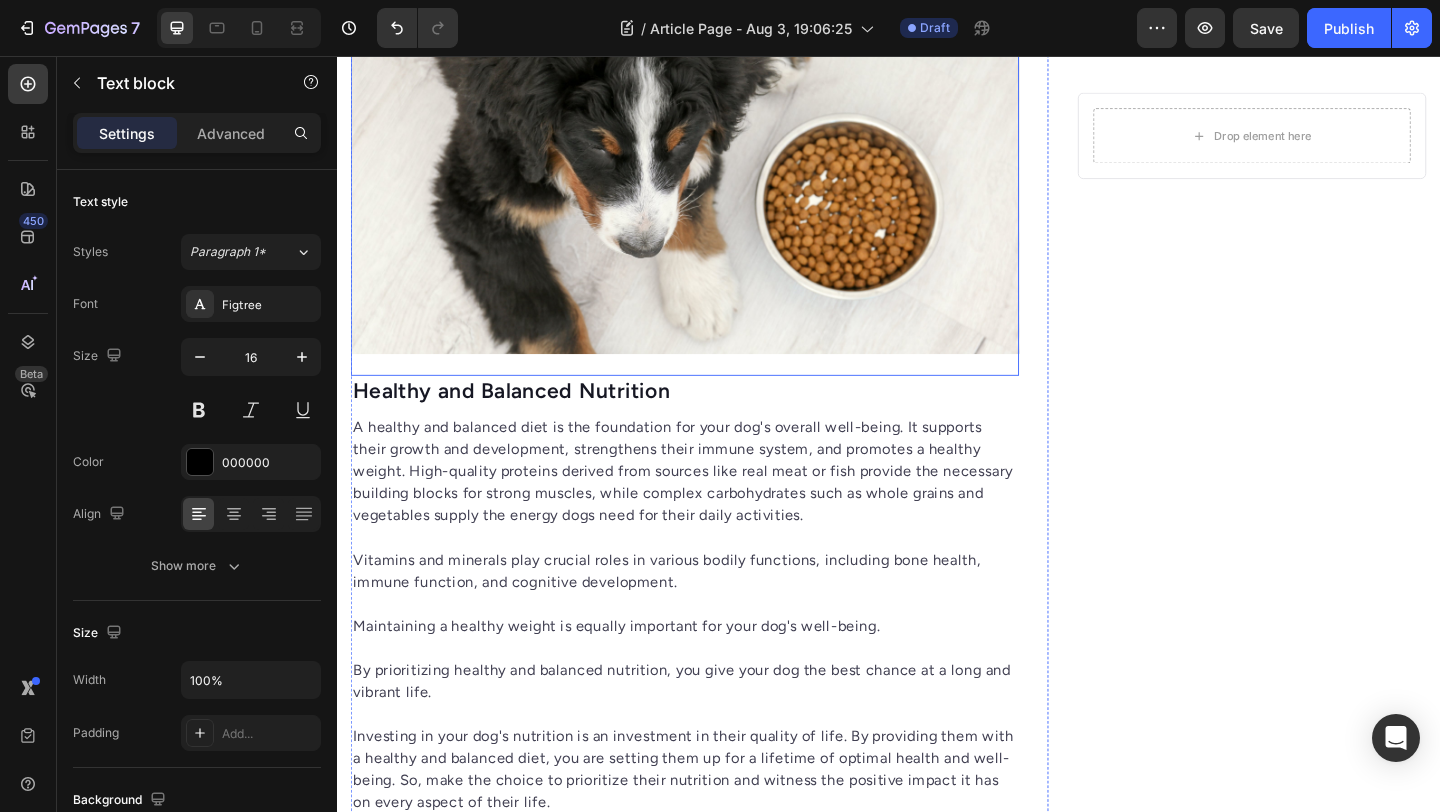 click on "A healthy and balanced diet is the foundation for your dog's overall well-being. It supports their growth and development, strengthens their immune system, and promotes a healthy weight. High-quality proteins derived from sources like real meat or fish provide the necessary building blocks for strong muscles, while complex carbohydrates such as whole grains and vegetables supply the energy dogs need for their daily activities.  Vitamins and minerals play crucial roles in various bodily functions, including bone health, immune function, and cognitive development.     Maintaining a healthy weight is equally important for your dog's well-being.     By prioritizing healthy and balanced nutrition, you give your dog the best chance at a long and vibrant life.   Text block" at bounding box center (715, 672) 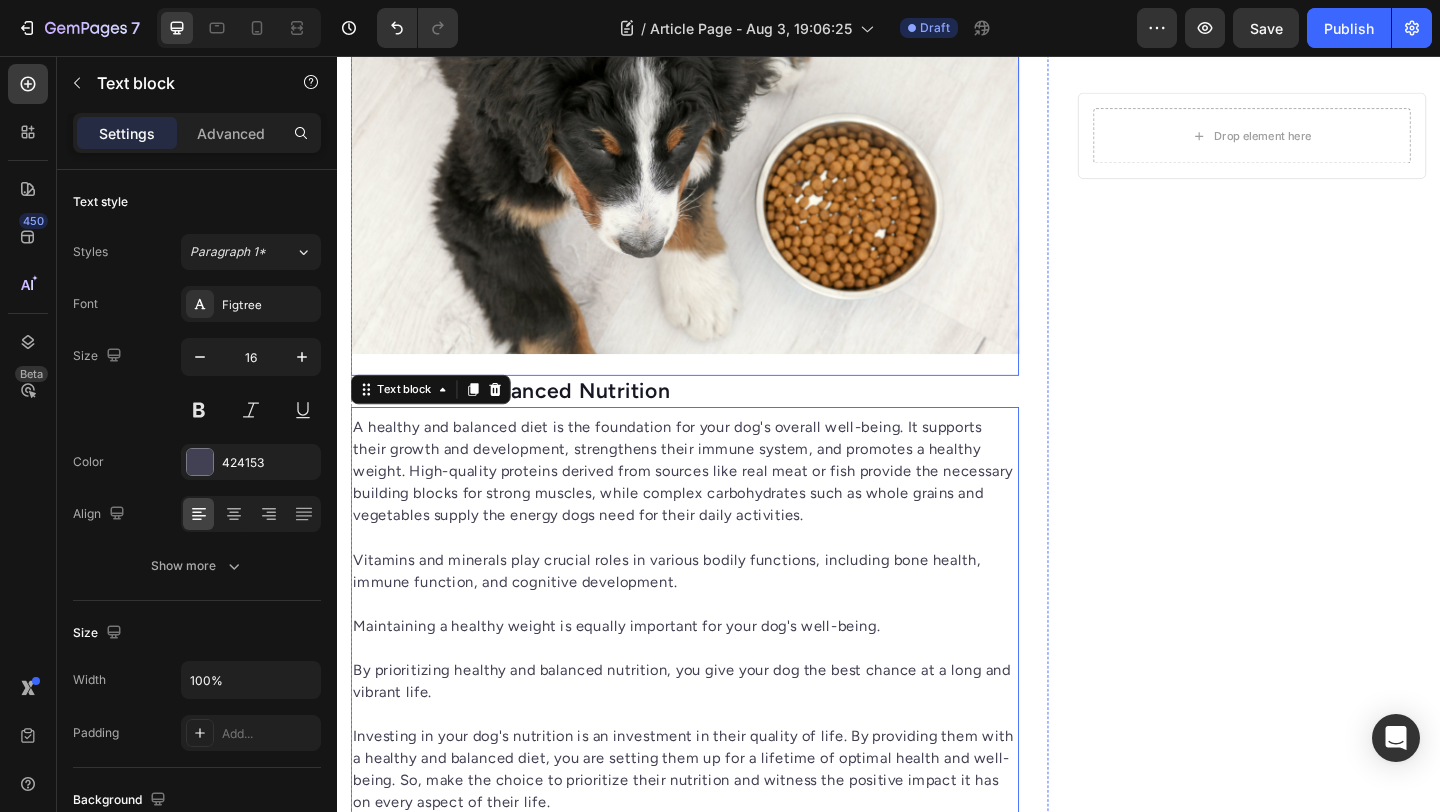 click on "Image" at bounding box center (715, 195) 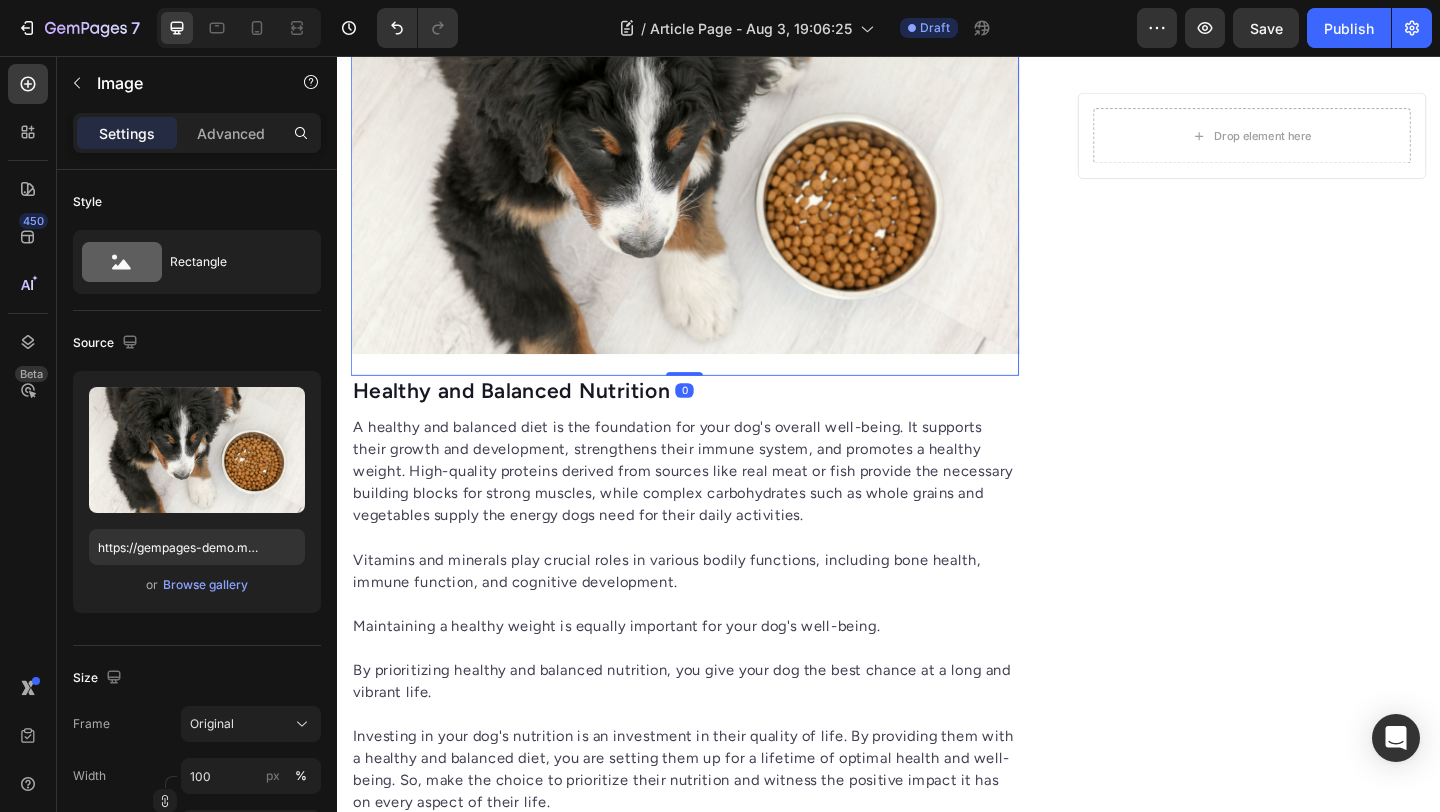 click on "Healthy and Balanced Nutrition" at bounding box center (715, 421) 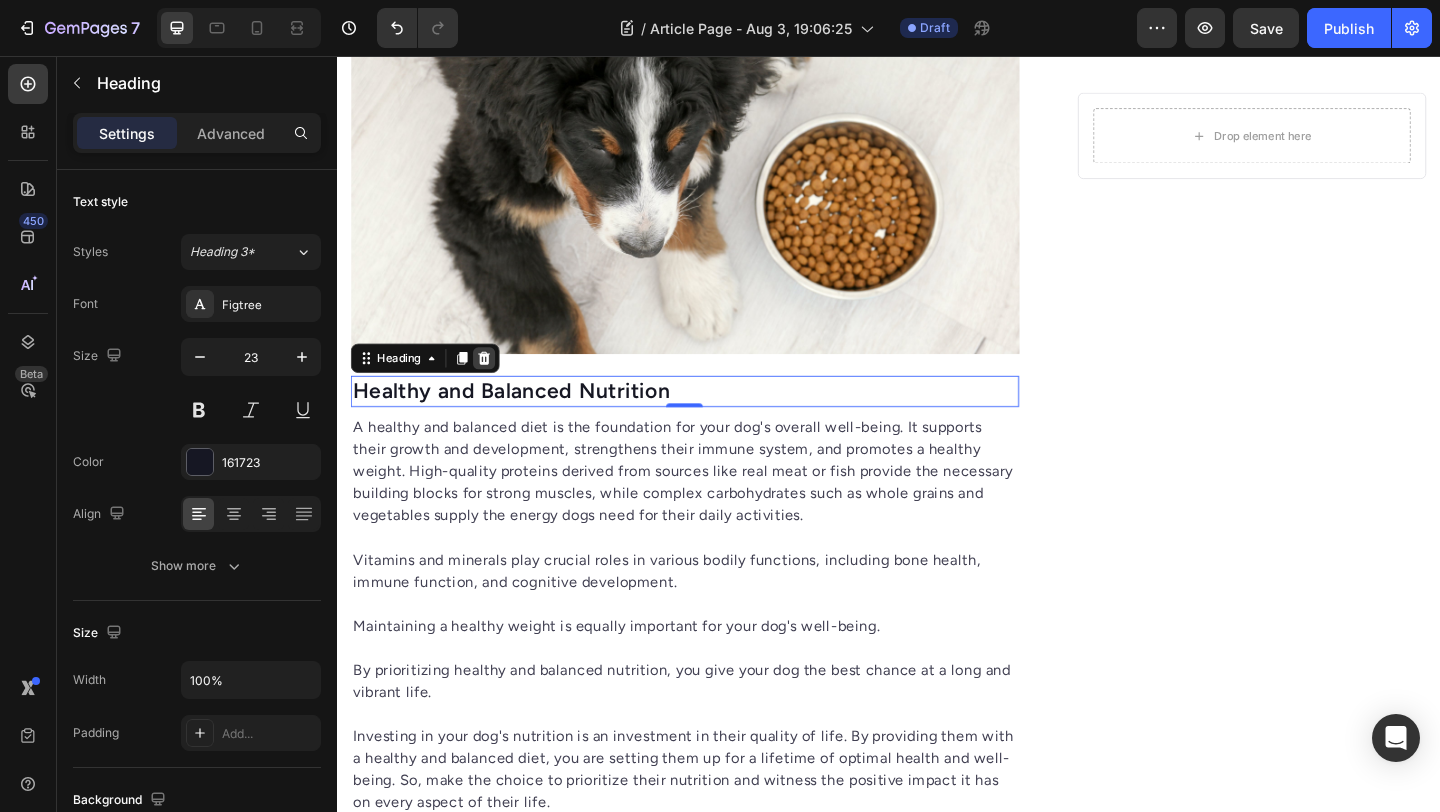 click 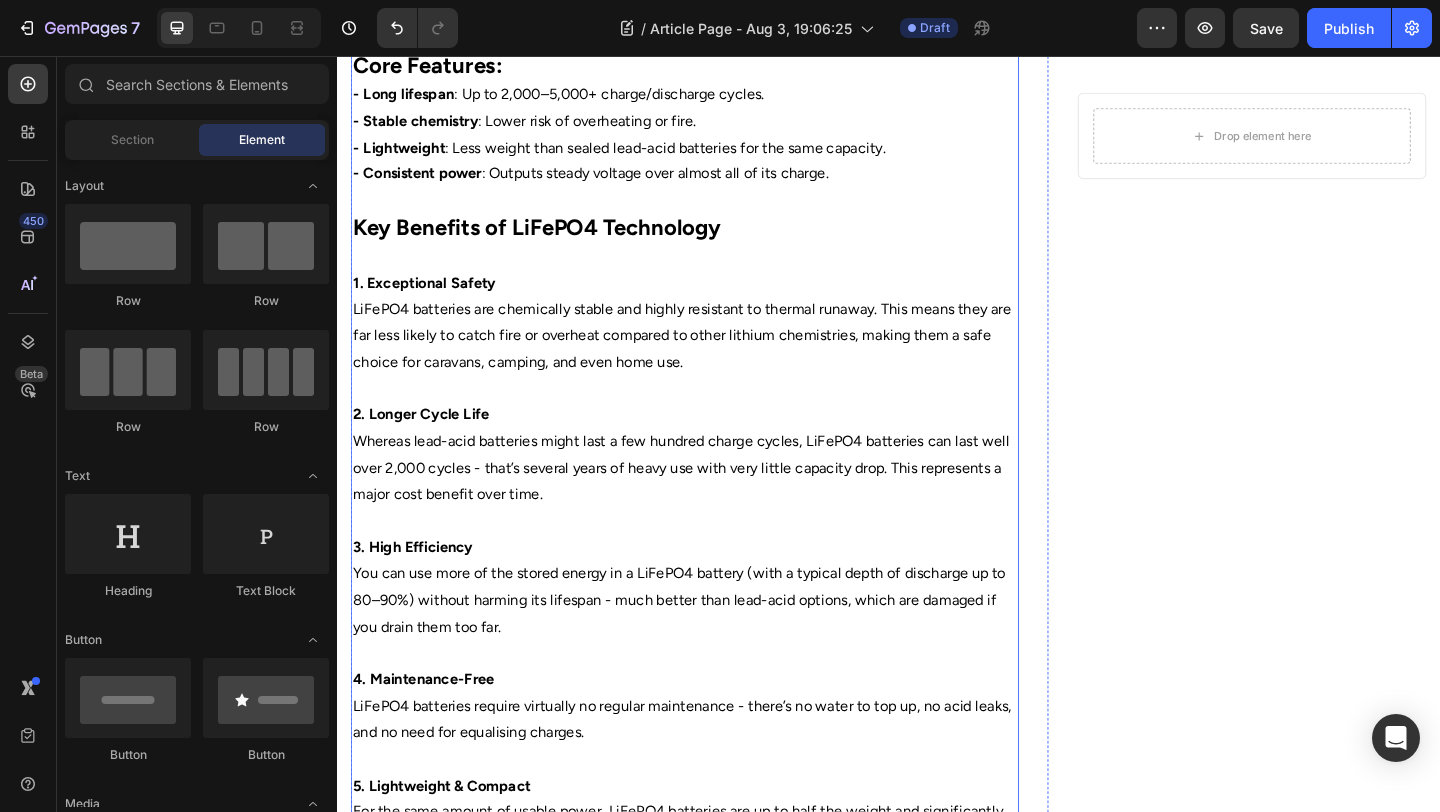 click on "Key Benefits of LiFePO4 Technology" at bounding box center [554, 241] 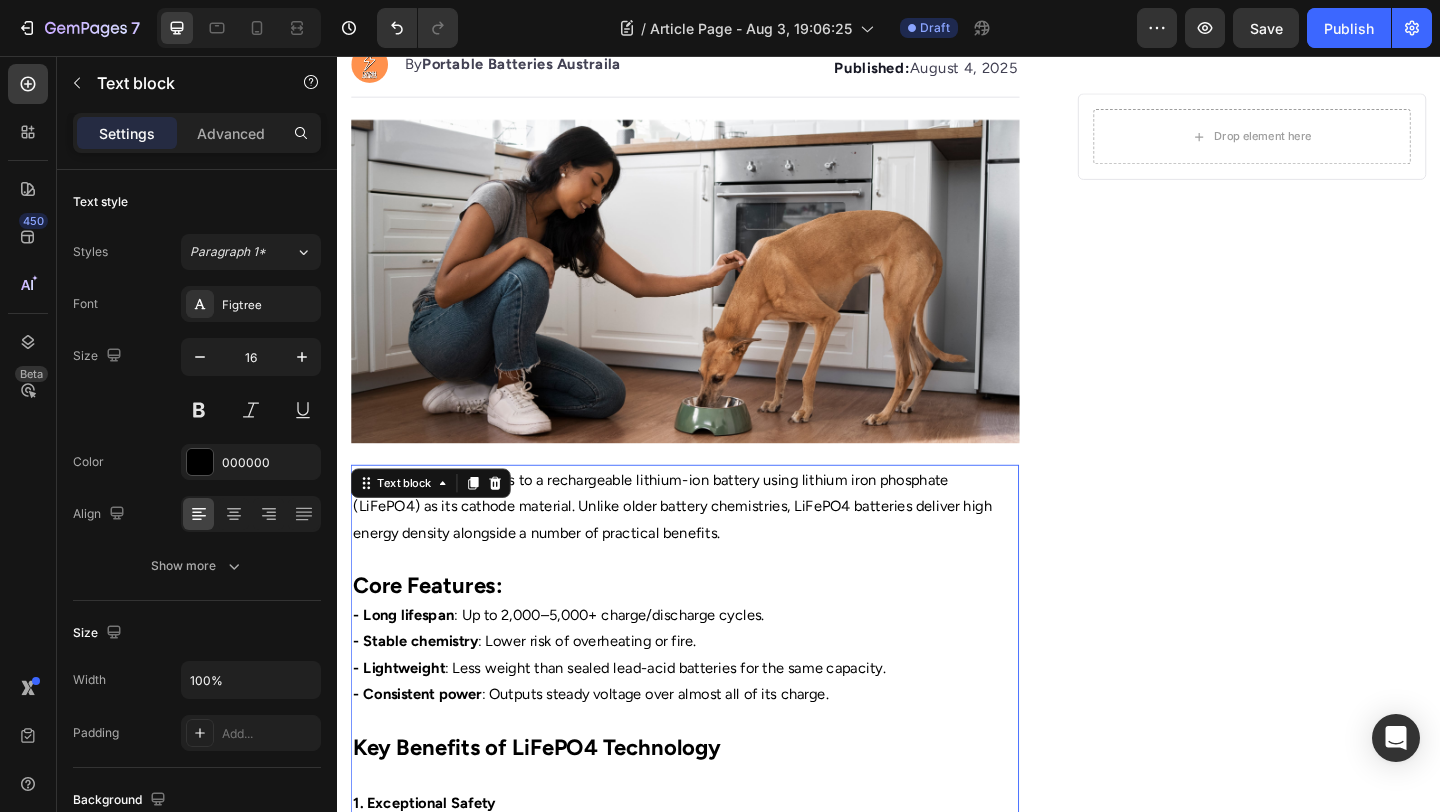scroll, scrollTop: 203, scrollLeft: 0, axis: vertical 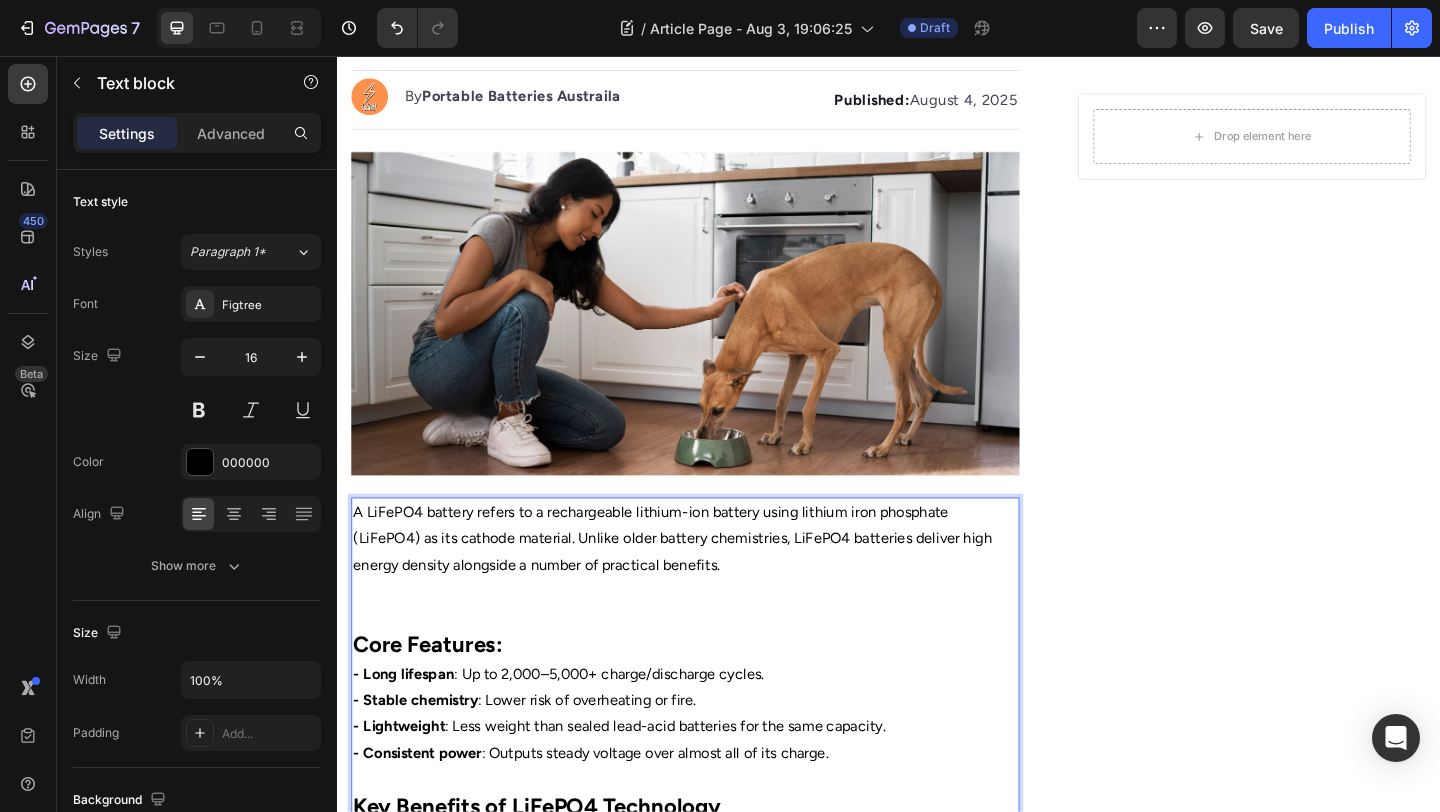 click on "A LiFePO4 battery refers to a rechargeable lithium-ion battery using lithium iron phosphate (LiFePO4) as its cathode material. Unlike older battery chemistries, LiFePO4 batteries deliver high energy density alongside a number of practical benefits. ⁠⁠⁠⁠⁠⁠⁠" at bounding box center [715, 610] 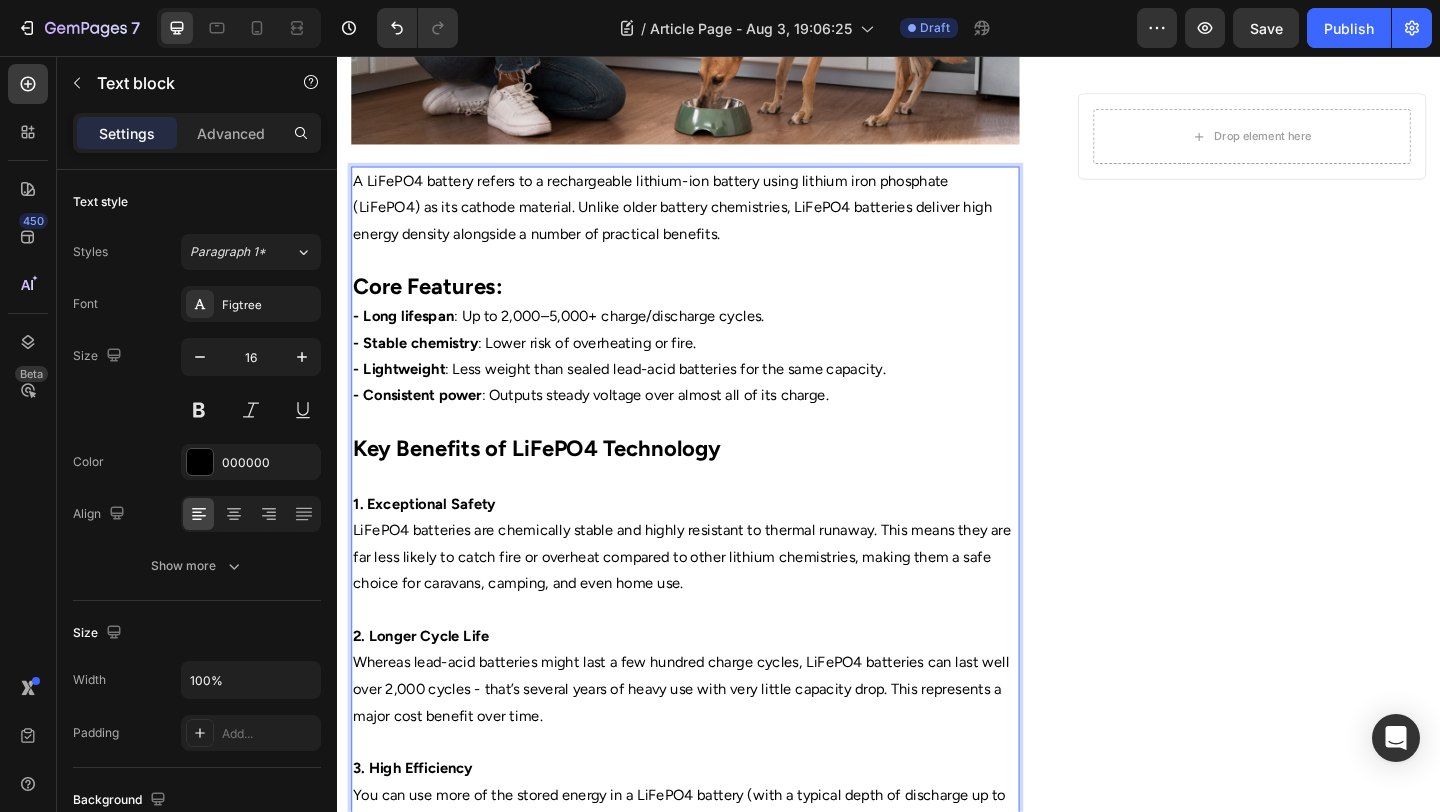 scroll, scrollTop: 569, scrollLeft: 0, axis: vertical 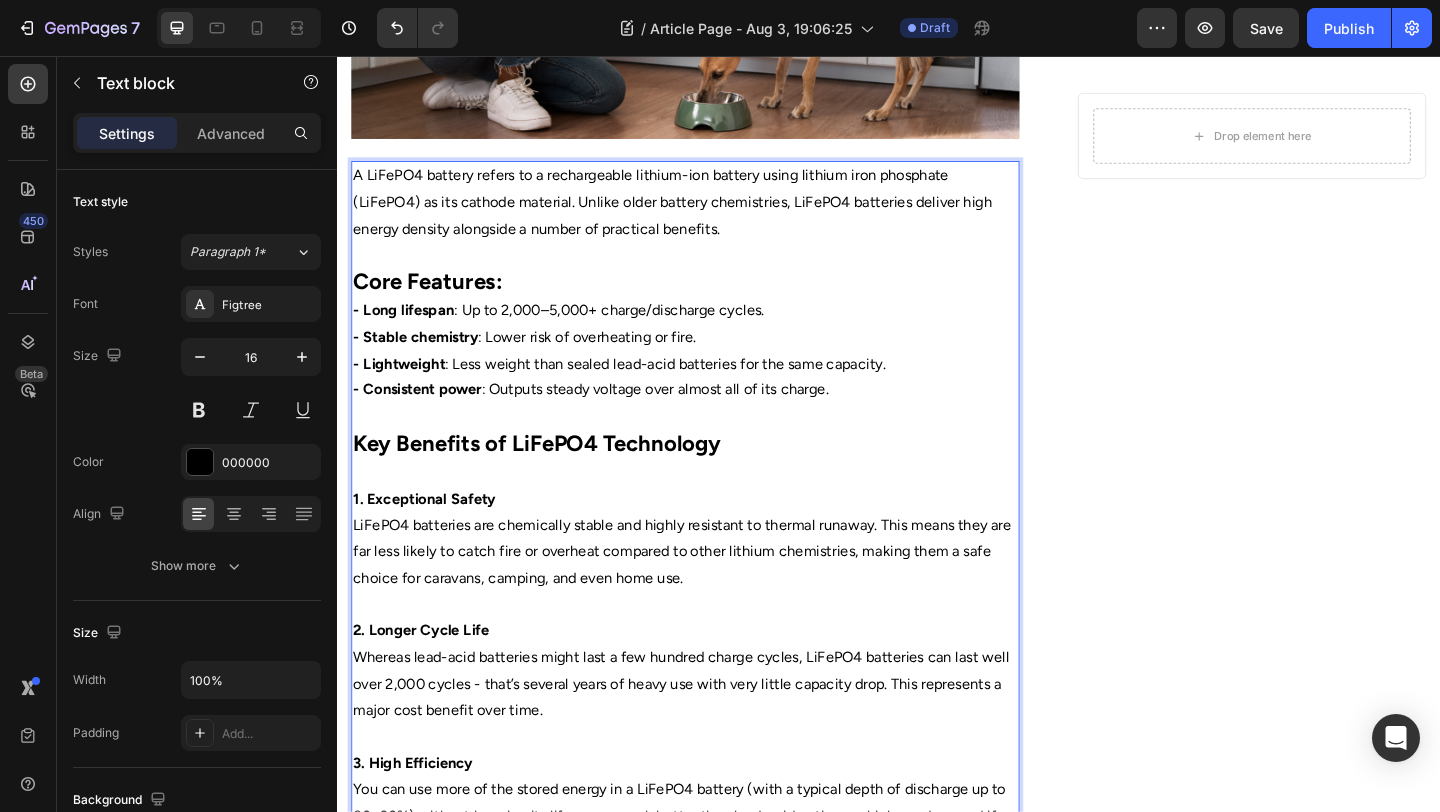 click on "Key Benefits of LiFePO4 Technology" at bounding box center [554, 476] 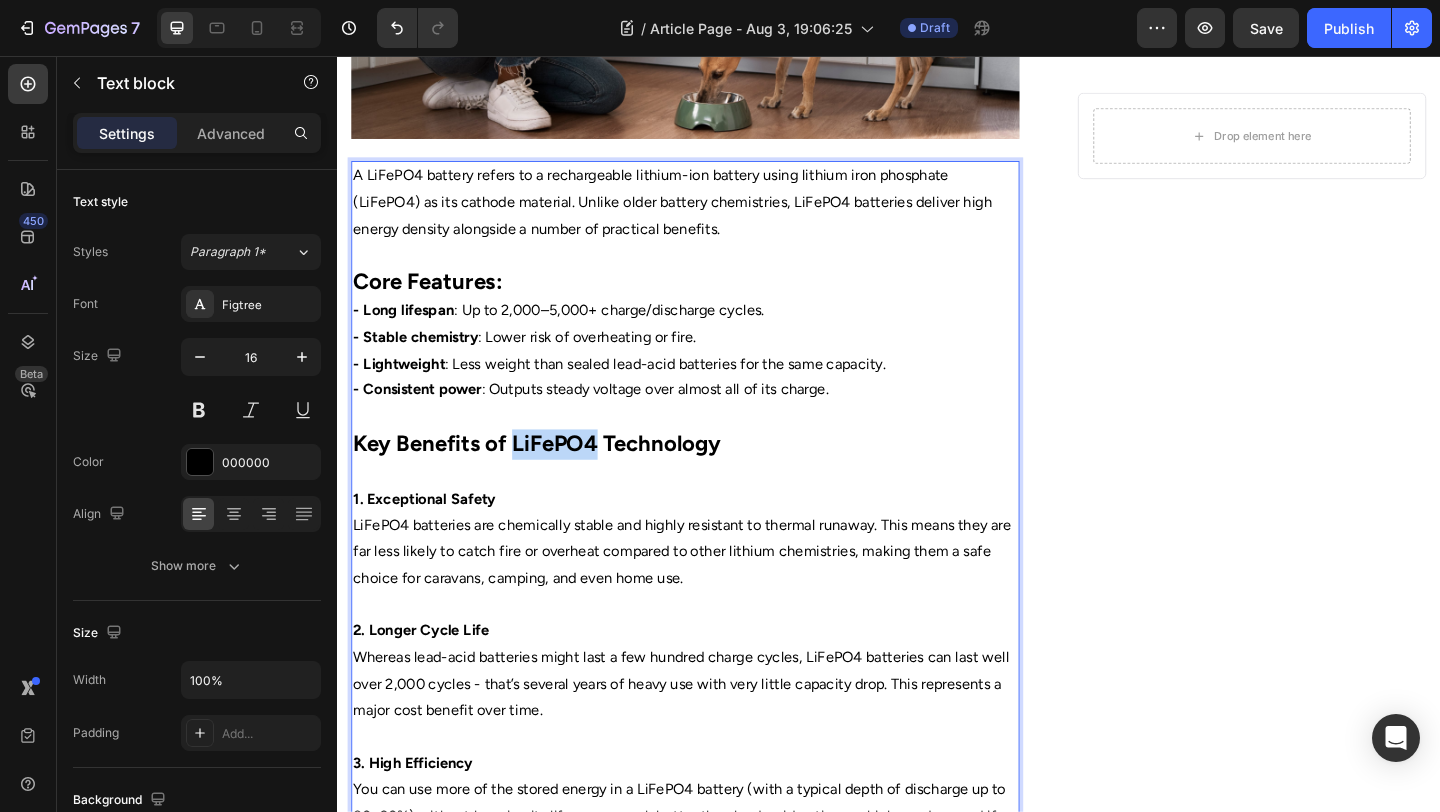 click on "Key Benefits of LiFePO4 Technology" at bounding box center [554, 476] 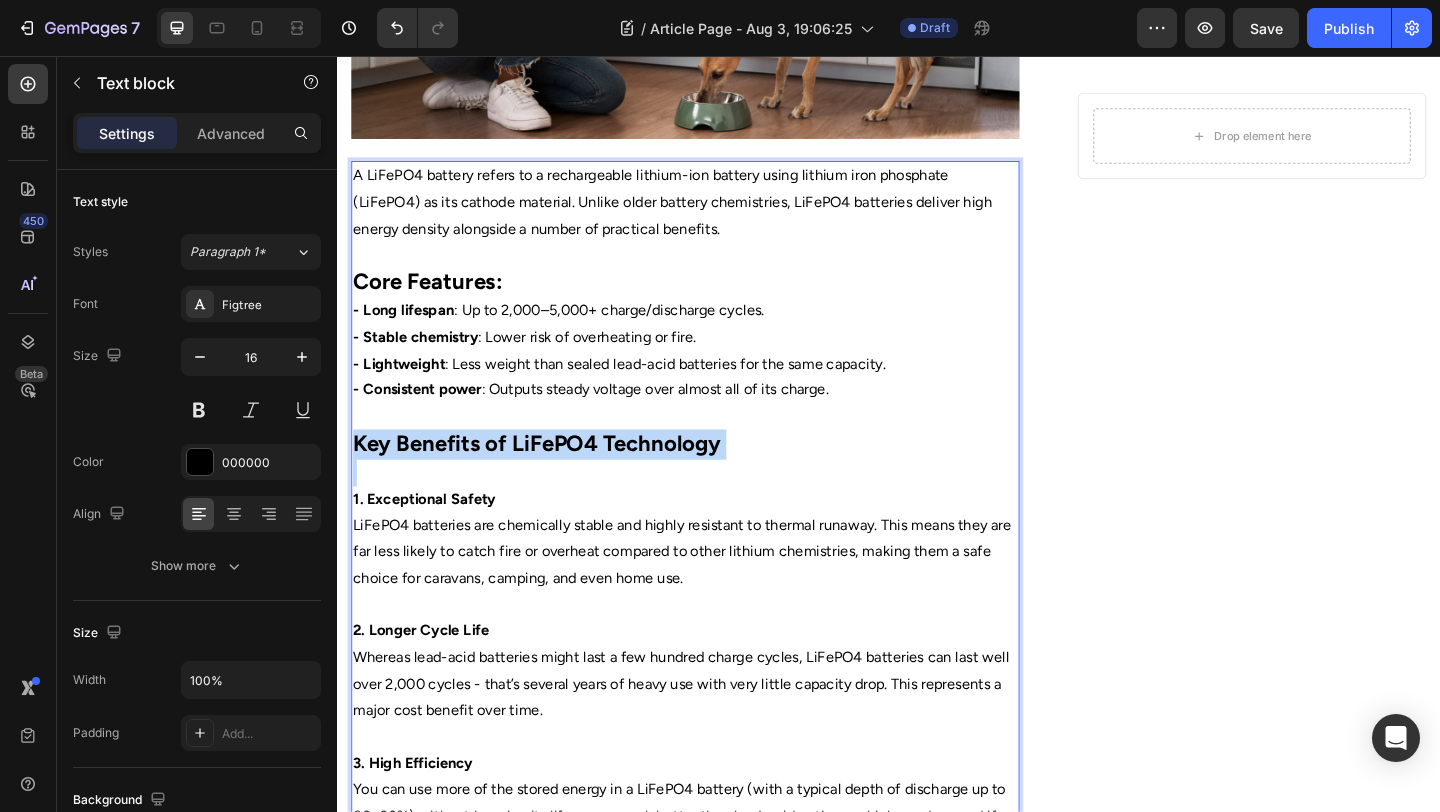 click on "Key Benefits of LiFePO4 Technology" at bounding box center (554, 476) 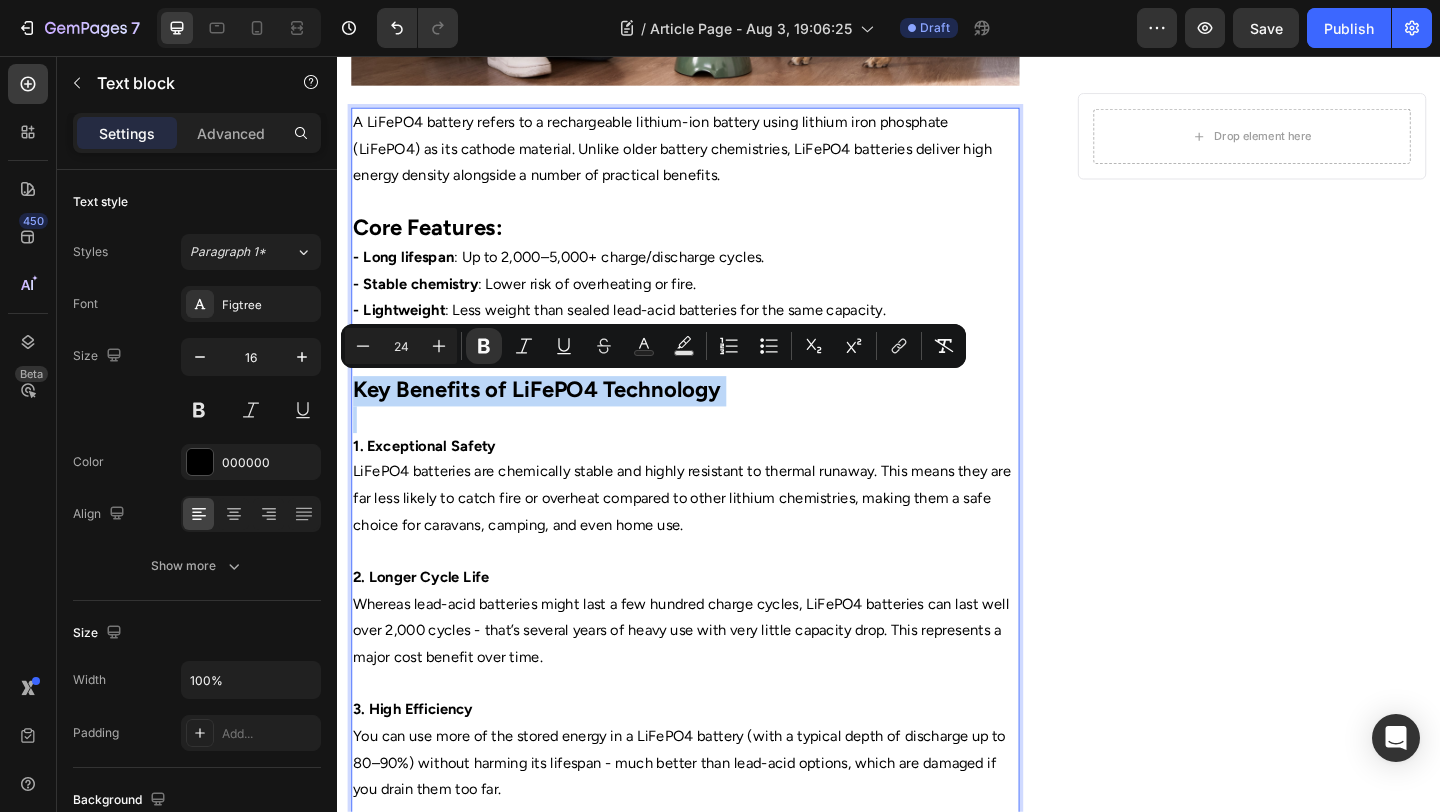 scroll, scrollTop: 628, scrollLeft: 0, axis: vertical 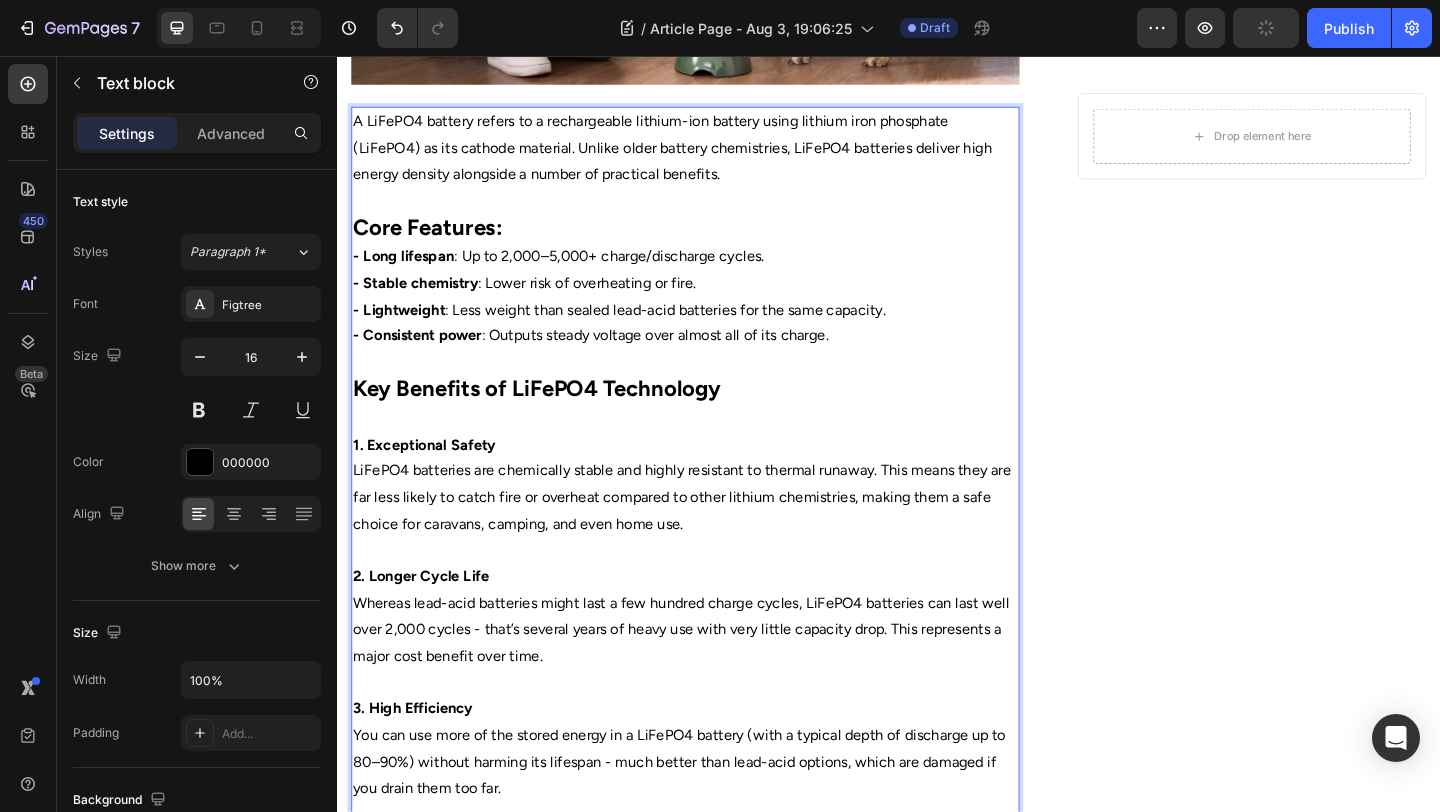 click on "1. Exceptional Safety" at bounding box center [715, 479] 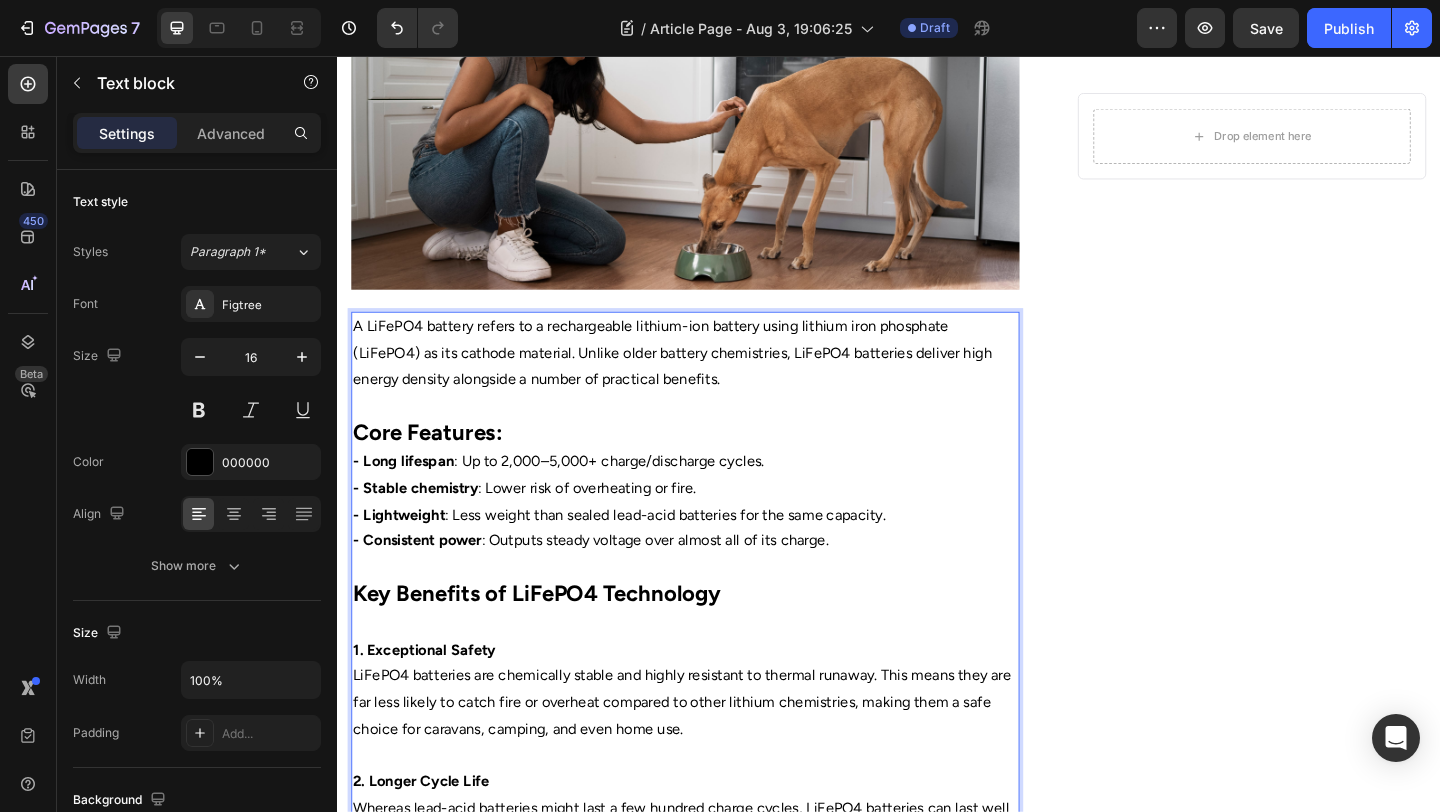 scroll, scrollTop: 397, scrollLeft: 0, axis: vertical 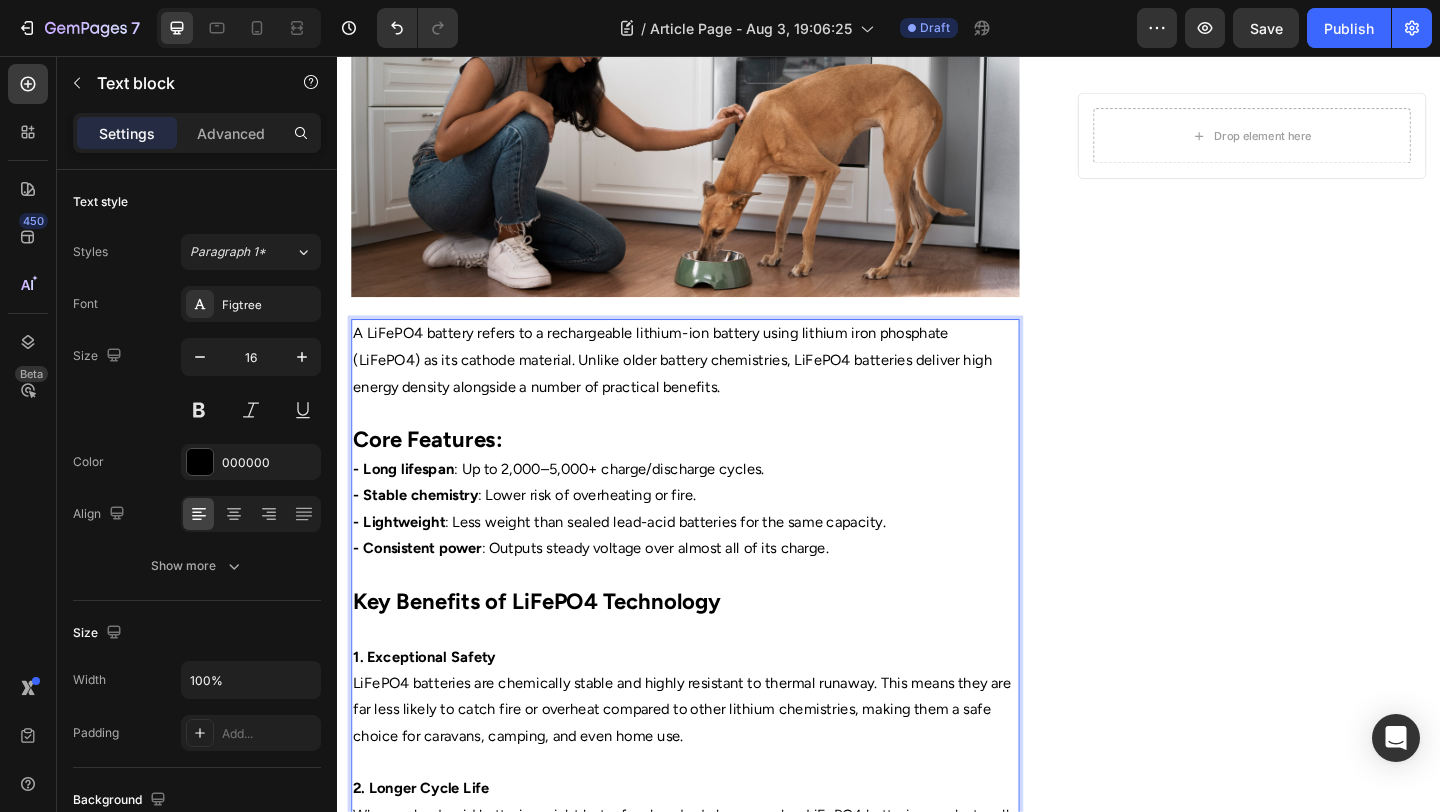 click on "- Consistent power : Outputs steady voltage over almost all of its charge." at bounding box center [715, 591] 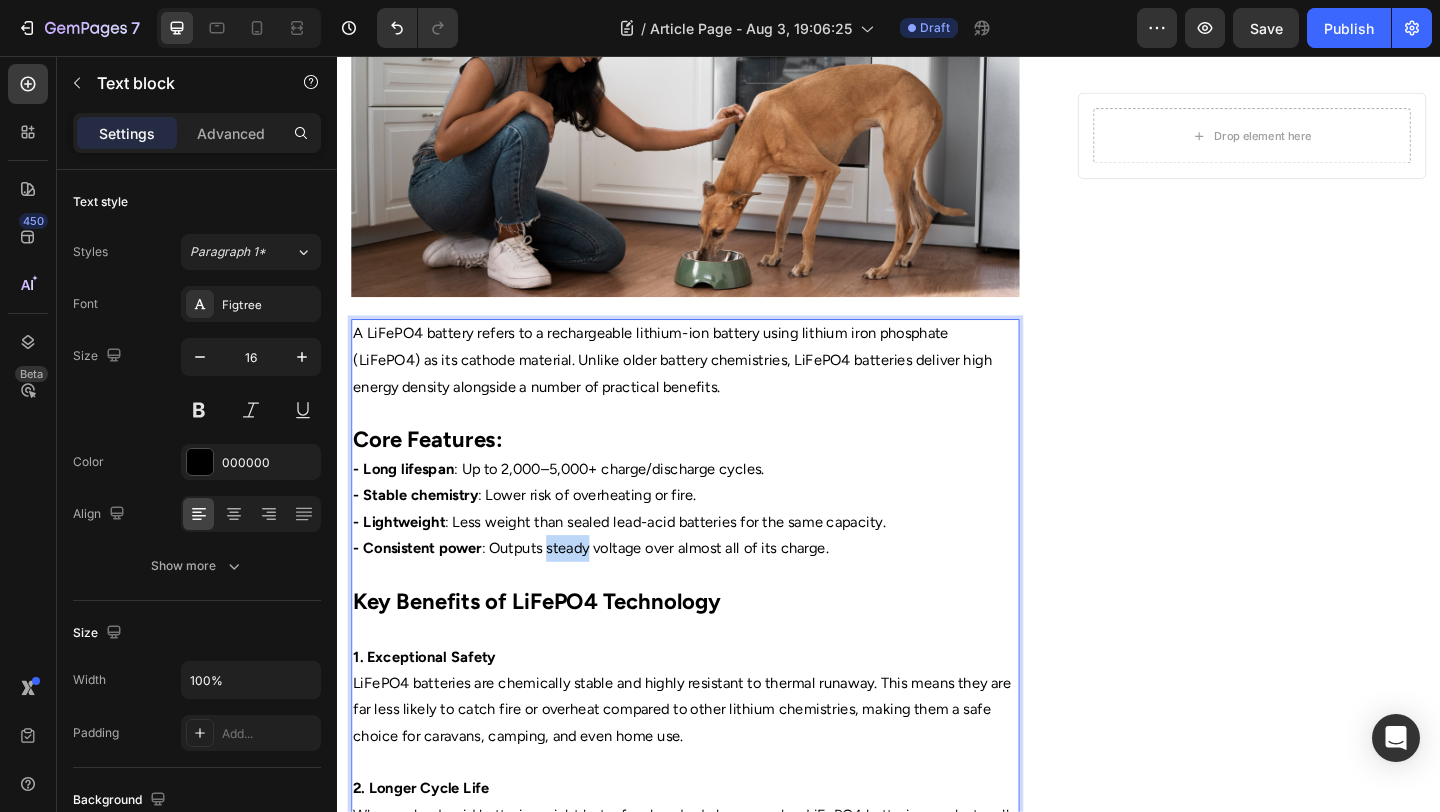 click on "- Consistent power : Outputs steady voltage over almost all of its charge." at bounding box center [715, 591] 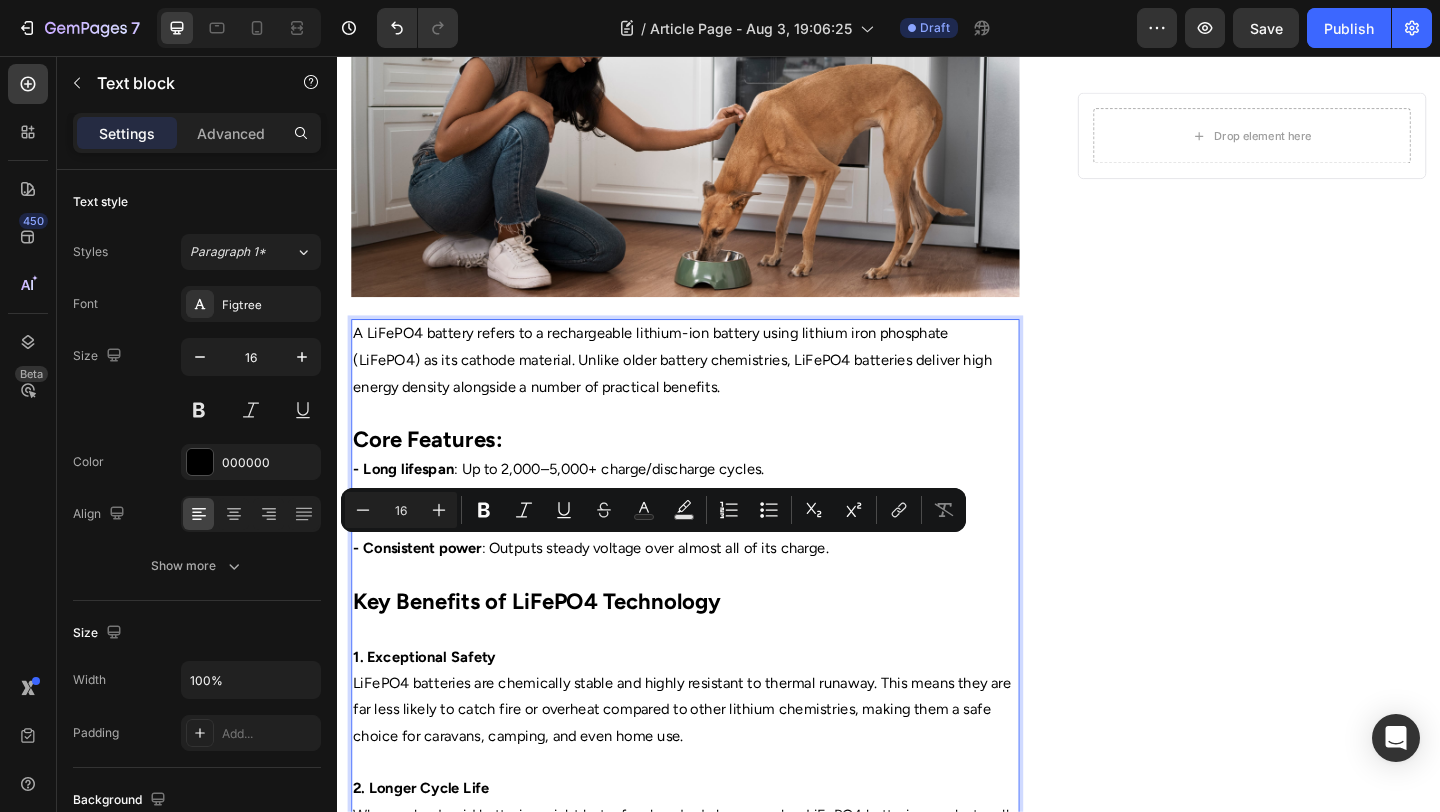 click at bounding box center [715, 620] 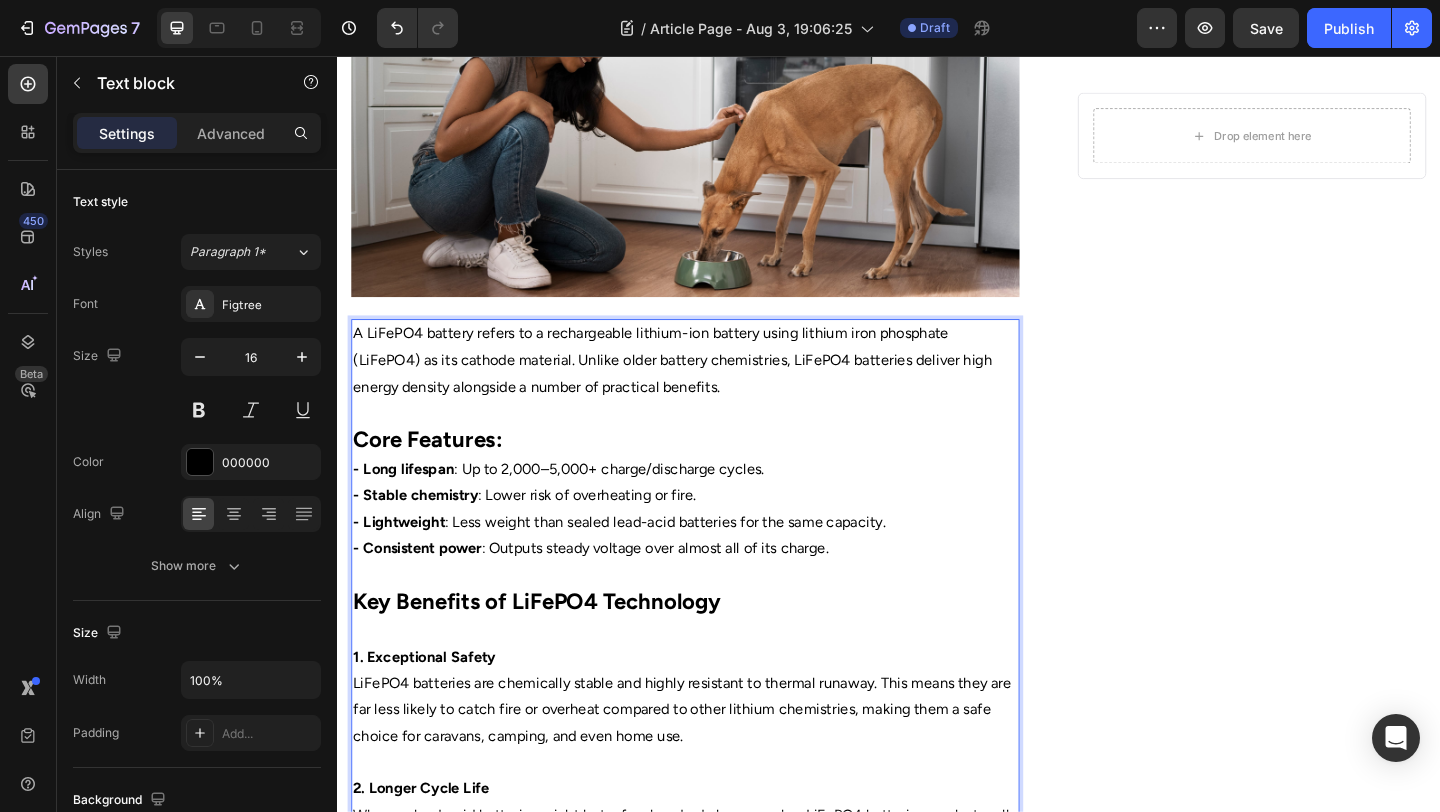 click on "Key Benefits of LiFePO4 Technology" at bounding box center [554, 648] 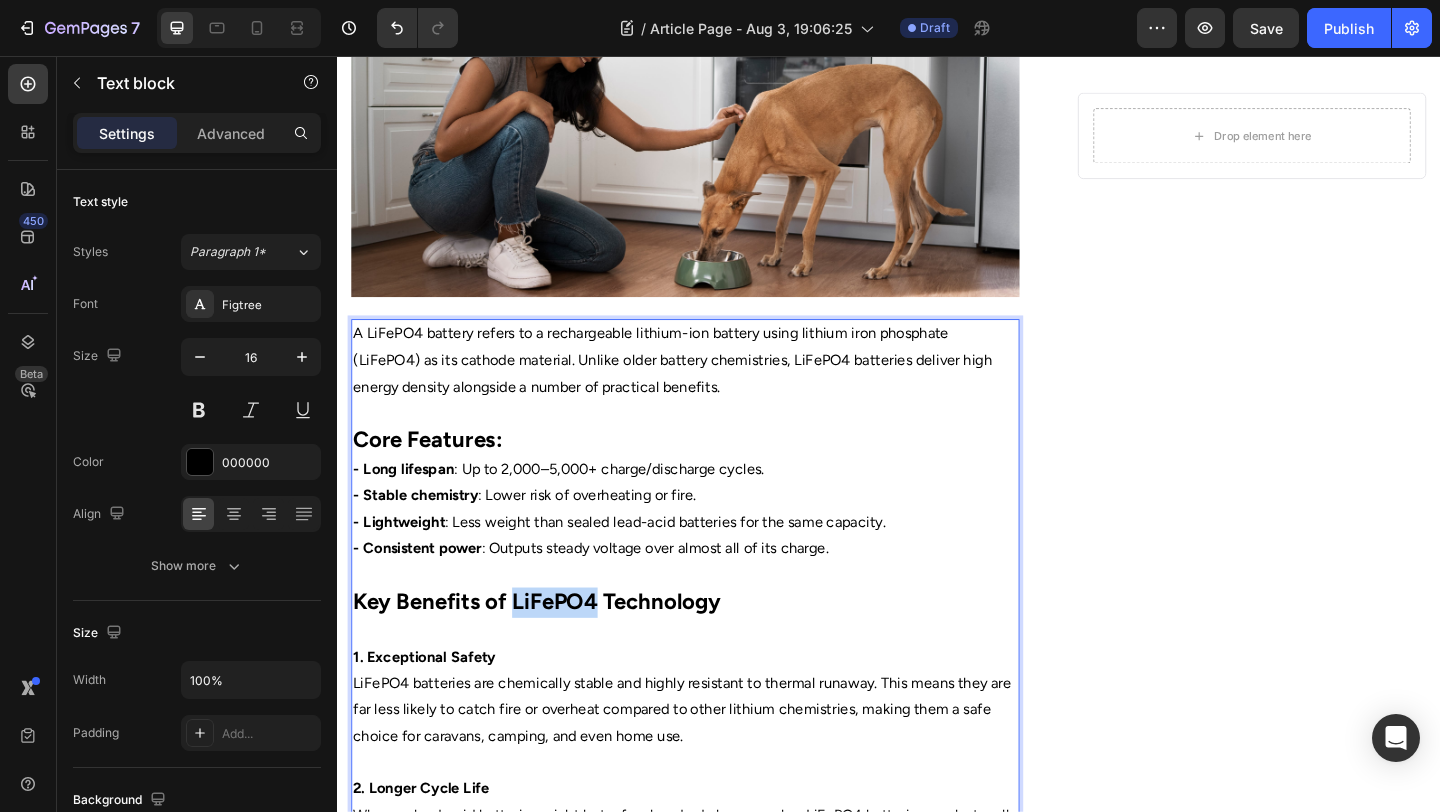 click on "Key Benefits of LiFePO4 Technology" at bounding box center (554, 648) 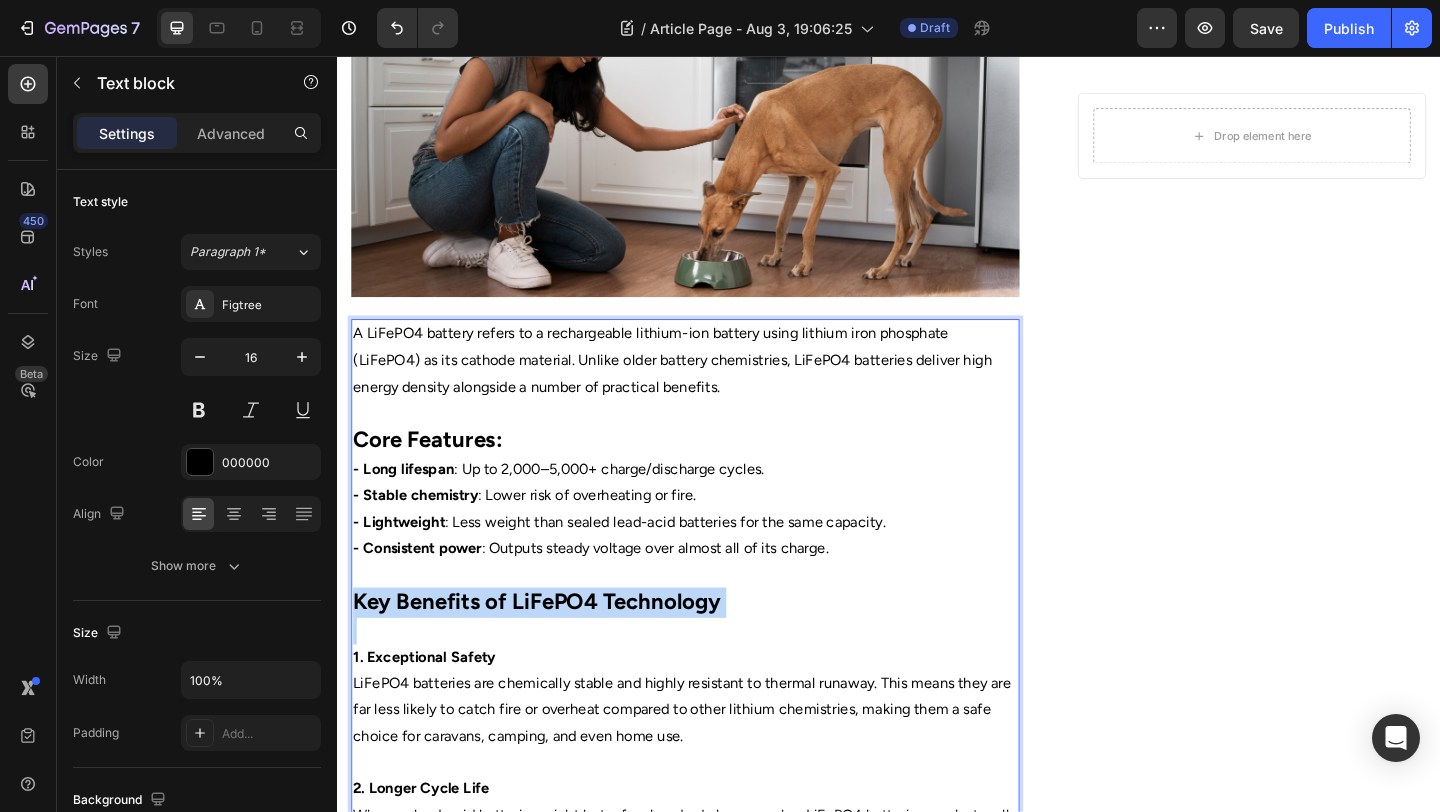 click on "Key Benefits of LiFePO4 Technology" at bounding box center (554, 648) 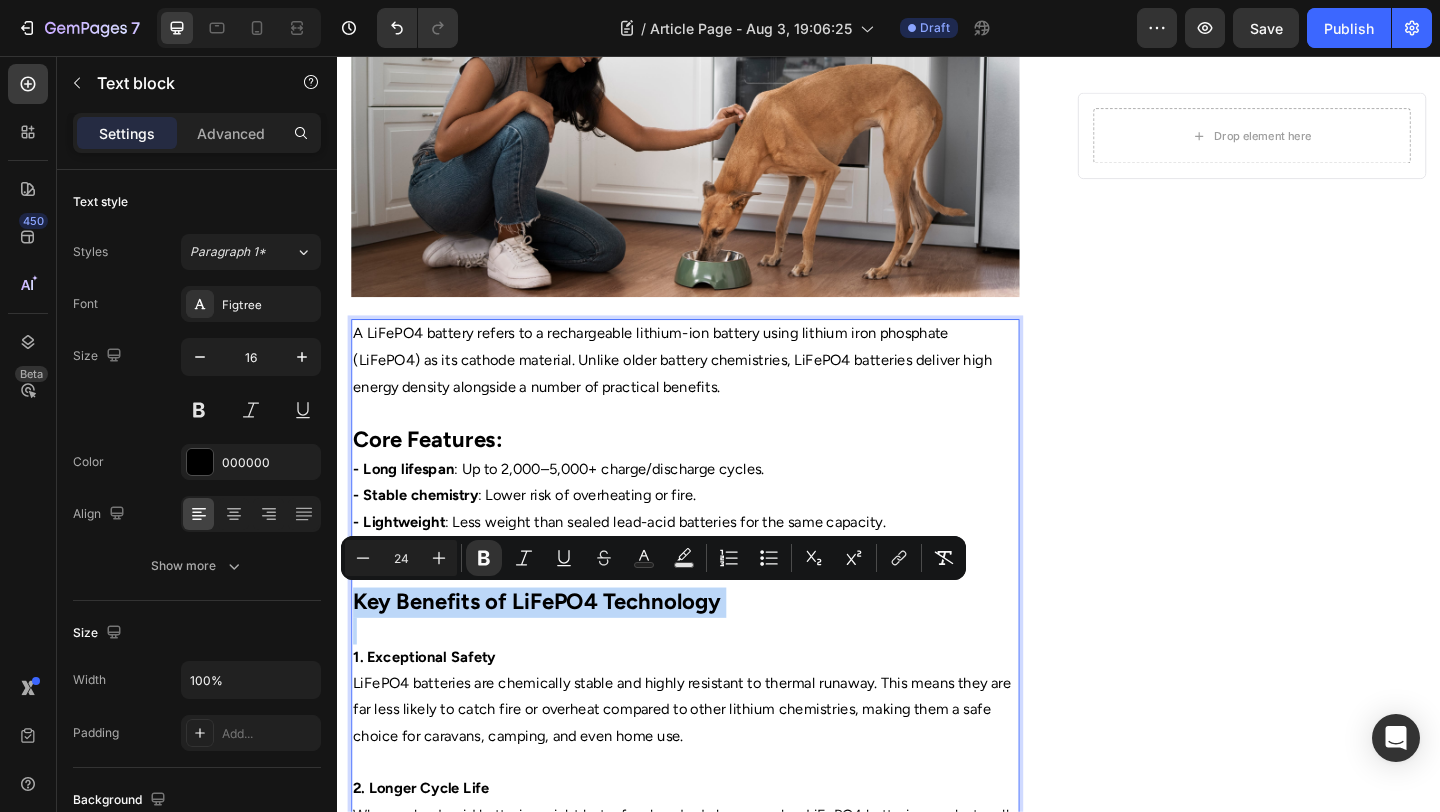 type on "16" 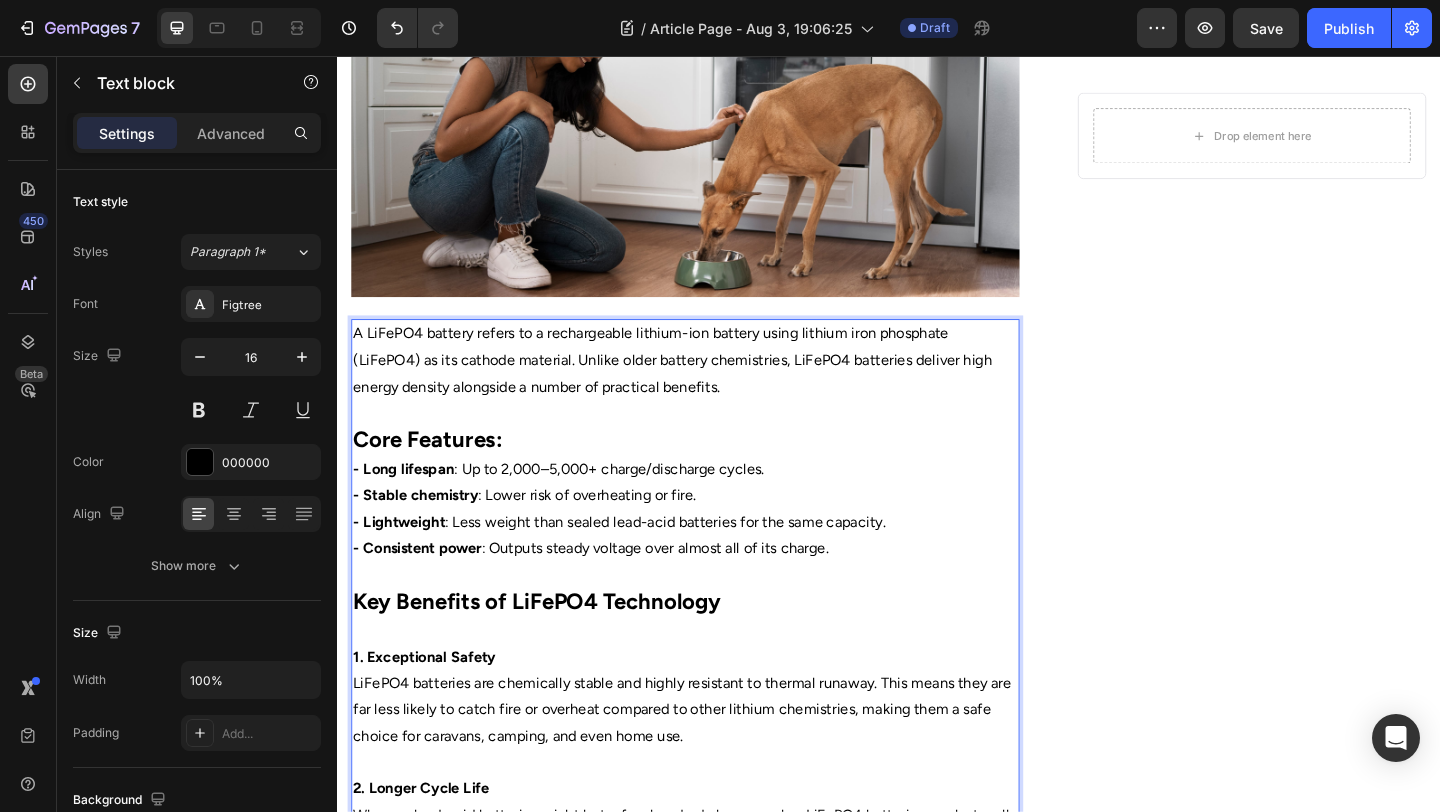 click on "- Stable chemistry : Lower risk of overheating or fire." at bounding box center (715, 534) 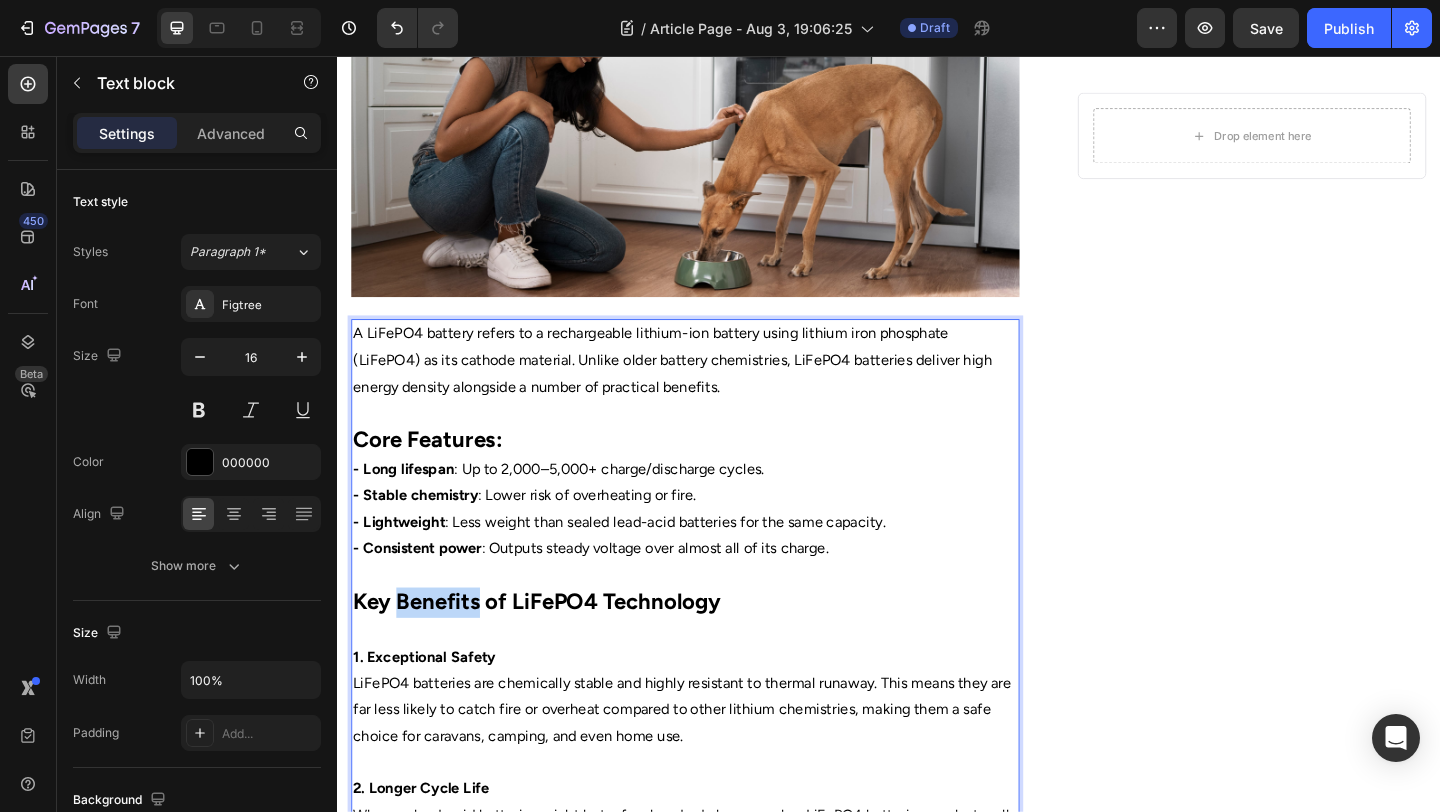 click on "Key Benefits of LiFePO4 Technology" at bounding box center [554, 648] 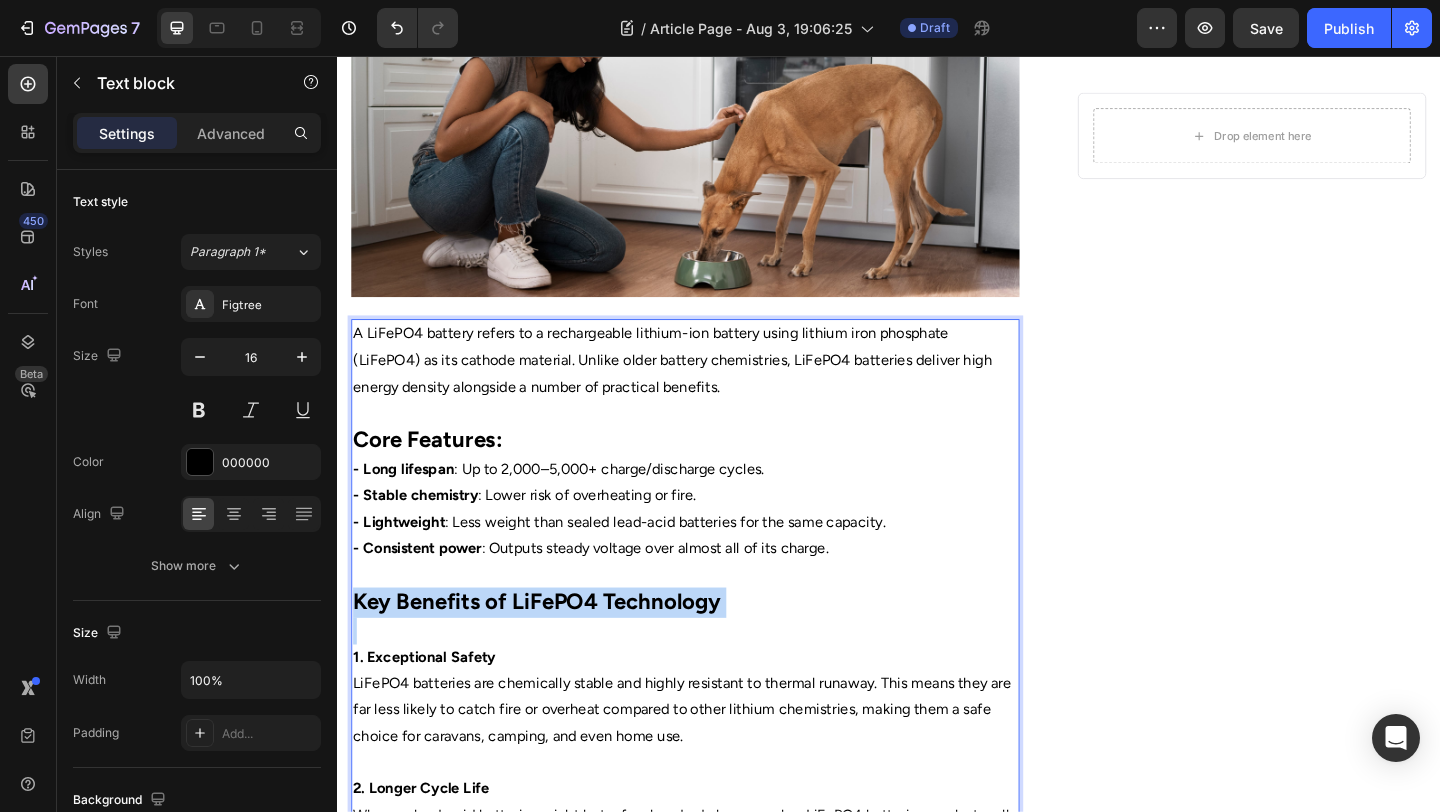 click on "Key Benefits of LiFePO4 Technology" at bounding box center (554, 648) 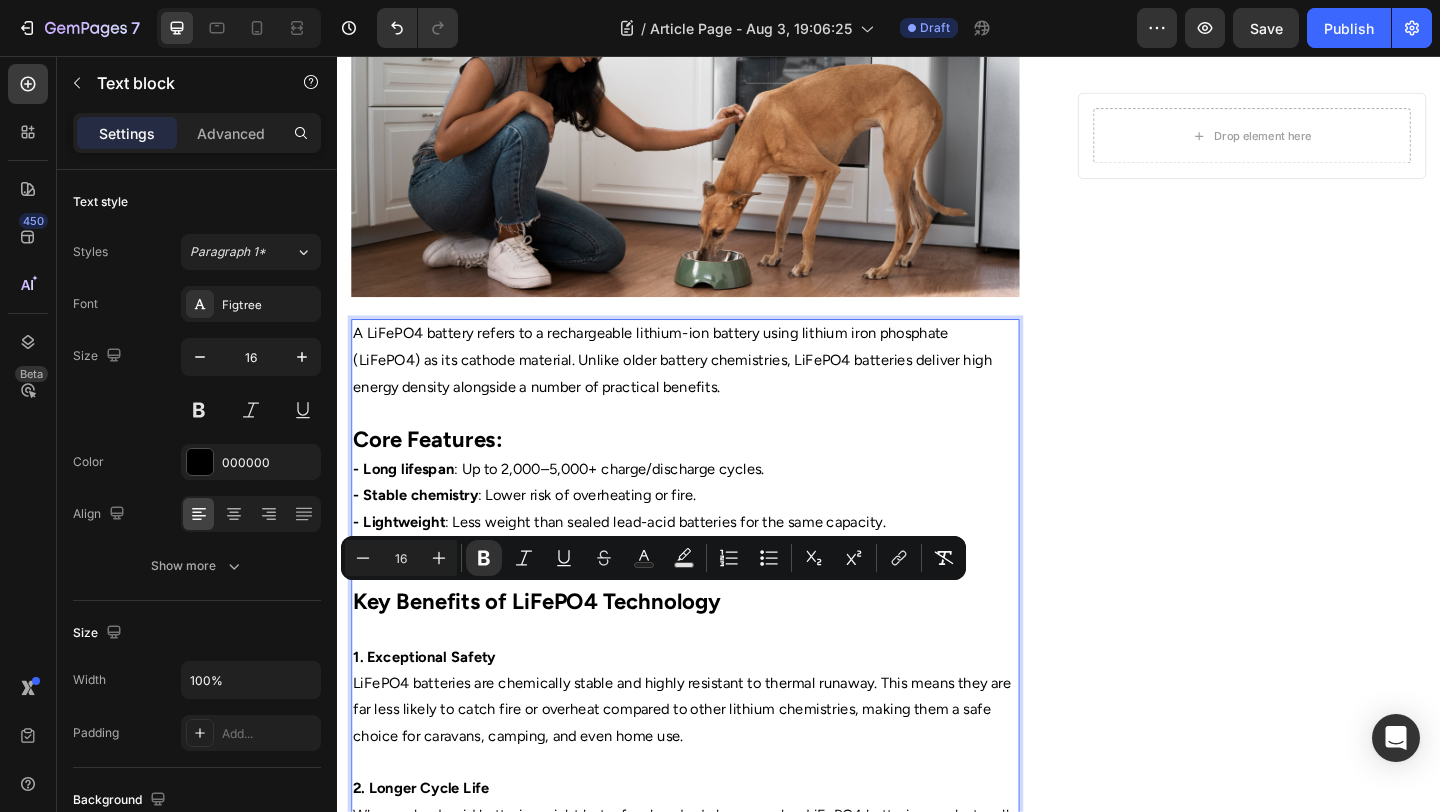 click on "LiFePO4 batteries are chemically stable and highly resistant to thermal runaway. This means they are far less likely to catch fire or overheat compared to other lithium chemistries, making them a safe choice for caravans, camping, and even home use." at bounding box center [715, 767] 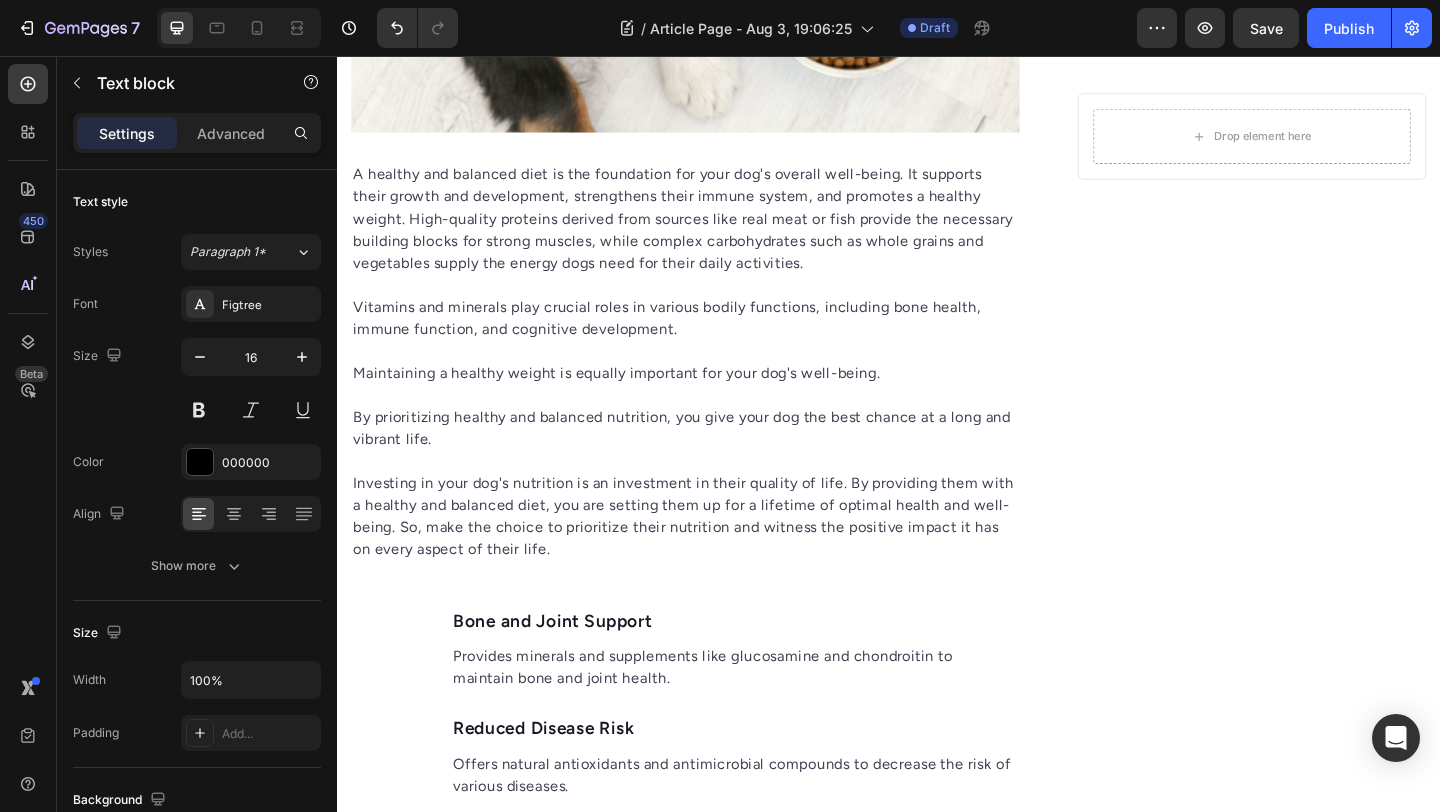 scroll, scrollTop: 2041, scrollLeft: 0, axis: vertical 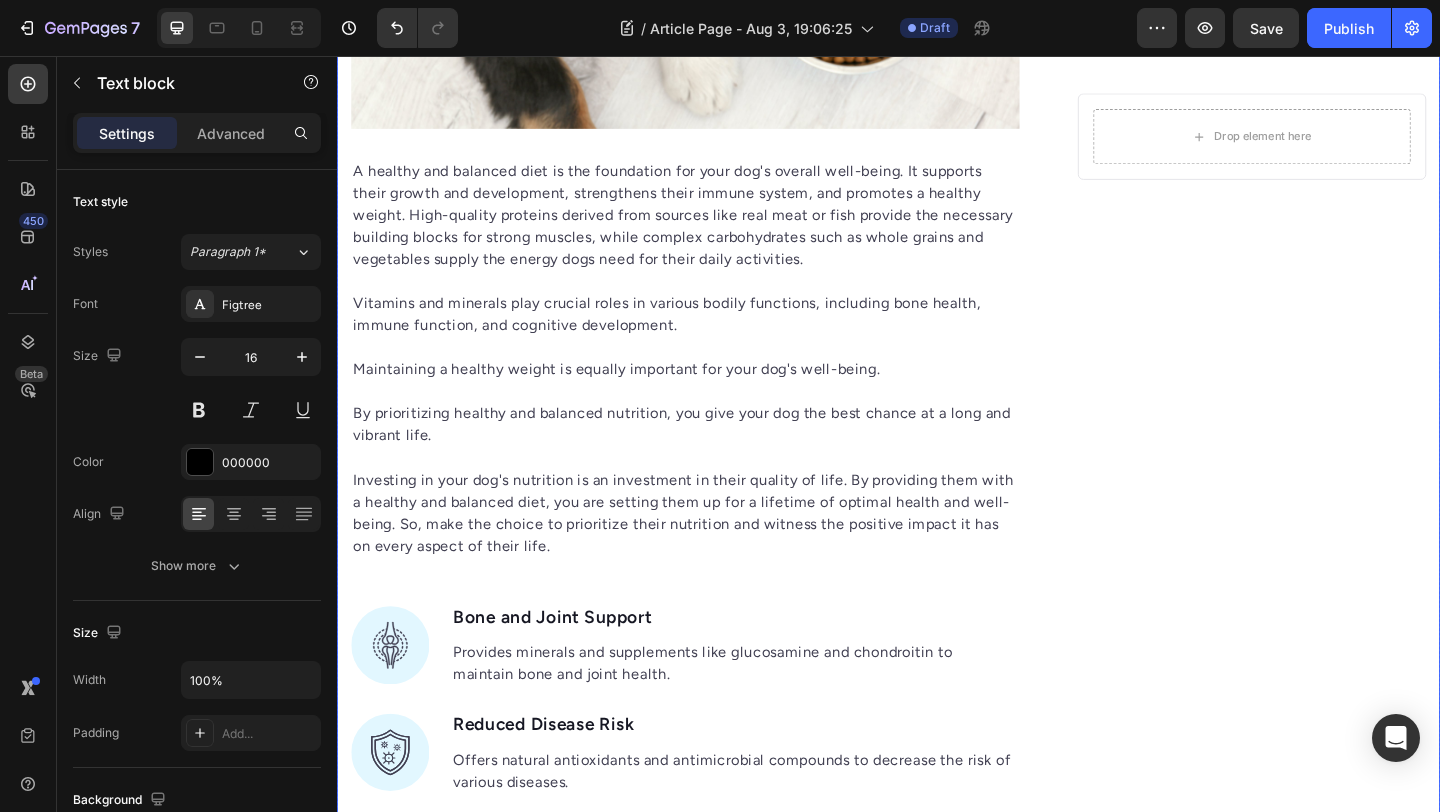 click on "Drop element here Row" at bounding box center (1332, 1154) 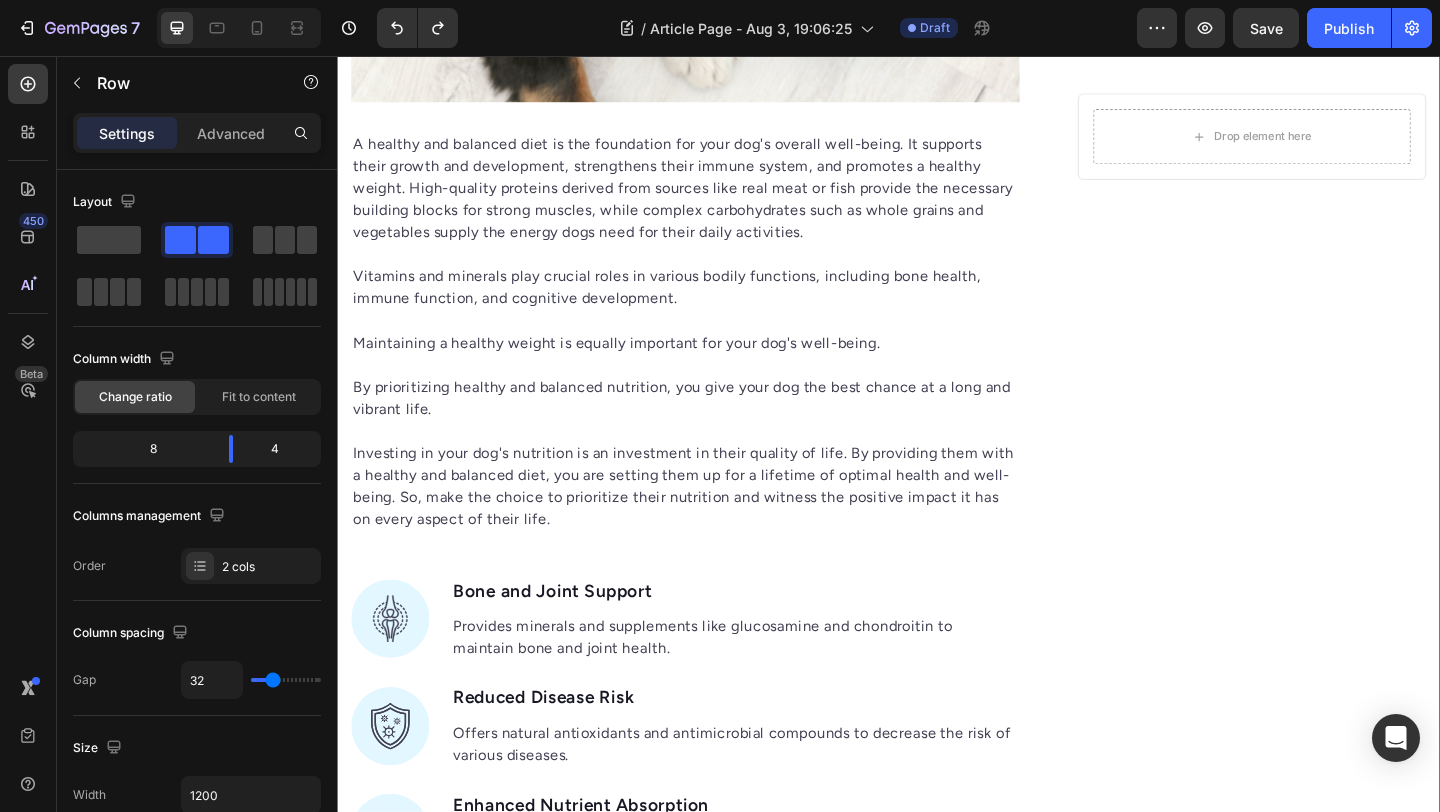 scroll, scrollTop: 2041, scrollLeft: 0, axis: vertical 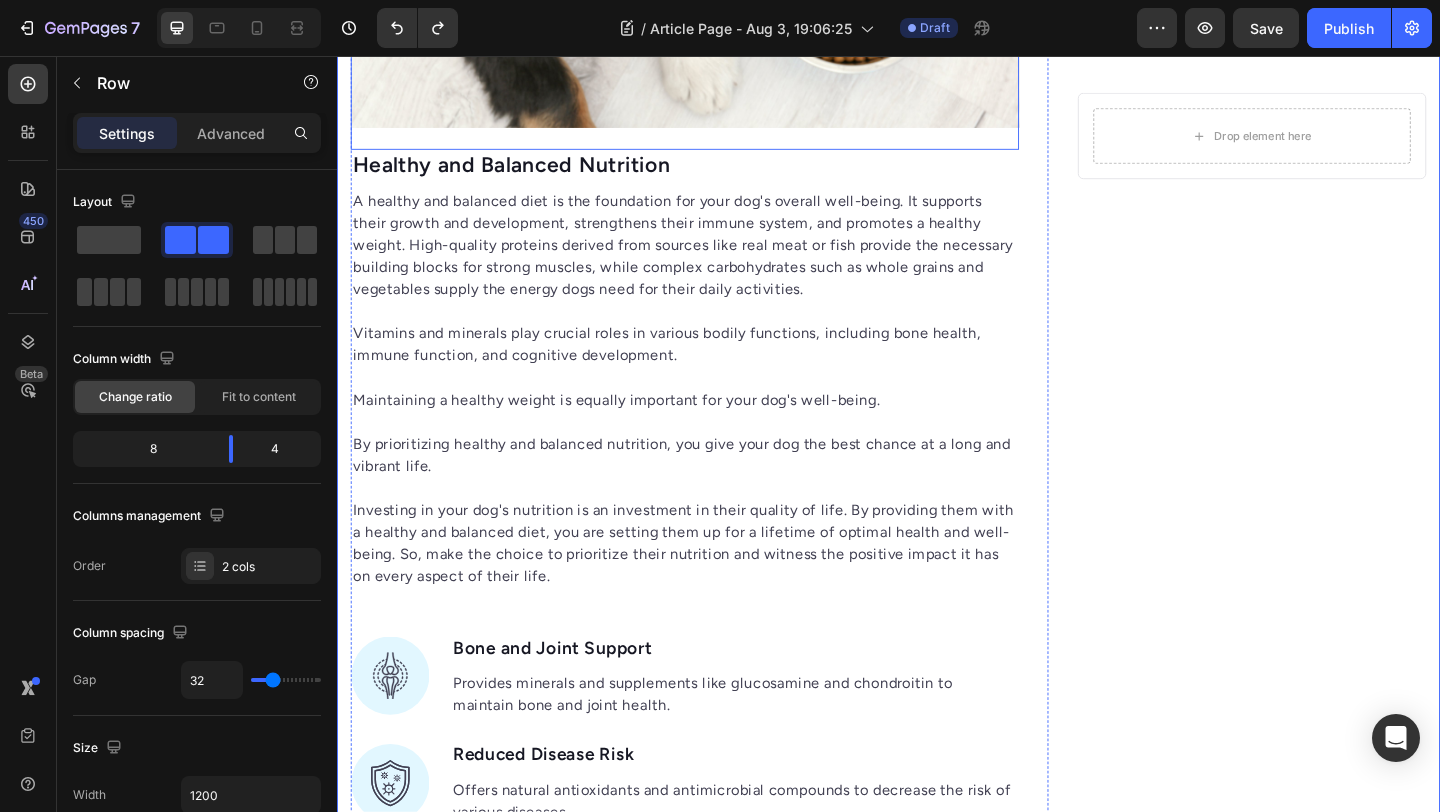 click on "Image" at bounding box center [715, -51] 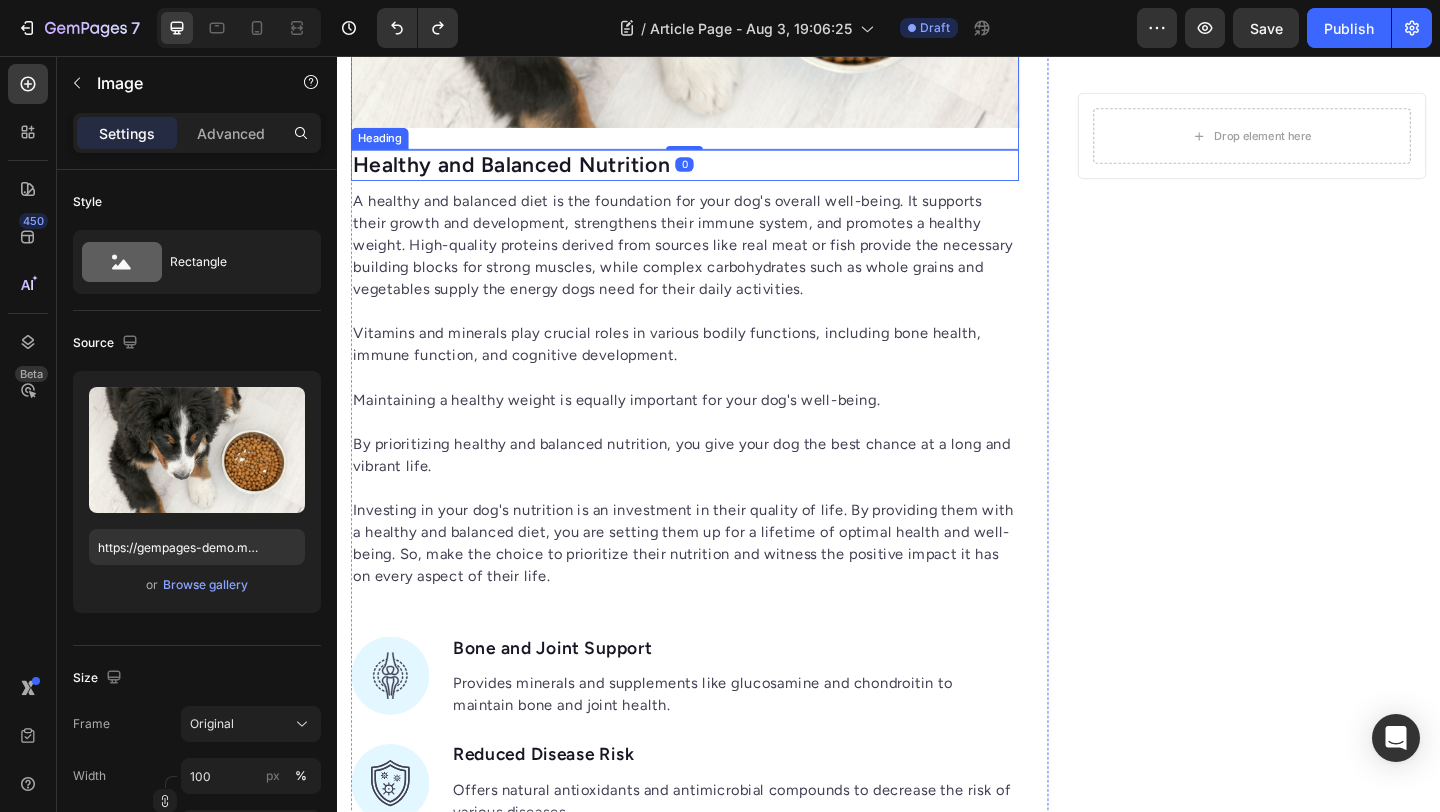 click on "Healthy and Balanced Nutrition" at bounding box center [715, 175] 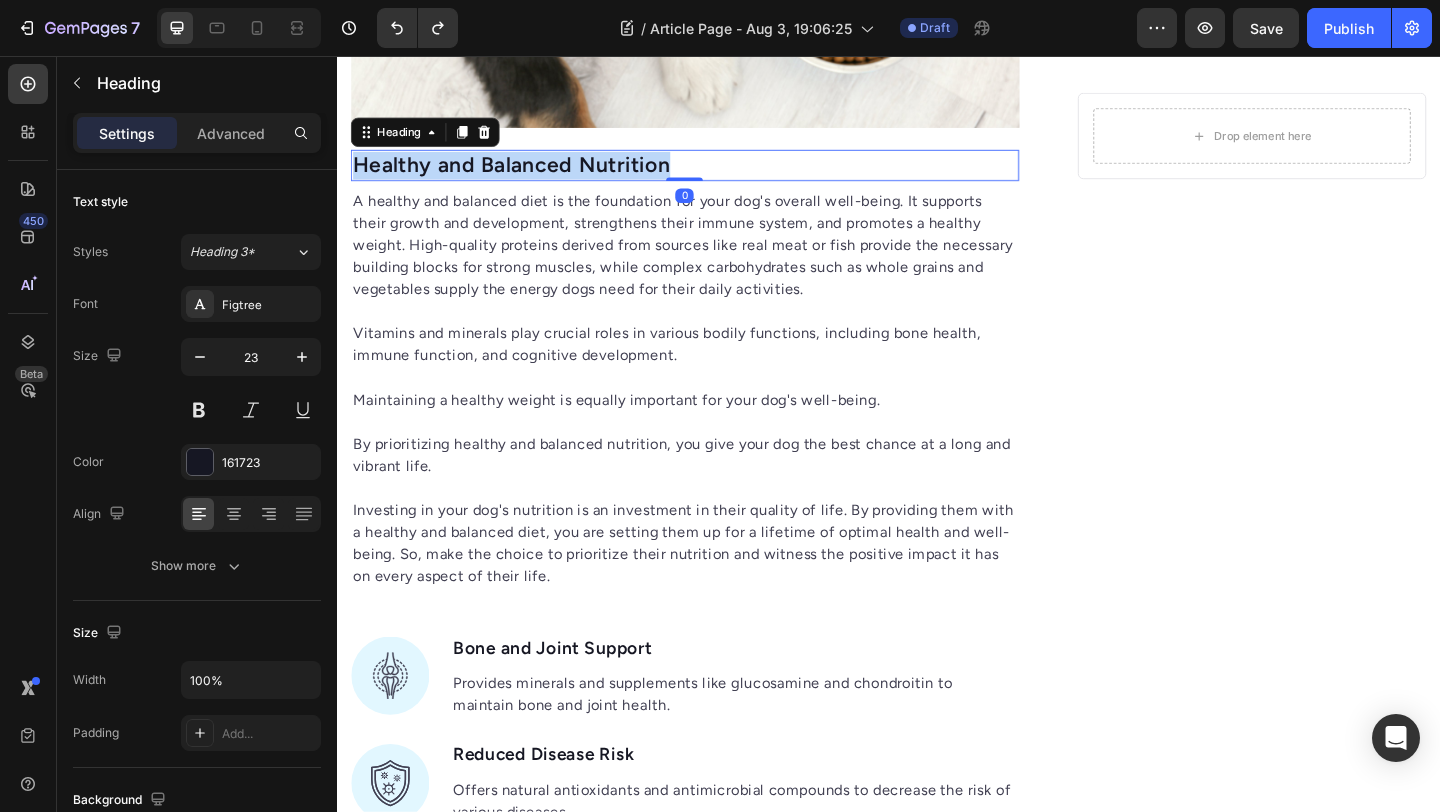 click on "Healthy and Balanced Nutrition" at bounding box center [715, 175] 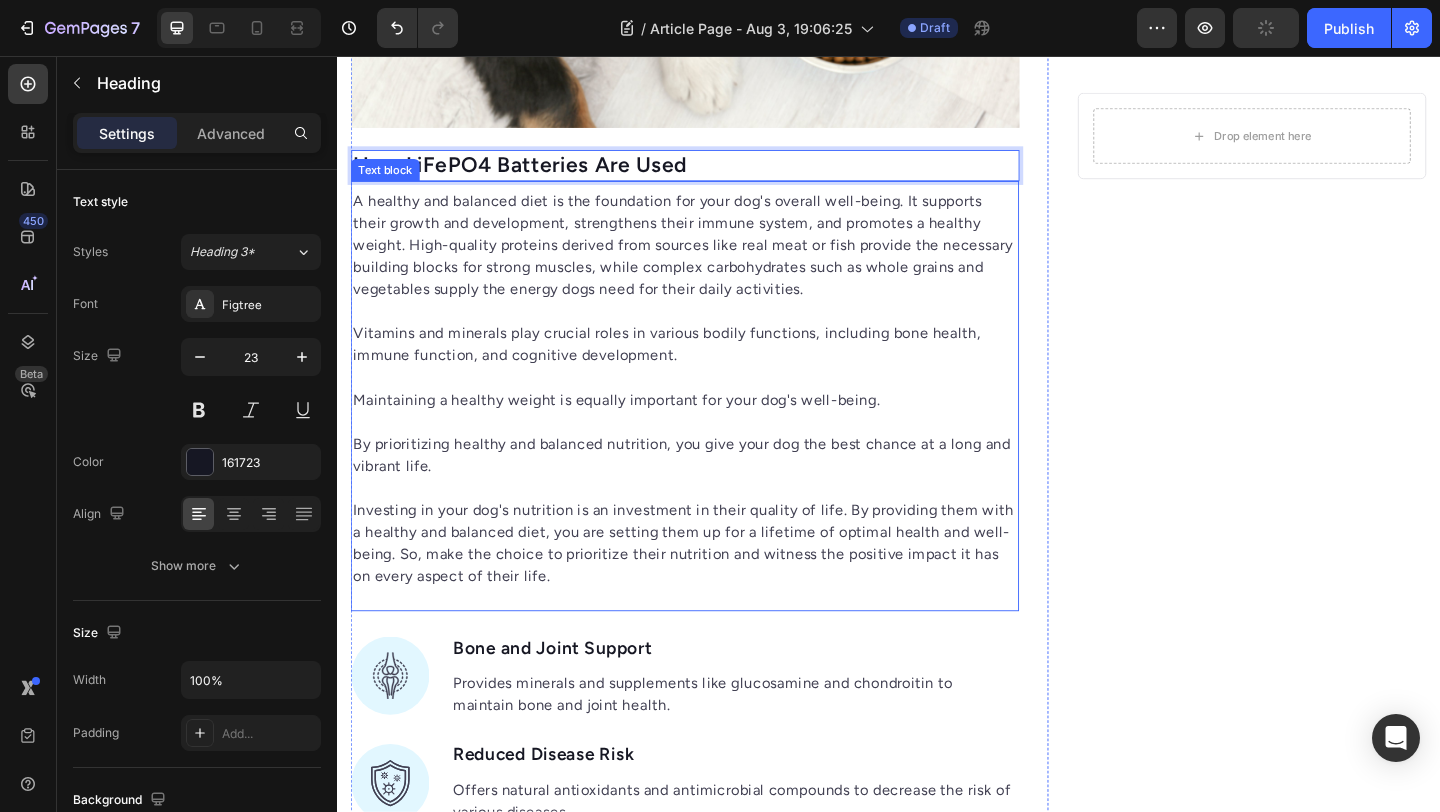 click on "Vitamins and minerals play crucial roles in various bodily functions, including bone health, immune function, and cognitive development." at bounding box center (715, 358) 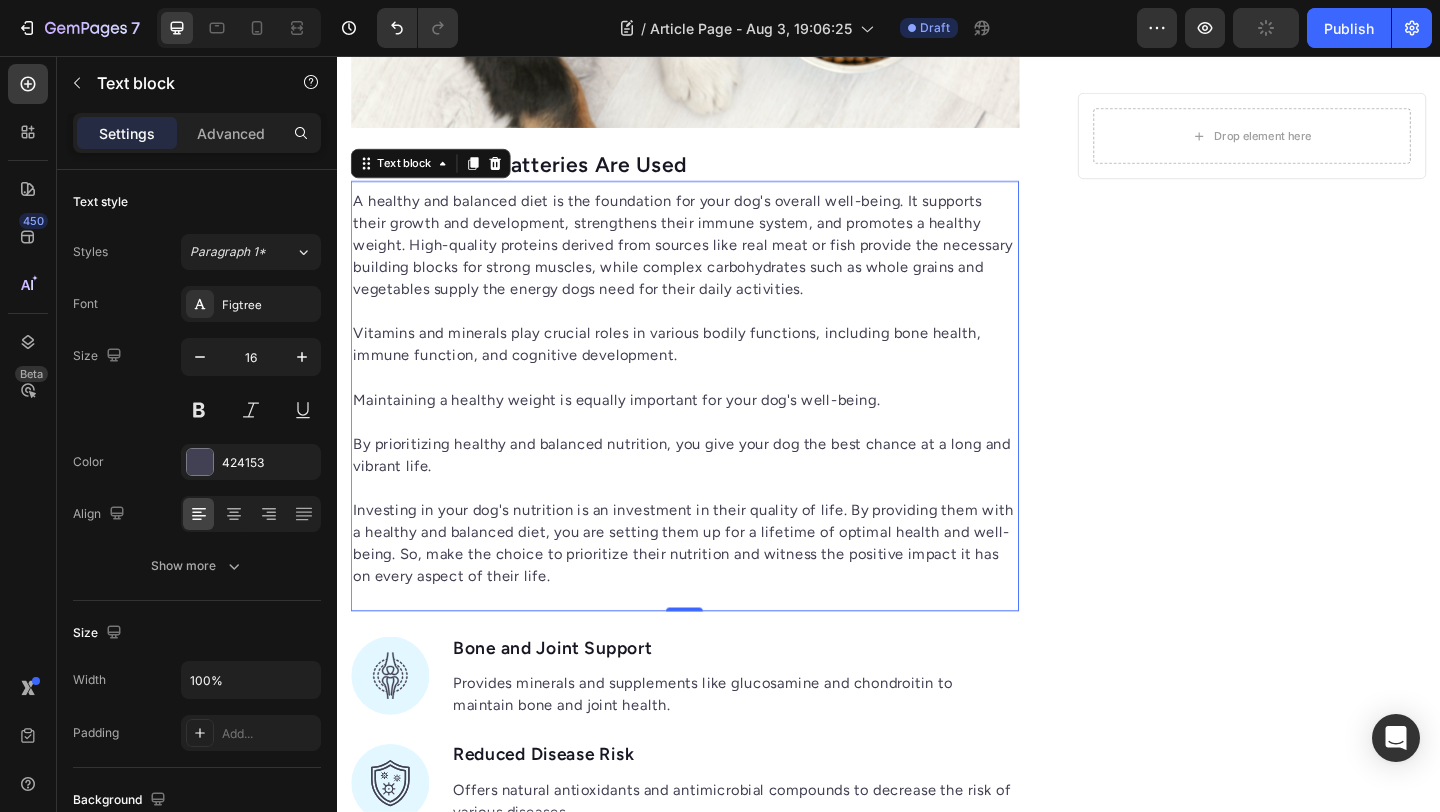click on "Vitamins and minerals play crucial roles in various bodily functions, including bone health, immune function, and cognitive development." at bounding box center [715, 358] 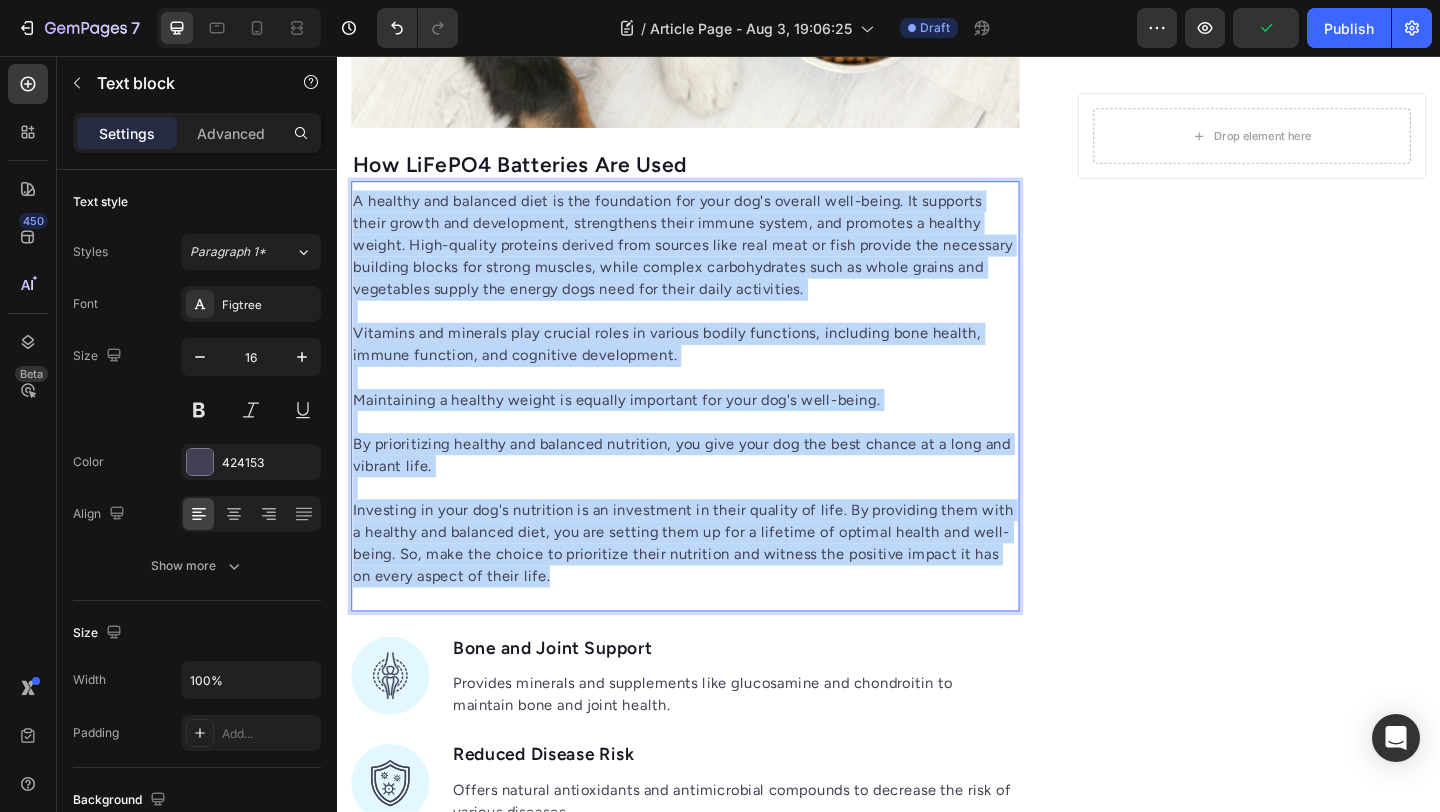 drag, startPoint x: 615, startPoint y: 622, endPoint x: 263, endPoint y: 161, distance: 580.02155 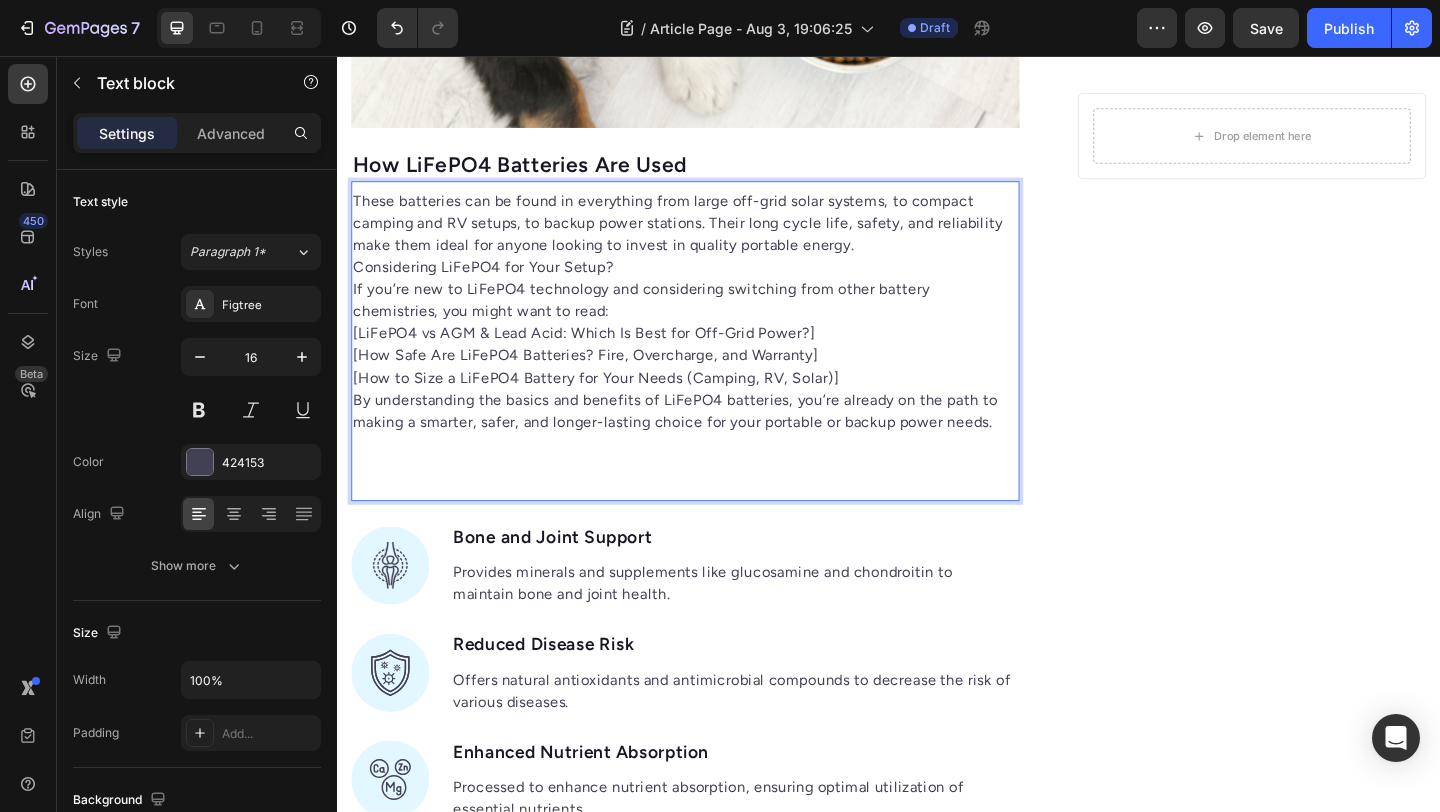 click on "Considering LiFePO4 for Your Setup?" at bounding box center [715, 286] 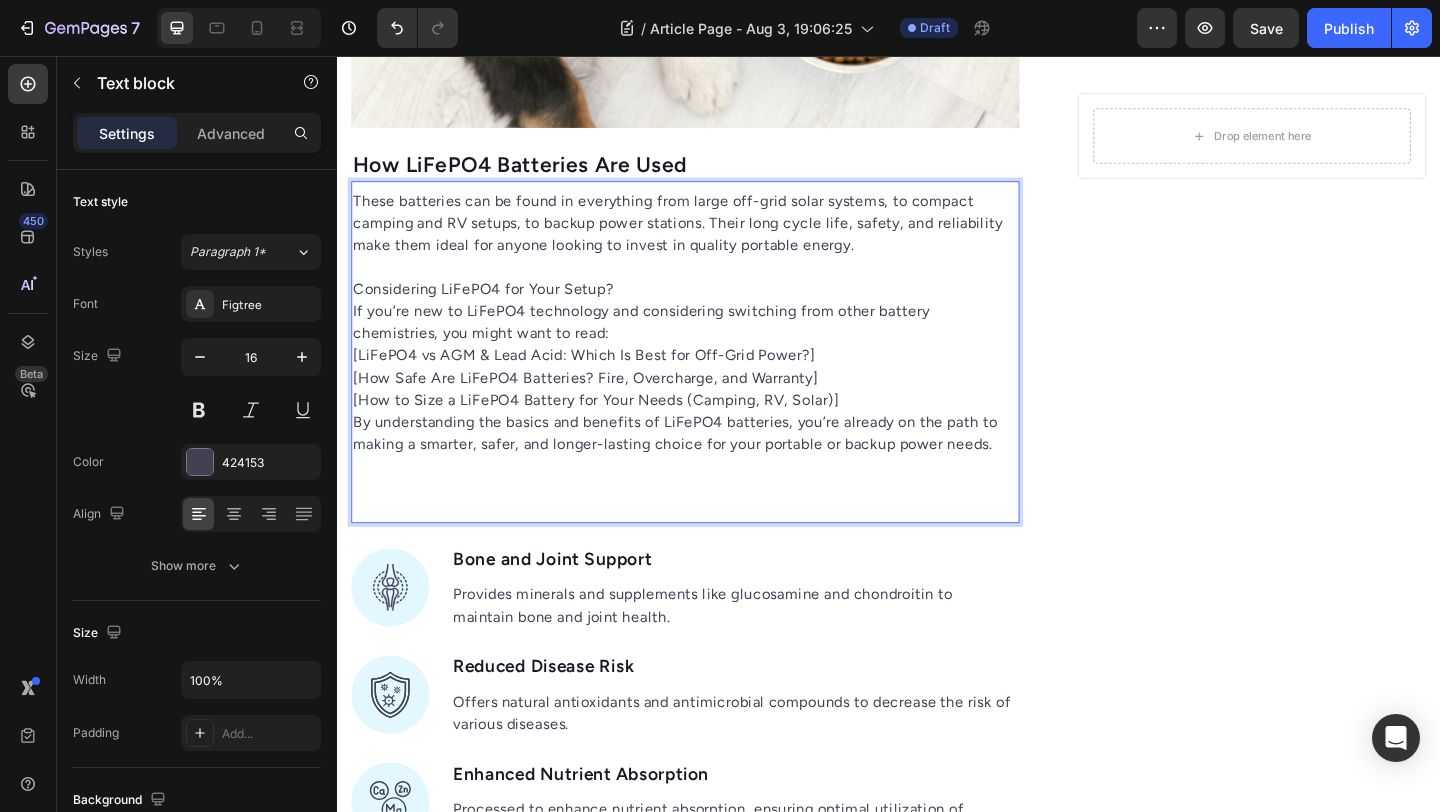 click on "Considering LiFePO4 for Your Setup?" at bounding box center (715, 310) 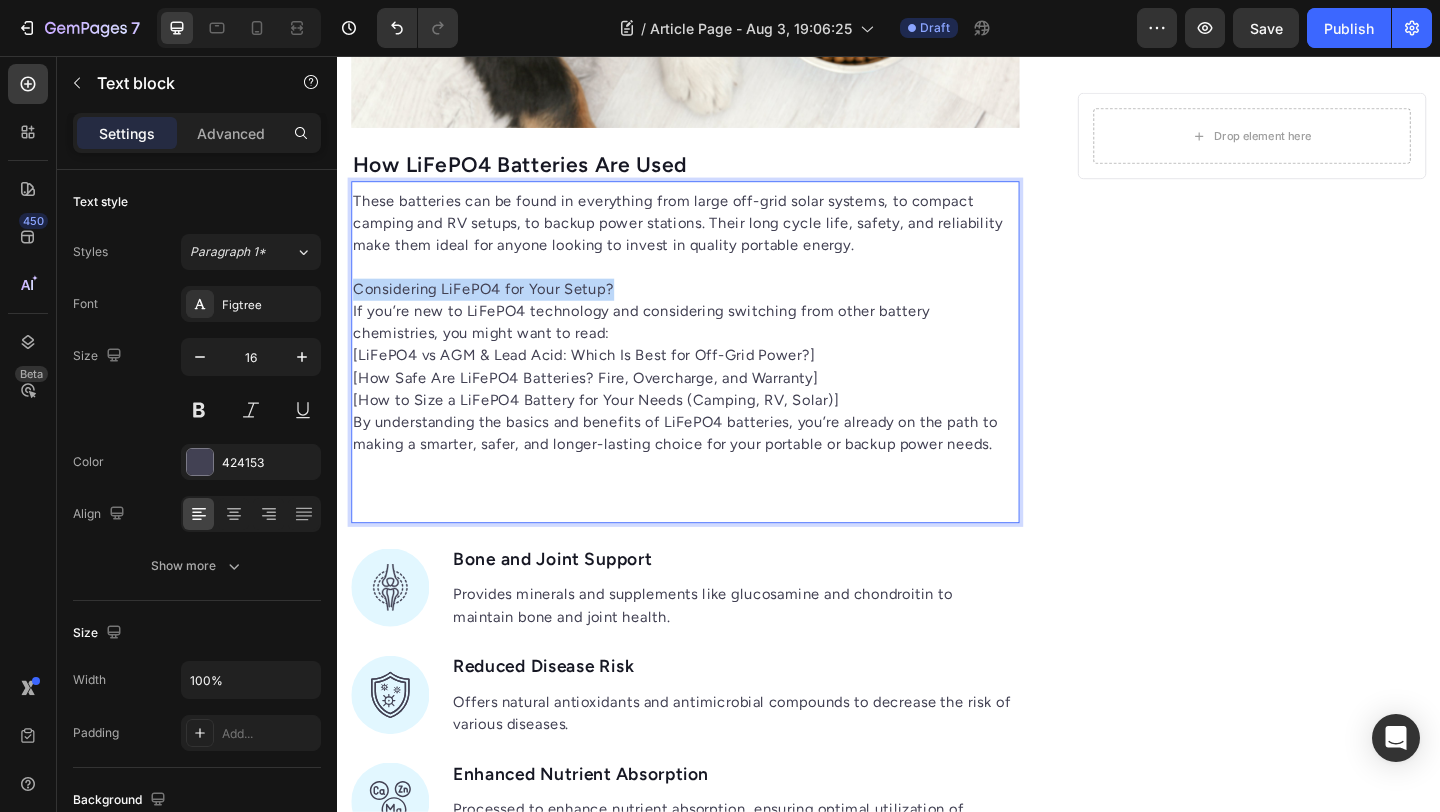 drag, startPoint x: 713, startPoint y: 310, endPoint x: 279, endPoint y: 310, distance: 434 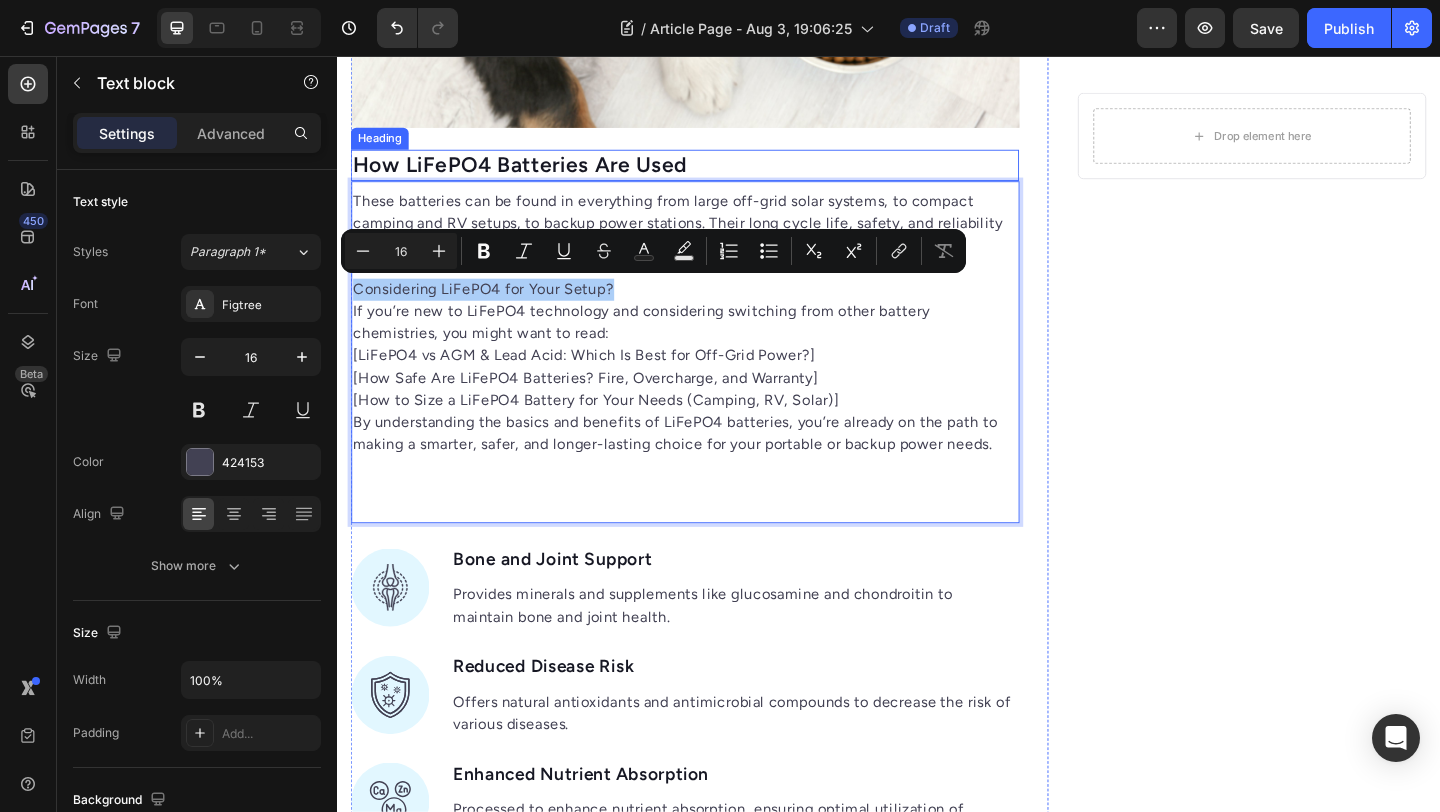 click on "How LiFePO4 Batteries Are Used" at bounding box center [715, 175] 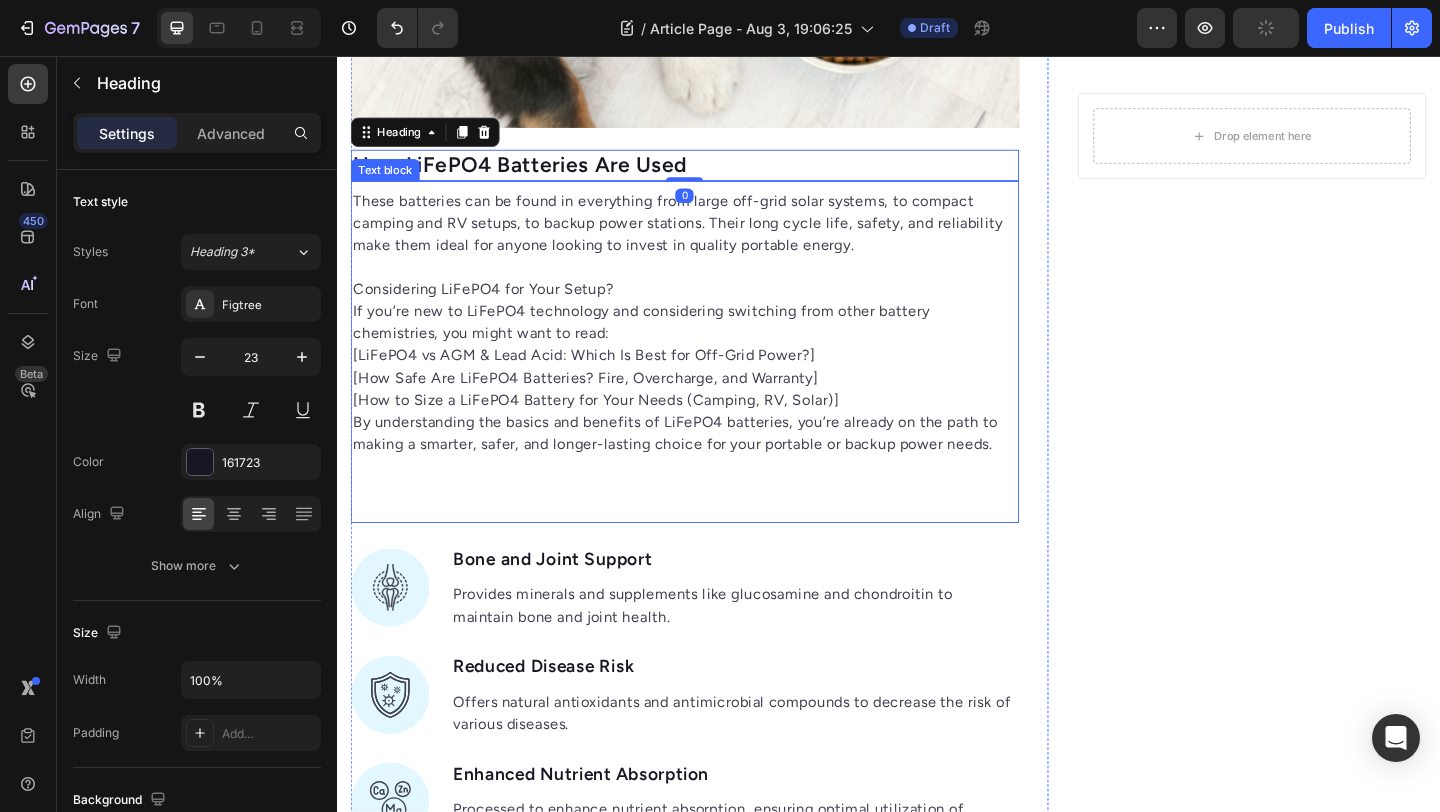 click on "Considering LiFePO4 for Your Setup?" at bounding box center (715, 310) 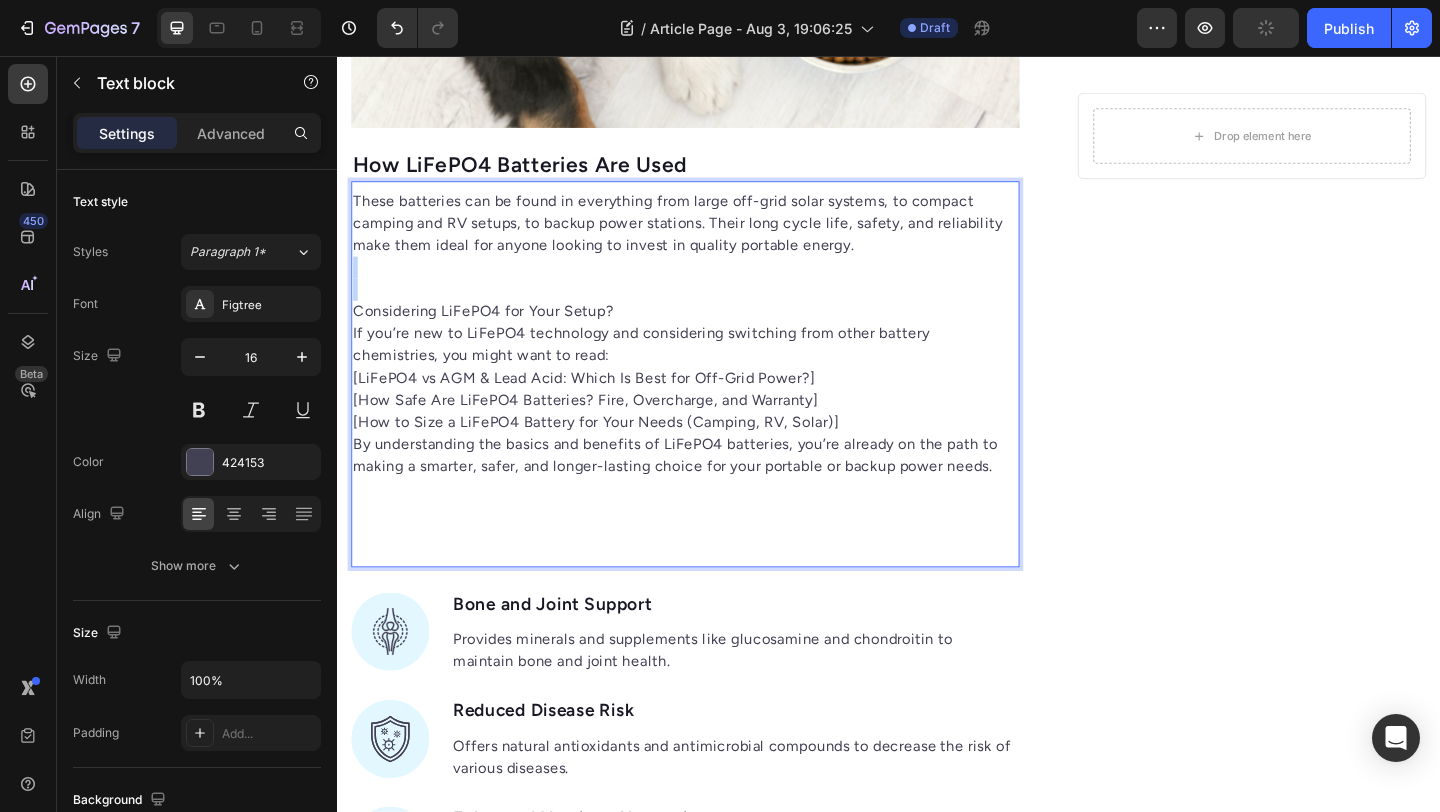 click on "These batteries can be found in everything from large off-grid solar systems, to compact camping and RV setups, to backup power stations. Their long cycle life, safety, and reliability make them ideal for anyone looking to invest in quality portable energy." at bounding box center (715, 262) 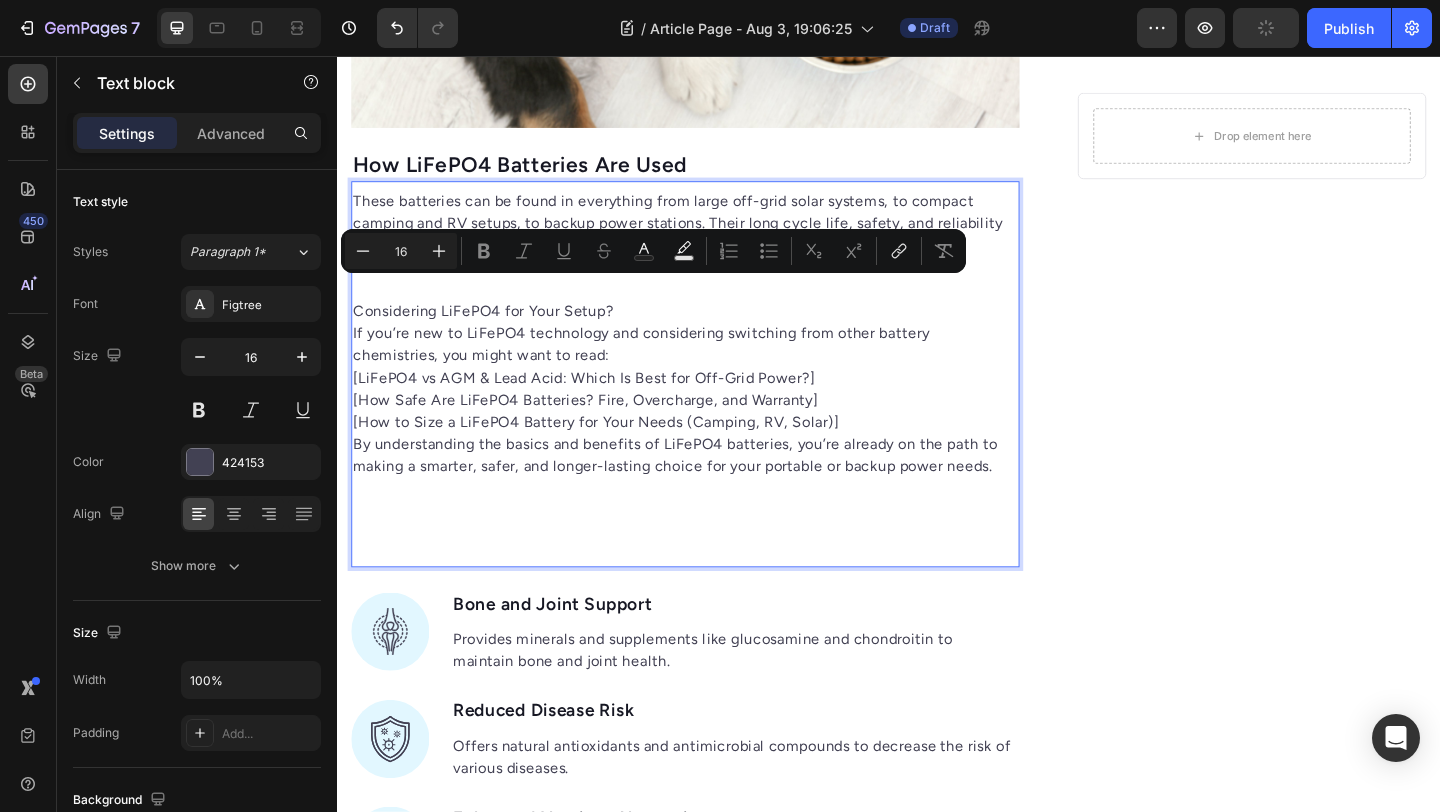 click on "Considering LiFePO4 for Your Setup?" at bounding box center [715, 334] 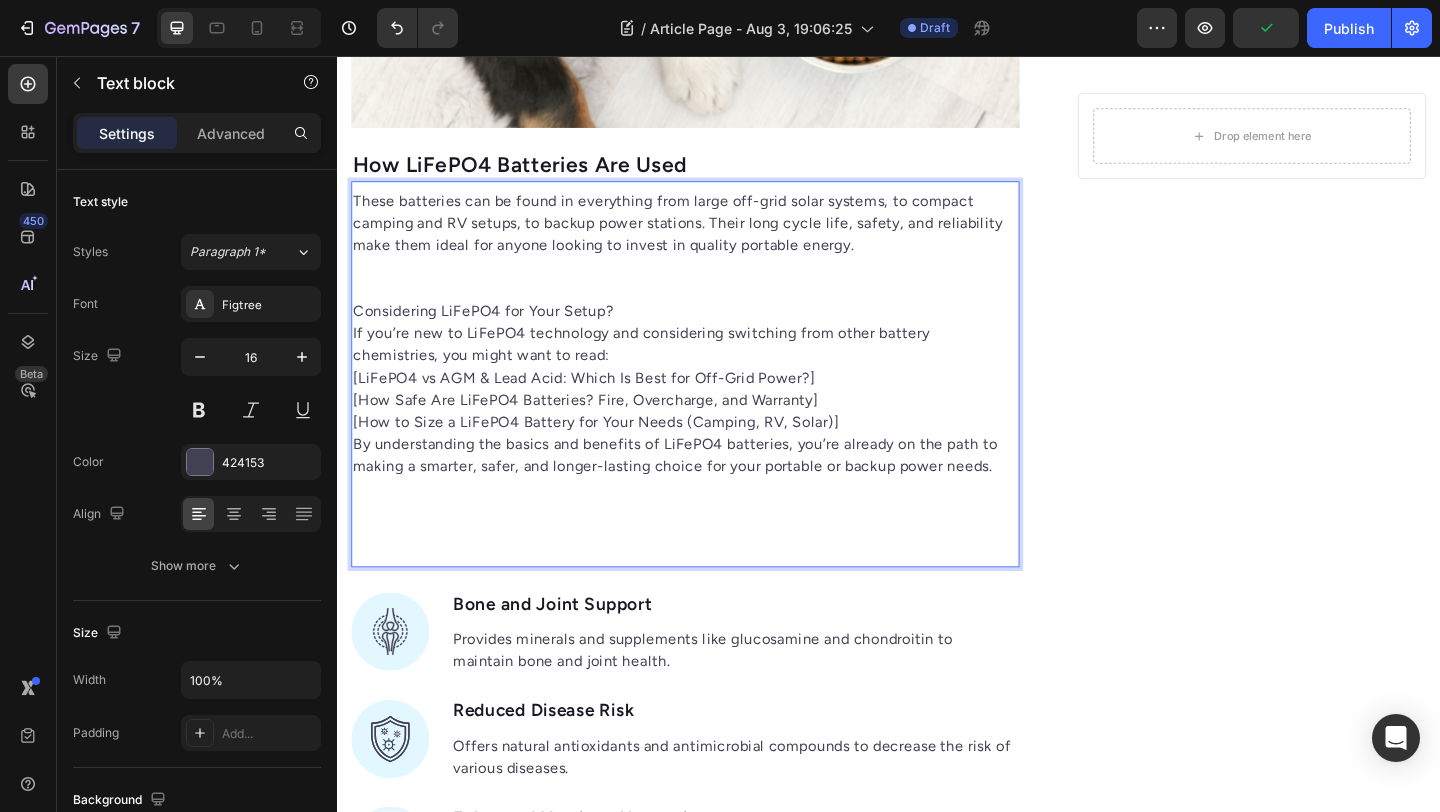 click on "These batteries can be found in everything from large off-grid solar systems, to compact camping and RV setups, to backup power stations. Their long cycle life, safety, and reliability make them ideal for anyone looking to invest in quality portable energy." at bounding box center [715, 262] 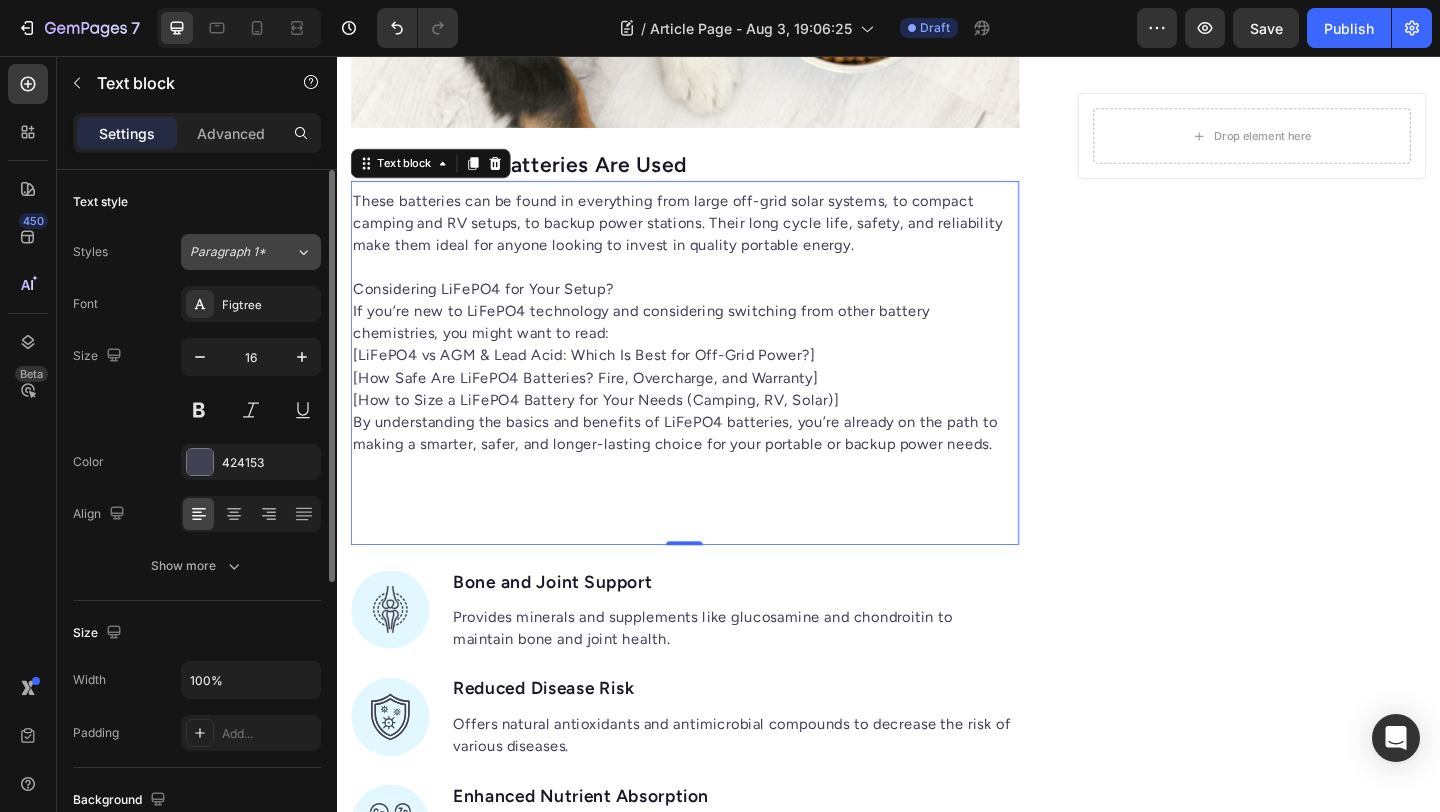 click on "Paragraph 1*" 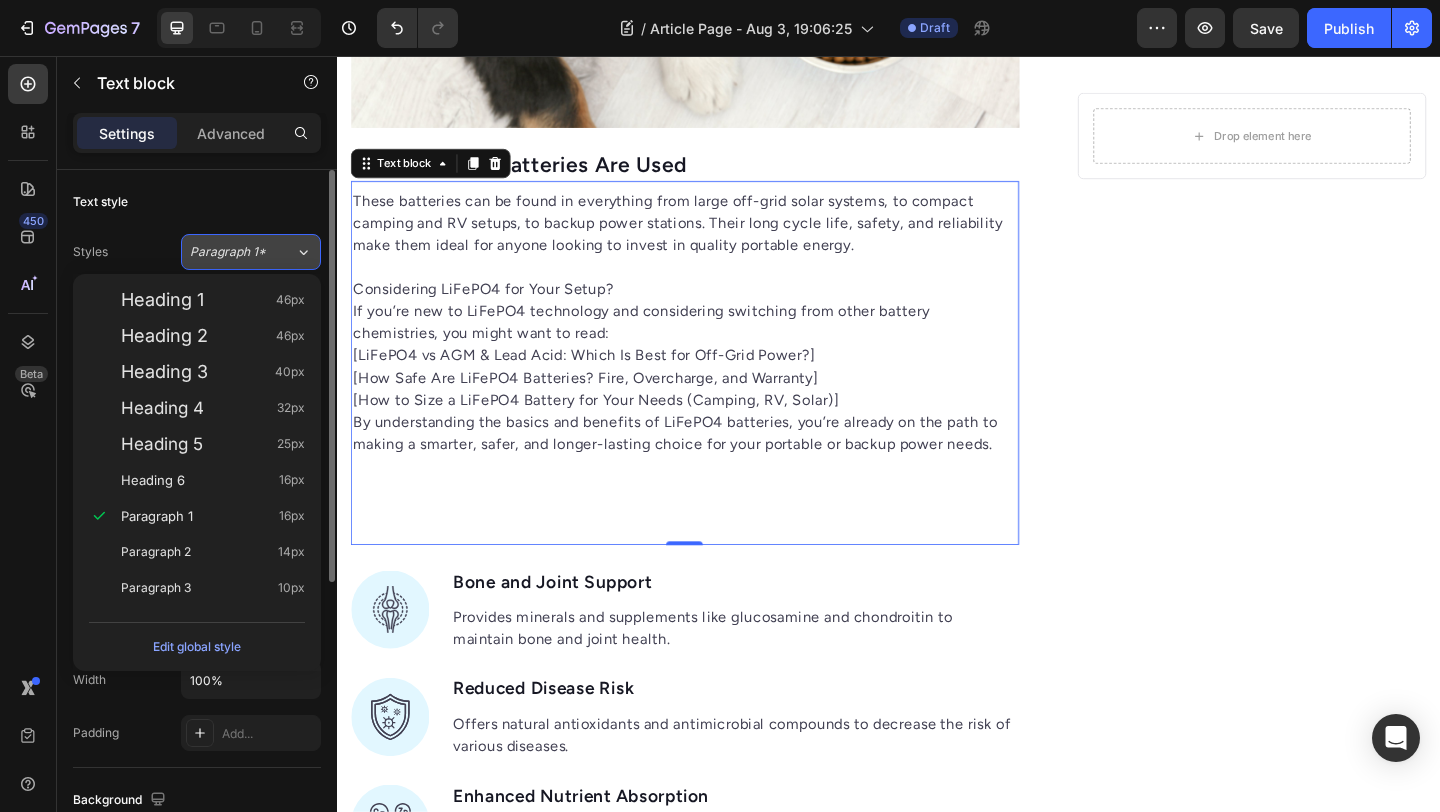 click on "Paragraph 1*" 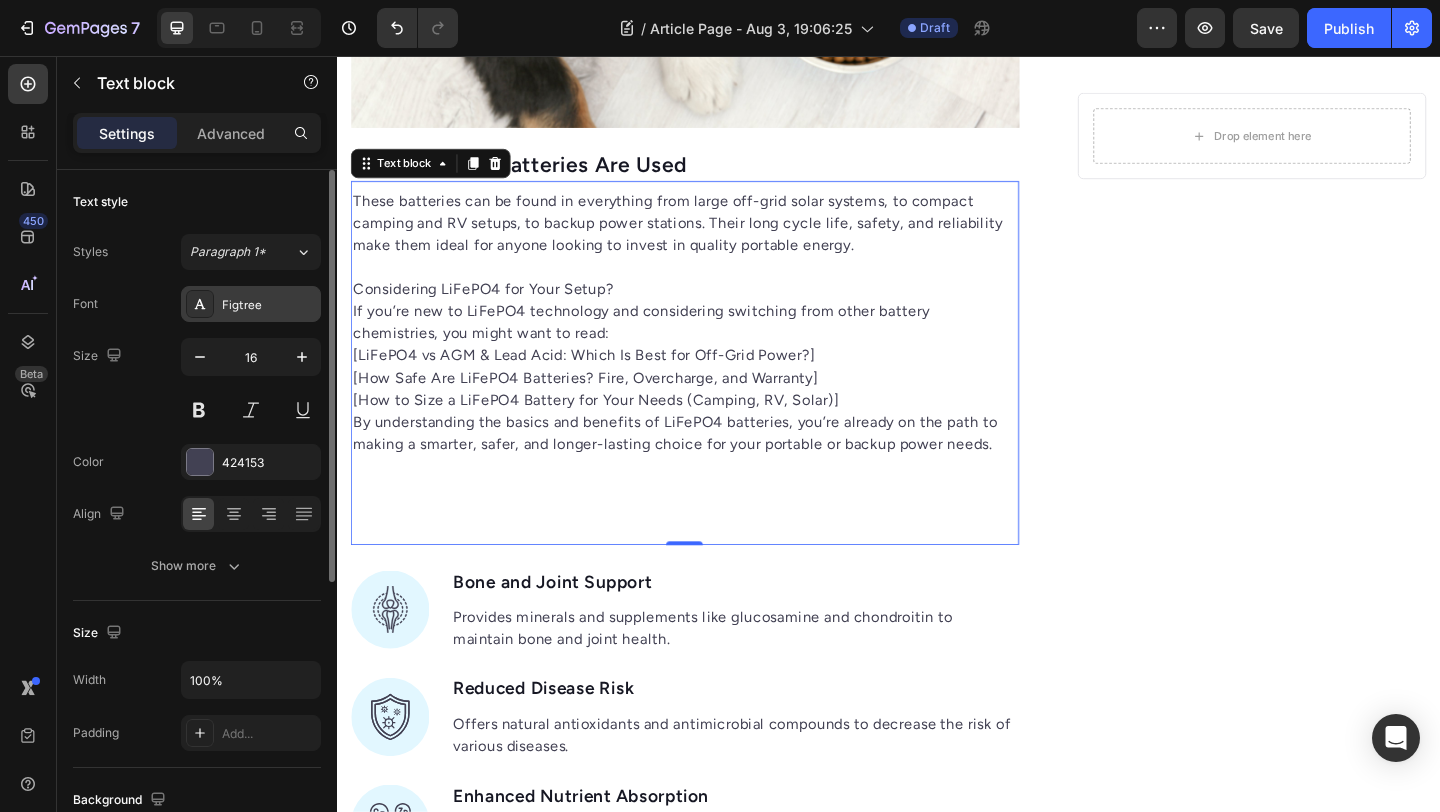 click on "Figtree" at bounding box center (269, 305) 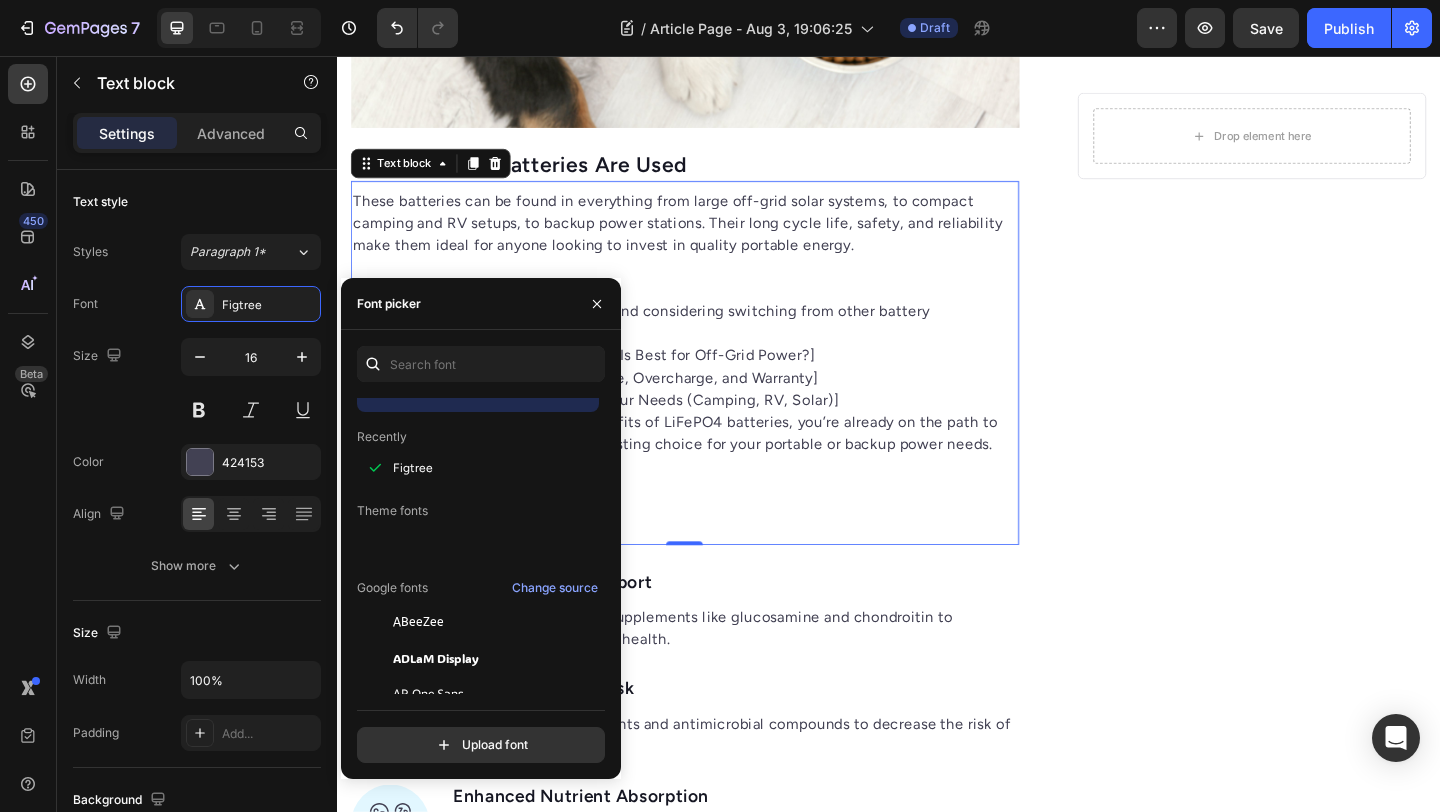 scroll, scrollTop: 0, scrollLeft: 0, axis: both 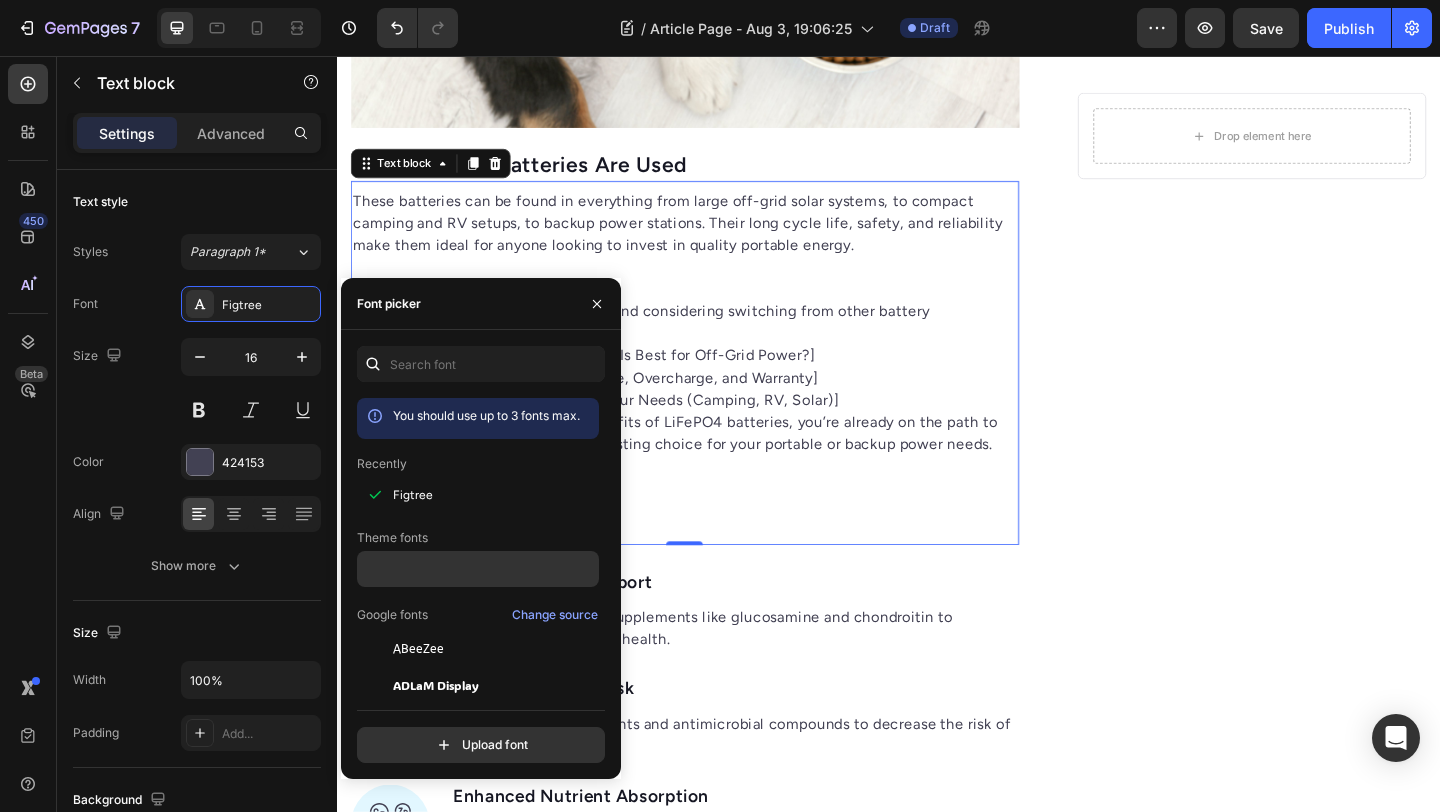 click 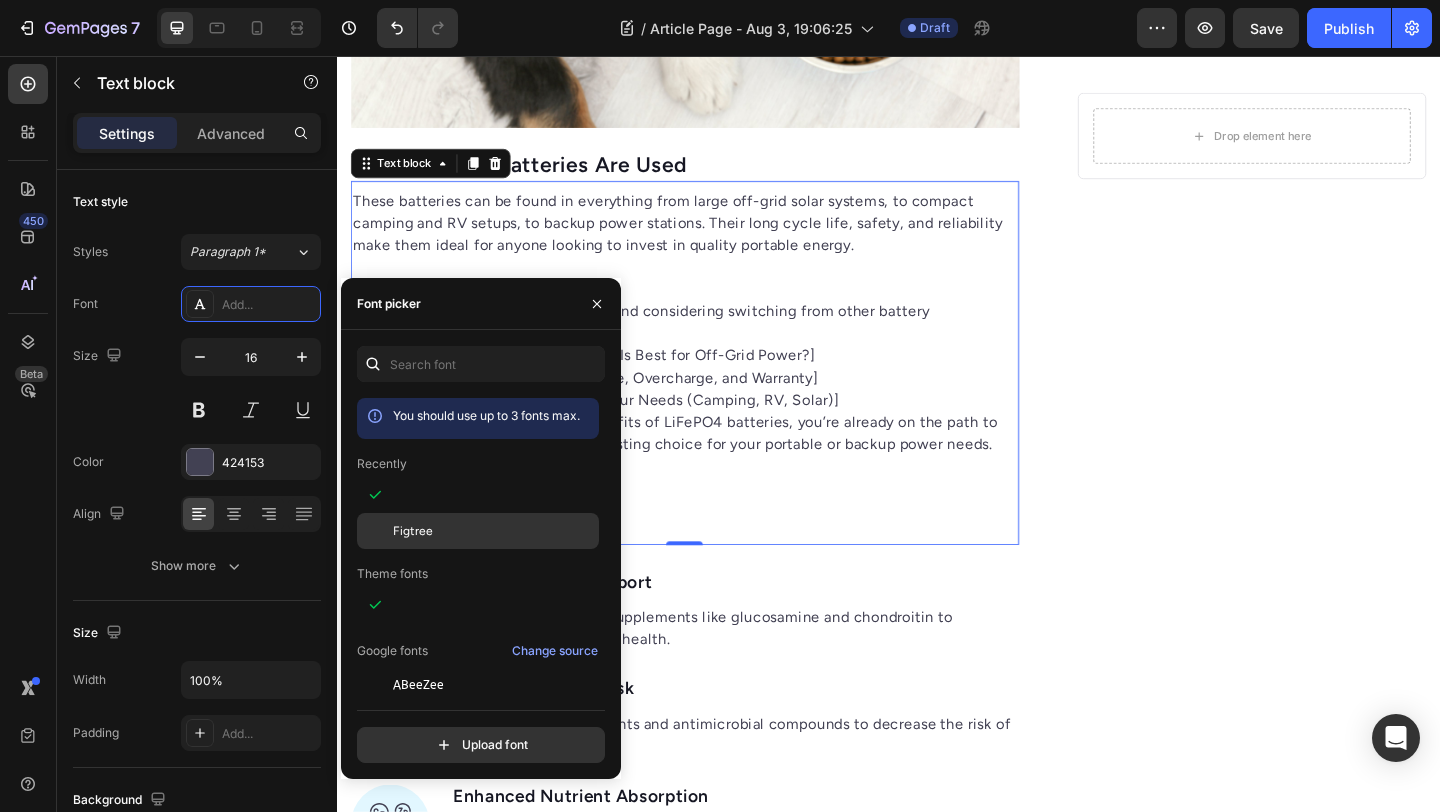 click on "Figtree" at bounding box center (413, 531) 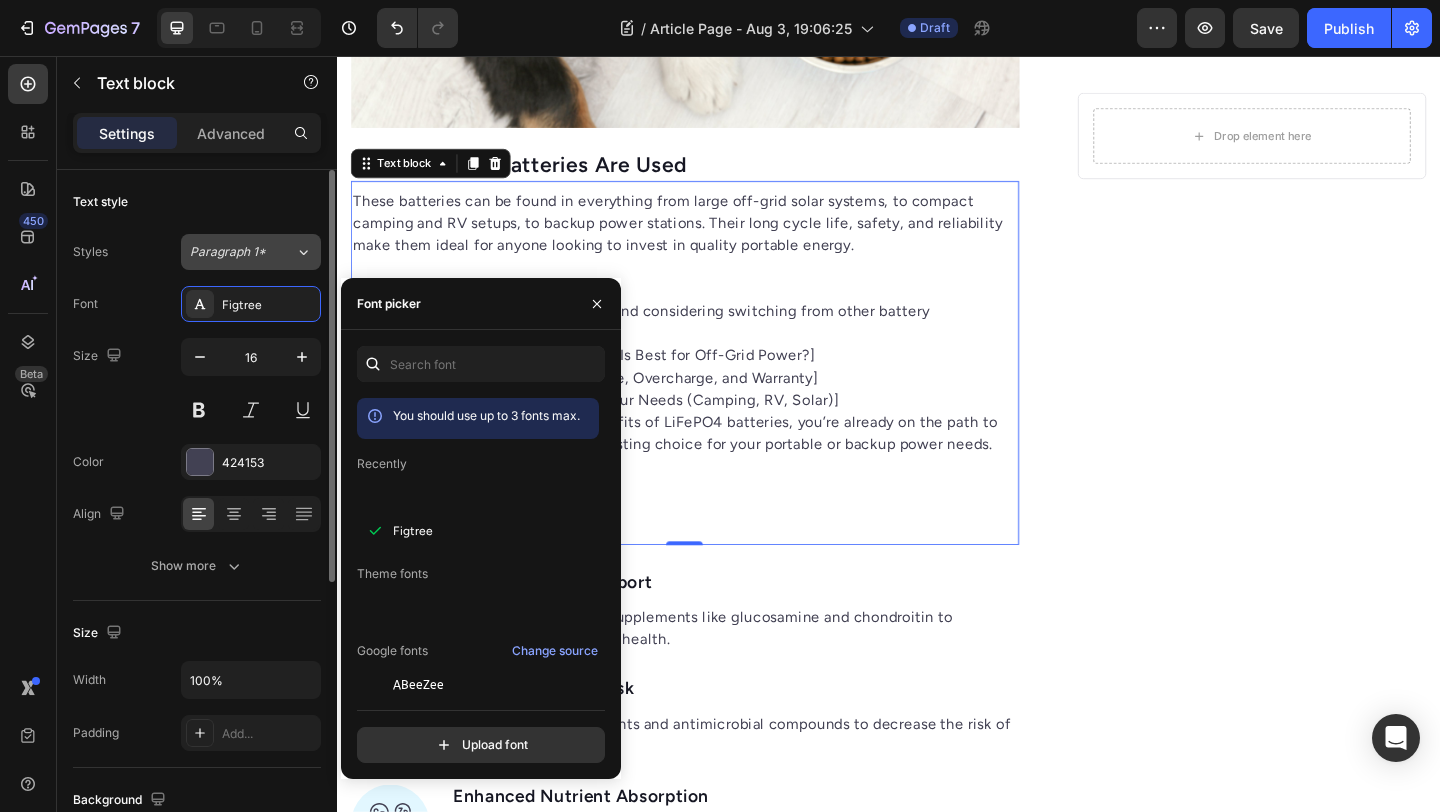 click on "Paragraph 1*" 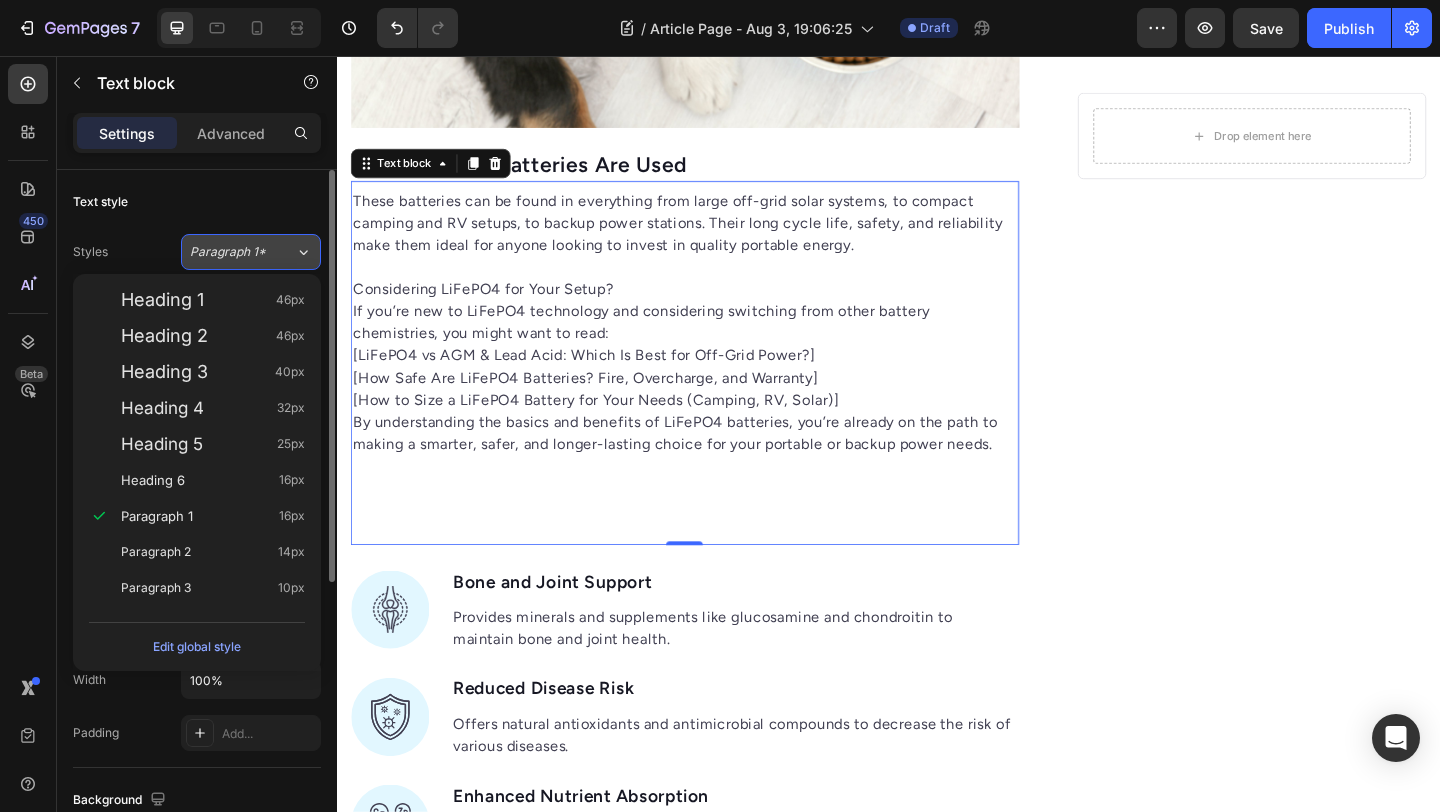 click on "Paragraph 1*" 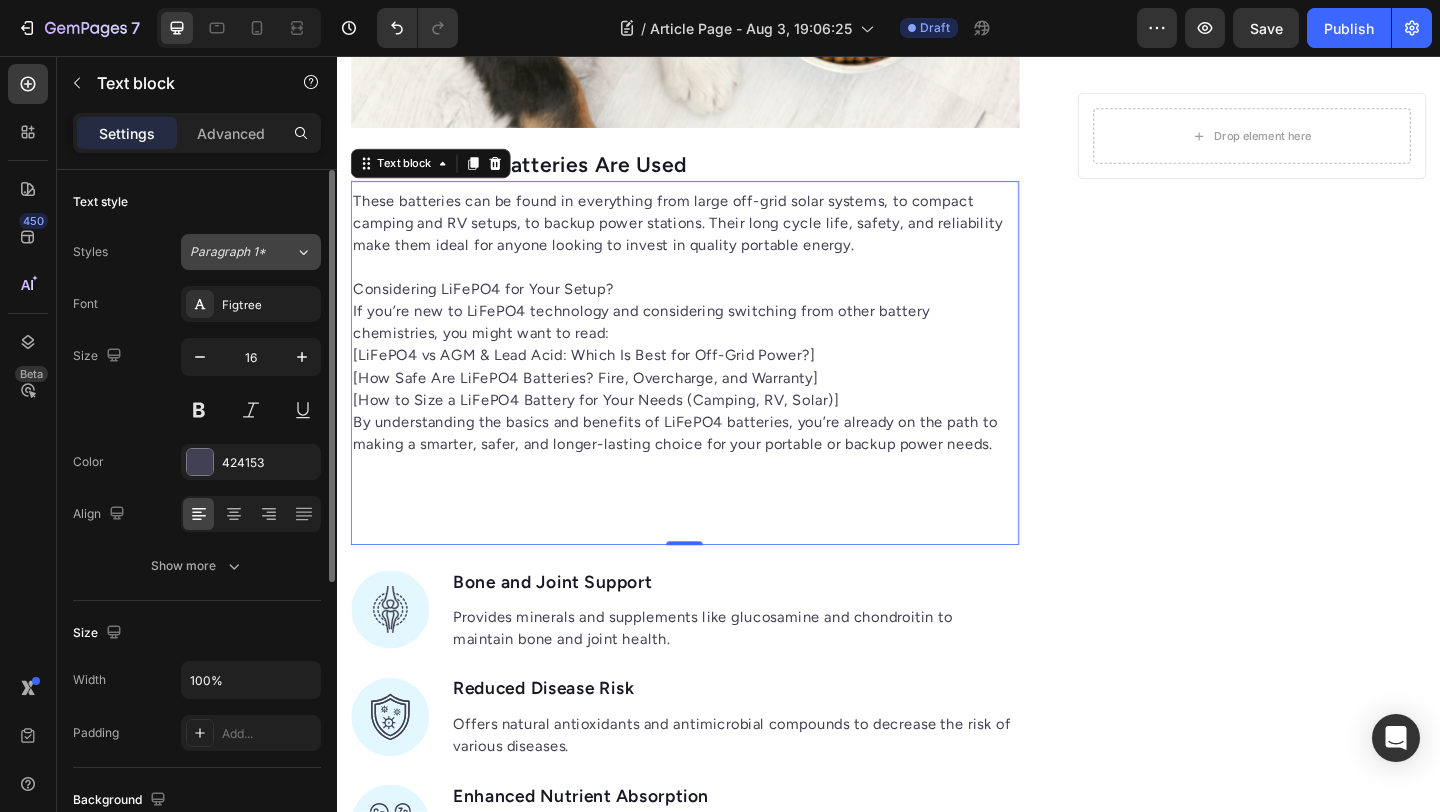 click on "Paragraph 1*" 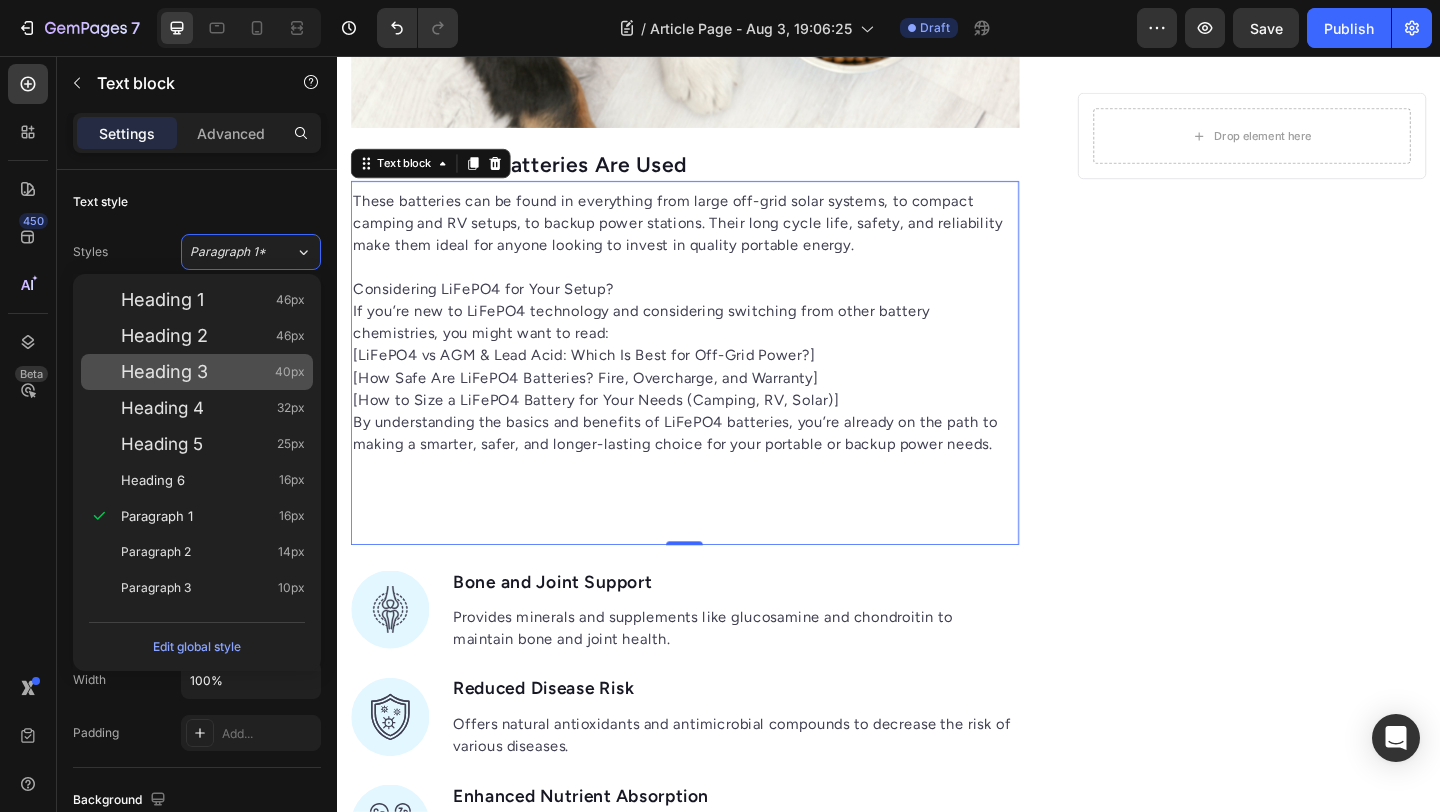 click on "Heading 3 40px" at bounding box center (197, 372) 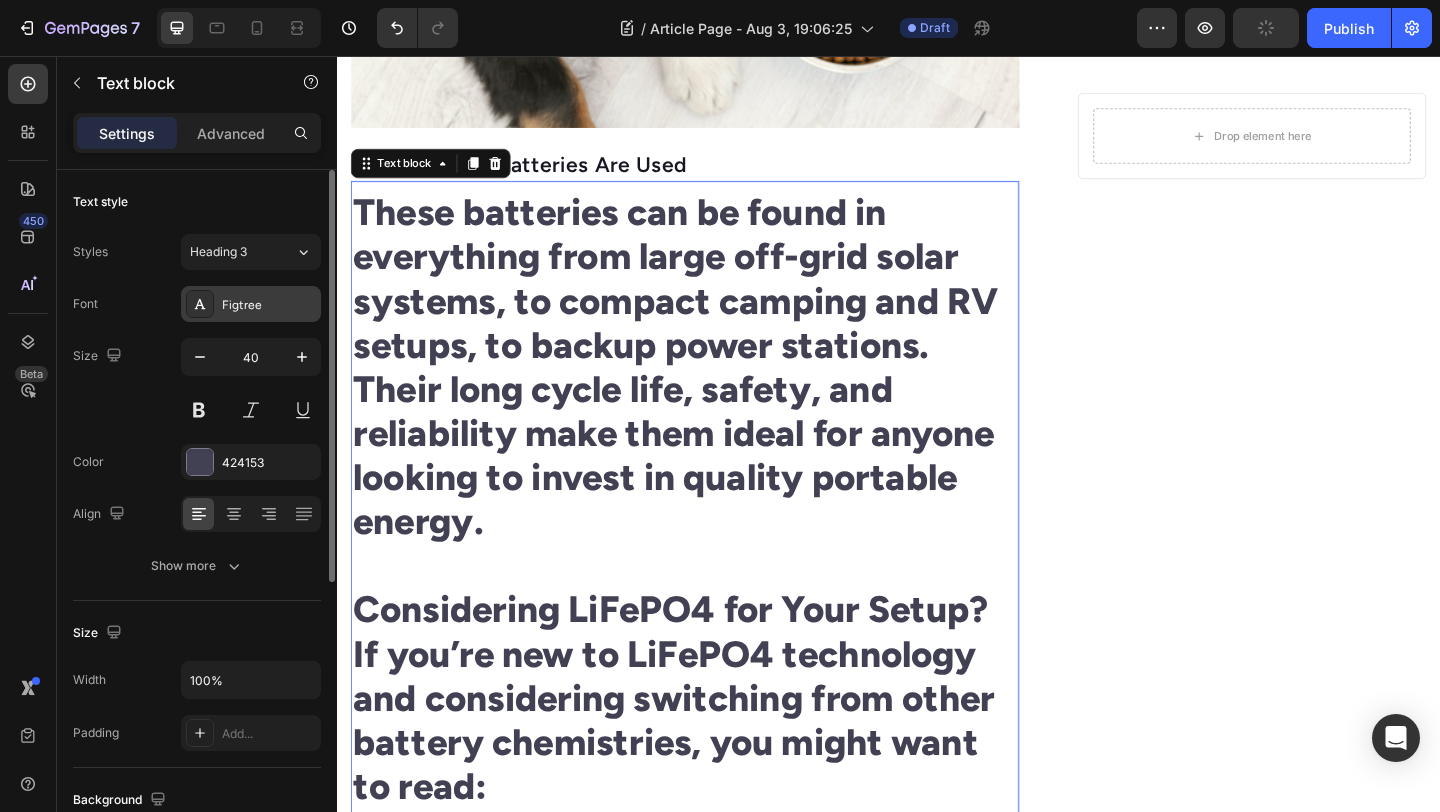 click on "Figtree" at bounding box center [269, 305] 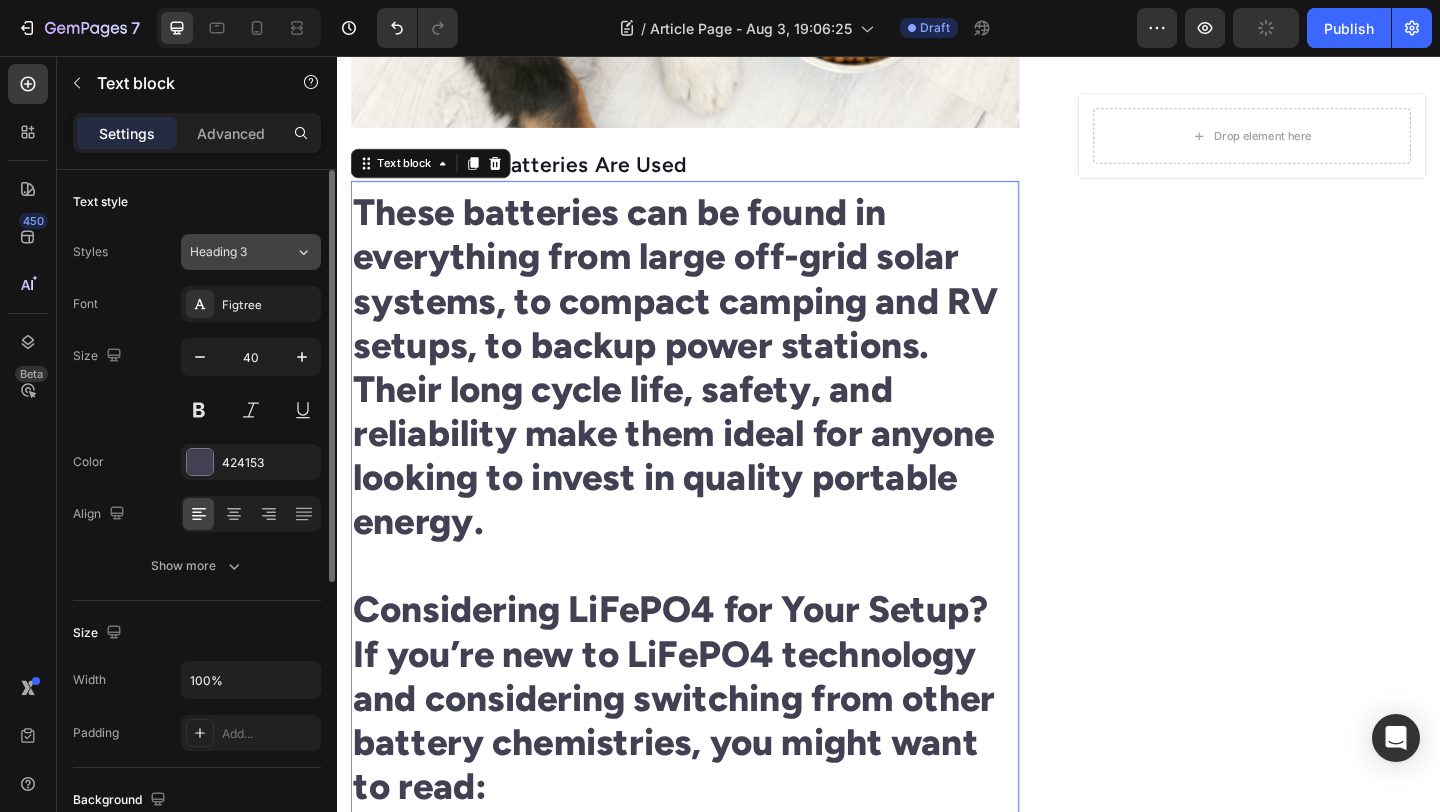 click on "Heading 3" at bounding box center [230, 252] 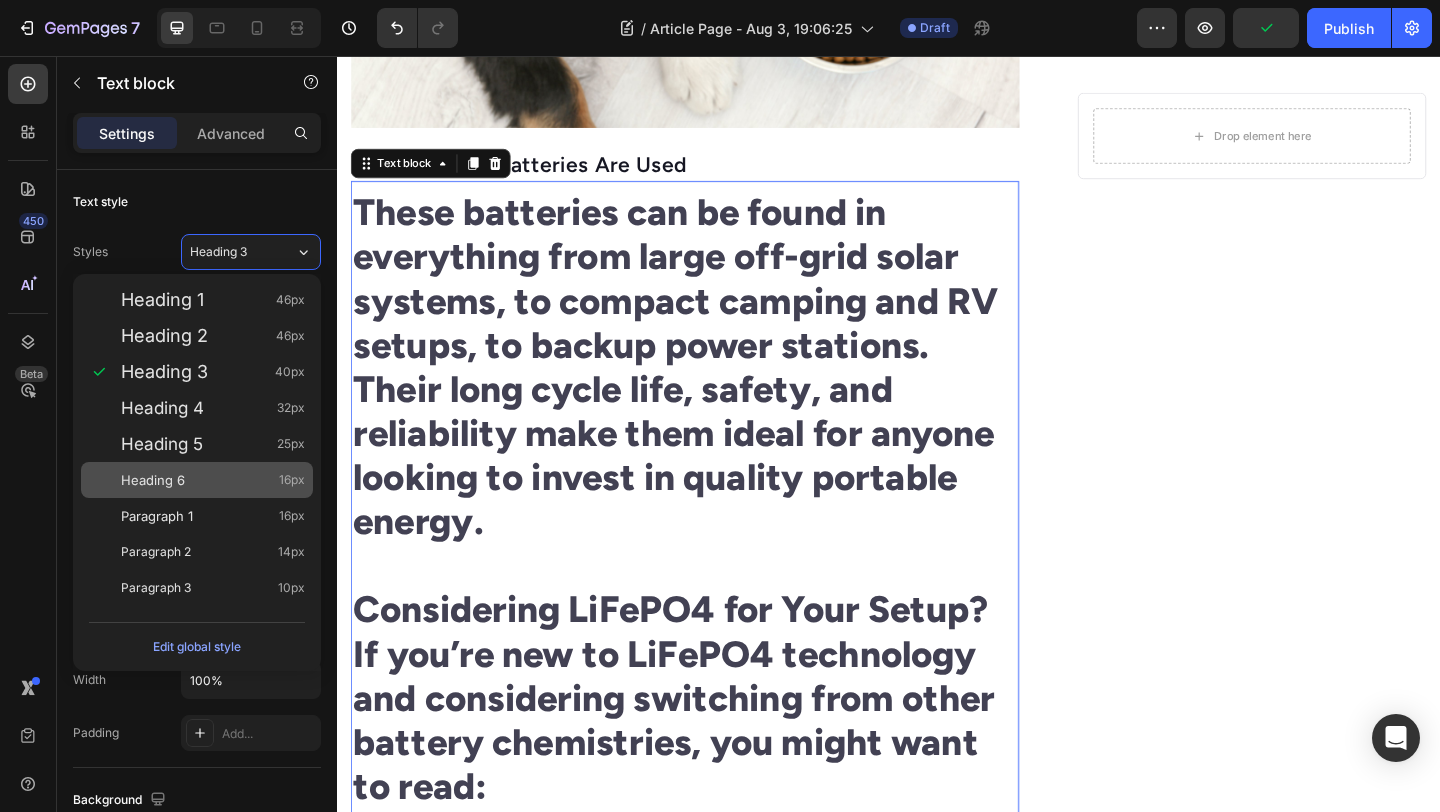 click on "Heading 6 16px" at bounding box center [213, 480] 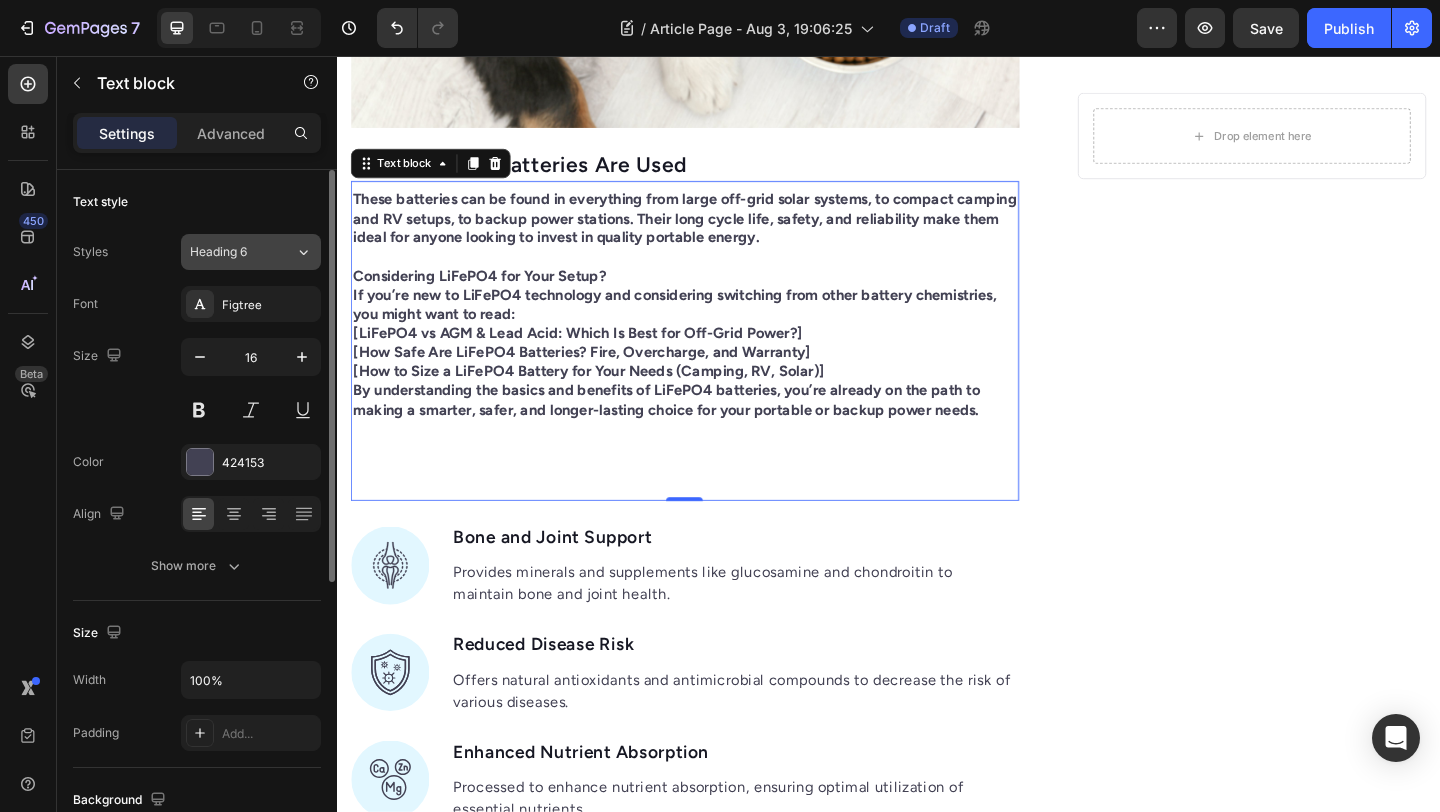click on "Heading 6" at bounding box center [230, 252] 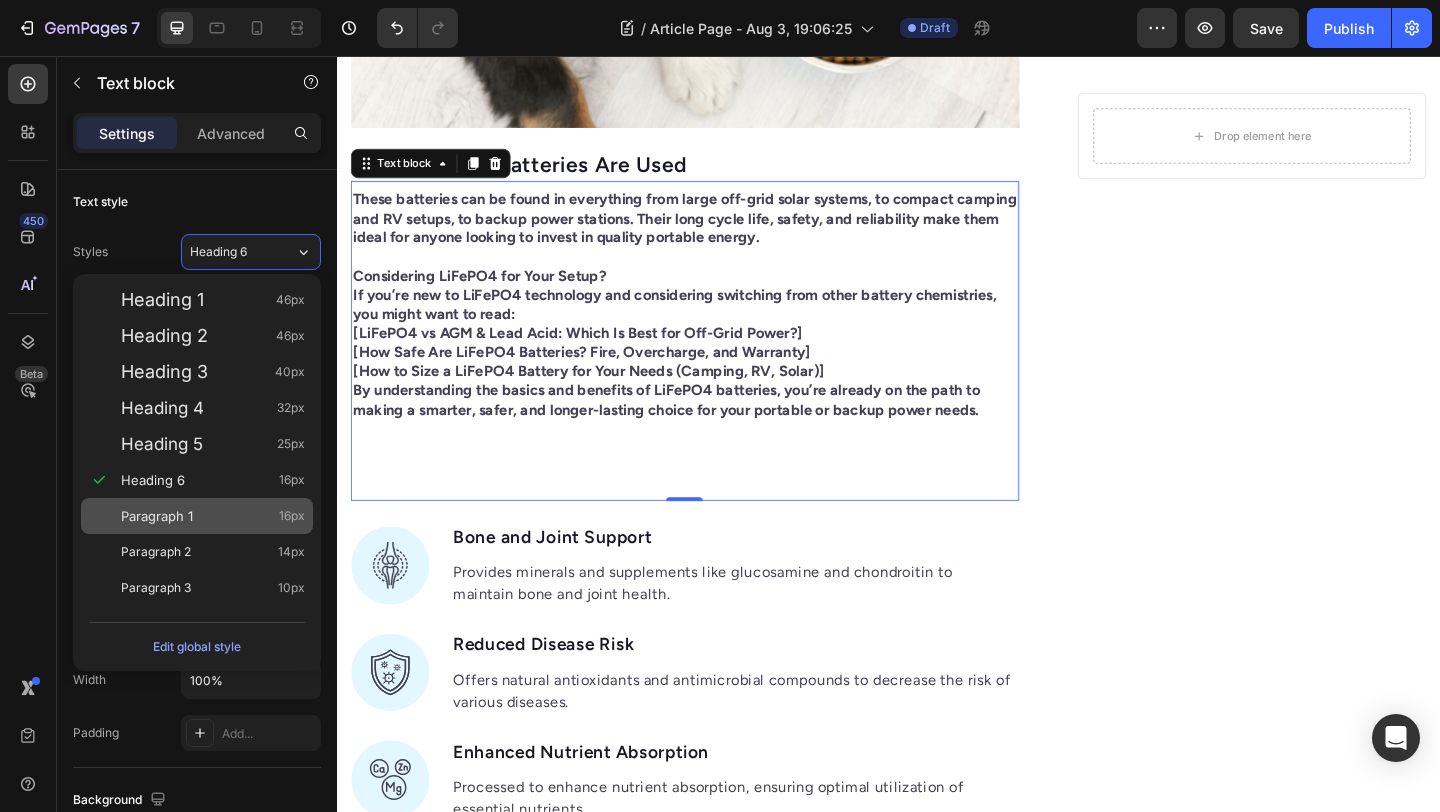 click on "Paragraph 1 16px" at bounding box center (197, 516) 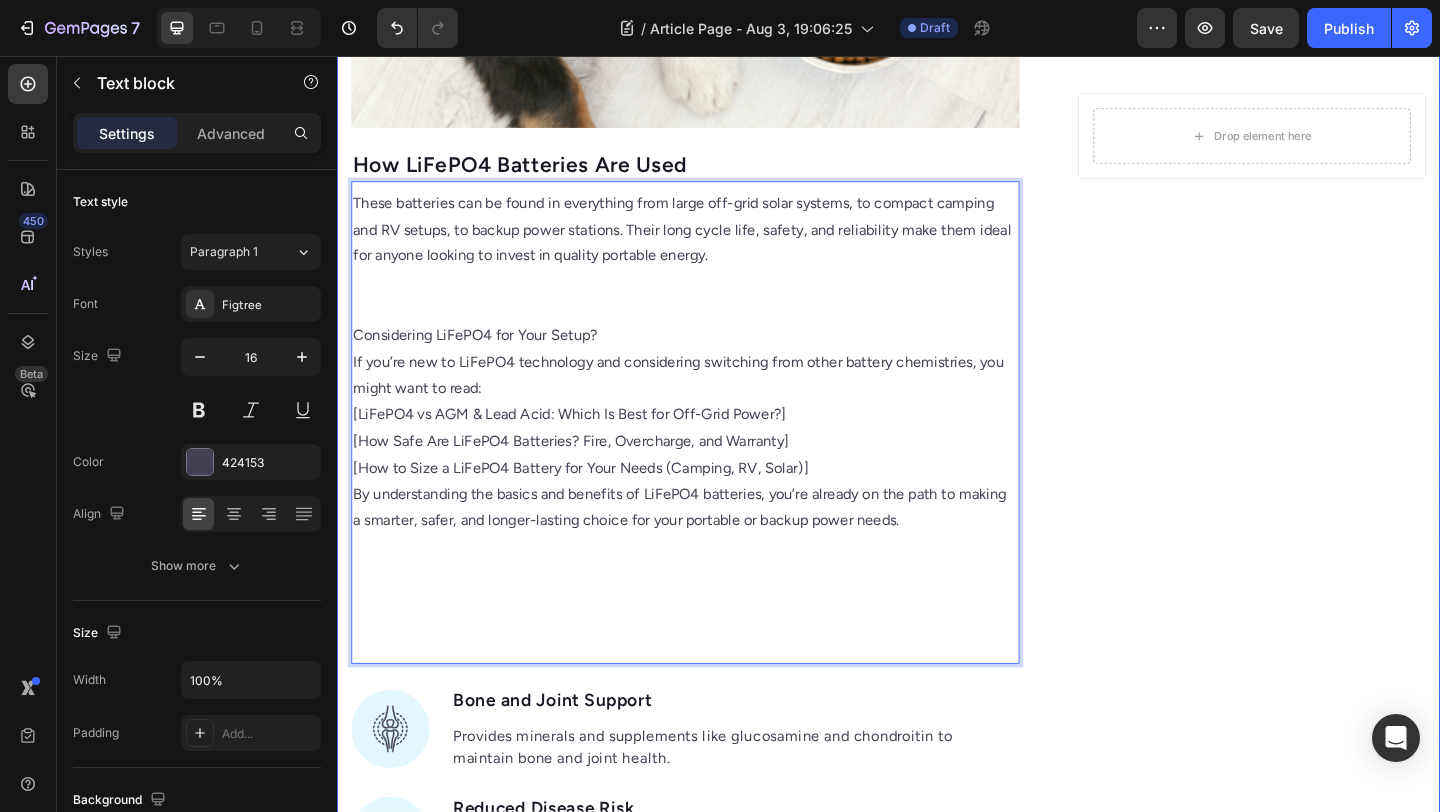 drag, startPoint x: 619, startPoint y: 331, endPoint x: 352, endPoint y: 336, distance: 267.0468 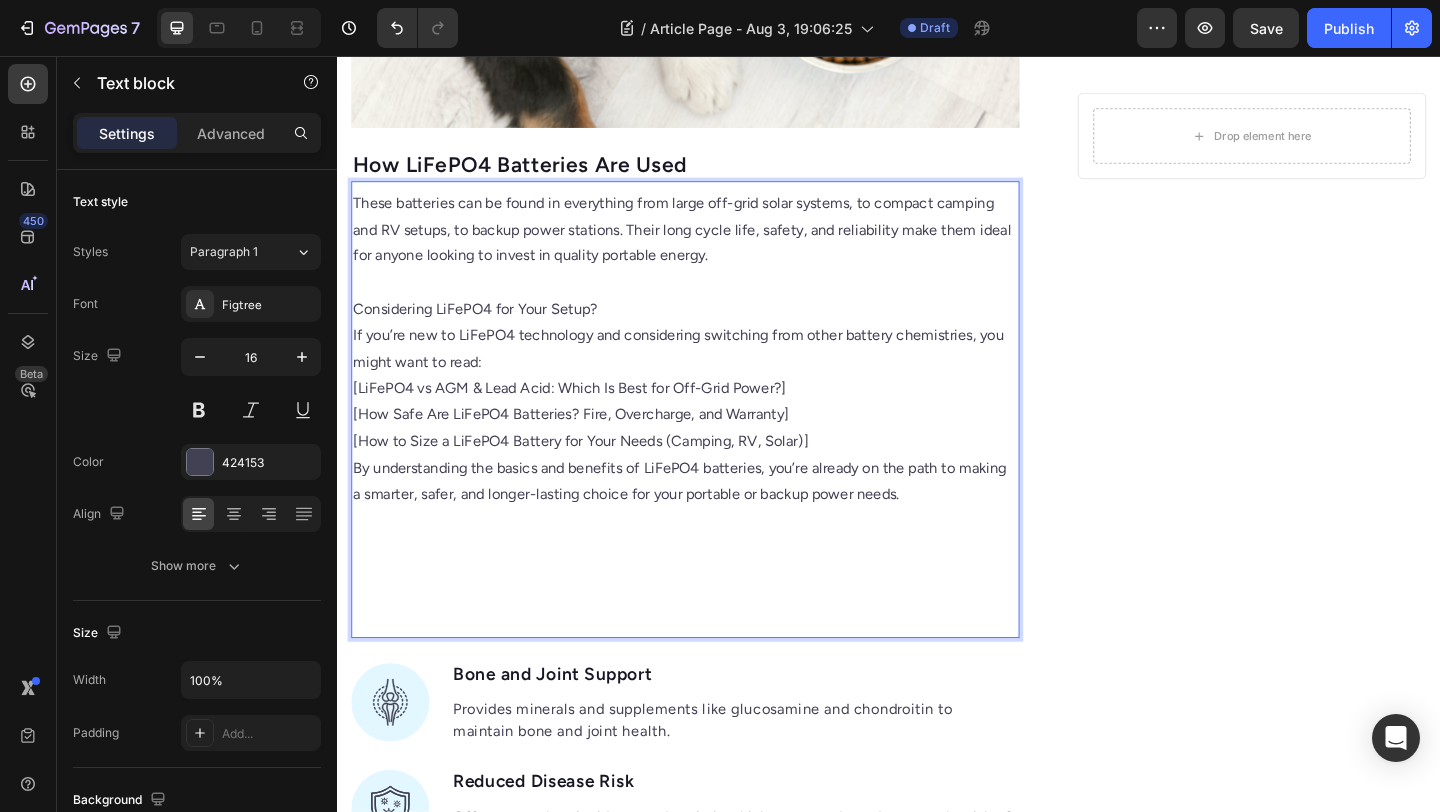 click on "Considering LiFePO4 for Your Setup?" at bounding box center (715, 331) 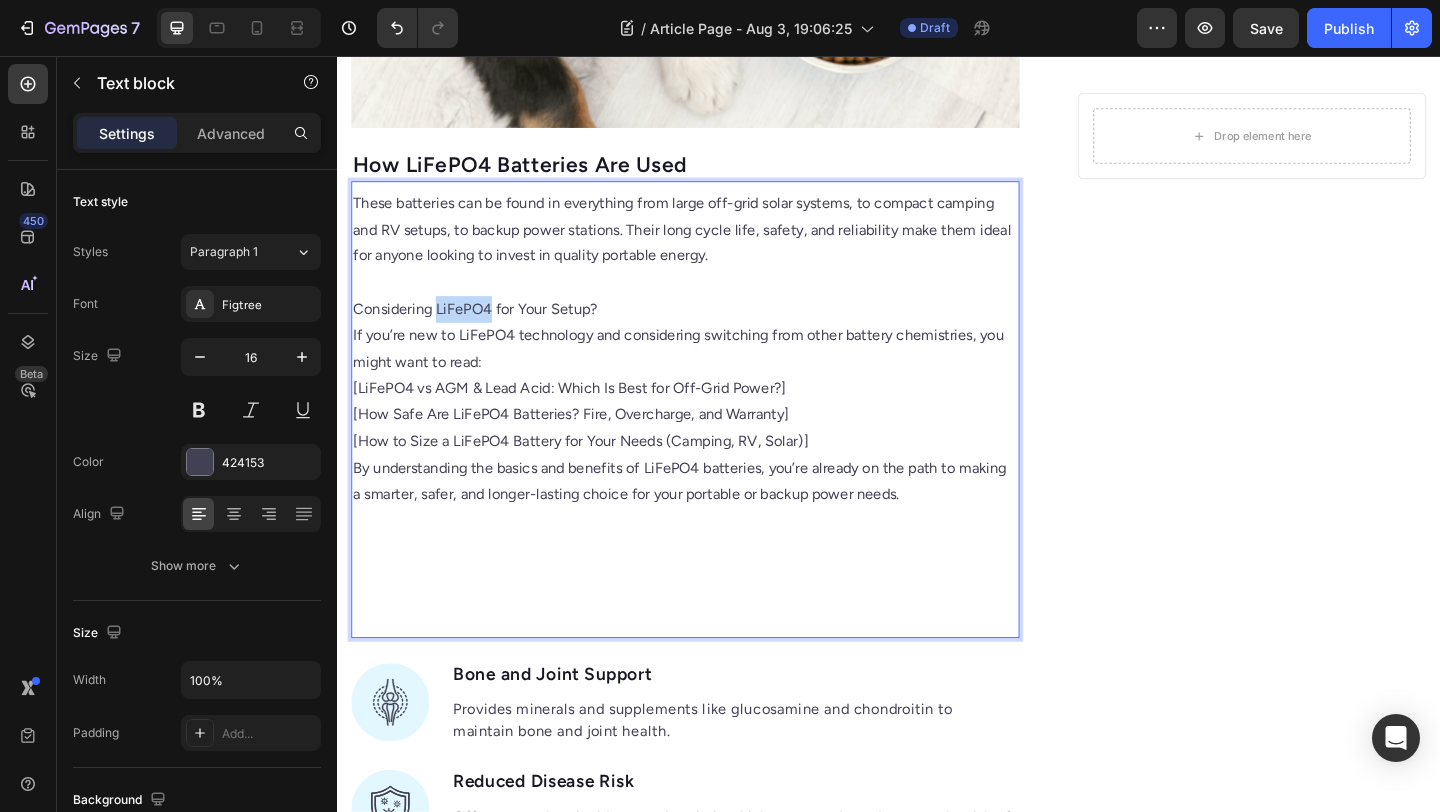 click on "Considering LiFePO4 for Your Setup?" at bounding box center [715, 331] 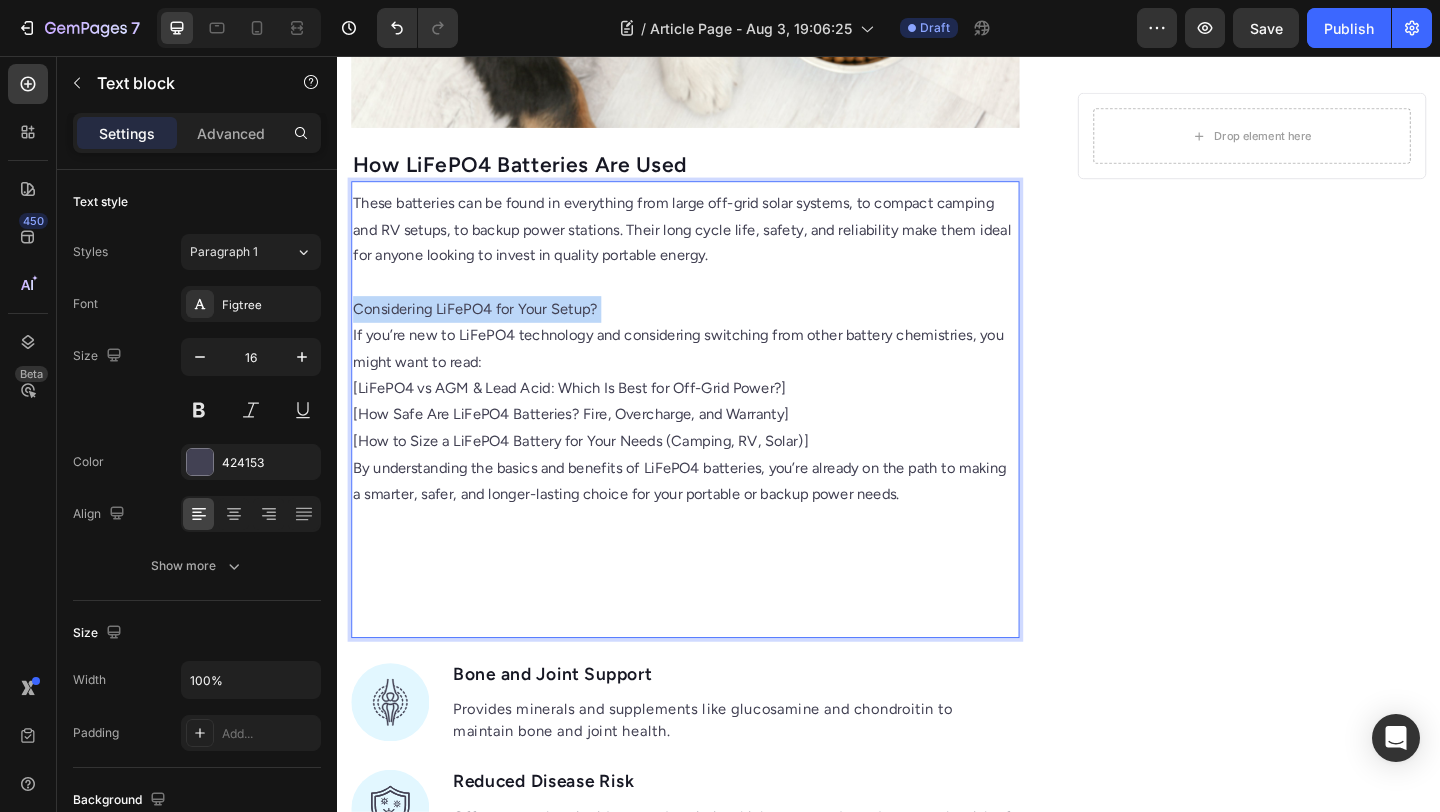 click on "Considering LiFePO4 for Your Setup?" at bounding box center [715, 331] 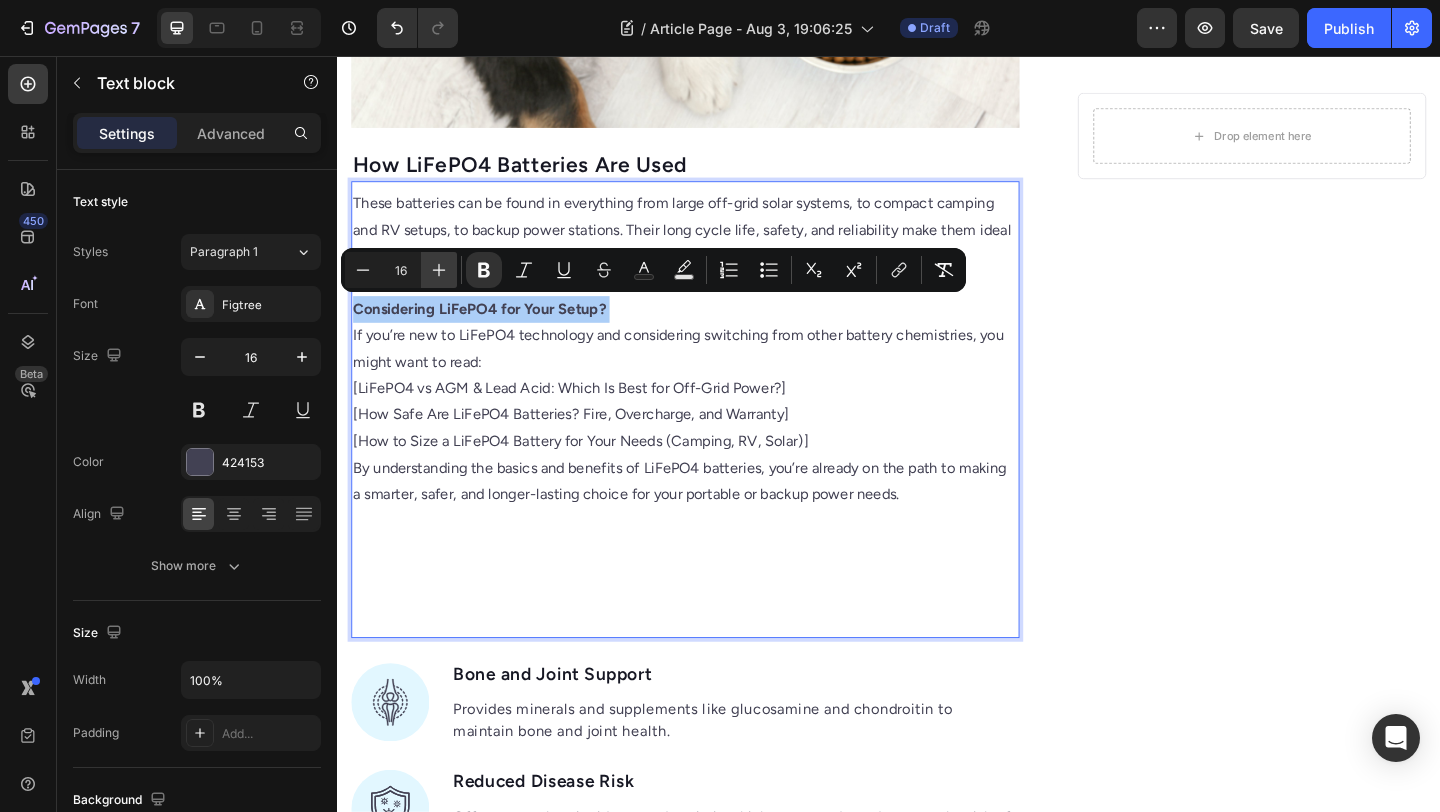 click 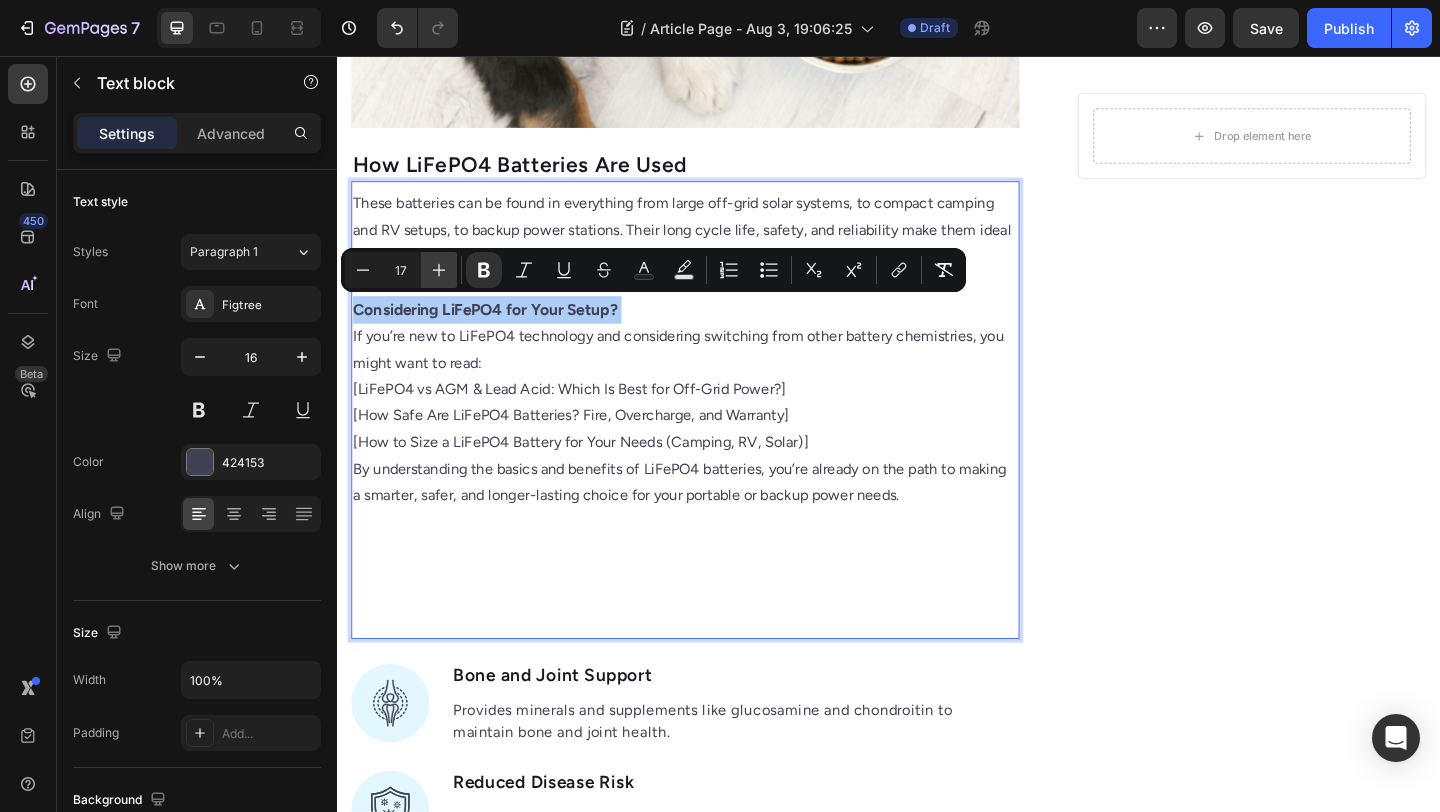 click 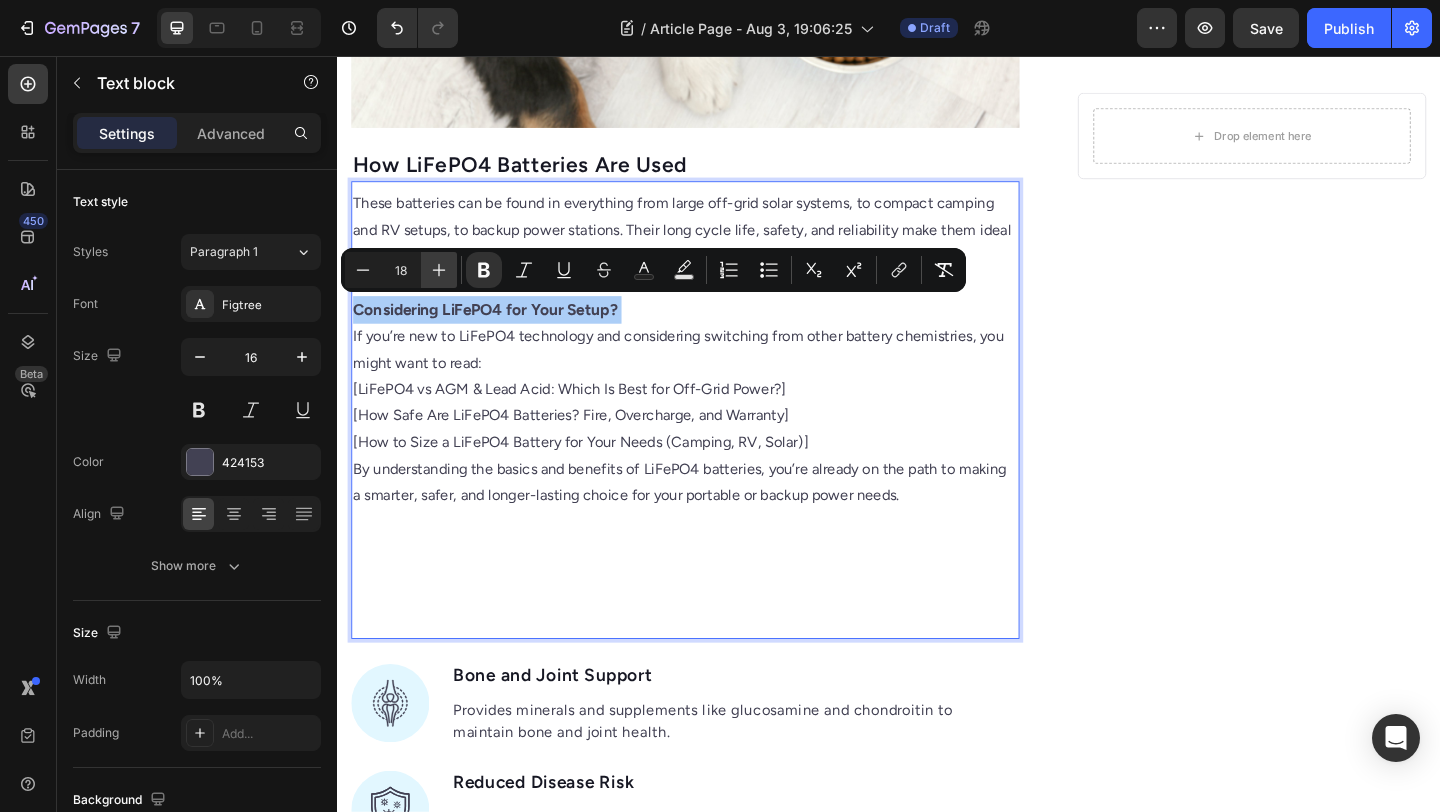 click 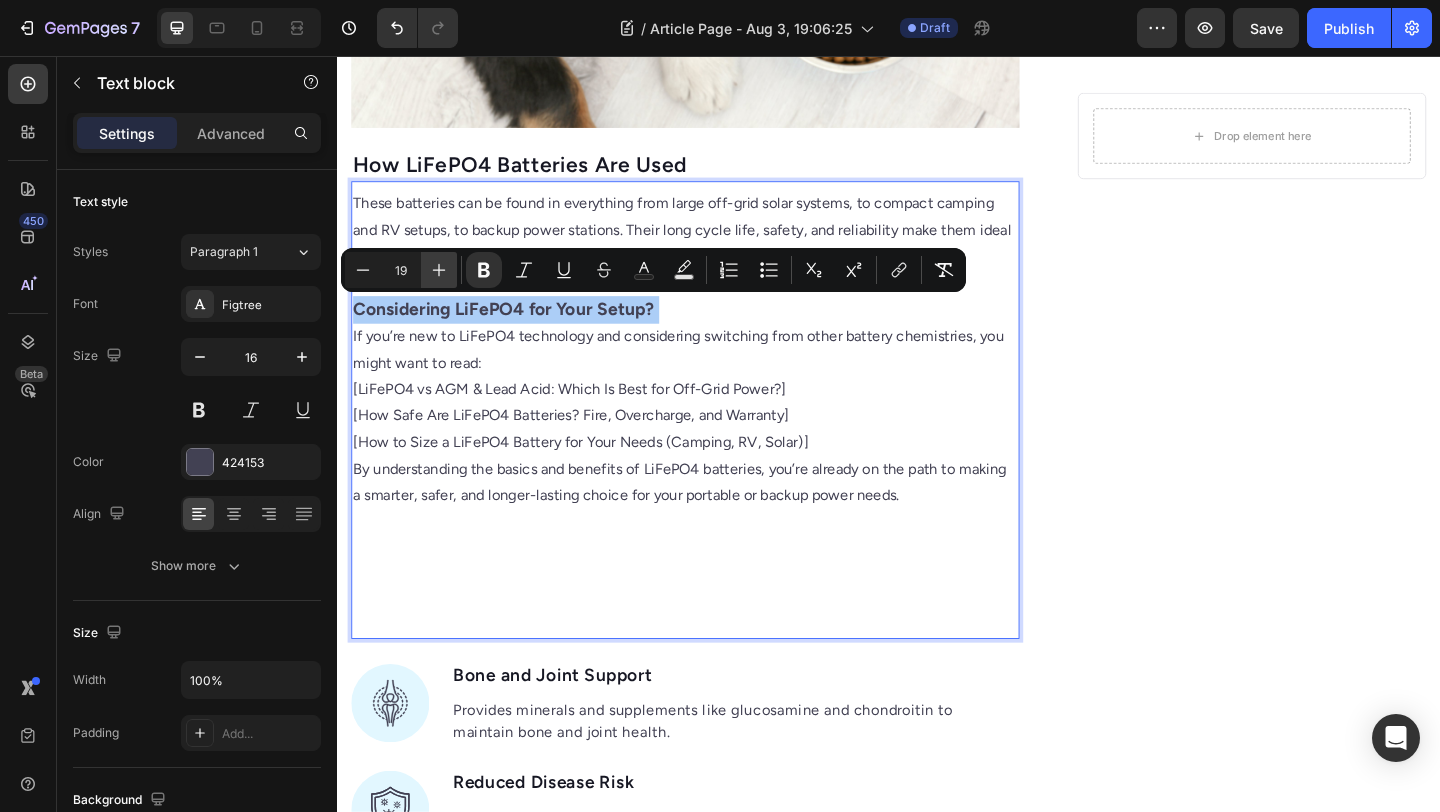 click 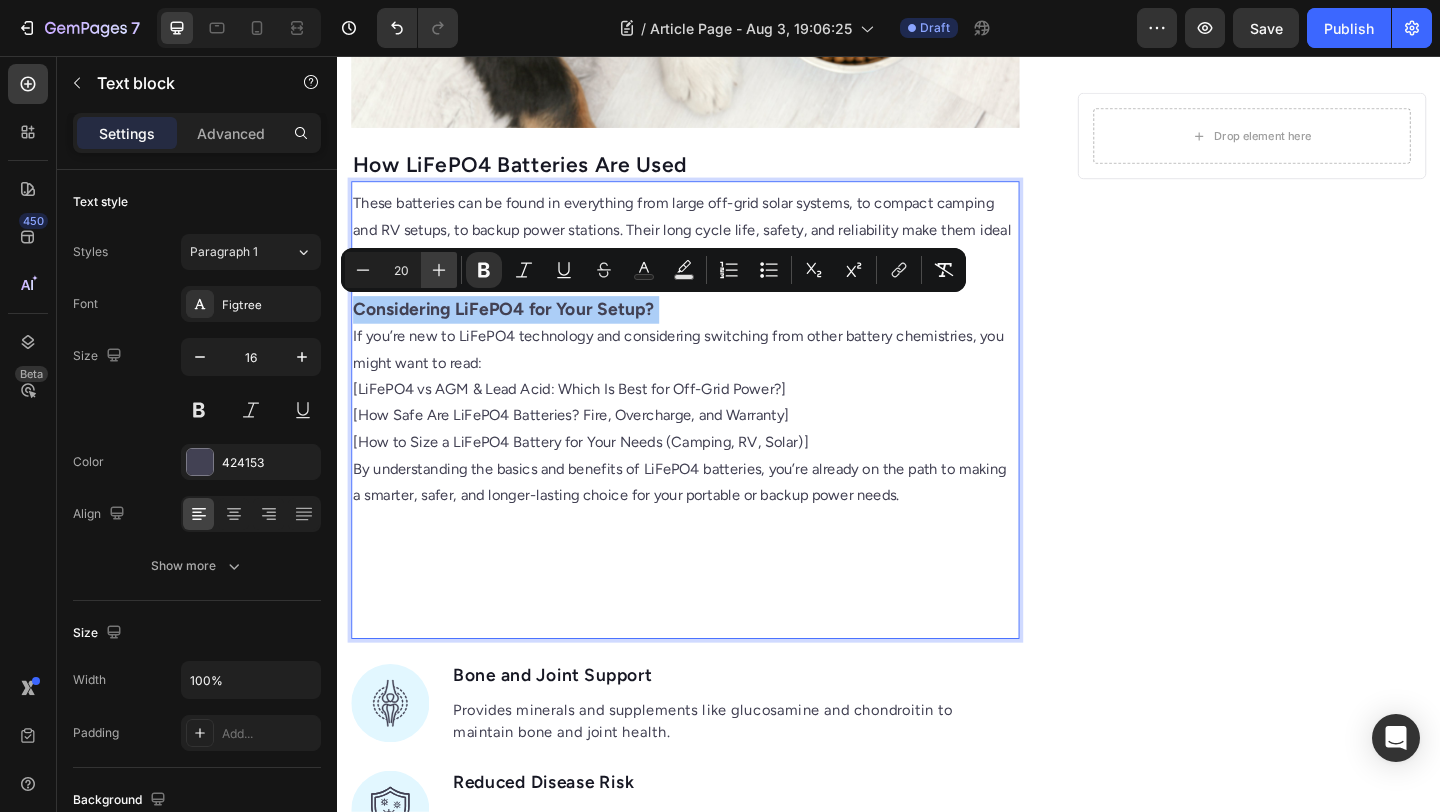 click 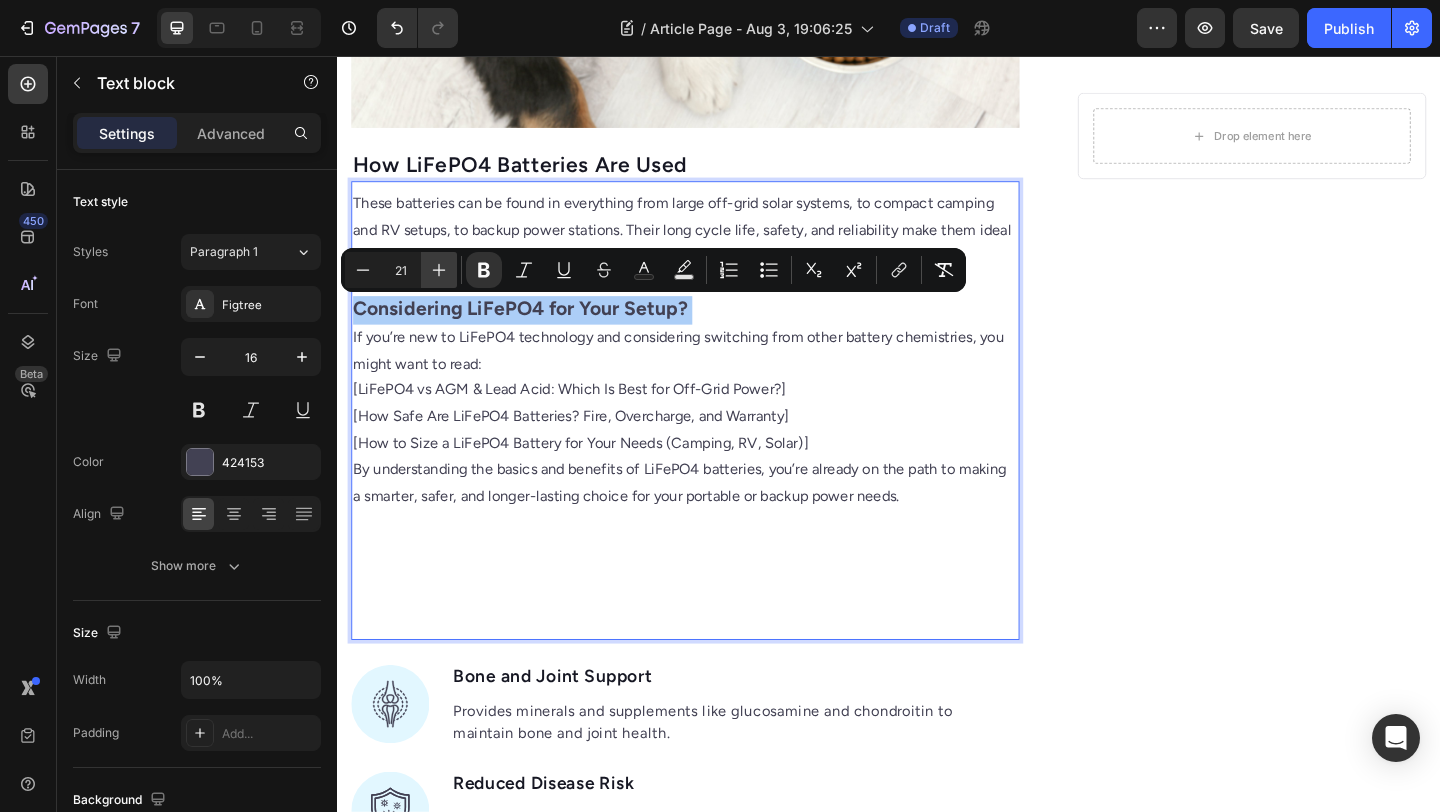 click 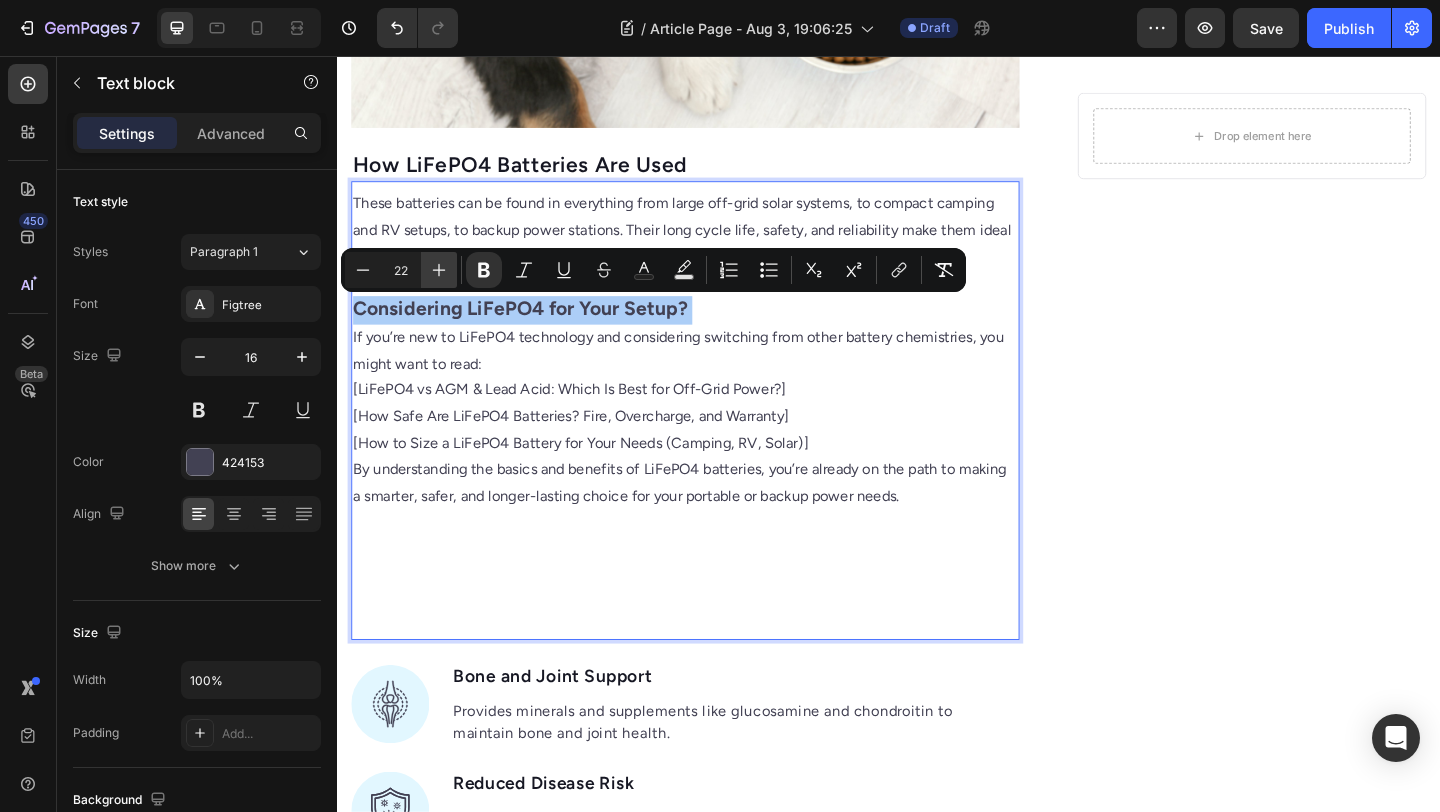 click 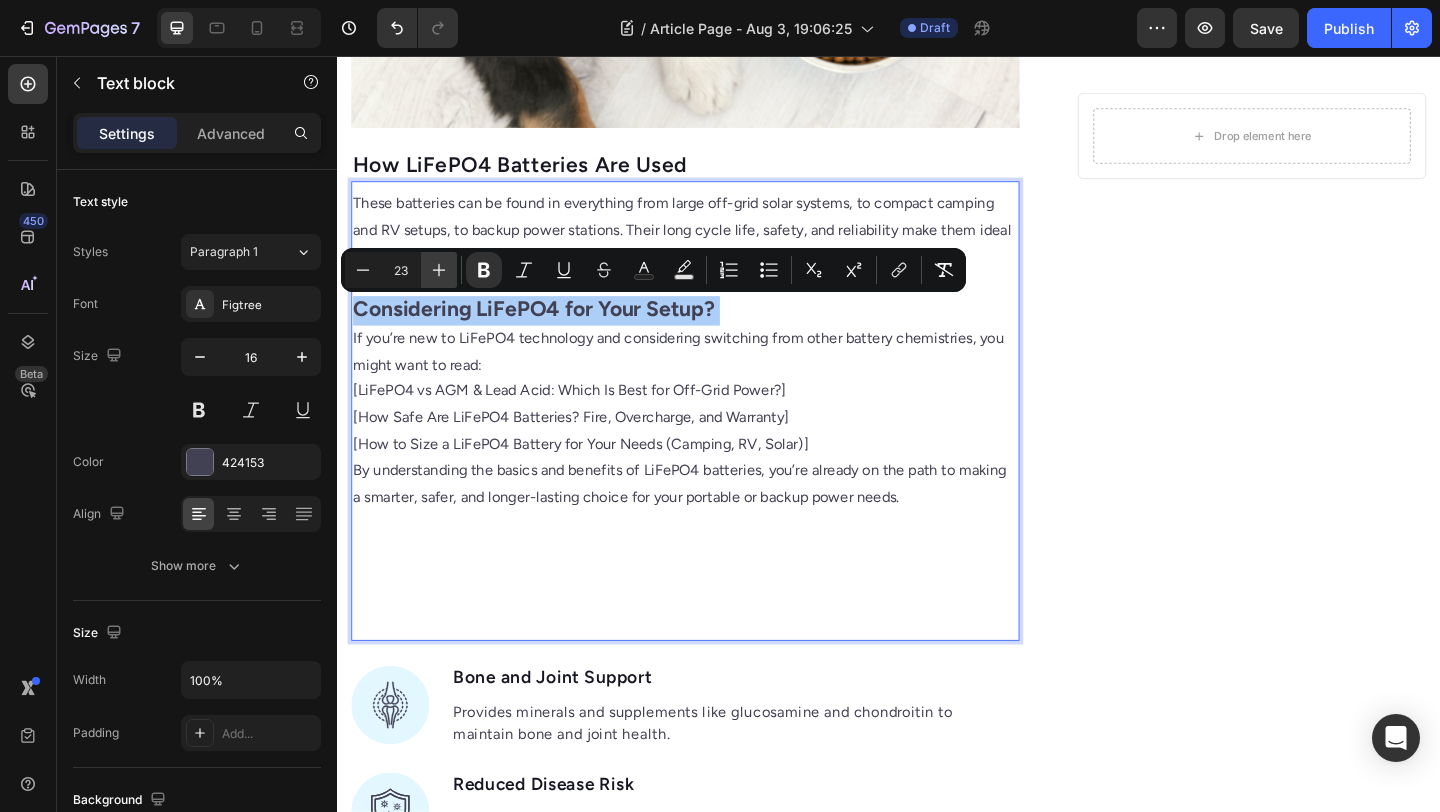 click 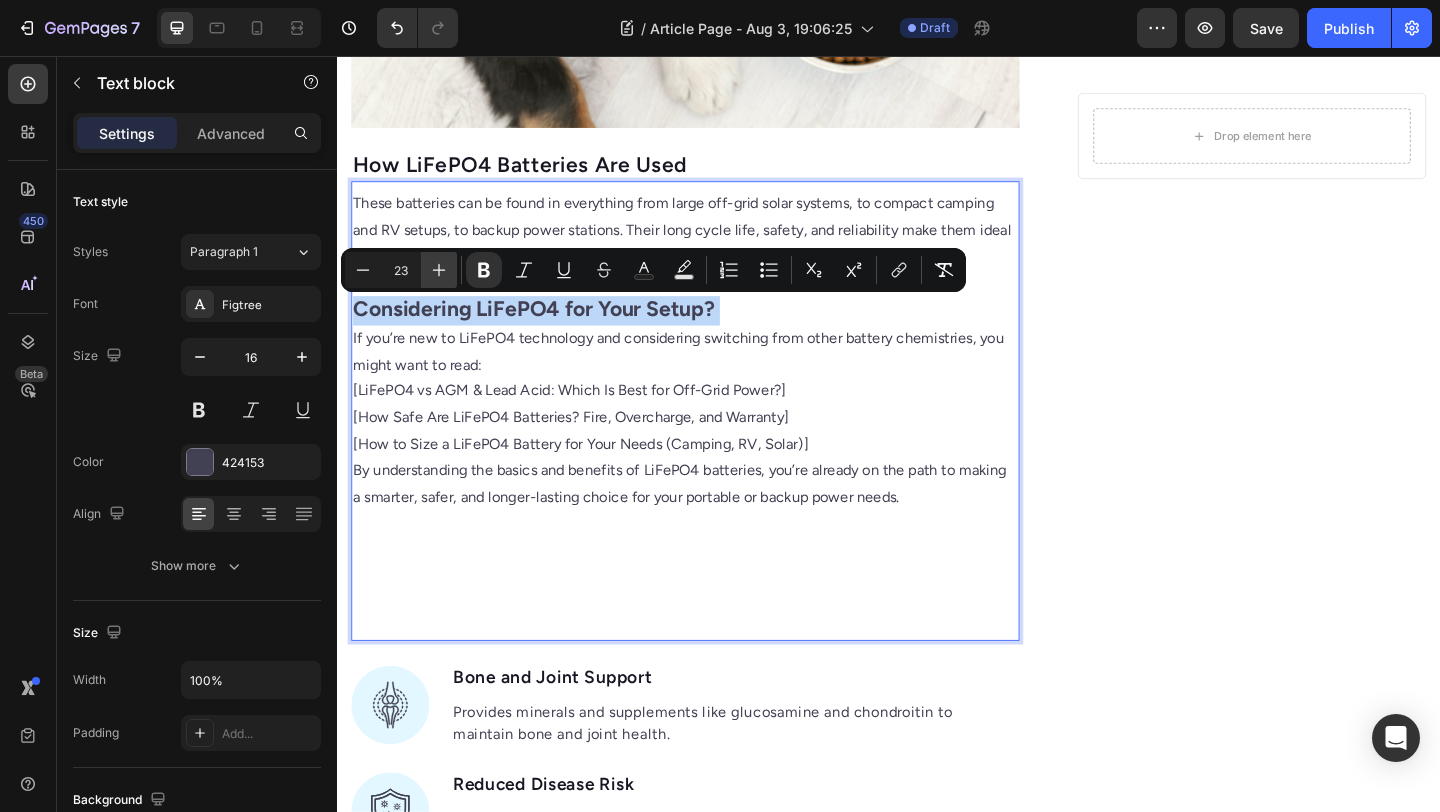 type on "24" 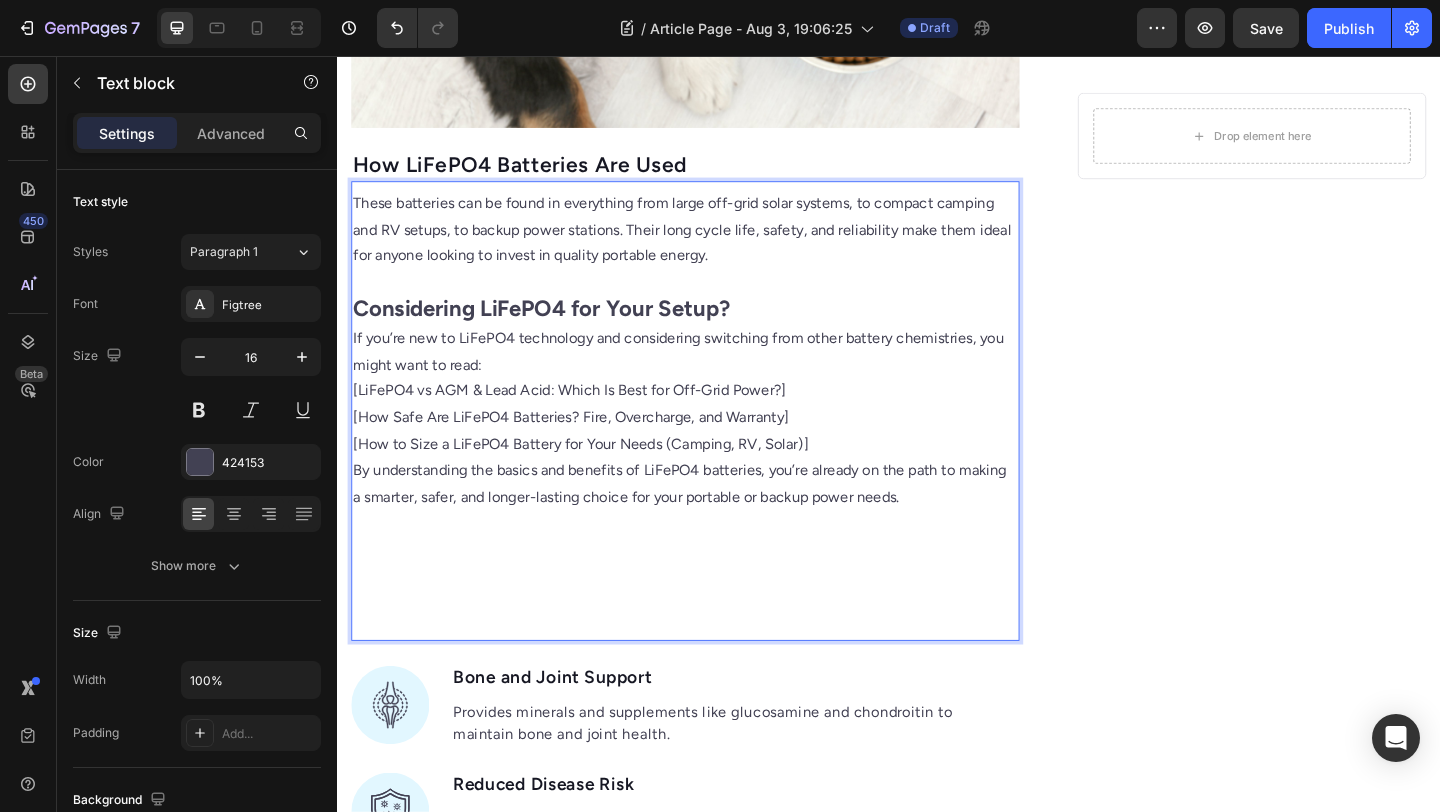 click on "If you’re new to LiFePO4 technology and considering switching from other battery chemistries, you might want to read:" at bounding box center (715, 378) 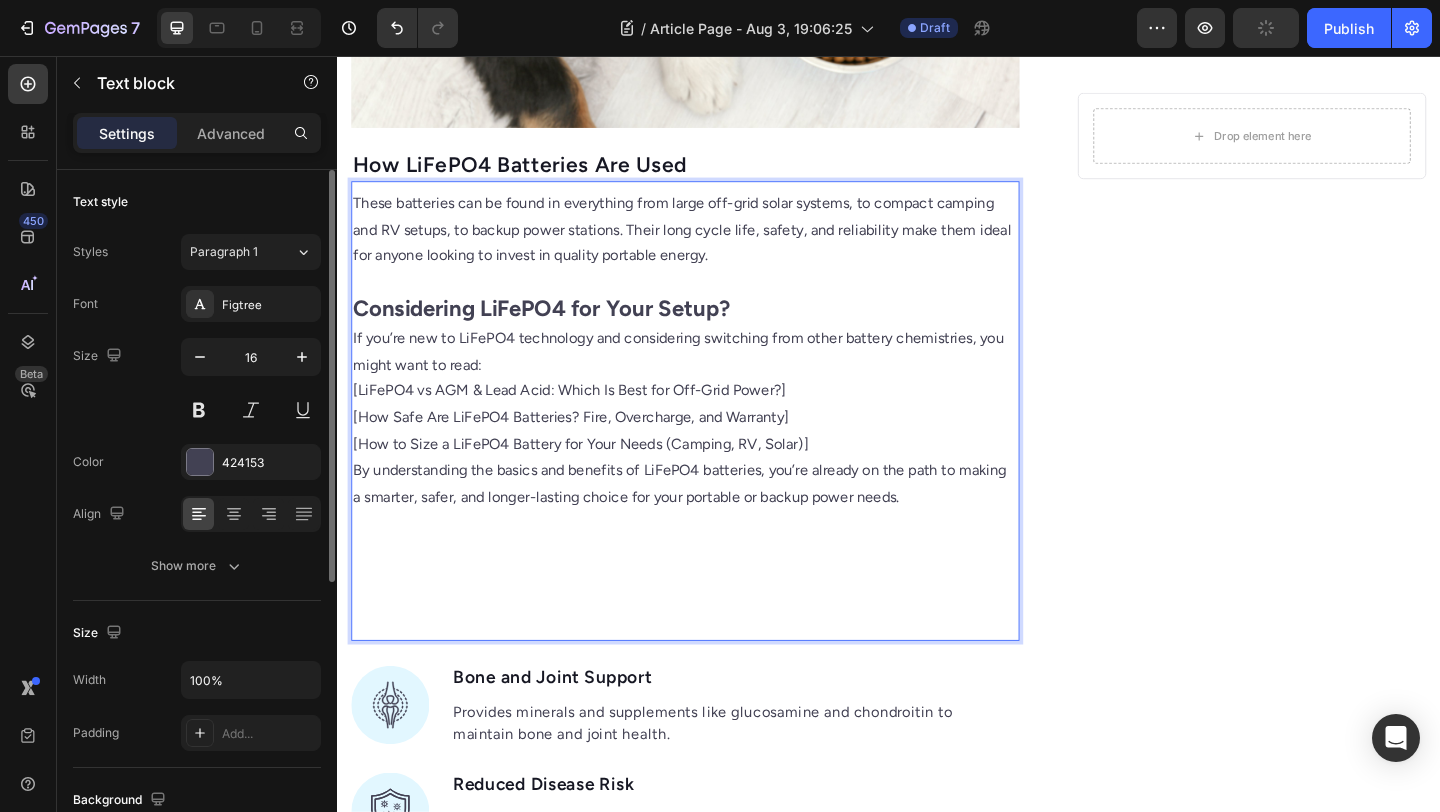 click on "Font Figtree Size 16 Color 424153 Align Show more" at bounding box center [197, 435] 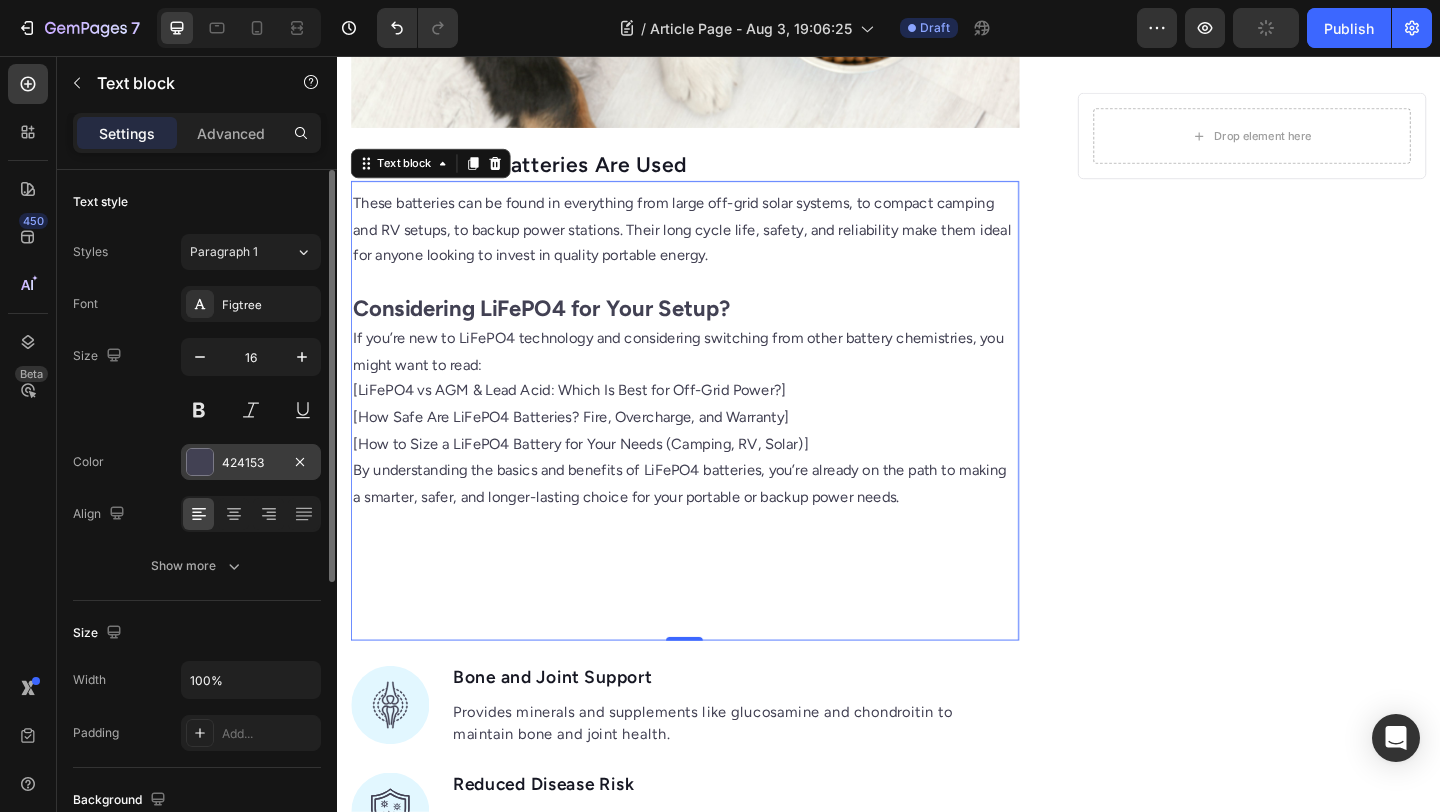 click on "424153" at bounding box center (251, 463) 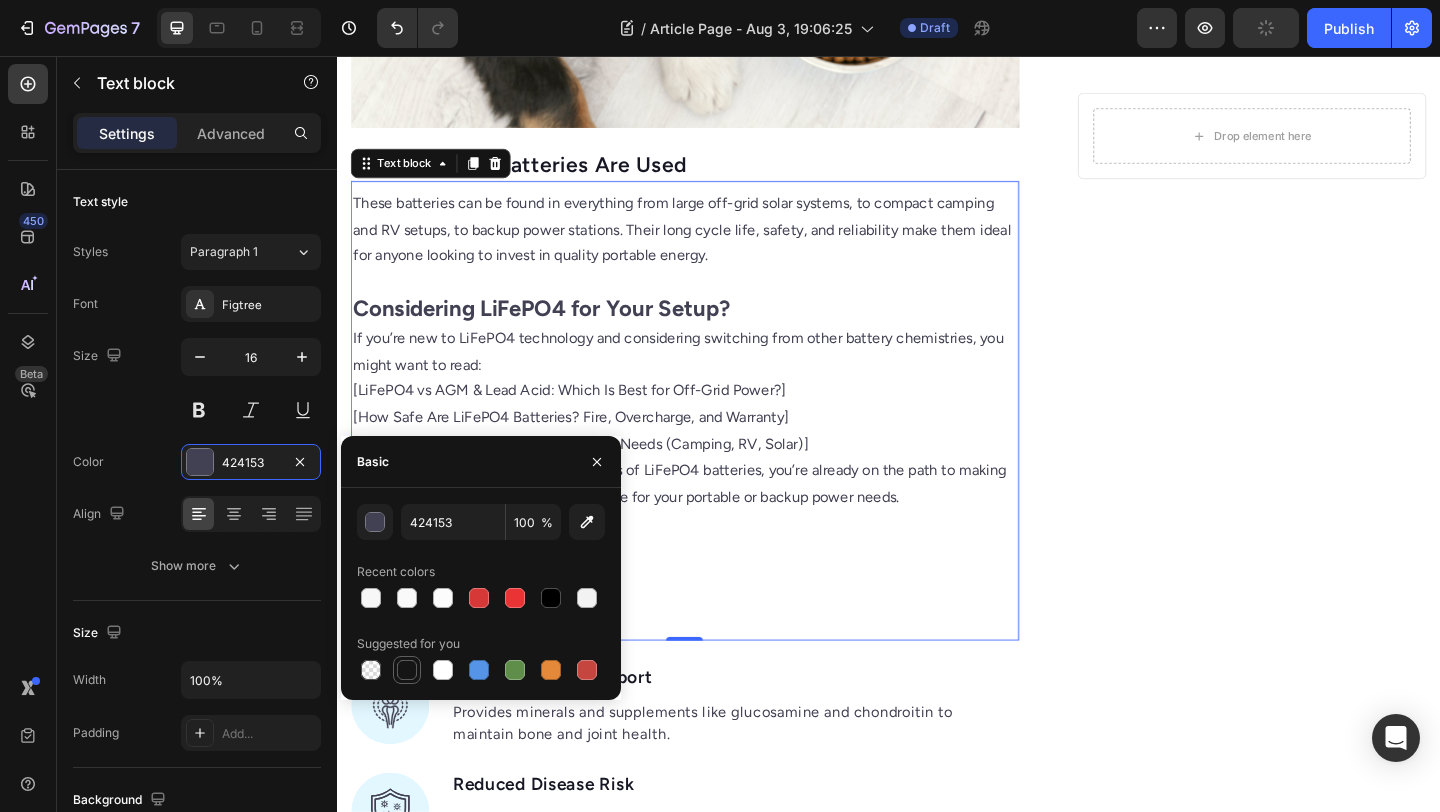 click at bounding box center (407, 670) 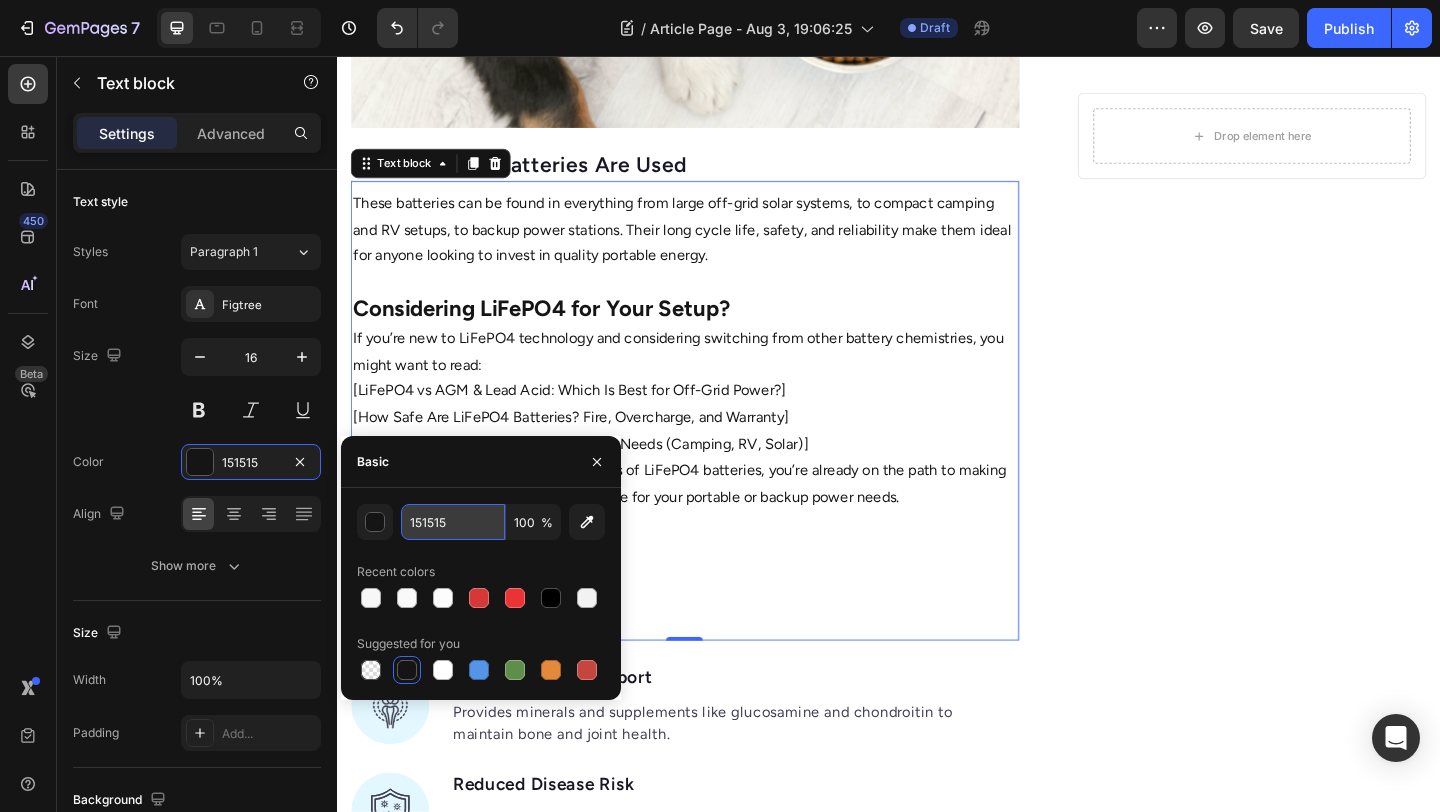 click on "151515" at bounding box center [453, 522] 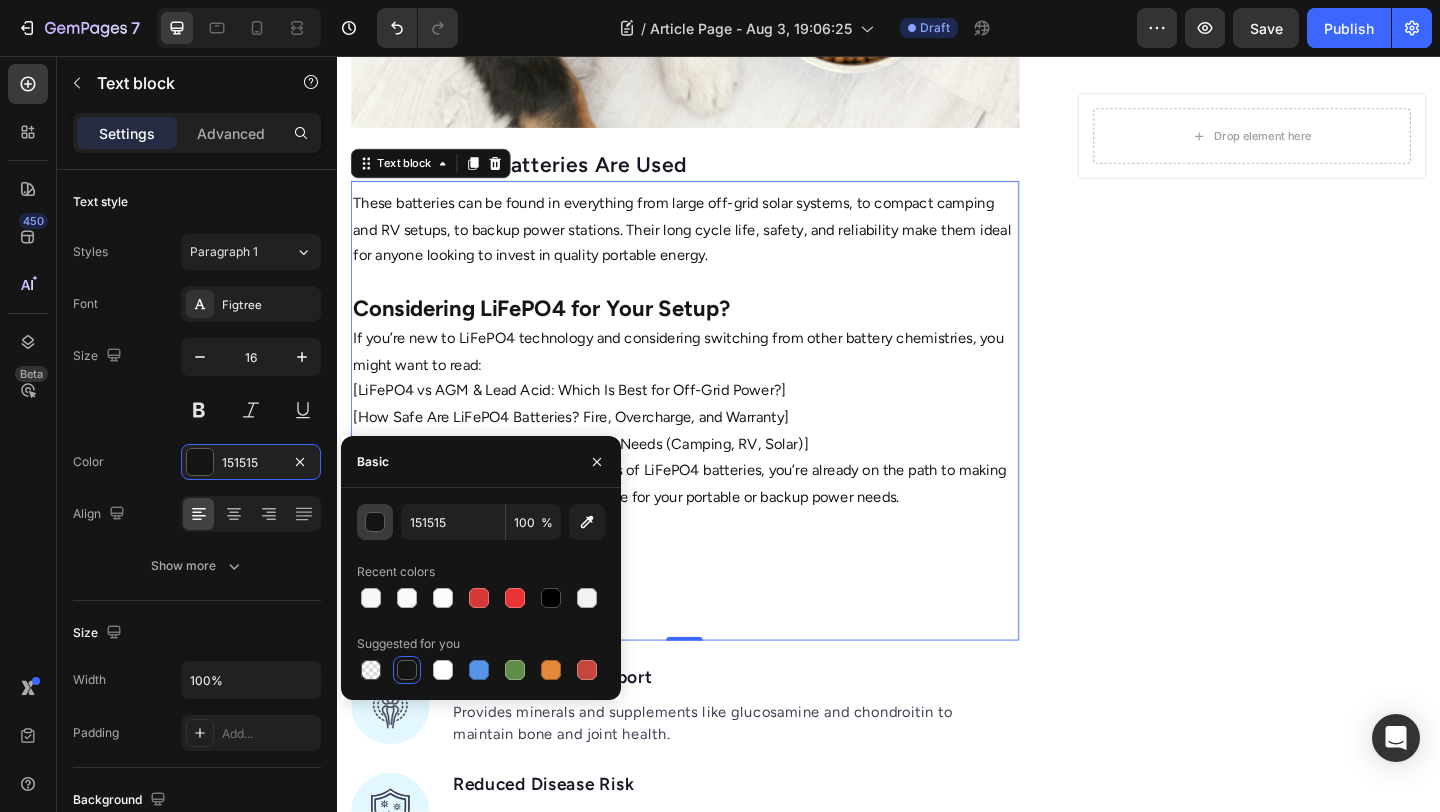 click at bounding box center (375, 522) 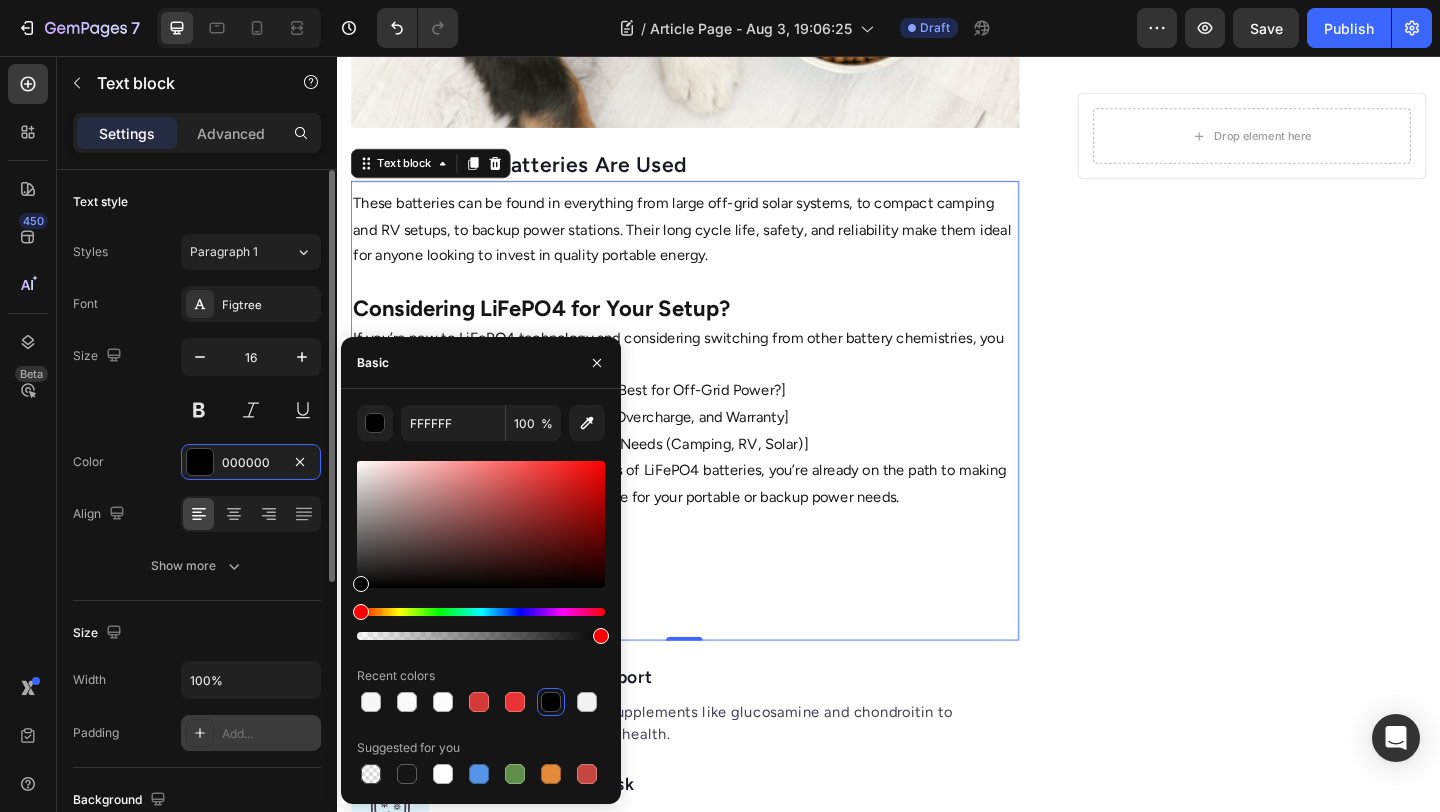 type on "000000" 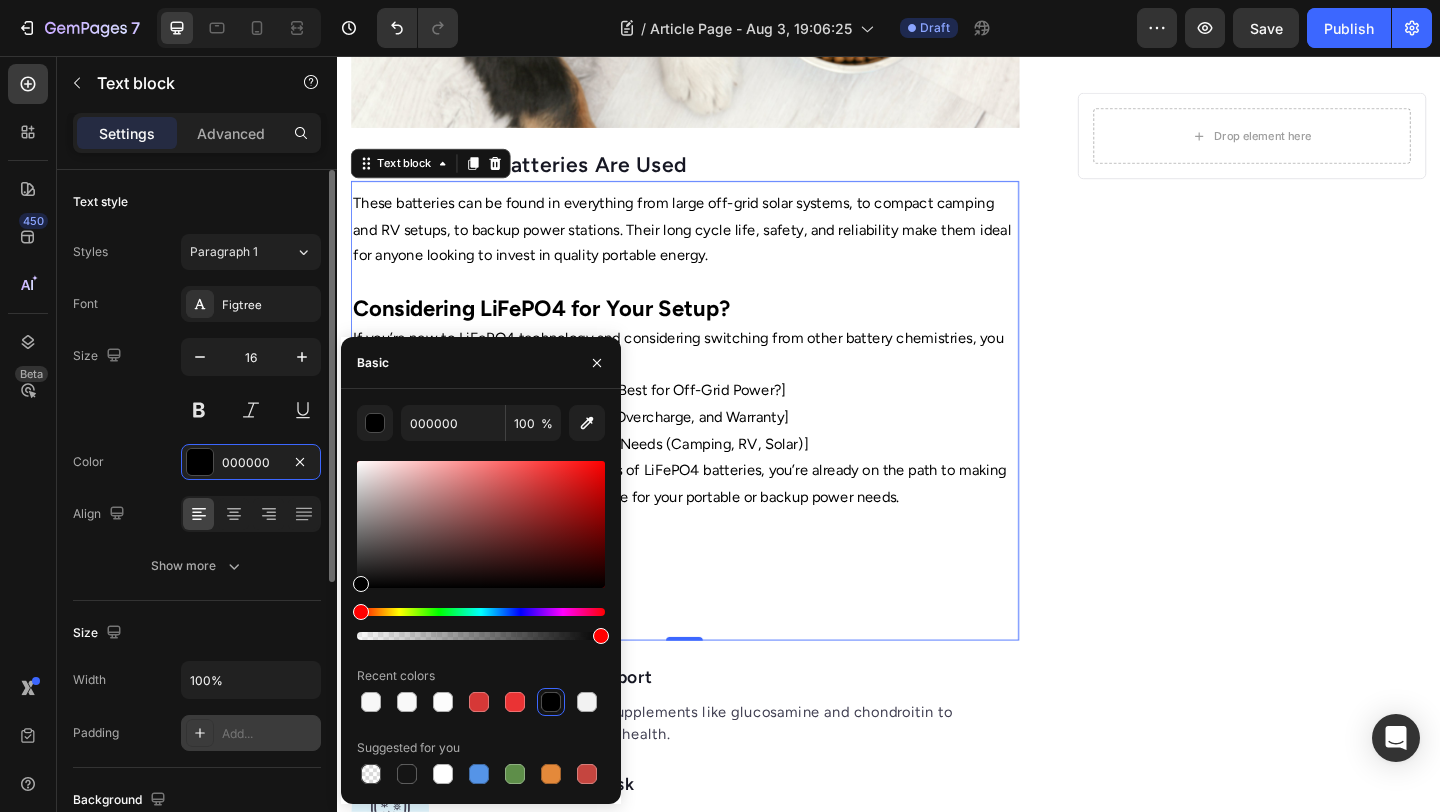 drag, startPoint x: 312, startPoint y: 420, endPoint x: 276, endPoint y: 739, distance: 321.02493 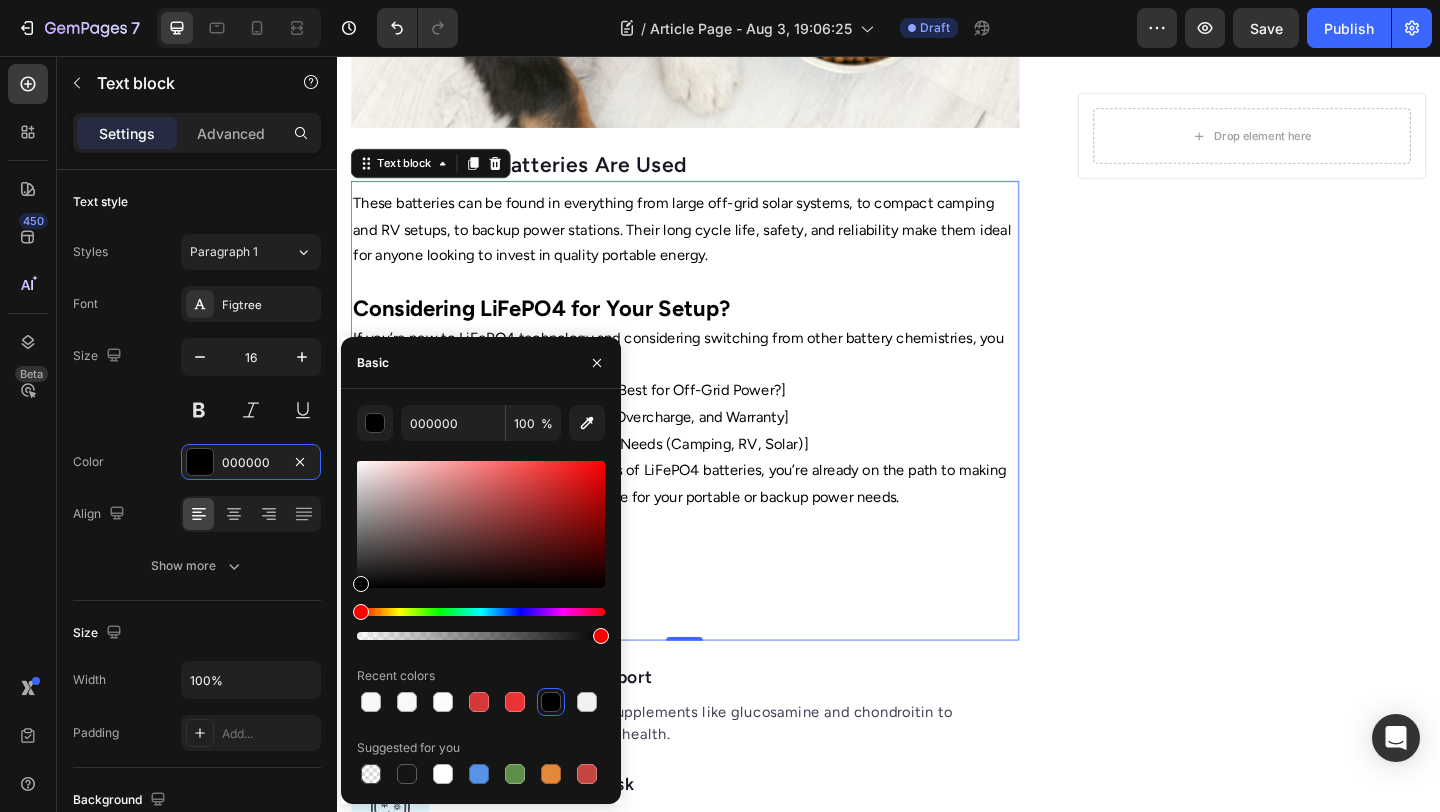 click on "How LiFePO4 Batteries Are Used" at bounding box center [715, 175] 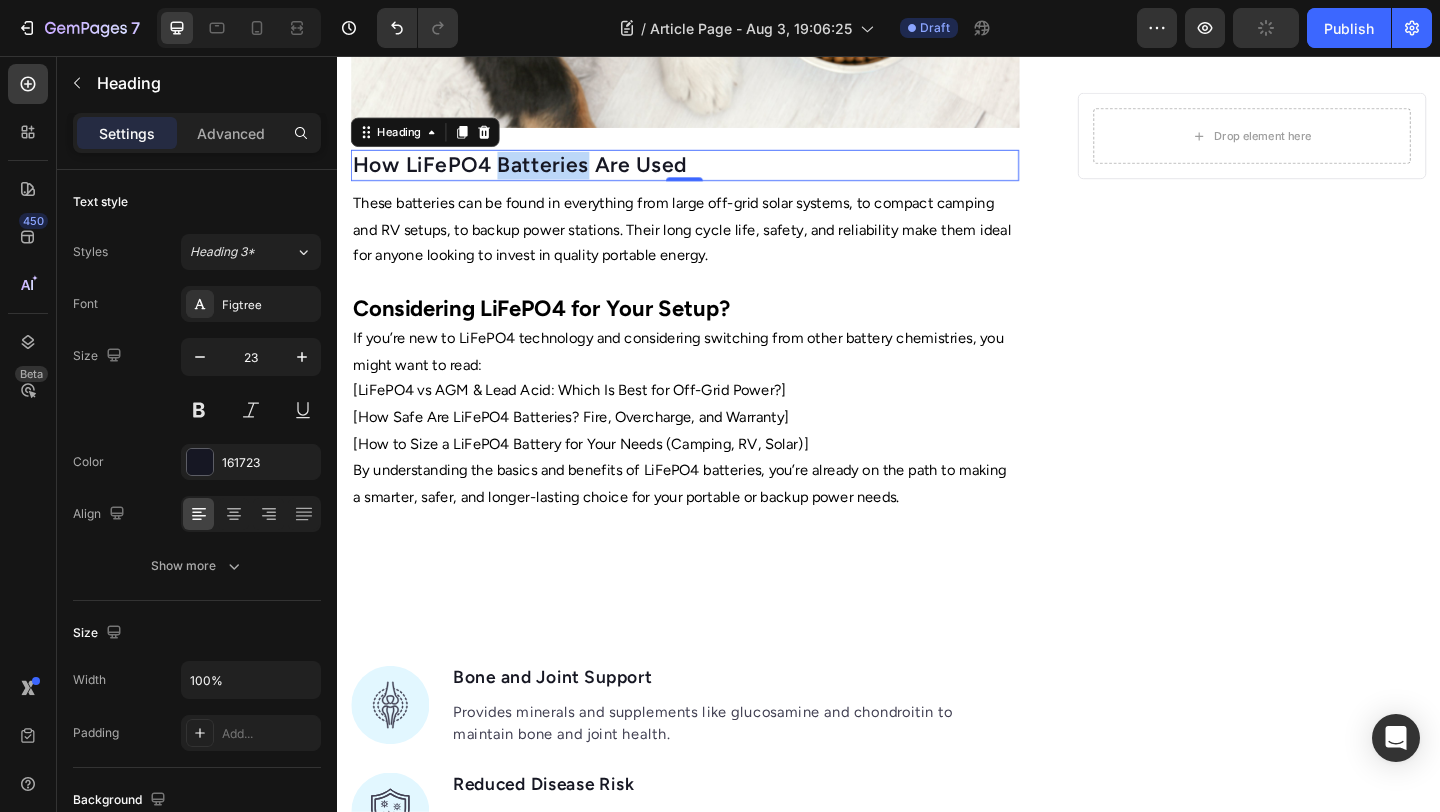 click on "How LiFePO4 Batteries Are Used" at bounding box center (715, 175) 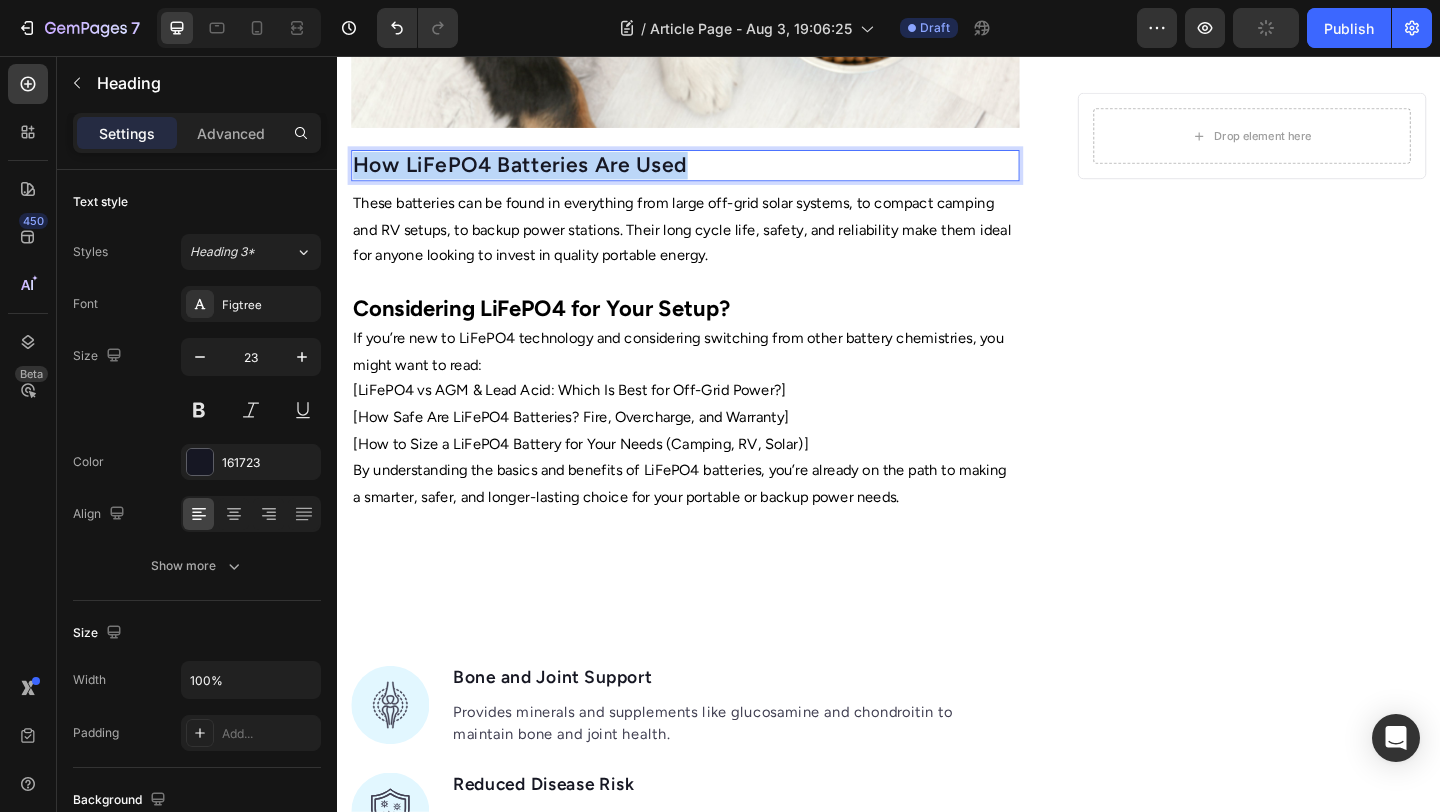 click on "How LiFePO4 Batteries Are Used" at bounding box center (715, 175) 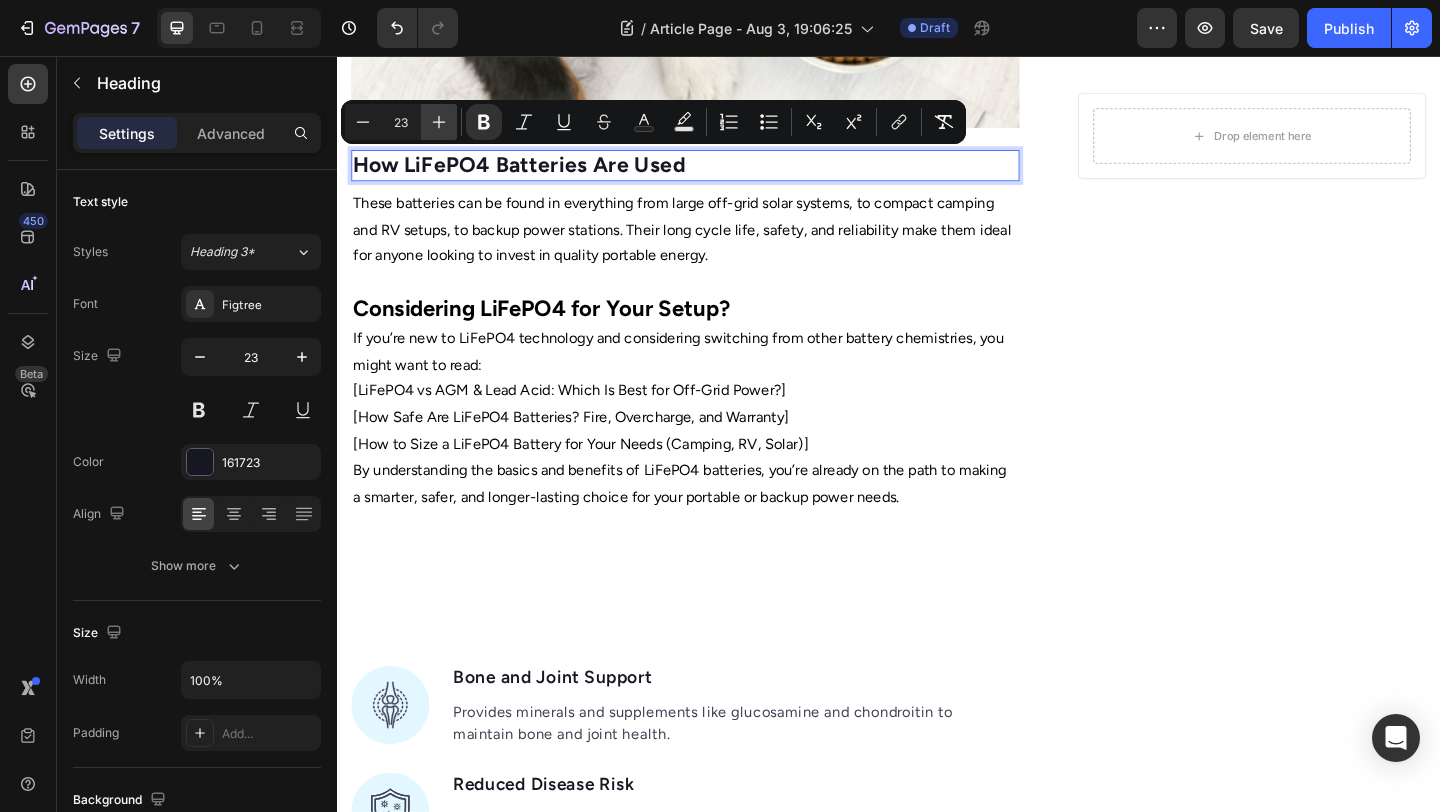 click 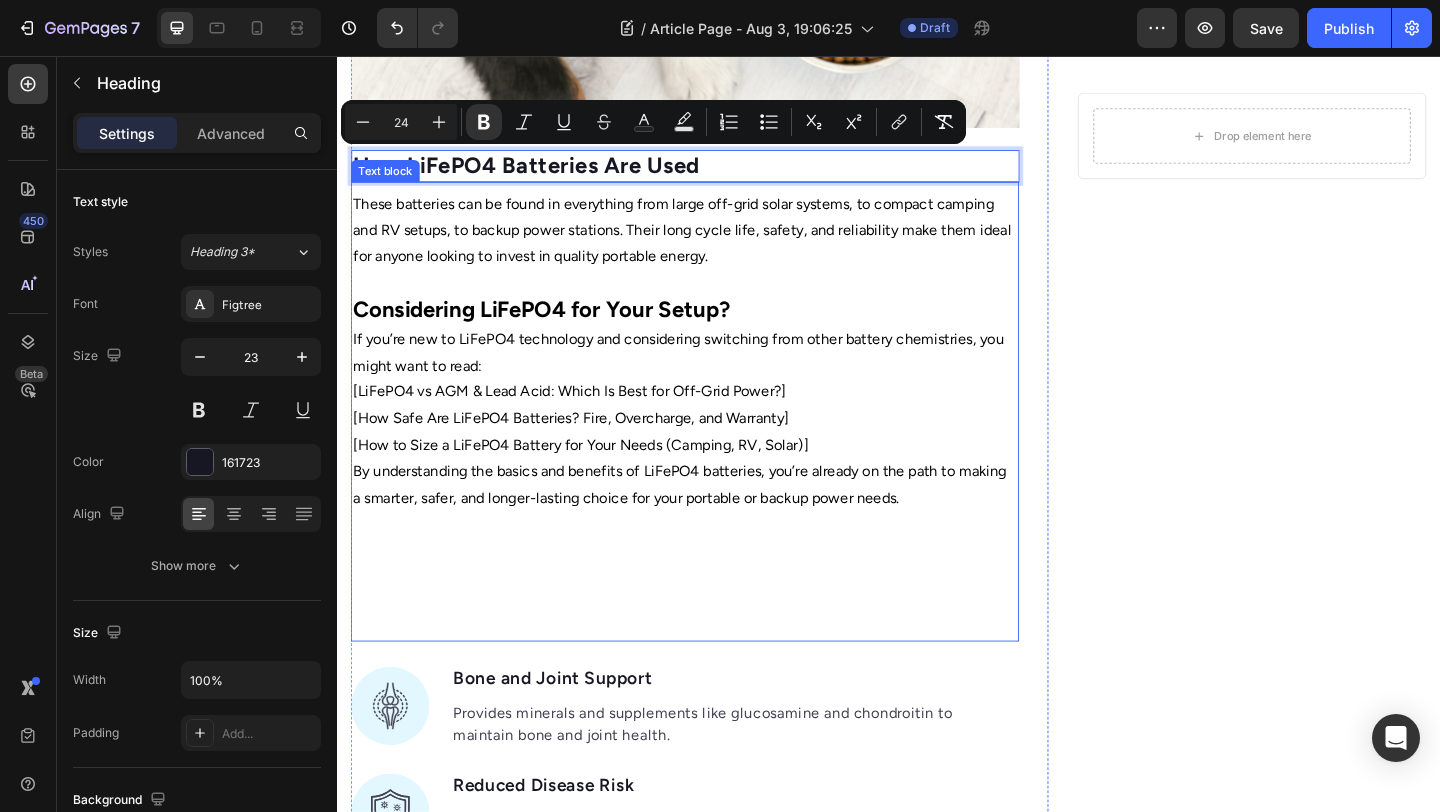 click on "[How Safe Are LiFePO4 Batteries? Fire, Overcharge, and Warranty]" at bounding box center (715, 450) 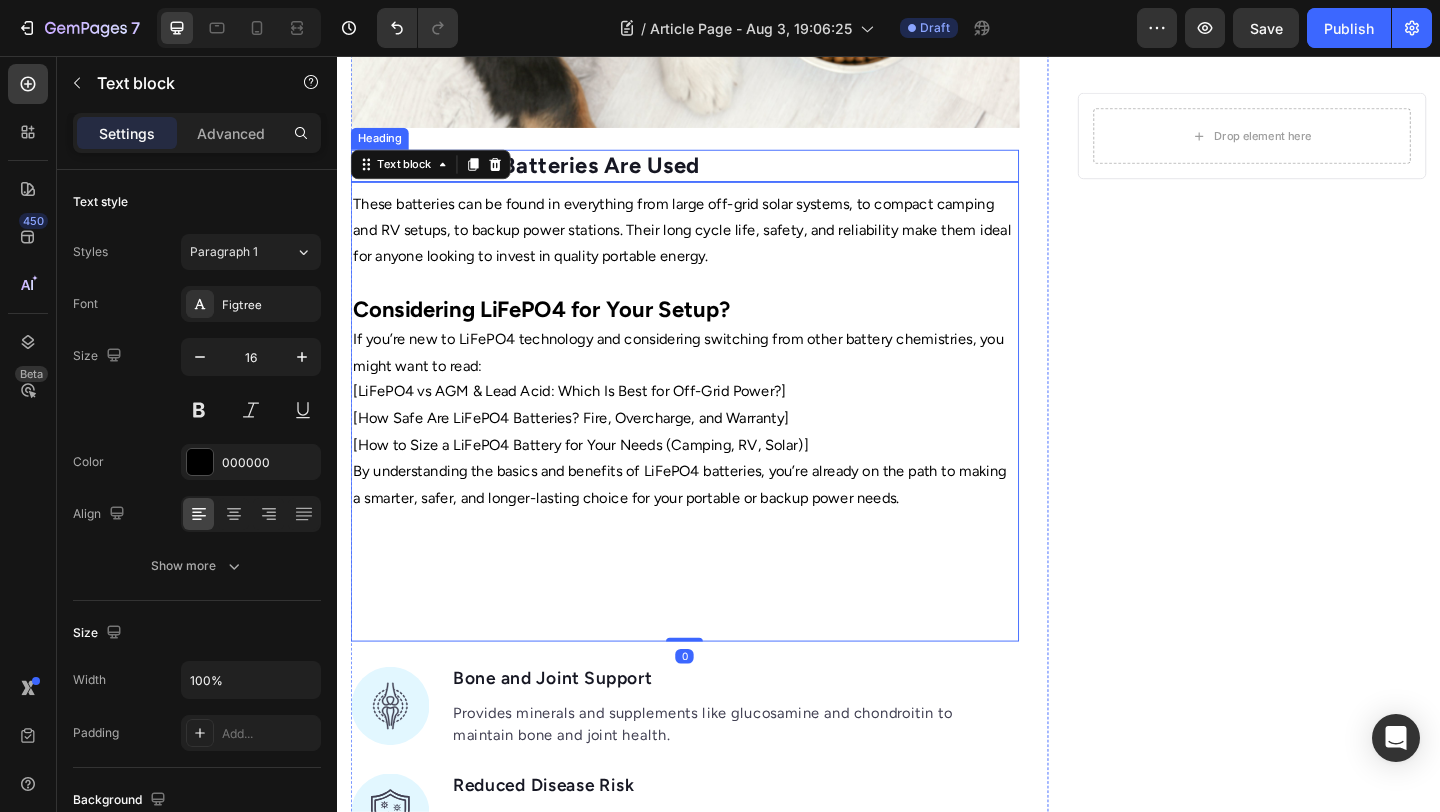 click on "⁠⁠⁠⁠⁠⁠⁠ How LiFePO4 Batteries Are Used" at bounding box center [715, 175] 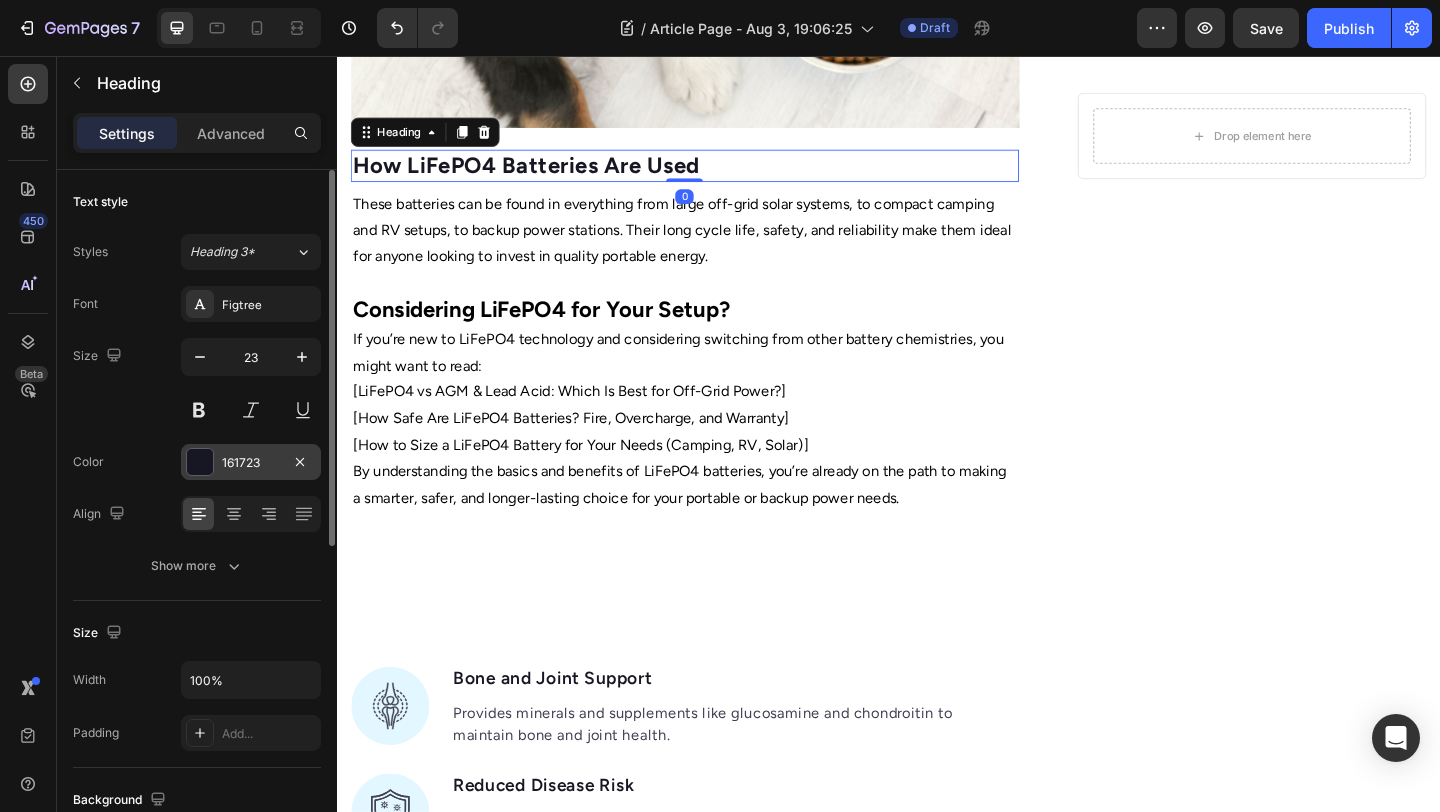 click on "161723" at bounding box center [251, 463] 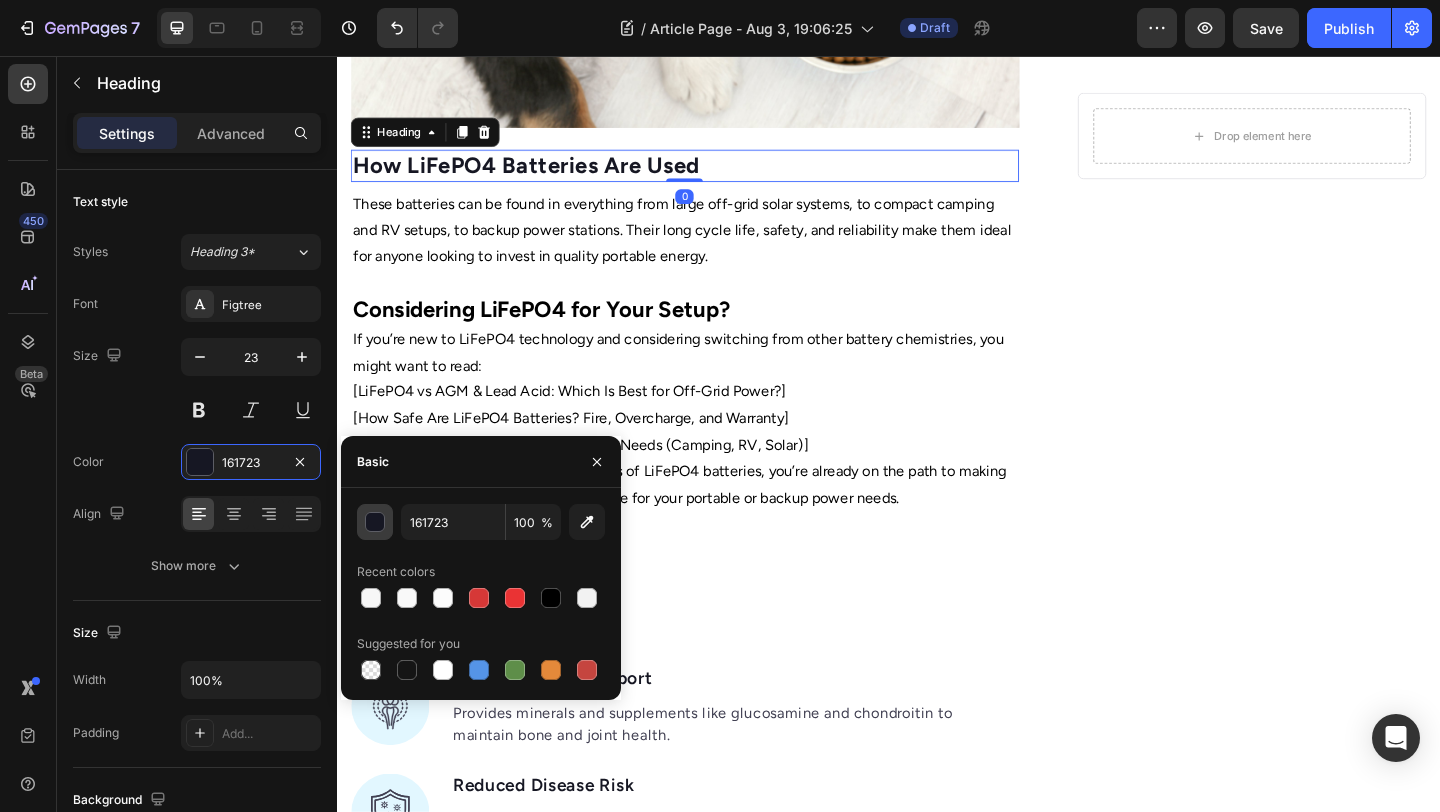 click at bounding box center [376, 523] 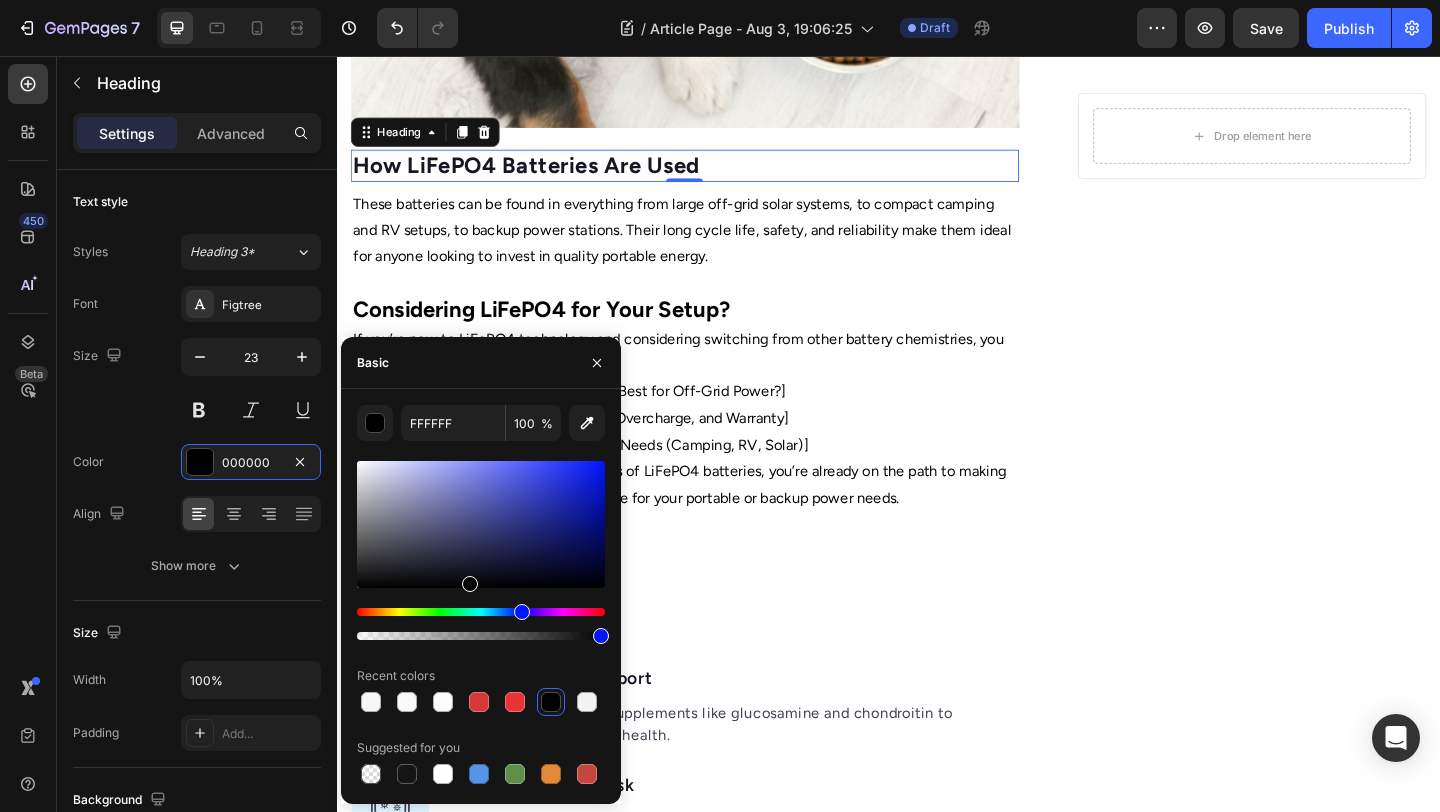 drag, startPoint x: 468, startPoint y: 640, endPoint x: 457, endPoint y: 593, distance: 48.270073 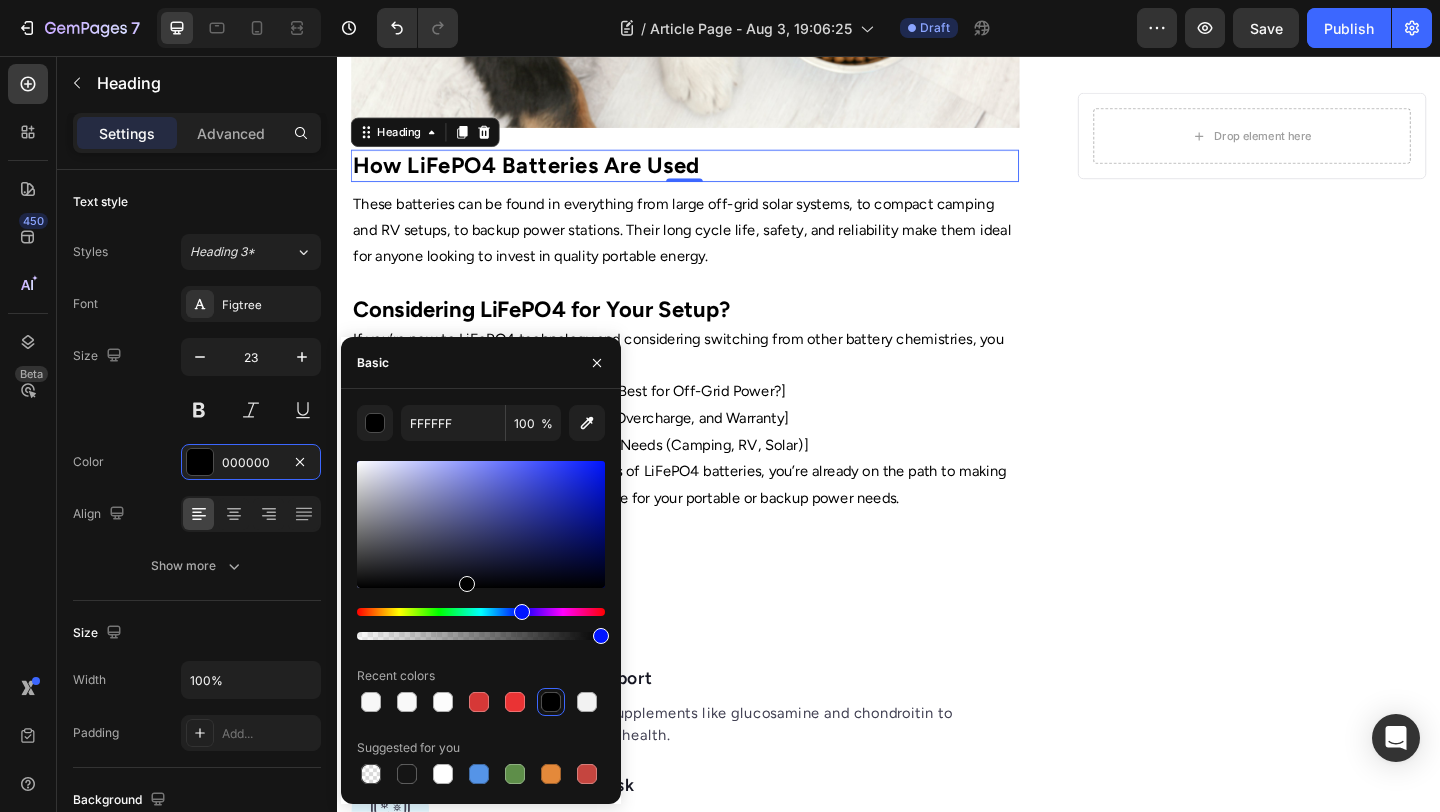 type on "000000" 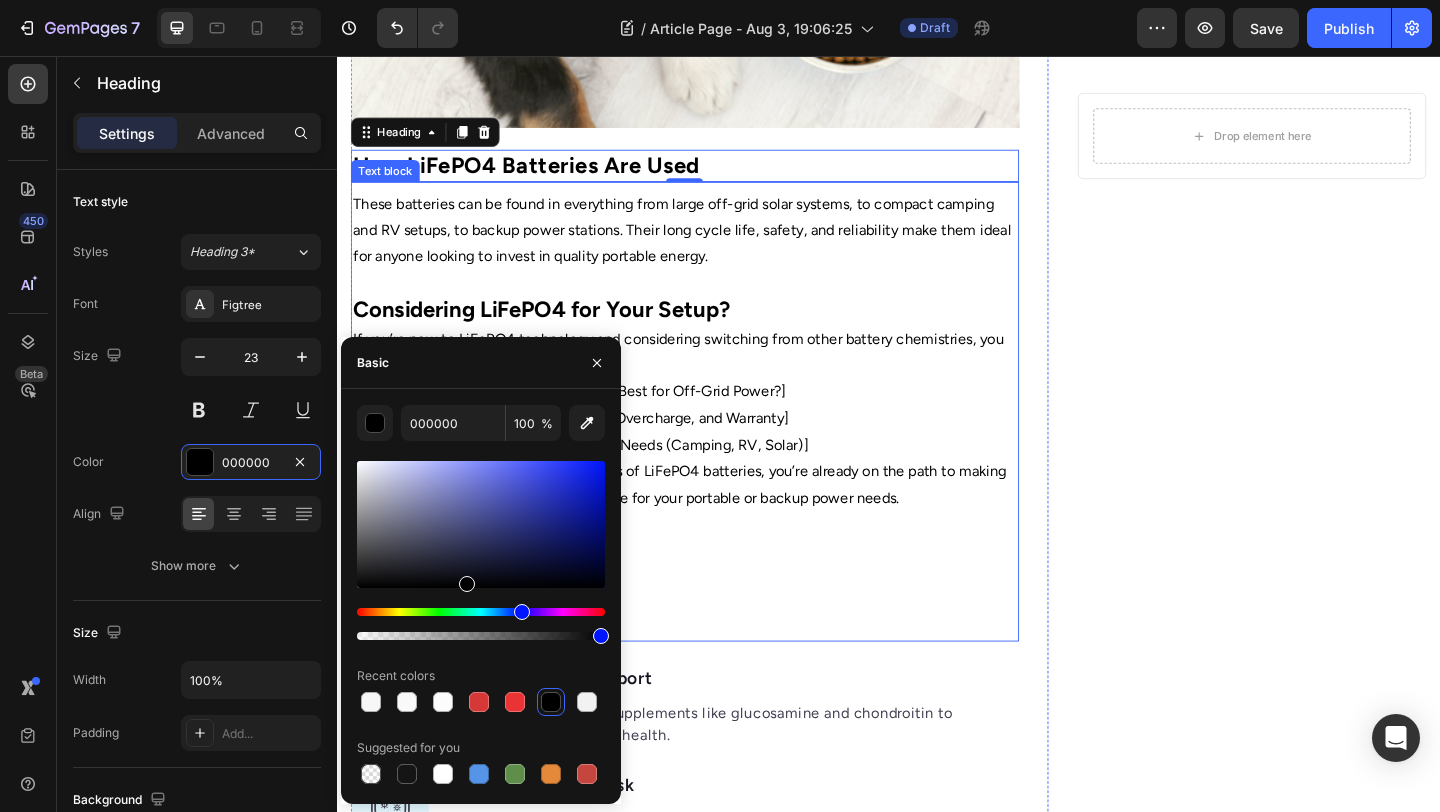 click on "If you’re new to LiFePO4 technology and considering switching from other battery chemistries, you might want to read:" at bounding box center [715, 379] 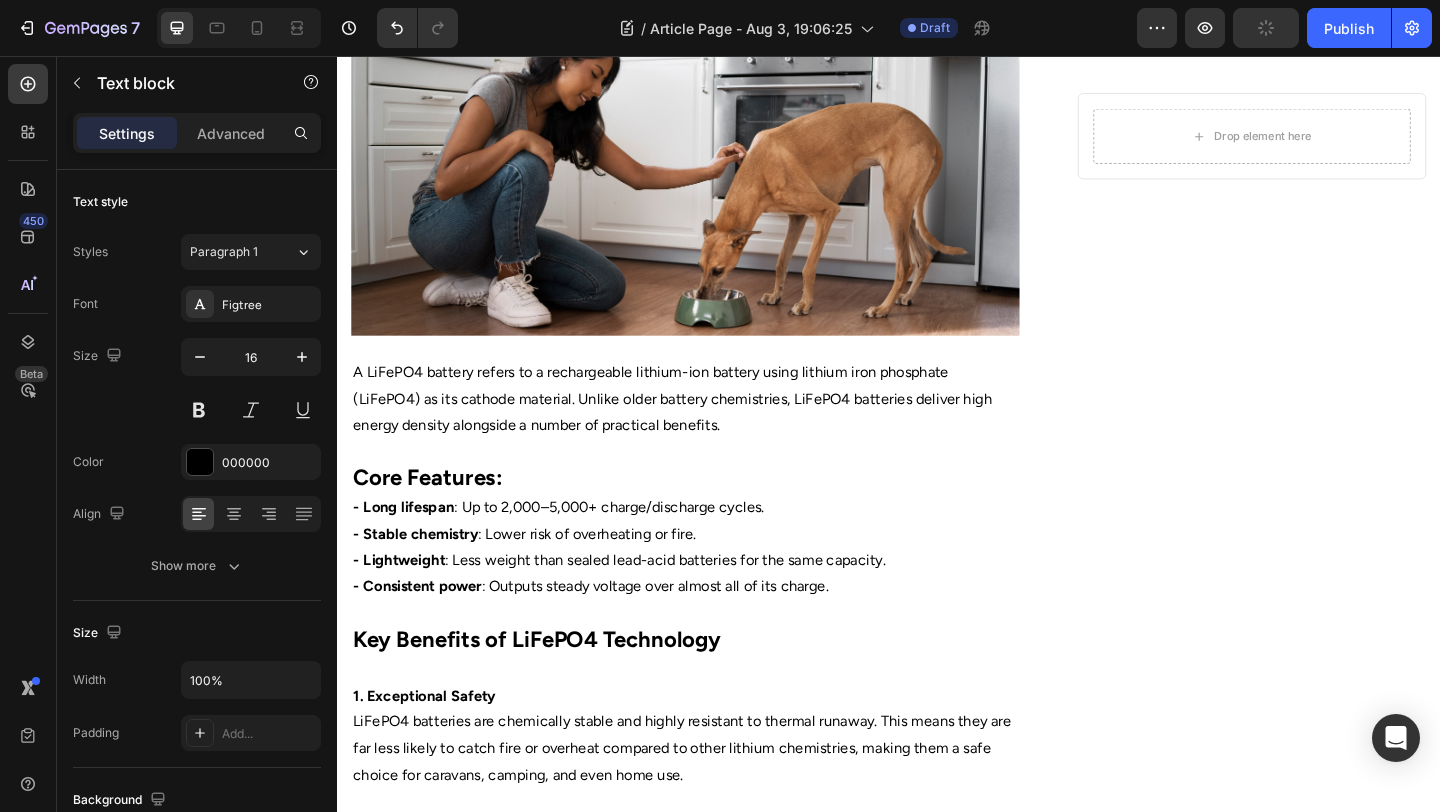 scroll, scrollTop: 388, scrollLeft: 0, axis: vertical 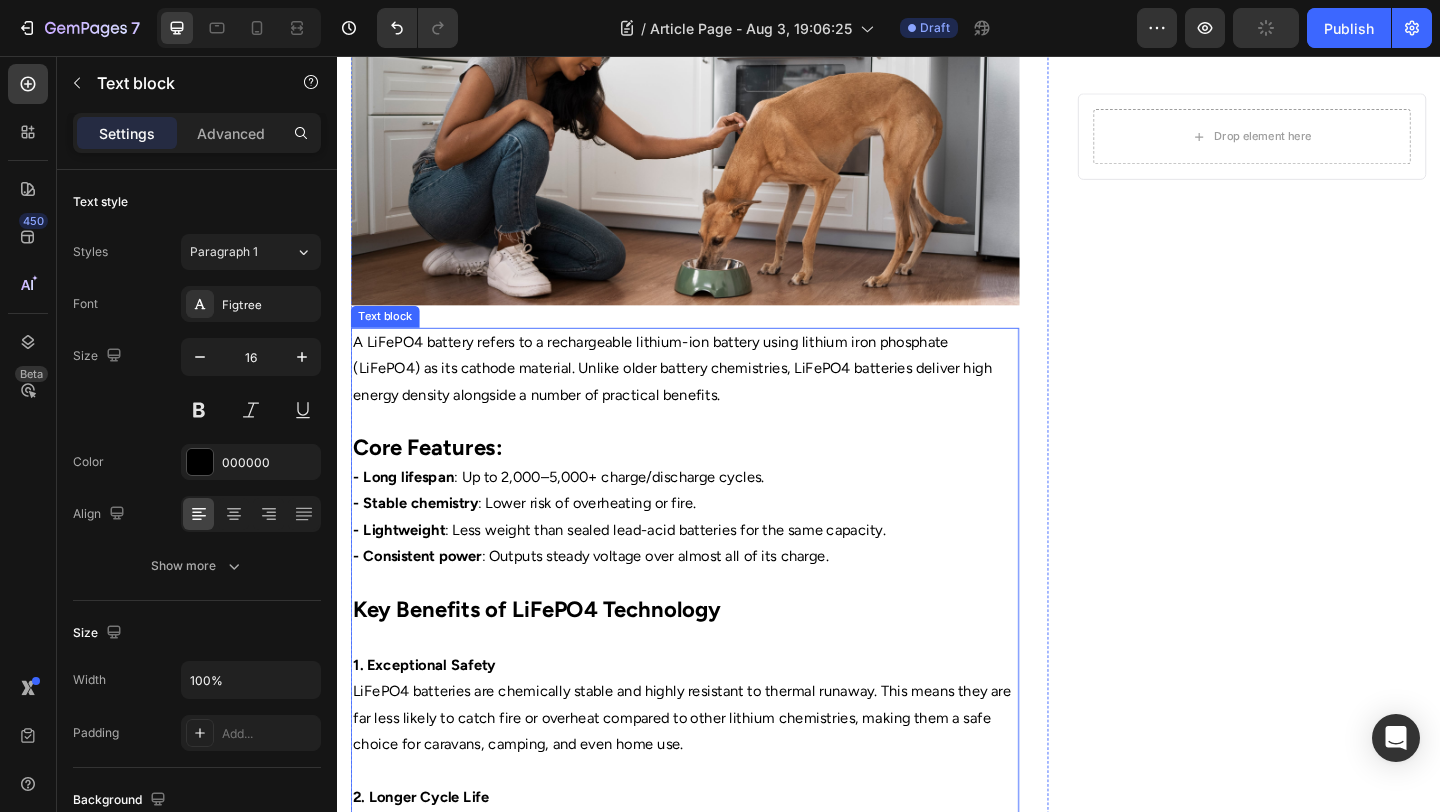 click on "Core Features:" at bounding box center [435, 481] 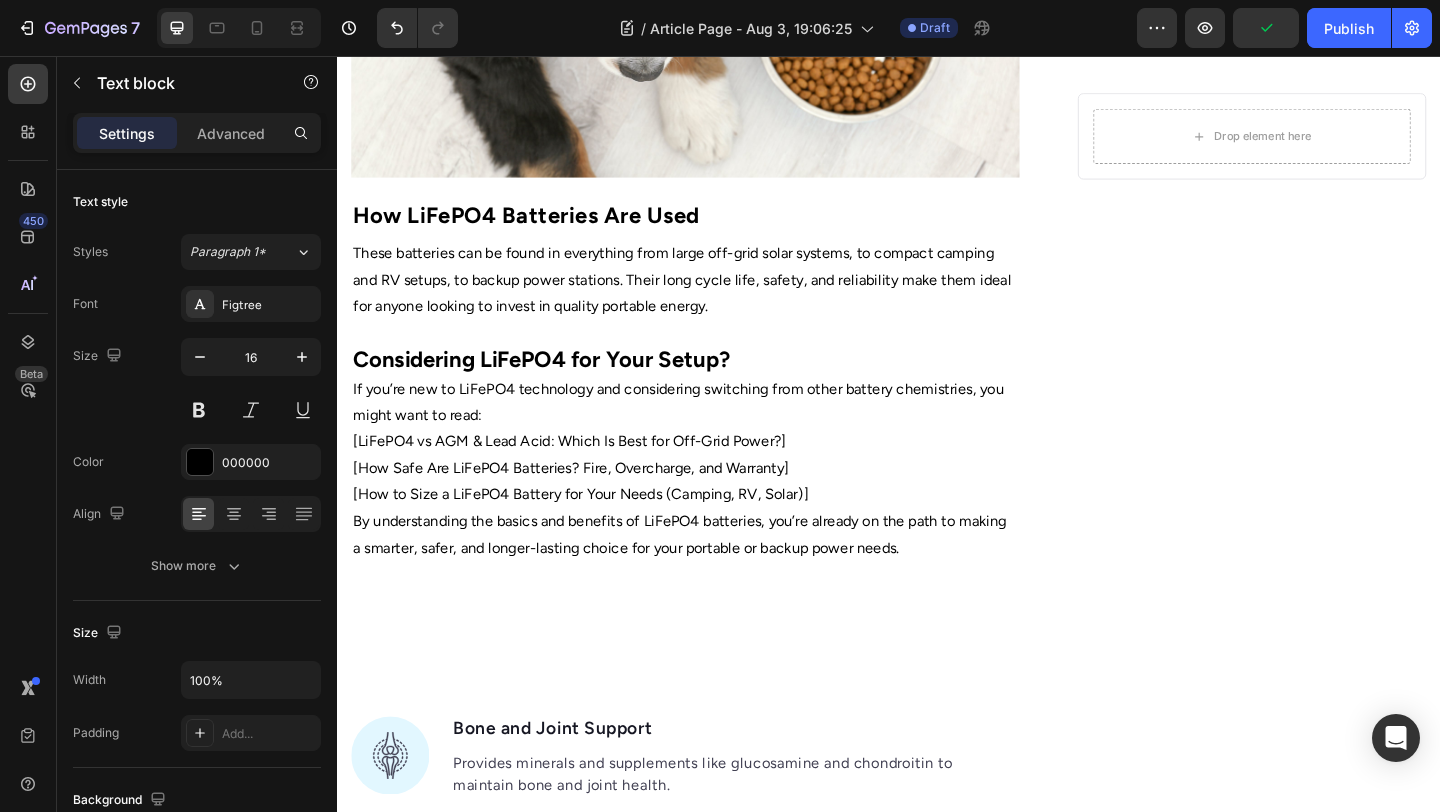 scroll, scrollTop: 2027, scrollLeft: 0, axis: vertical 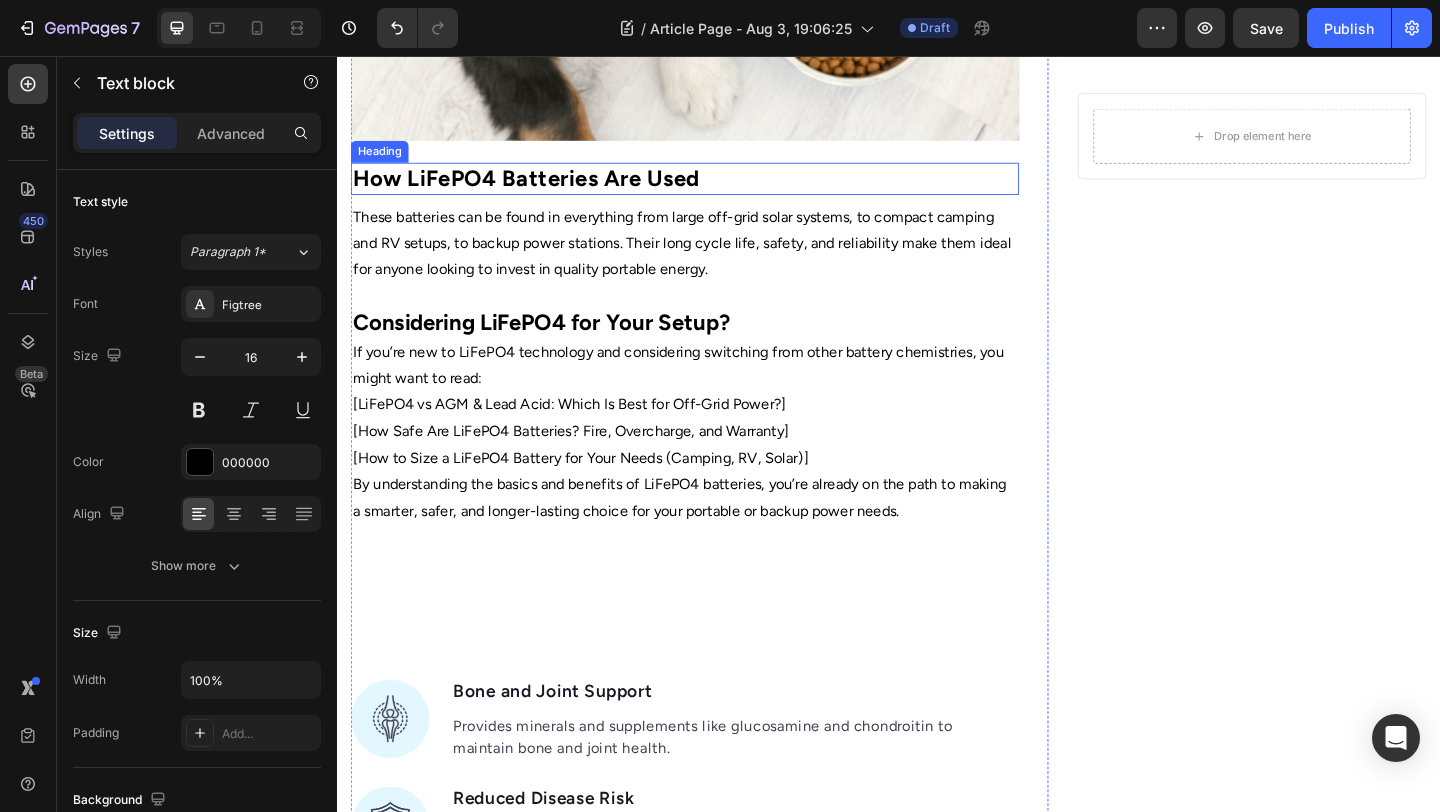 click on "How LiFePO4 Batteries Are Used" at bounding box center [542, 188] 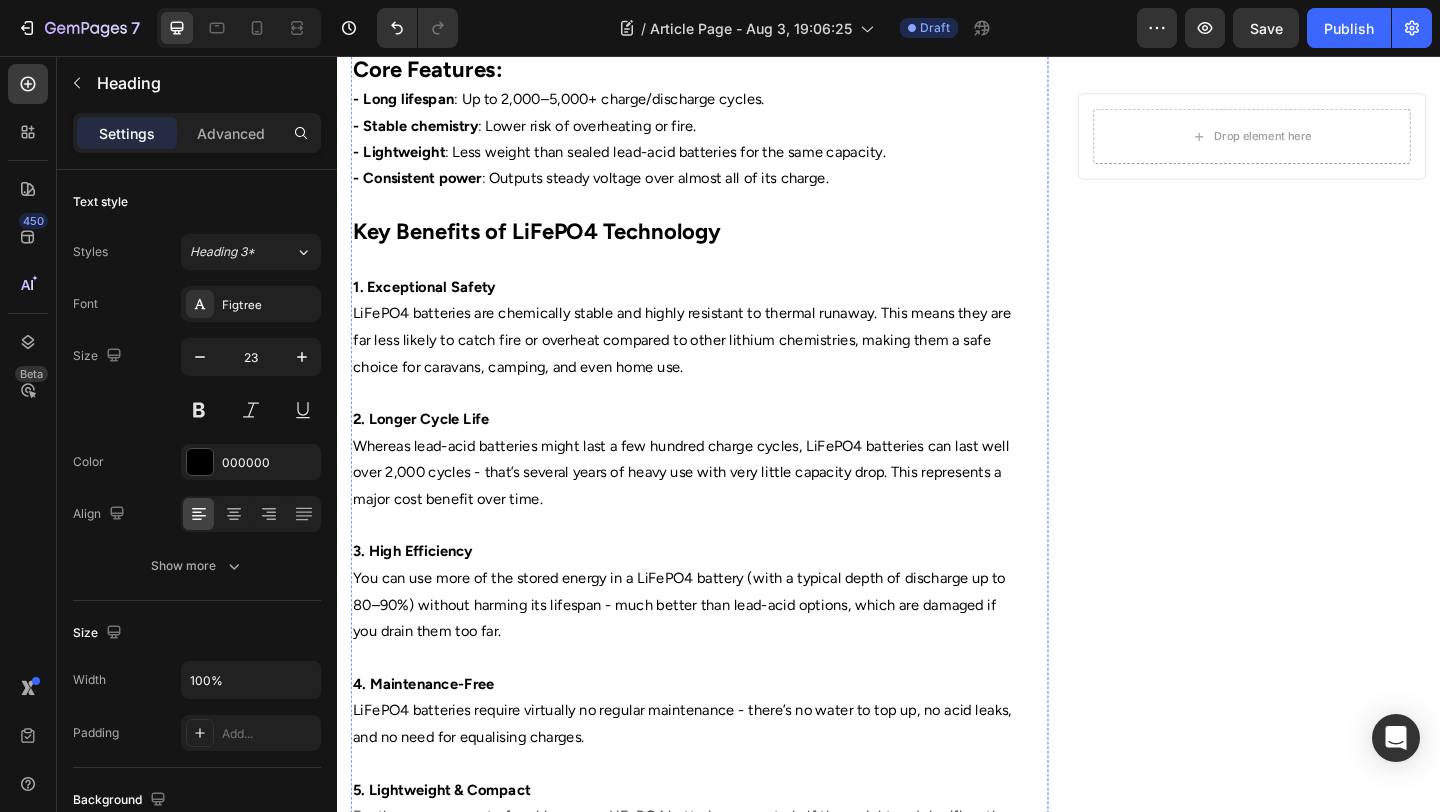 scroll, scrollTop: 775, scrollLeft: 0, axis: vertical 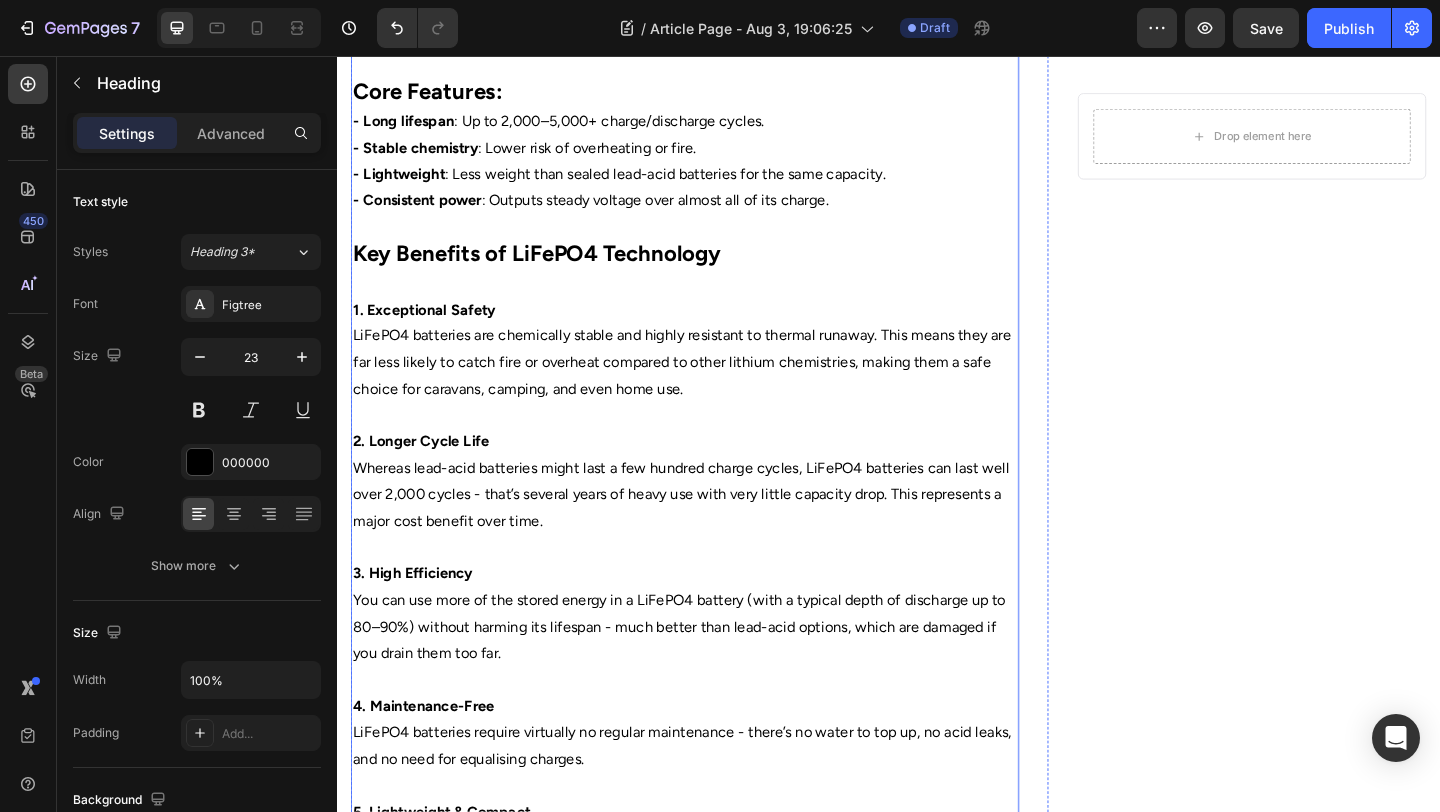 click at bounding box center (715, 303) 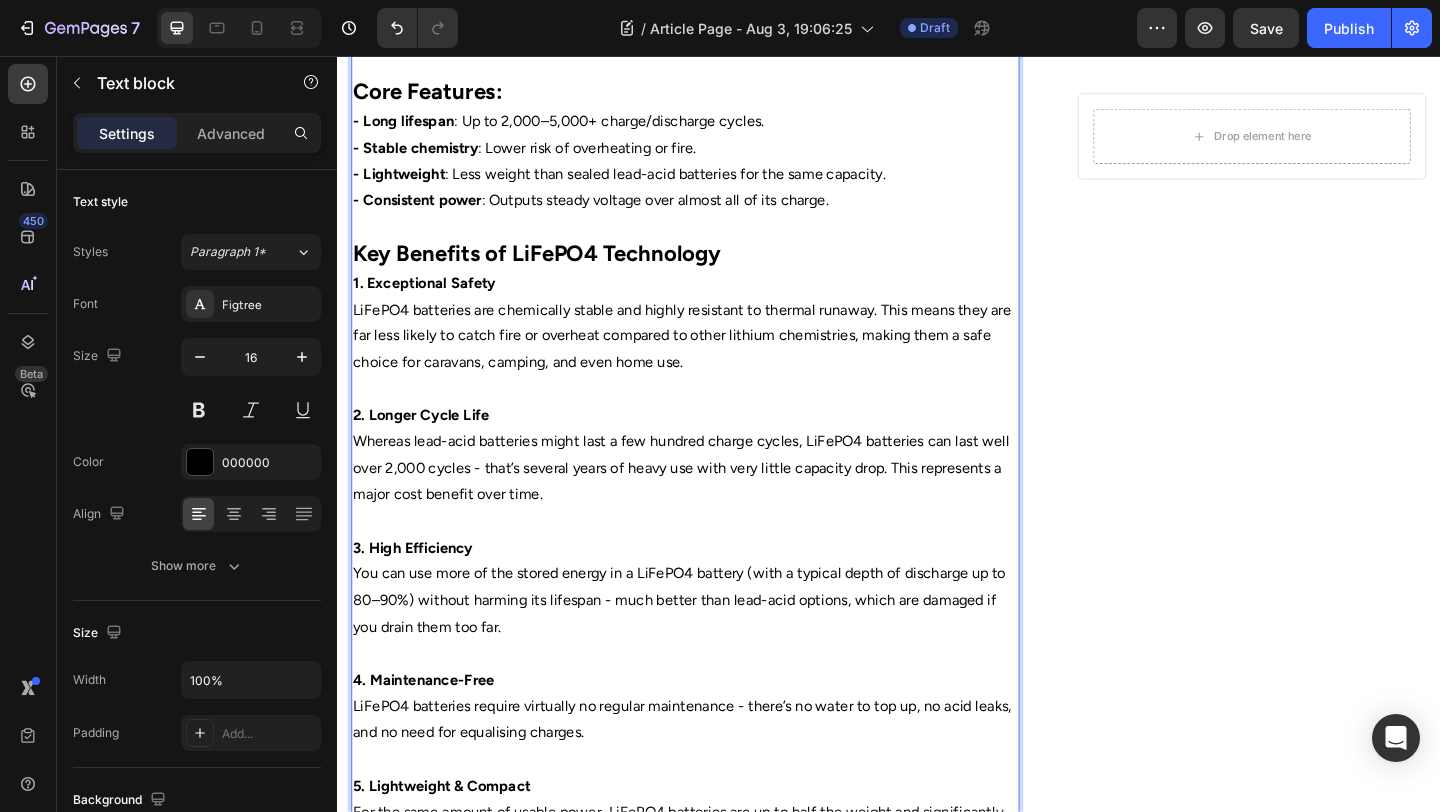 click on "Whereas lead-acid batteries might last a few hundred charge cycles, LiFePO4 batteries can last well over 2,000 cycles - that’s several years of heavy use with very little capacity drop. This represents a major cost benefit over time." at bounding box center [715, 504] 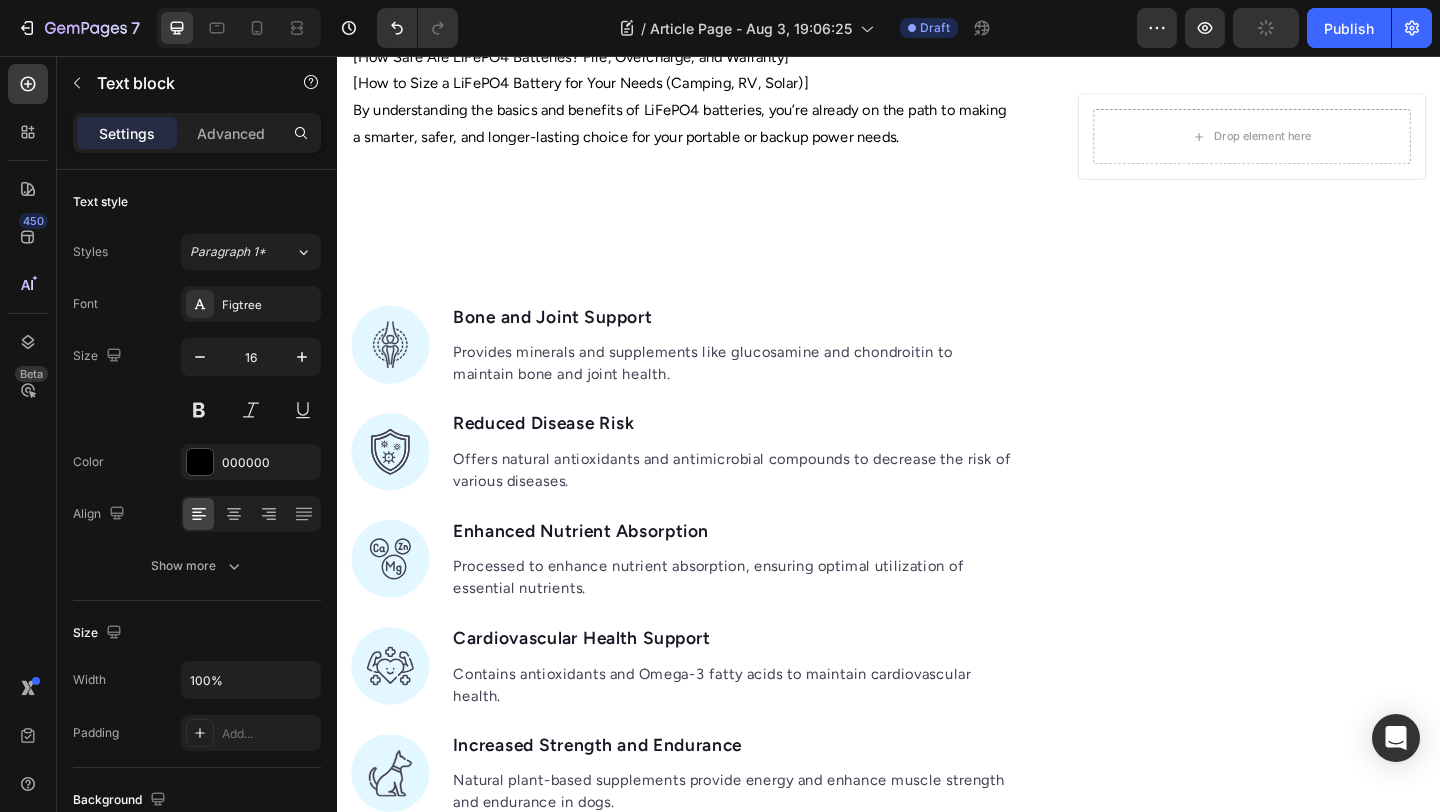 scroll, scrollTop: 2428, scrollLeft: 0, axis: vertical 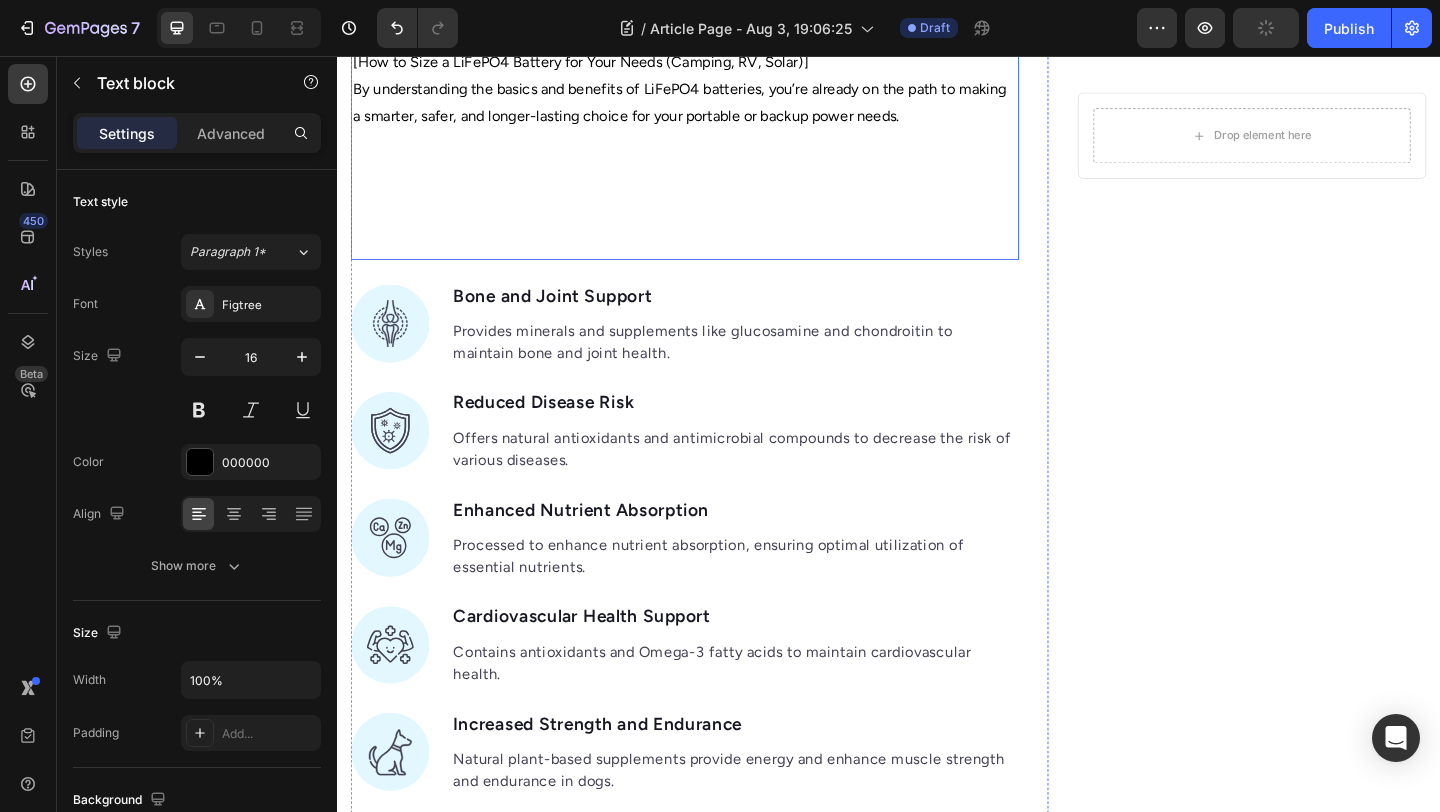 click at bounding box center (715, 193) 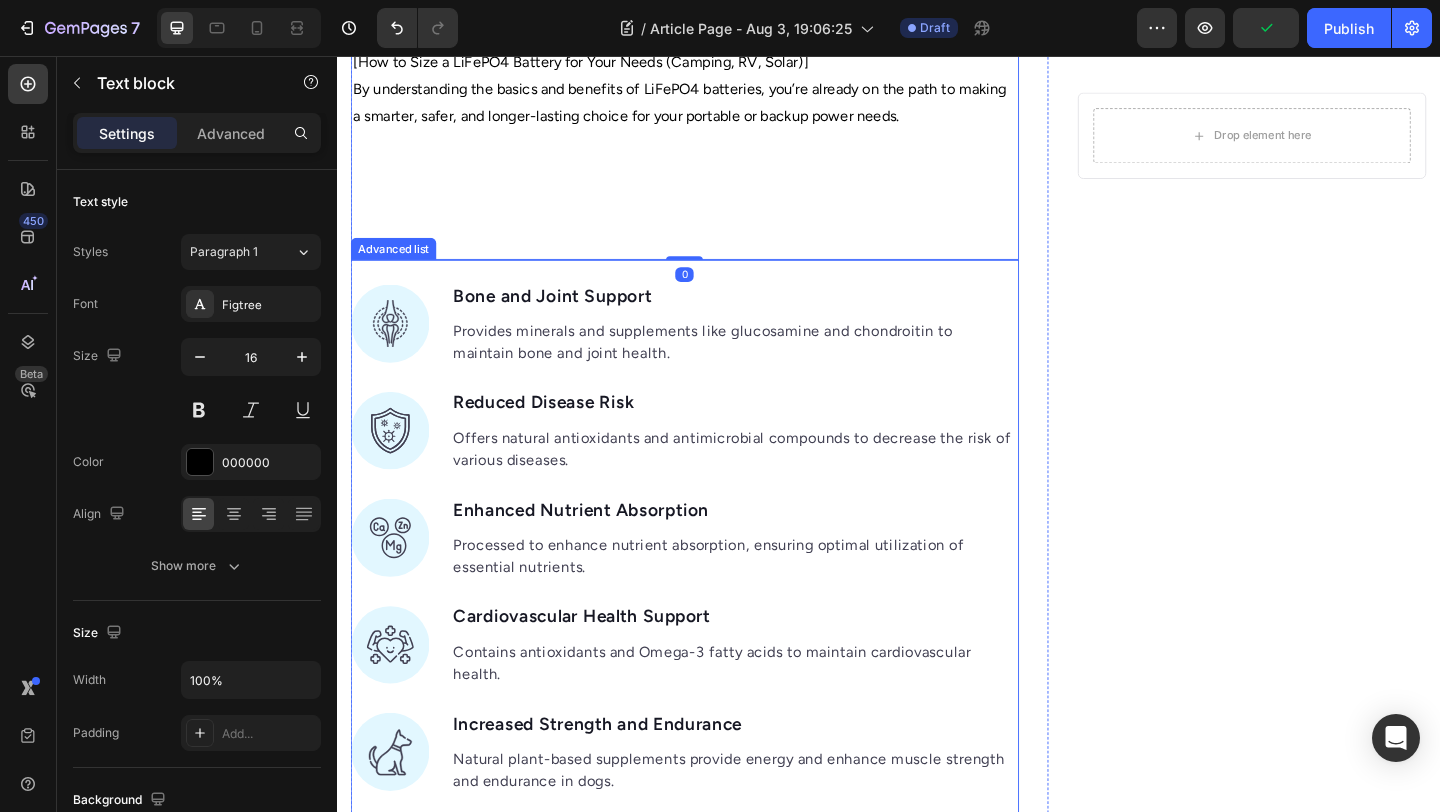 click on "Image Bone and Joint Support Text block Provides minerals and supplements like glucosamine and chondroitin to maintain bone and joint health. Text block Image Reduced Disease Risk Text block Offers natural antioxidants and antimicrobial compounds to decrease the risk of various diseases. Text block Image Enhanced Nutrient Absorption Text block Processed to enhance nutrient absorption, ensuring optimal utilization of essential nutrients. Text block Image Cardiovascular Health Support Text block Contains antioxidants and Omega-3 fatty acids to maintain cardiovascular health. Text block Image Increased Strength and Endurance Text block Natural plant-based supplements provide energy and enhance muscle strength and endurance in dogs. Text block" at bounding box center (715, 580) 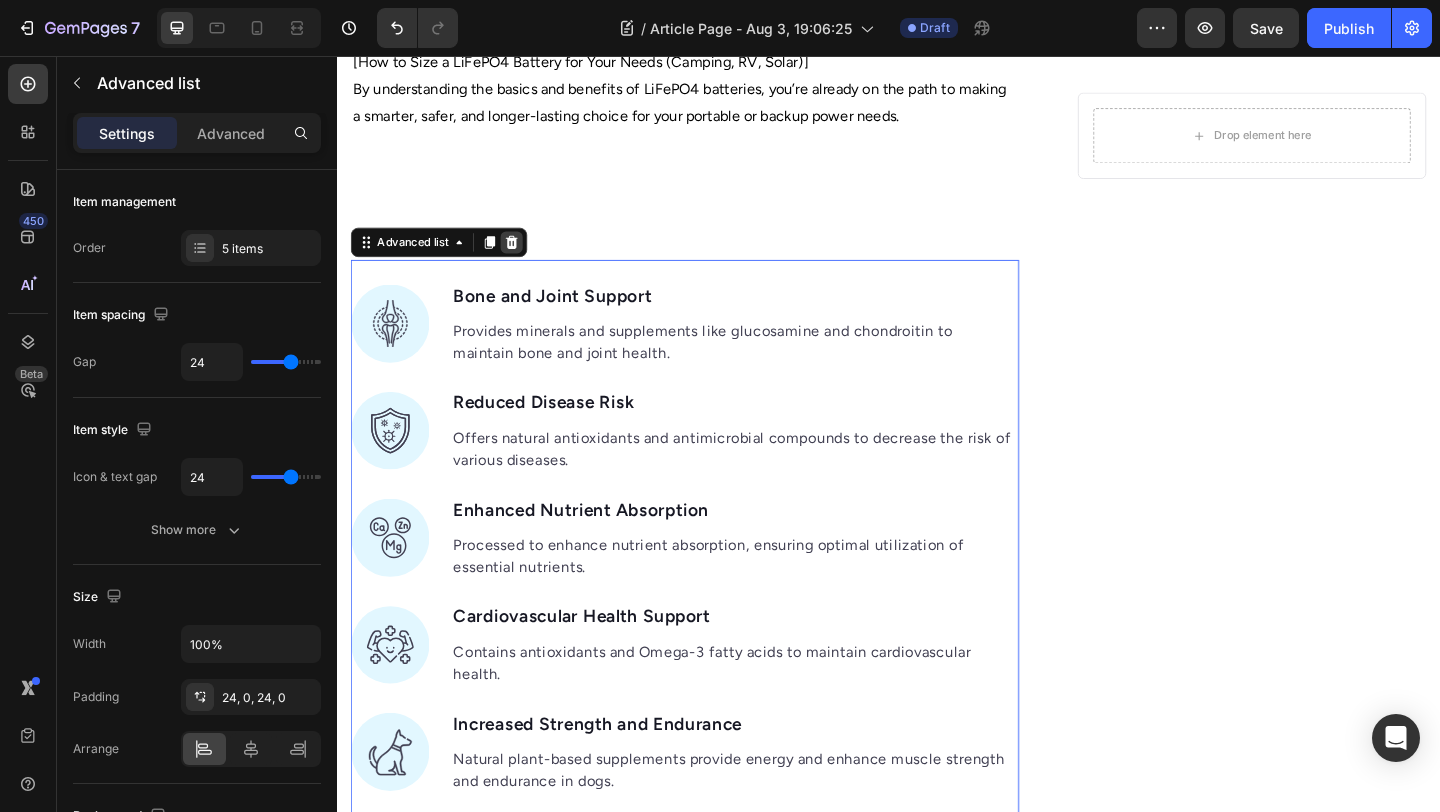 click 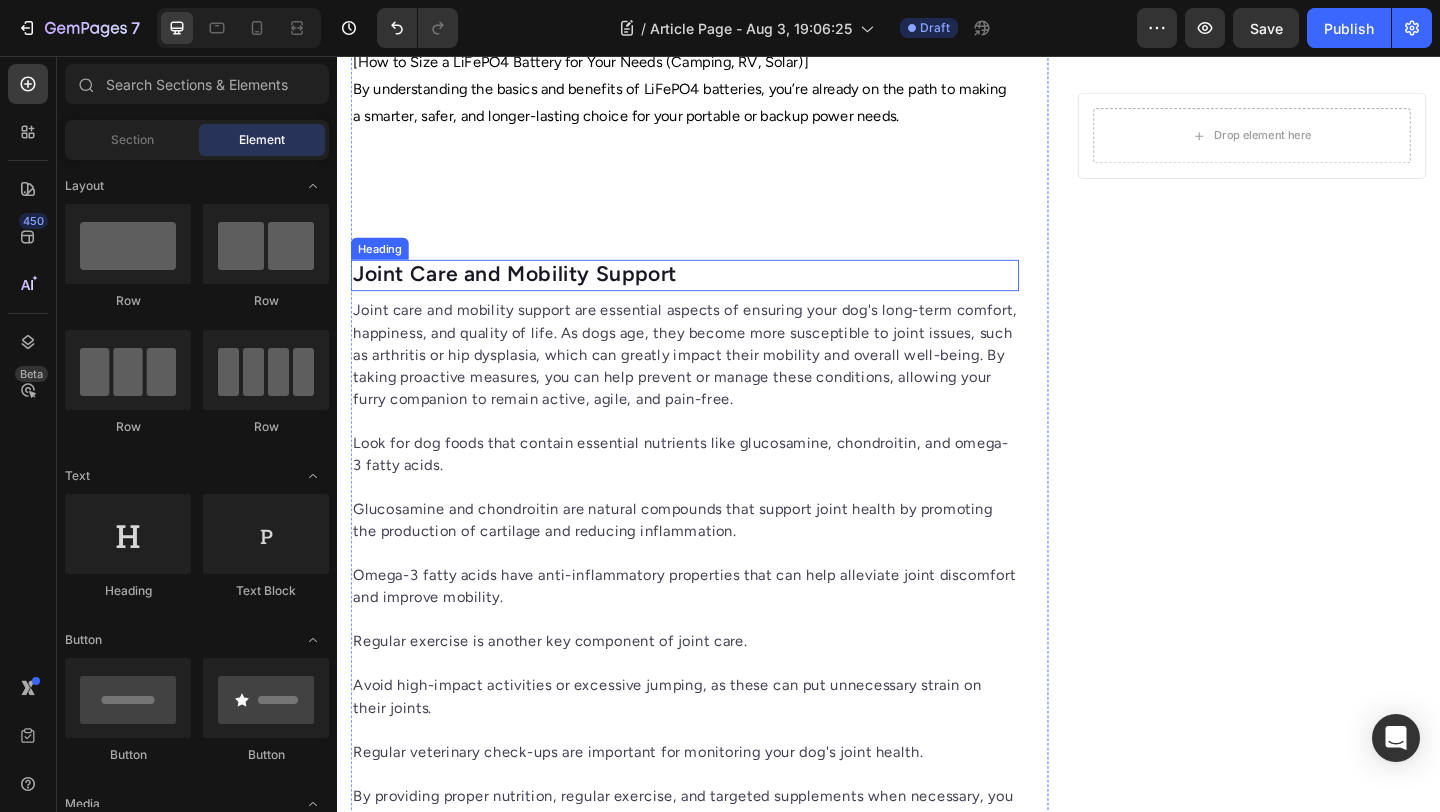 click on "Joint Care and Mobility Support" at bounding box center (715, 294) 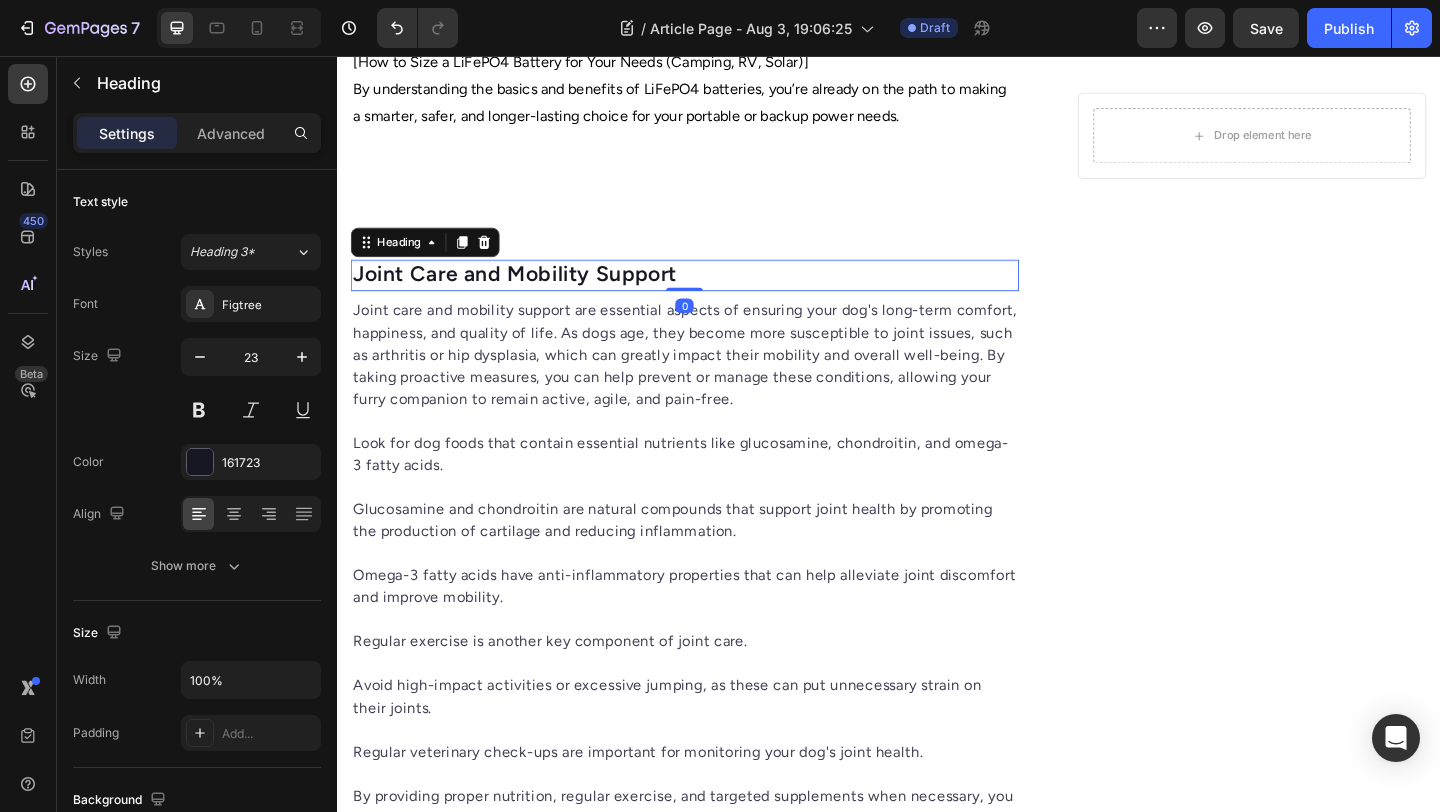 click on "Heading" at bounding box center [433, 258] 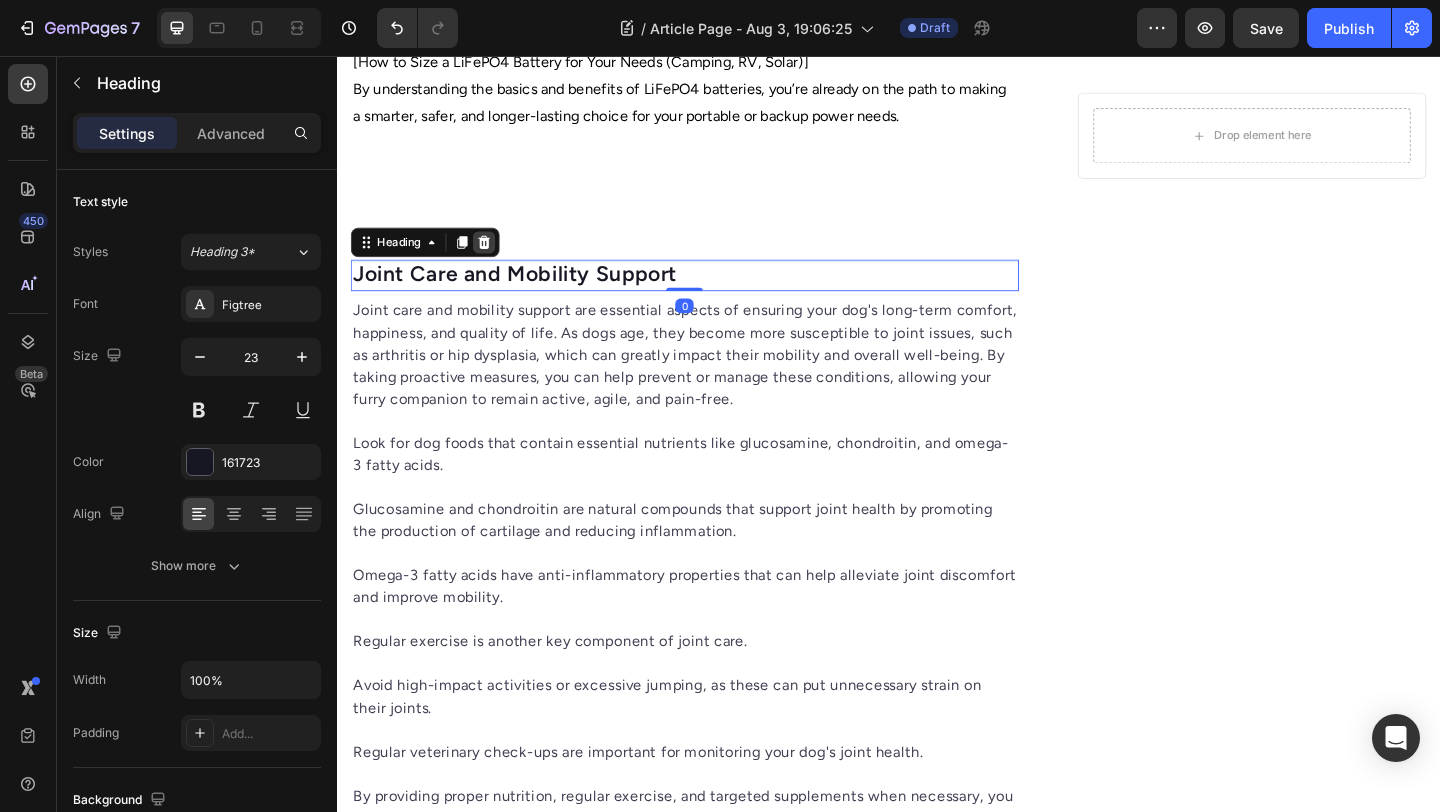 click 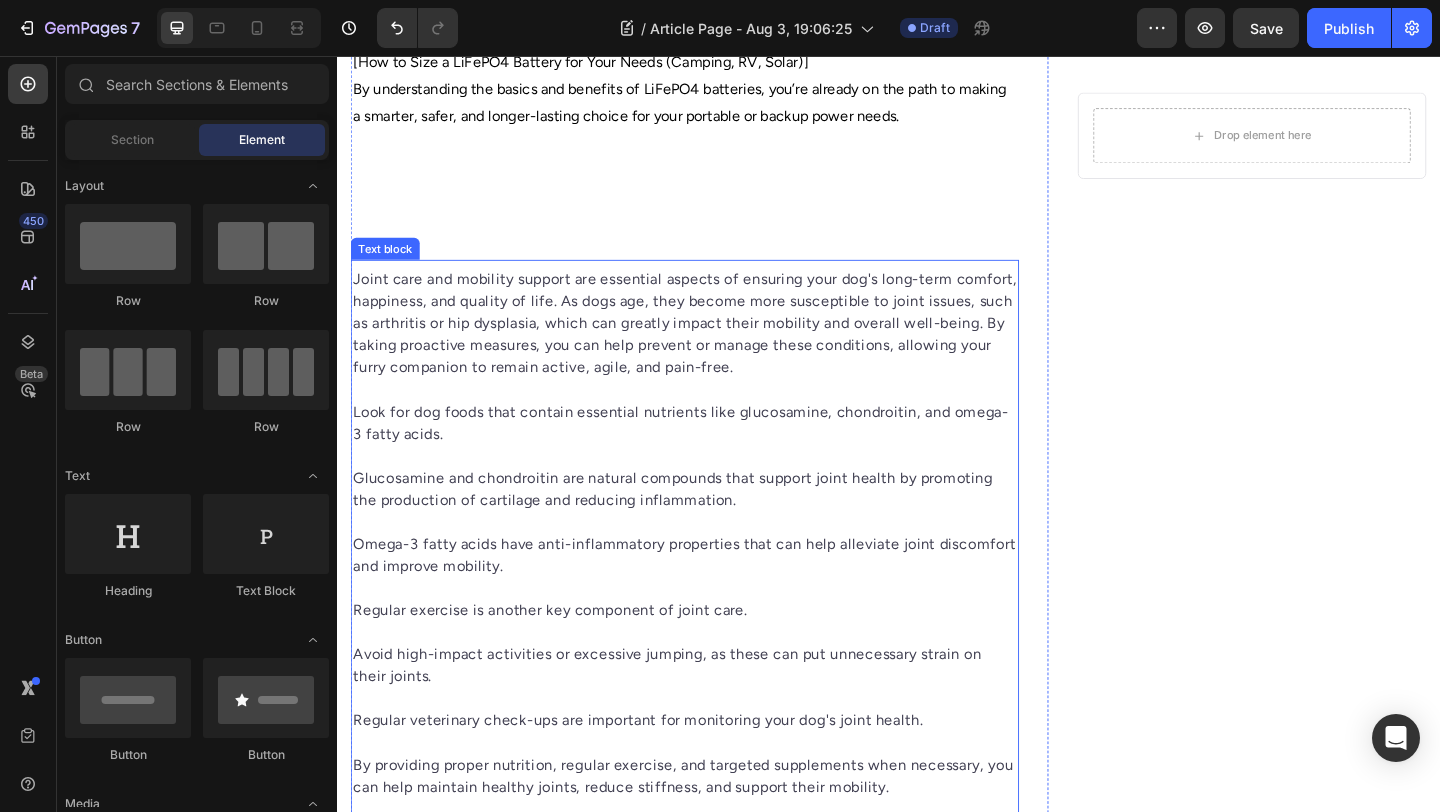 click on "Joint care and mobility support are essential aspects of ensuring your dog's long-term comfort, happiness, and quality of life. As dogs age, they become more susceptible to joint issues, such as arthritis or hip dysplasia, which can greatly impact their mobility and overall well-being. By taking proactive measures, you can help prevent or manage these conditions, allowing your furry companion to remain active, agile, and pain-free." at bounding box center [715, 347] 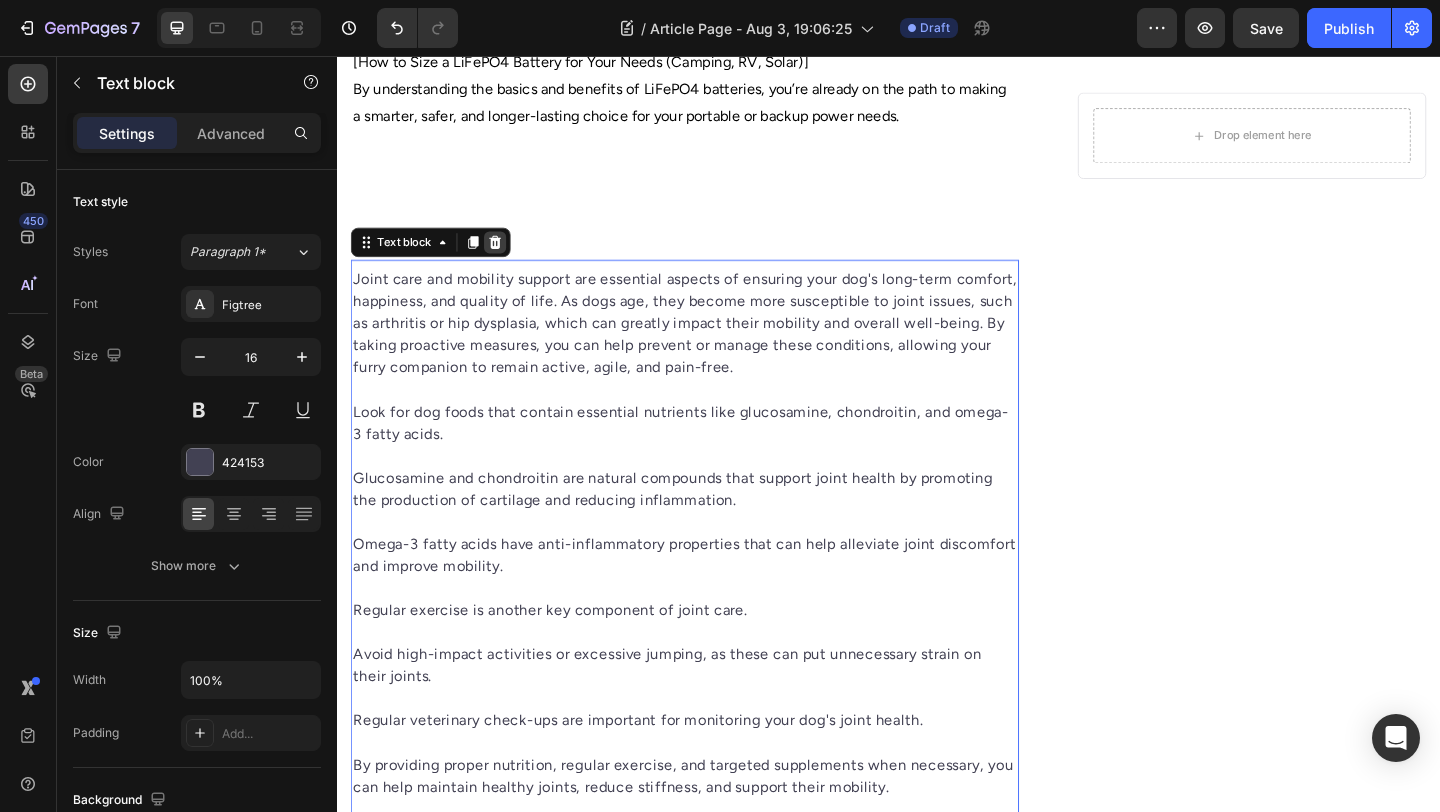 click 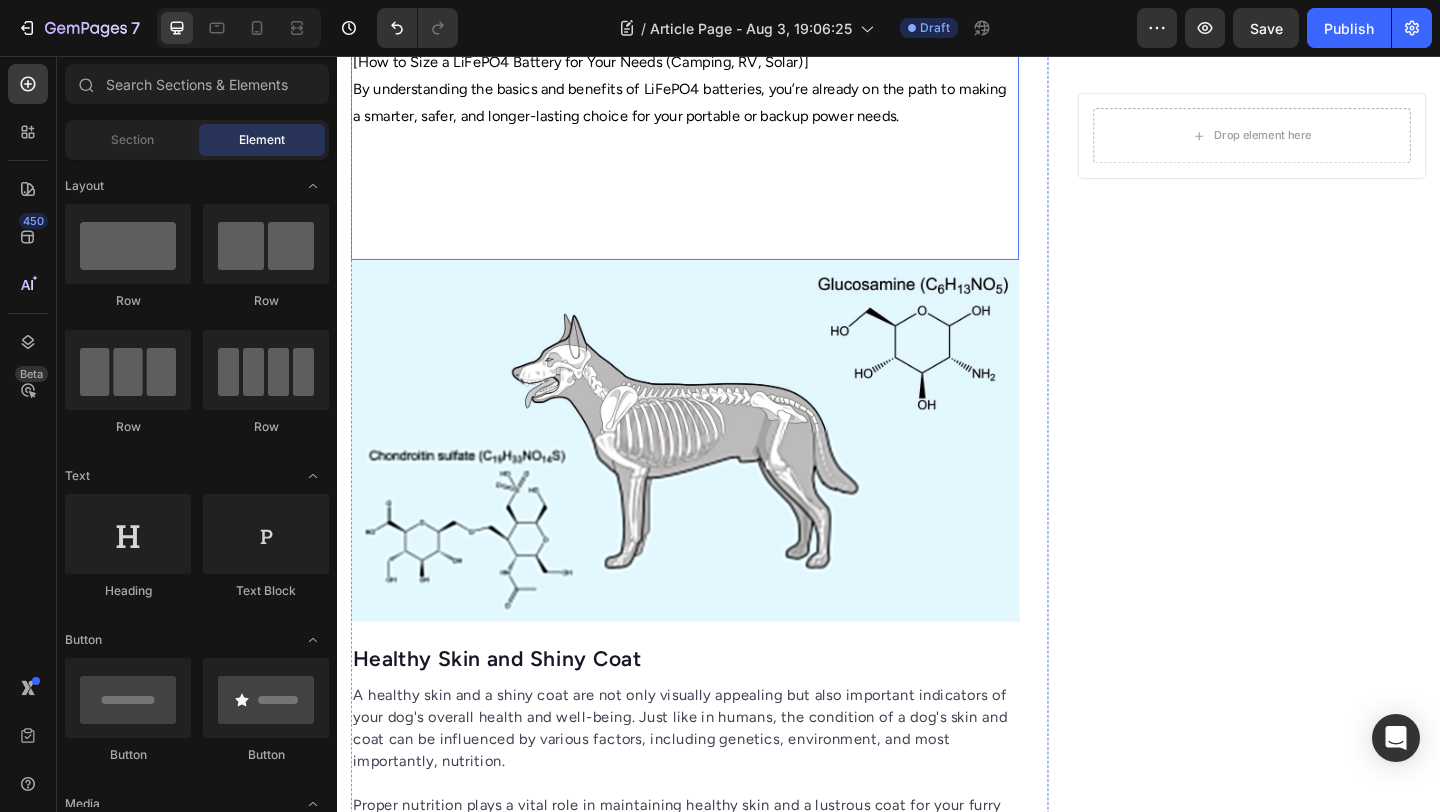 click at bounding box center [715, 474] 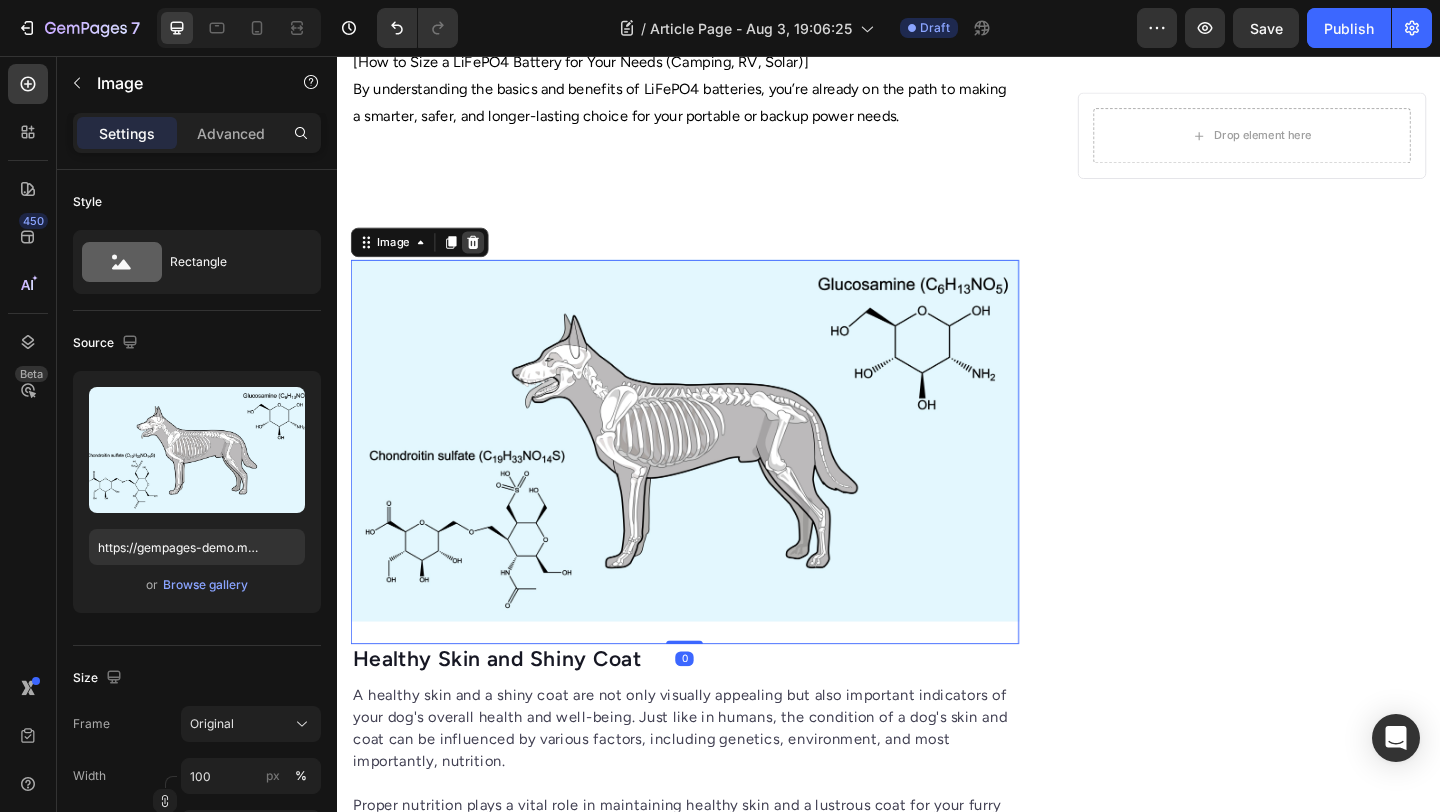 click 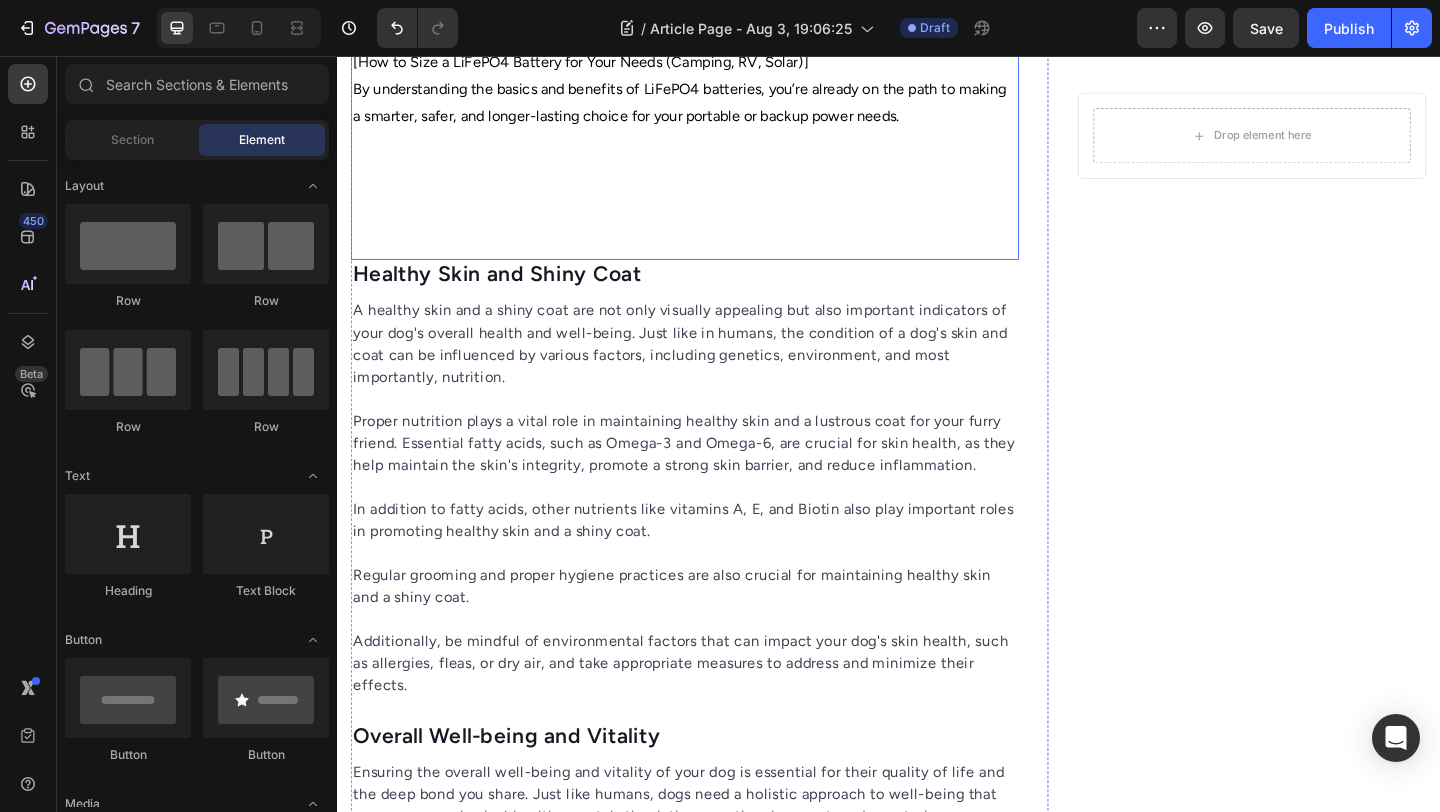 click on "Healthy Skin and Shiny Coat" at bounding box center [715, 294] 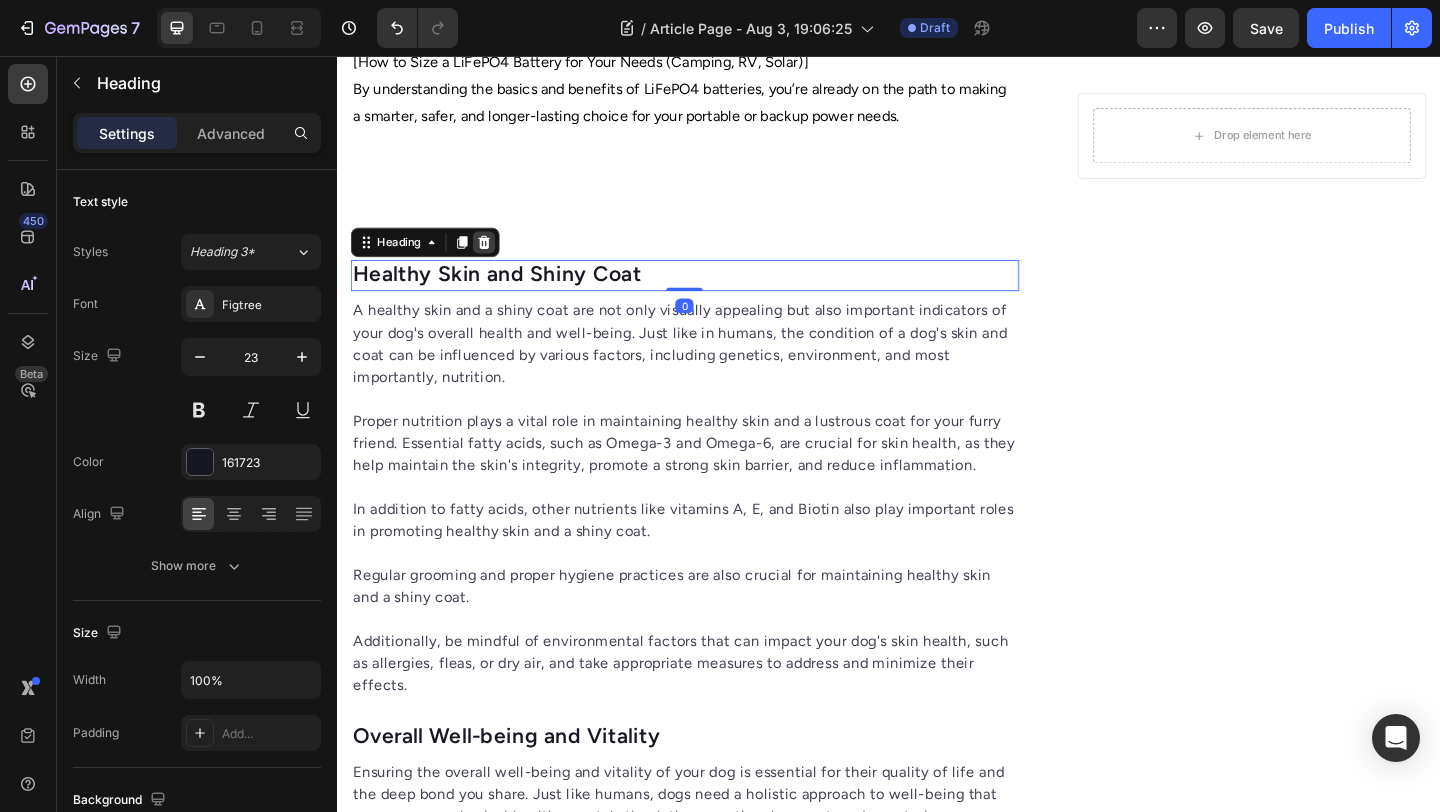click at bounding box center (497, 258) 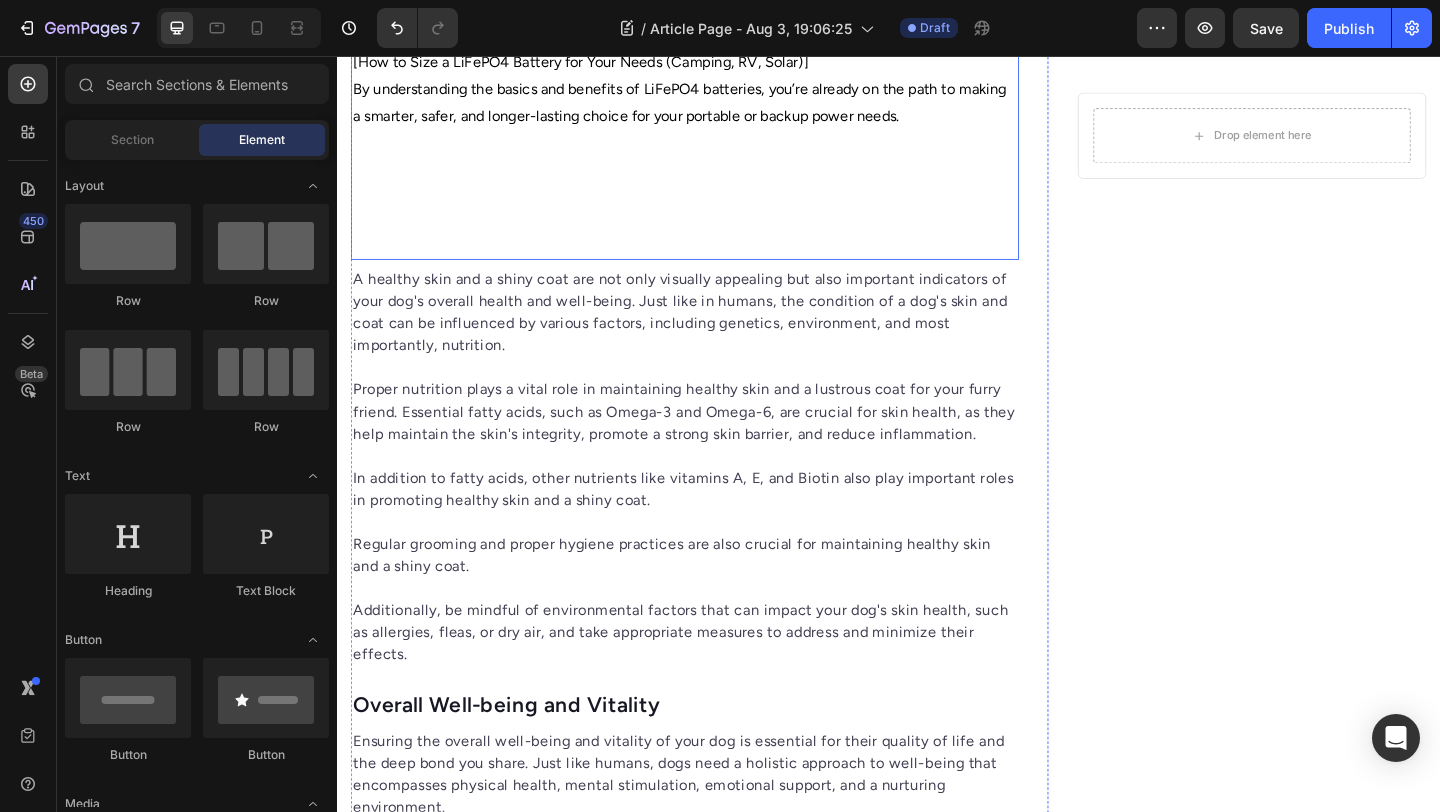 click on "A healthy skin and a shiny coat are not only visually appealing but also important indicators of your dog's overall health and well-being. Just like in humans, the condition of a dog's skin and coat can be influenced by various factors, including genetics, environment, and most importantly, nutrition.   Proper nutrition plays a vital role in maintaining healthy skin and a lustrous coat for your furry friend. Essential fatty acids, such as Omega-3 and Omega-6, are crucial for skin health, as they help maintain the skin's integrity, promote a strong skin barrier, and reduce inflammation.   In addition to fatty acids, other nutrients like vitamins A, E, and Biotin also play important roles in promoting healthy skin and a shiny coat.   Regular grooming and proper hygiene practices are also crucial for maintaining healthy skin and a shiny coat.   Text block" at bounding box center [715, 511] 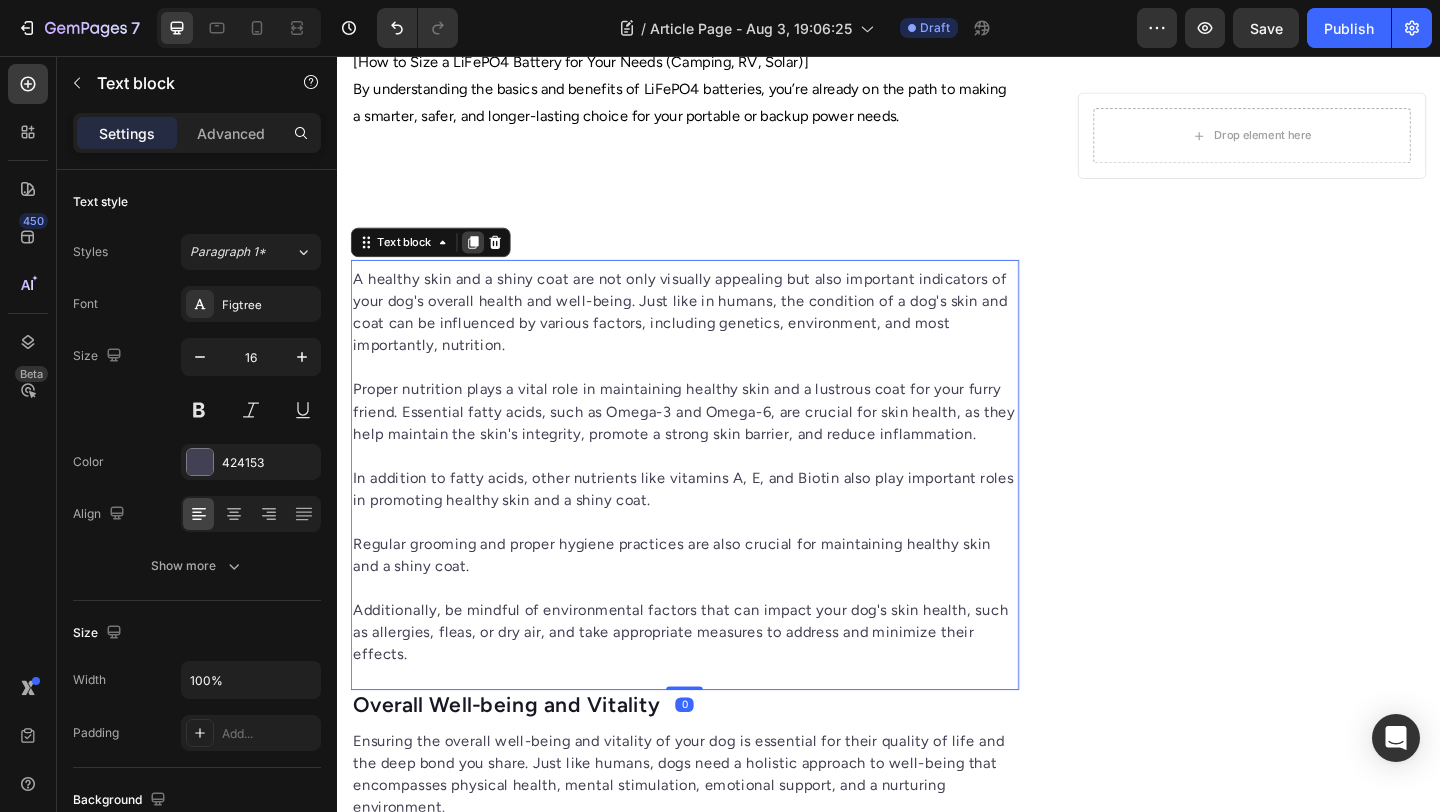 click 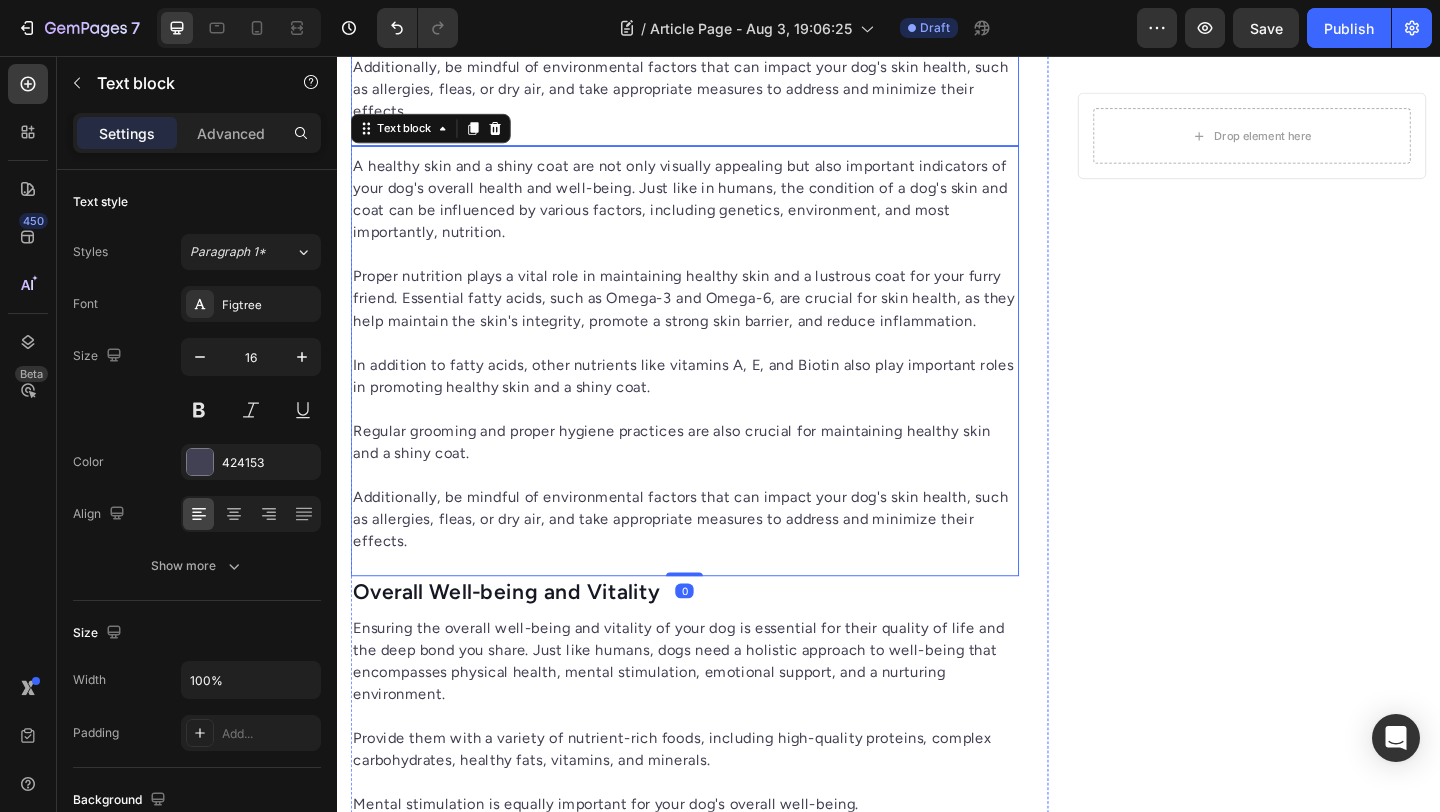 scroll, scrollTop: 3046, scrollLeft: 0, axis: vertical 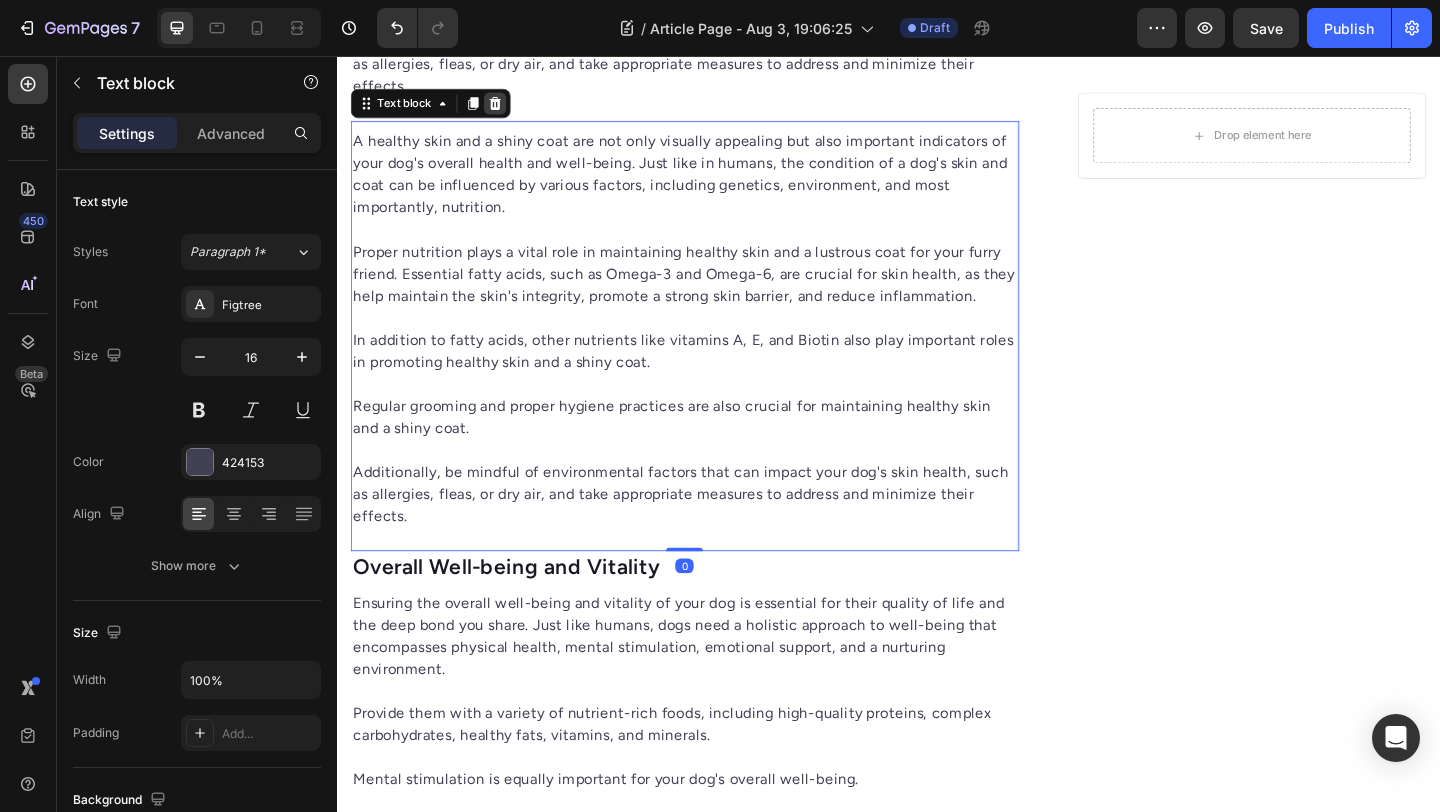 click 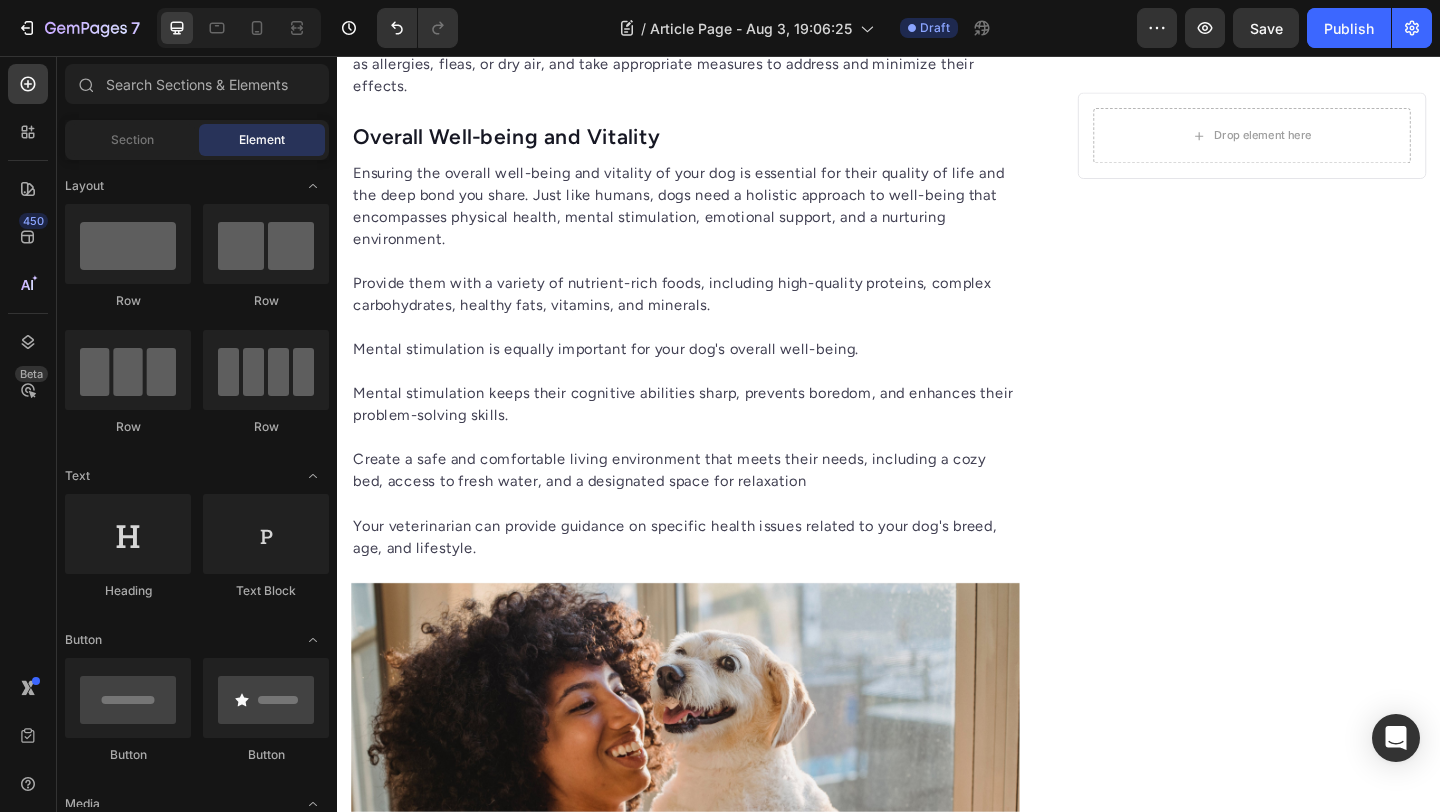 click on "A healthy skin and a shiny coat are not only visually appealing but also important indicators of your dog's overall health and well-being. Just like in humans, the condition of a dog's skin and coat can be influenced by various factors, including genetics, environment, and most importantly, nutrition.   Proper nutrition plays a vital role in maintaining healthy skin and a lustrous coat for your furry friend. Essential fatty acids, such as Omega-3 and Omega-6, are crucial for skin health, as they help maintain the skin's integrity, promote a strong skin barrier, and reduce inflammation.   In addition to fatty acids, other nutrients like vitamins A, E, and Biotin also play important roles in promoting healthy skin and a shiny coat.   Regular grooming and proper hygiene practices are also crucial for maintaining healthy skin and a shiny coat.   Text block" at bounding box center [715, -107] 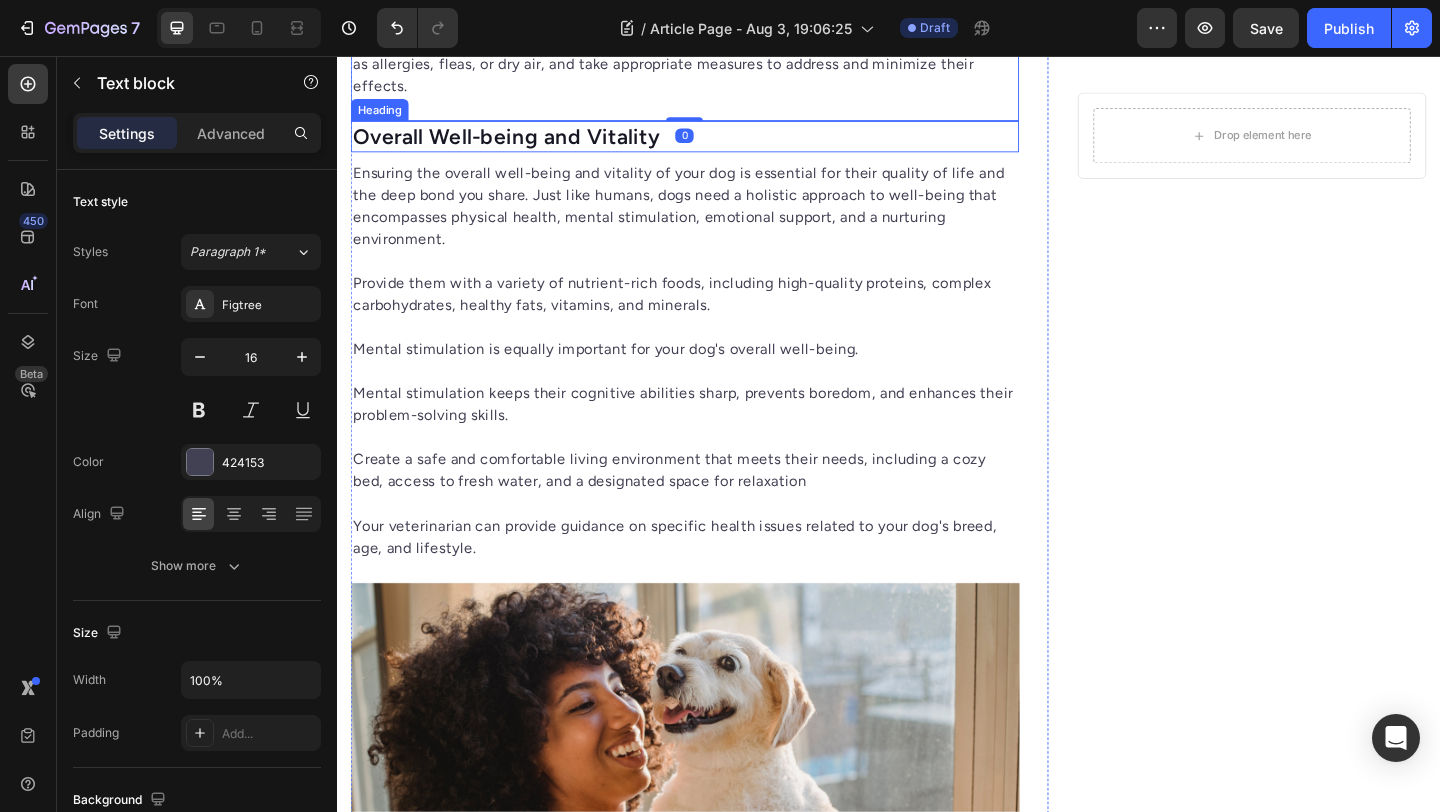 scroll, scrollTop: 2347, scrollLeft: 0, axis: vertical 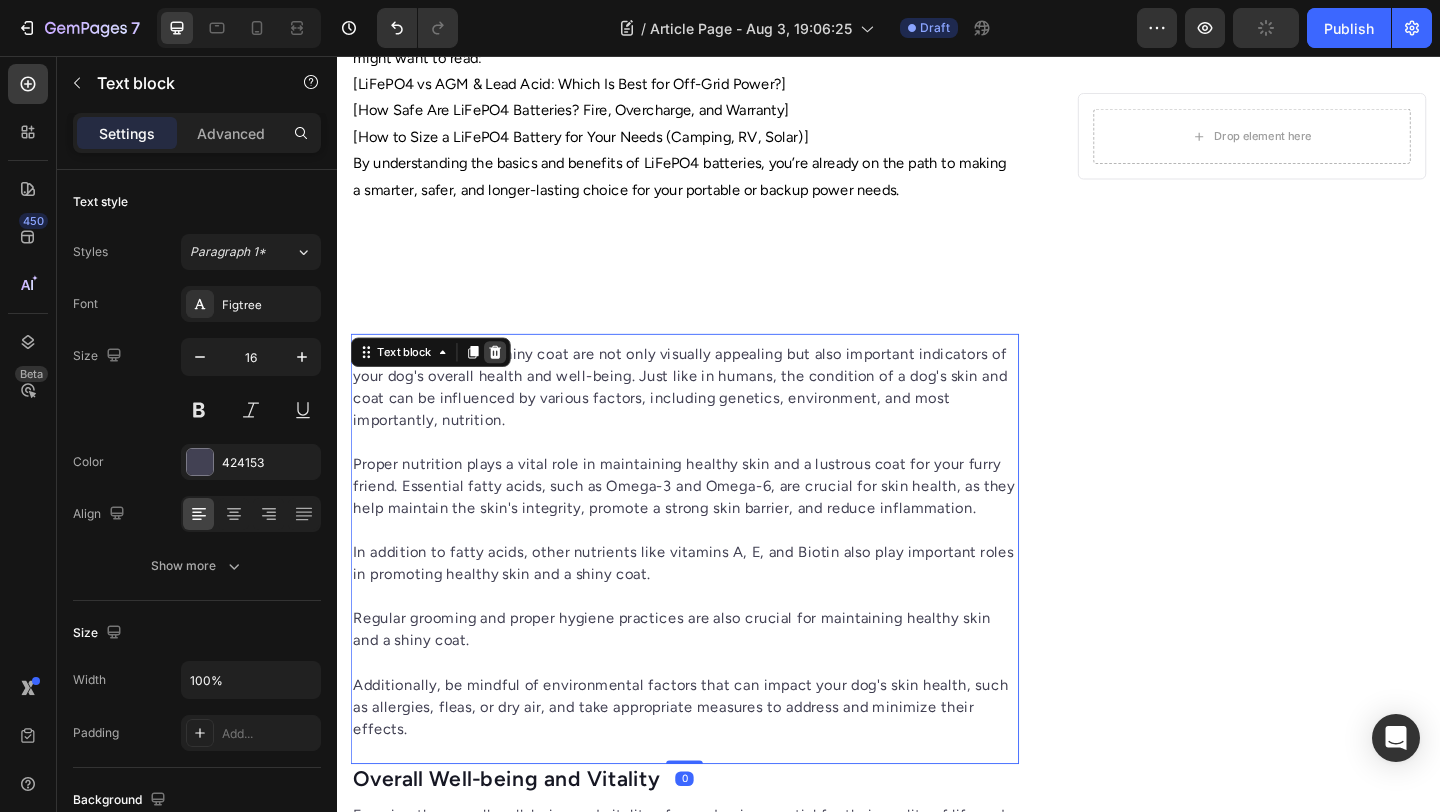 click 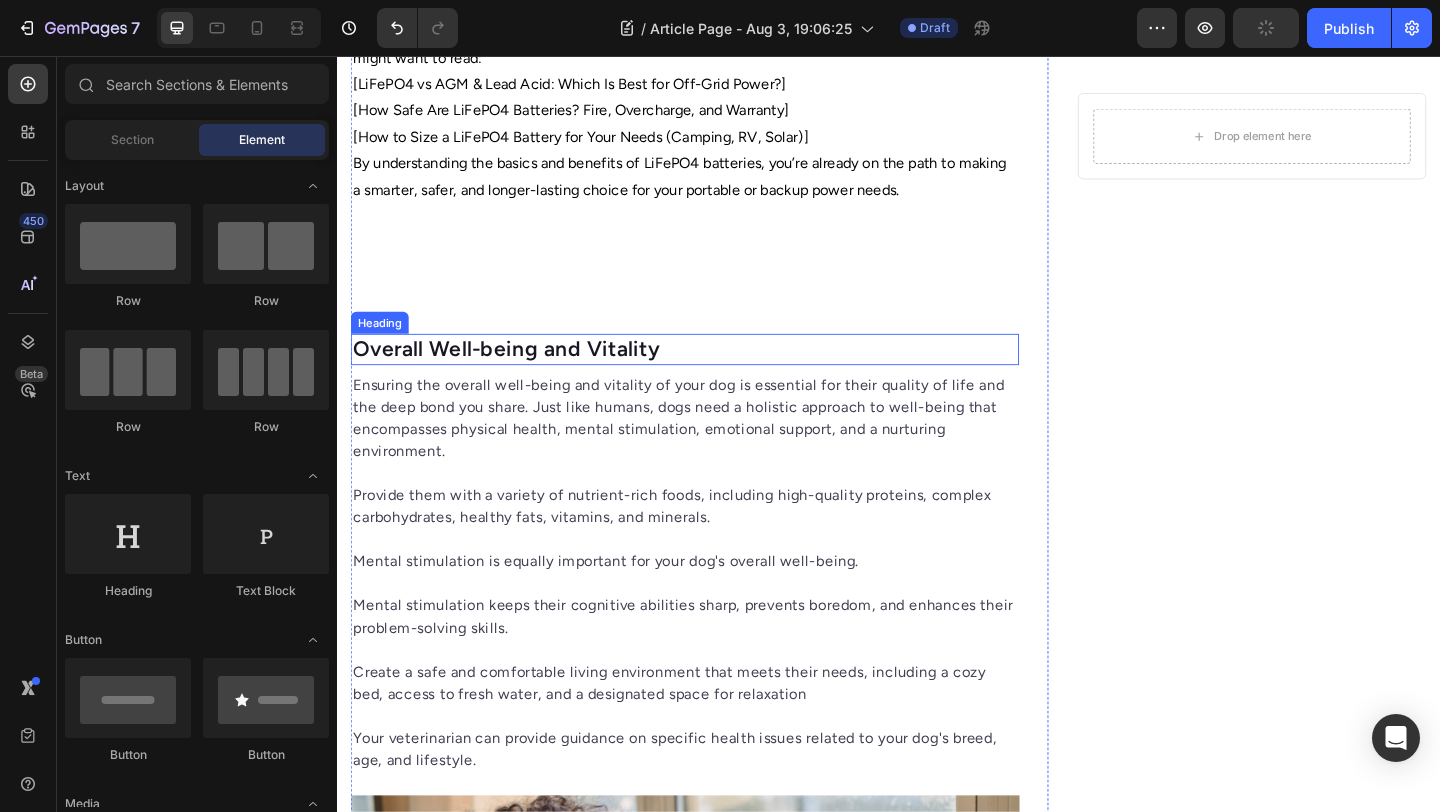 click on "Ensuring the overall well-being and vitality of your dog is essential for their quality of life and the deep bond you share. Just like humans, dogs need a holistic approach to well-being that encompasses physical health, mental stimulation, emotional support, and a nurturing environment.   Provide them with a variety of nutrient-rich foods, including high-quality proteins, complex carbohydrates, healthy fats, vitamins, and minerals.   Mental stimulation is equally important for your dog's overall well-being.   Mental stimulation keeps their cognitive abilities sharp, prevents boredom, and enhances their problem-solving skills.   Create a safe and comfortable living environment that meets their needs, including a cozy bed, access to fresh water, and a designated space for relaxation   Your veterinarian can provide guidance on specific health issues related to your dog's breed, age, and lifestyle. Text block" at bounding box center [715, 626] 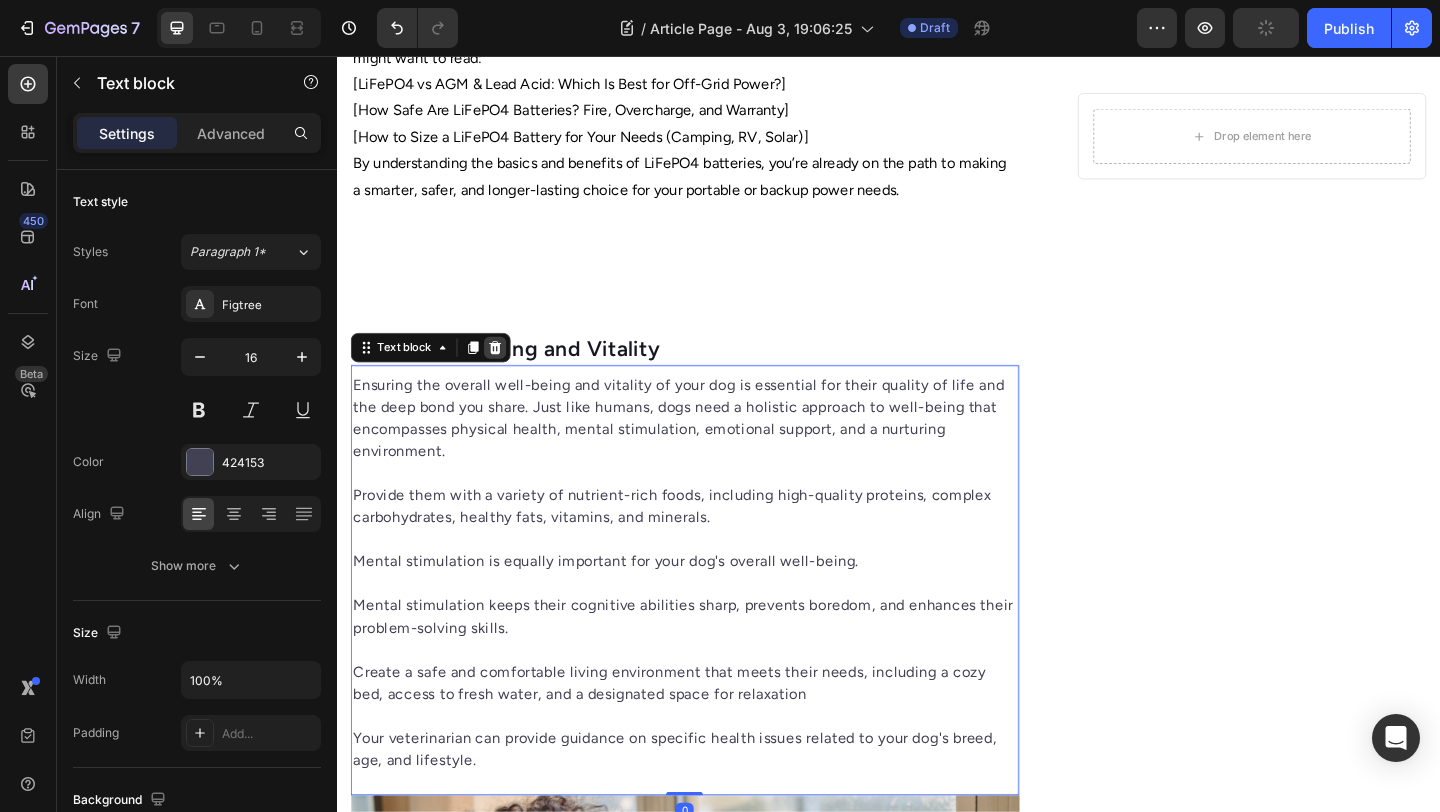 click at bounding box center [509, 373] 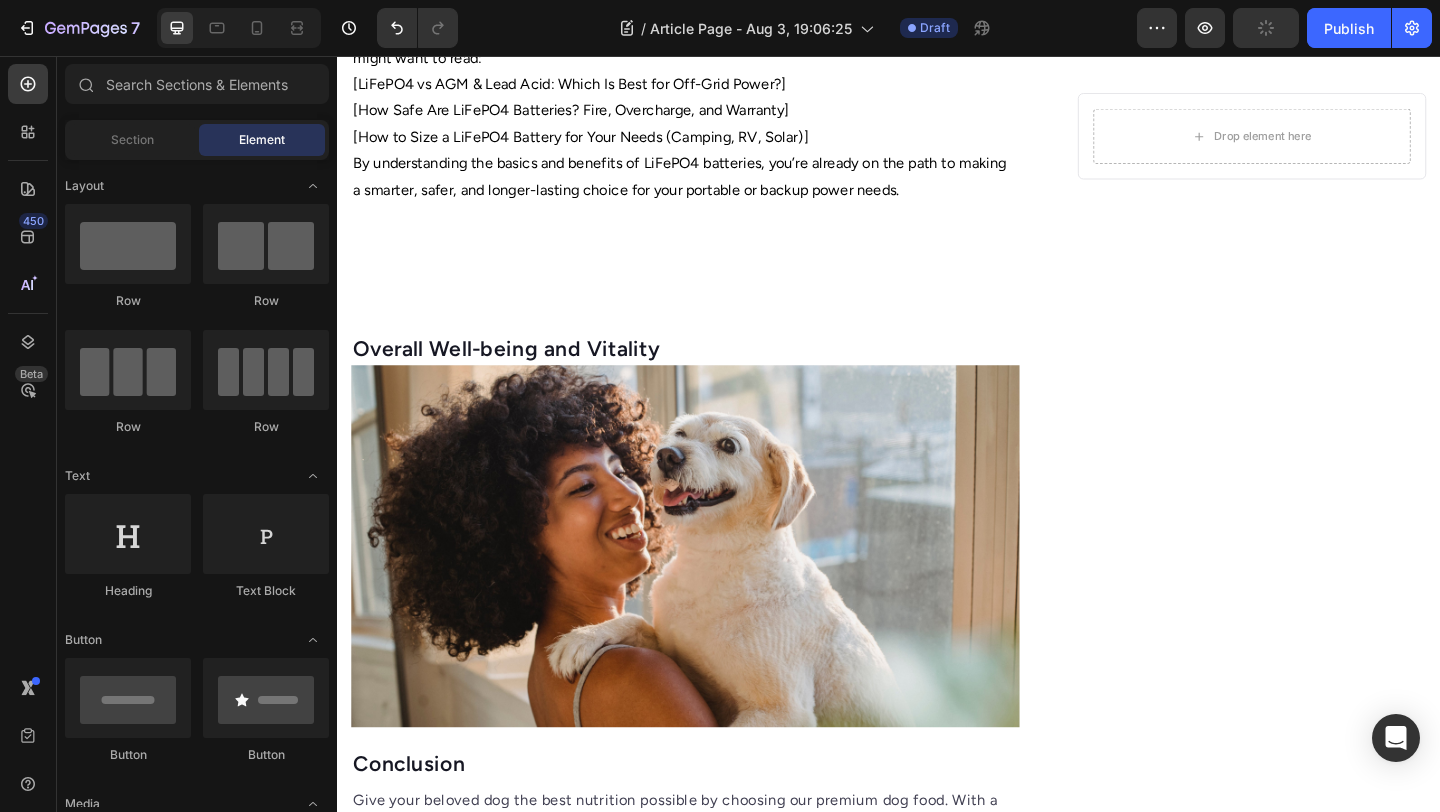 click on "Overall Well-being and Vitality" at bounding box center [715, 375] 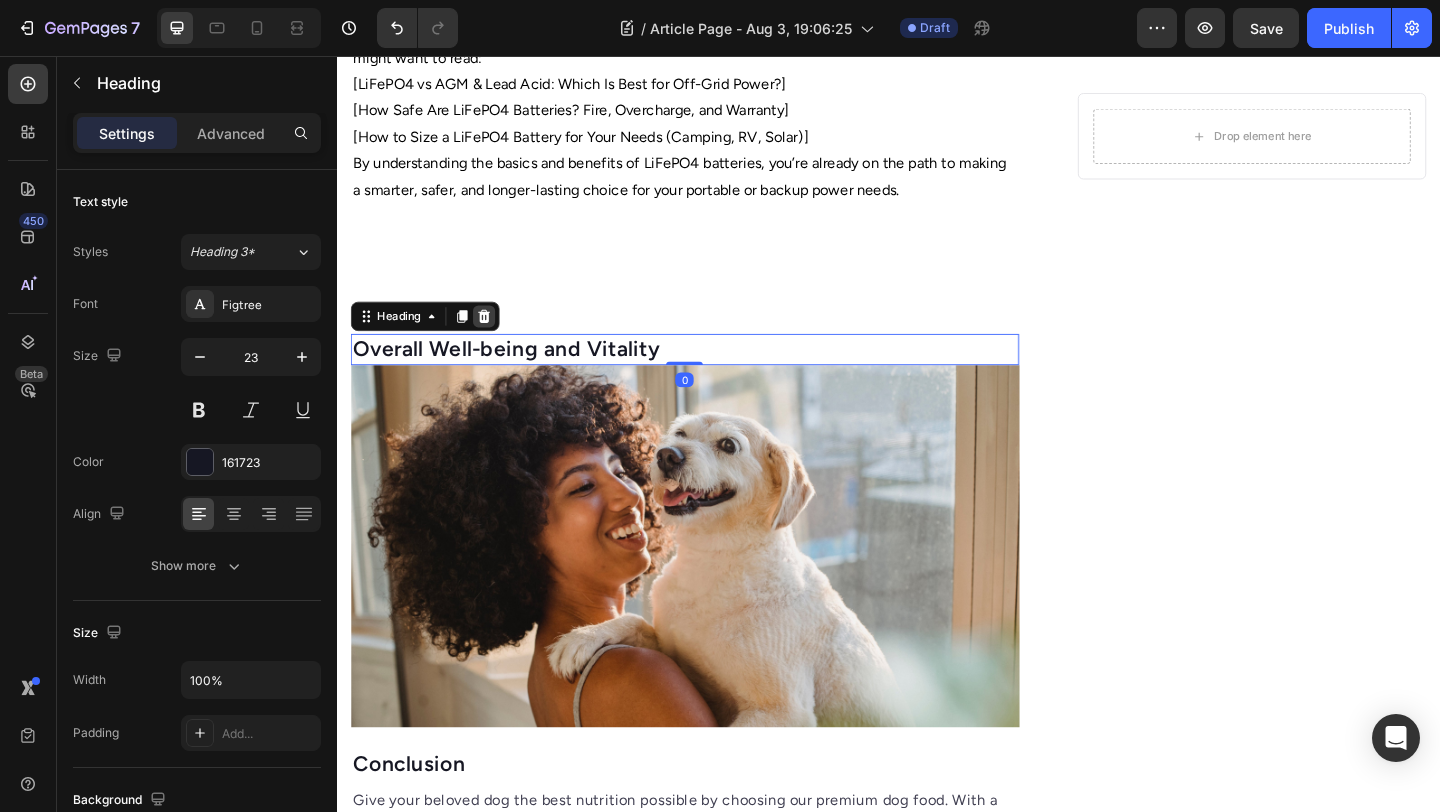 click at bounding box center (497, 339) 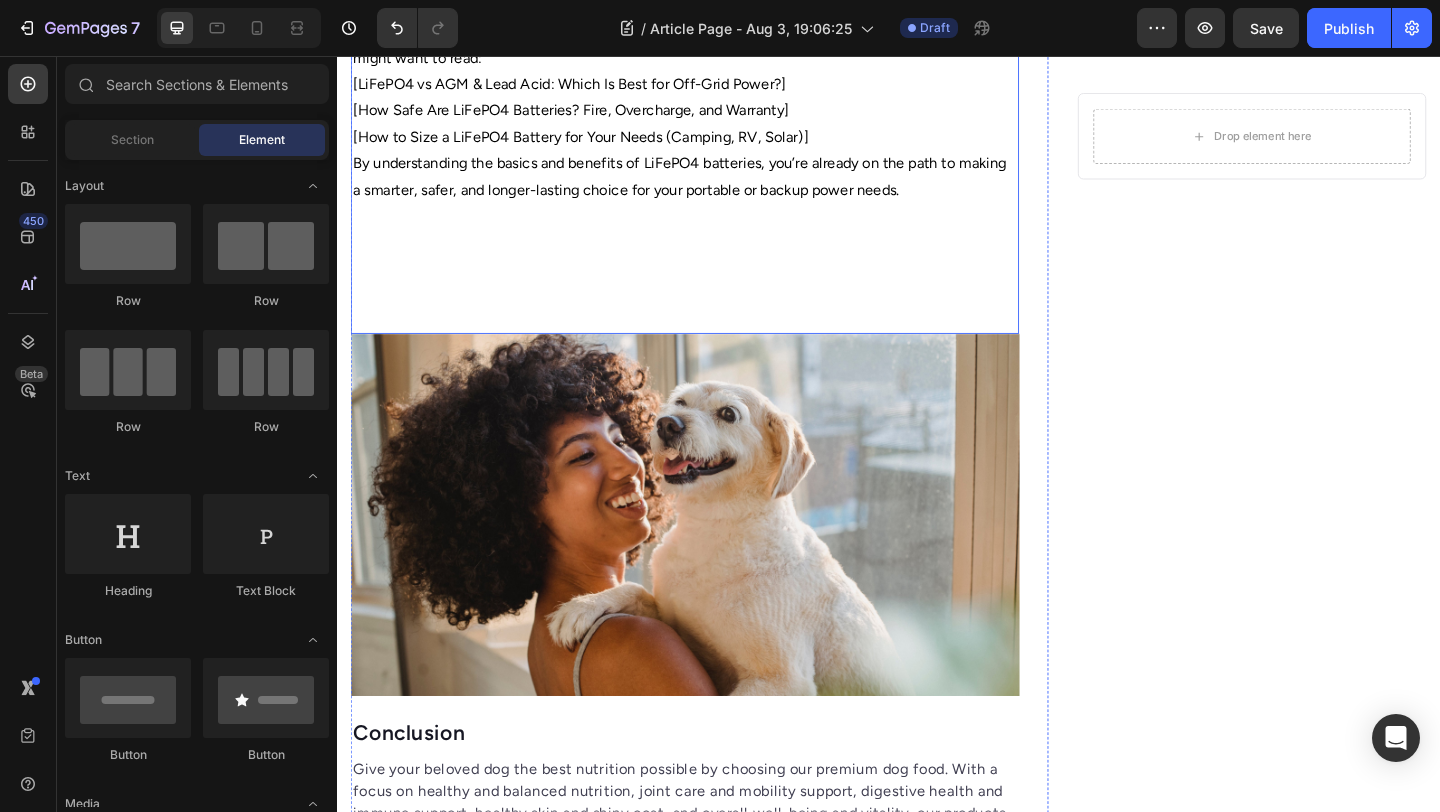 click at bounding box center (715, 555) 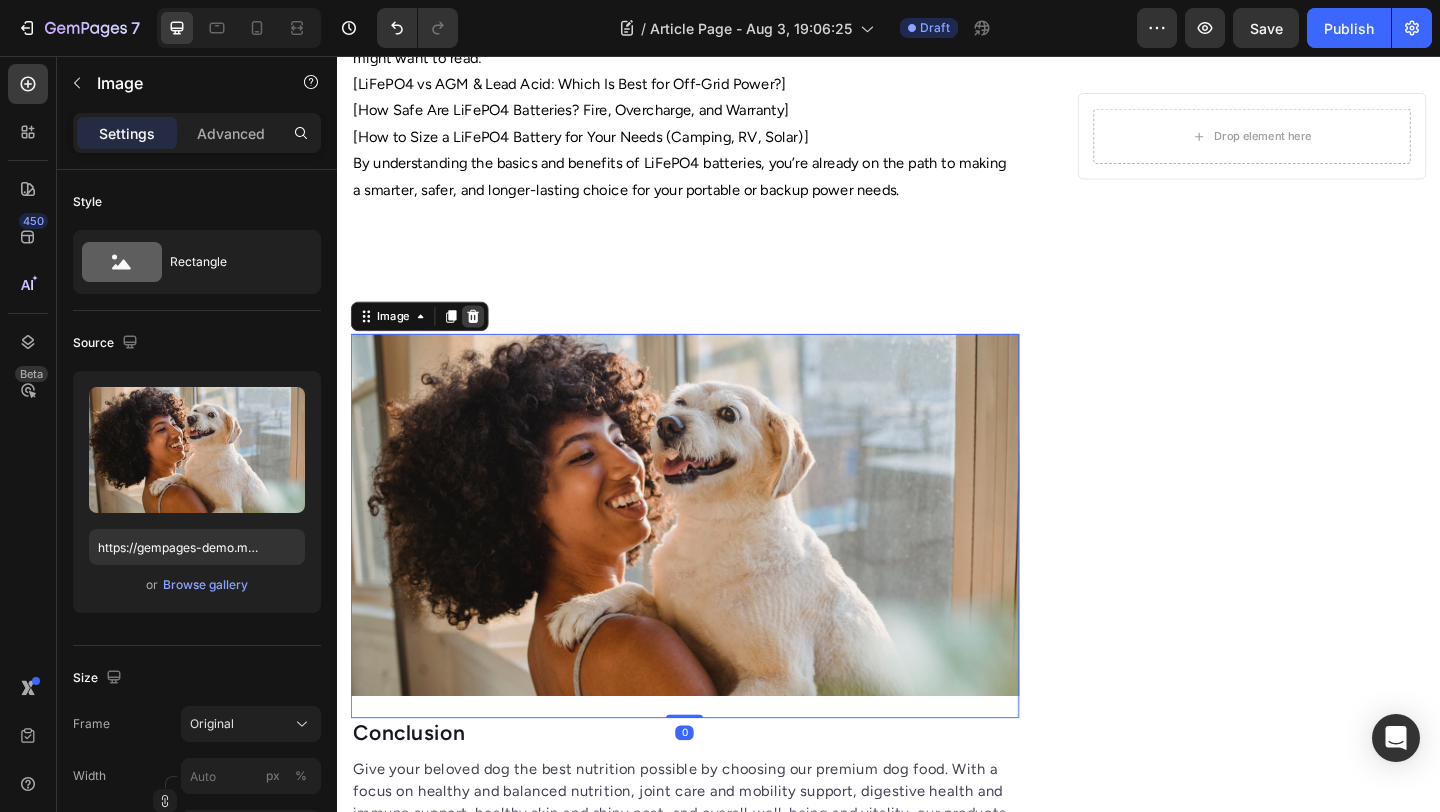 click at bounding box center [485, 339] 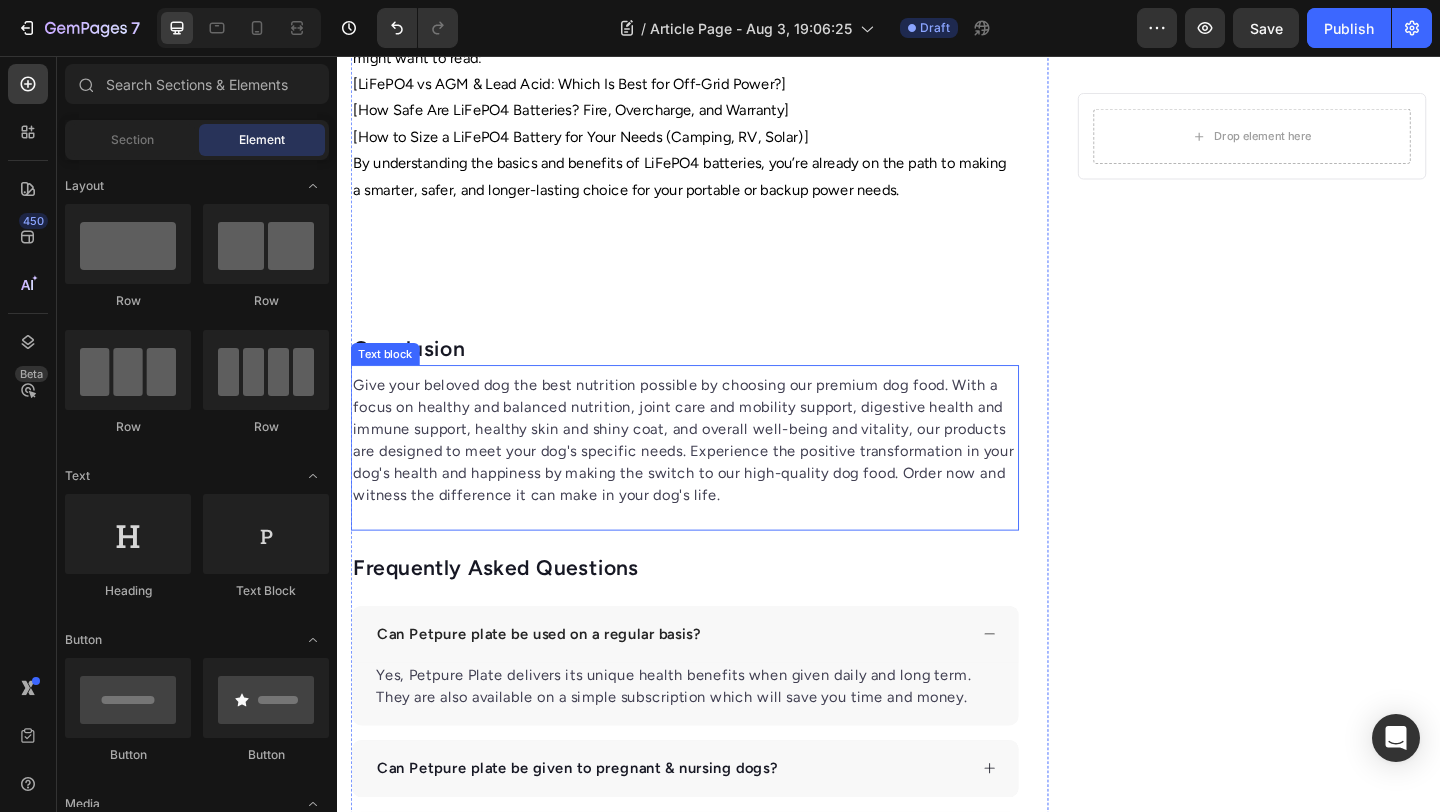 click on "Give your beloved dog the best nutrition possible by choosing our premium dog food. With a focus on healthy and balanced nutrition, joint care and mobility support, digestive health and immune support, healthy skin and shiny coat, and overall well-being and vitality, our products are designed to meet your dog's specific needs. Experience the positive transformation in your dog's health and happiness by making the switch to our high-quality dog food. Order now and witness the difference it can make in your dog's life. Text block" at bounding box center (715, 482) 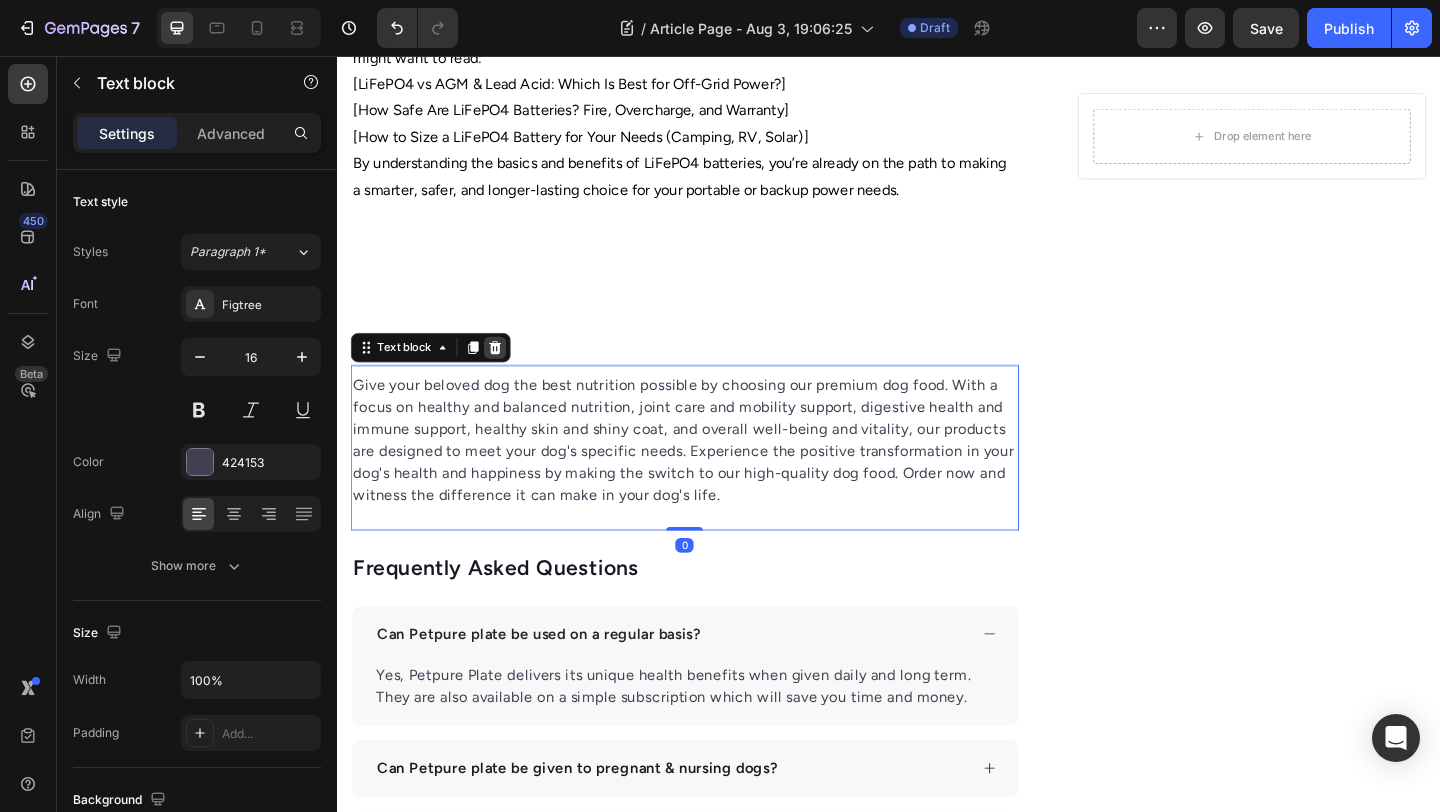 click at bounding box center [509, 373] 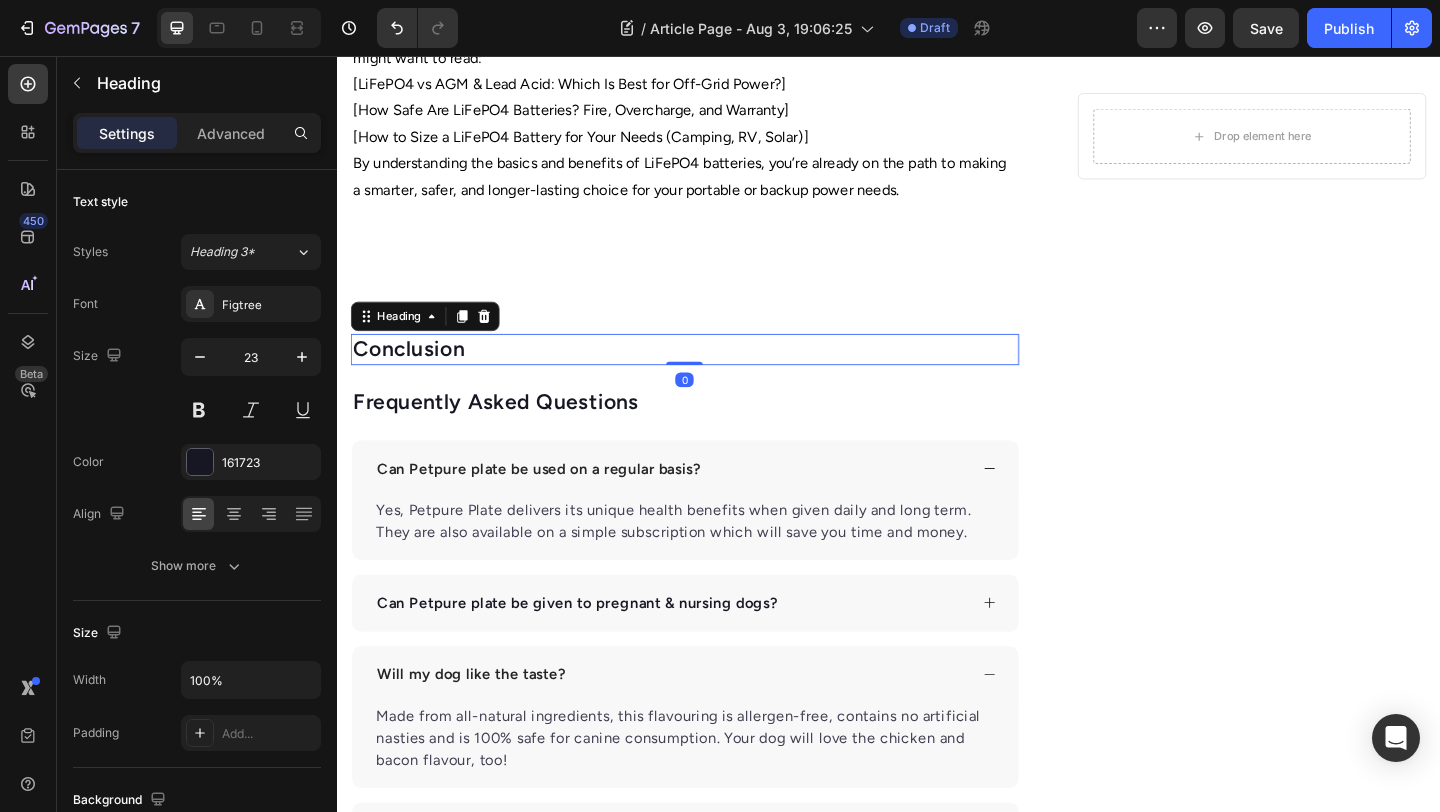 click on "Conclusion" at bounding box center (715, 375) 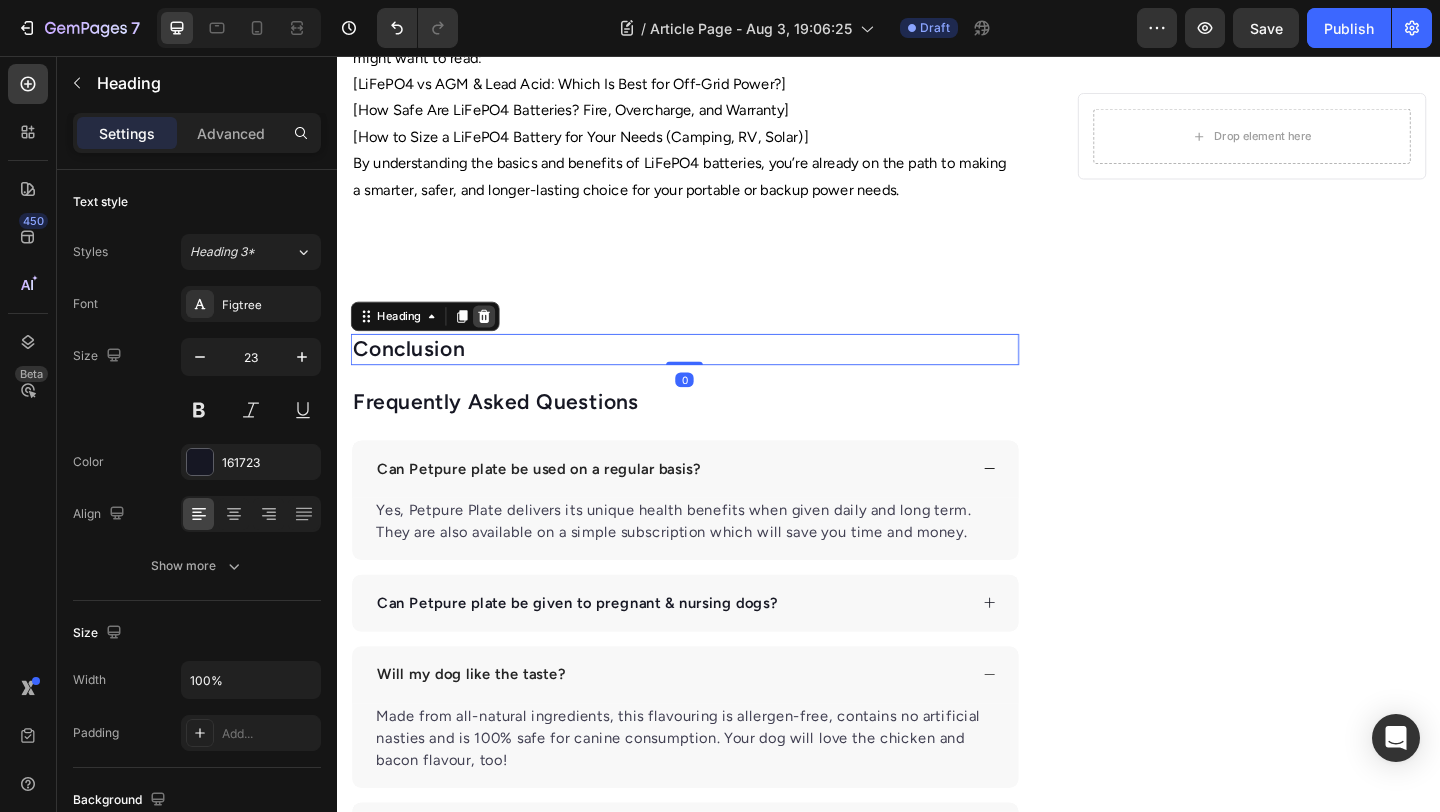 click 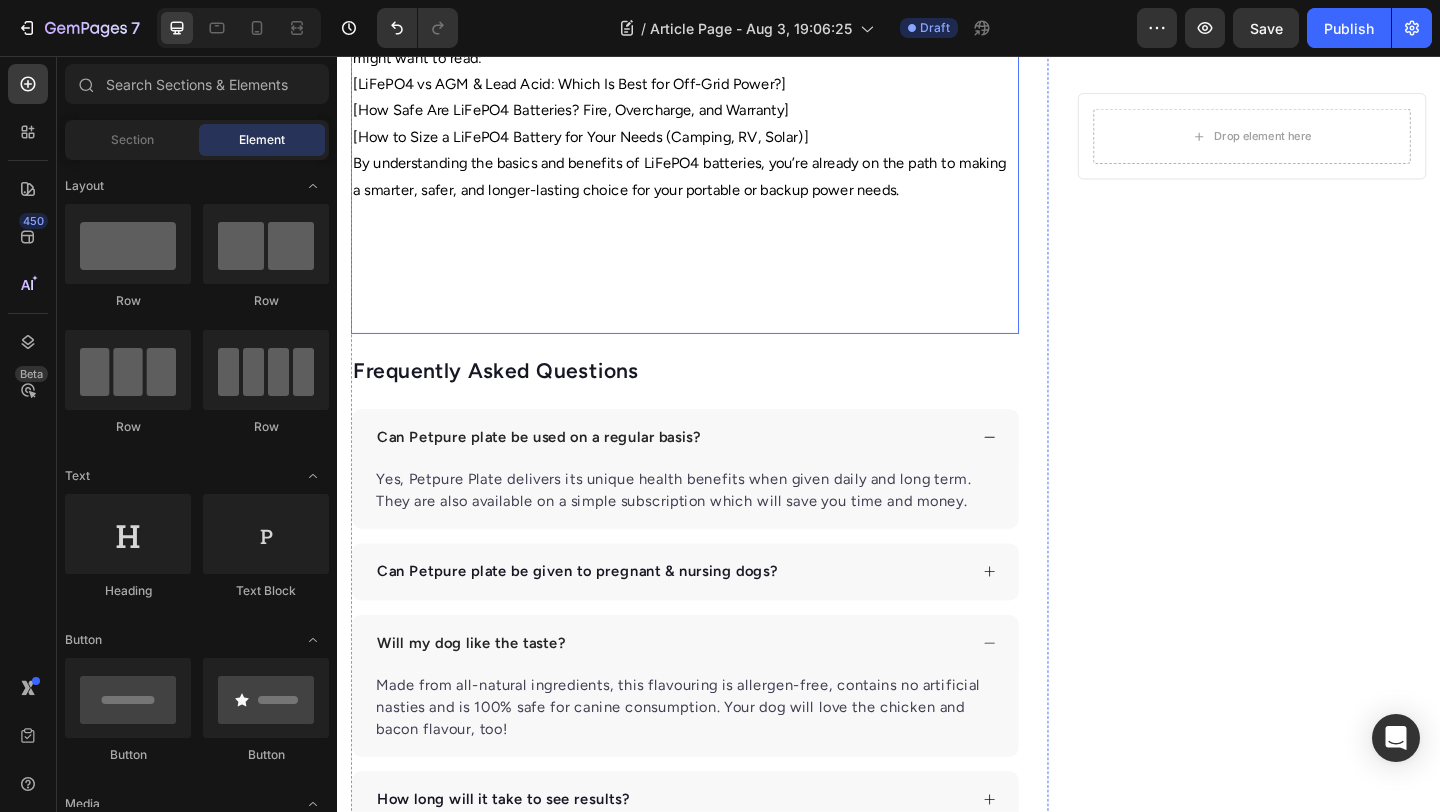 click on "Frequently Asked Questions Heading" at bounding box center (715, 399) 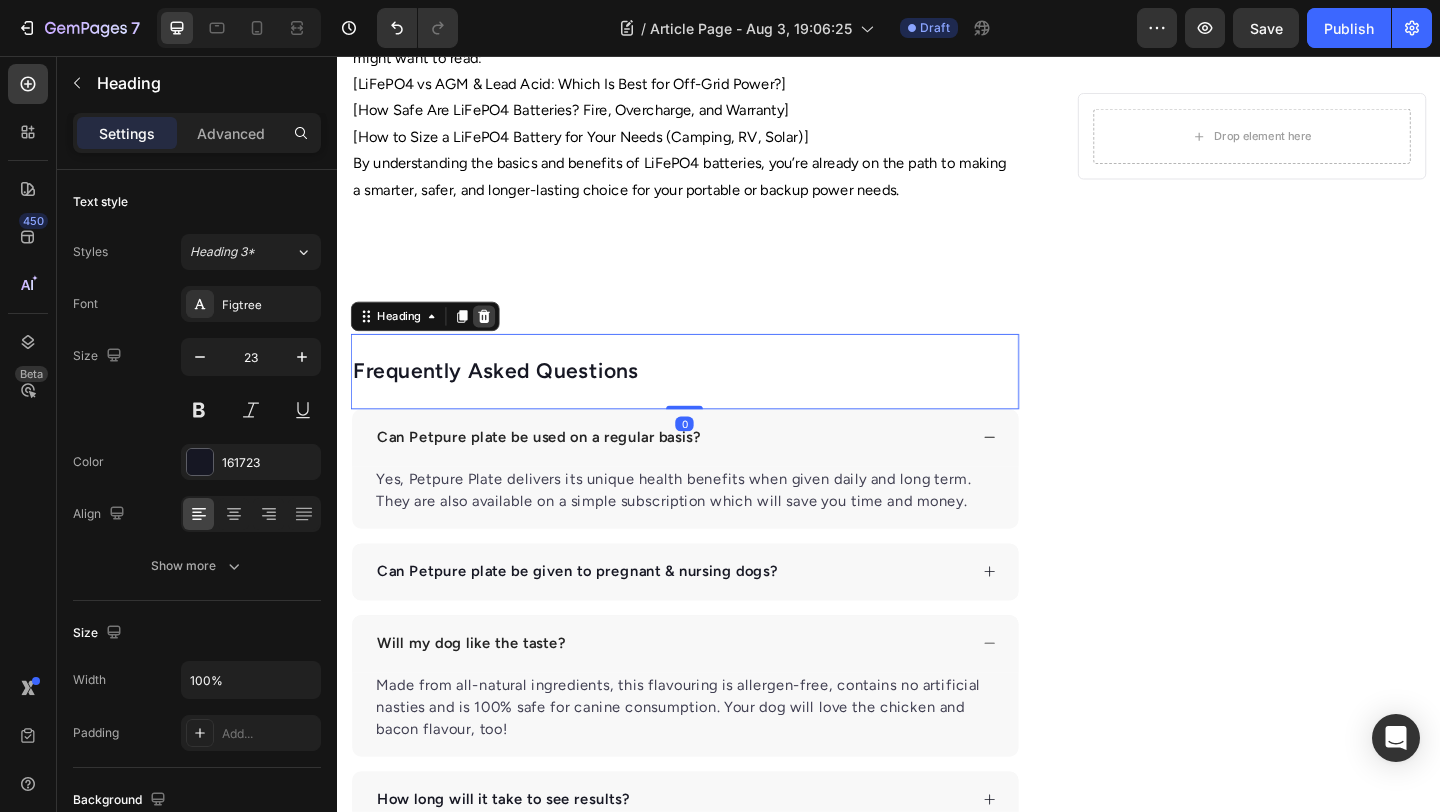 click at bounding box center [497, 339] 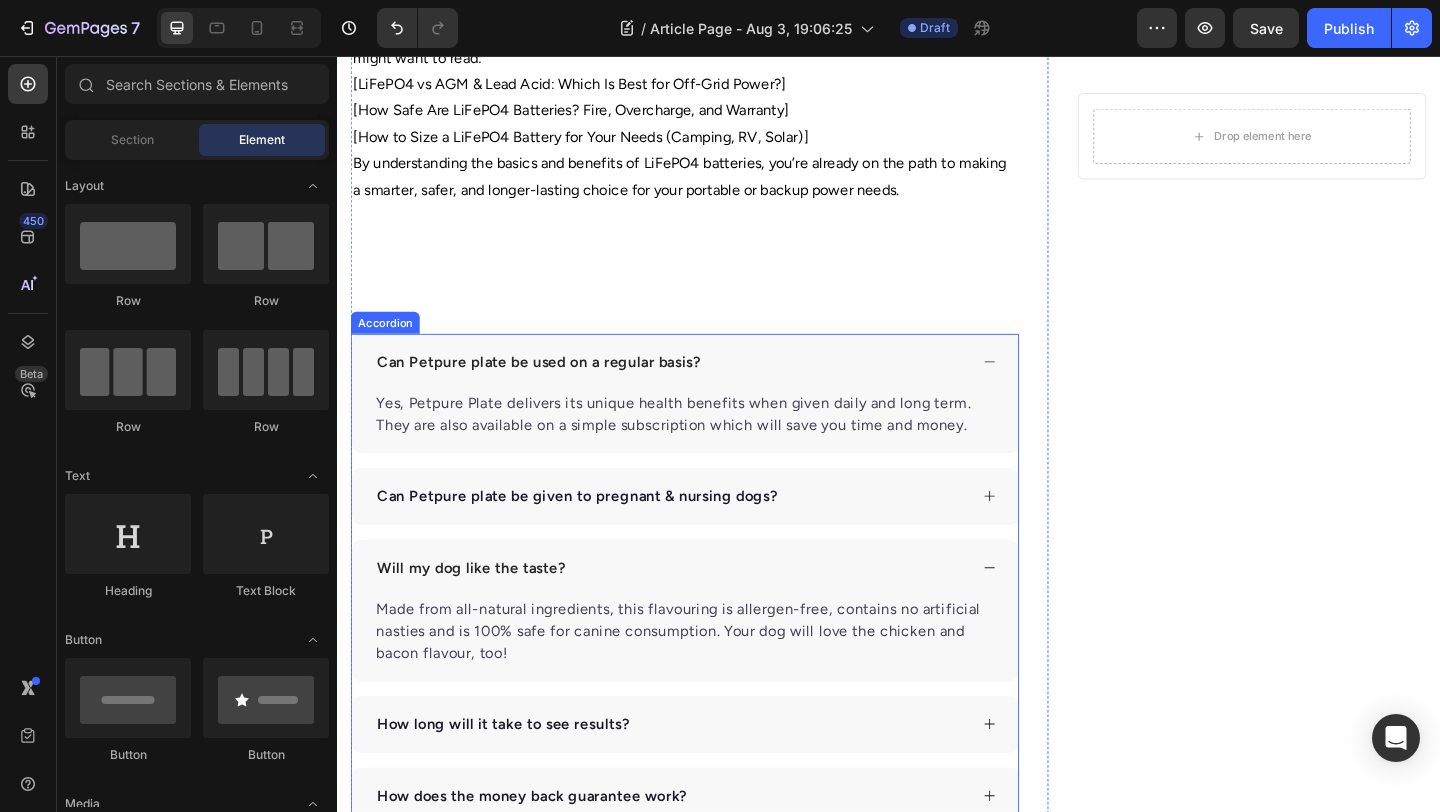 click on "Can Petpure plate be used on a regular basis?" at bounding box center (715, 389) 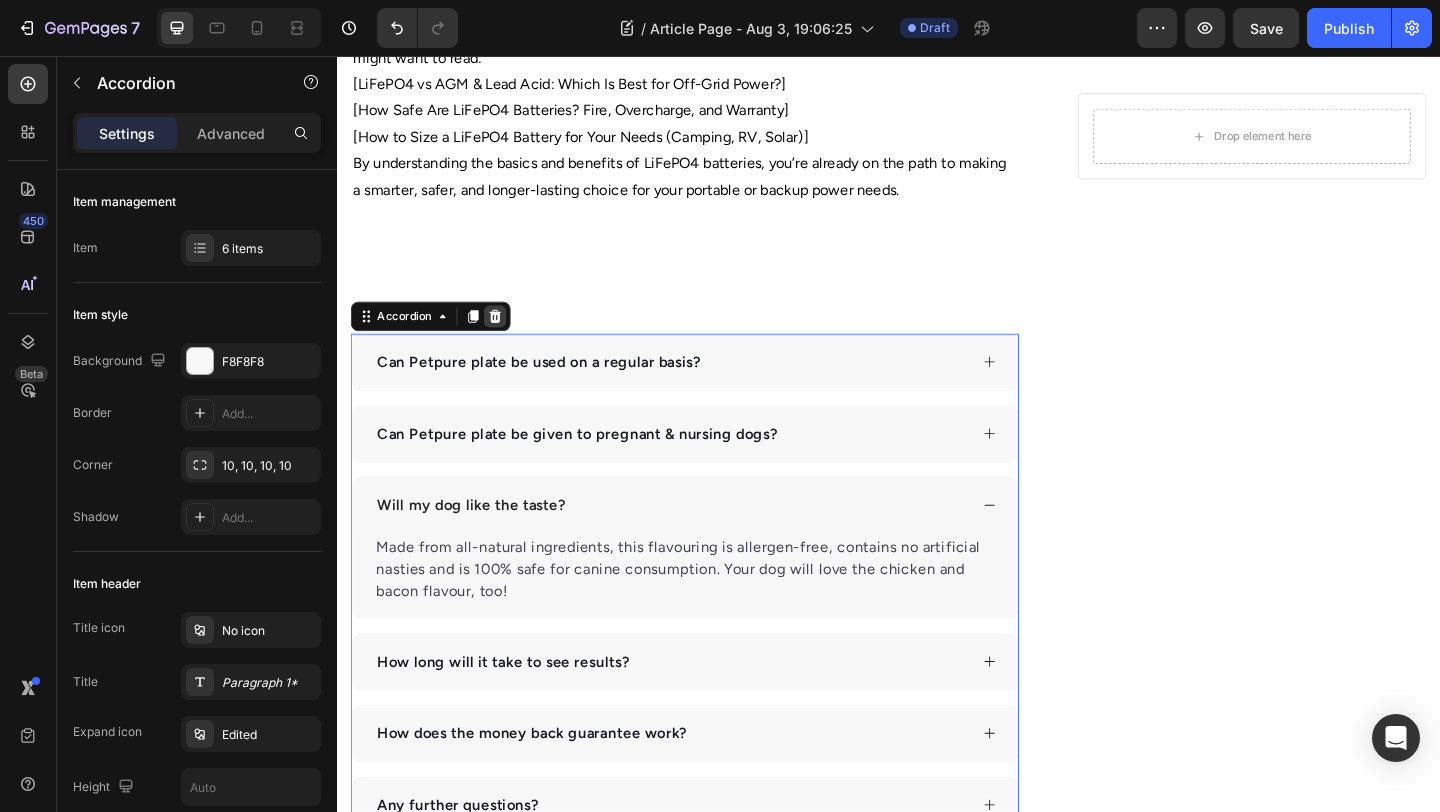 click 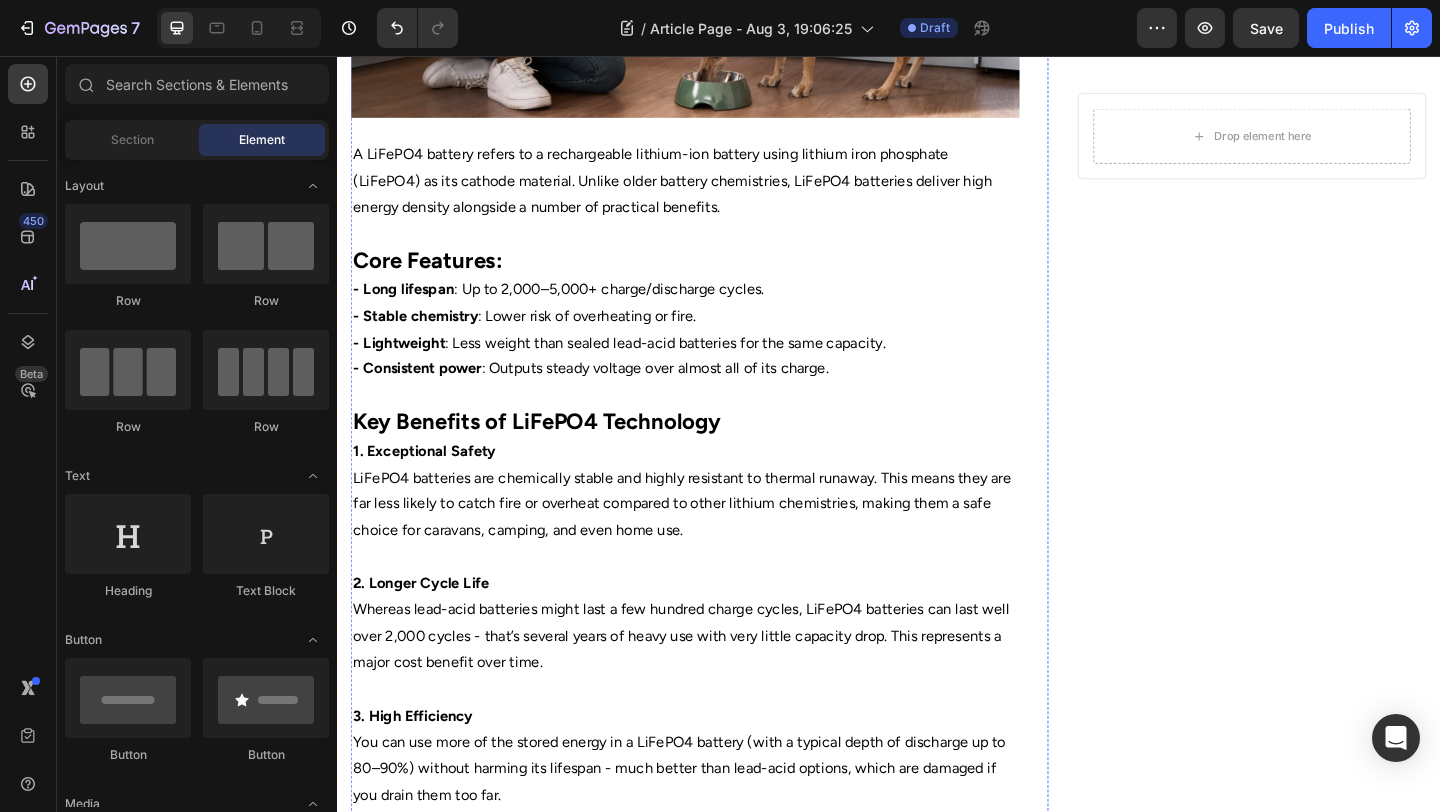 scroll, scrollTop: 0, scrollLeft: 0, axis: both 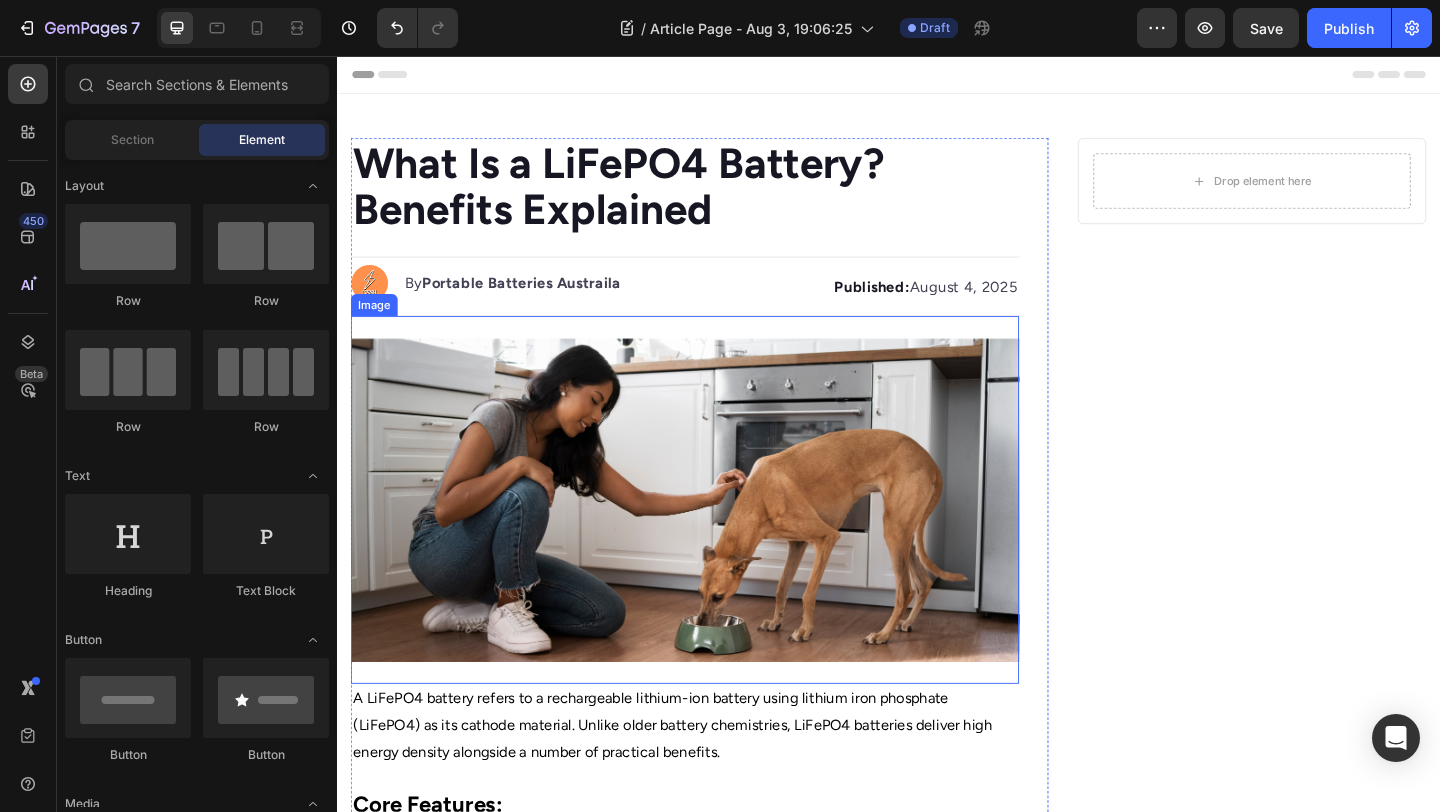 click at bounding box center [715, 539] 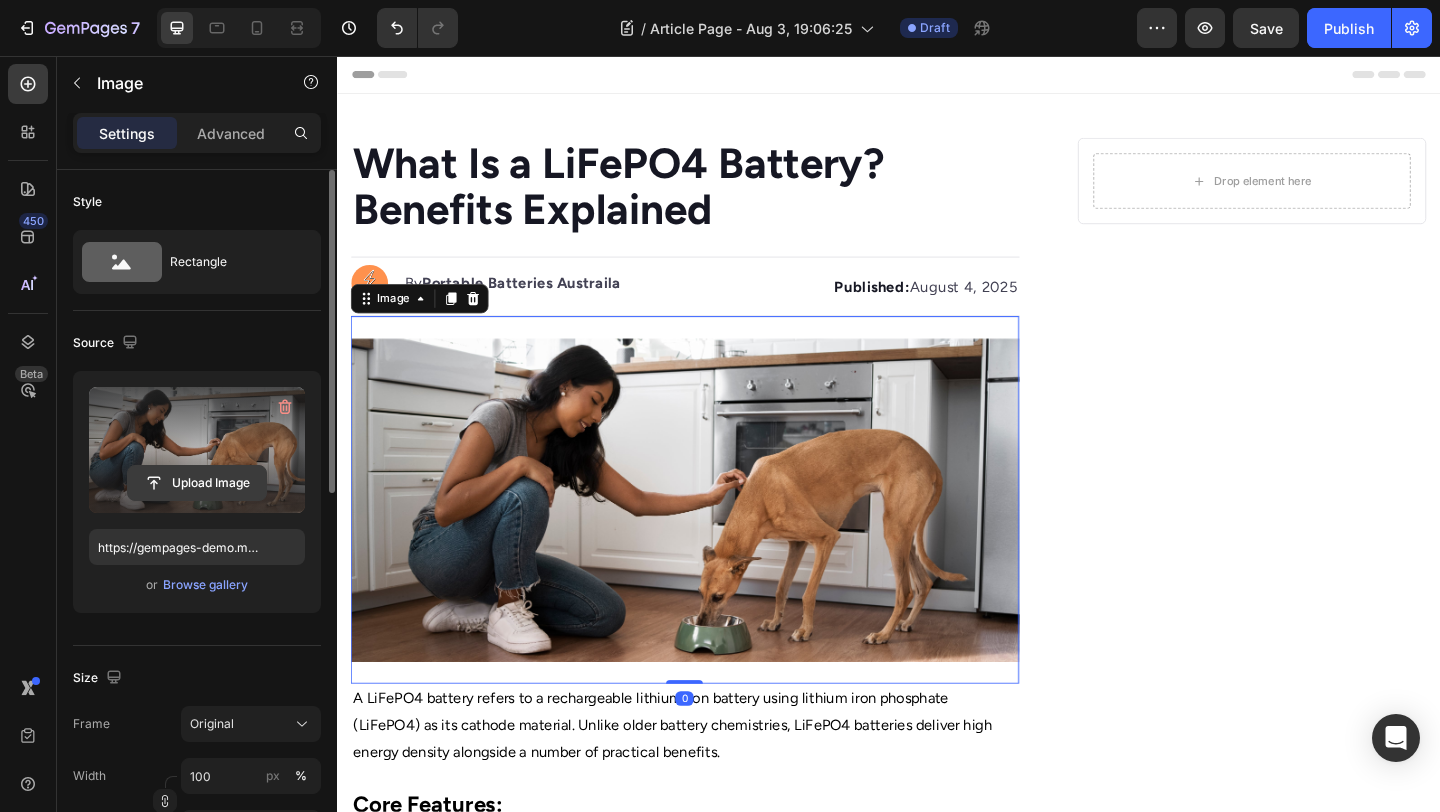 click 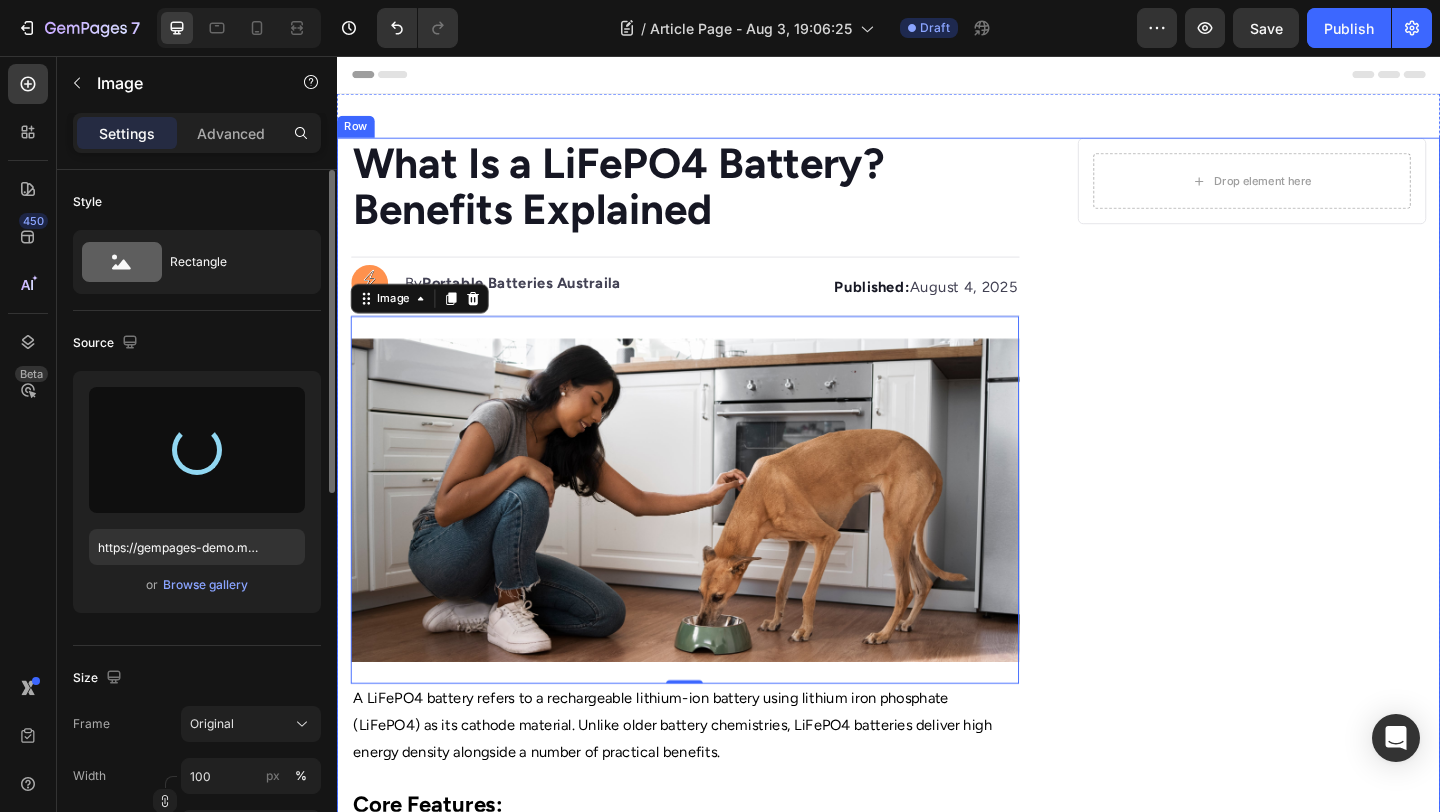 type on "https://cdn.shopify.com/s/files/1/0668/9642/9137/files/gempages_567543371971691561-478d7603-12c8-43b9-b06b-a4d545b3b589.png" 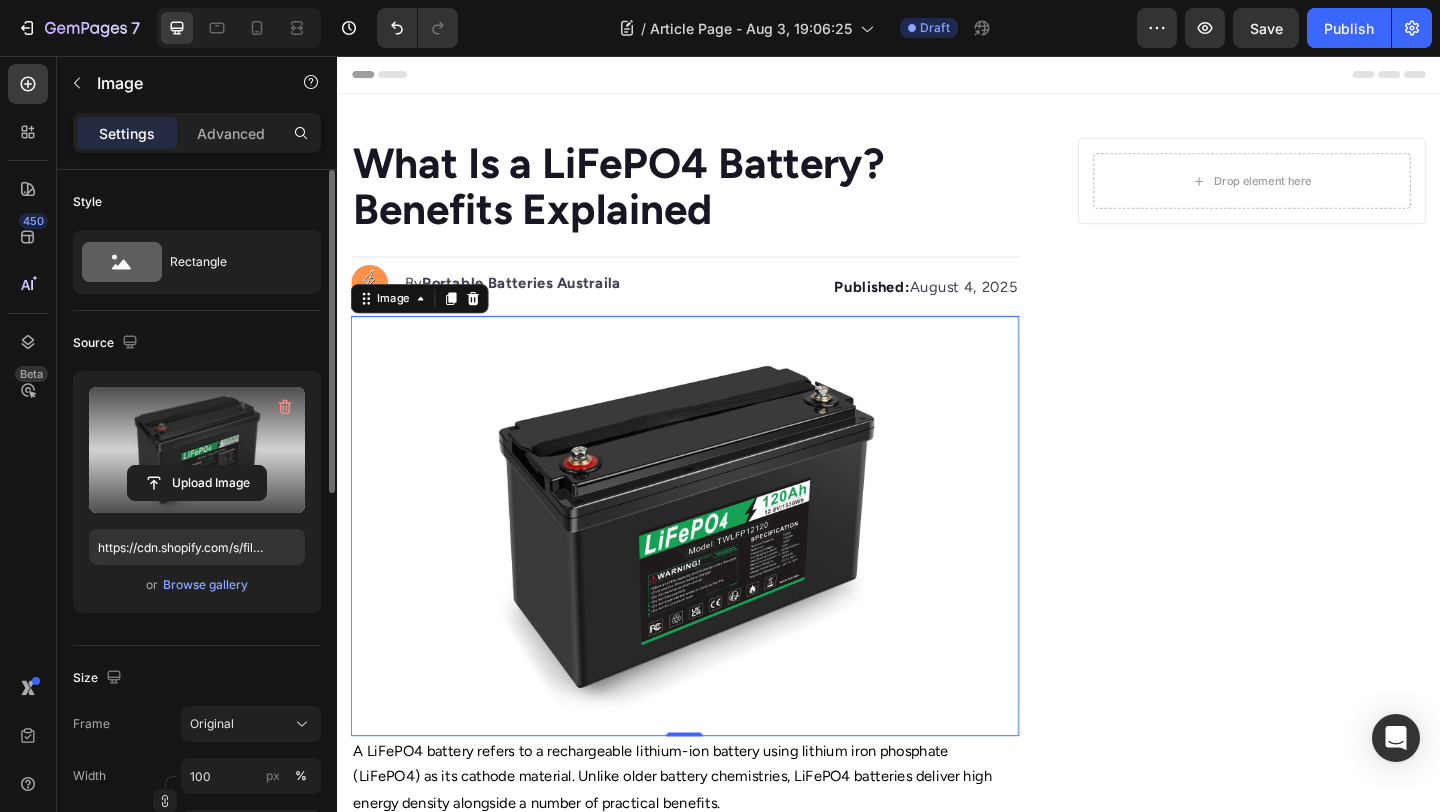 click at bounding box center [715, 567] 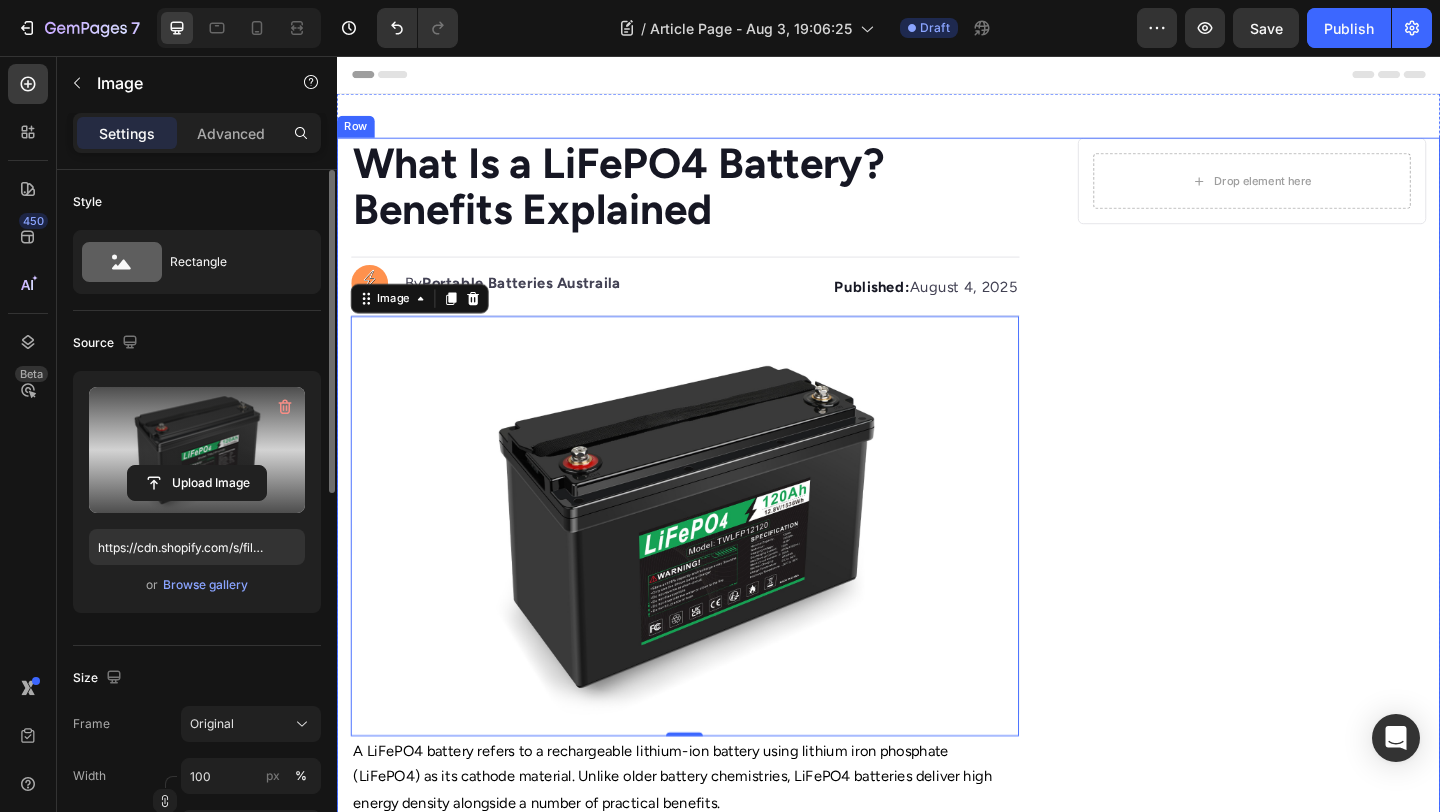 click on "Drop element here Row" at bounding box center [1332, 1453] 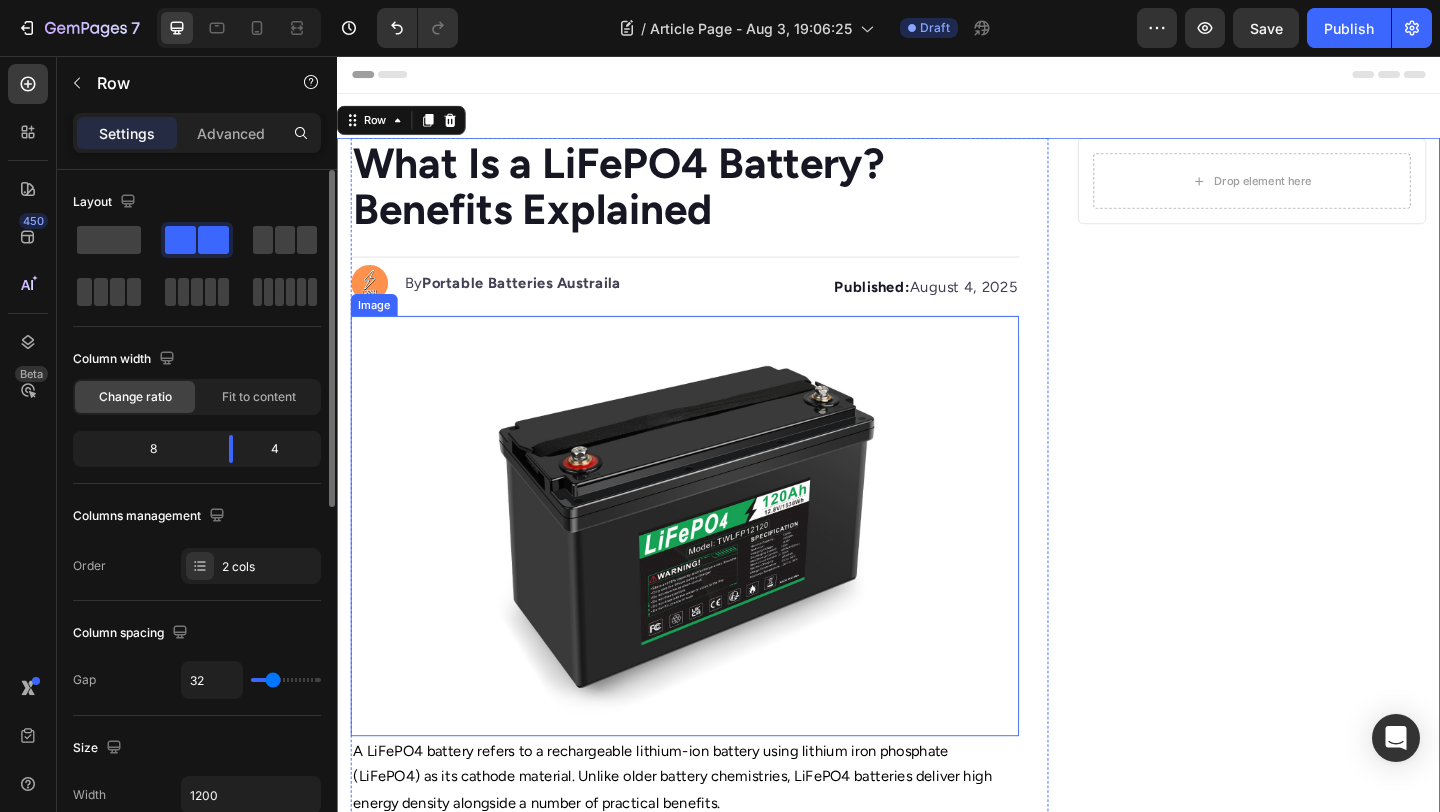click at bounding box center (715, 567) 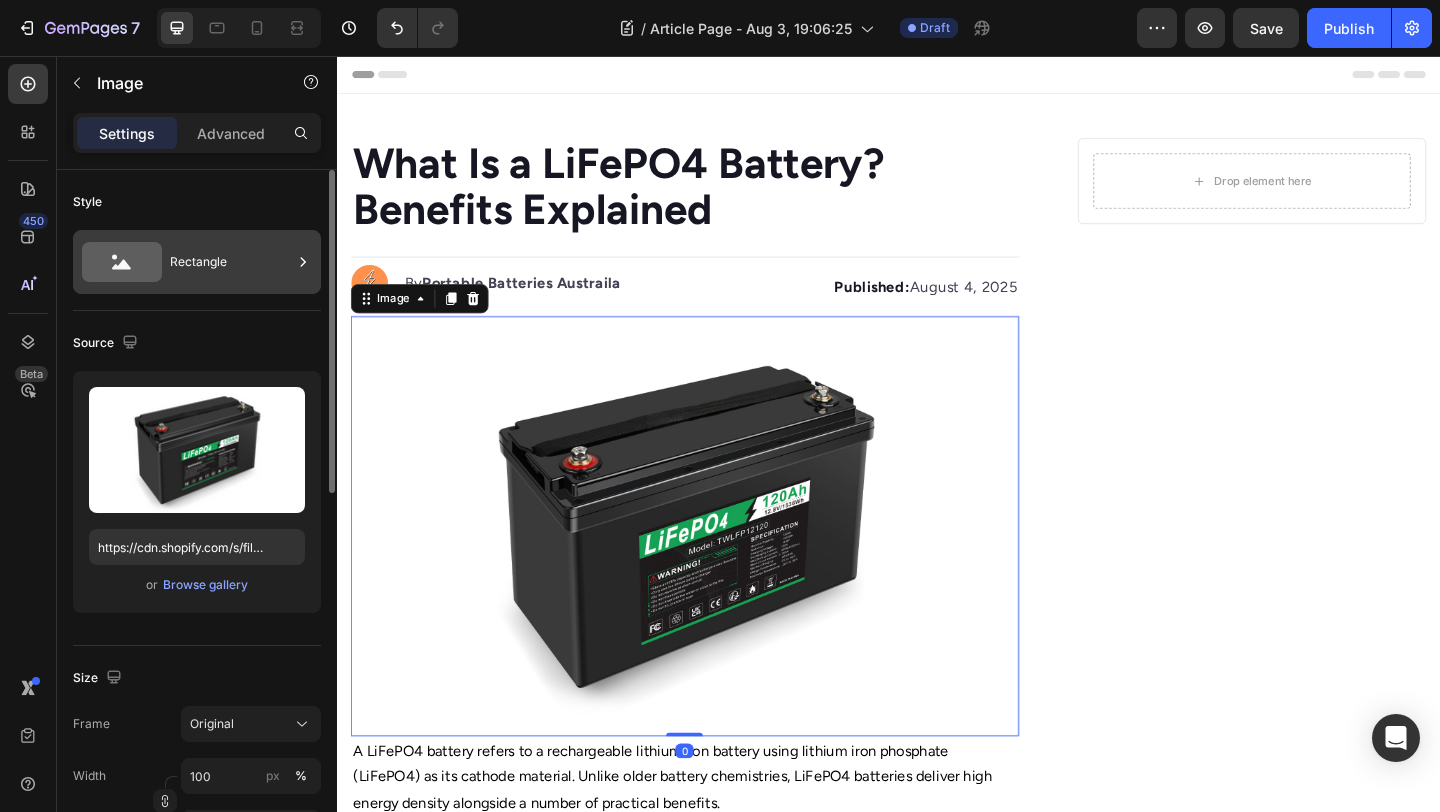 click on "Rectangle" at bounding box center (231, 262) 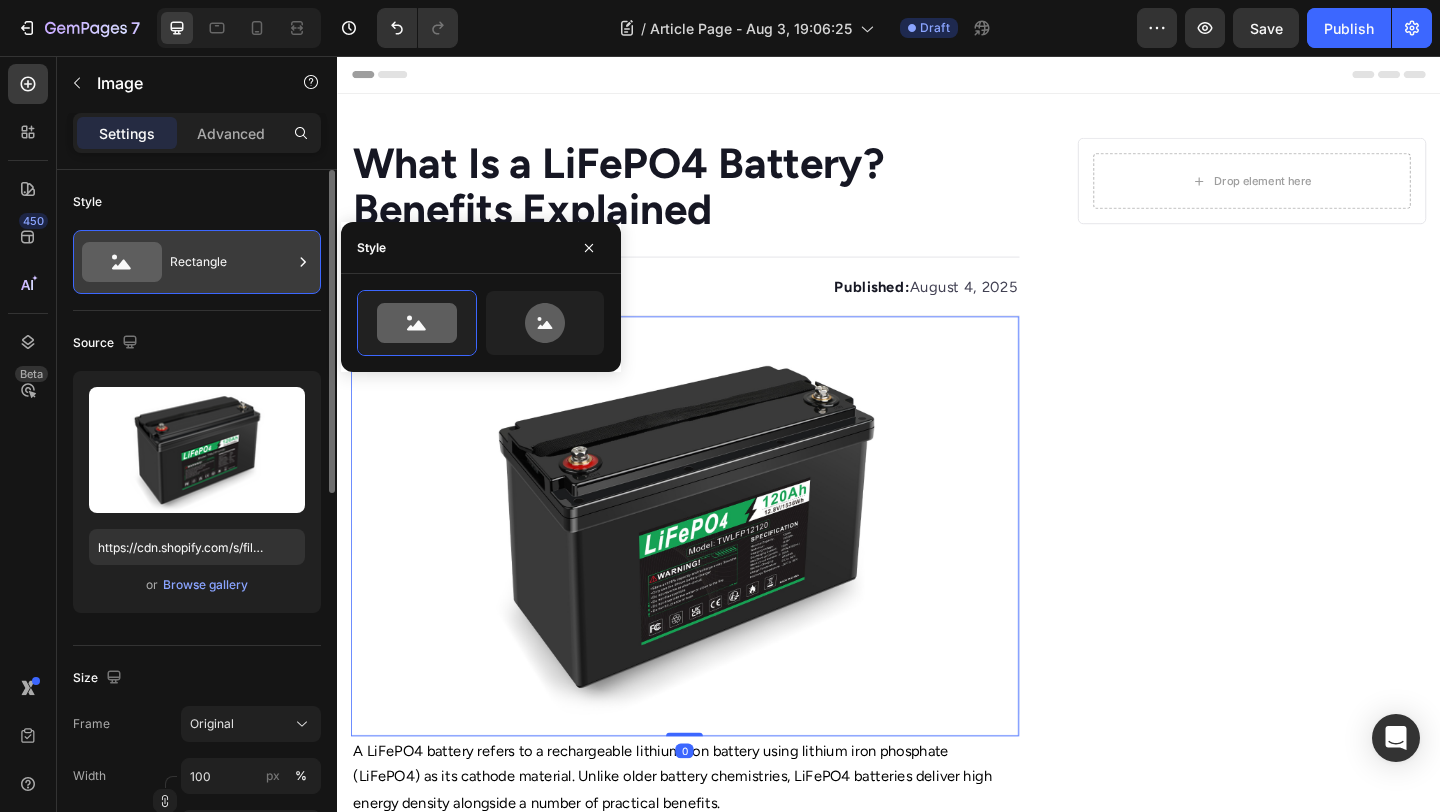 click on "Rectangle" at bounding box center [231, 262] 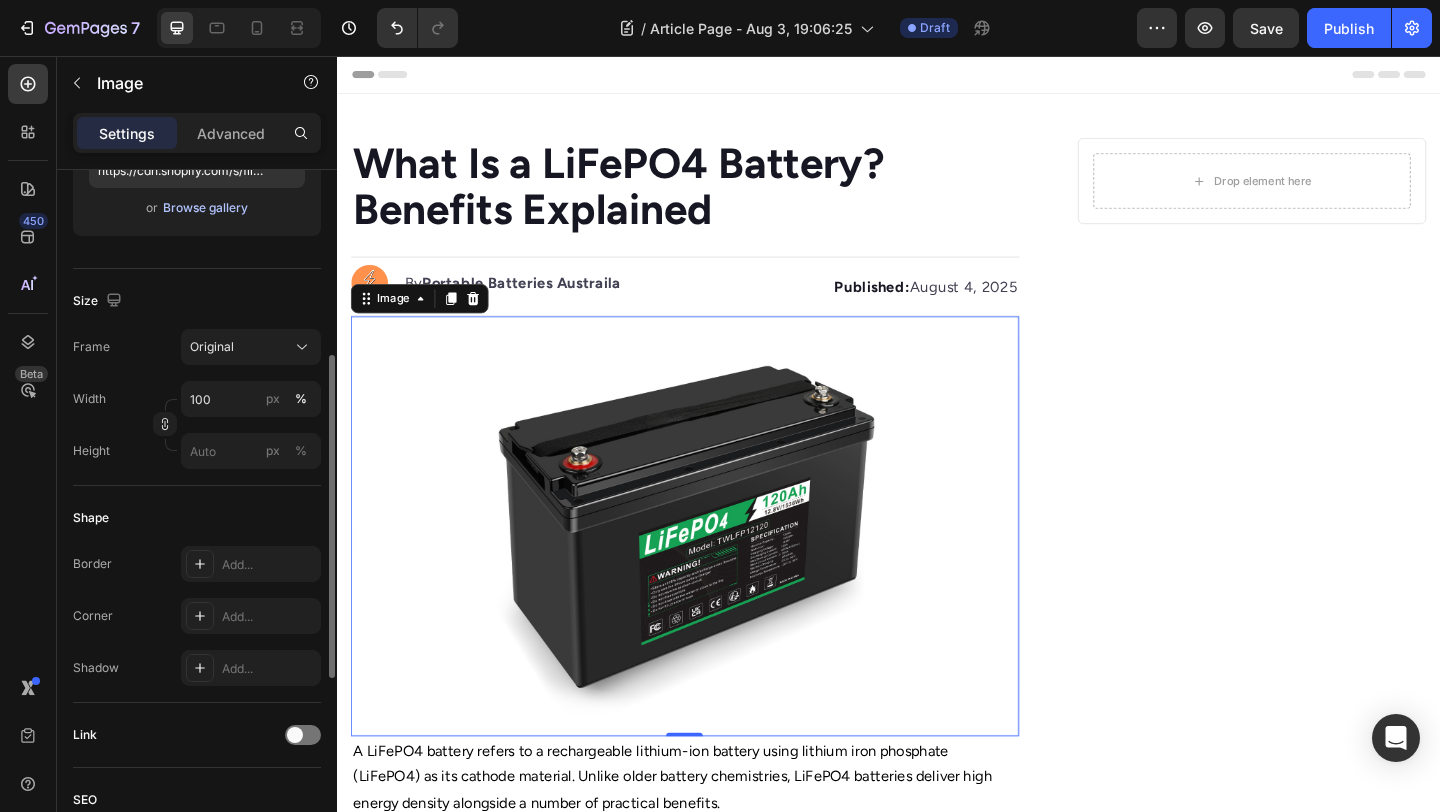 scroll, scrollTop: 384, scrollLeft: 0, axis: vertical 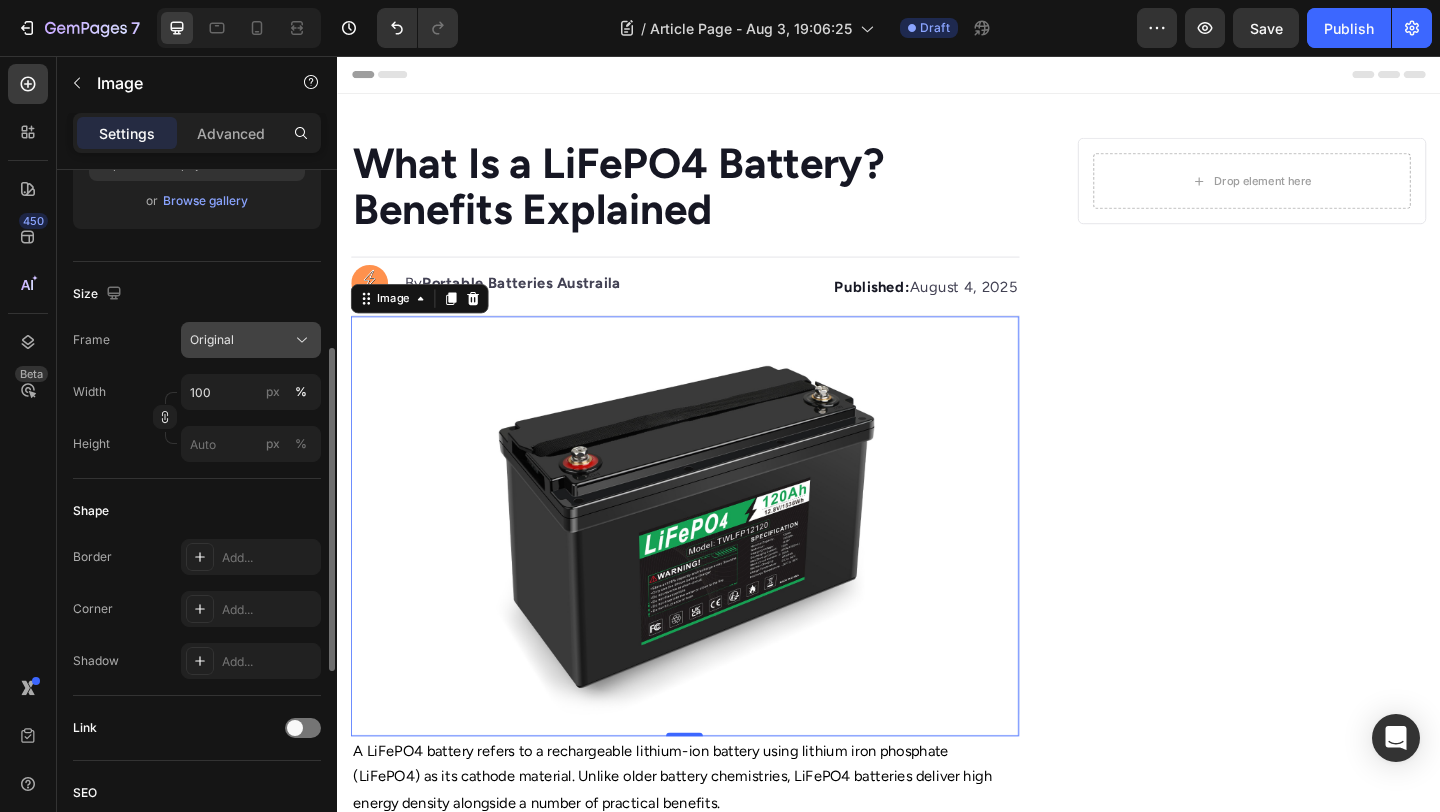 click on "Original" 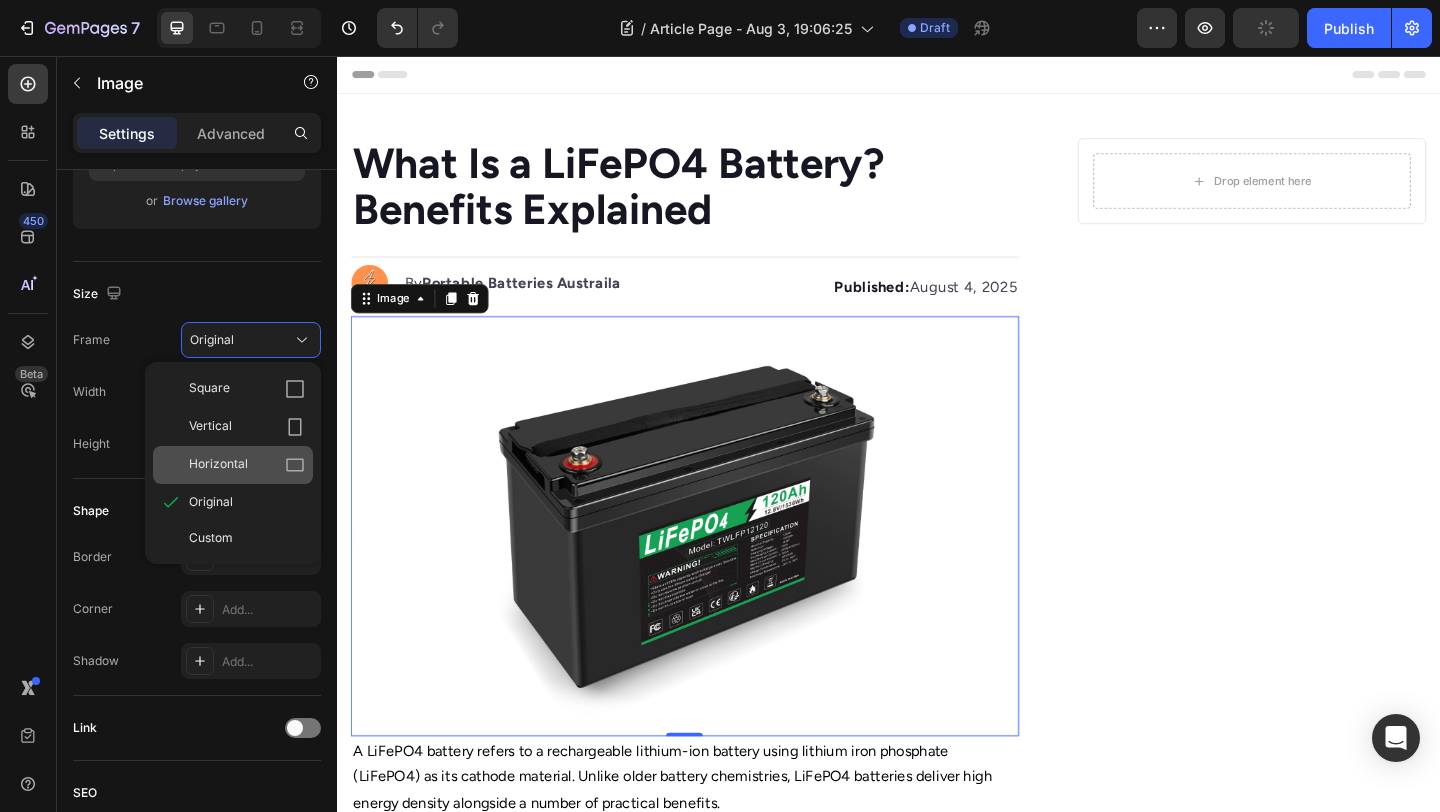 click on "Horizontal" at bounding box center (218, 465) 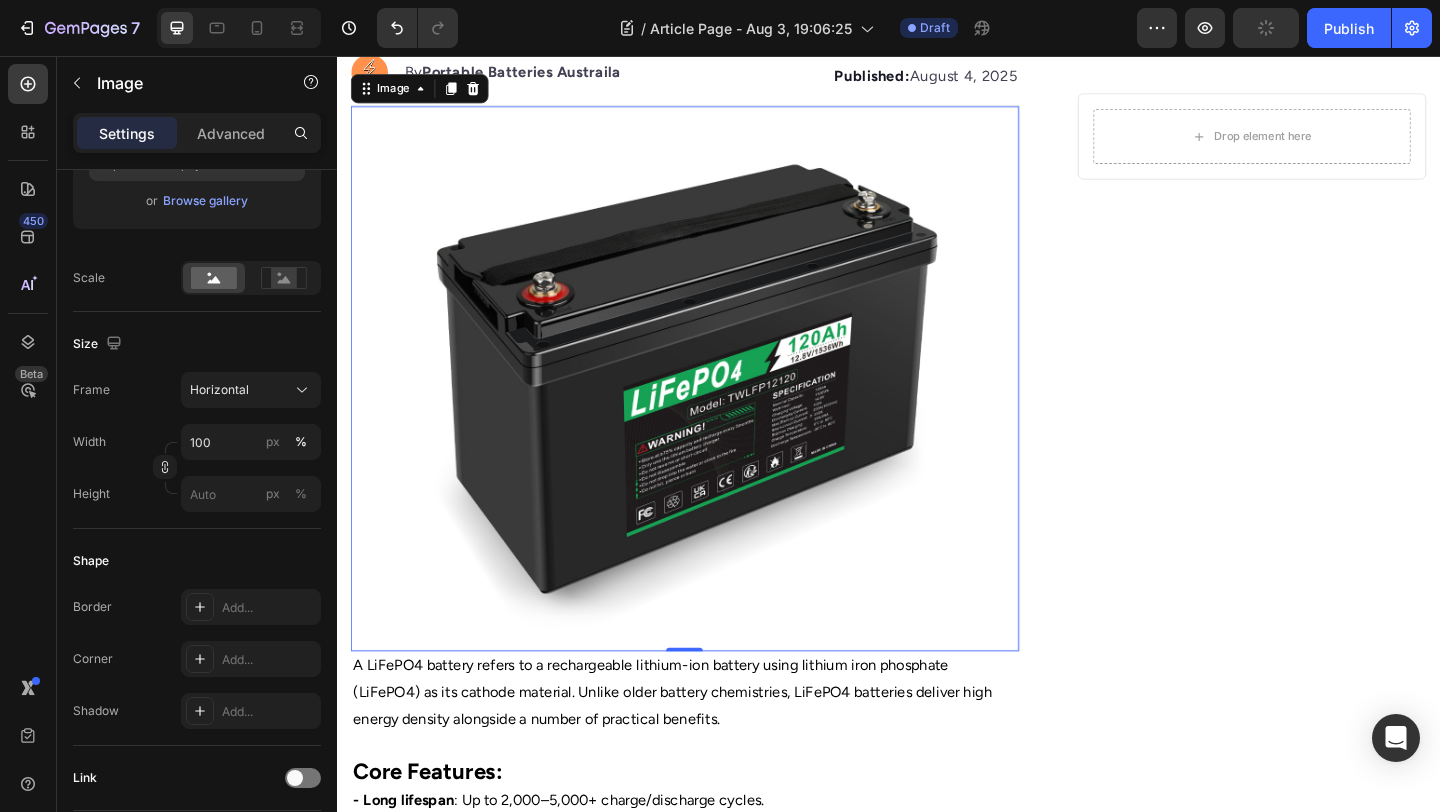 scroll, scrollTop: 240, scrollLeft: 0, axis: vertical 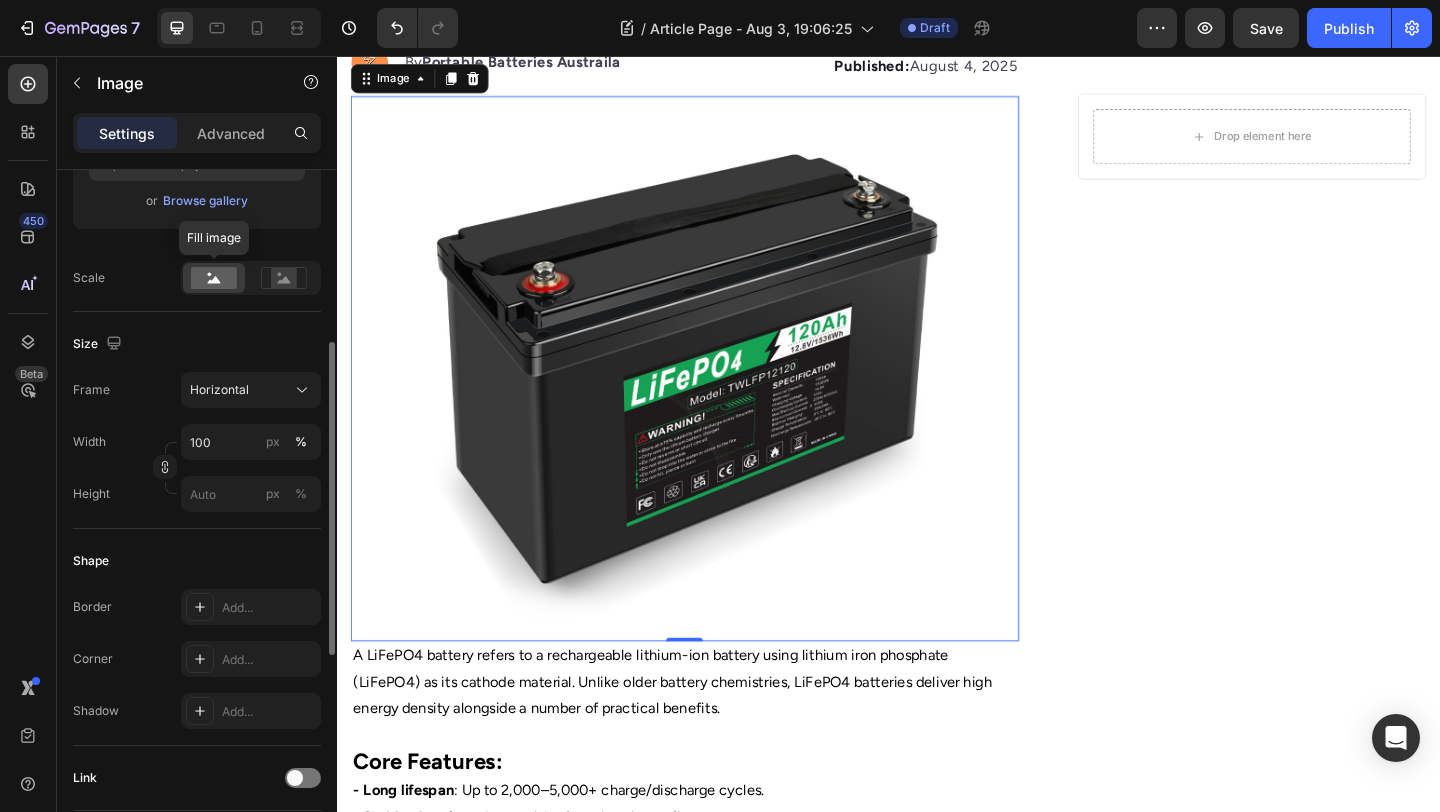 click 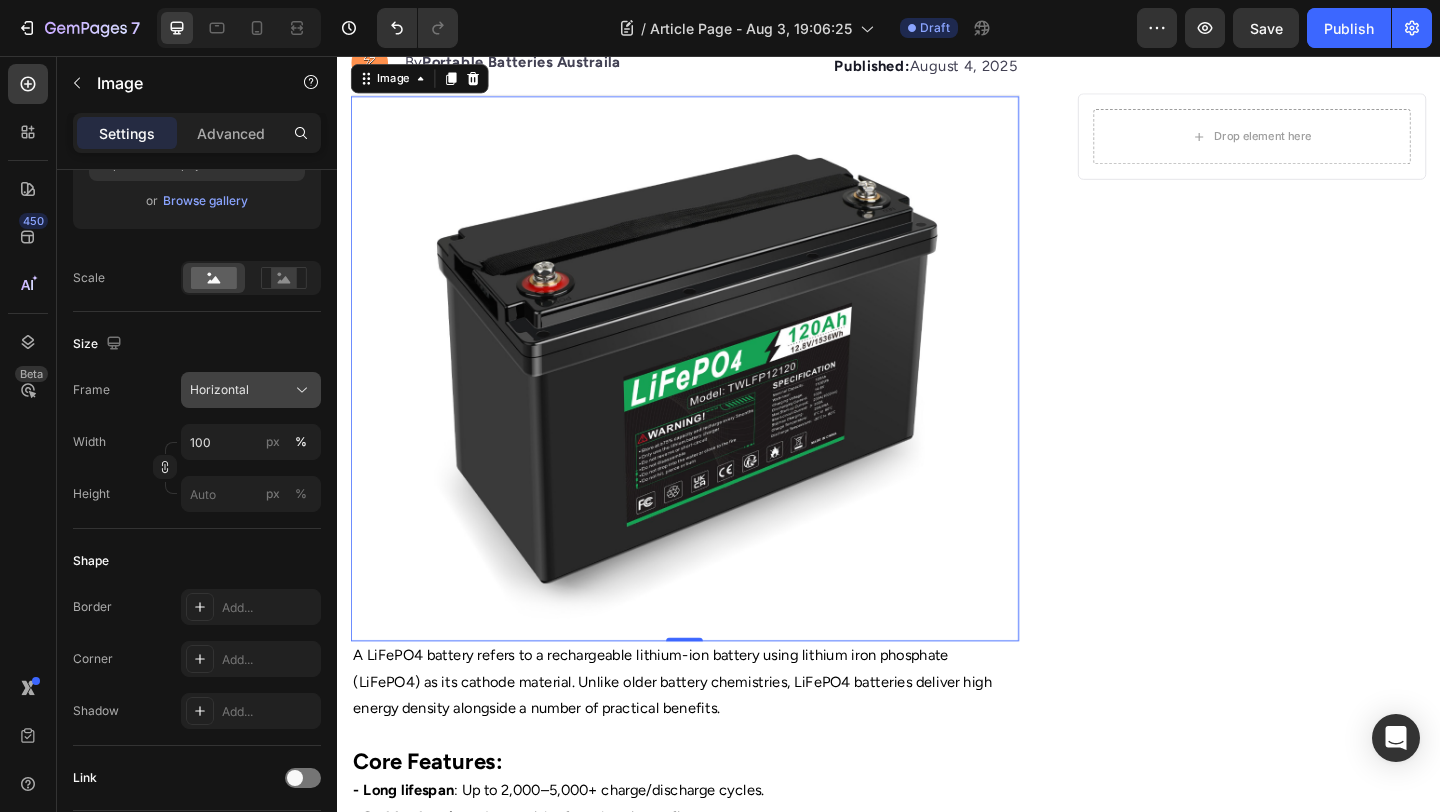 click on "Horizontal" at bounding box center [251, 390] 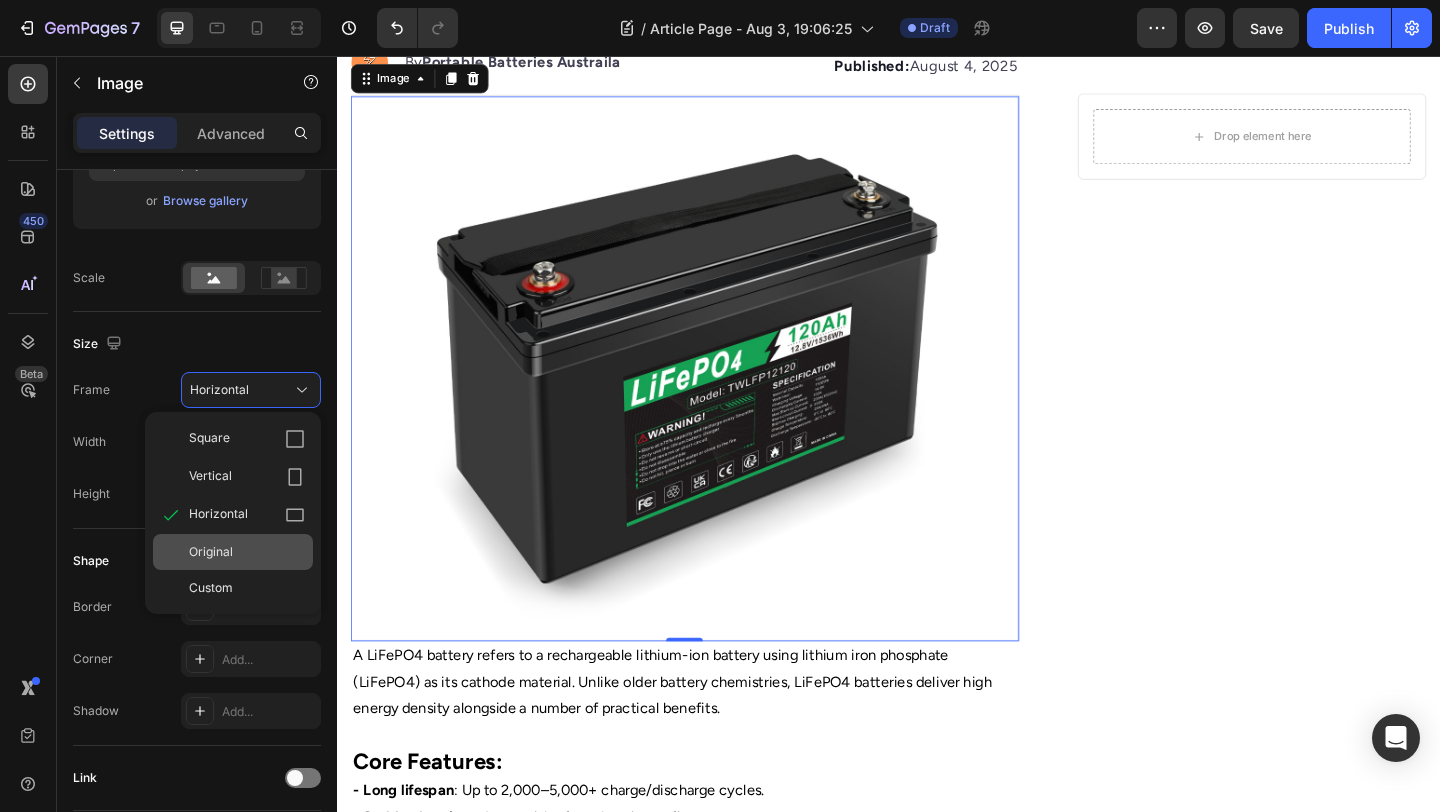 click on "Original" at bounding box center (247, 552) 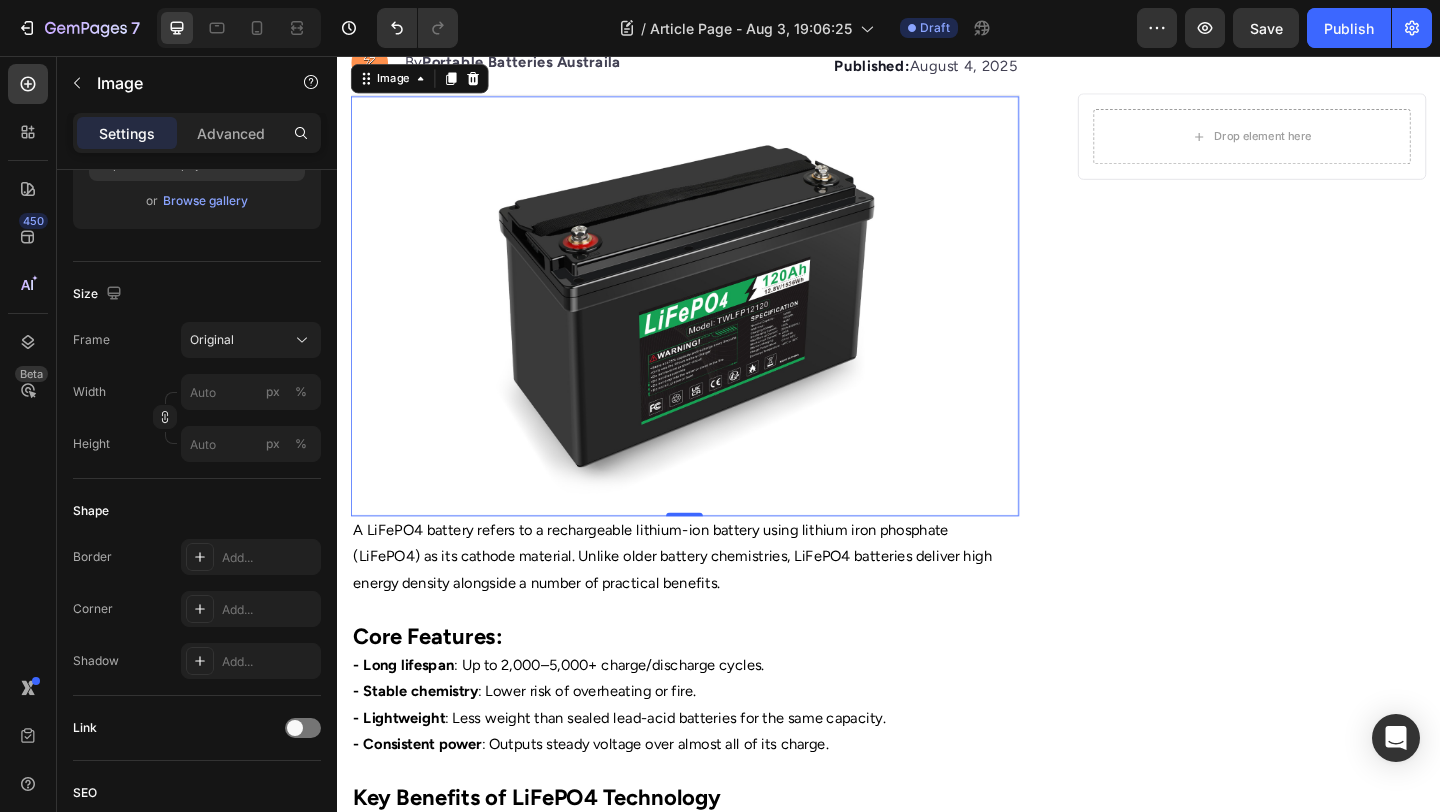 click on "Drop element here Row" at bounding box center (1332, 1213) 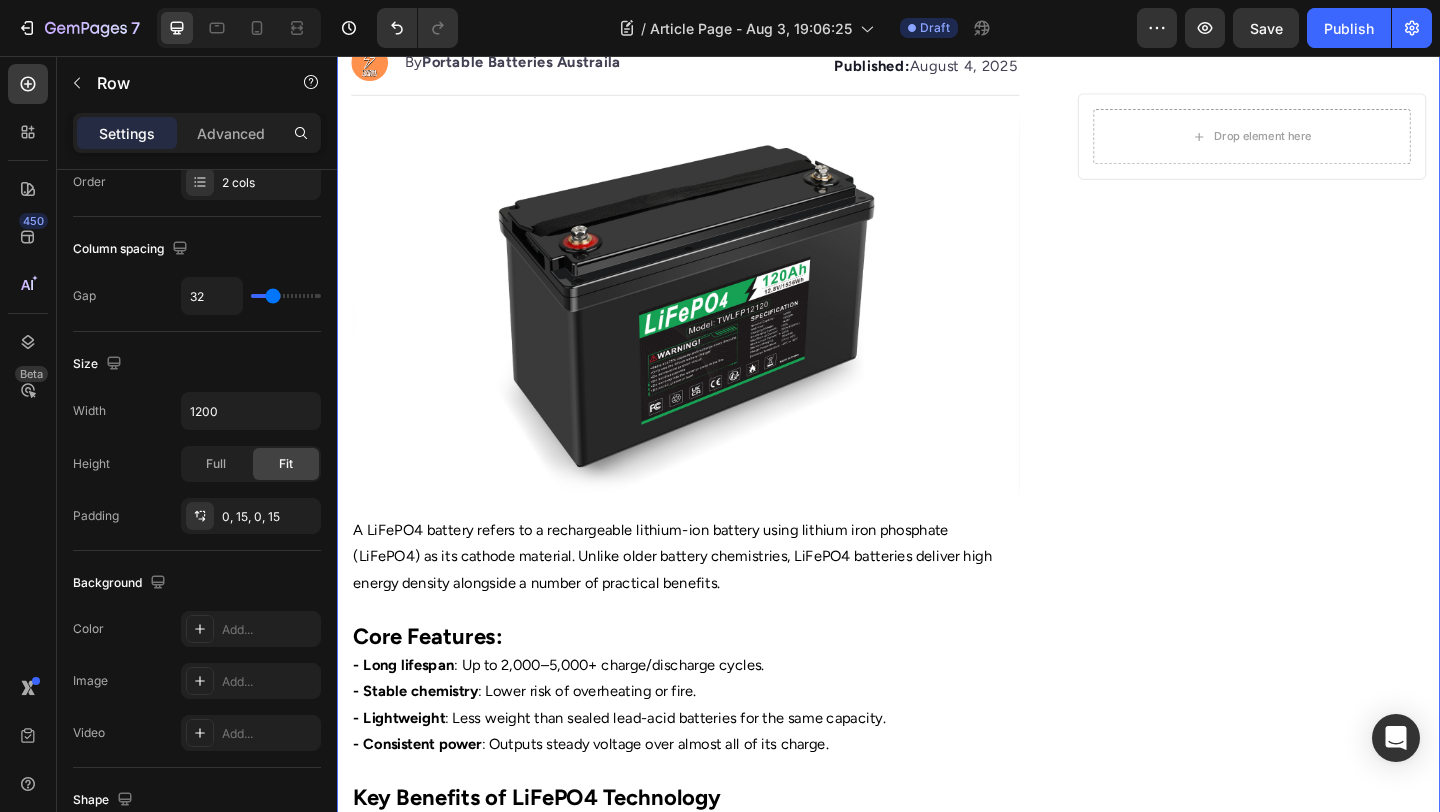 scroll, scrollTop: 0, scrollLeft: 0, axis: both 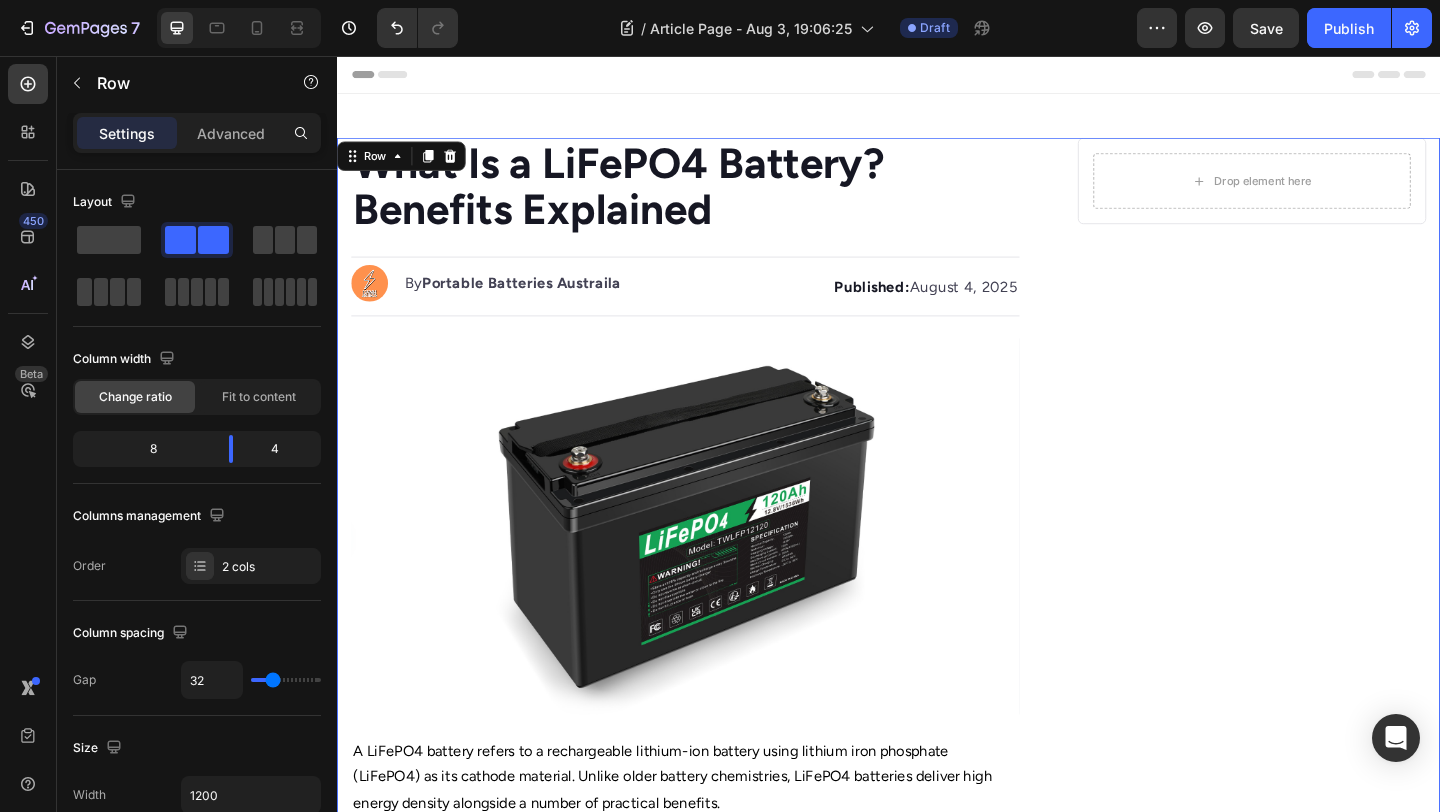 click at bounding box center [715, 567] 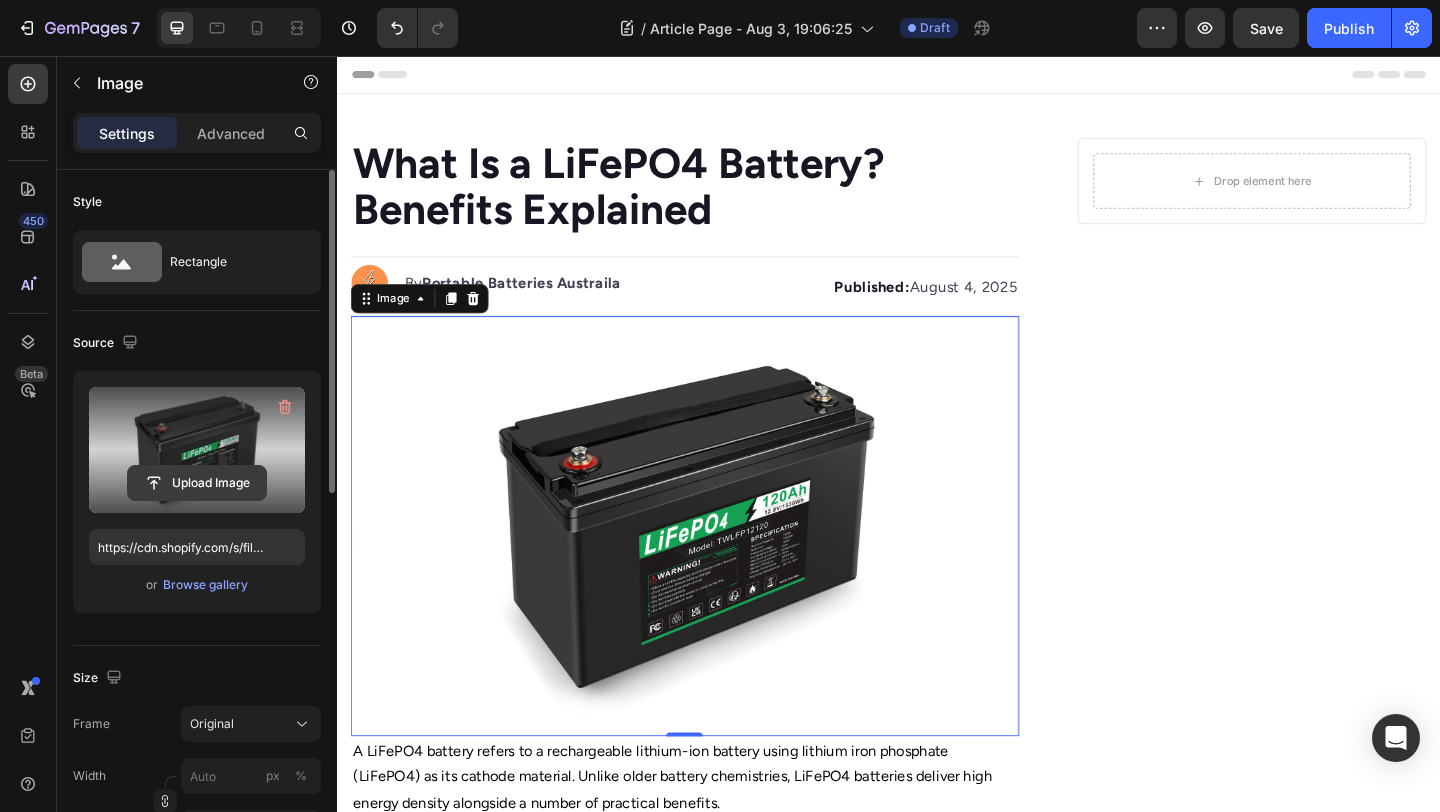 click 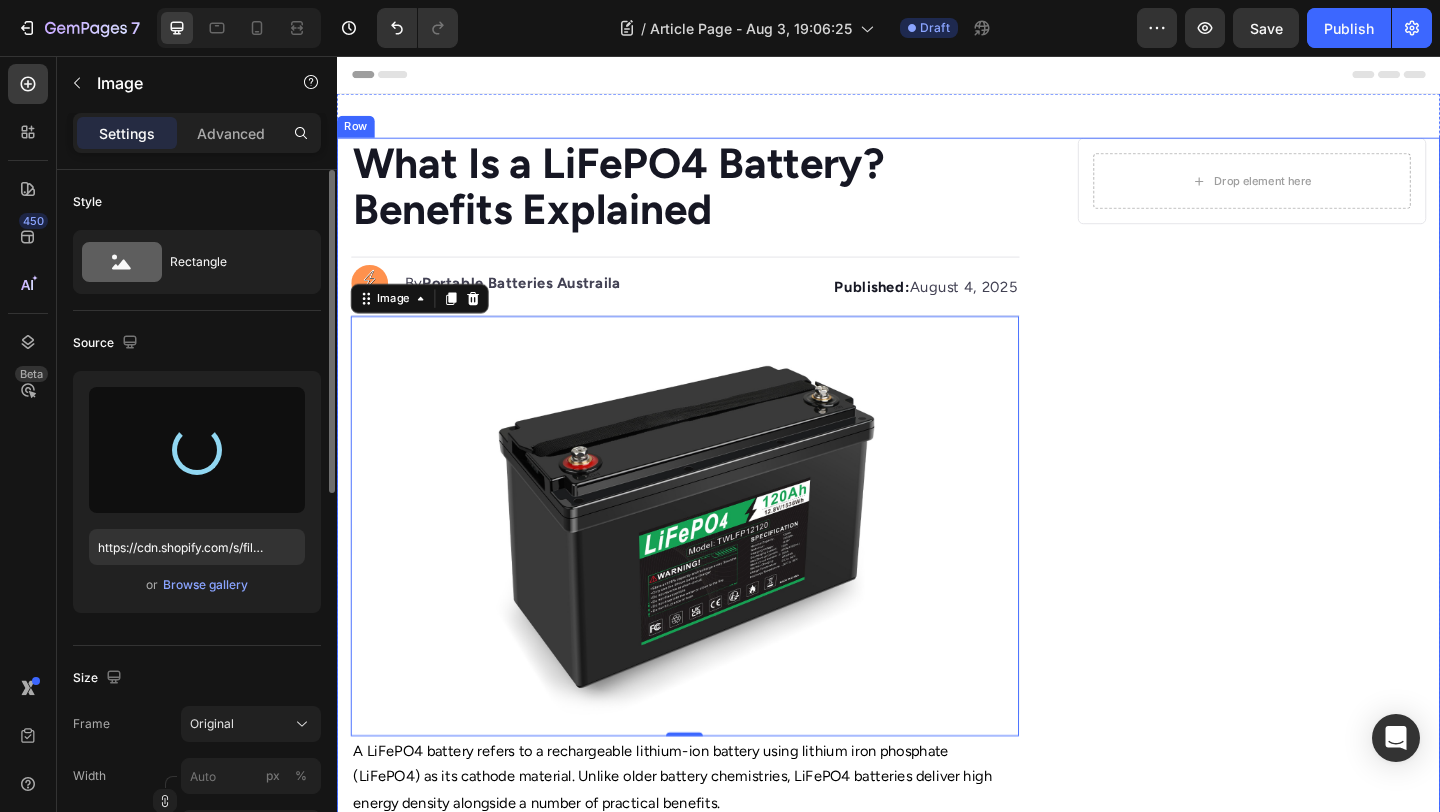 type on "https://cdn.shopify.com/s/files/1/0668/9642/9137/files/gempages_567543371971691561-a21ba3cb-52e9-4479-add5-fa24b123ef16.png" 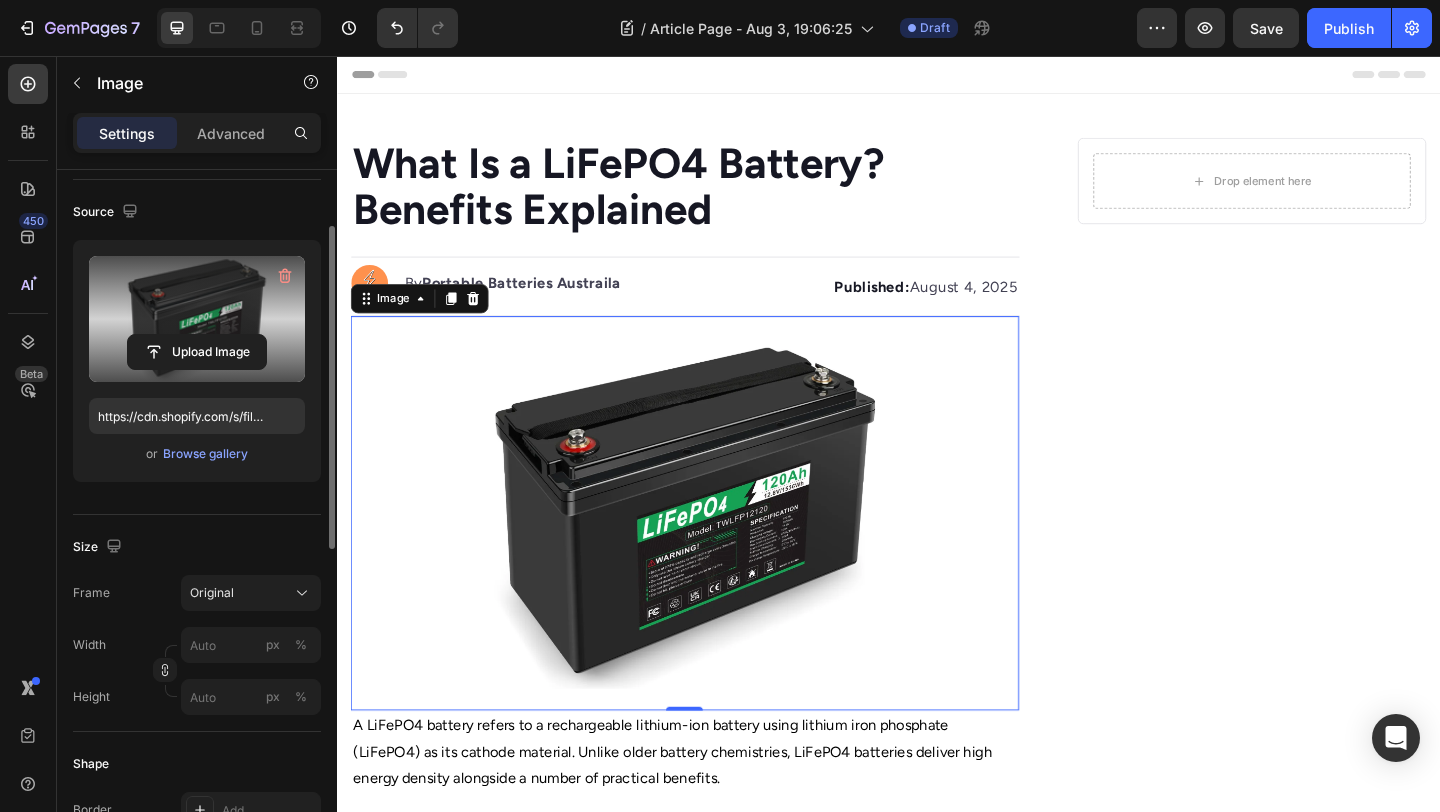 scroll, scrollTop: 133, scrollLeft: 0, axis: vertical 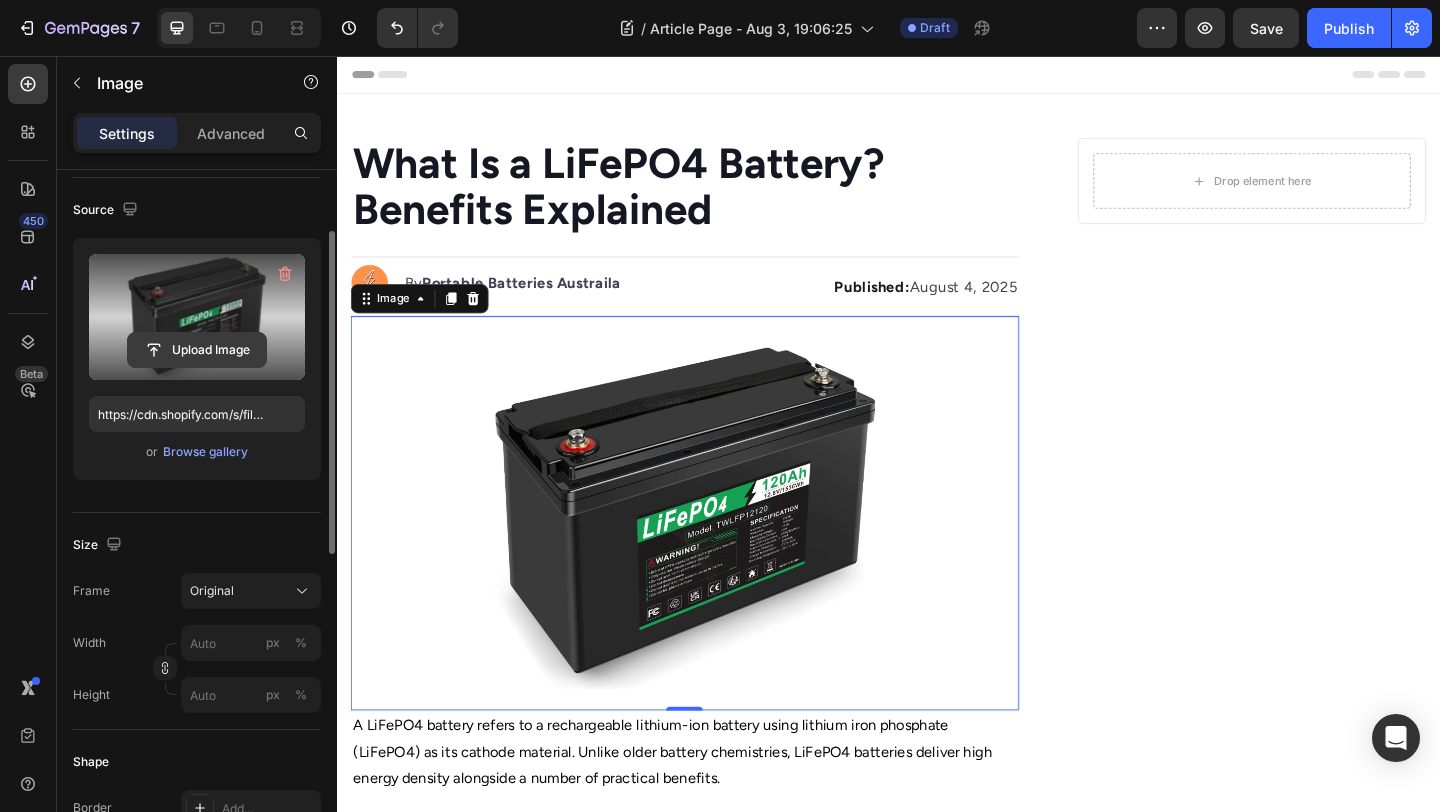 click 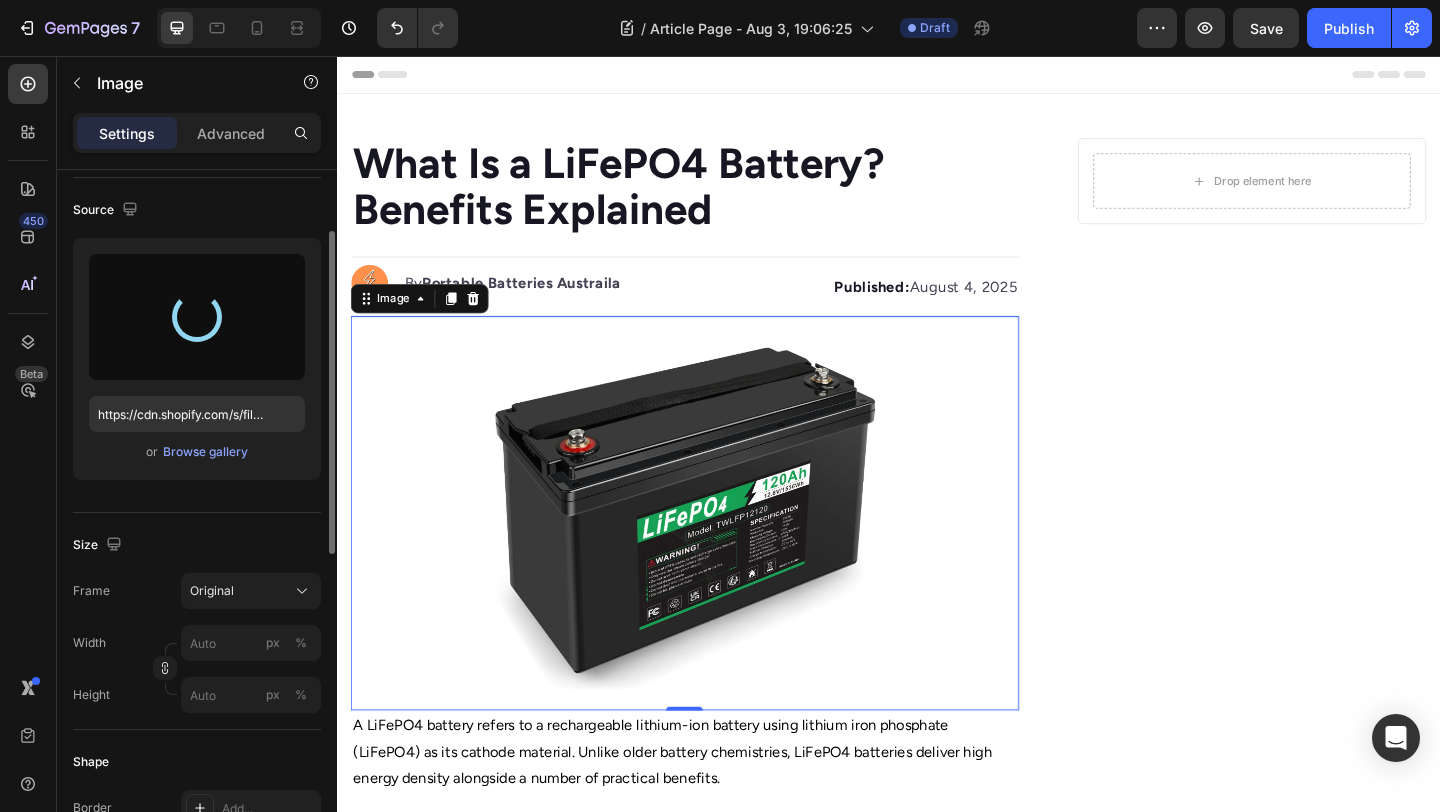 click on "Image   0" at bounding box center (715, 553) 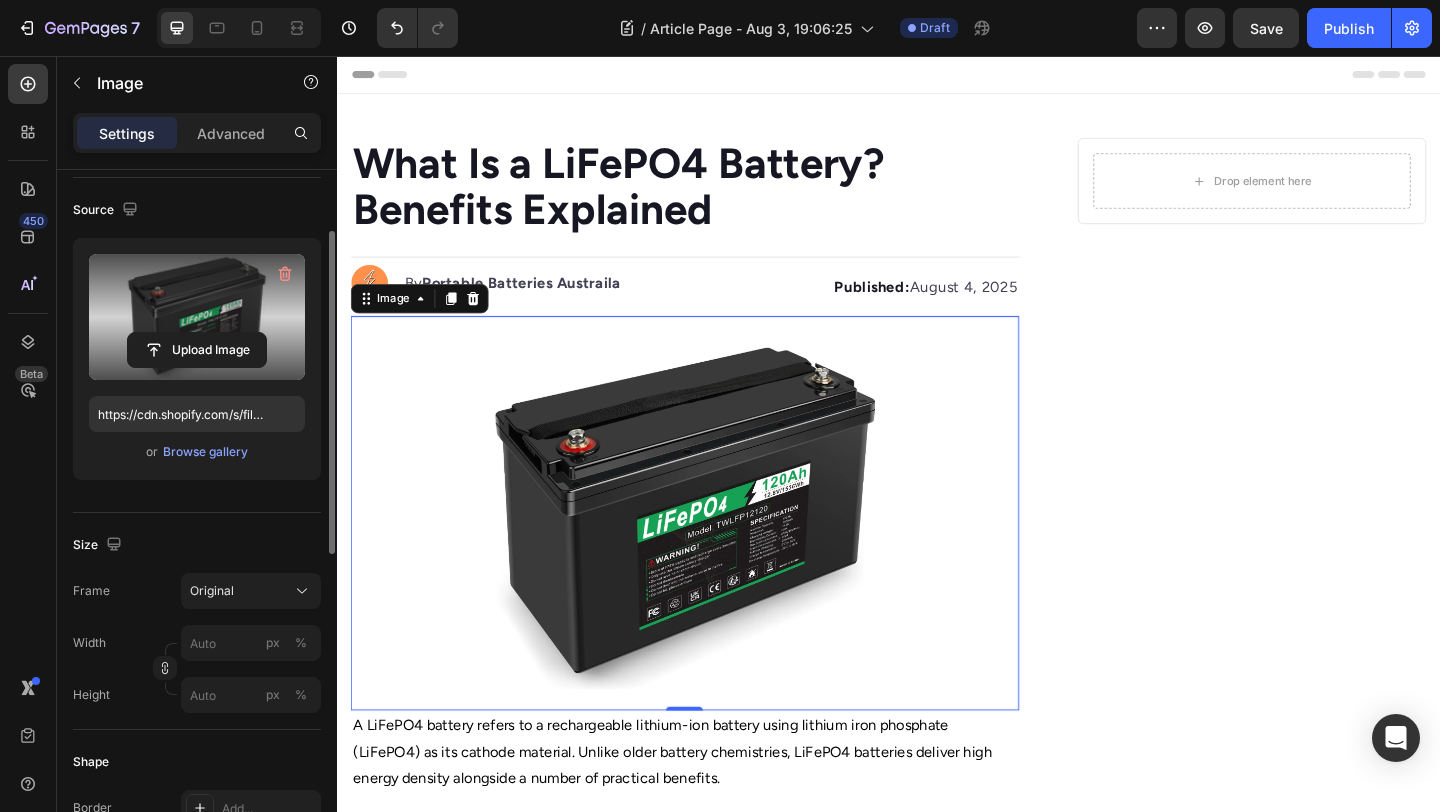 scroll, scrollTop: 0, scrollLeft: 0, axis: both 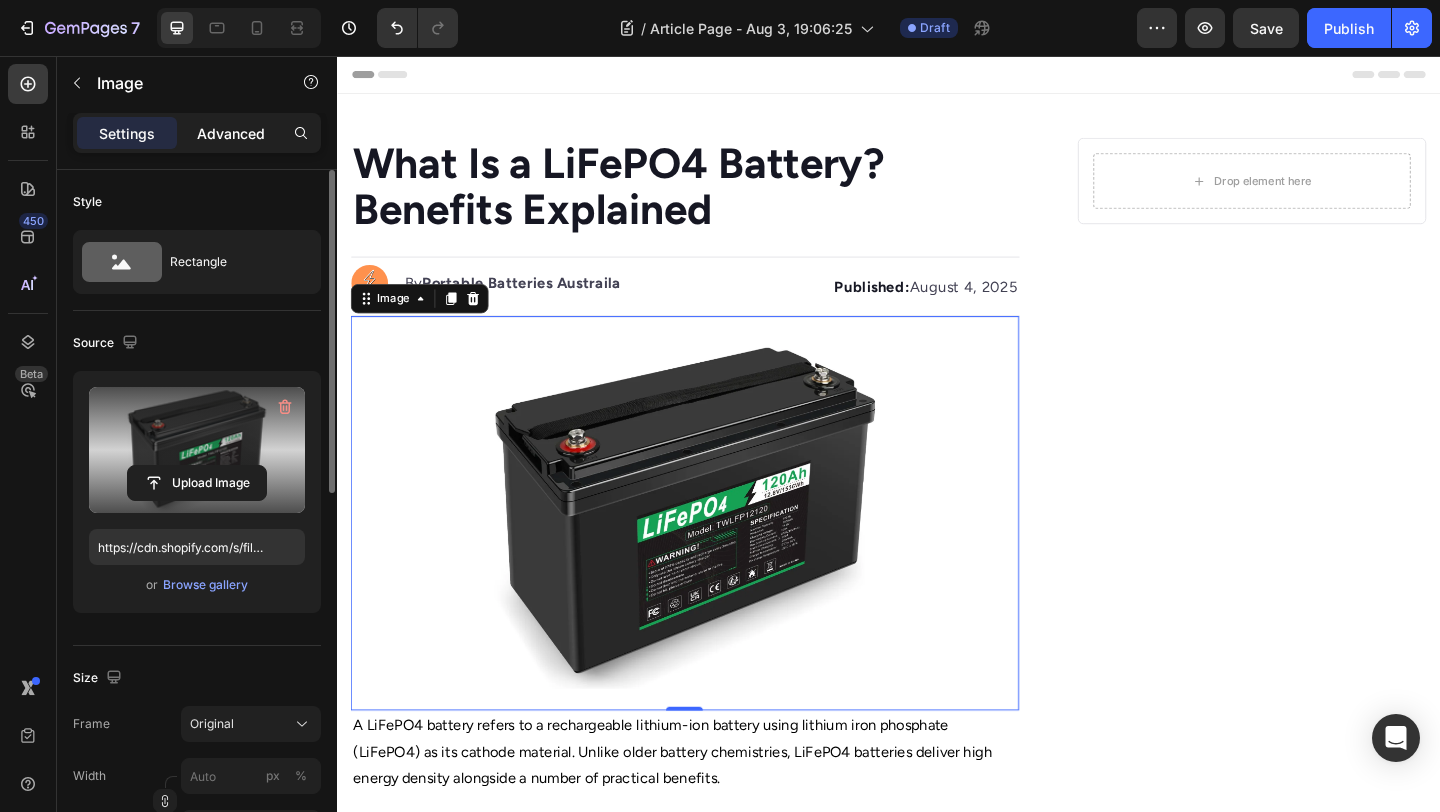 click on "Advanced" at bounding box center (231, 133) 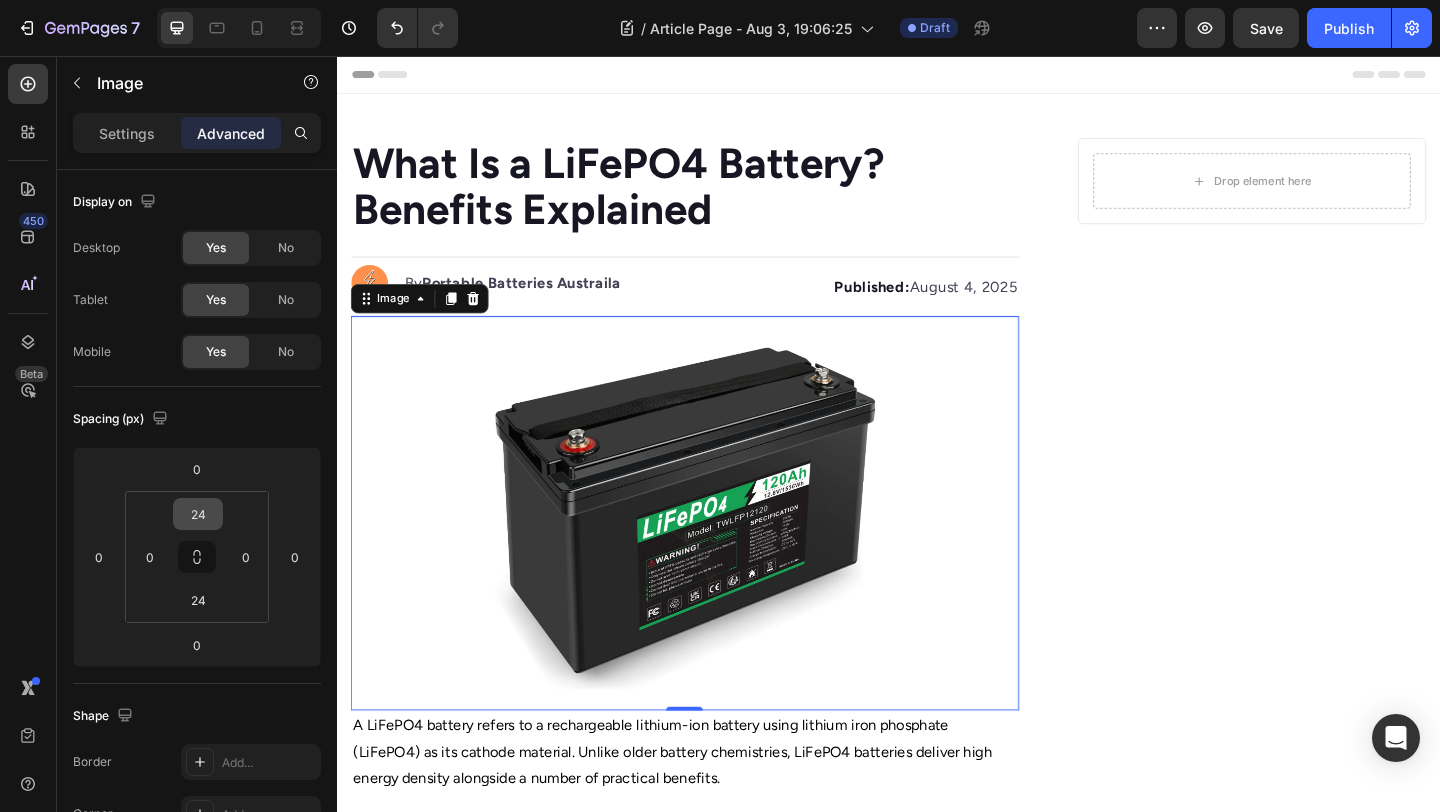 click on "24" at bounding box center (198, 514) 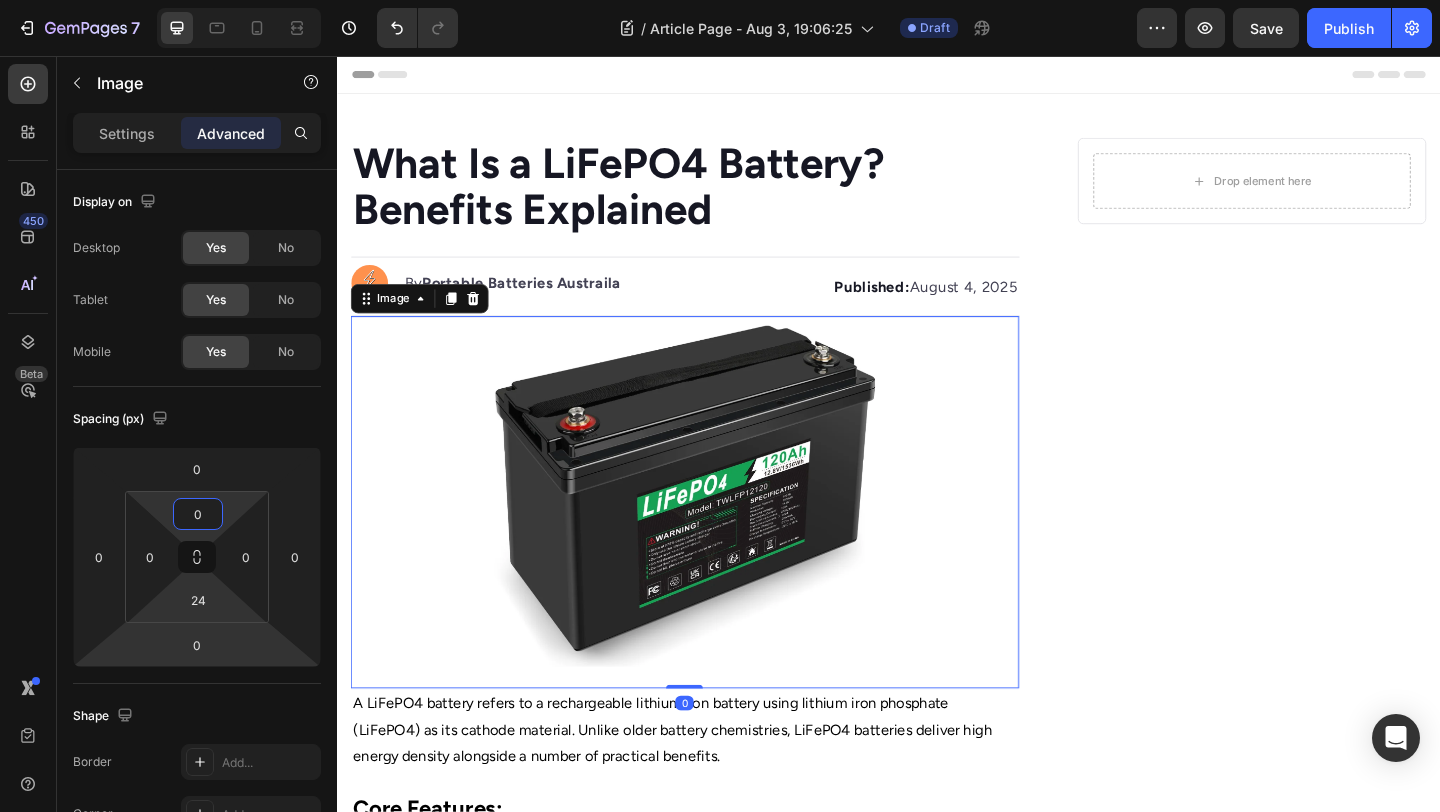 type on "0" 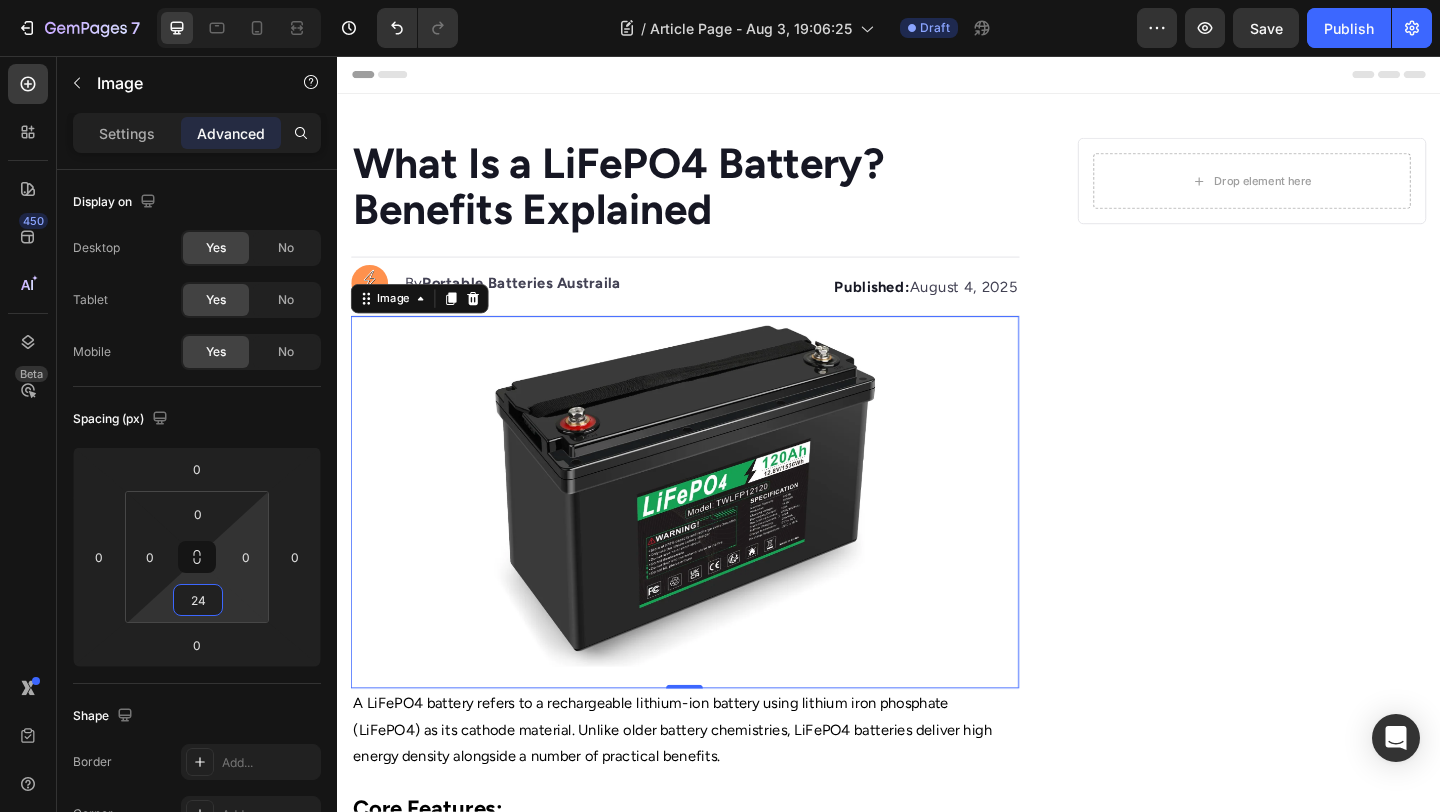 type on "0" 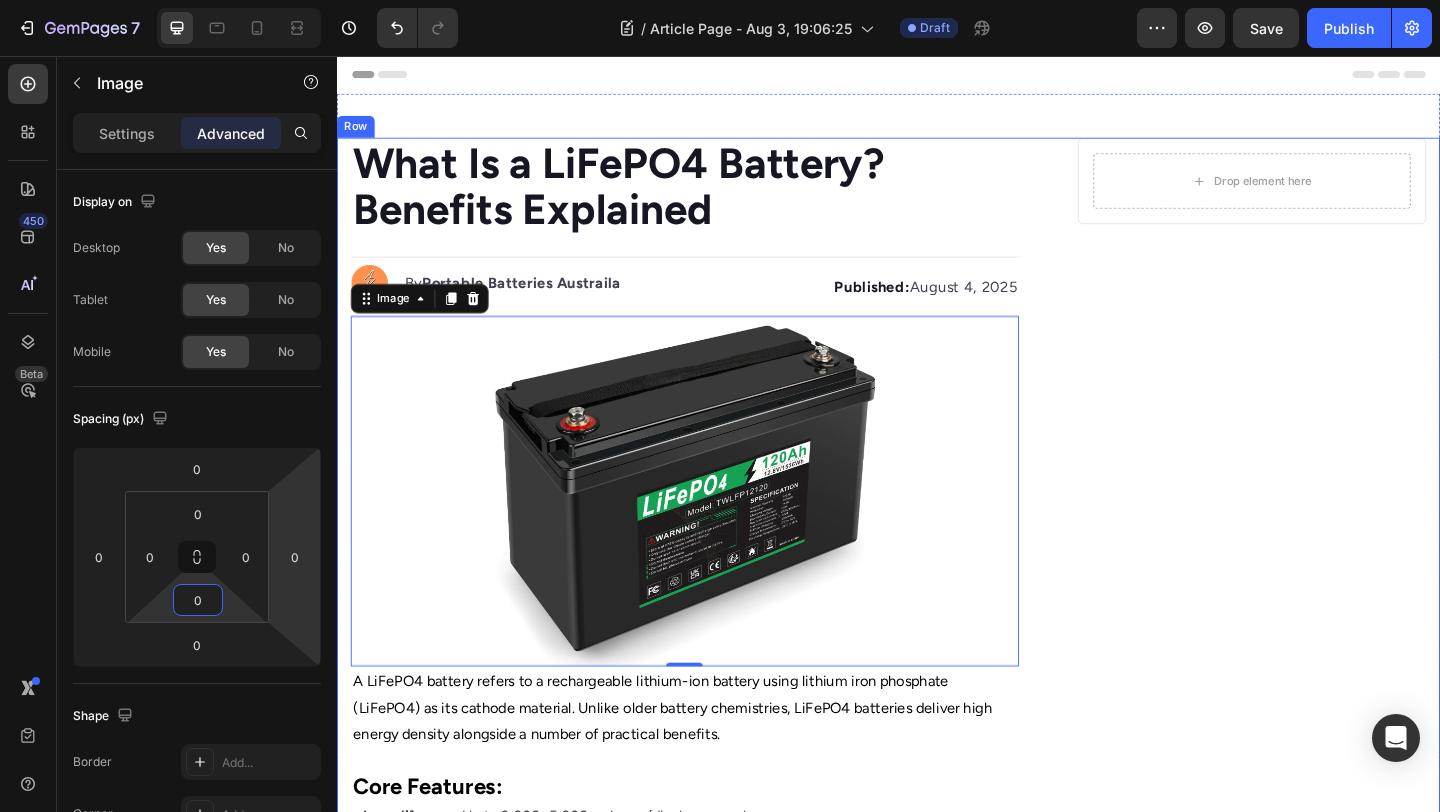 click on "Drop element here Row" at bounding box center (1332, 1415) 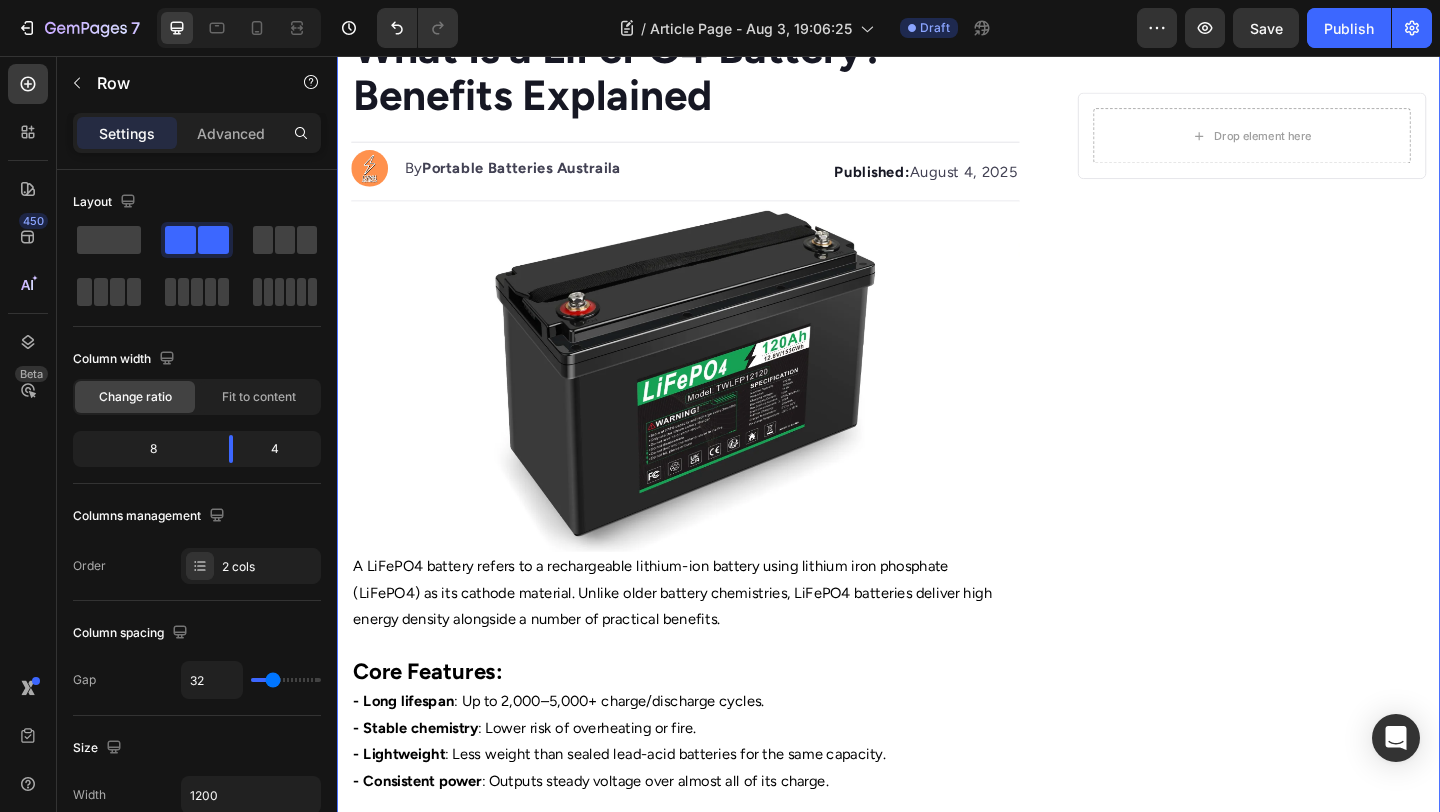 scroll, scrollTop: 130, scrollLeft: 0, axis: vertical 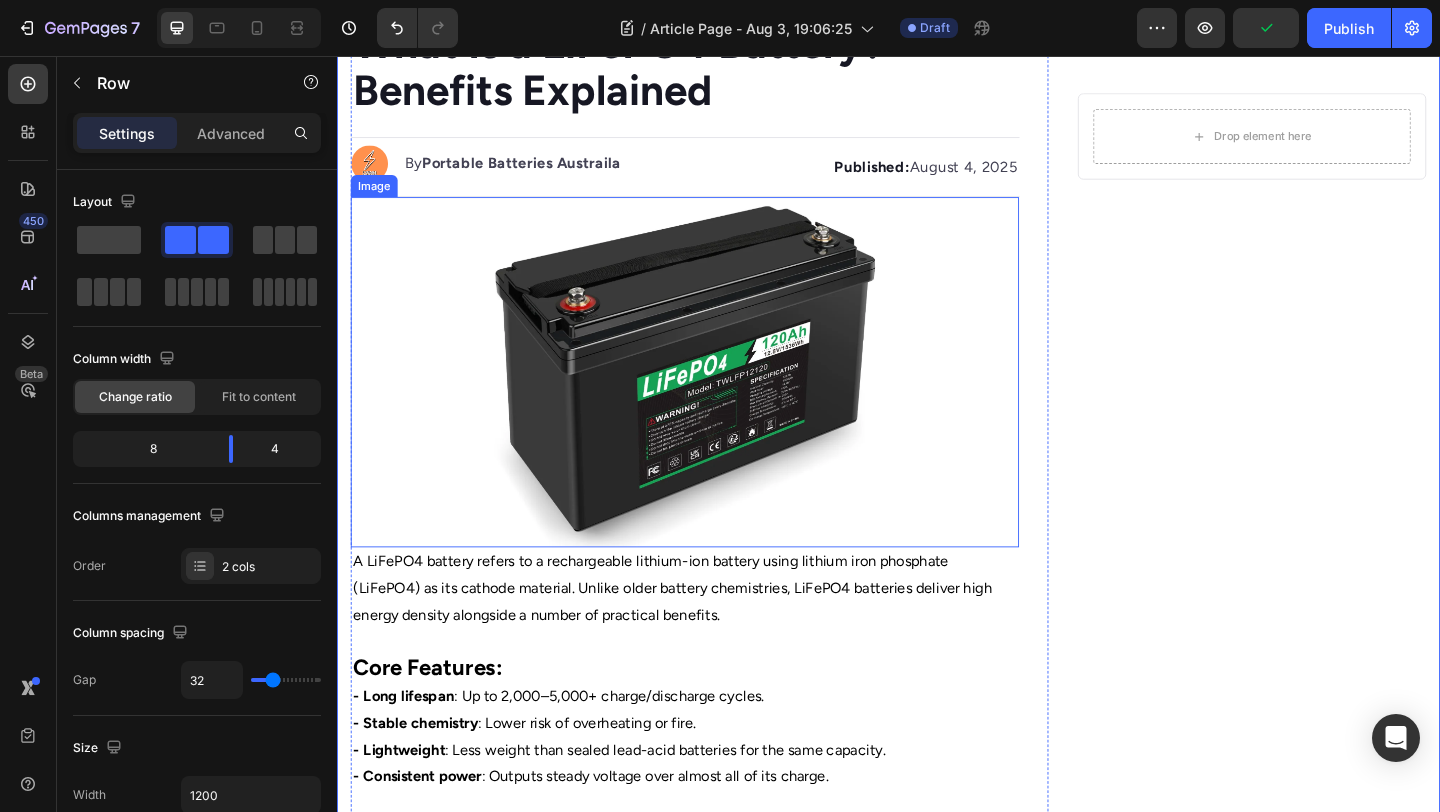 click at bounding box center (715, 399) 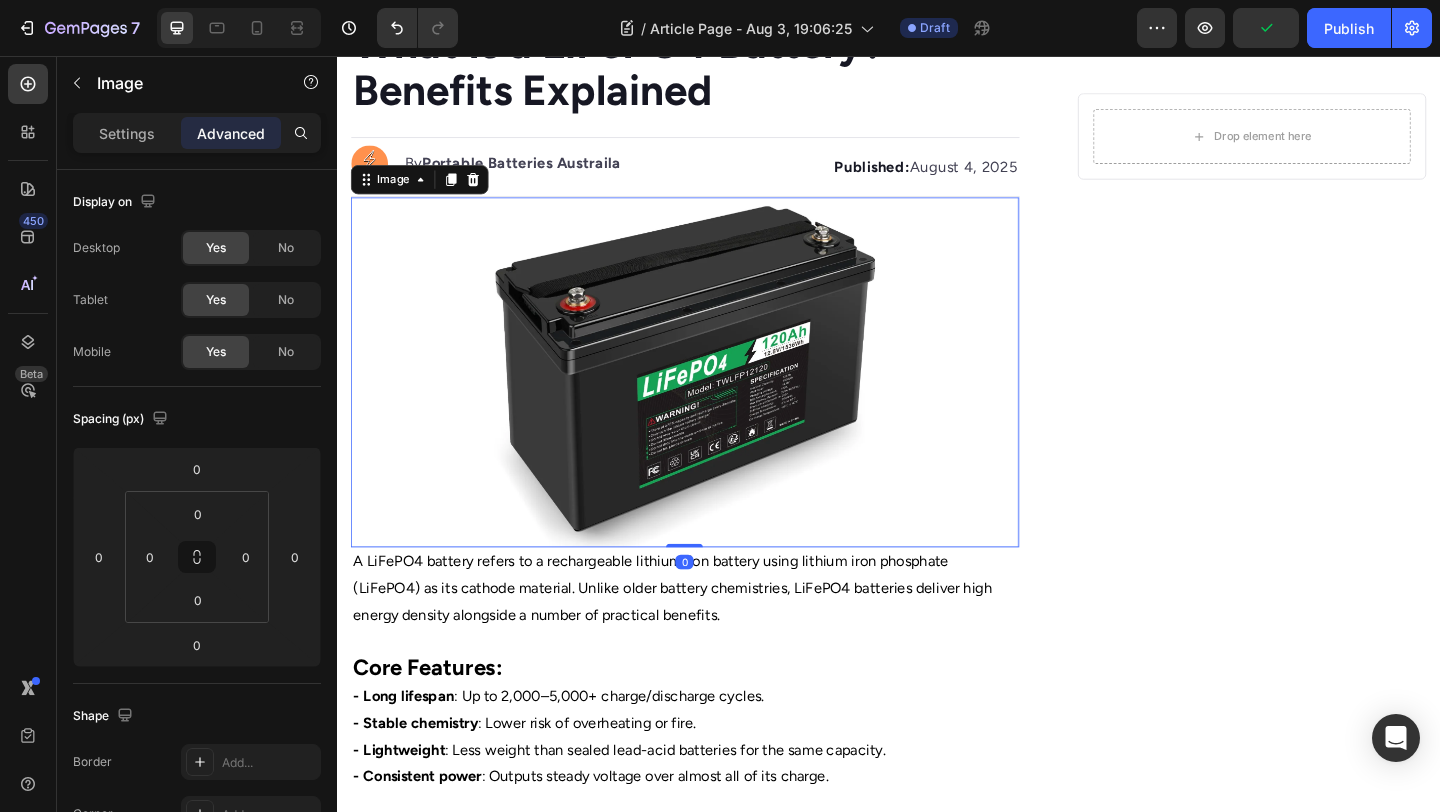 click on "Advanced" 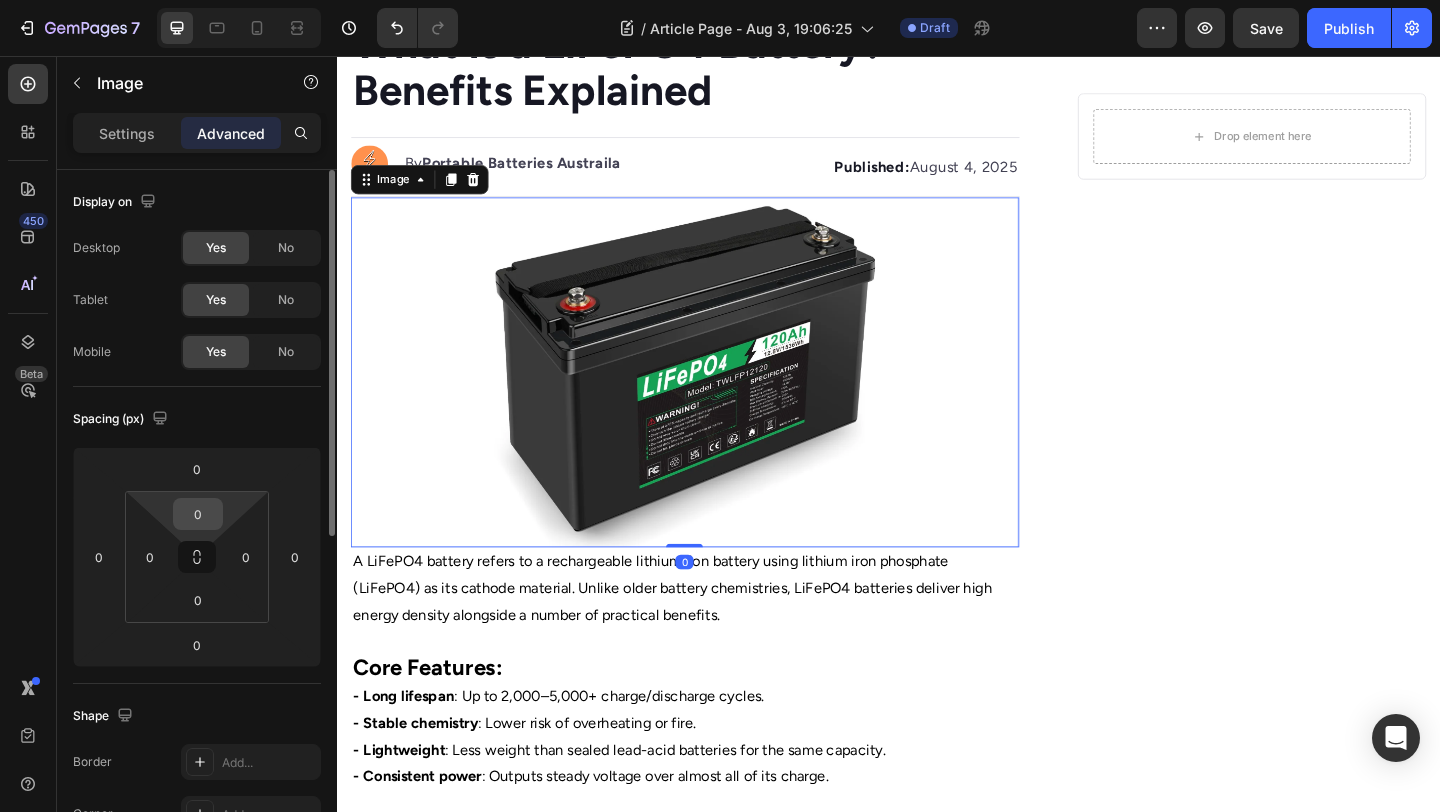 click on "0" at bounding box center [198, 514] 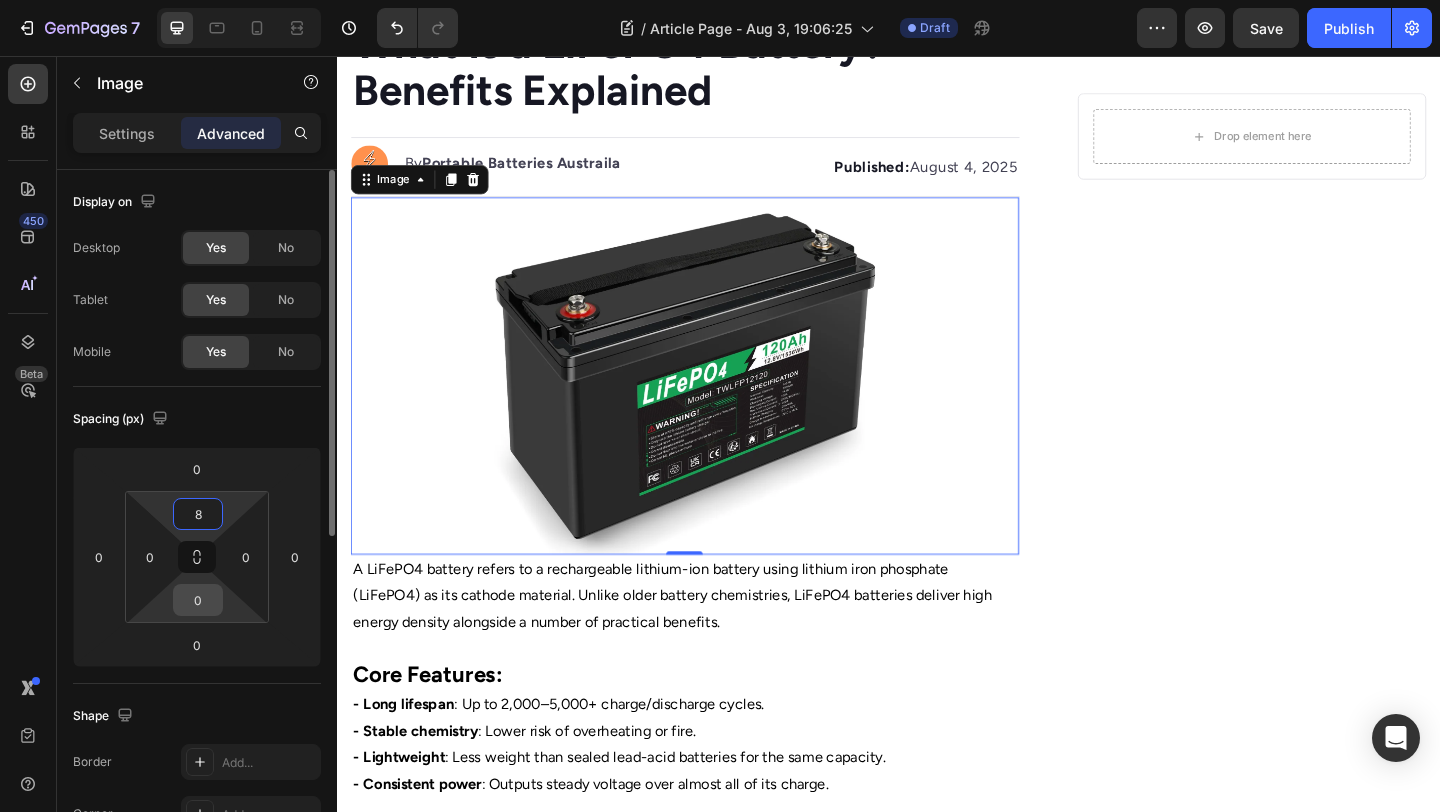 type on "8" 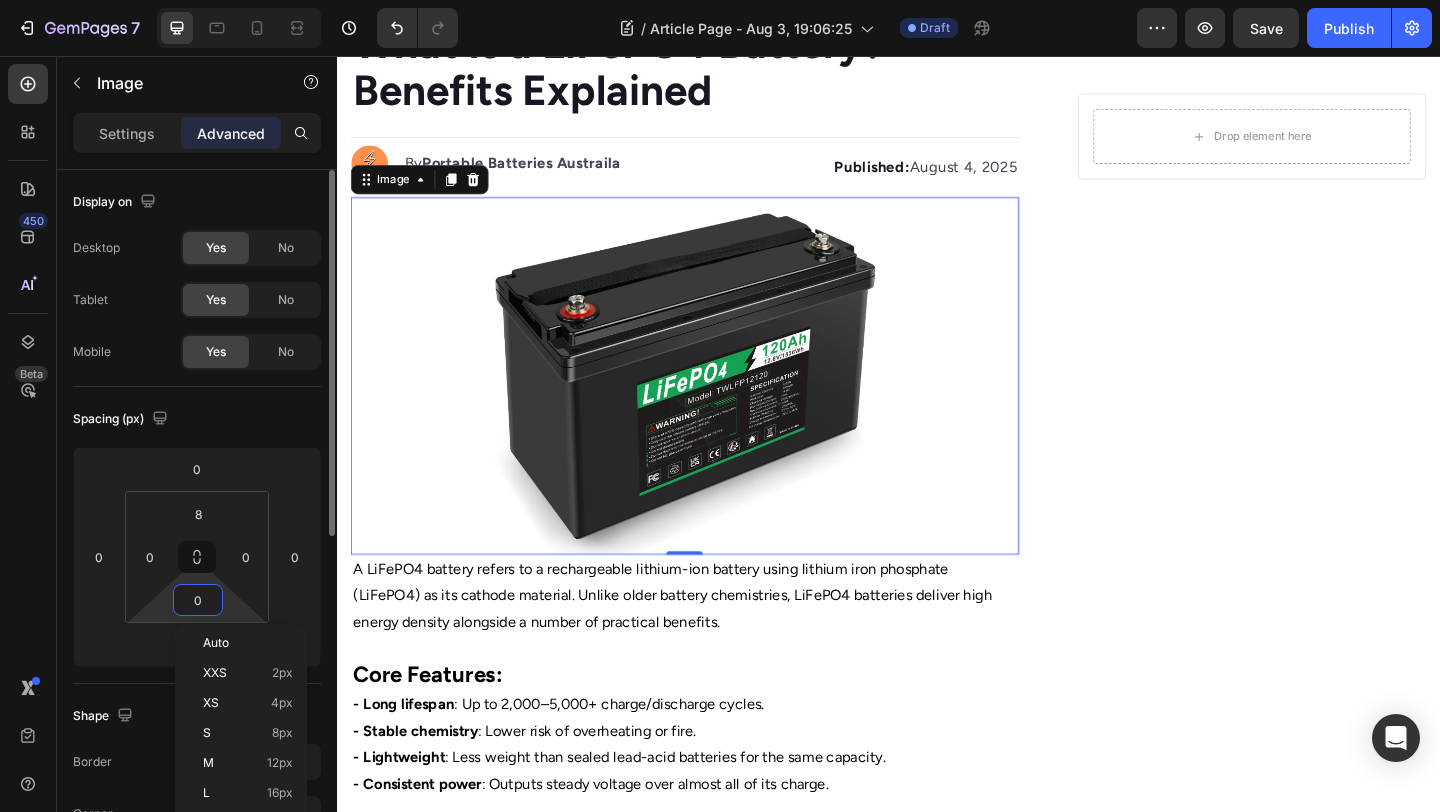 click on "0" at bounding box center [198, 600] 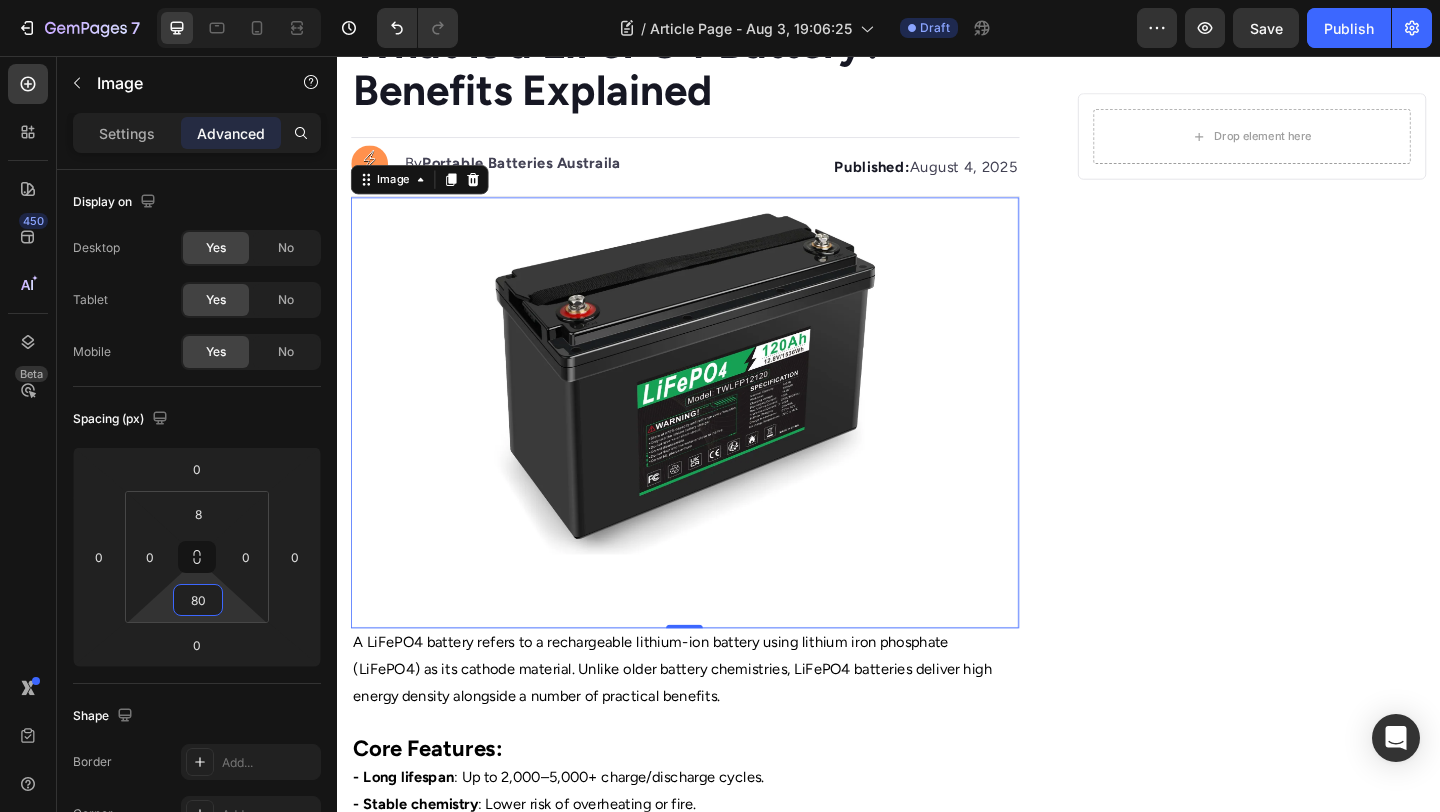 type on "8" 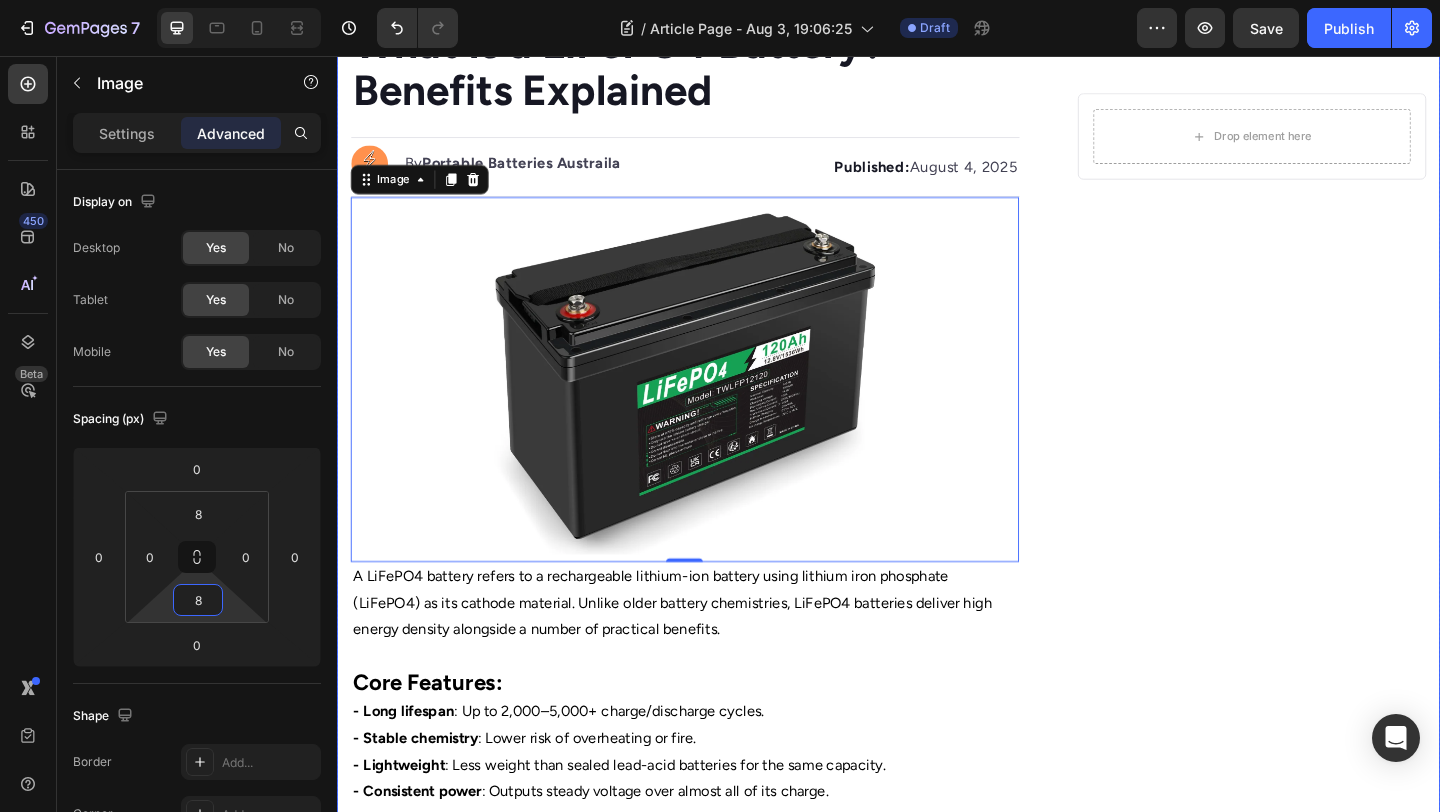 click on "Drop element here Row" at bounding box center [1332, 1293] 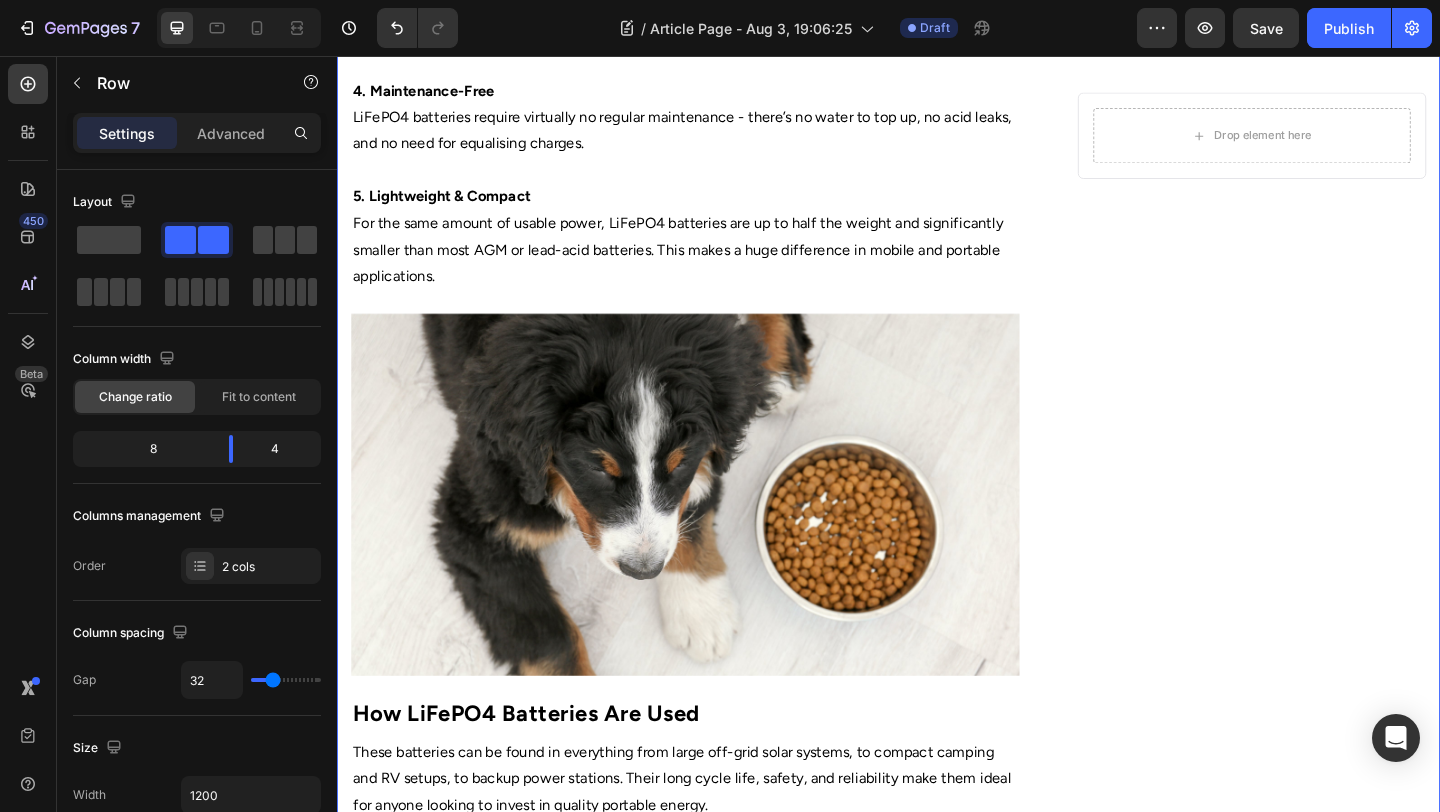 scroll, scrollTop: 1416, scrollLeft: 0, axis: vertical 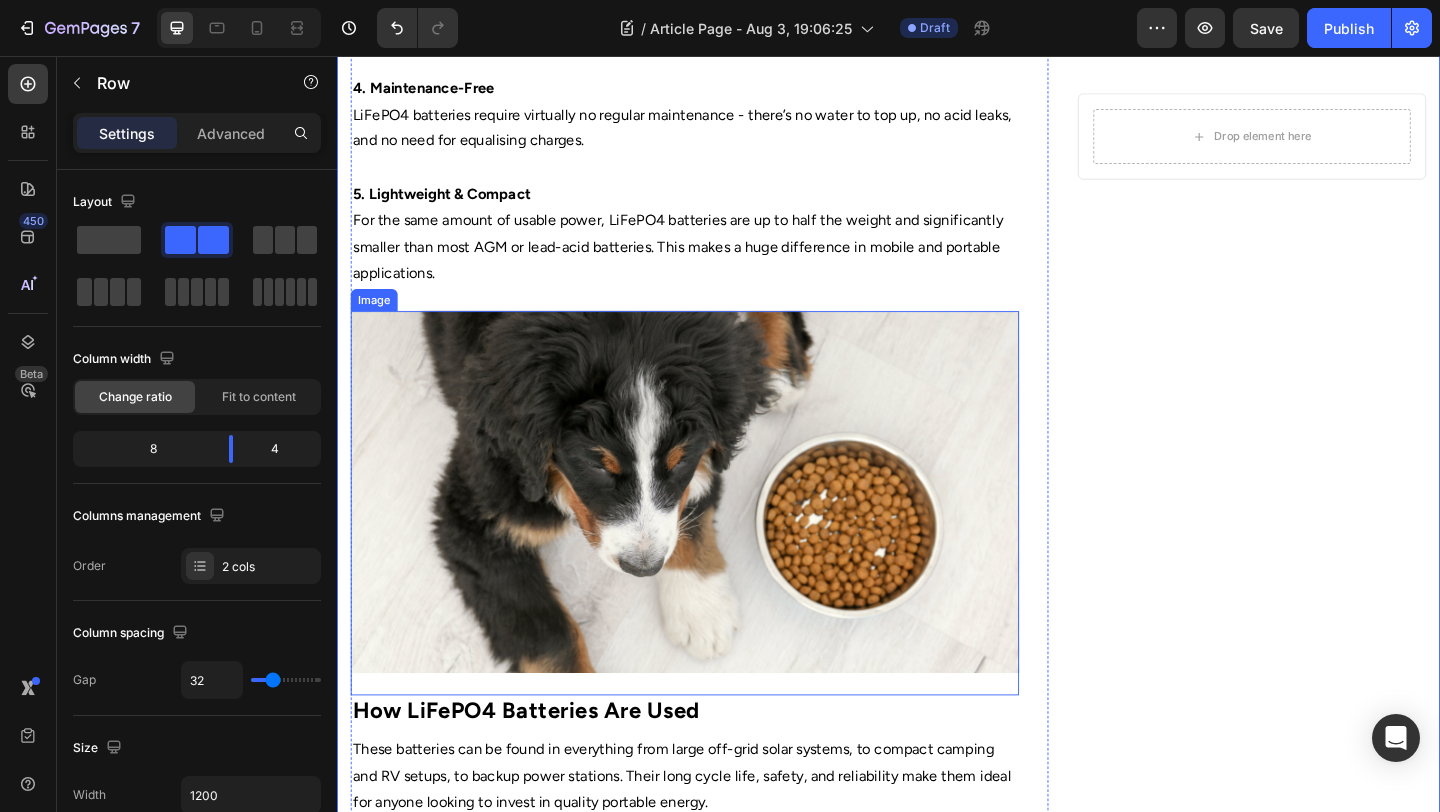 click at bounding box center [715, 530] 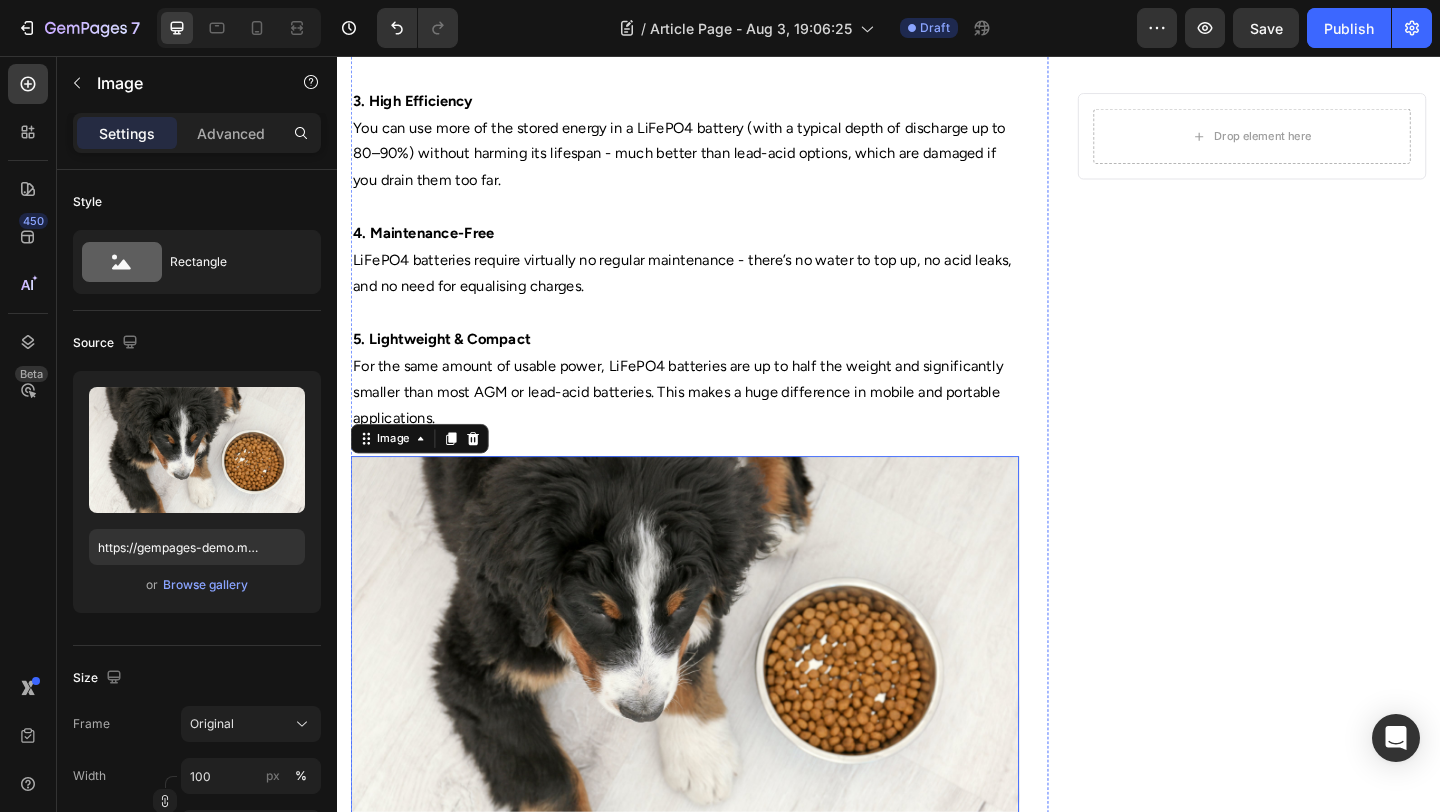 scroll, scrollTop: 1245, scrollLeft: 0, axis: vertical 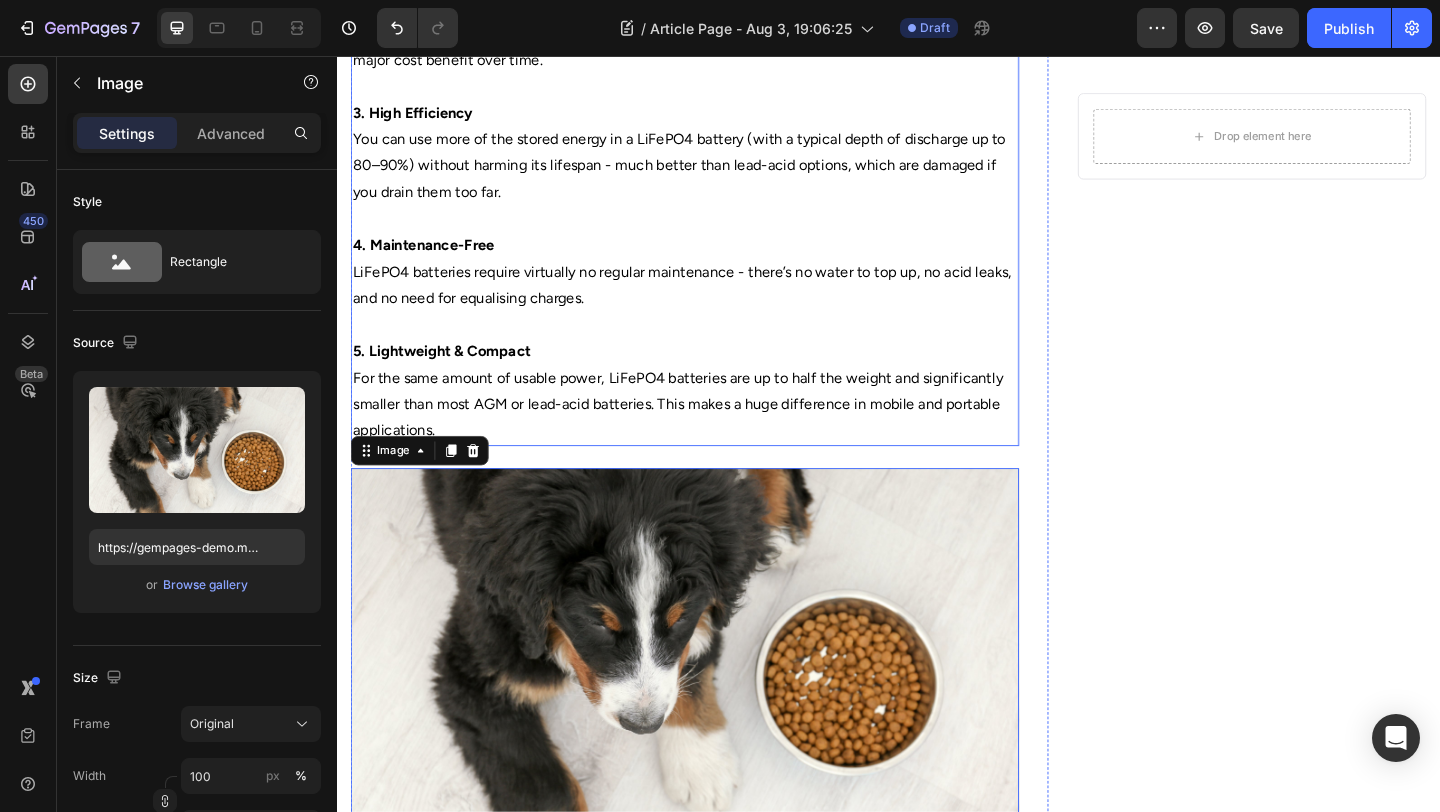 click on "For the same amount of usable power, LiFePO4 batteries are up to half the weight and significantly smaller than most AGM or lead-acid batteries. This makes a huge difference in mobile and portable applications." at bounding box center [715, 435] 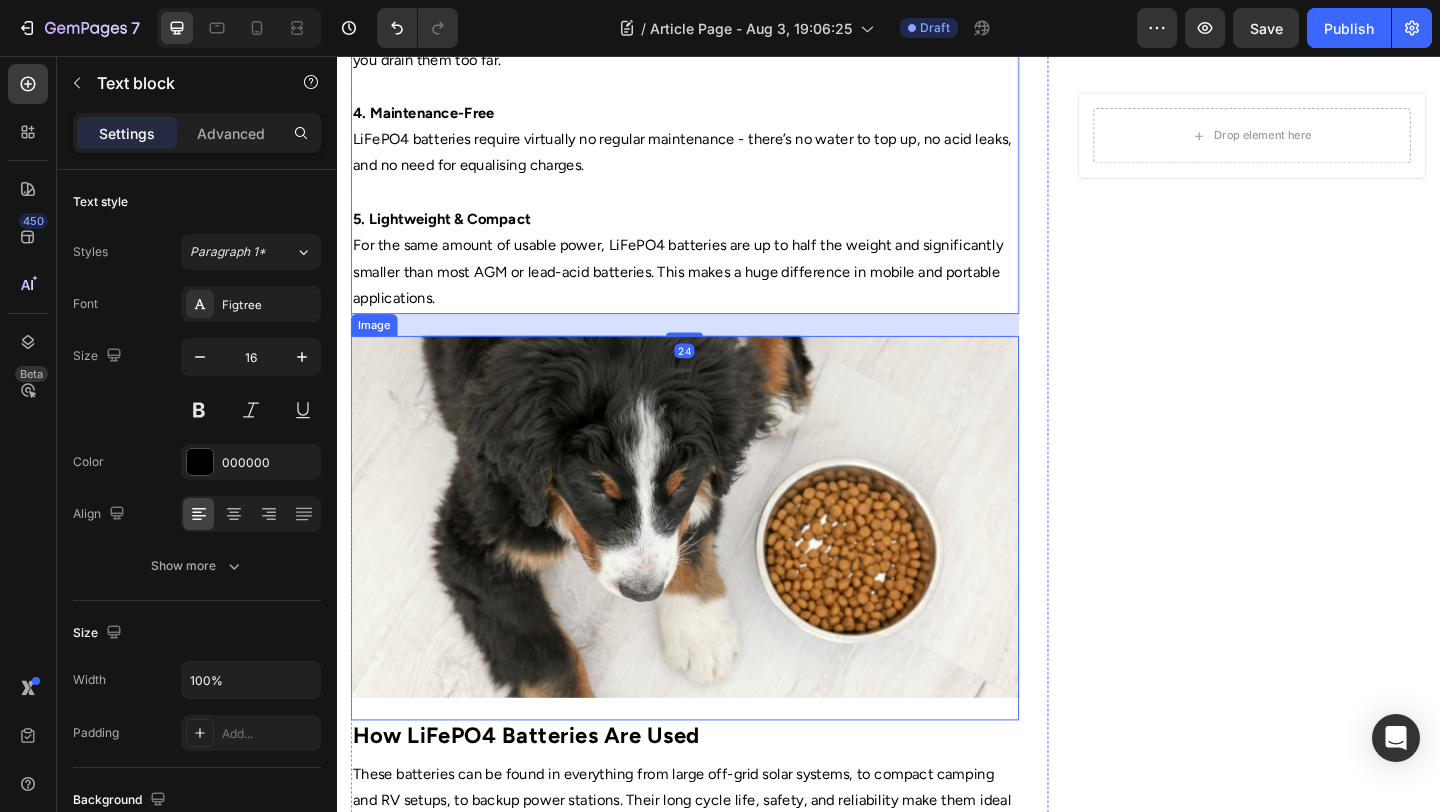 scroll, scrollTop: 1427, scrollLeft: 0, axis: vertical 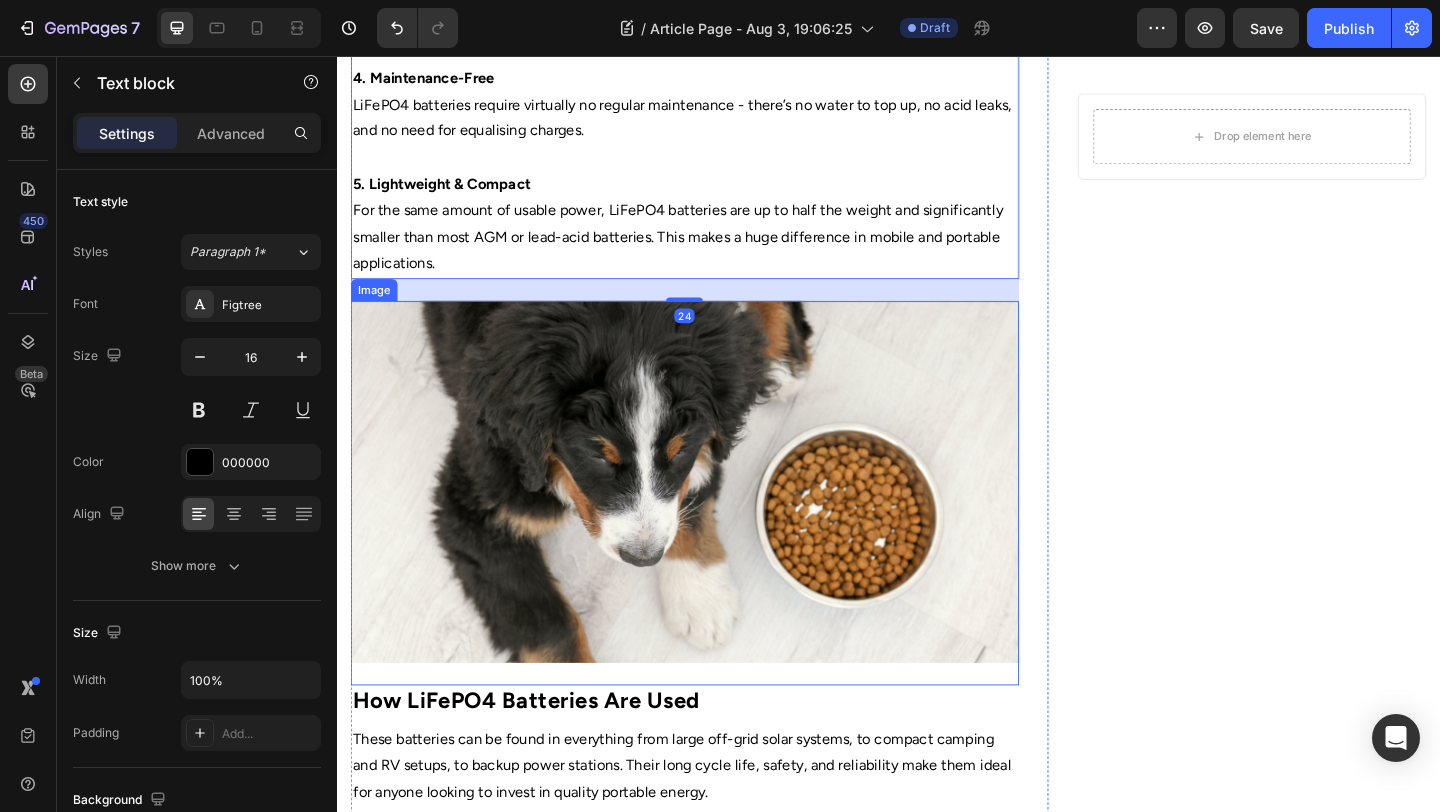 click at bounding box center [715, 519] 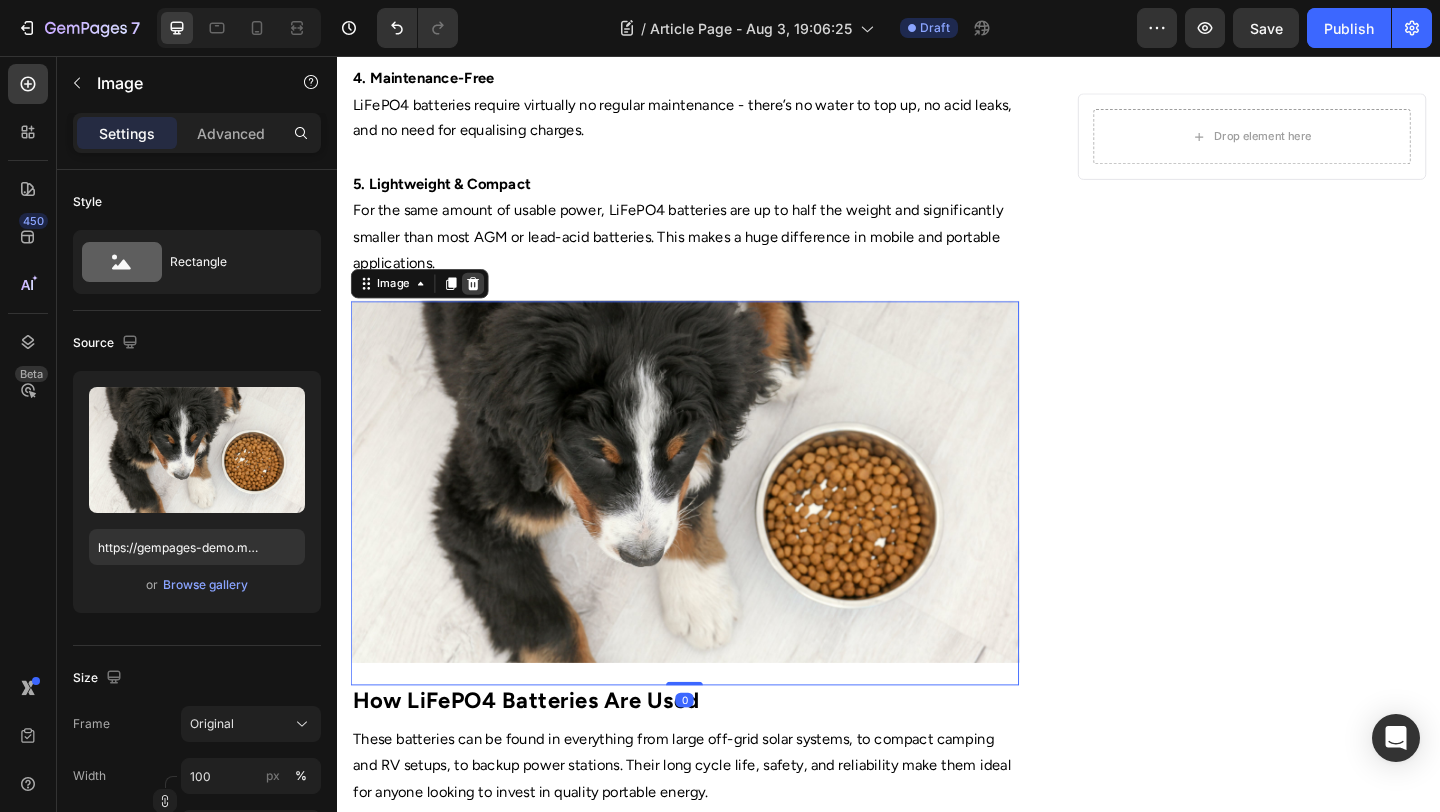 click 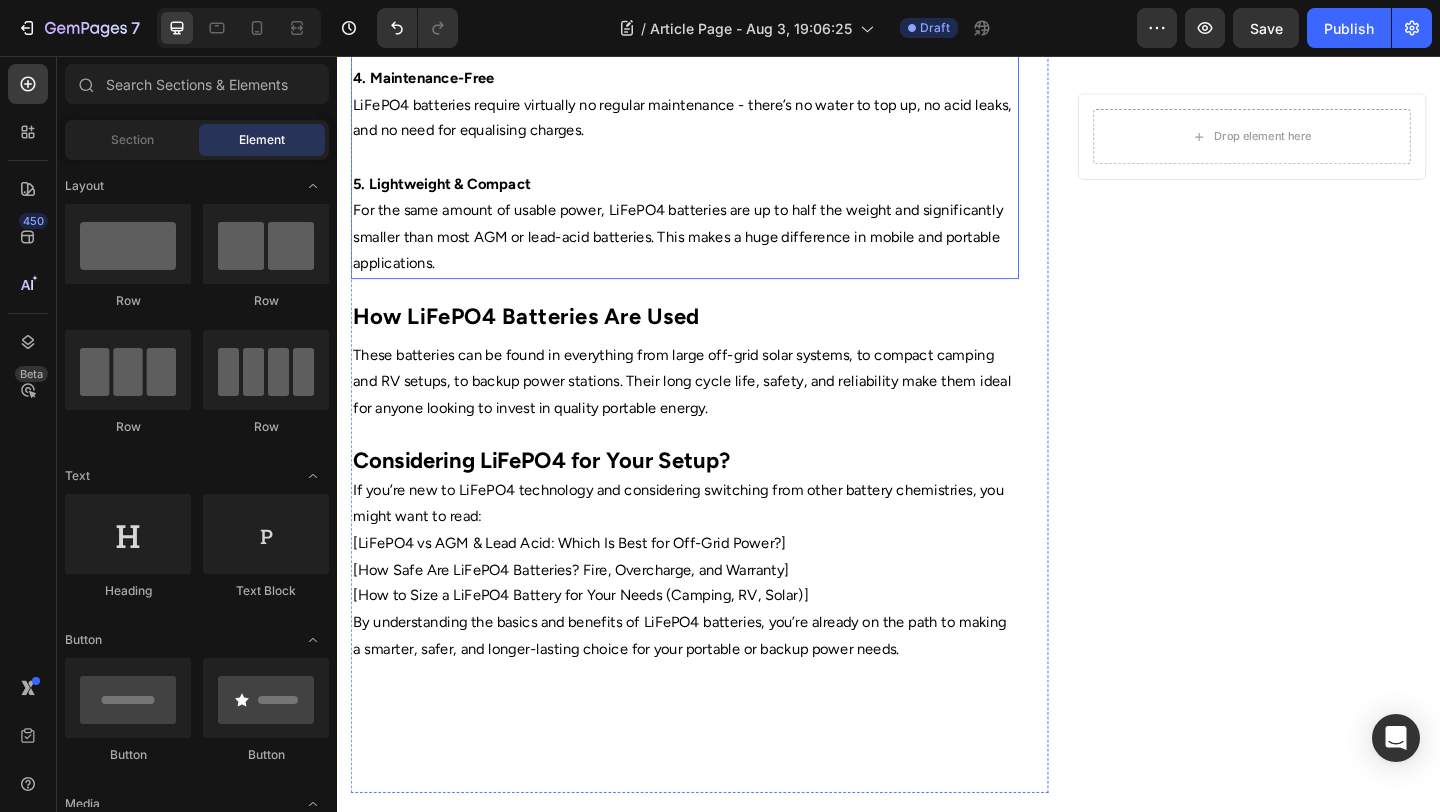 click on "For the same amount of usable power, LiFePO4 batteries are up to half the weight and significantly smaller than most AGM or lead-acid batteries. This makes a huge difference in mobile and portable applications." at bounding box center (715, 253) 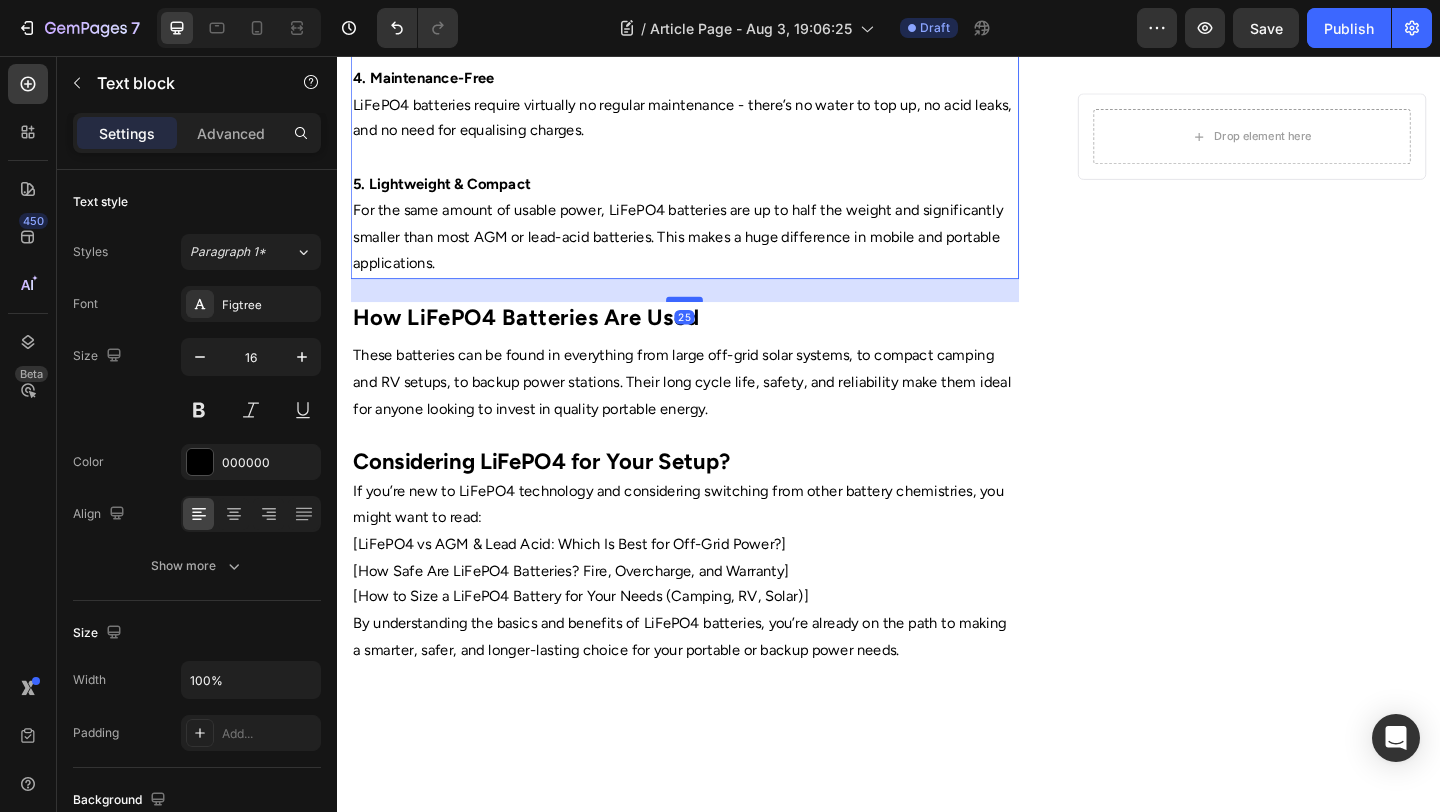 click at bounding box center (715, 320) 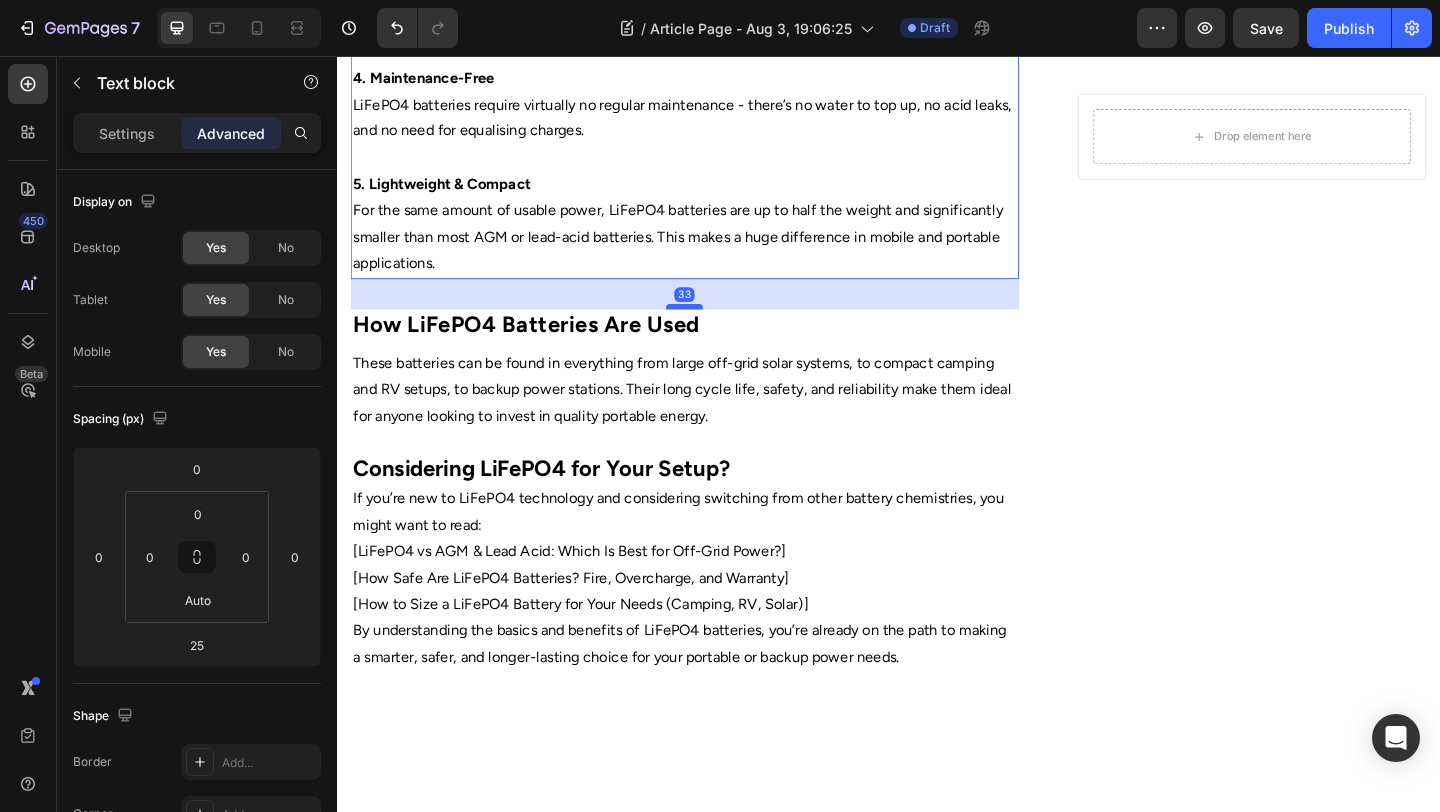 click at bounding box center [715, 328] 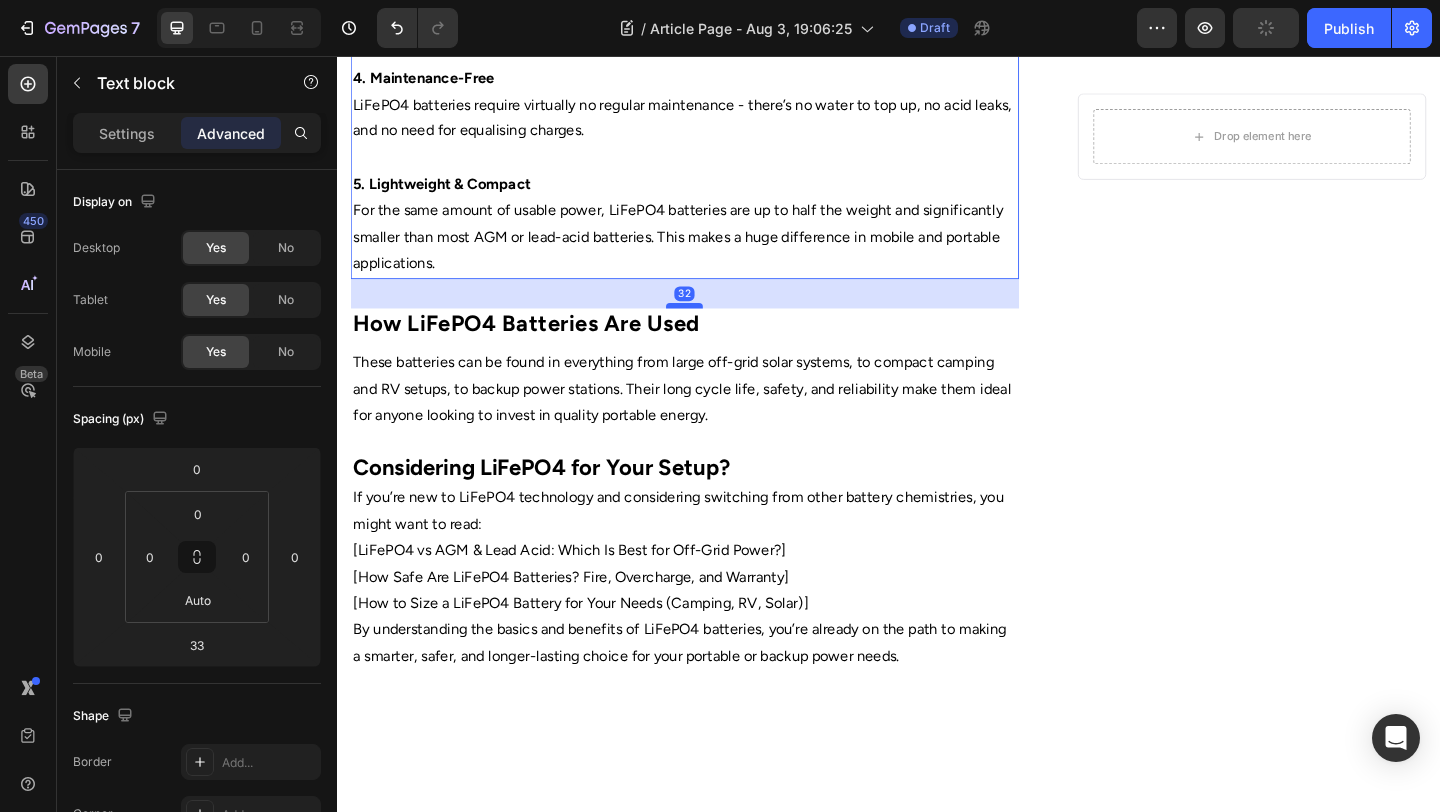 click at bounding box center (715, 327) 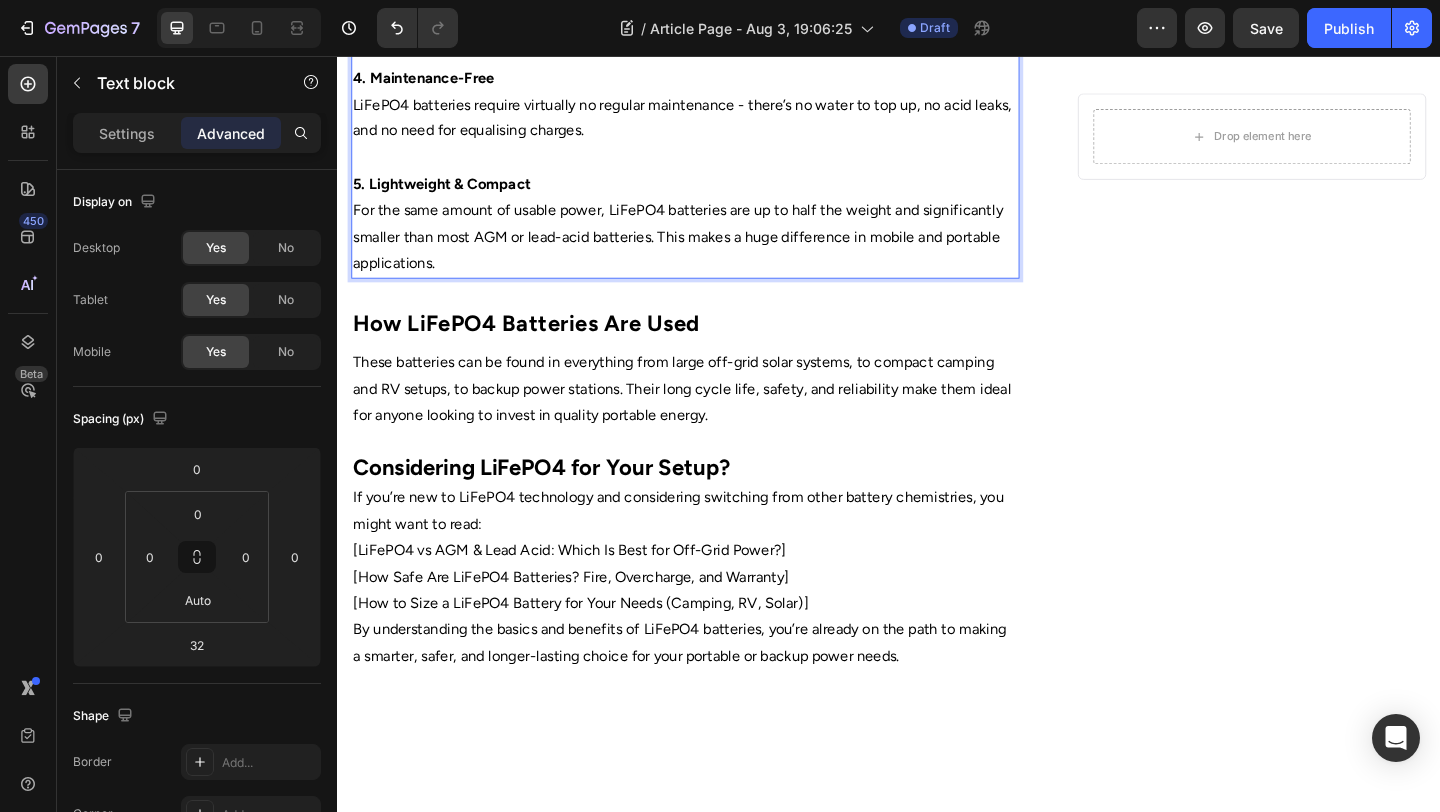 click at bounding box center (715, 166) 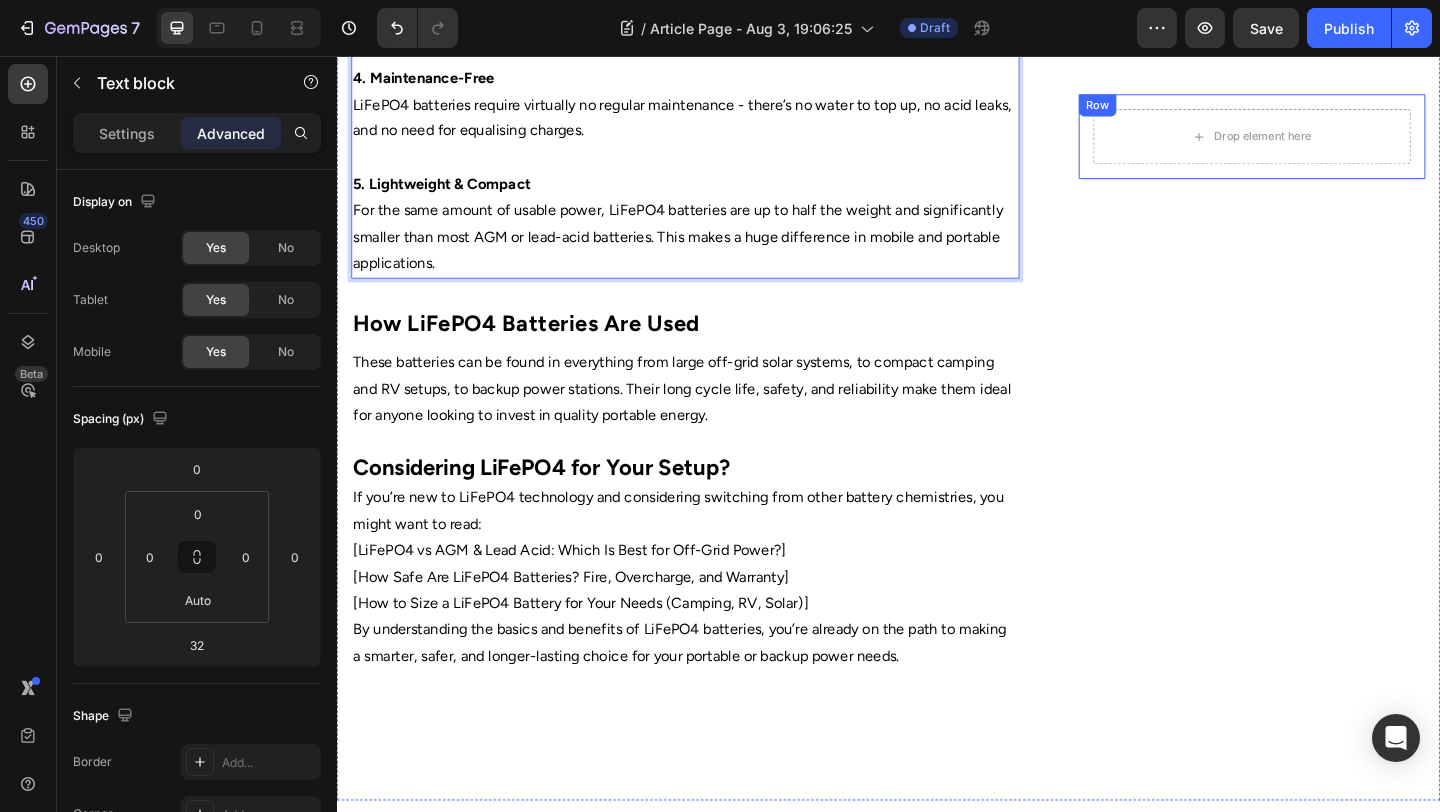 click on "Drop element here Row" at bounding box center (1332, -209) 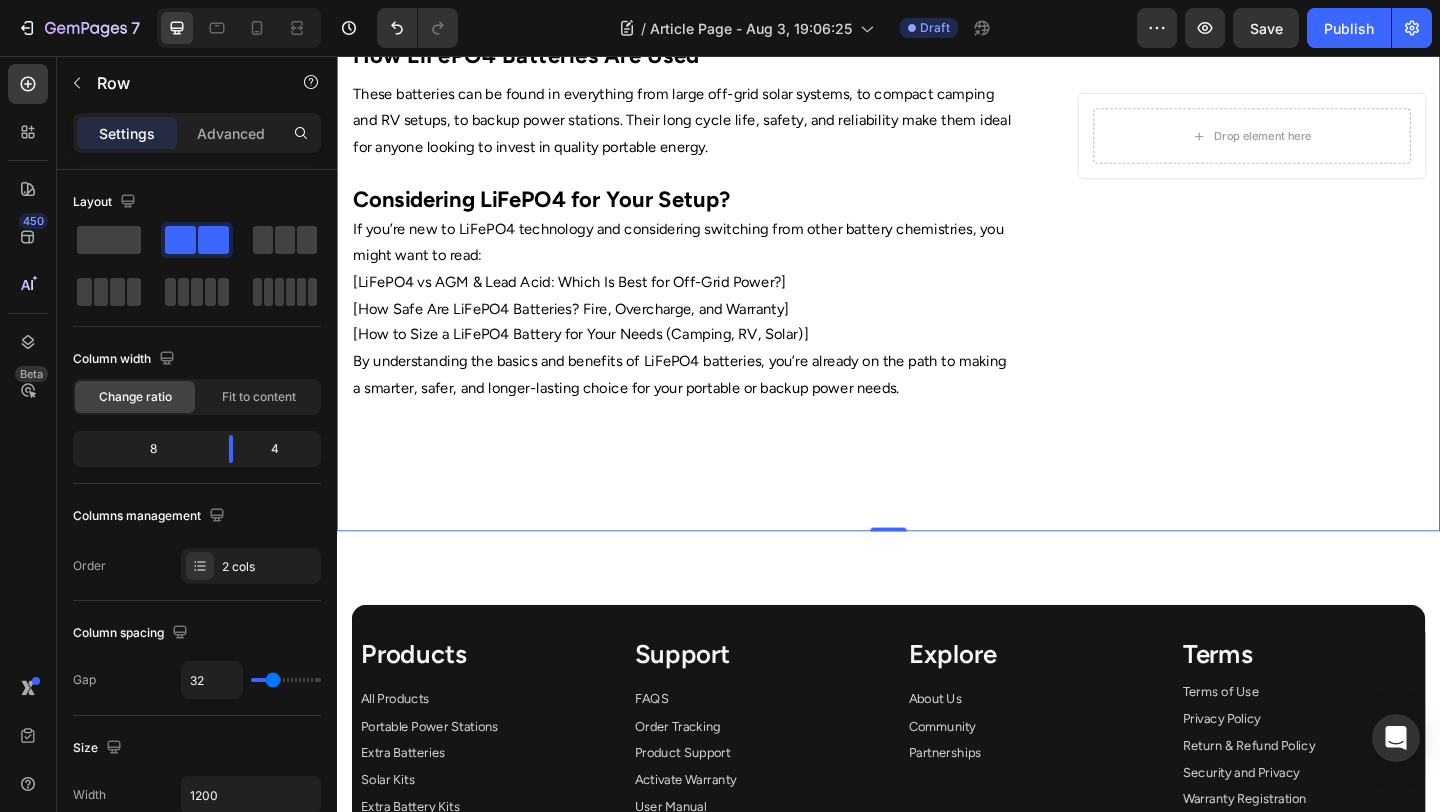 scroll, scrollTop: 1777, scrollLeft: 0, axis: vertical 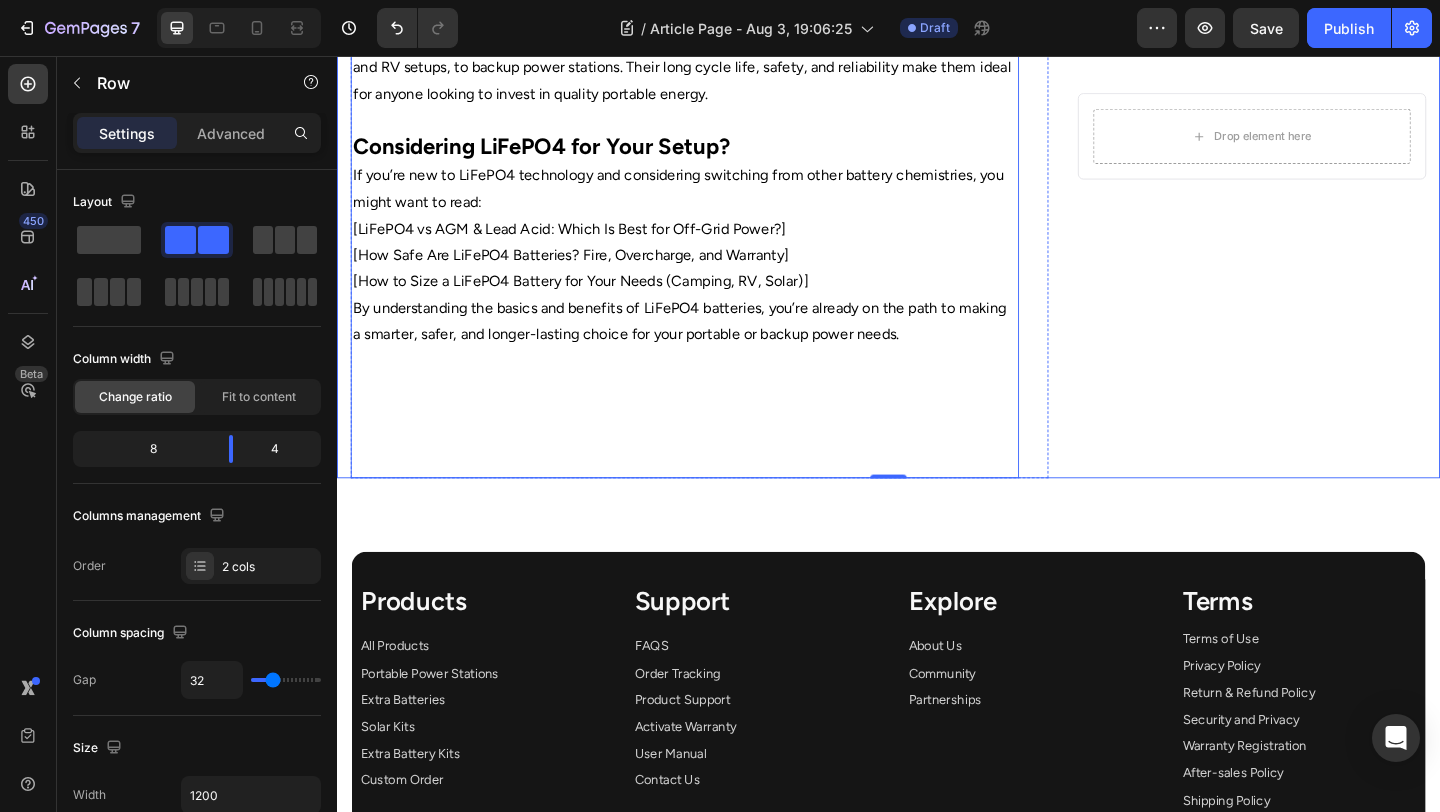 click at bounding box center [715, 431] 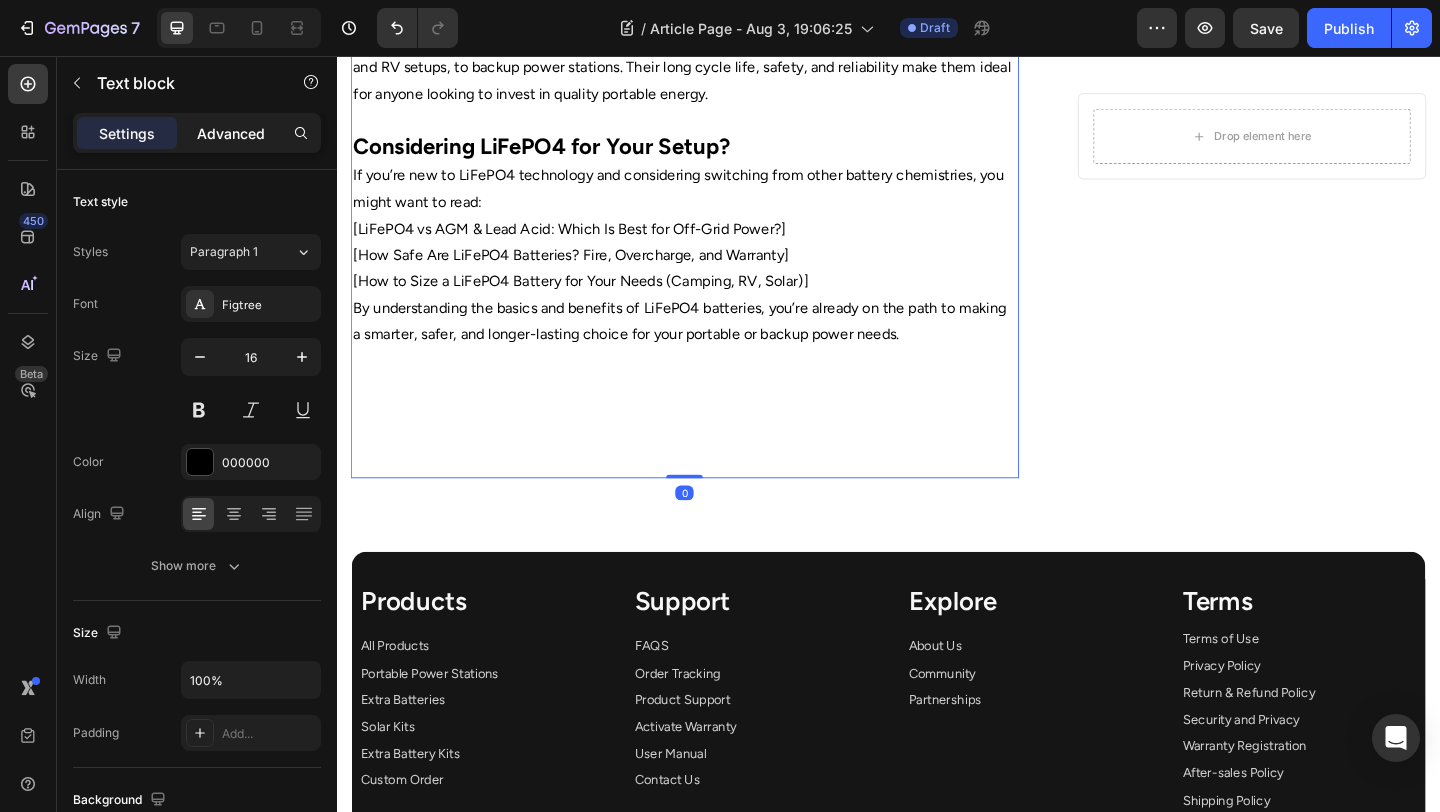 click on "Advanced" at bounding box center [231, 133] 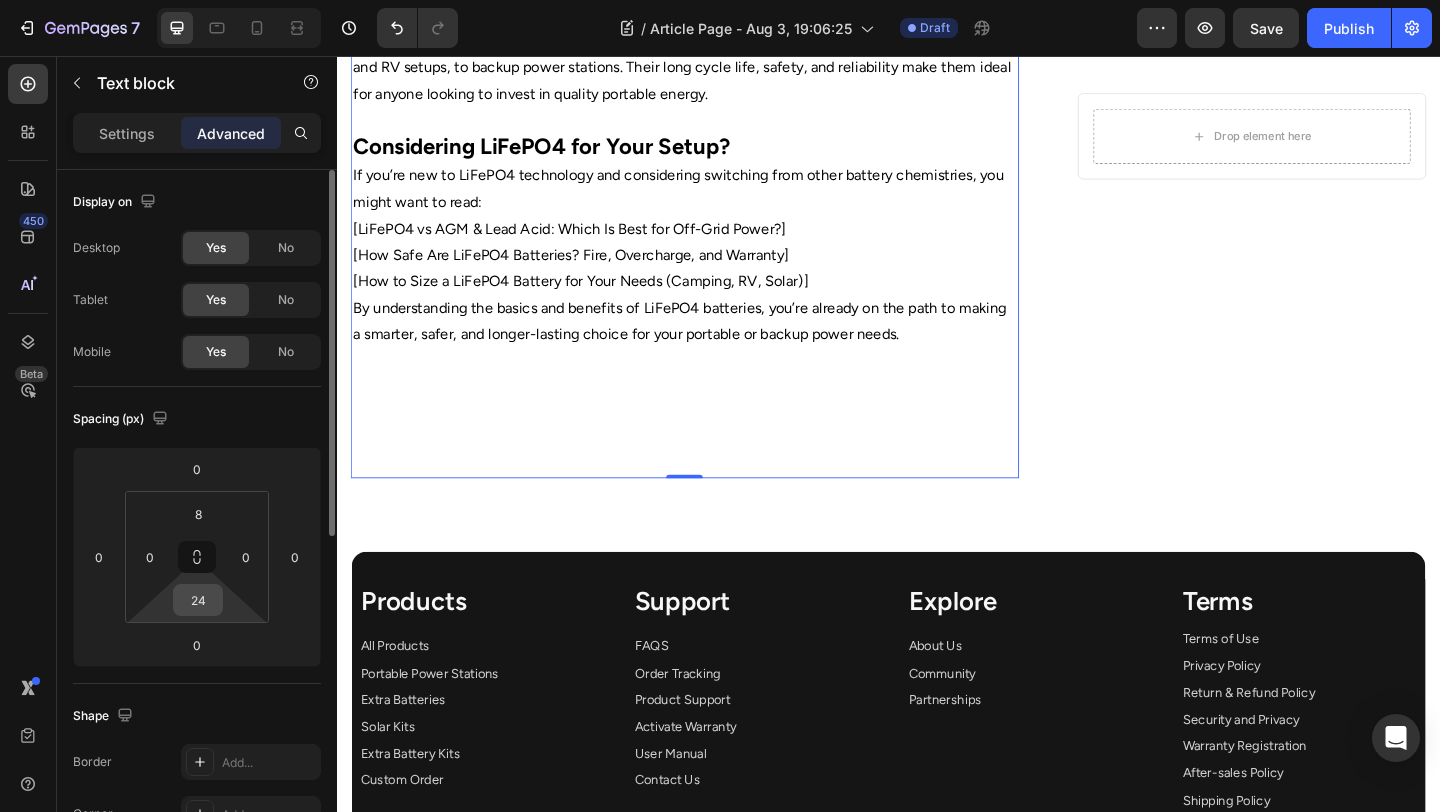 click on "24" at bounding box center [198, 600] 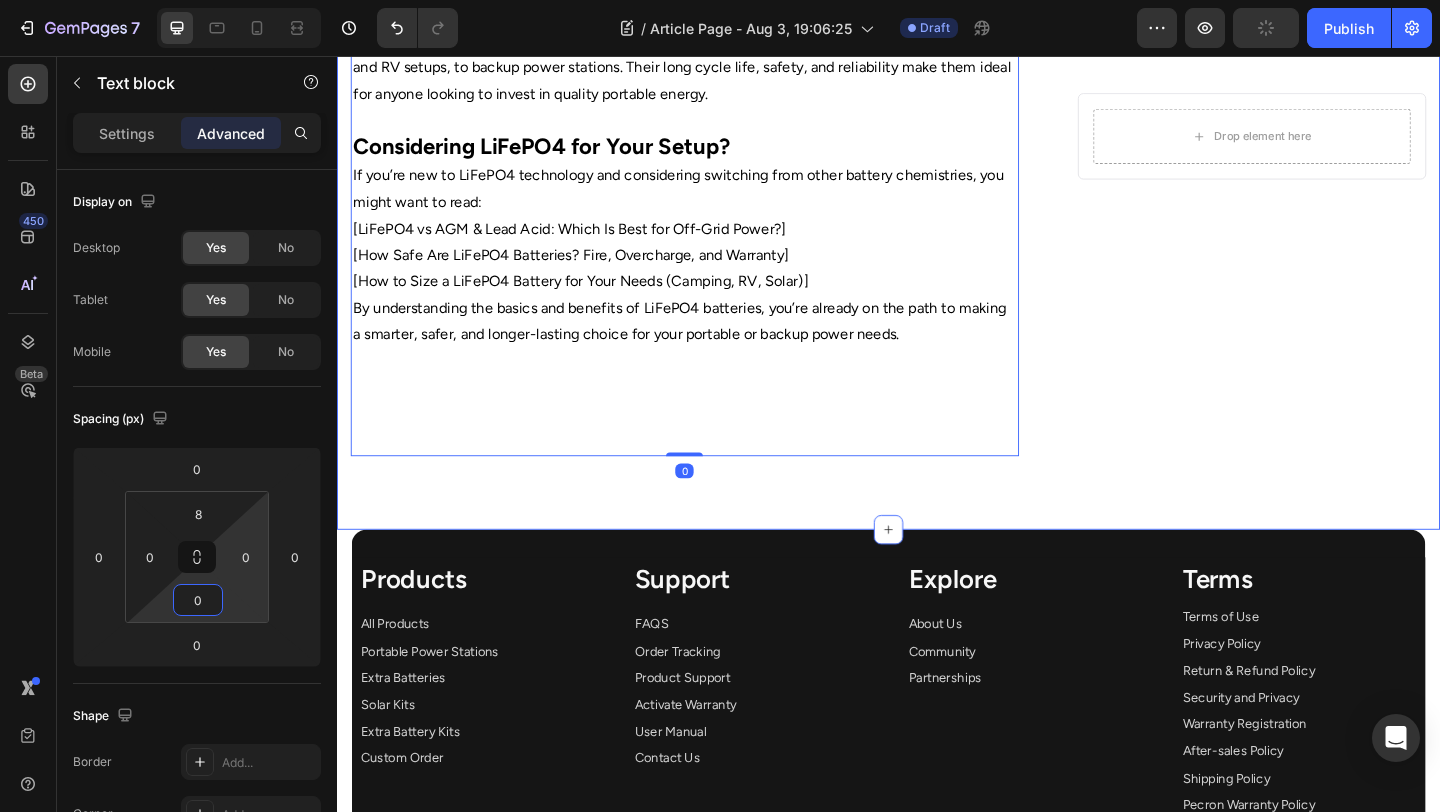 type on "0" 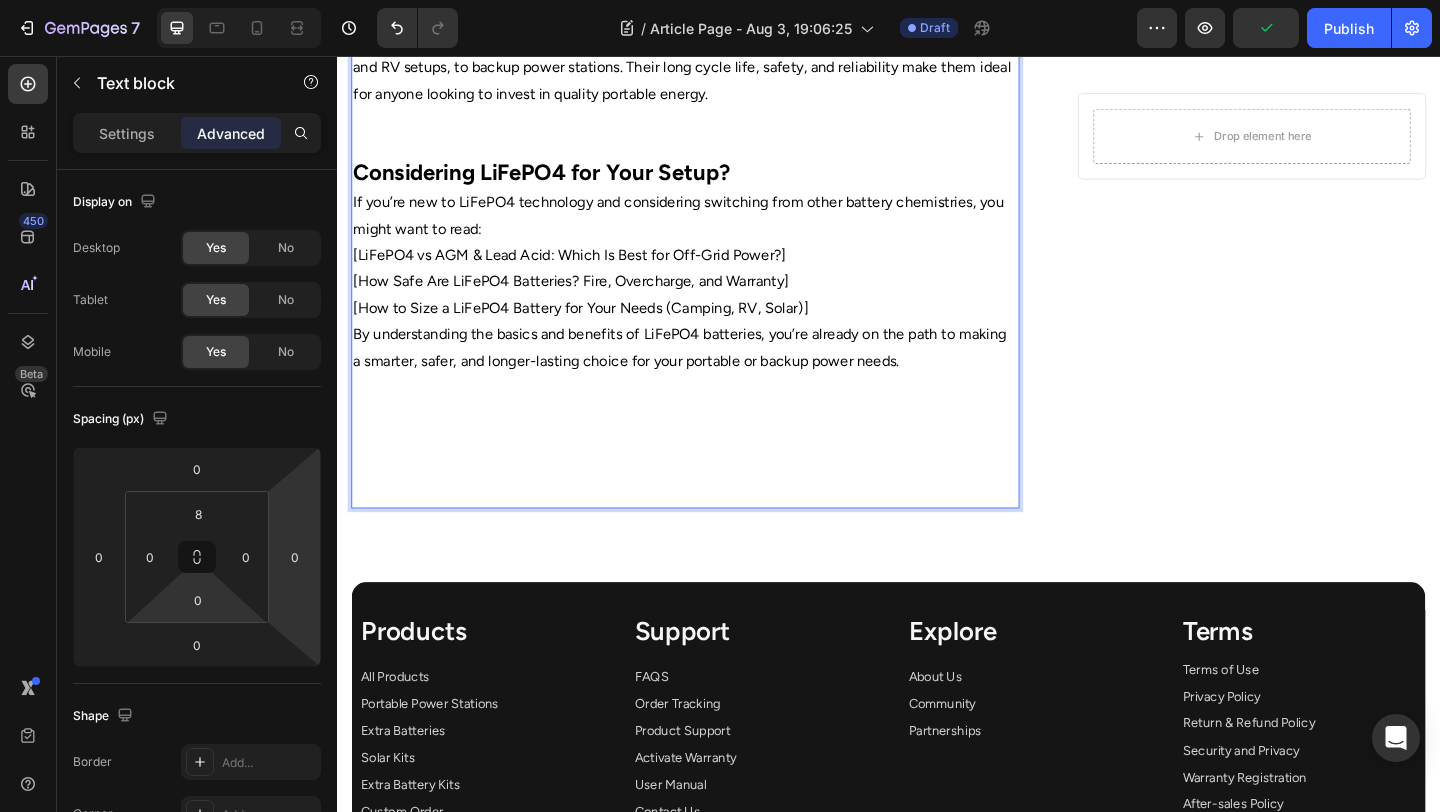 click on "By understanding the basics and benefits of LiFePO4 batteries, you’re already on the path to making a smarter, safer, and longer-lasting choice for your portable or backup power needs." at bounding box center [715, 374] 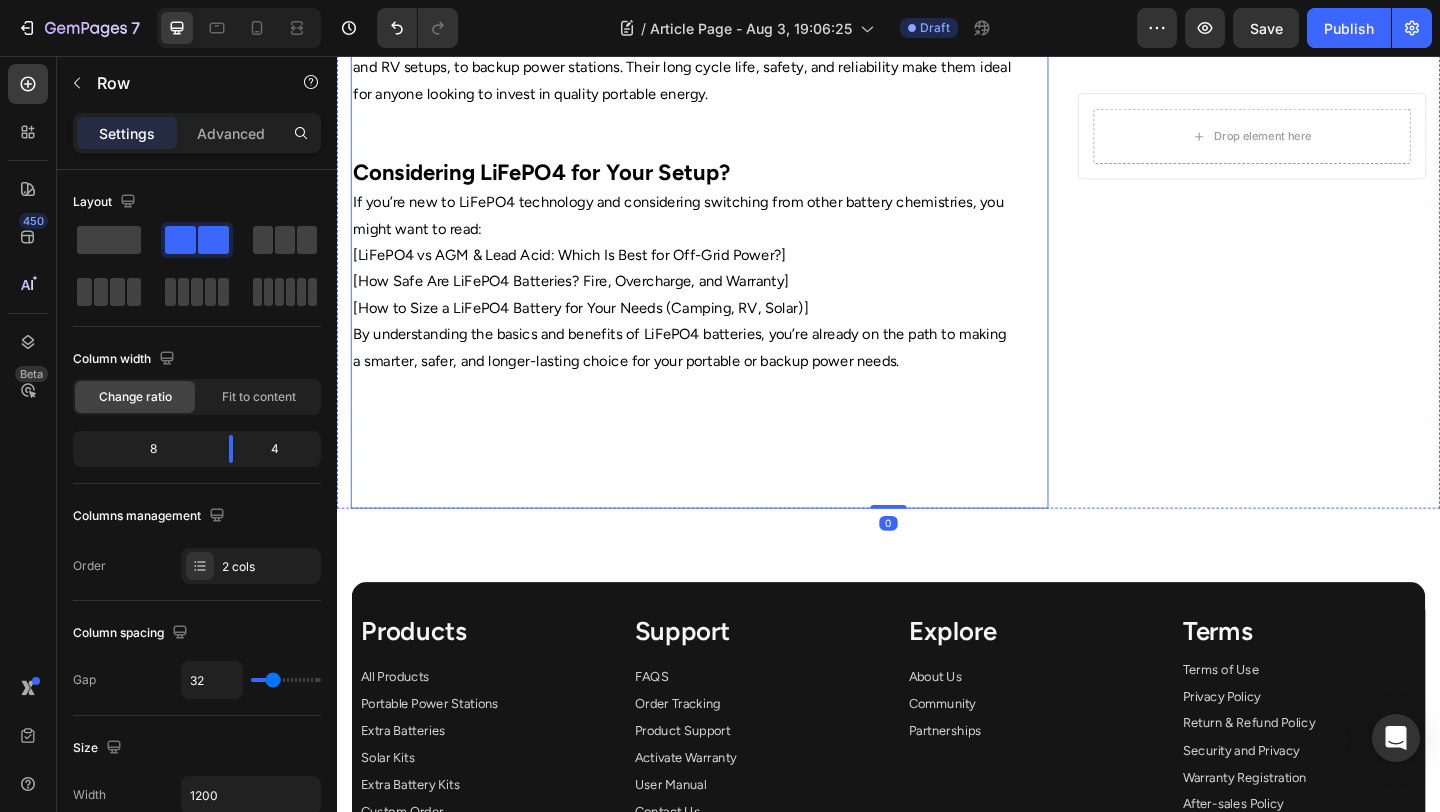 click at bounding box center [715, 474] 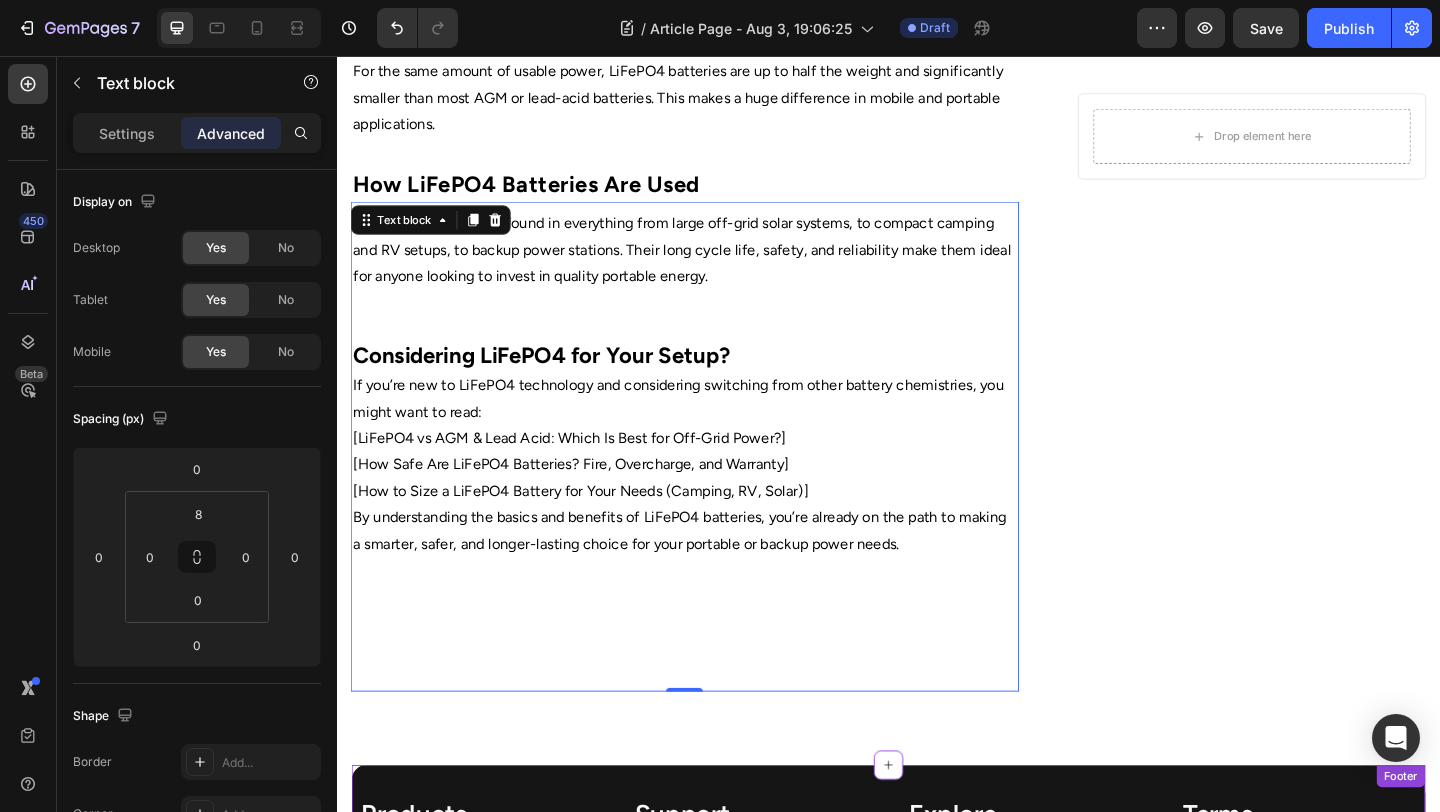 scroll, scrollTop: 1563, scrollLeft: 0, axis: vertical 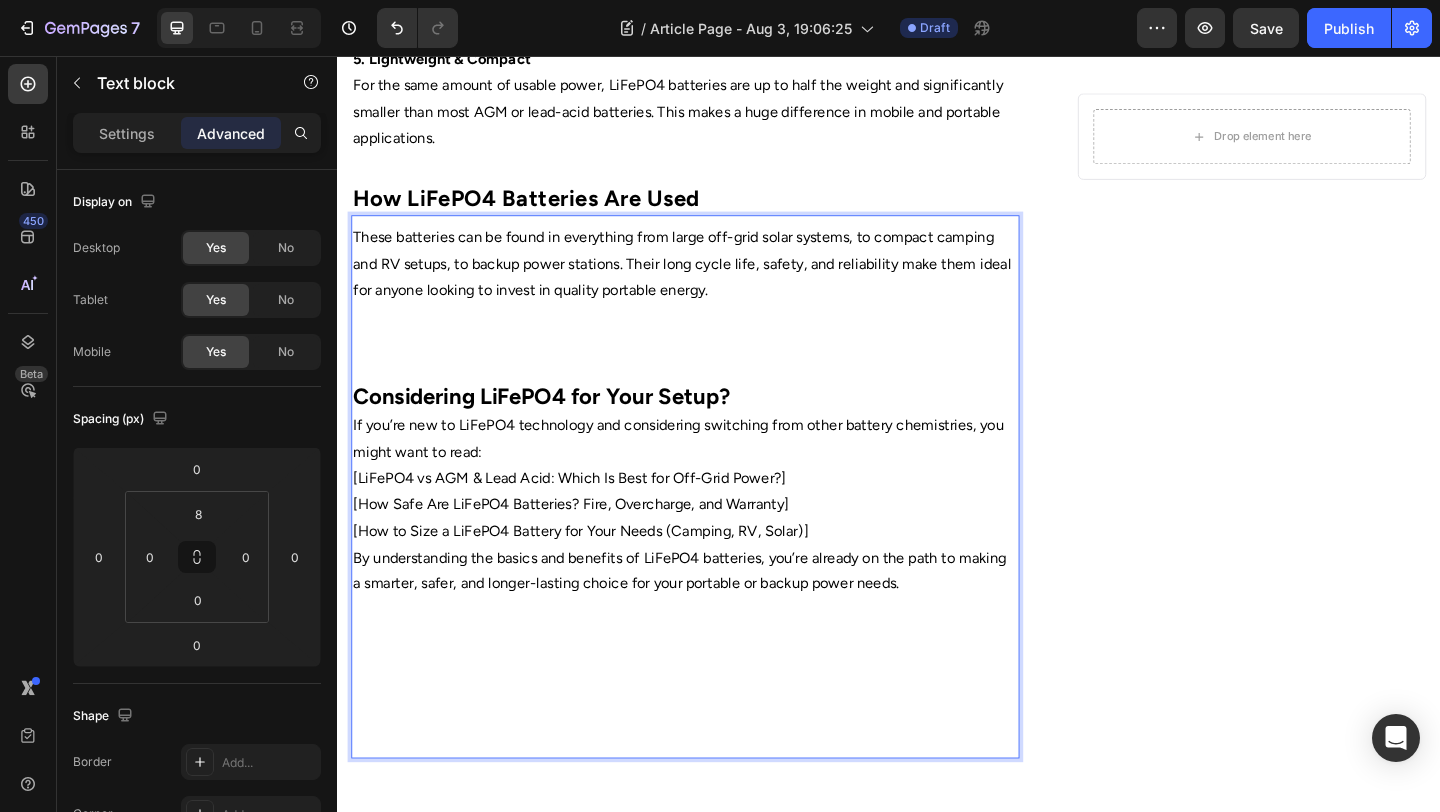 click on "Drop element here Row" at bounding box center [1332, -299] 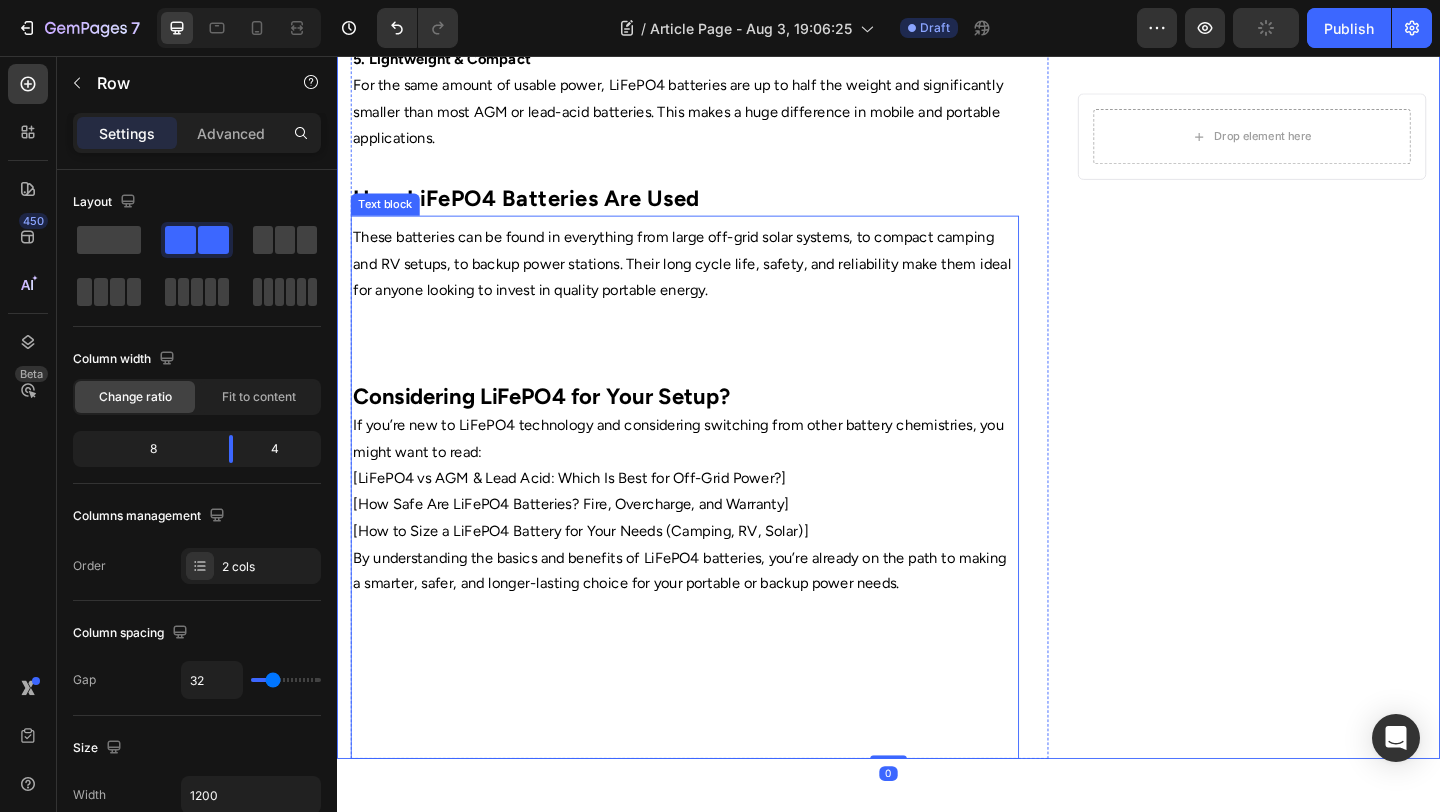 click on "⁠⁠⁠⁠⁠⁠⁠" at bounding box center (715, 731) 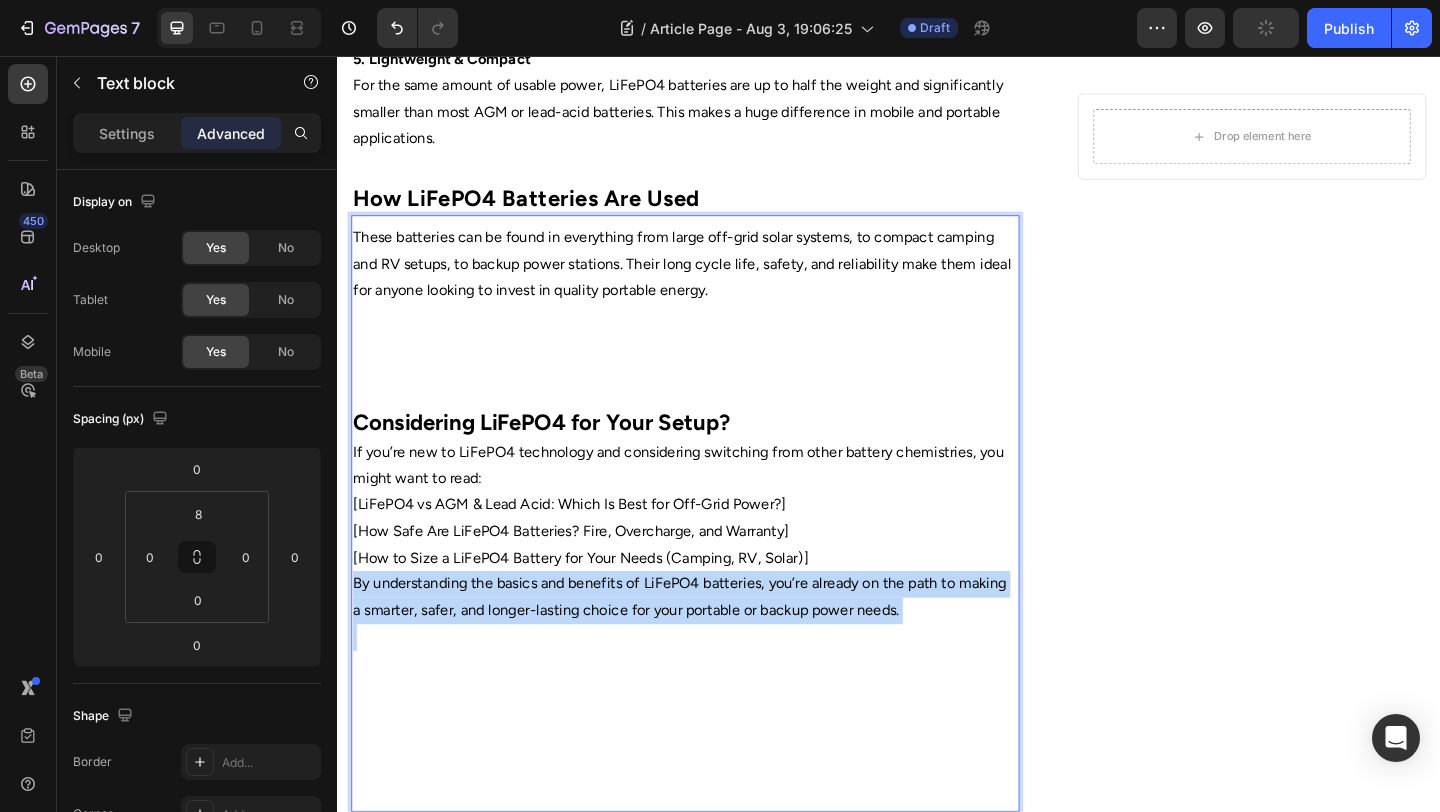 click on "By understanding the basics and benefits of LiFePO4 batteries, you’re already on the path to making a smarter, safer, and longer-lasting choice for your portable or backup power needs." at bounding box center (715, 645) 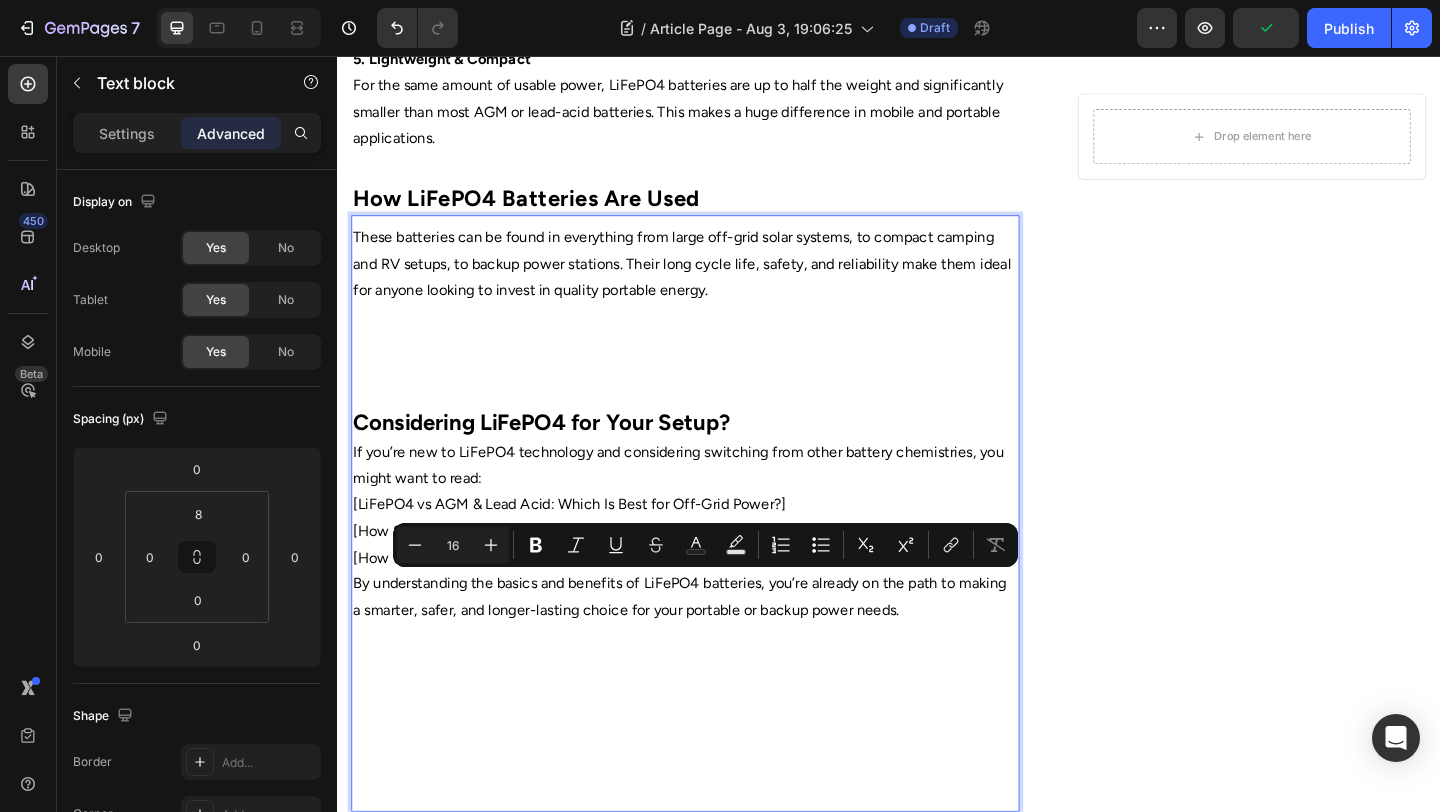 click at bounding box center (715, 775) 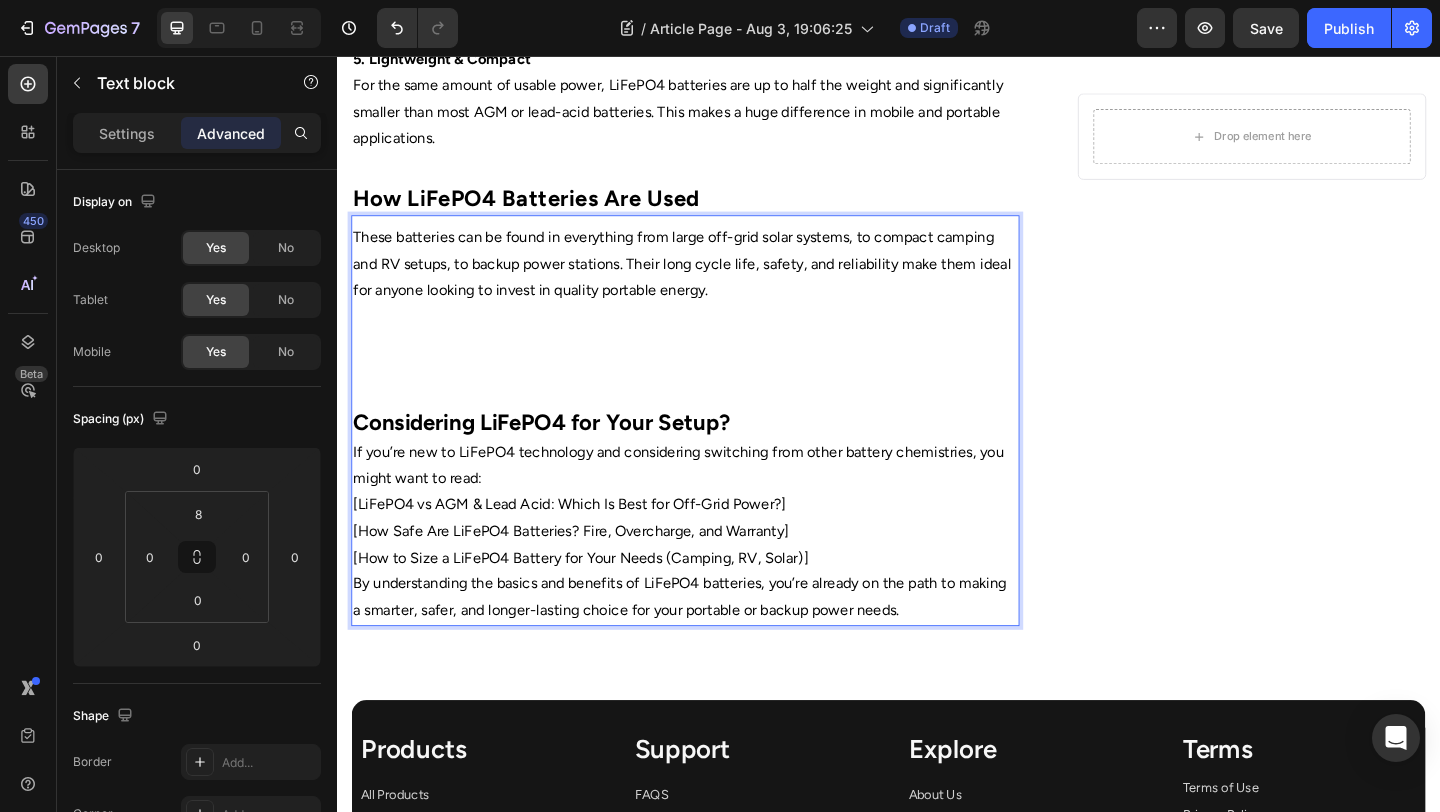 click on "These batteries can be found in everything from large off-grid solar systems, to compact camping and RV setups, to backup power stations. Their long cycle life, safety, and reliability make them ideal for anyone looking to invest in quality portable energy." at bounding box center (715, 340) 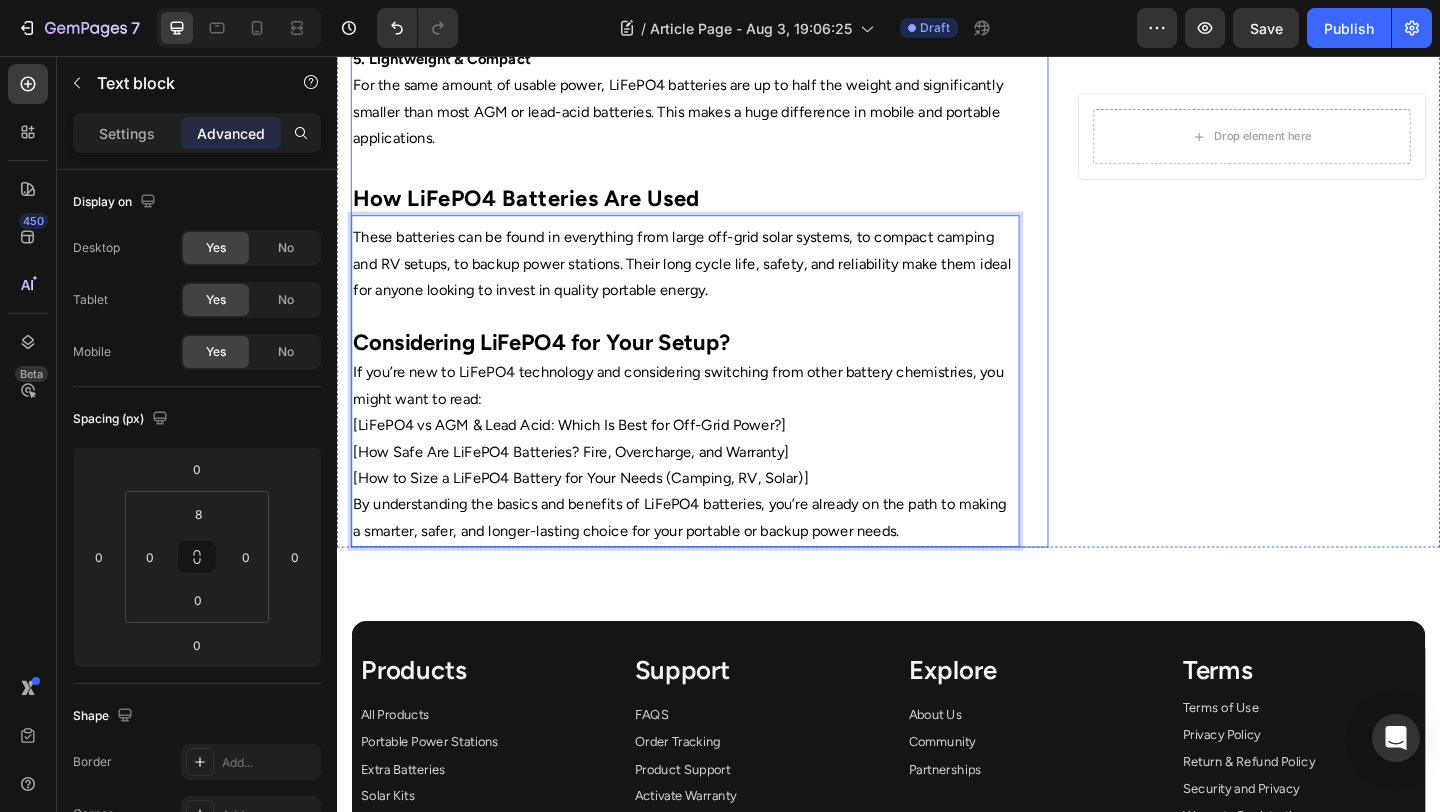 click on "⁠⁠⁠⁠⁠⁠⁠ What Is a LiFePO4 Battery? Benefits Explained Heading Image By  Portable Batteries Austraila Text block Advanced list Published:  August 4, 2025 Text block Row Image A LiFePO4 battery refers to a rechargeable lithium-ion battery using lithium iron phosphate (LiFePO4) as its cathode material. Unlike older battery chemistries, LiFePO4 batteries deliver high energy density alongside a number of practical benefits.   Core Features:  - Long lifespan : Up to 2,000–5,000+ charge/discharge cycles.  - Stable chemistry : Lower risk of overheating or fire.  - Lightweight : Less weight than sealed lead-acid batteries for the same capacity.  - Consistent power : Outputs steady voltage over almost all of its charge. Key Benefits of LiFePO4 Technology 1. Exceptional Safety 2. Longer Cycle Life 3. High Efficiency 4. Maintenance-Free LiFePO4 batteries require virtually no regular maintenance - there’s no water to top up, no acid leaks, and no need for equalising charges. 5. Lightweight & Compact" at bounding box center [937, -414] 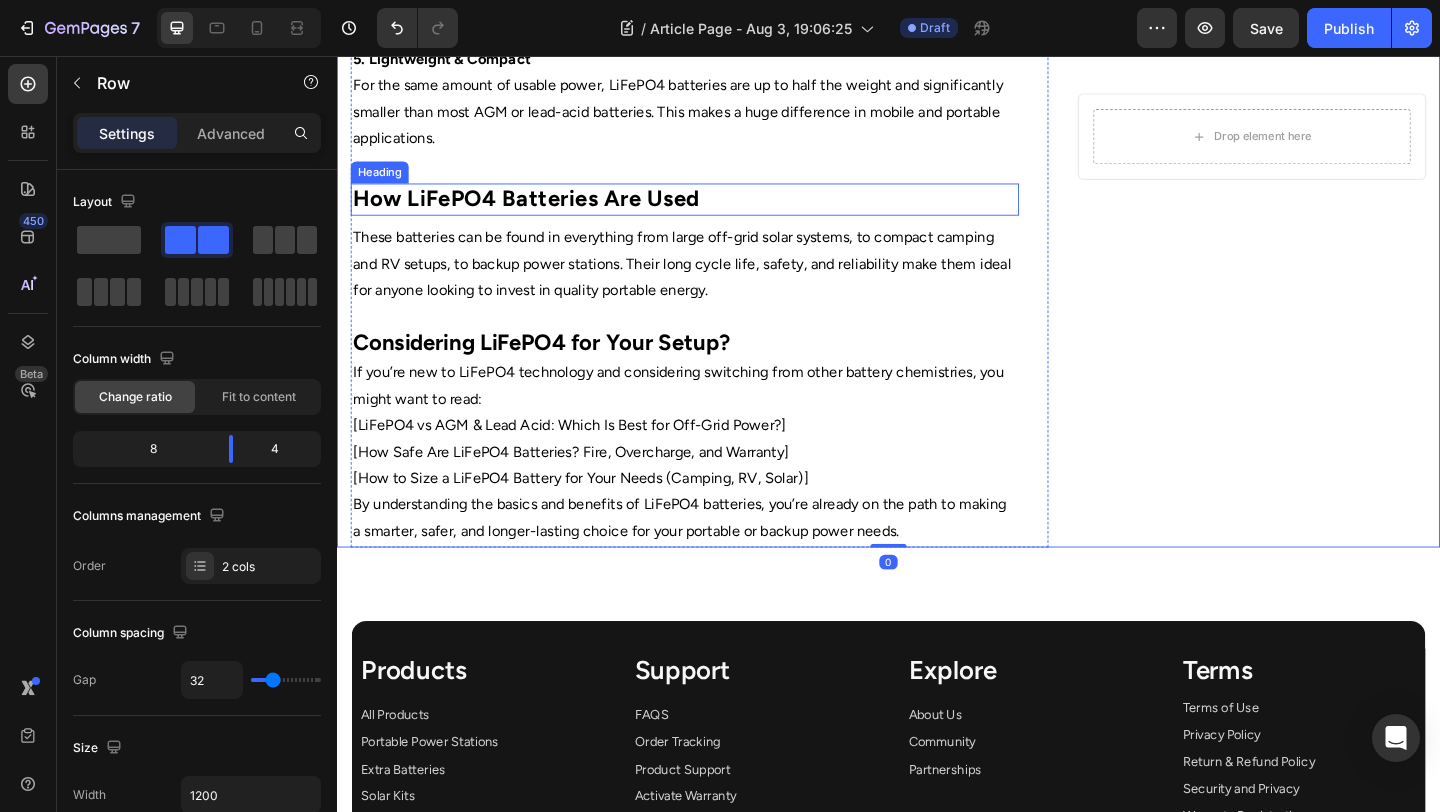 click on "⁠⁠⁠⁠⁠⁠⁠ How LiFePO4 Batteries Are Used" at bounding box center (715, 211) 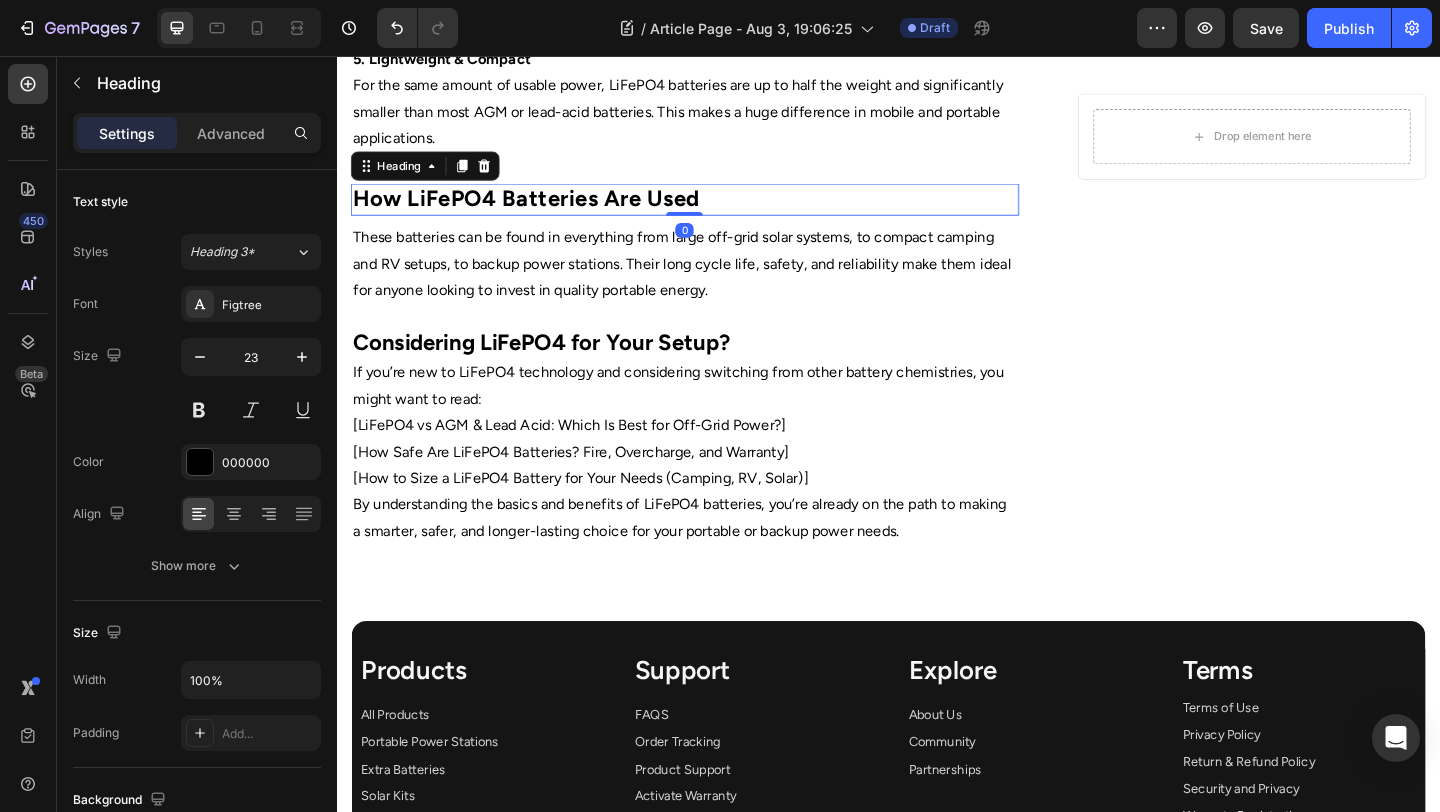 click on "Drop element here Row" at bounding box center (1332, -414) 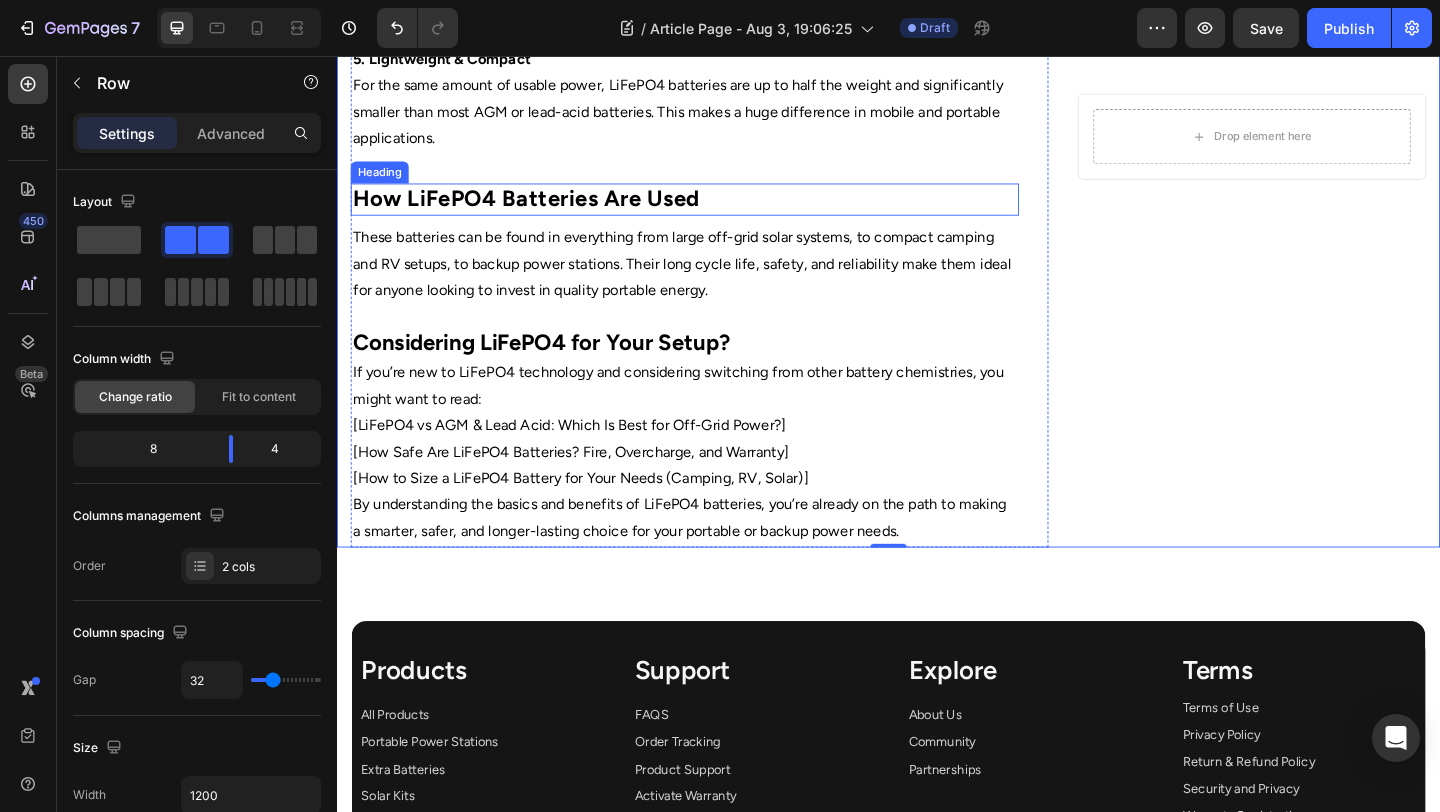 click on "⁠⁠⁠⁠⁠⁠⁠ What Is a LiFePO4 Battery? Benefits Explained Heading Image By  Portable Batteries Austraila Text block Advanced list Published:  August 4, 2025 Text block Row Image A LiFePO4 battery refers to a rechargeable lithium-ion battery using lithium iron phosphate (LiFePO4) as its cathode material. Unlike older battery chemistries, LiFePO4 batteries deliver high energy density alongside a number of practical benefits.   Core Features:  - Long lifespan : Up to 2,000–5,000+ charge/discharge cycles.  - Stable chemistry : Lower risk of overheating or fire.  - Lightweight : Less weight than sealed lead-acid batteries for the same capacity.  - Consistent power : Outputs steady voltage over almost all of its charge. Key Benefits of LiFePO4 Technology 1. Exceptional Safety 2. Longer Cycle Life 3. High Efficiency 4. Maintenance-Free LiFePO4 batteries require virtually no regular maintenance - there’s no water to top up, no acid leaks, and no need for equalising charges. 5. Lightweight & Compact" at bounding box center [715, -414] 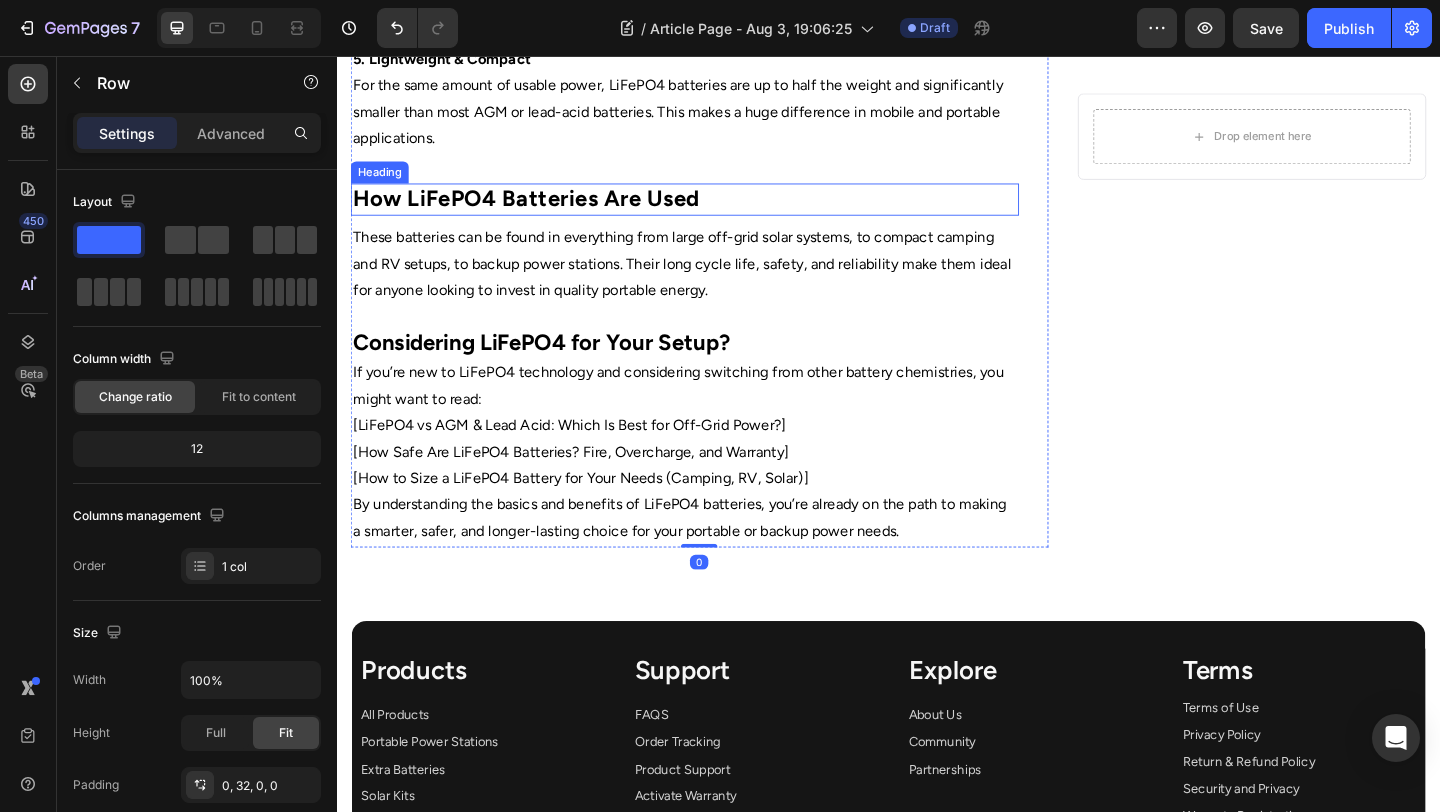 click on "⁠⁠⁠⁠⁠⁠⁠ How LiFePO4 Batteries Are Used" at bounding box center (715, 211) 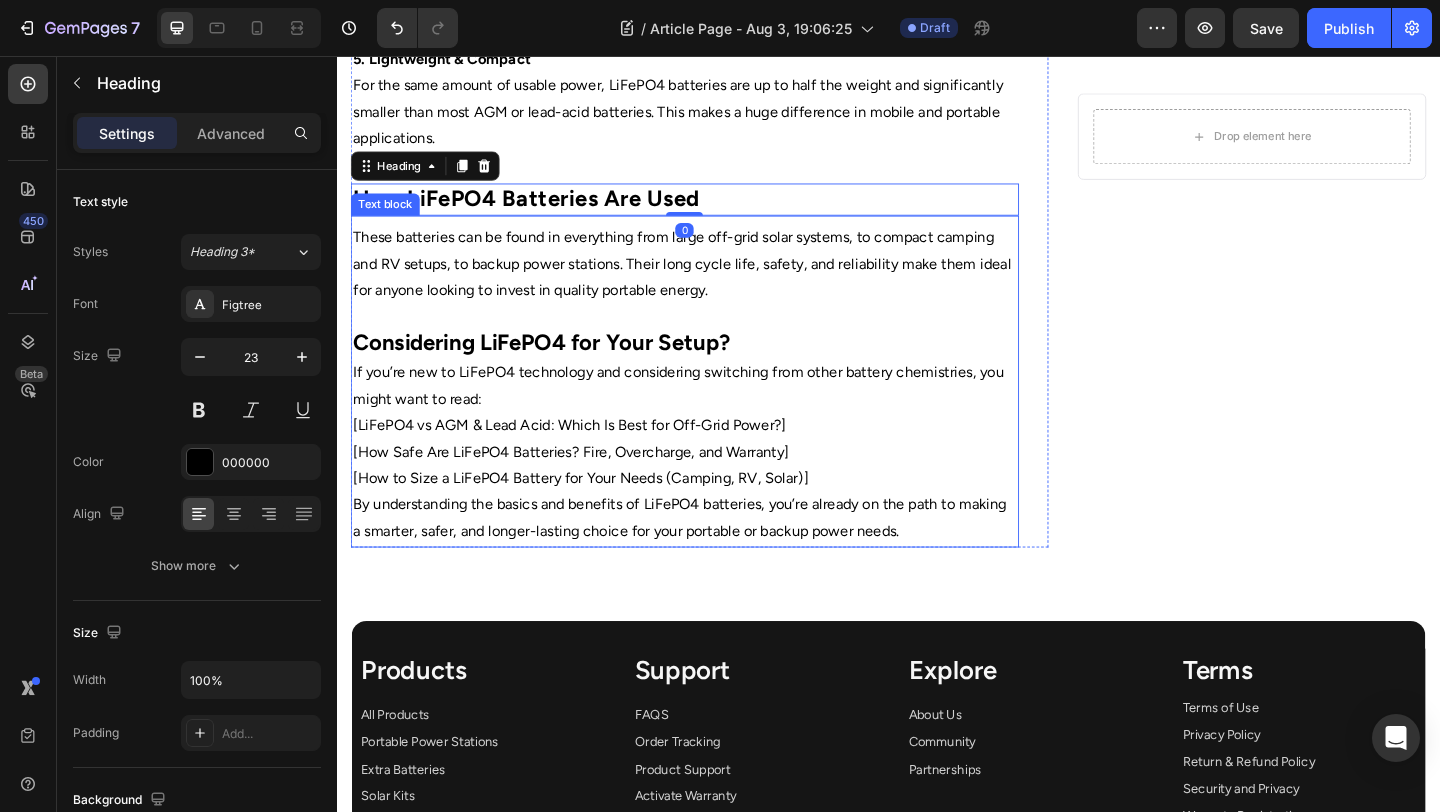 click on "These batteries can be found in everything from large off-grid solar systems, to compact camping and RV setups, to backup power stations. Their long cycle life, safety, and reliability make them ideal for anyone looking to invest in quality portable energy." at bounding box center (715, 296) 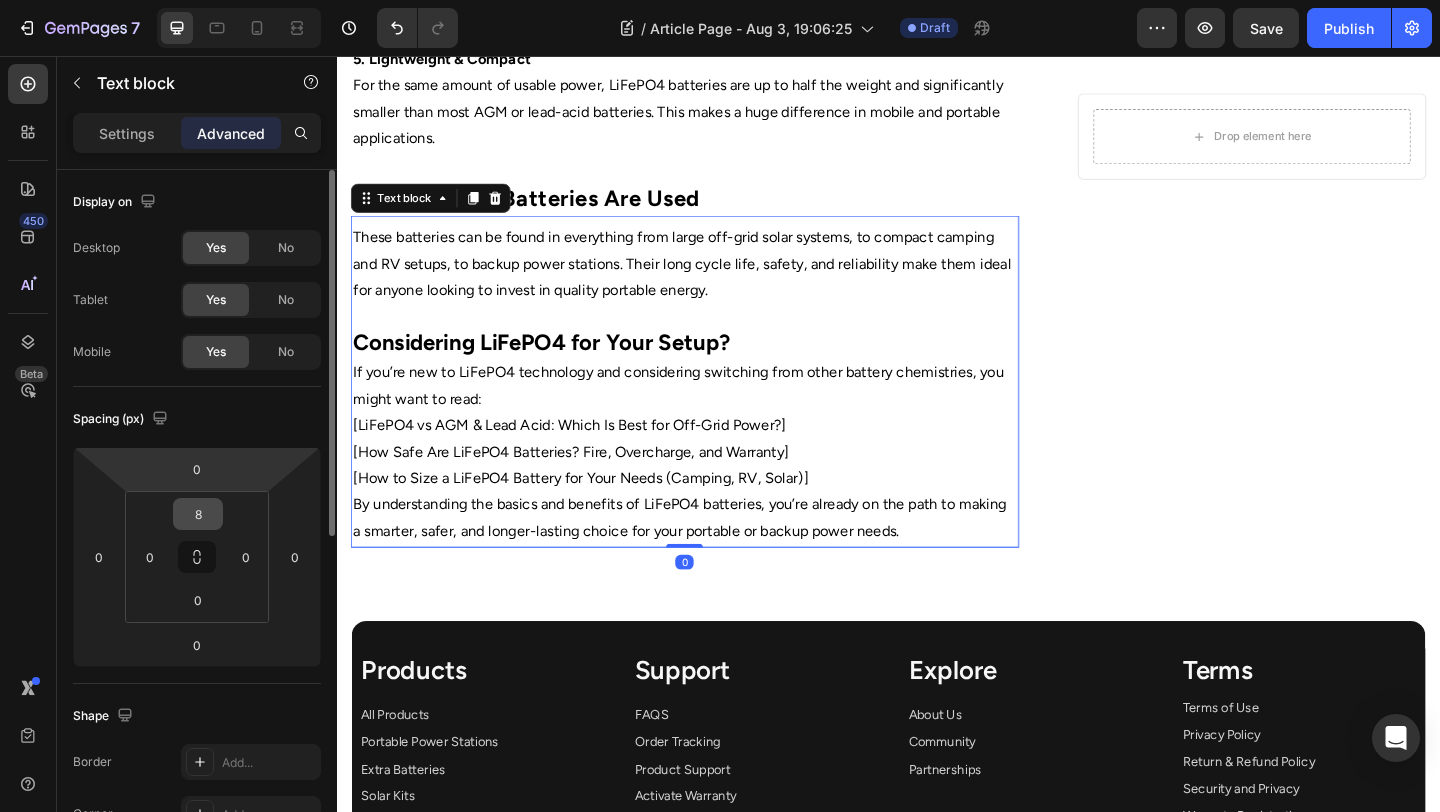 click on "8" at bounding box center (198, 514) 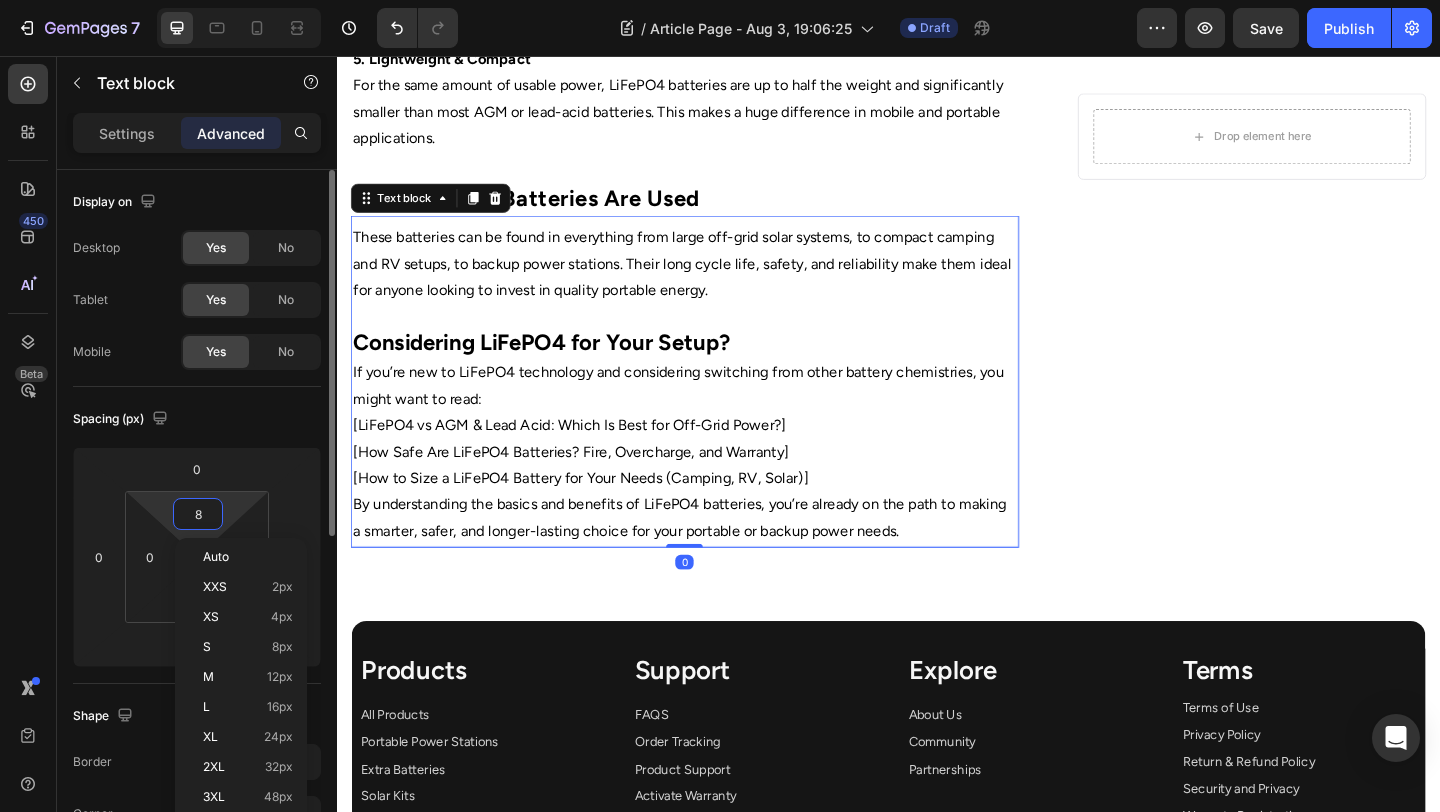 type on "0" 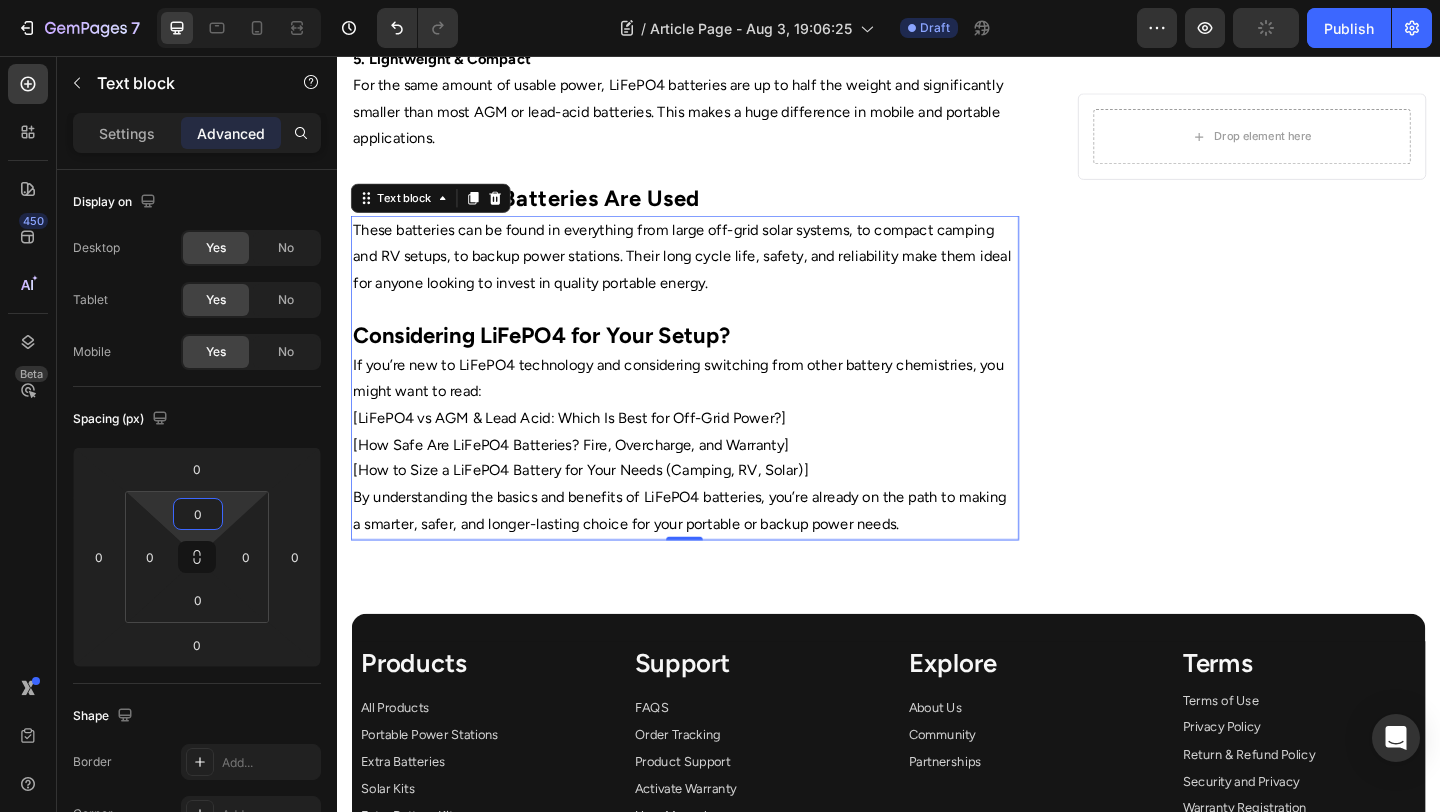 click on "Drop element here Row" at bounding box center (1332, -418) 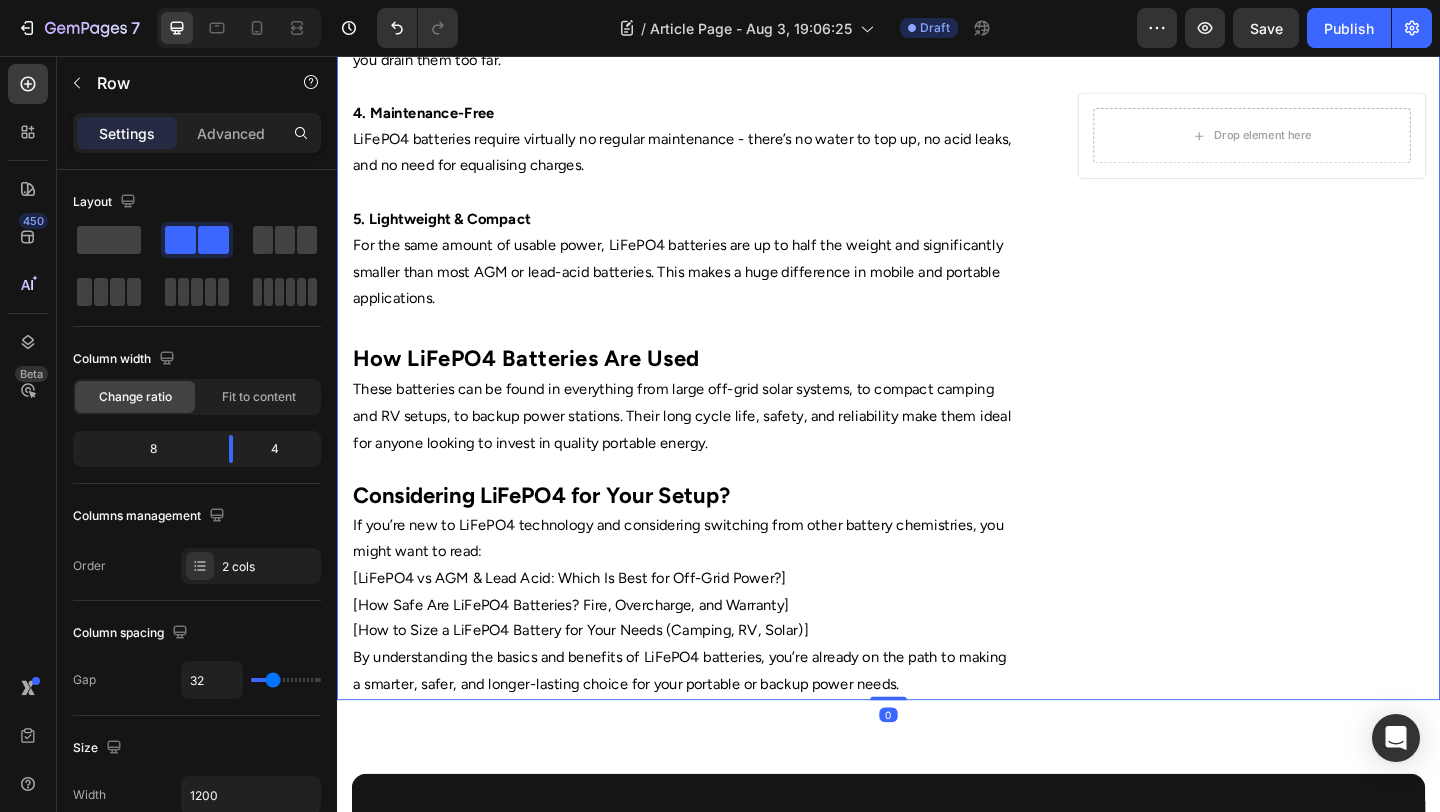 scroll, scrollTop: 1354, scrollLeft: 0, axis: vertical 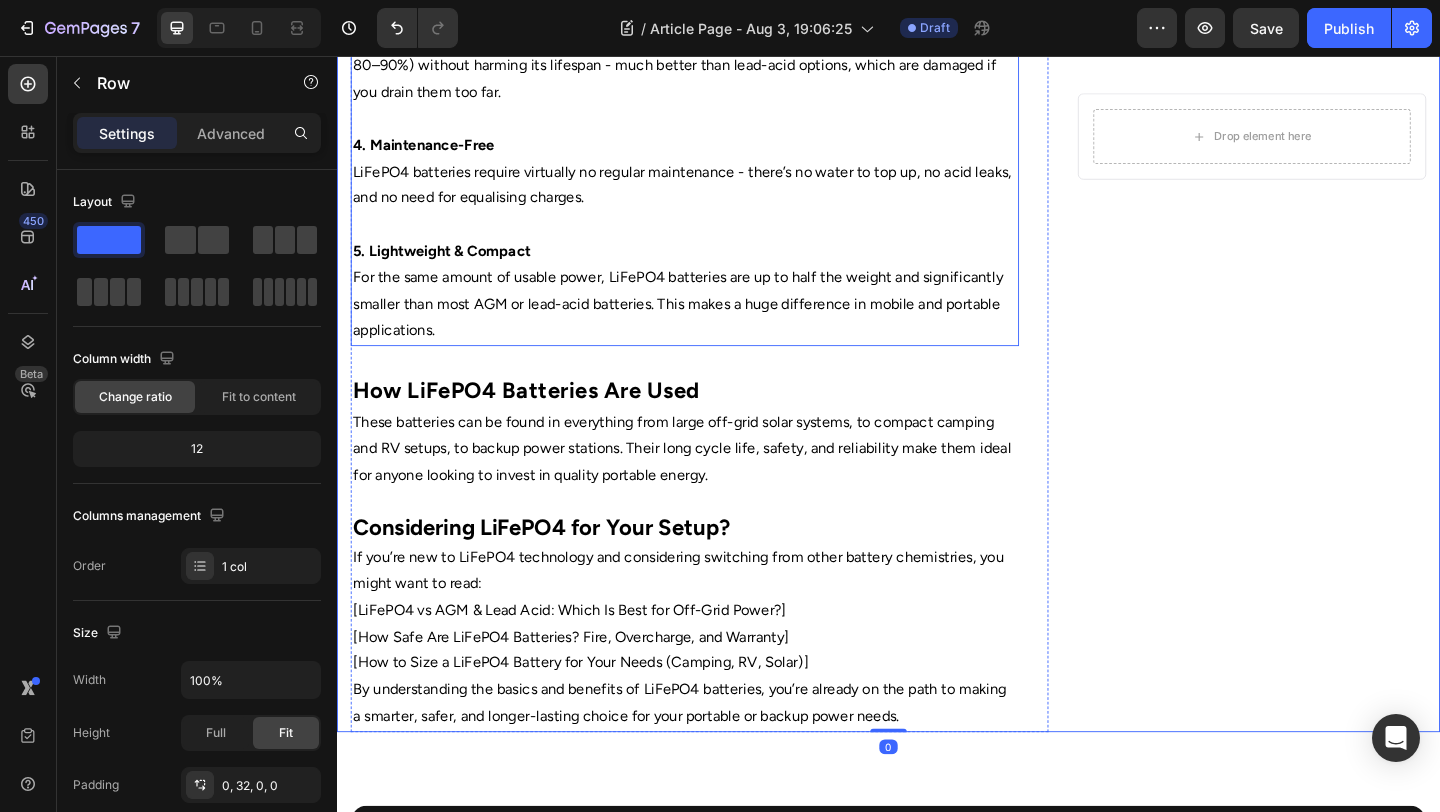 click on "⁠⁠⁠⁠⁠⁠⁠ What Is a LiFePO4 Battery? Benefits Explained Heading Image By  Portable Batteries Austraila Text block Advanced list Published:  August 4, 2025 Text block Row Image A LiFePO4 battery refers to a rechargeable lithium-ion battery using lithium iron phosphate (LiFePO4) as its cathode material. Unlike older battery chemistries, LiFePO4 batteries deliver high energy density alongside a number of practical benefits.   Core Features:  - Long lifespan : Up to 2,000–5,000+ charge/discharge cycles.  - Stable chemistry : Lower risk of overheating or fire.  - Lightweight : Less weight than sealed lead-acid batteries for the same capacity.  - Consistent power : Outputs steady voltage over almost all of its charge. Key Benefits of LiFePO4 Technology 1. Exceptional Safety 2. Longer Cycle Life 3. High Efficiency 4. Maintenance-Free LiFePO4 batteries require virtually no regular maintenance - there’s no water to top up, no acid leaks, and no need for equalising charges. 5. Lightweight & Compact" at bounding box center (715, -209) 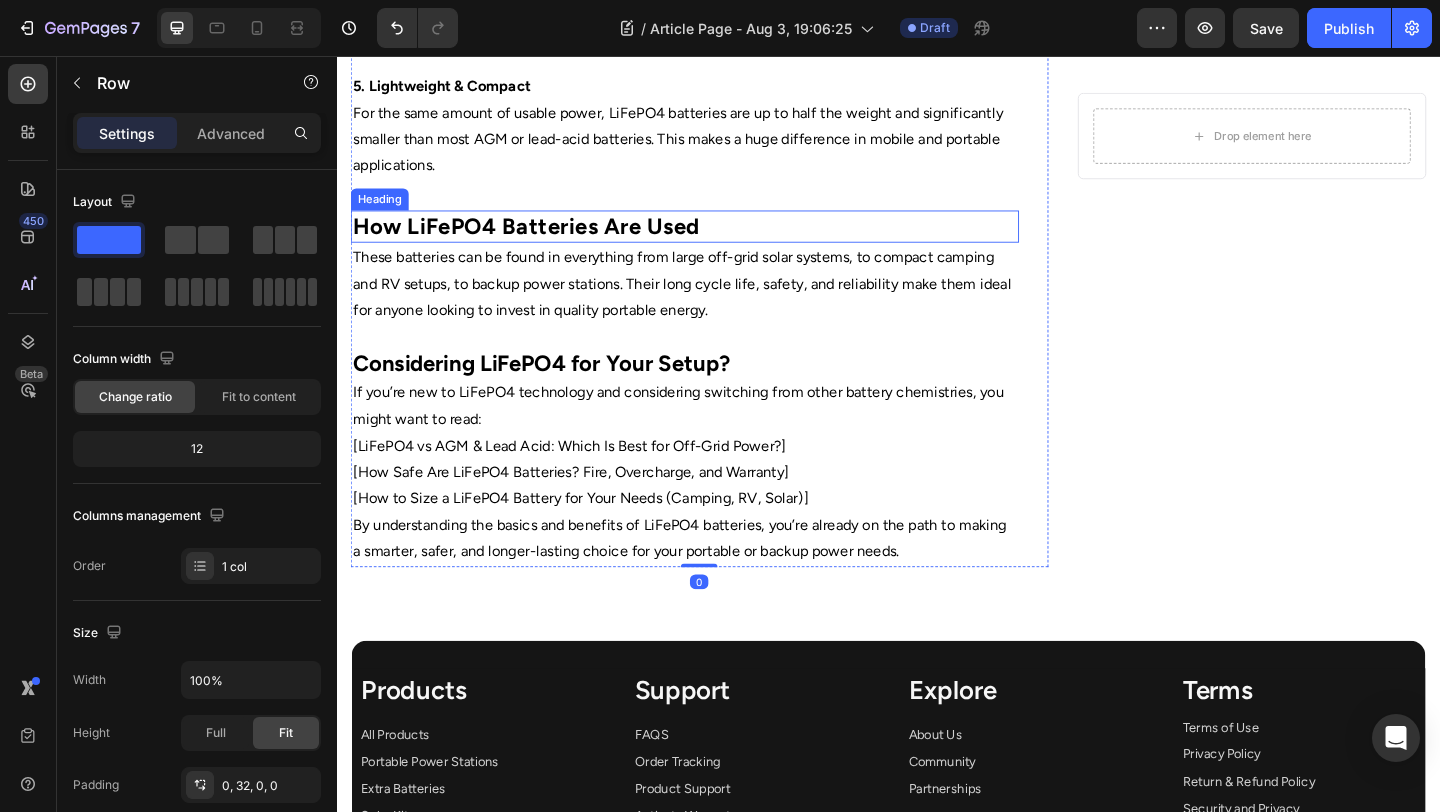 scroll, scrollTop: 1563, scrollLeft: 0, axis: vertical 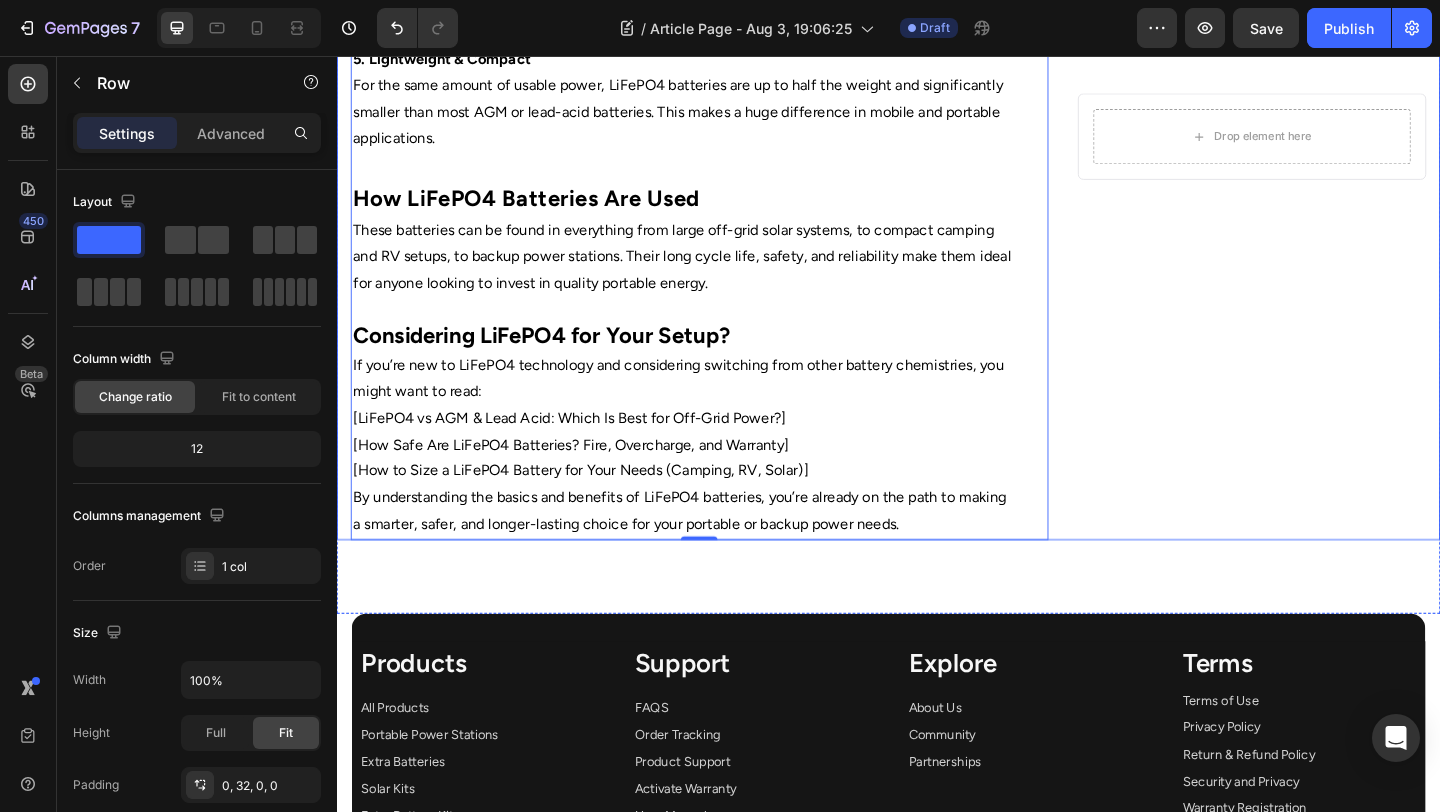click on "Drop element here Row" at bounding box center (1332, -418) 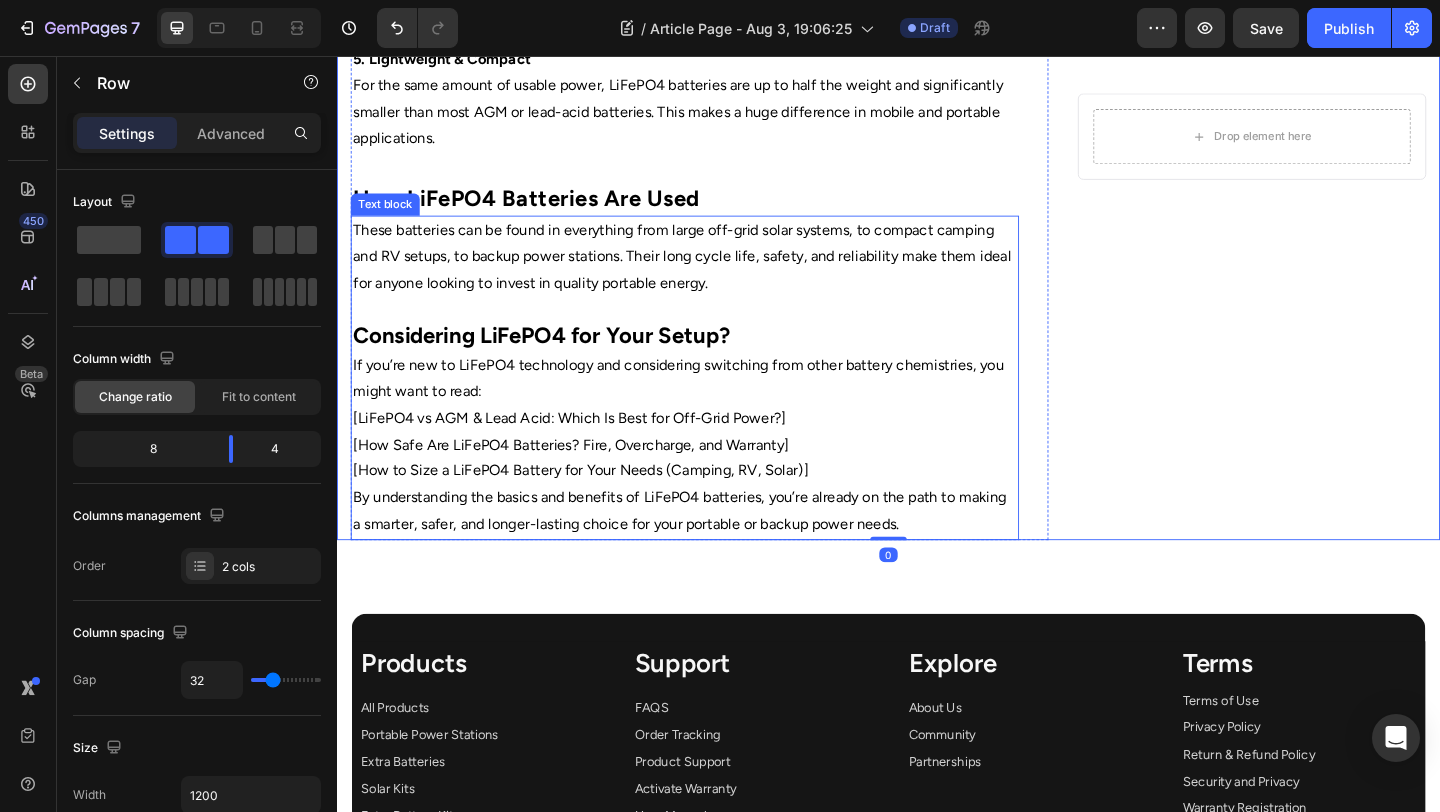 click on "By understanding the basics and benefits of LiFePO4 batteries, you’re already on the path to making a smarter, safer, and longer-lasting choice for your portable or backup power needs." at bounding box center [715, 551] 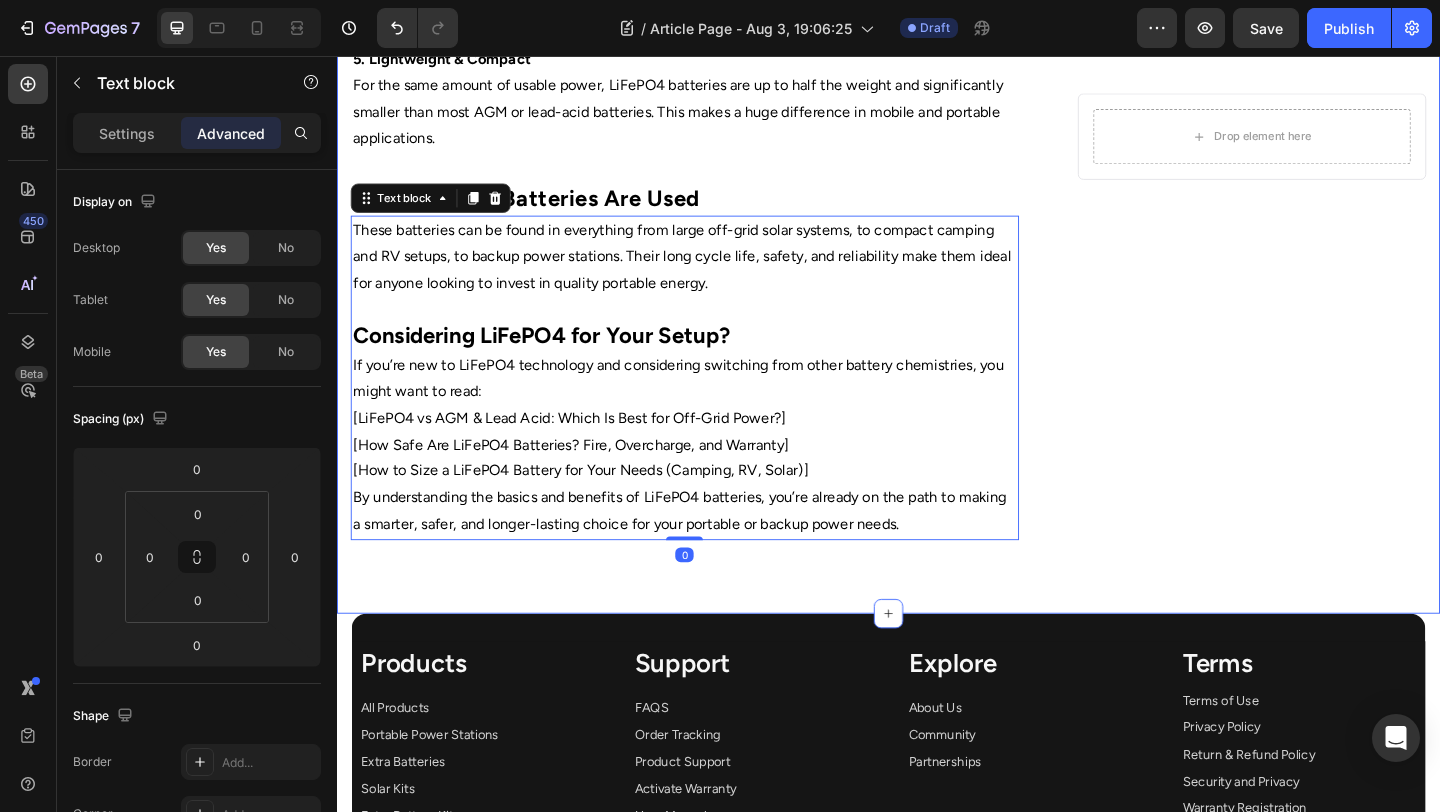 click on "⁠⁠⁠⁠⁠⁠⁠ What Is a LiFePO4 Battery? Benefits Explained Heading Image By  Portable Batteries Austraila Text block Advanced list Published:  August 4, 2025 Text block Row Image A LiFePO4 battery refers to a rechargeable lithium-ion battery using lithium iron phosphate (LiFePO4) as its cathode material. Unlike older battery chemistries, LiFePO4 batteries deliver high energy density alongside a number of practical benefits.   Core Features:  - Long lifespan : Up to 2,000–5,000+ charge/discharge cycles.  - Stable chemistry : Lower risk of overheating or fire.  - Lightweight : Less weight than sealed lead-acid batteries for the same capacity.  - Consistent power : Outputs steady voltage over almost all of its charge. Key Benefits of LiFePO4 Technology 1. Exceptional Safety 2. Longer Cycle Life 3. High Efficiency 4. Maintenance-Free LiFePO4 batteries require virtually no regular maintenance - there’s no water to top up, no acid leaks, and no need for equalising charges. 5. Lightweight & Compact" at bounding box center (937, -402) 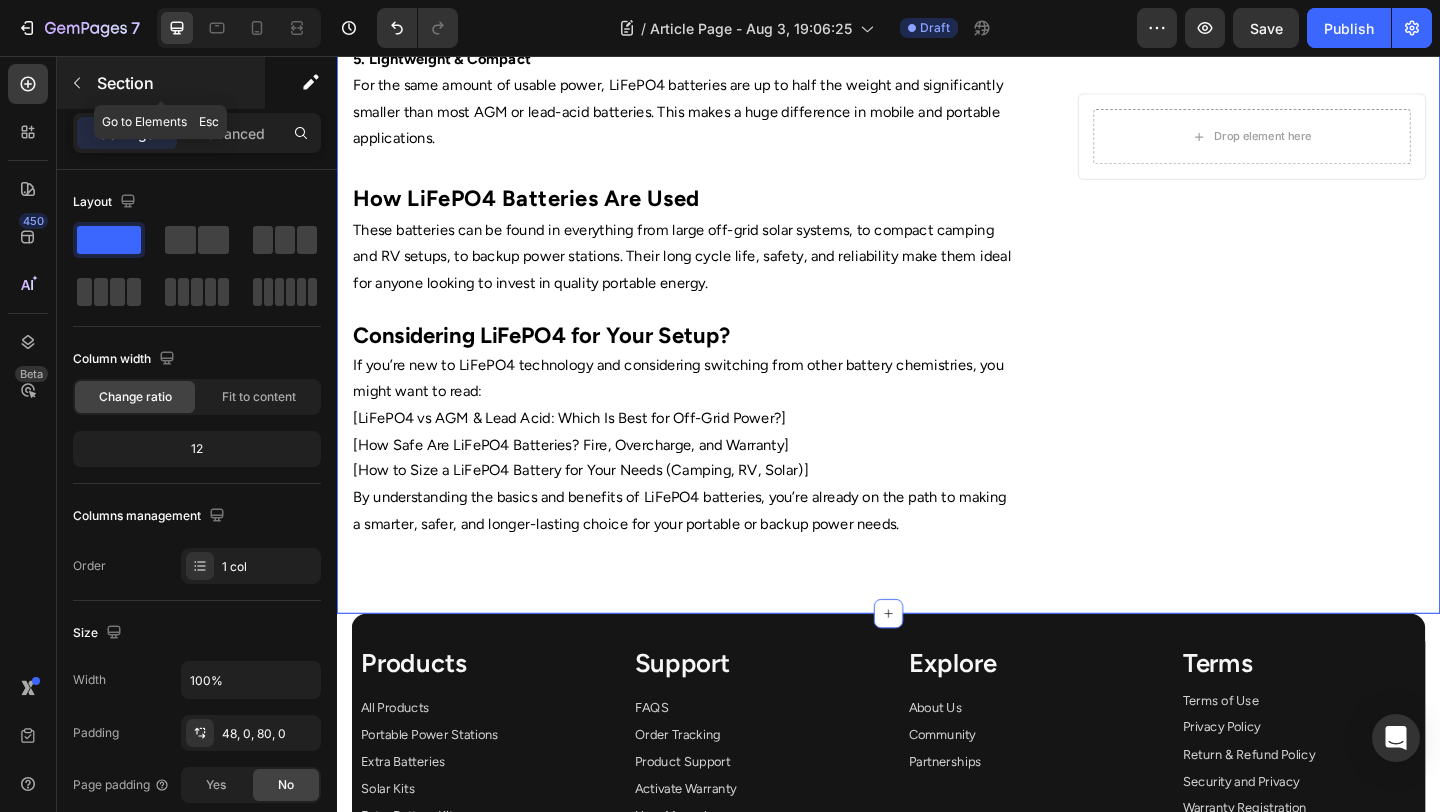 click on "Section" at bounding box center (161, 83) 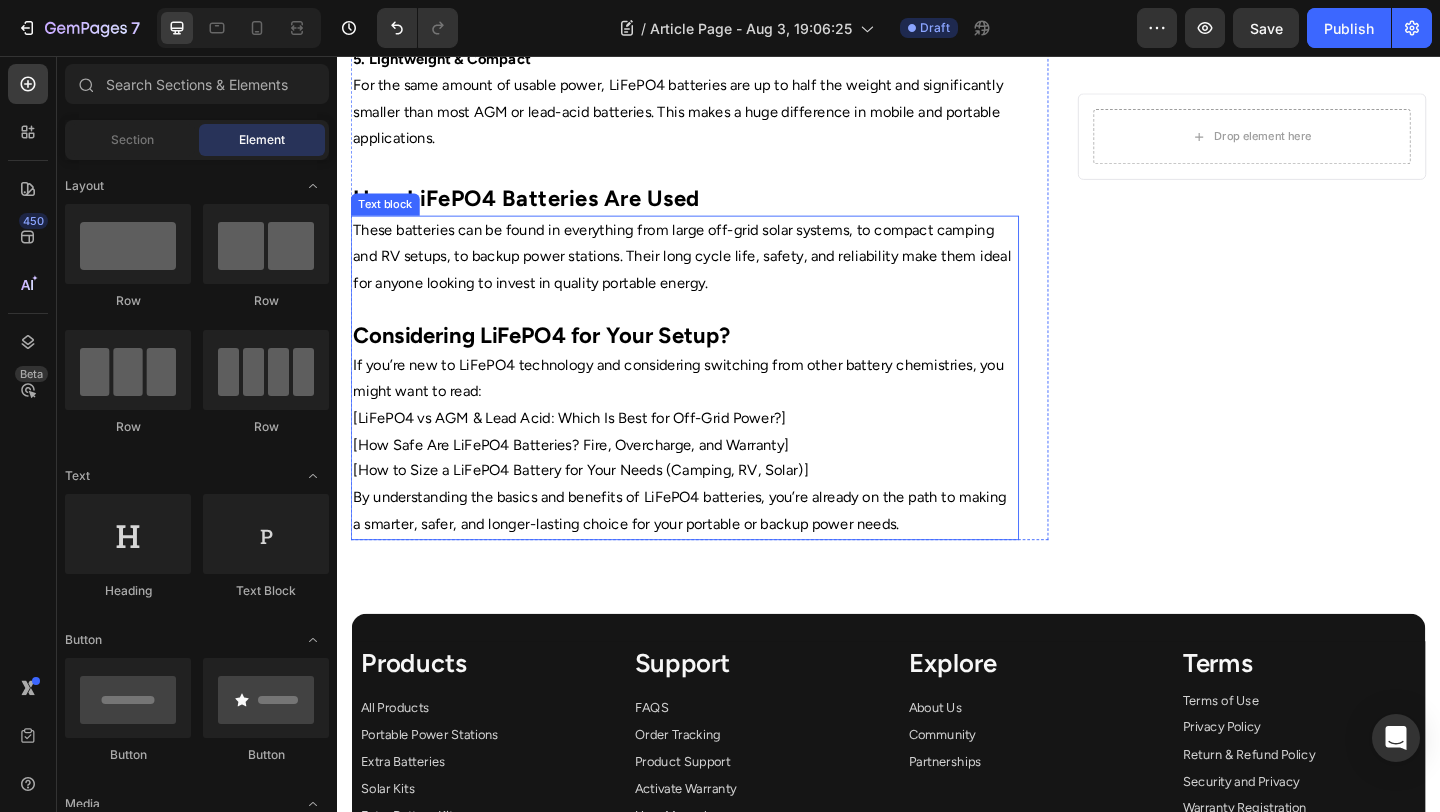 click on "⁠⁠⁠⁠⁠⁠⁠ What Is a LiFePO4 Battery? Benefits Explained Heading Image By  Portable Batteries Austraila Text block Advanced list Published:  August 4, 2025 Text block Row Image A LiFePO4 battery refers to a rechargeable lithium-ion battery using lithium iron phosphate (LiFePO4) as its cathode material. Unlike older battery chemistries, LiFePO4 batteries deliver high energy density alongside a number of practical benefits.   Core Features:  - Long lifespan : Up to 2,000–5,000+ charge/discharge cycles.  - Stable chemistry : Lower risk of overheating or fire.  - Lightweight : Less weight than sealed lead-acid batteries for the same capacity.  - Consistent power : Outputs steady voltage over almost all of its charge. Key Benefits of LiFePO4 Technology 1. Exceptional Safety 2. Longer Cycle Life 3. High Efficiency 4. Maintenance-Free LiFePO4 batteries require virtually no regular maintenance - there’s no water to top up, no acid leaks, and no need for equalising charges. 5. Lightweight & Compact" at bounding box center [937, -402] 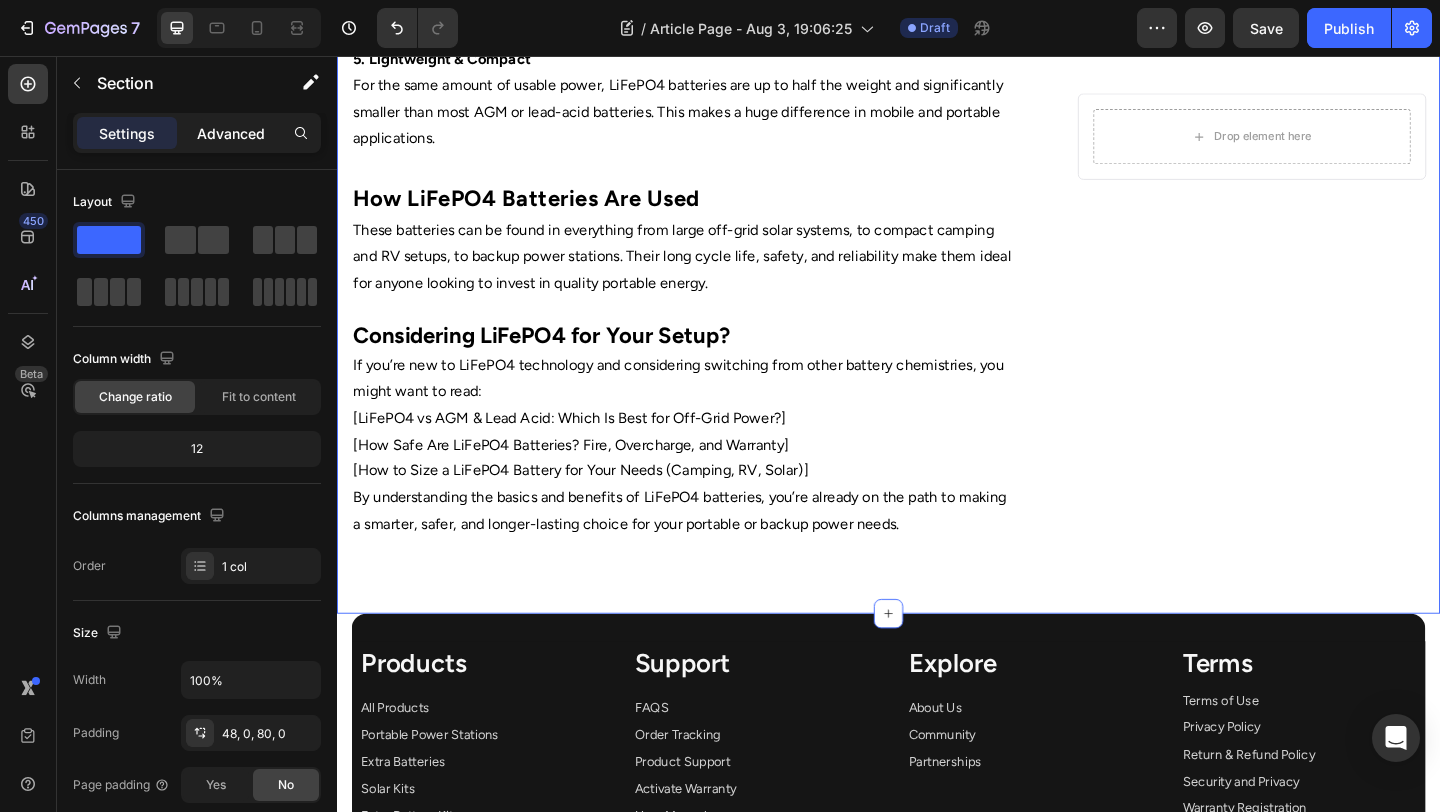 click on "Advanced" at bounding box center [231, 133] 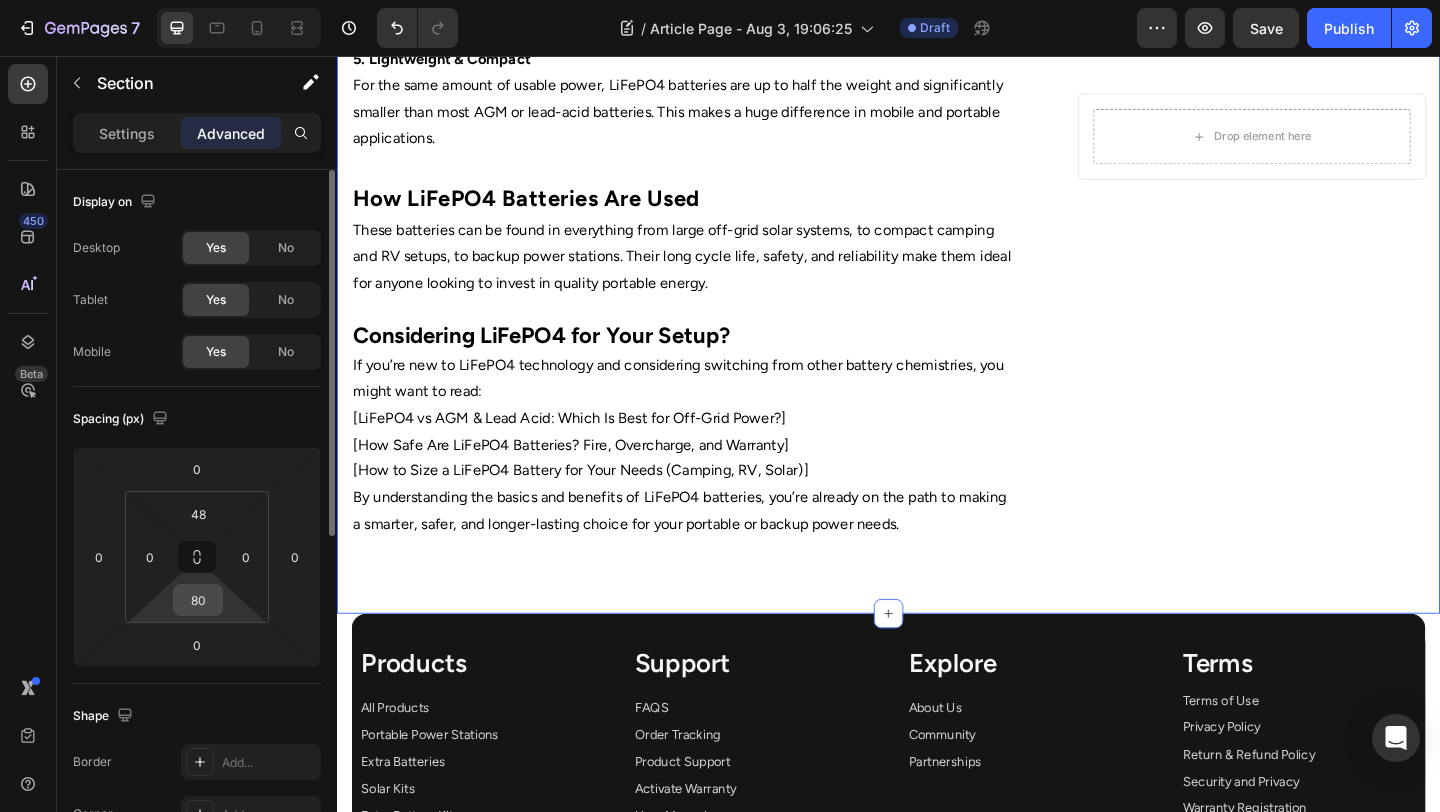 click on "80" at bounding box center [198, 600] 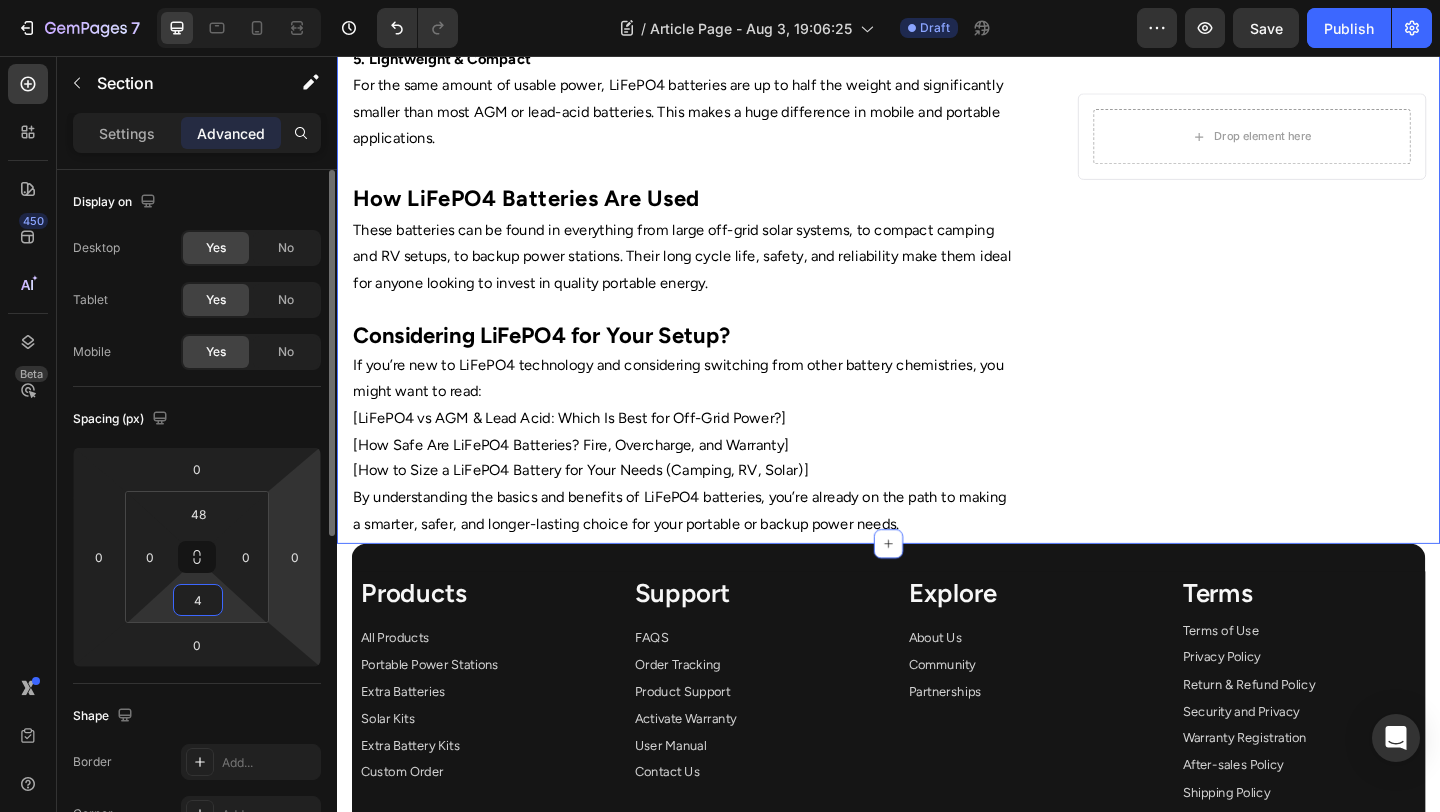 type on "48" 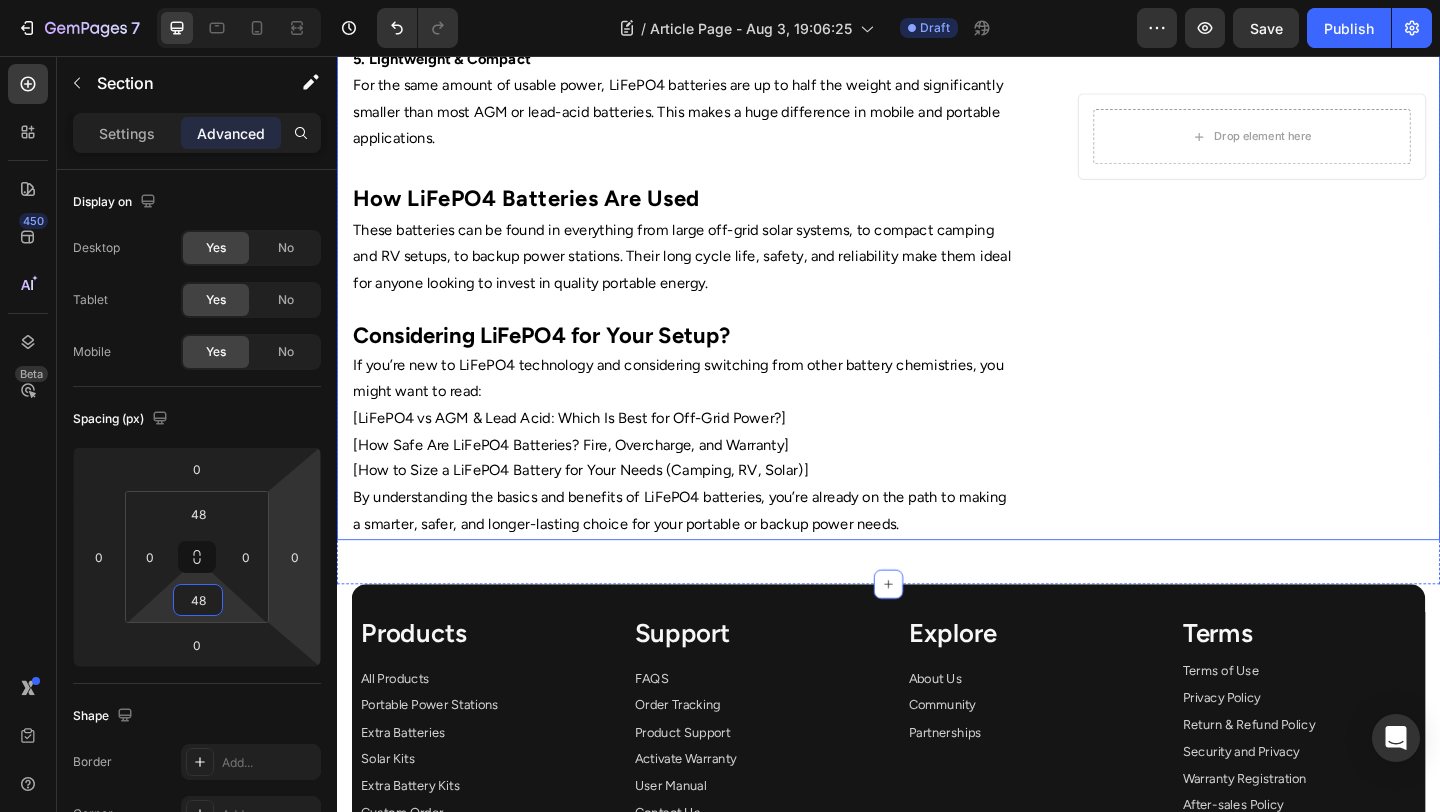 click on "Drop element here Row" at bounding box center [1332, -418] 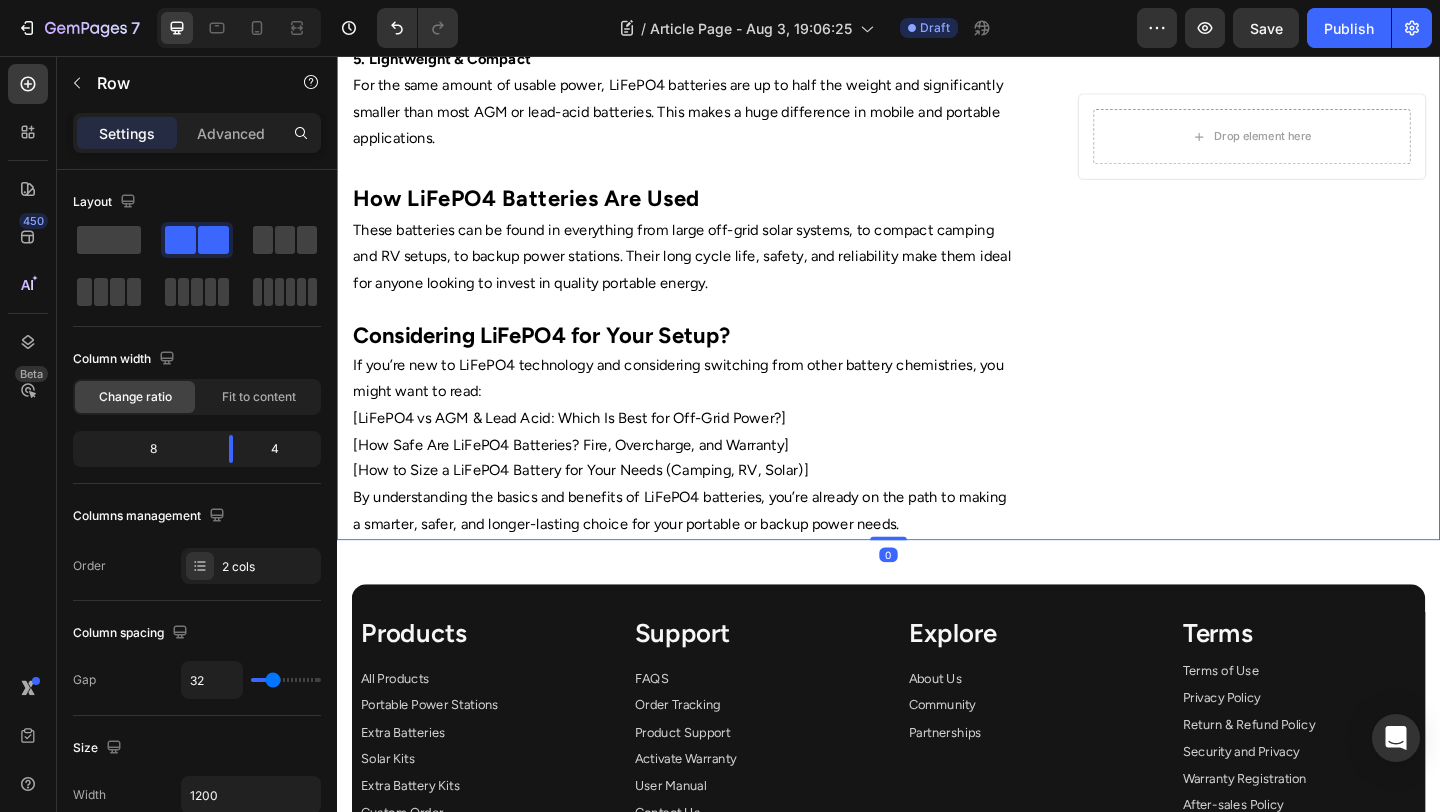 click on "Drop element here Row" at bounding box center (1332, -418) 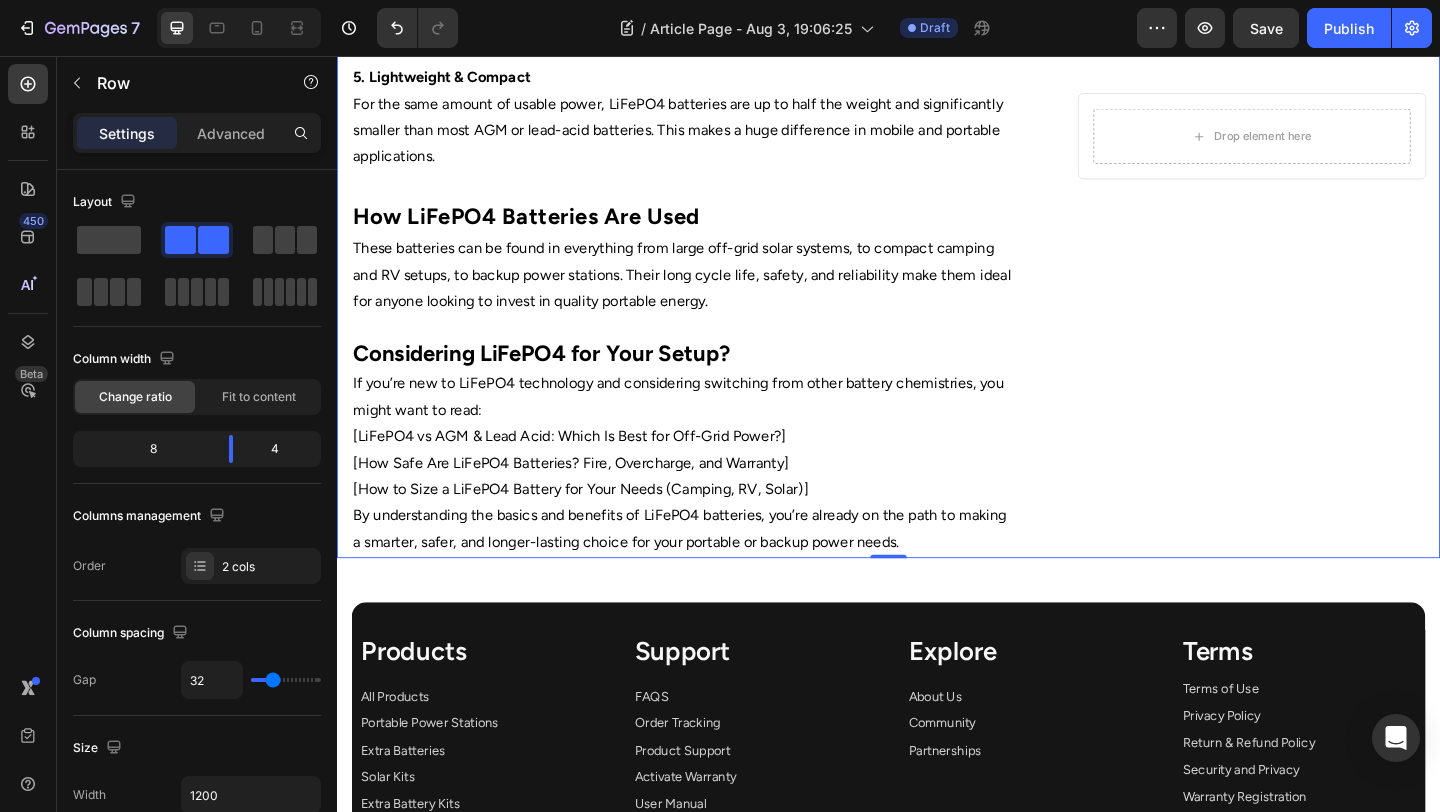 scroll, scrollTop: 1537, scrollLeft: 0, axis: vertical 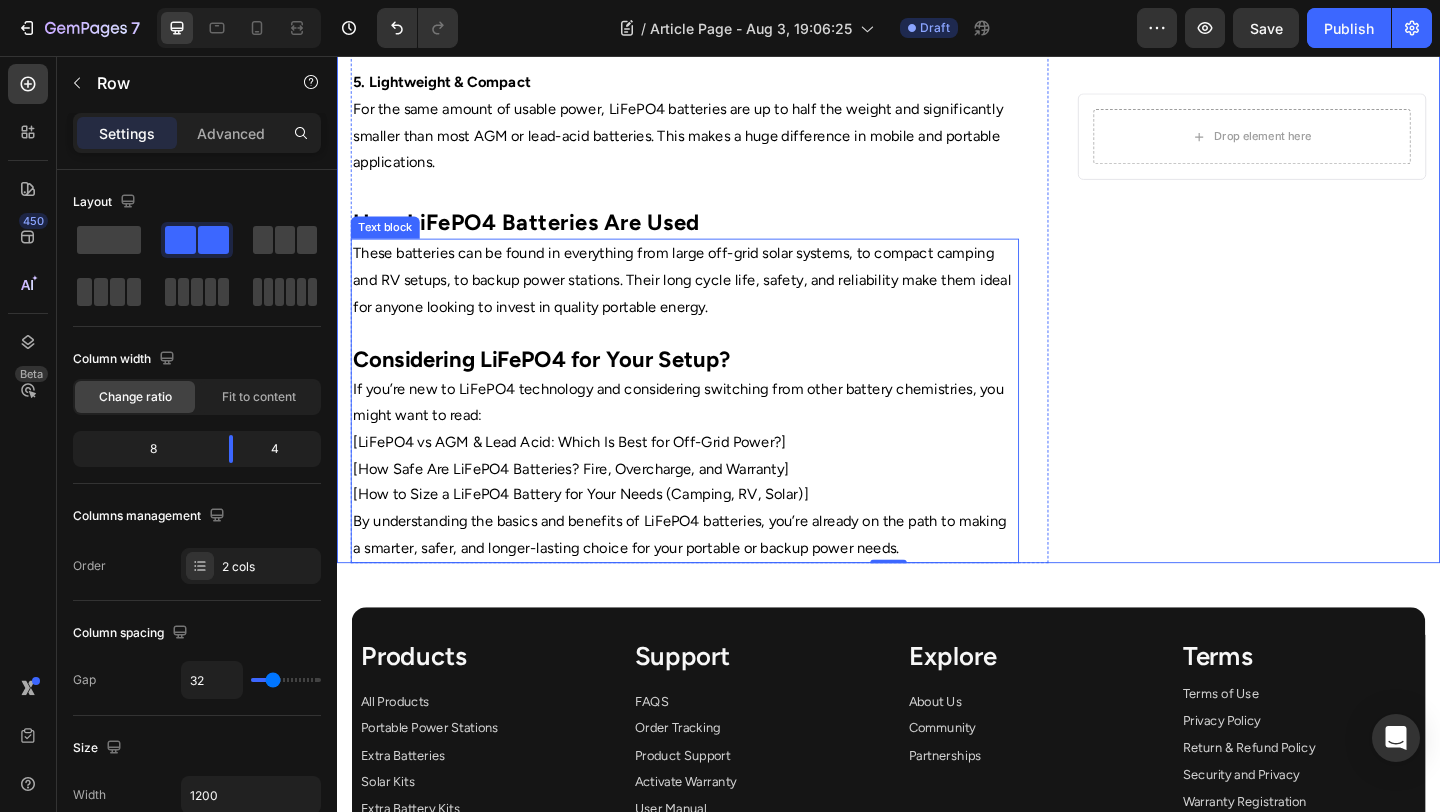 click on "[How Safe Are LiFePO4 Batteries? Fire, Overcharge, and Warranty]" at bounding box center (715, 505) 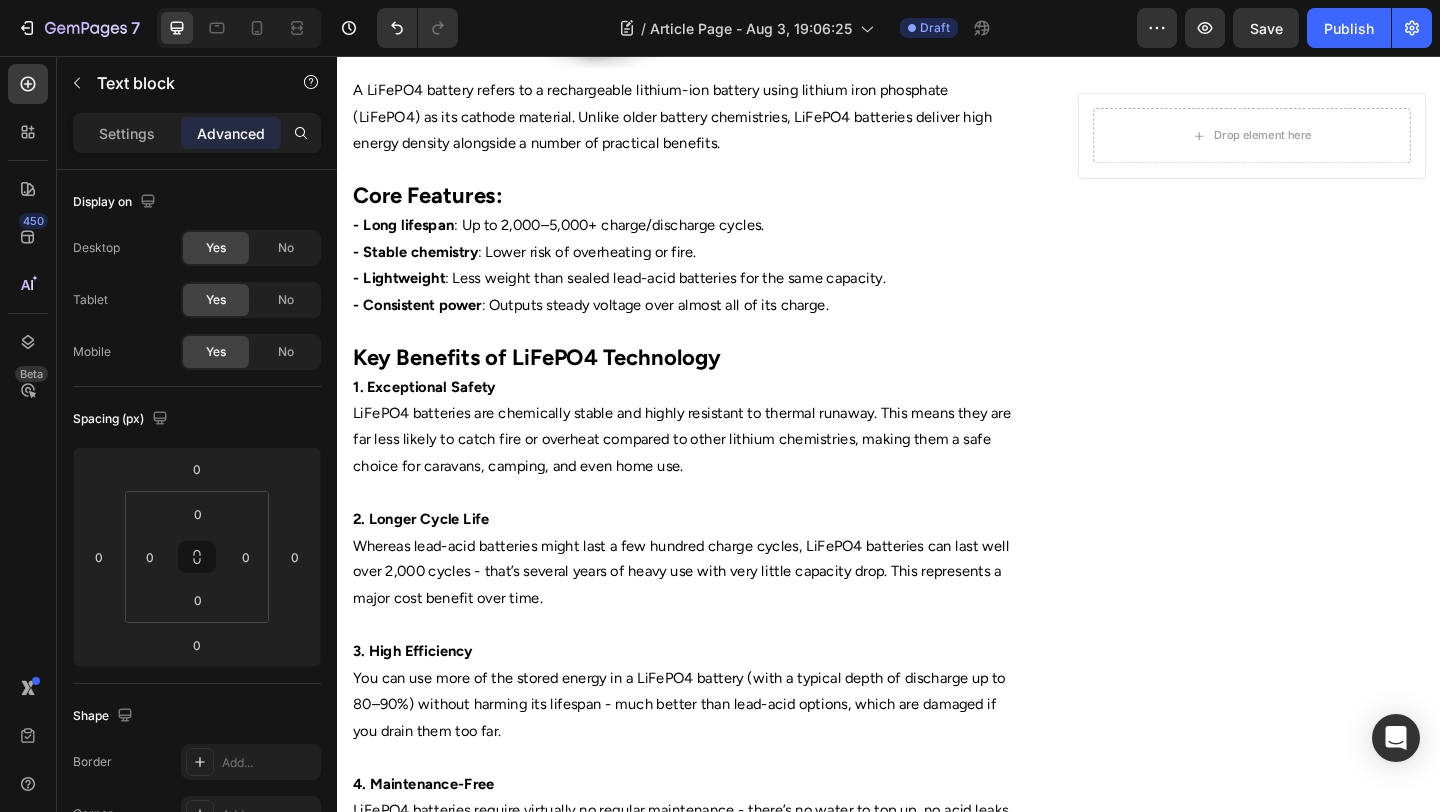 scroll, scrollTop: 0, scrollLeft: 0, axis: both 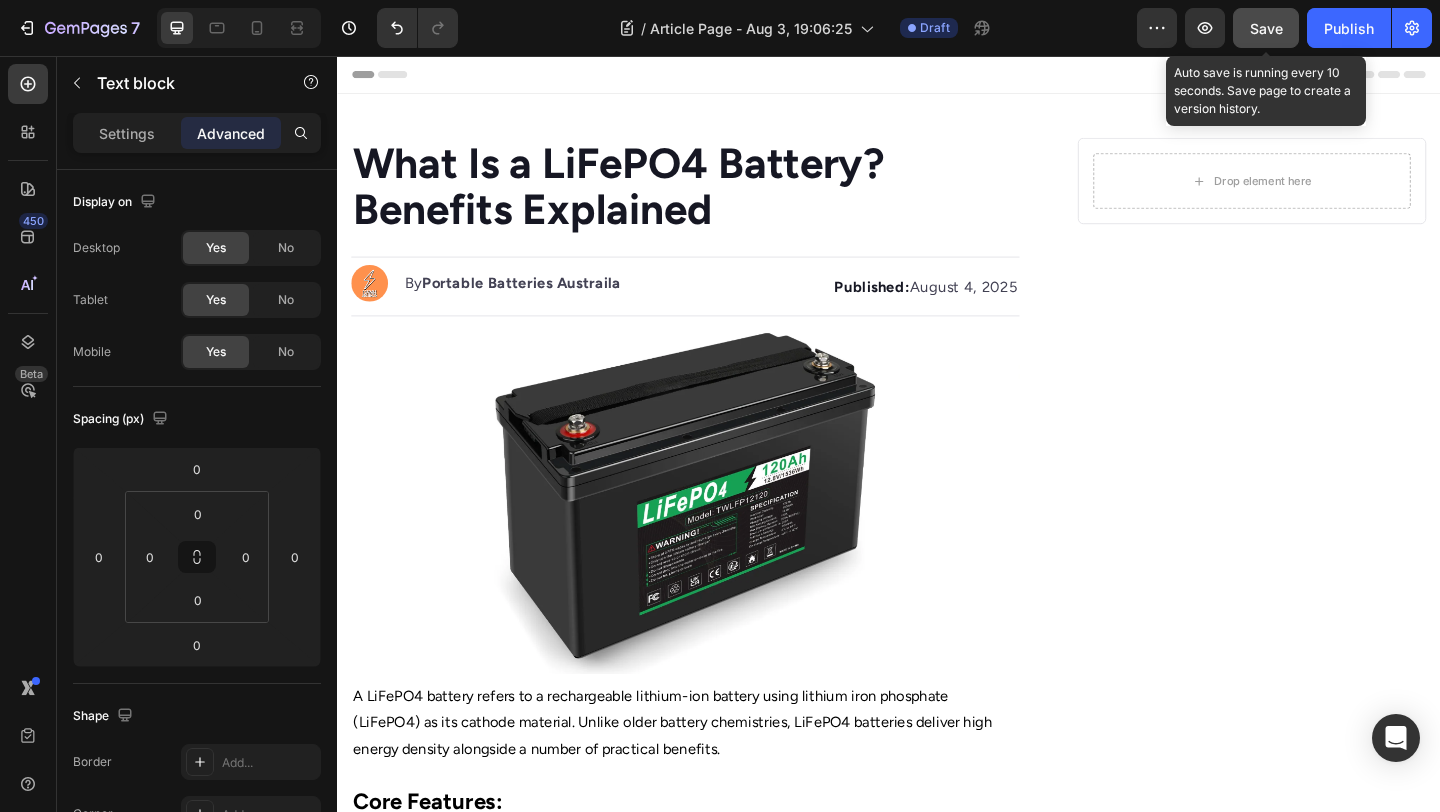 click on "Save" at bounding box center (1266, 28) 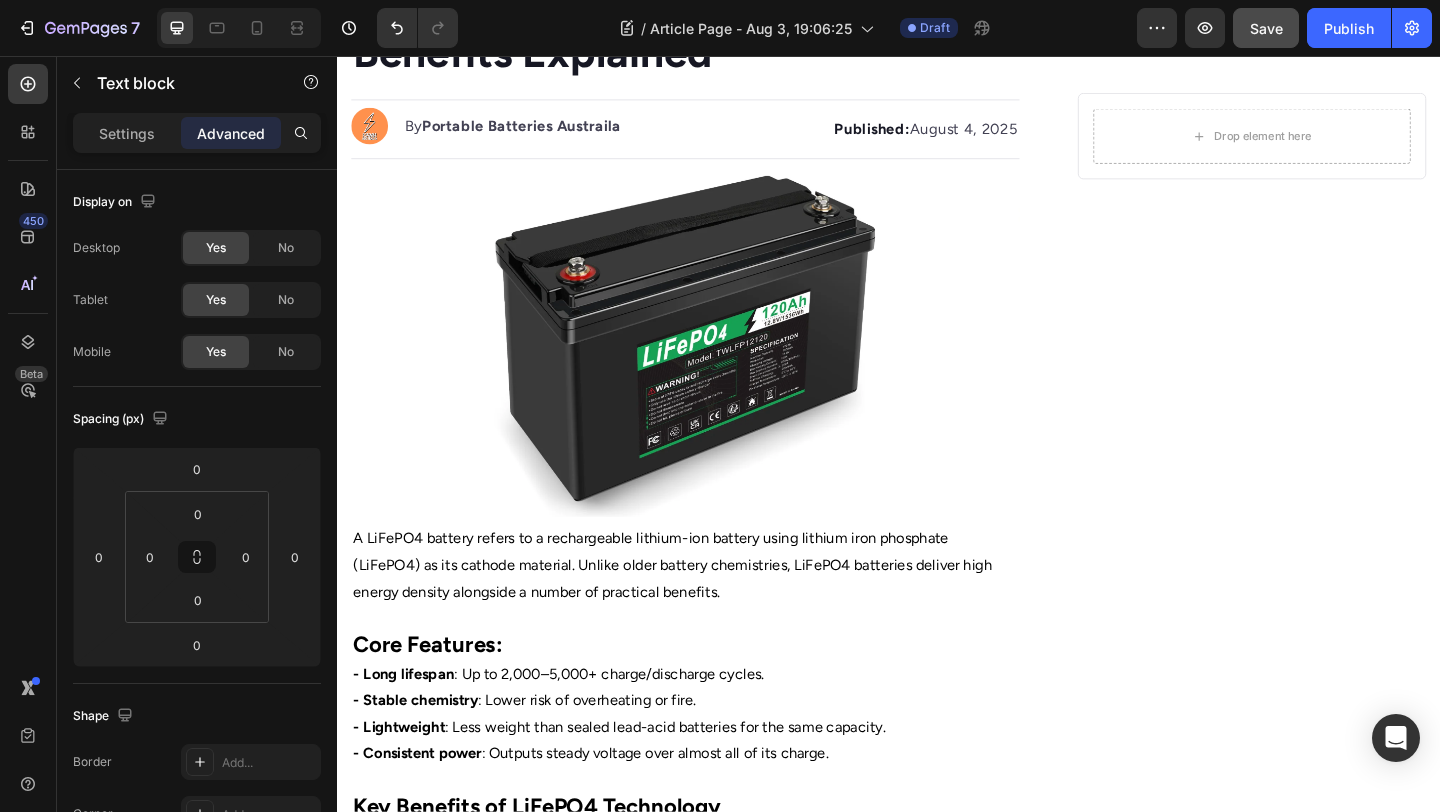 scroll, scrollTop: 0, scrollLeft: 0, axis: both 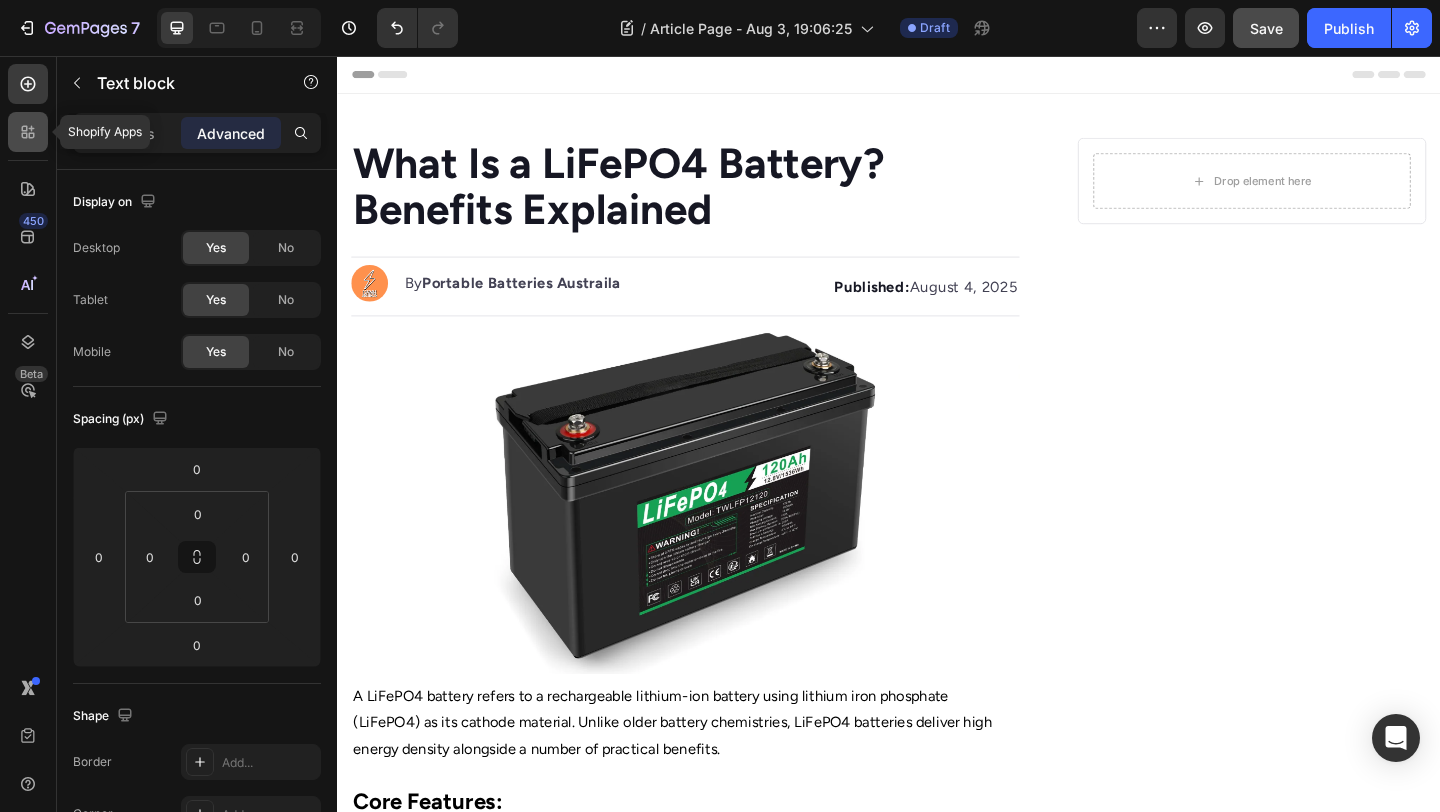 click 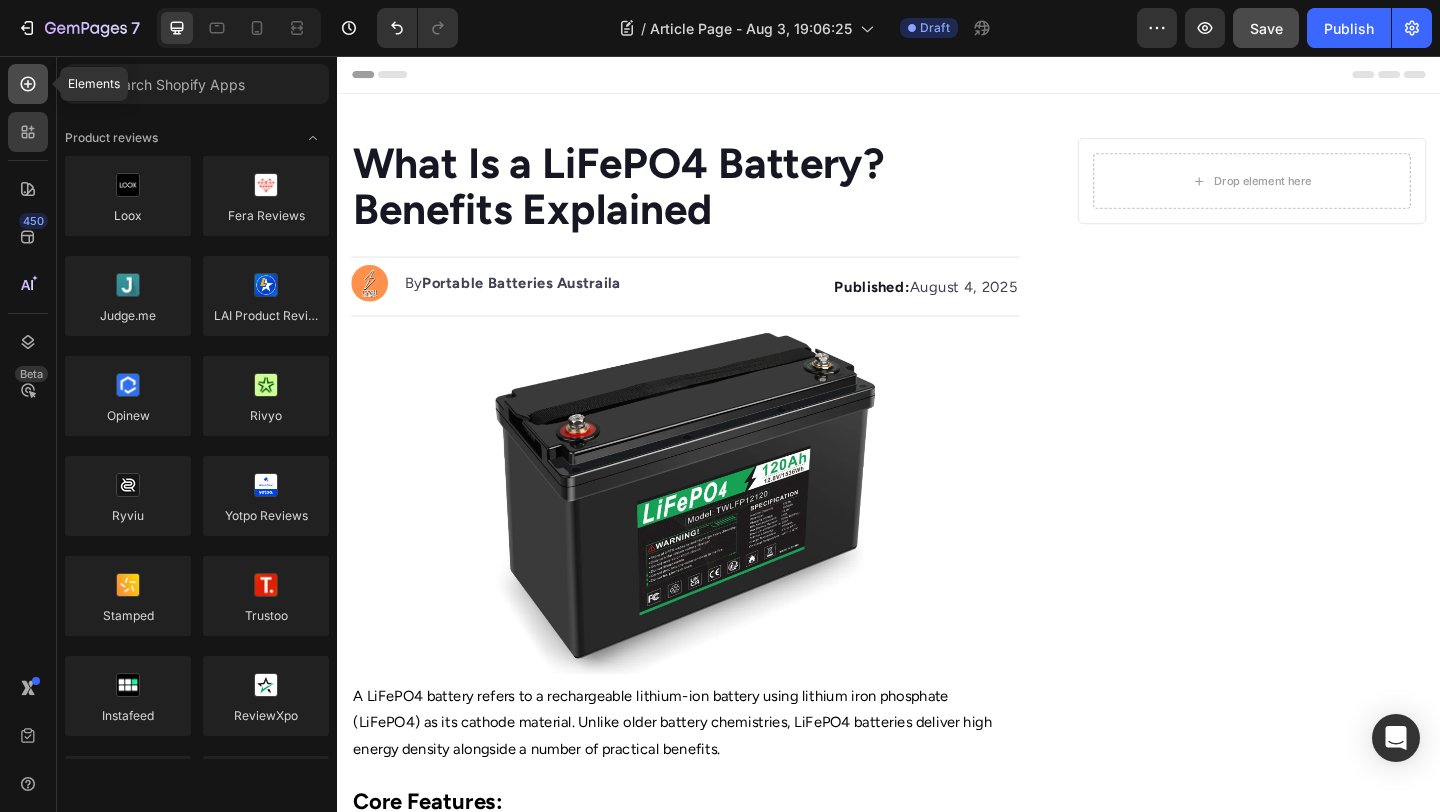 click 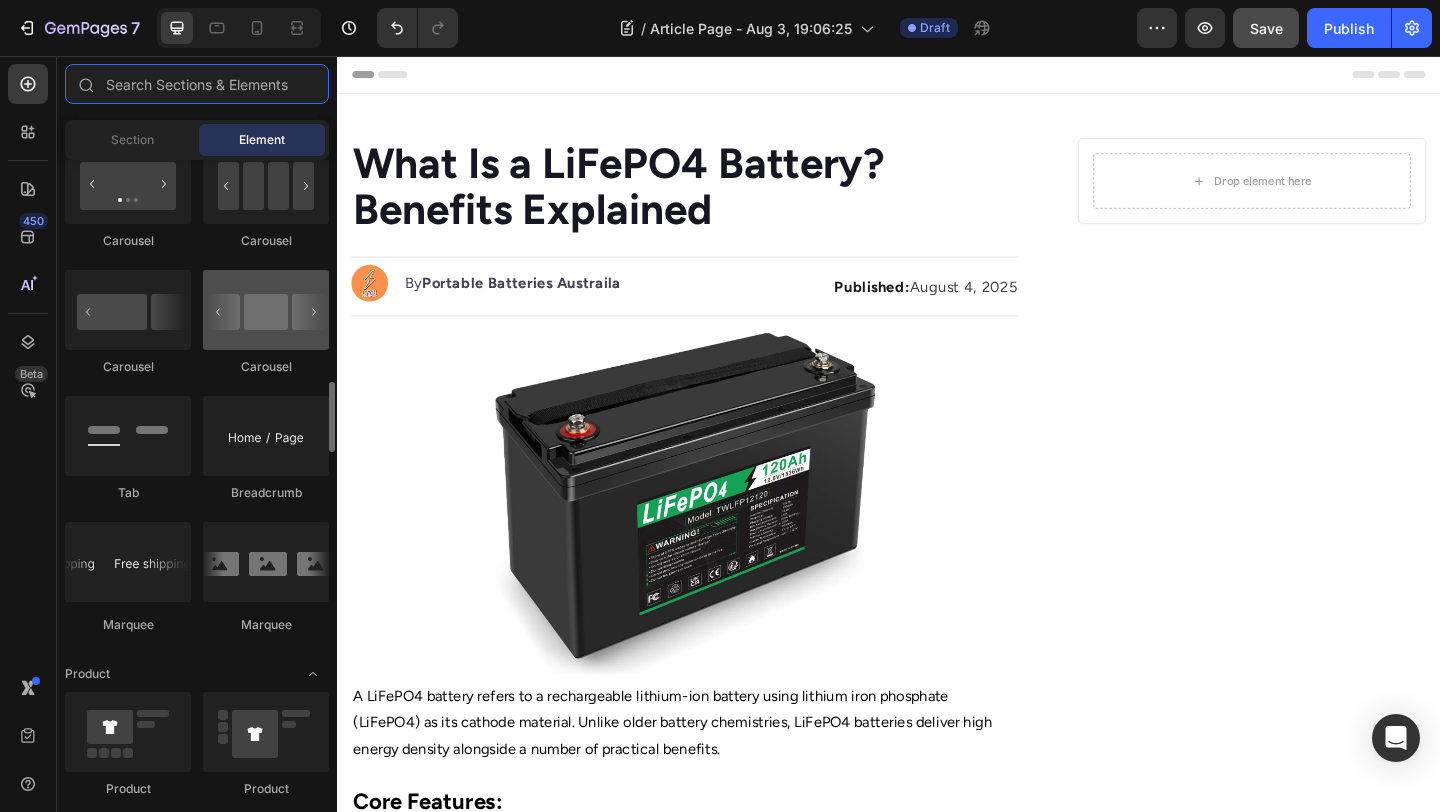 scroll, scrollTop: 2056, scrollLeft: 0, axis: vertical 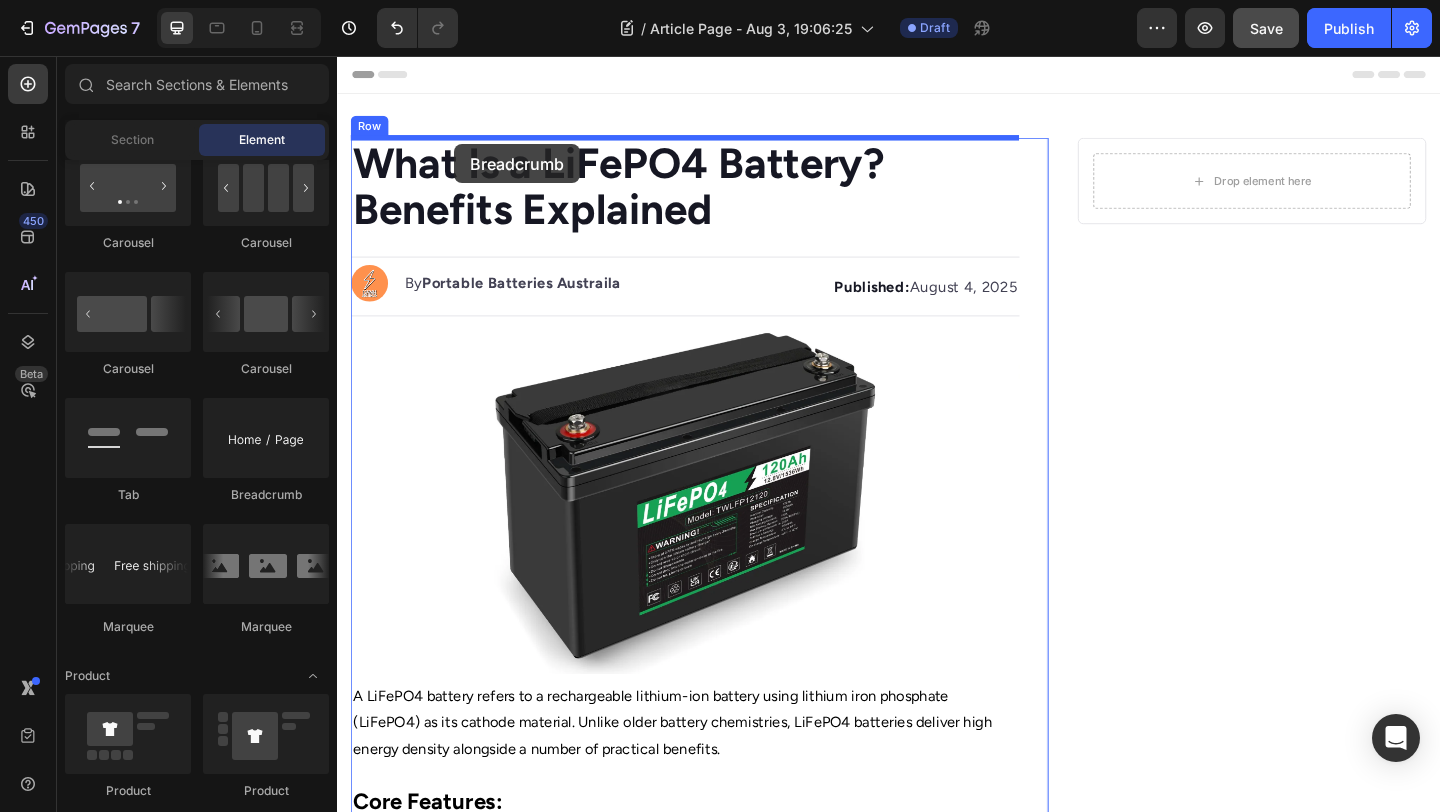 drag, startPoint x: 596, startPoint y: 526, endPoint x: 464, endPoint y: 152, distance: 396.61063 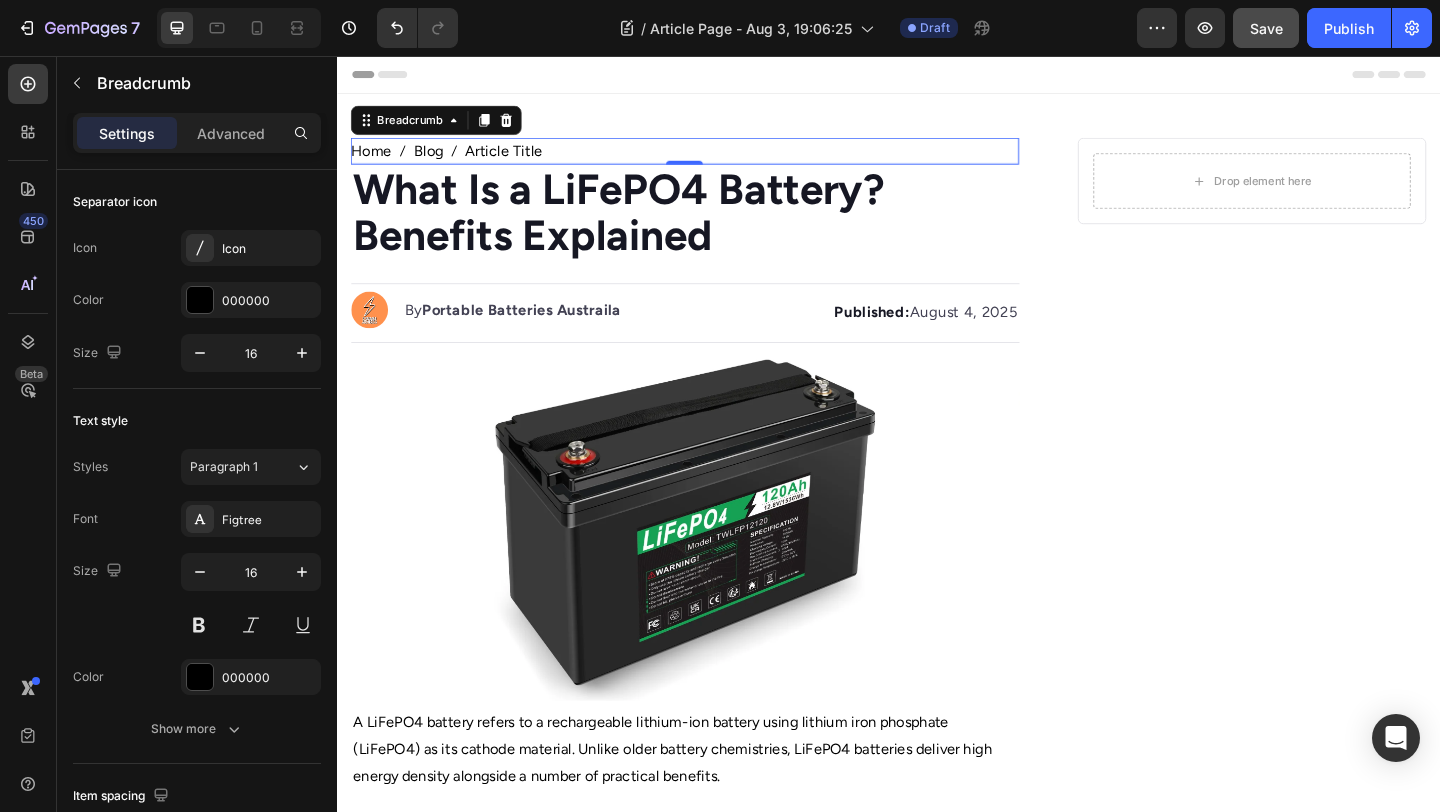 click on "Article Title" at bounding box center (518, 159) 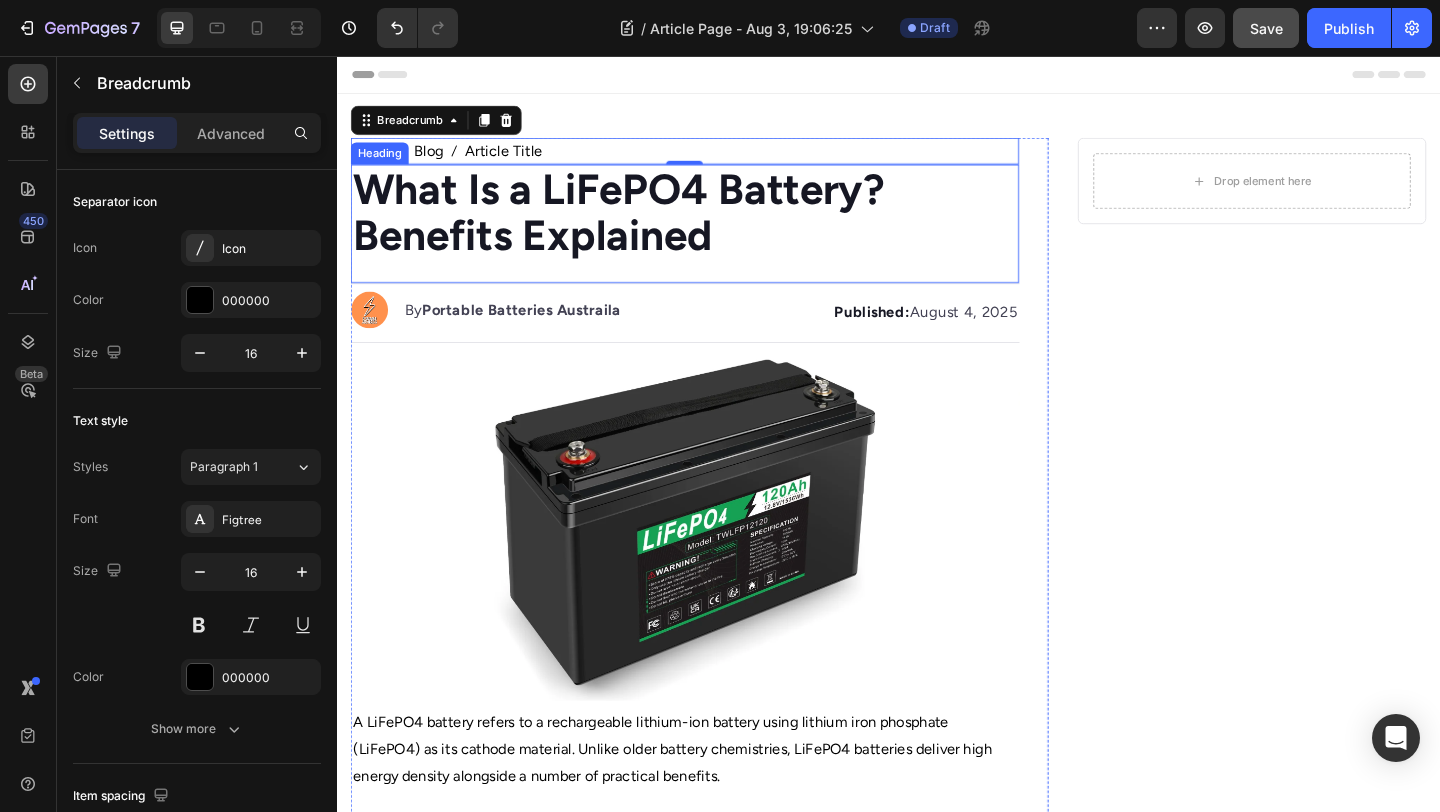 click on "What Is a LiFePO4 Battery? Benefits Explained" at bounding box center (643, 226) 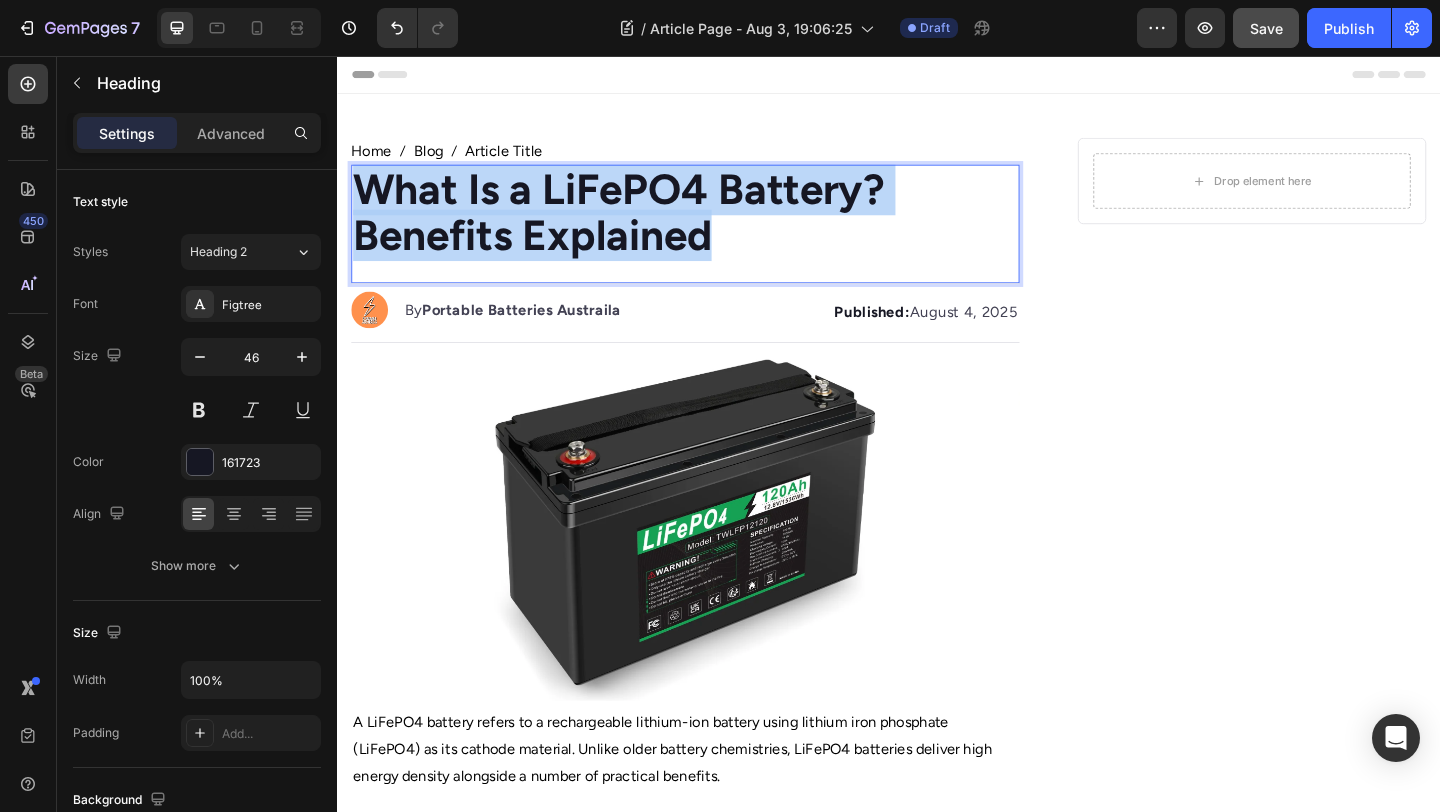 click on "What Is a LiFePO4 Battery? Benefits Explained" at bounding box center [643, 226] 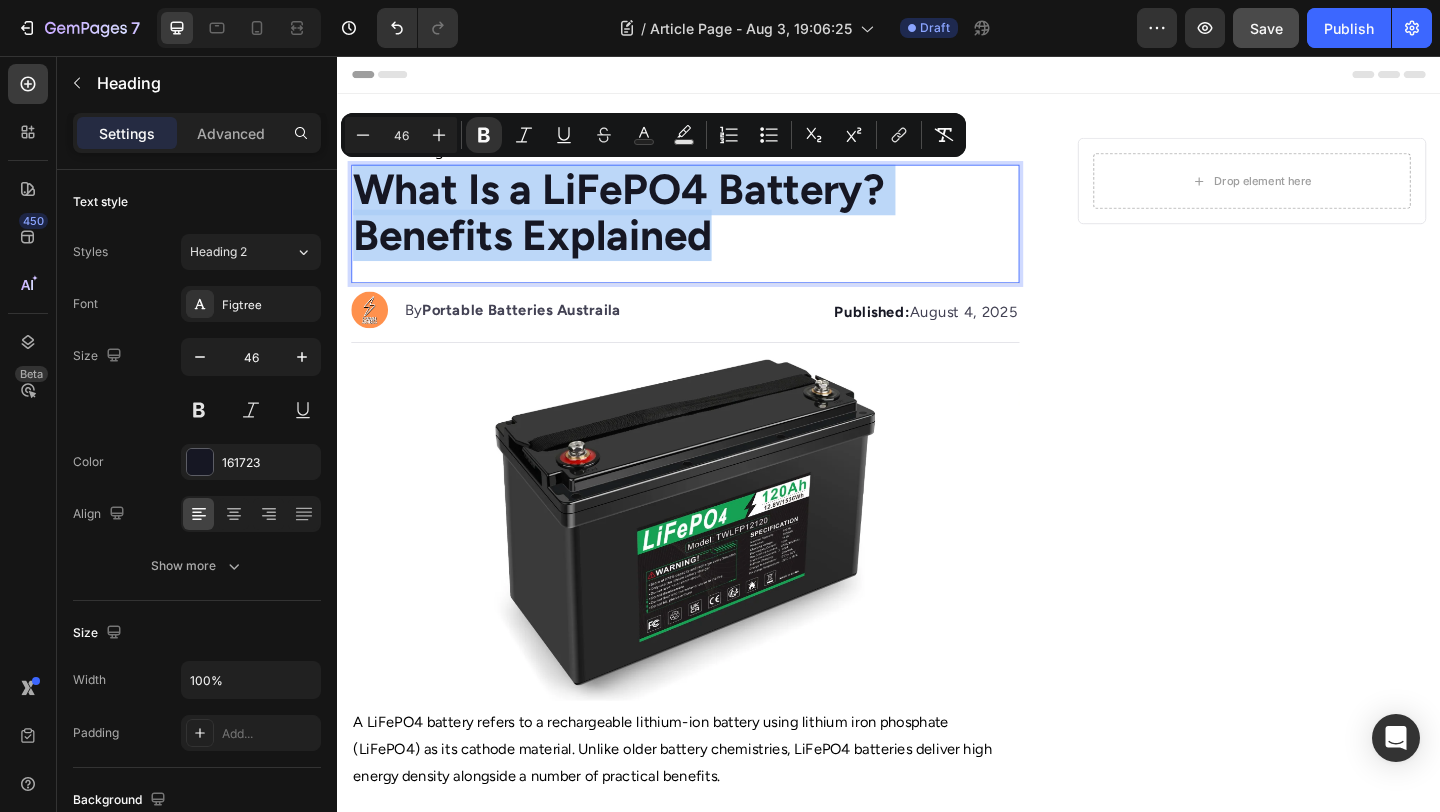 copy on "What Is a LiFePO4 Battery? Benefits Explained" 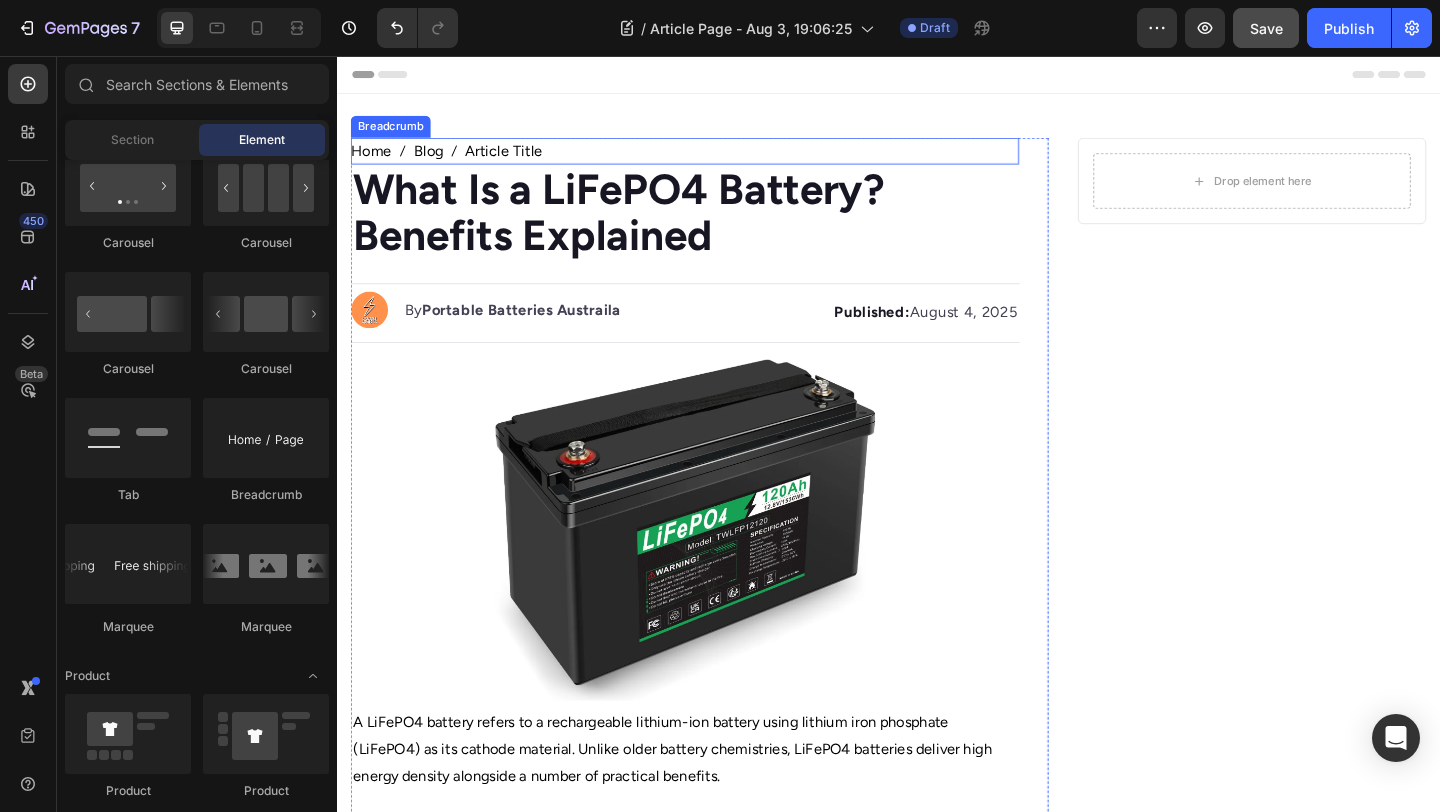 click on "Article Title" at bounding box center (518, 159) 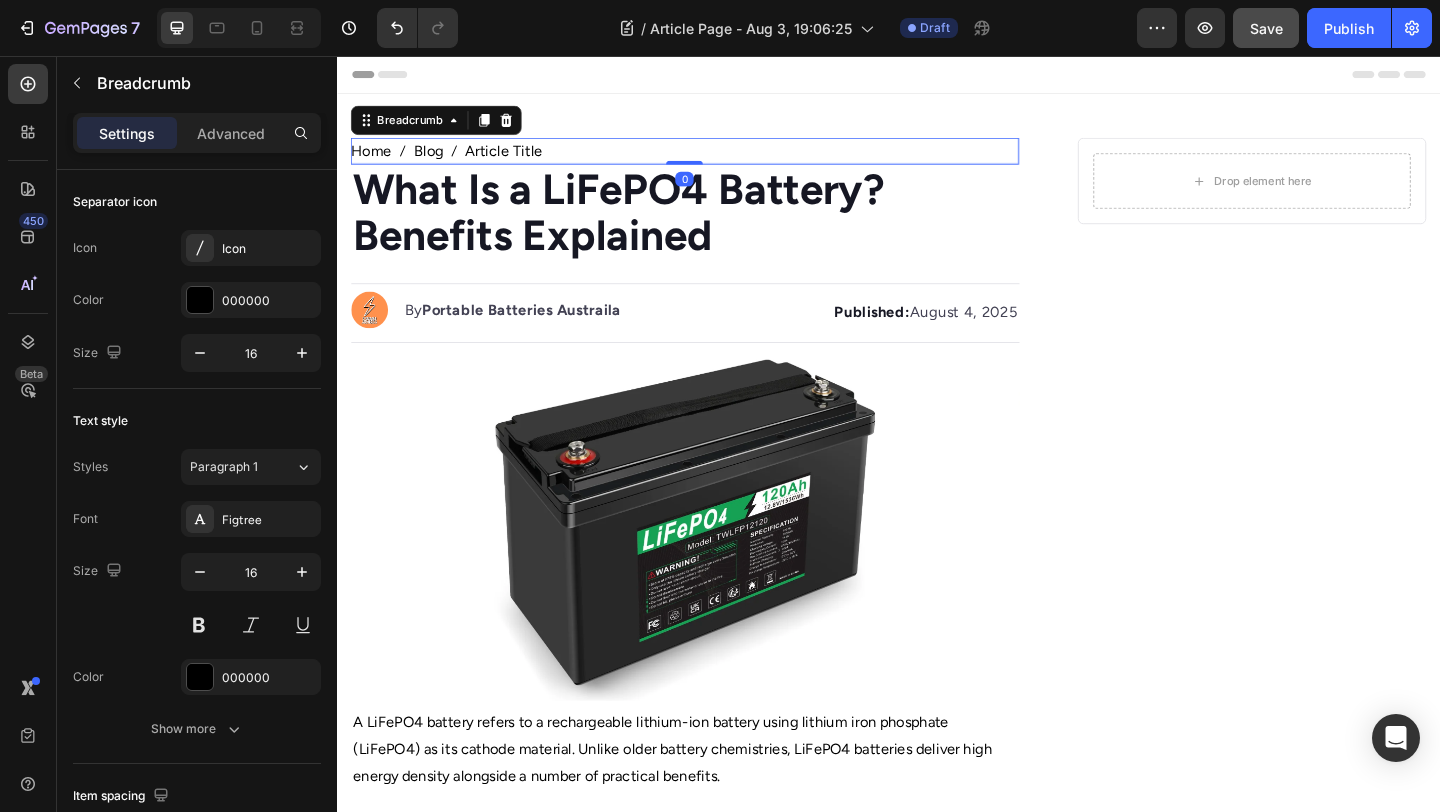 click on "Article Title" at bounding box center (518, 159) 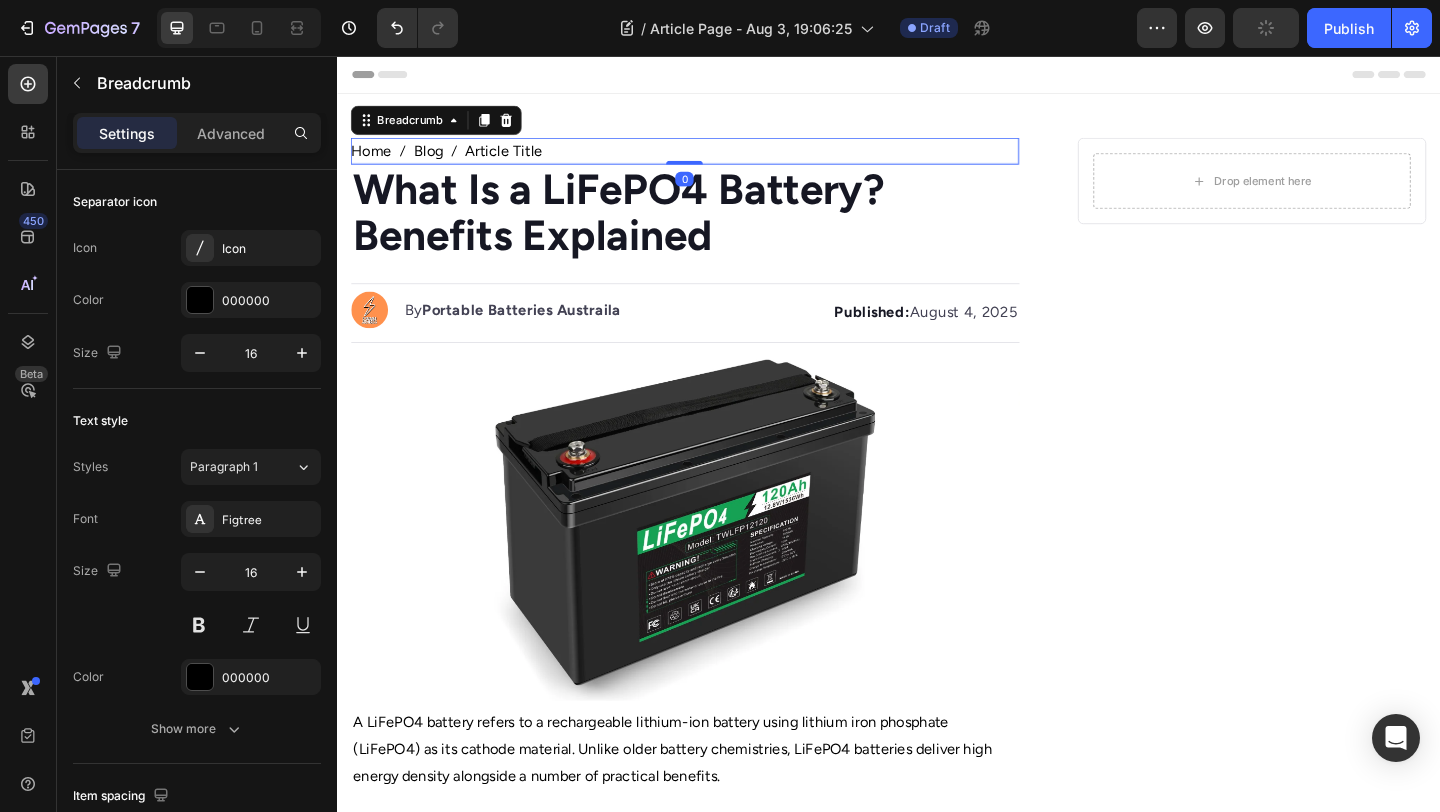 click on "Article Title" at bounding box center (518, 159) 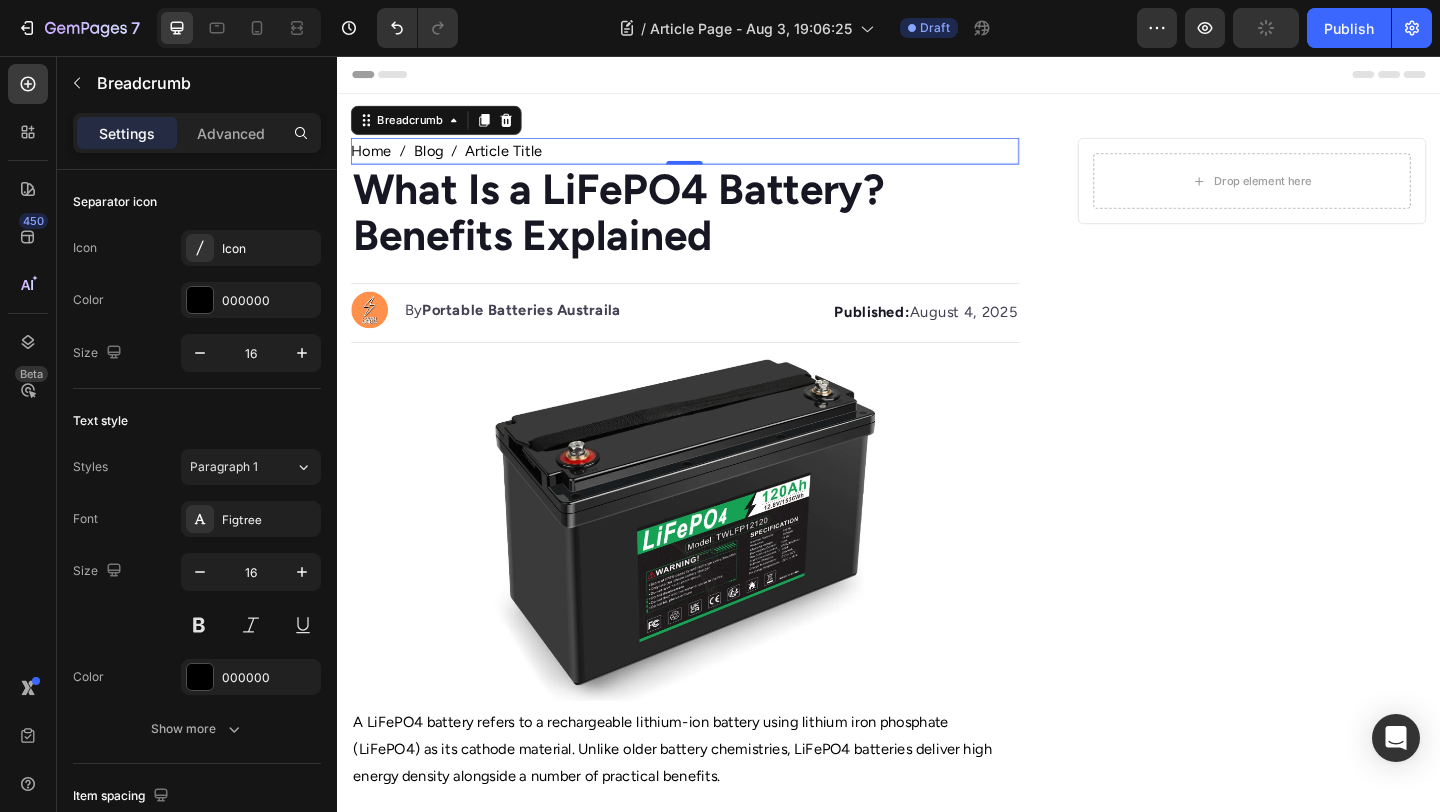 click on "Article Title" at bounding box center (518, 159) 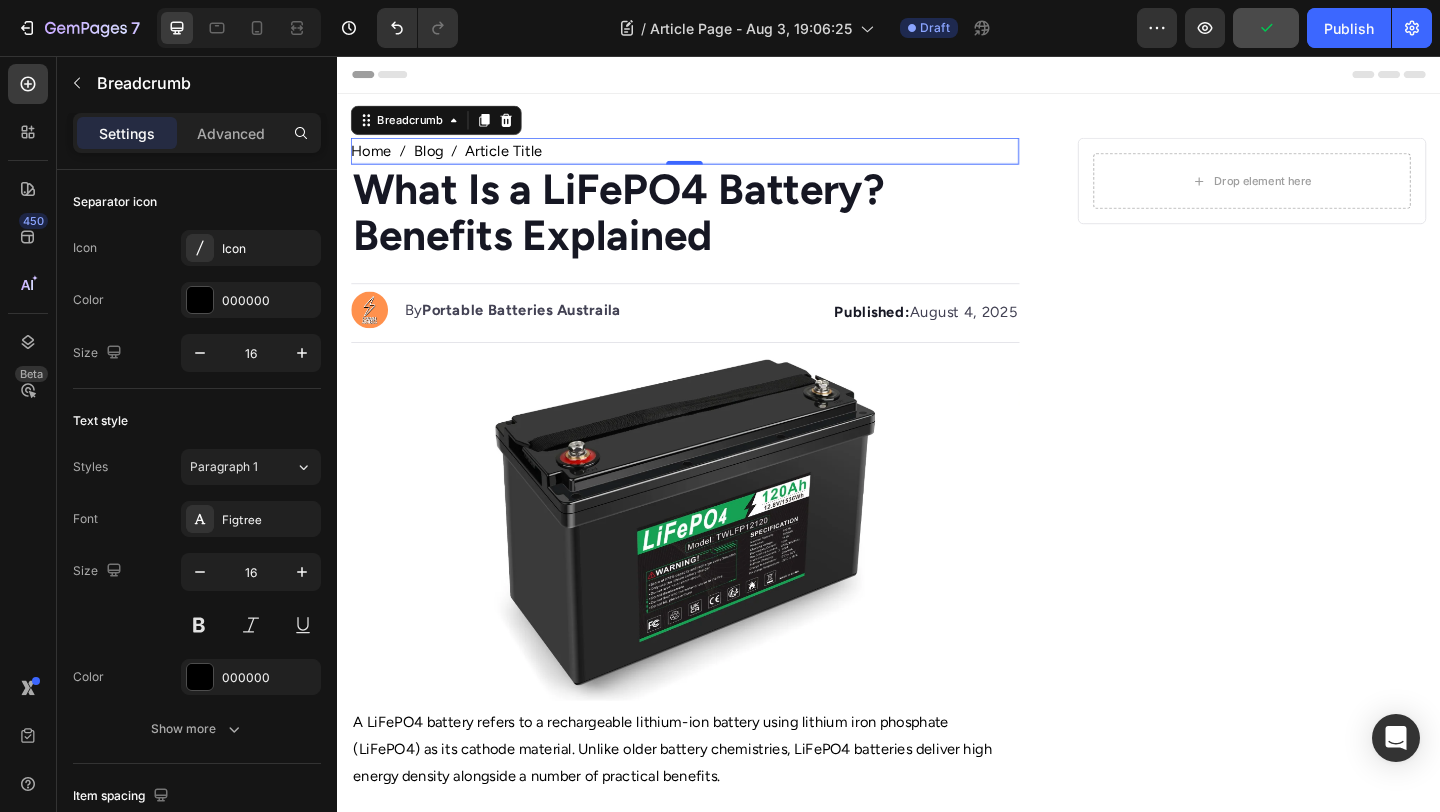 click on "Article Title" at bounding box center (518, 159) 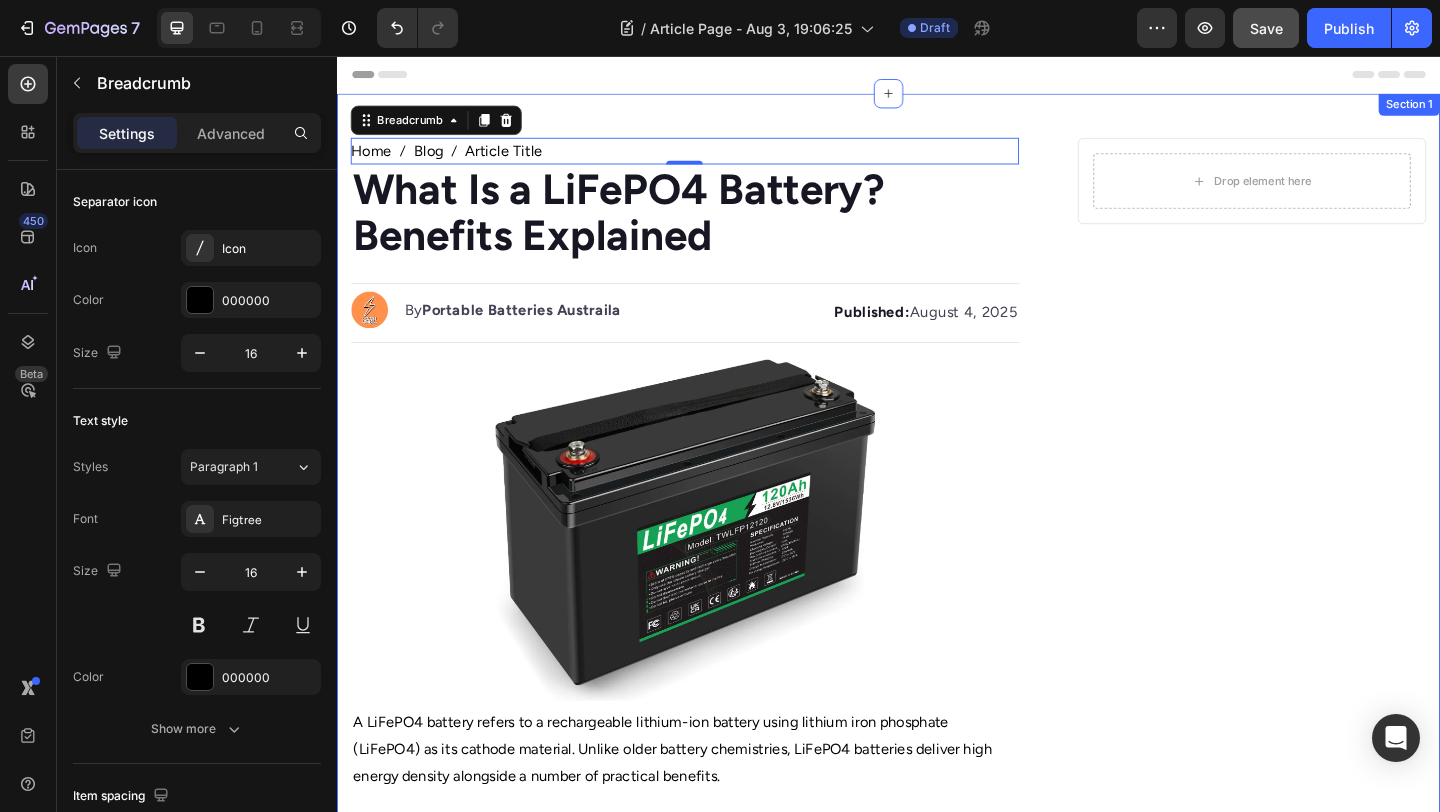 click on "⁠⁠⁠⁠⁠⁠⁠ What Is a LiFePO4 Battery? Benefits Explained Heading" at bounding box center (715, 238) 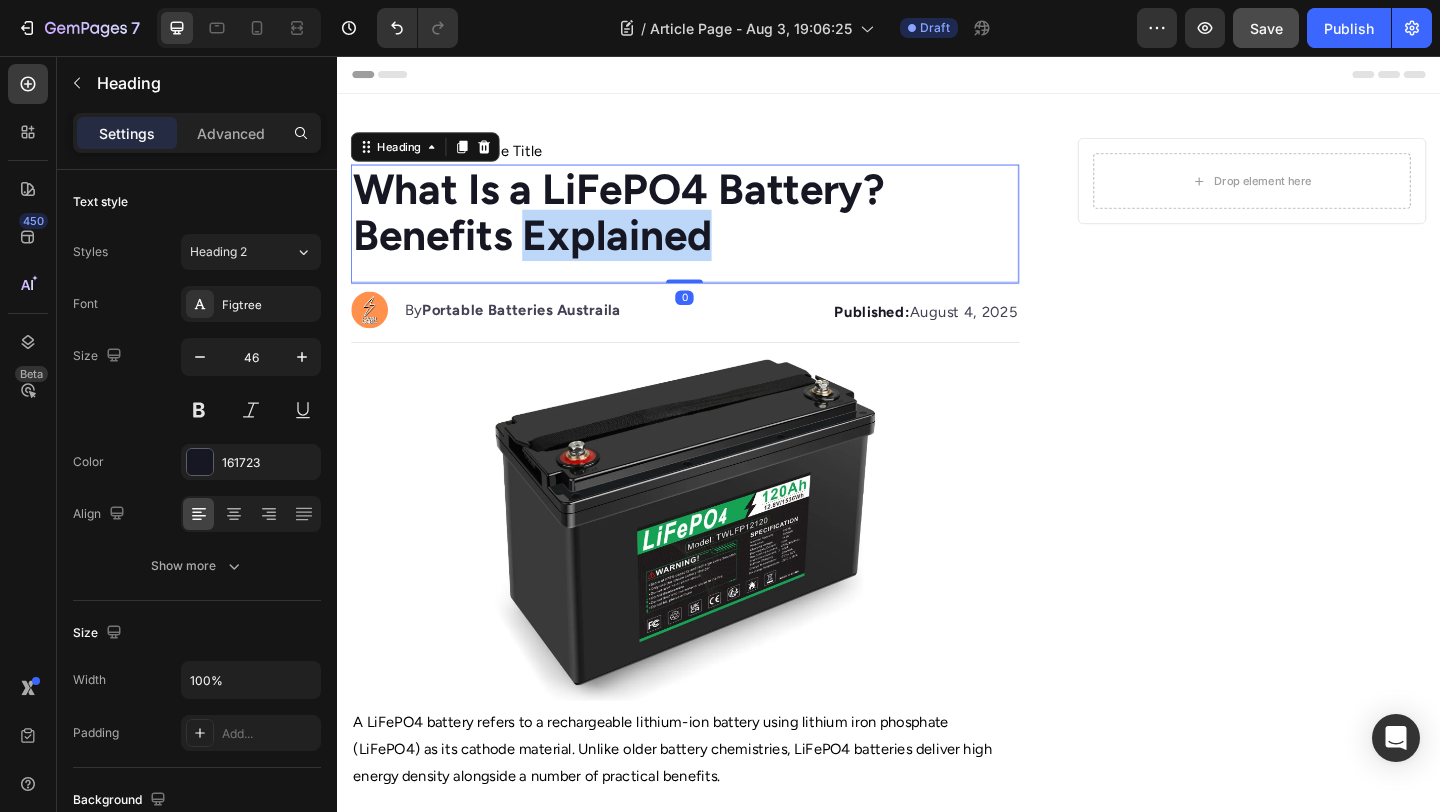click on "What Is a LiFePO4 Battery? Benefits Explained" at bounding box center (643, 226) 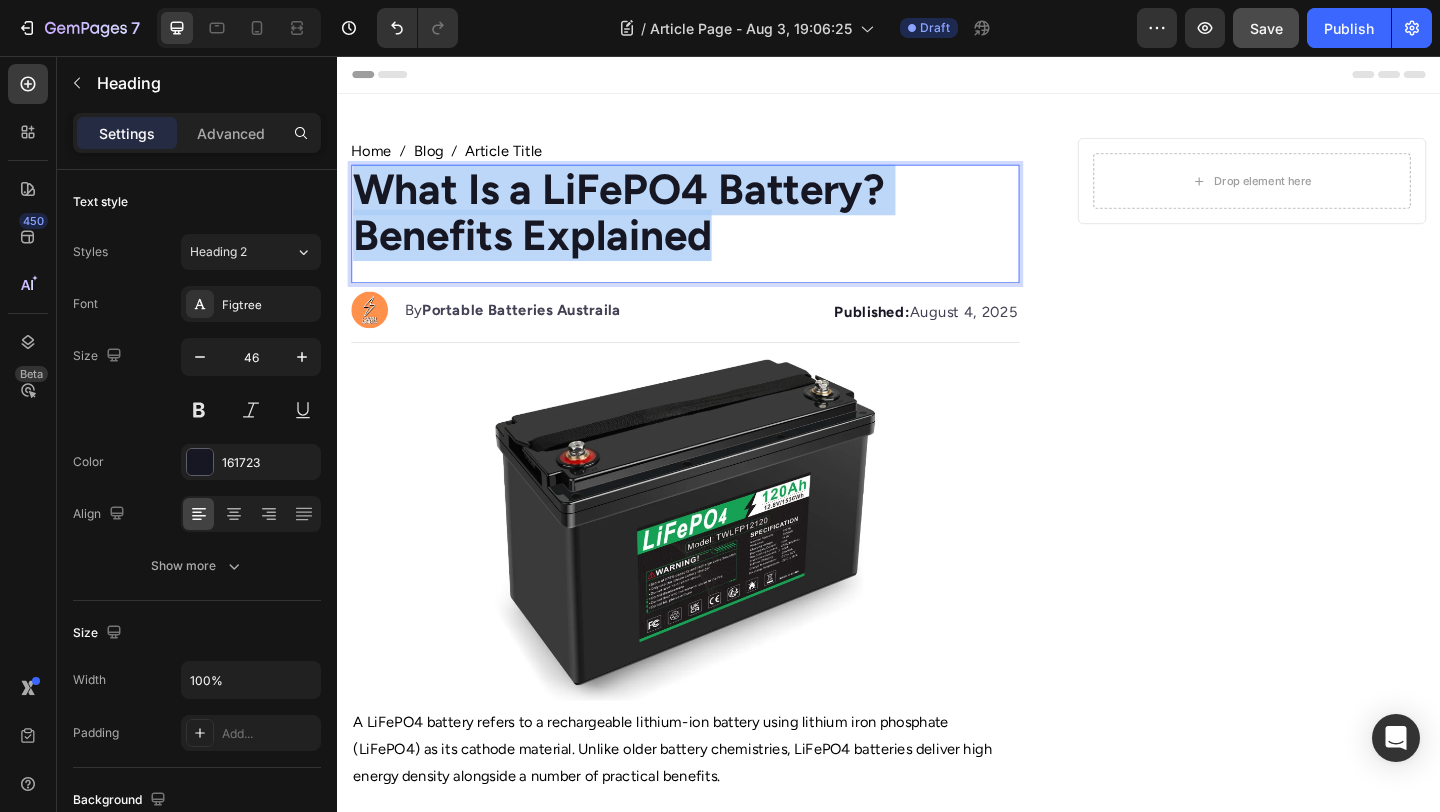 click on "What Is a LiFePO4 Battery? Benefits Explained" at bounding box center [643, 226] 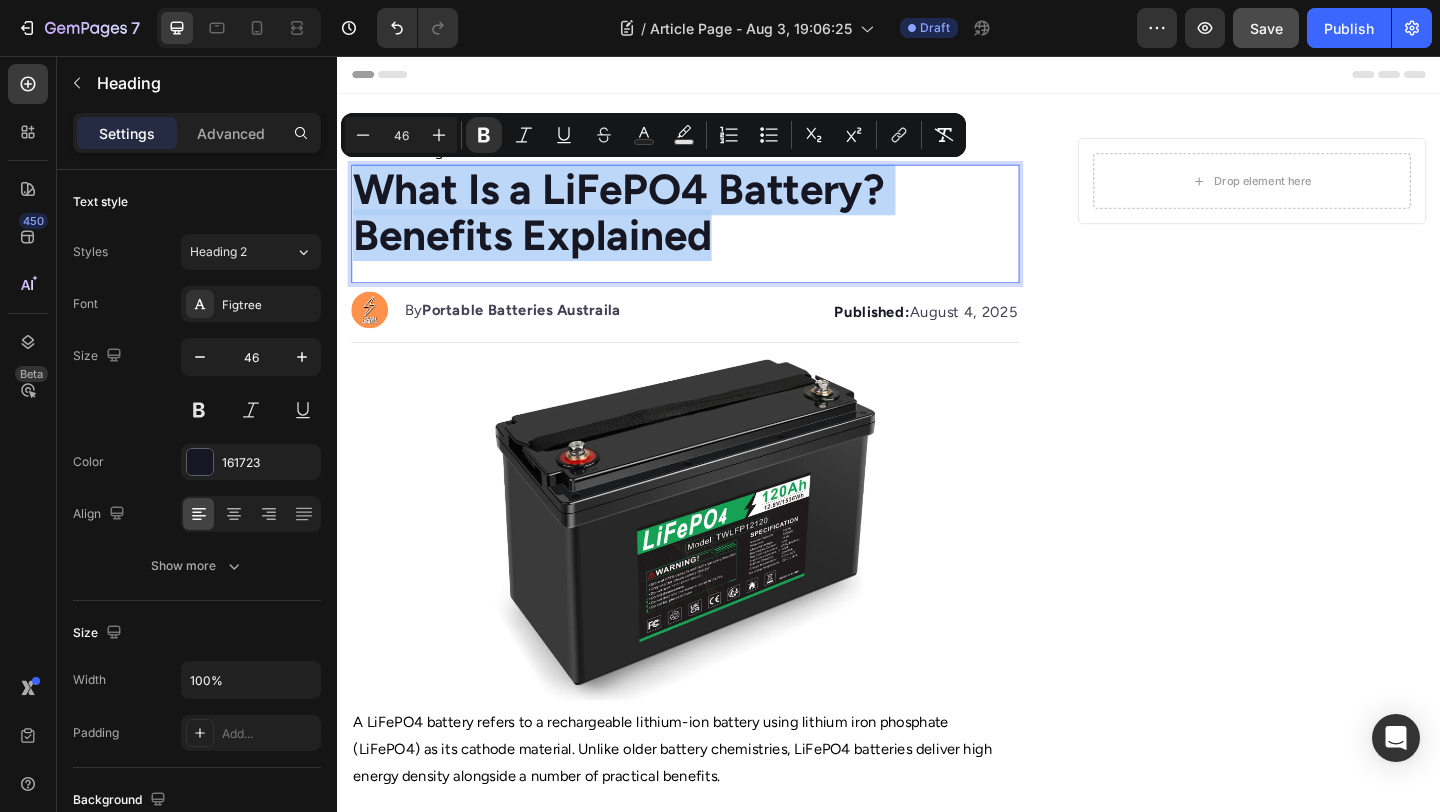 click on "What Is a LiFePO4 Battery? Benefits Explained" at bounding box center (643, 226) 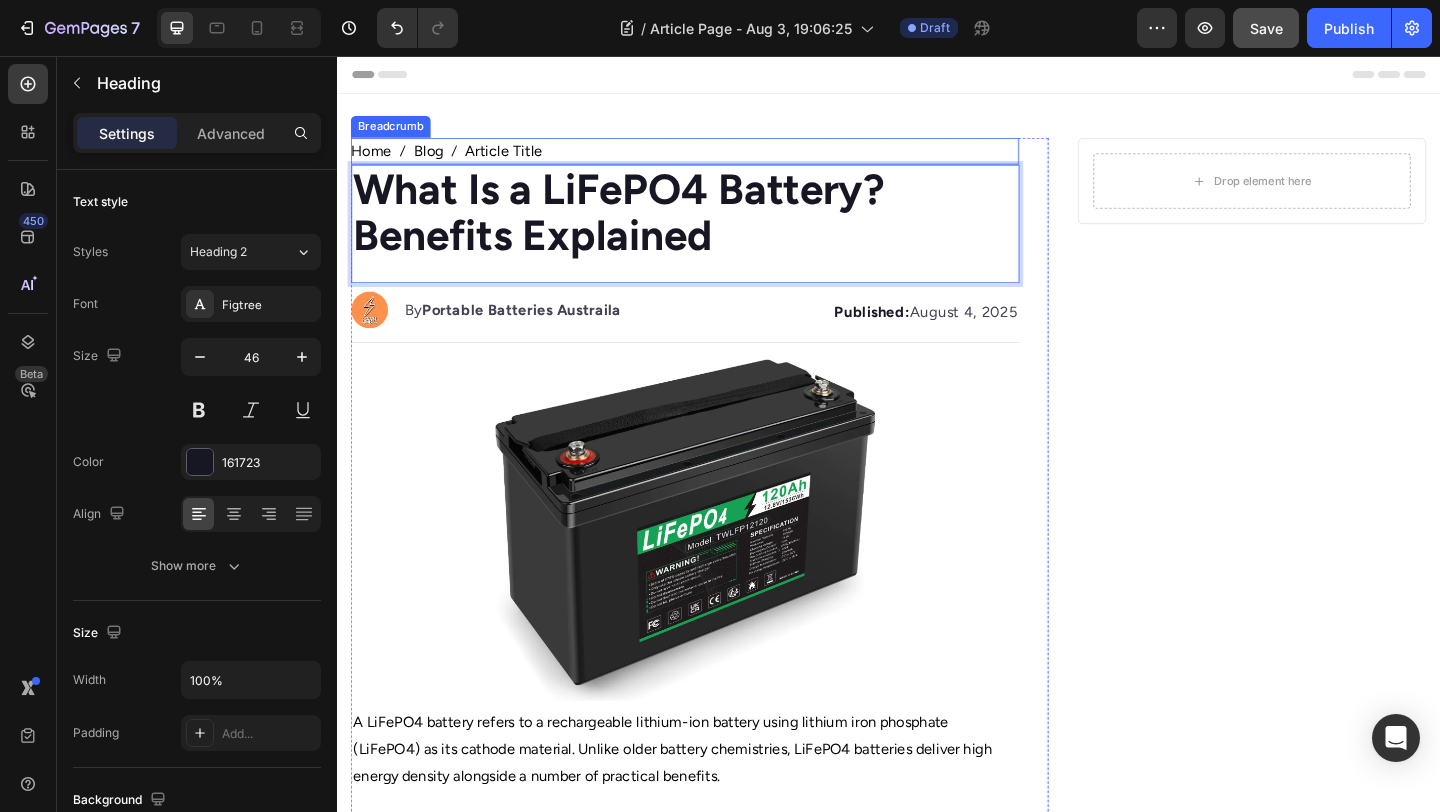 click on "Article Title" at bounding box center [518, 159] 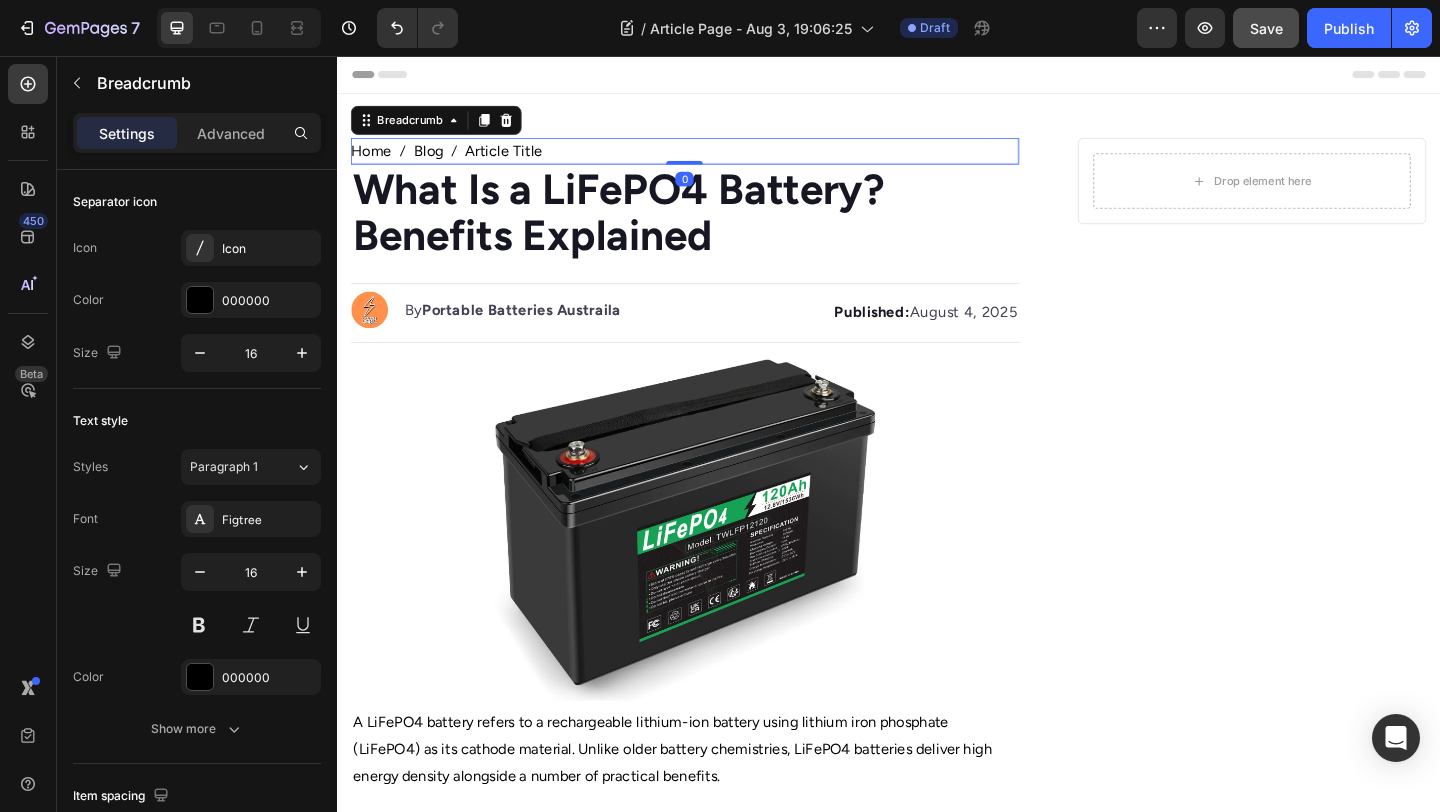 click on "Article Title" at bounding box center [518, 159] 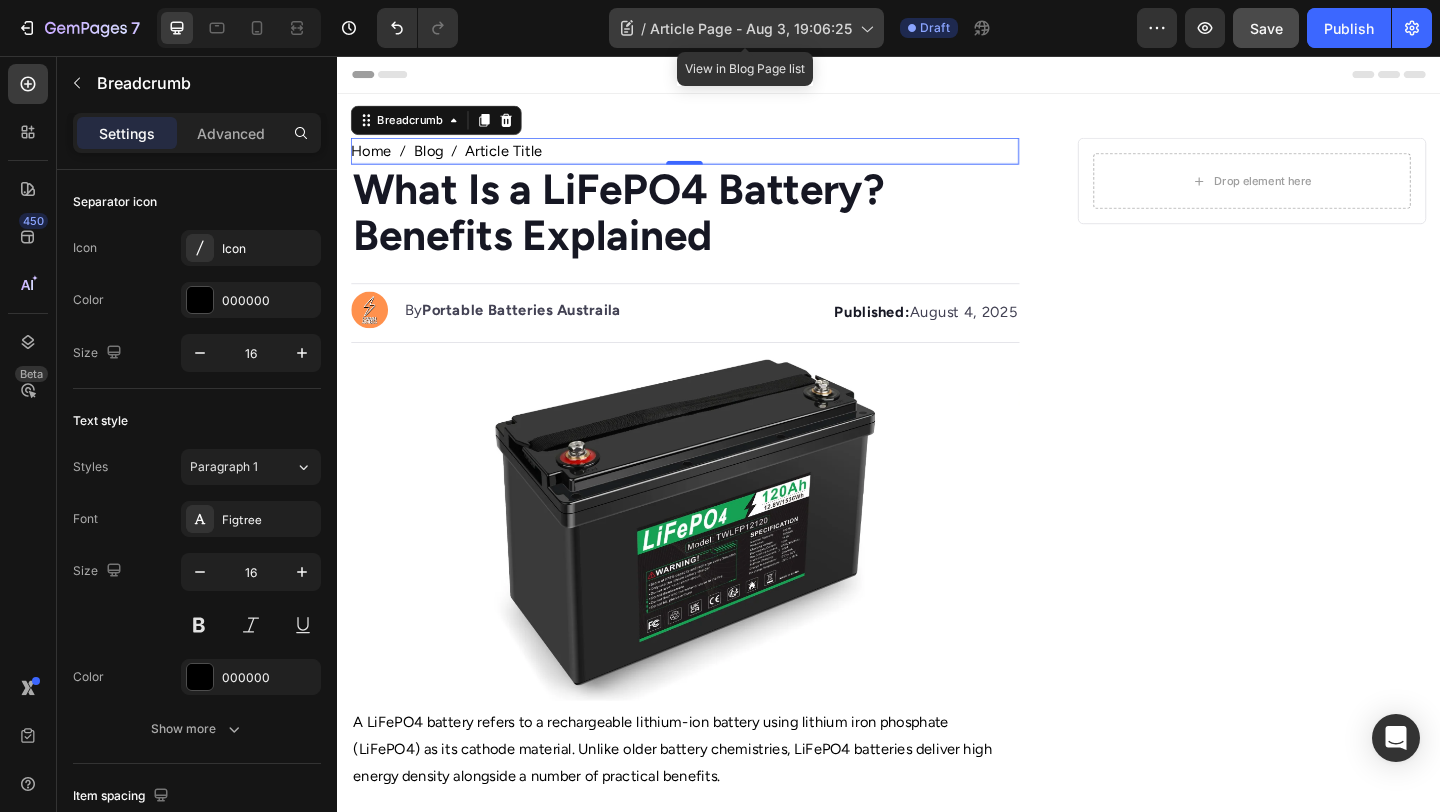 click on "Article Page - Aug 3, 19:06:25" at bounding box center [751, 28] 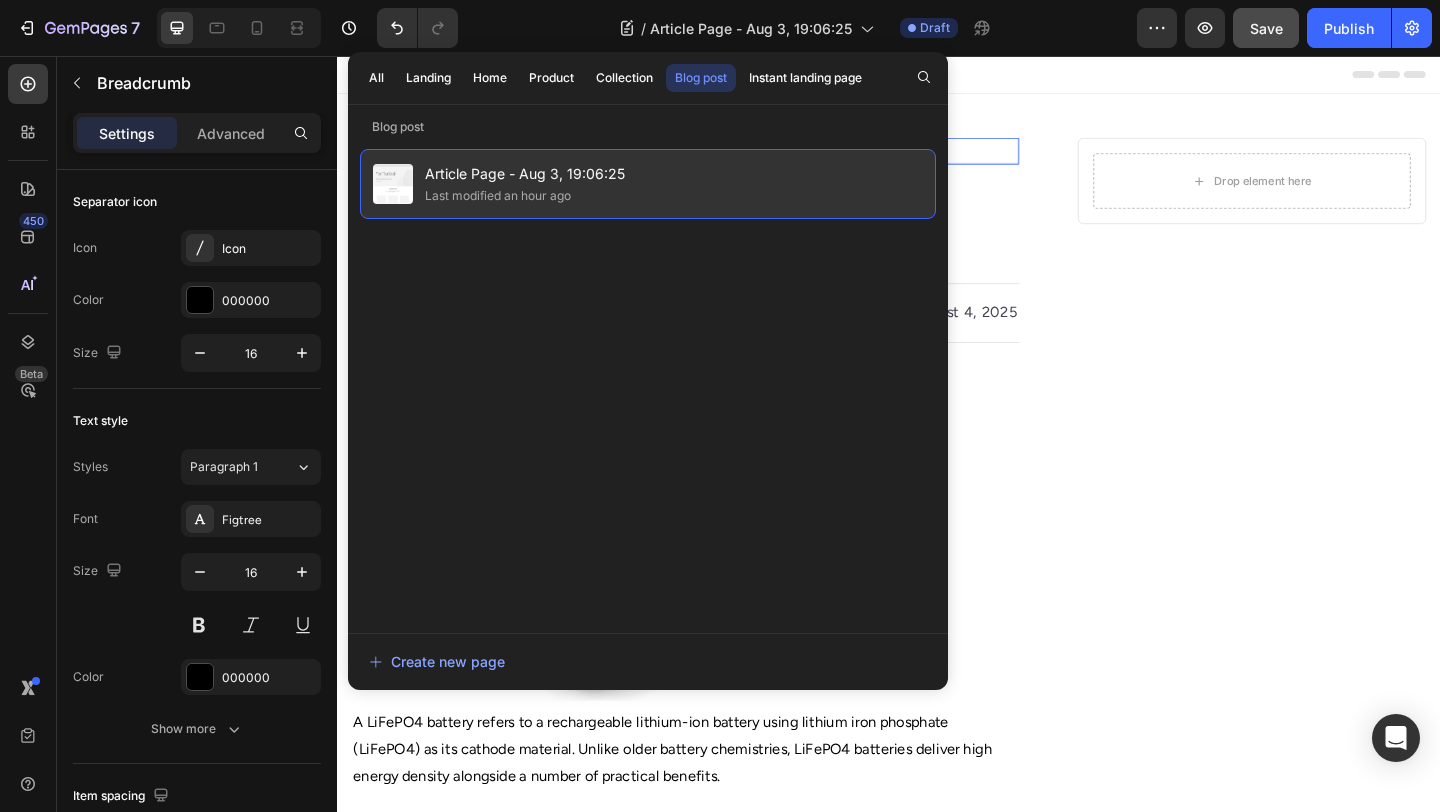 click on "Article Page - Aug 3, 19:06:25" at bounding box center [525, 174] 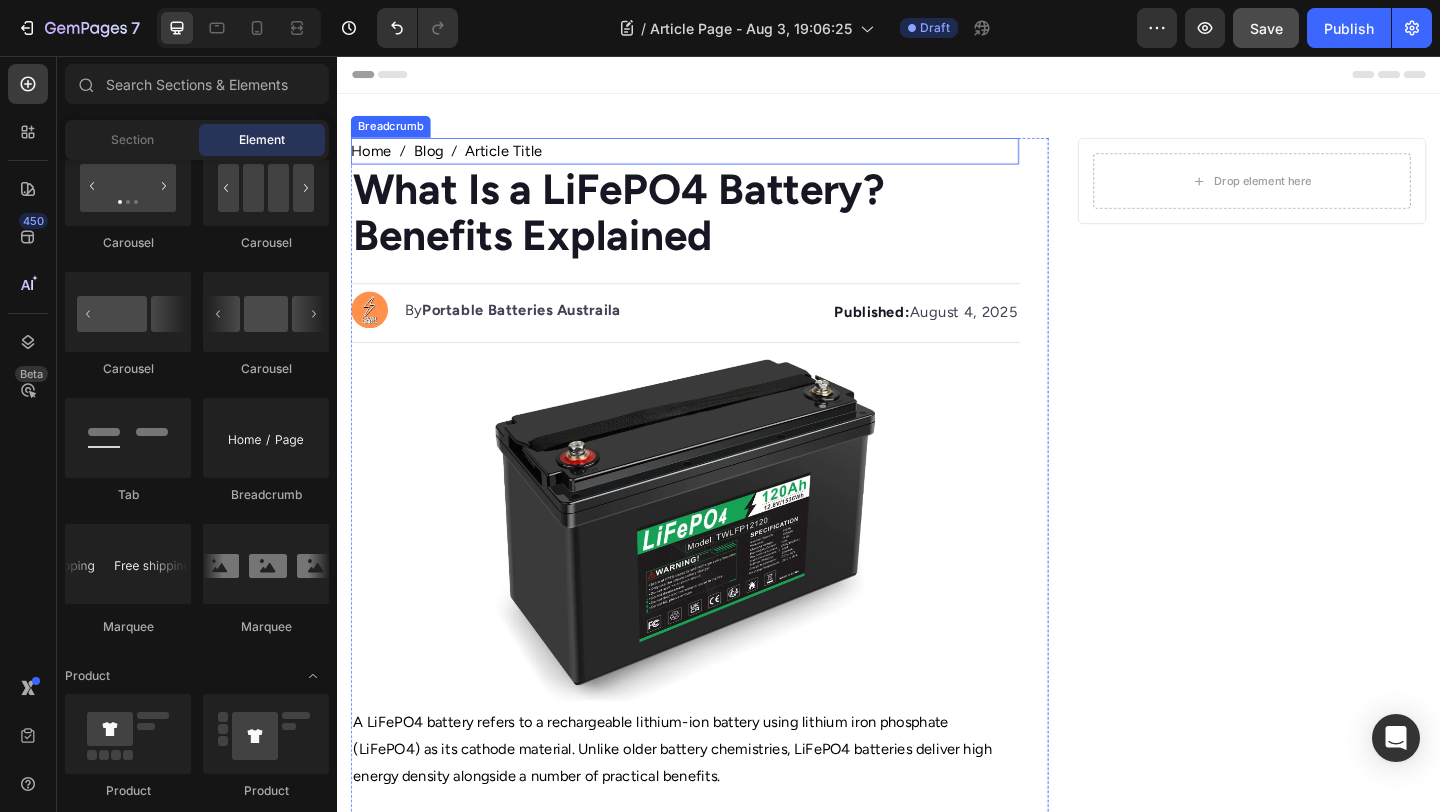 click on "Article Title" at bounding box center (518, 159) 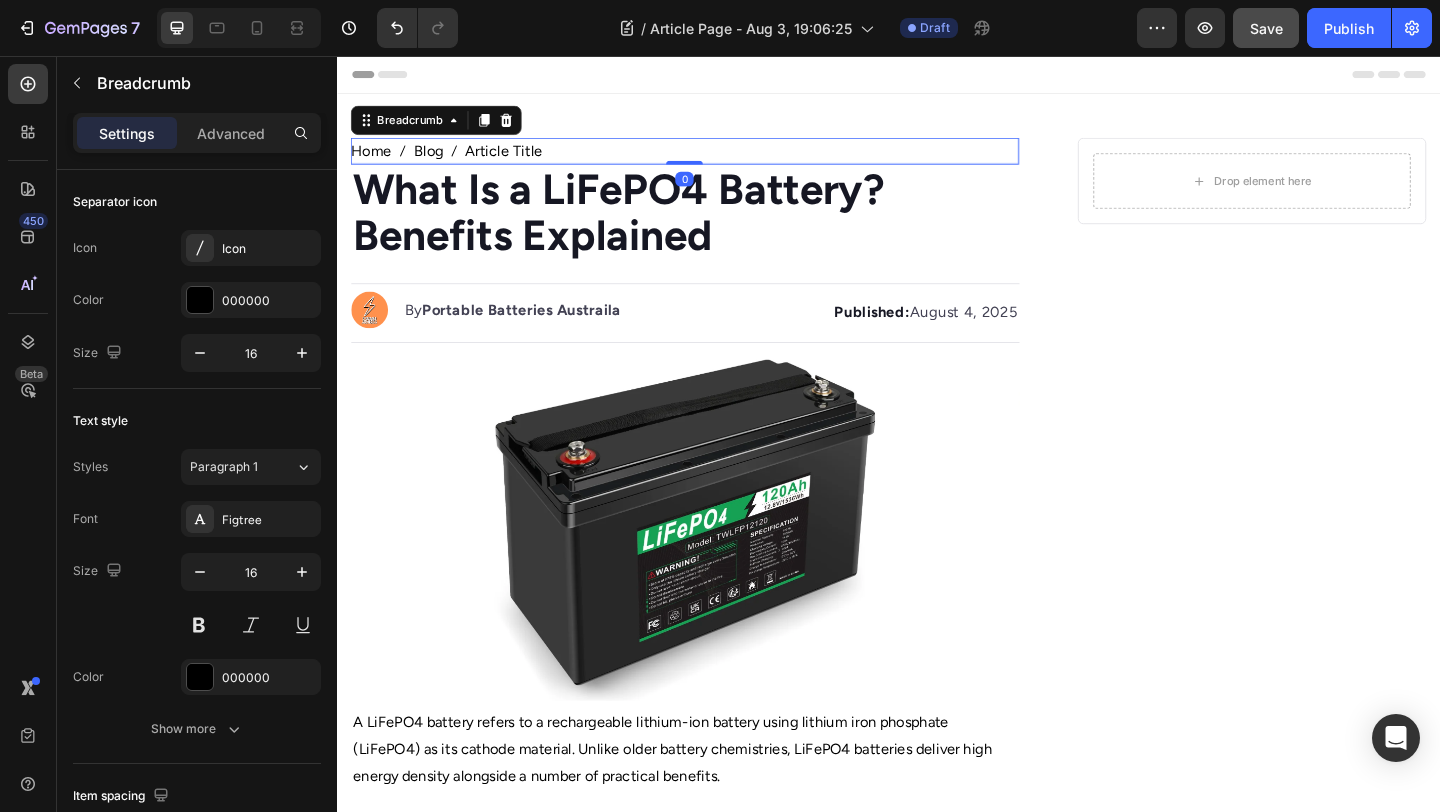 click on "Article Title" at bounding box center (518, 159) 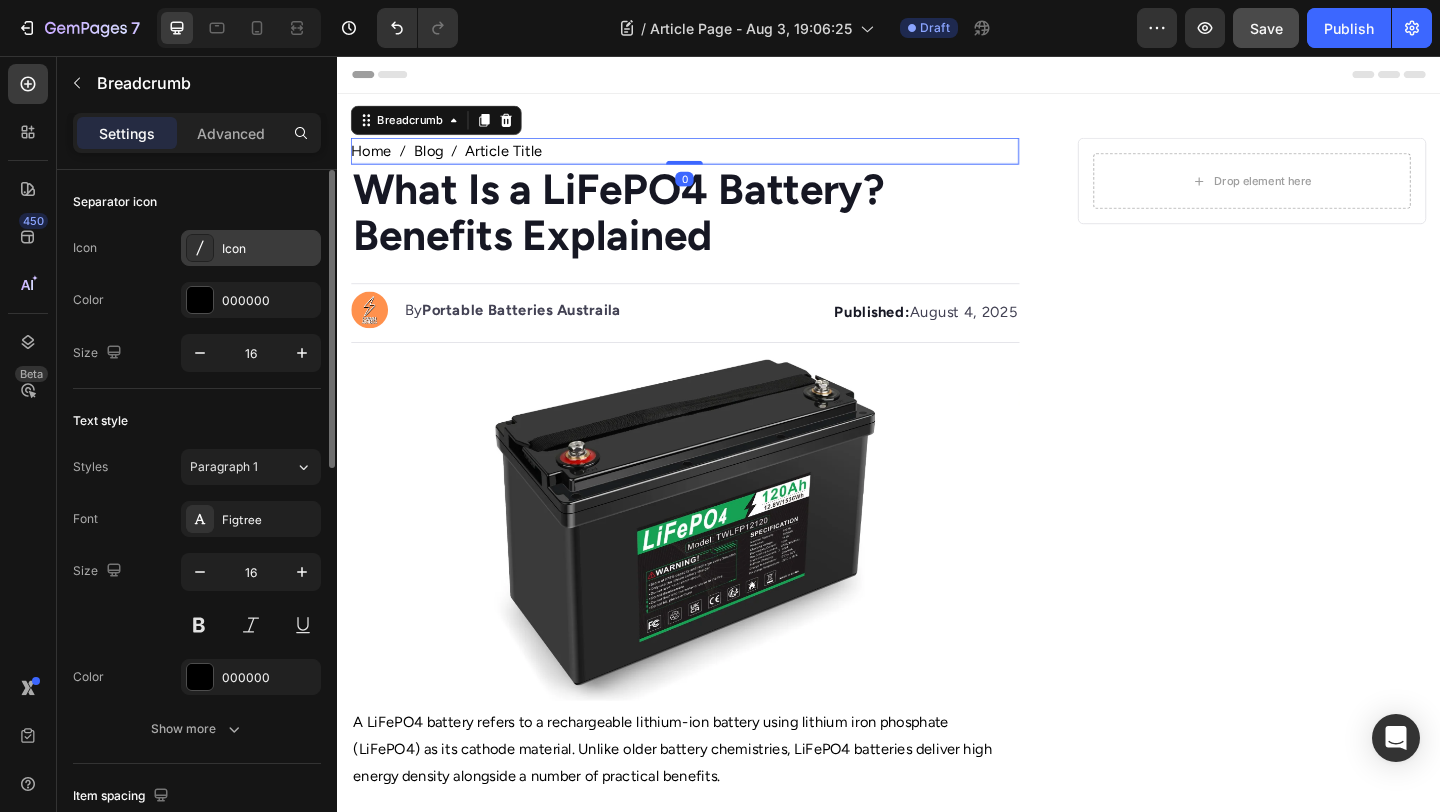 click on "Icon" at bounding box center (251, 248) 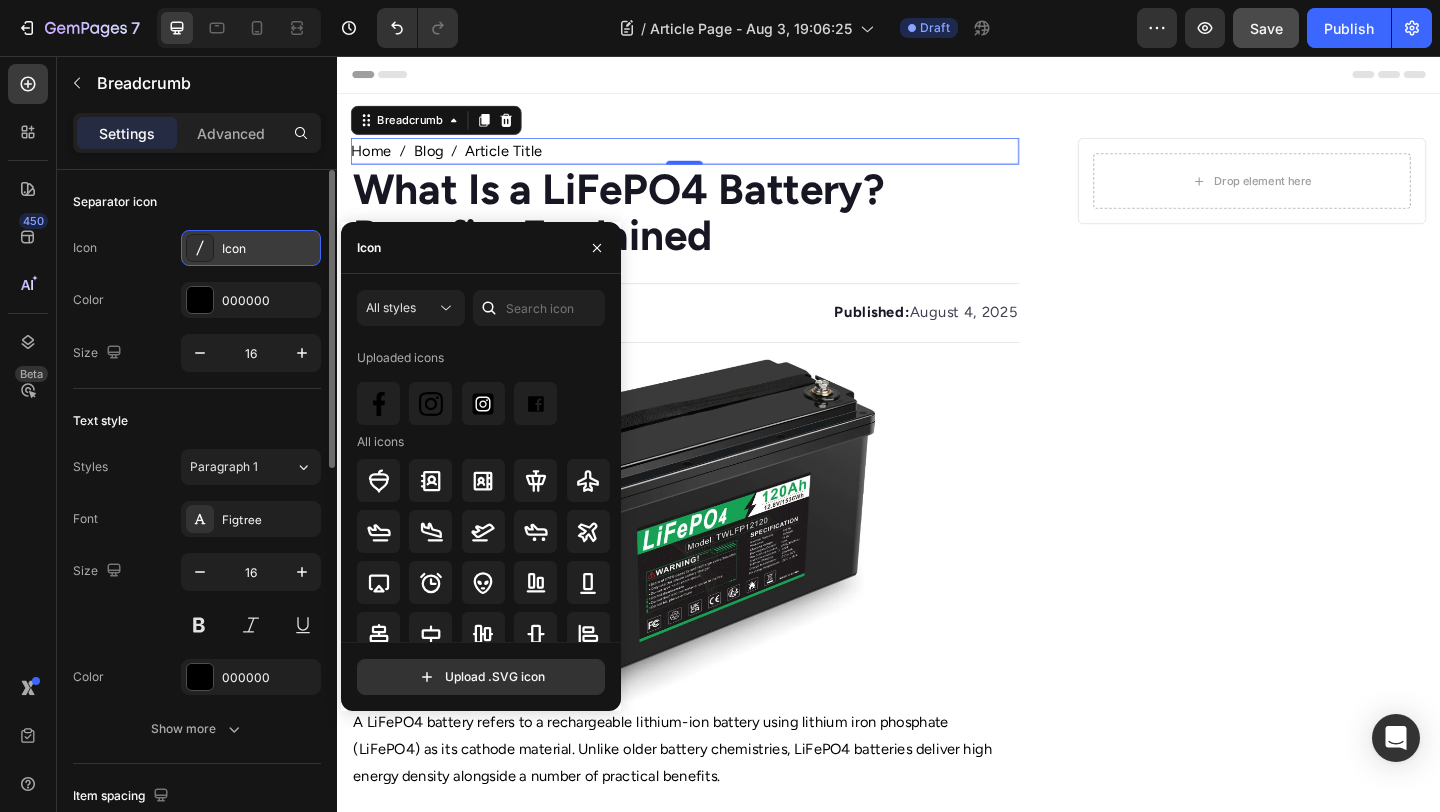 click on "Icon" at bounding box center [251, 248] 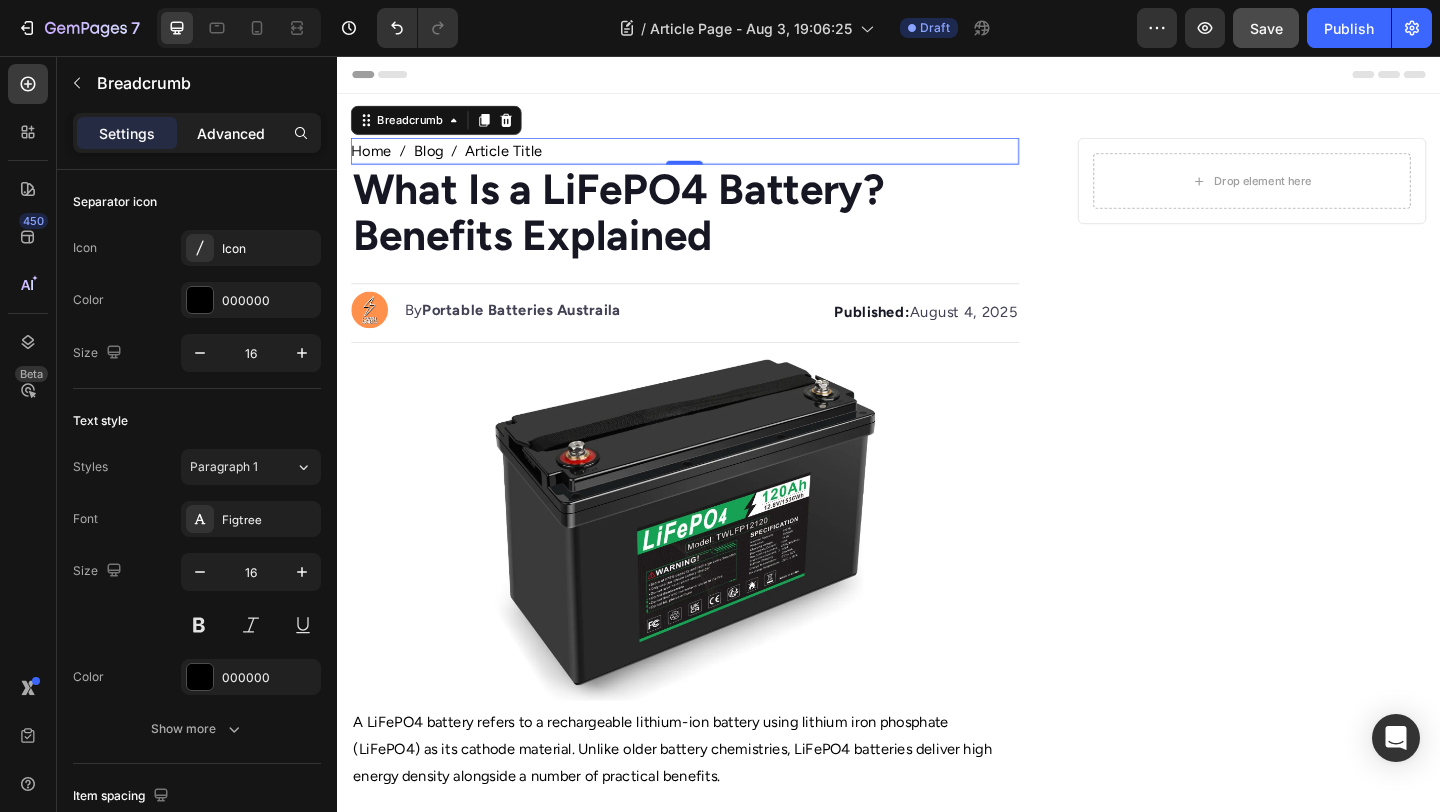 click on "Advanced" at bounding box center [231, 133] 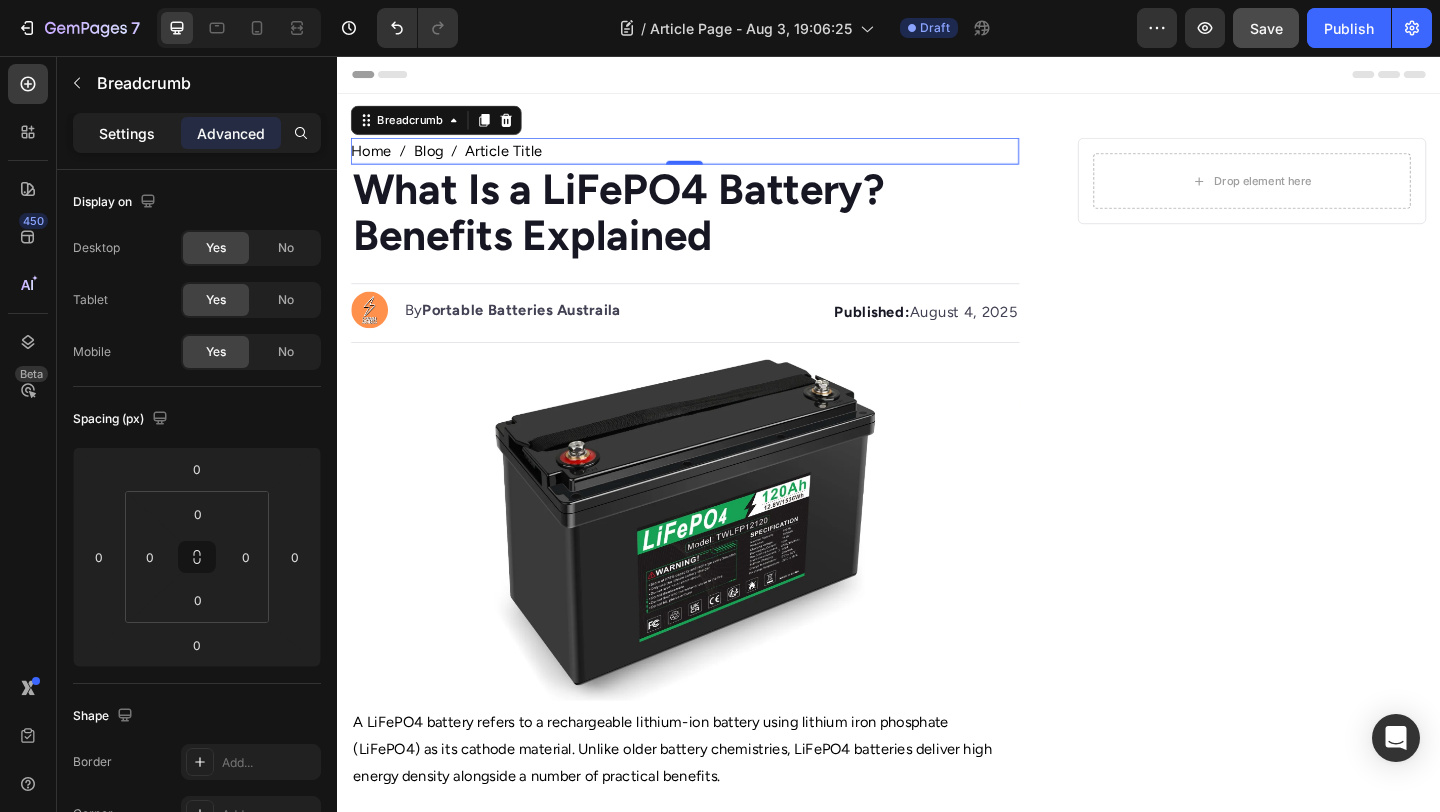 click on "Settings" at bounding box center [127, 133] 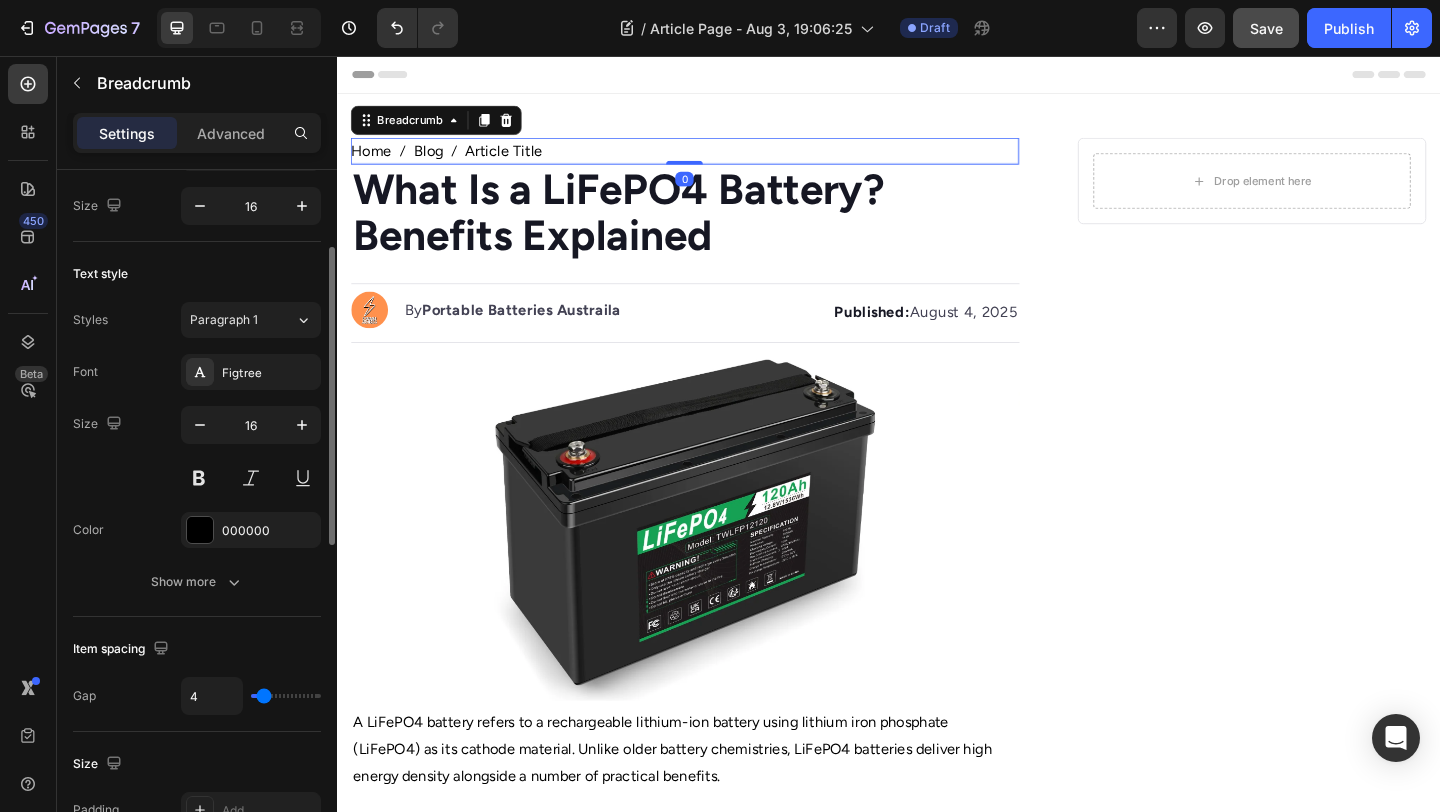 scroll, scrollTop: 162, scrollLeft: 0, axis: vertical 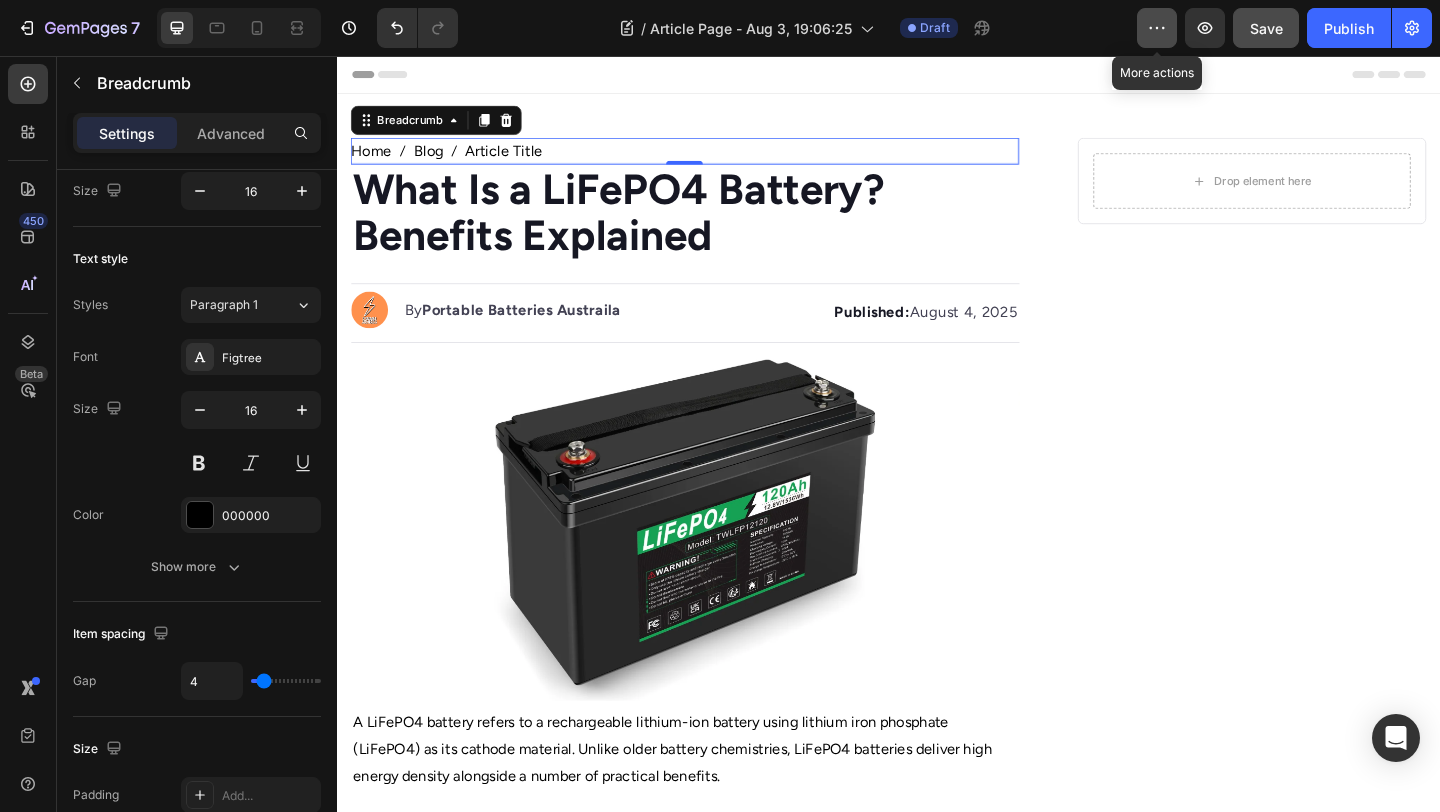 click 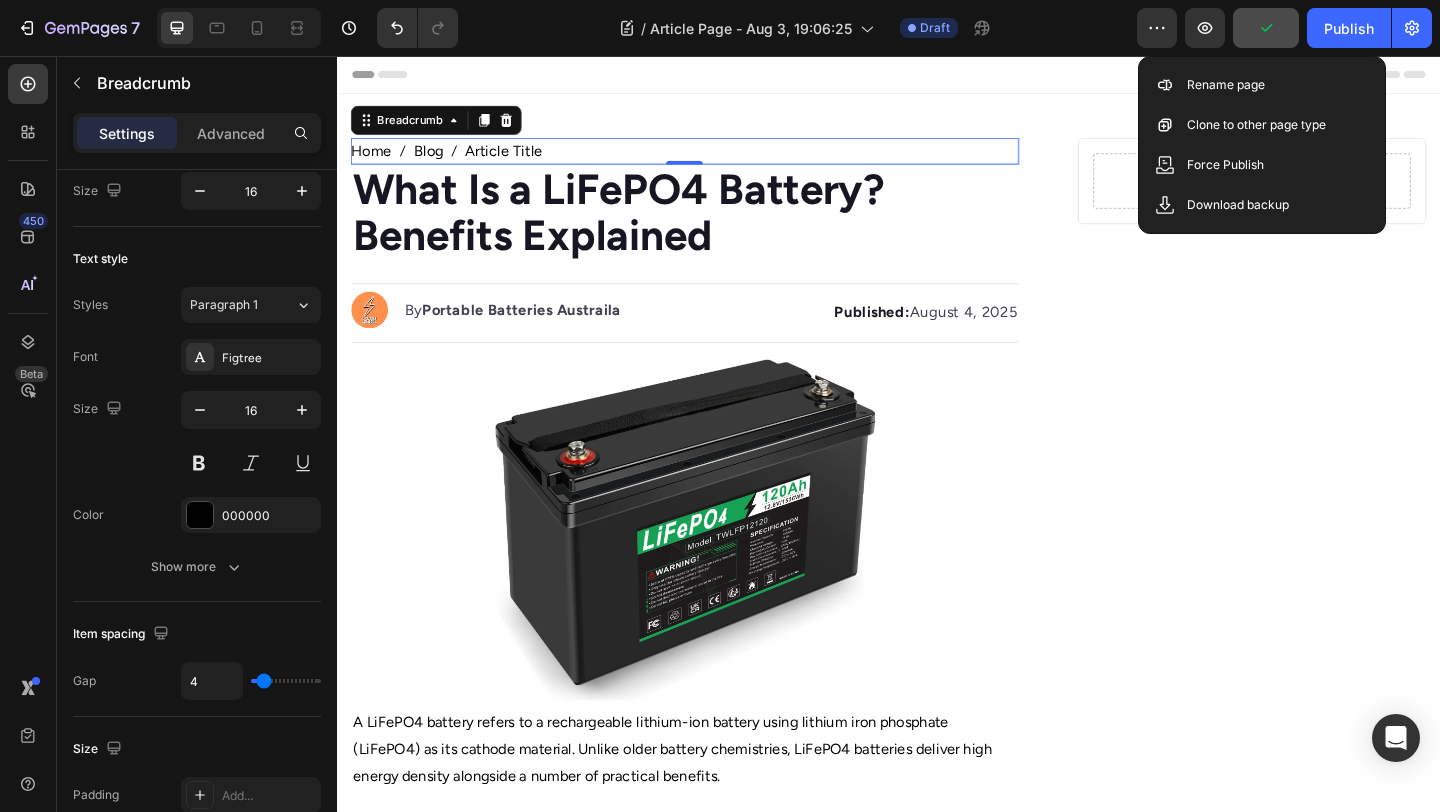 click on "/  Article Page - Aug 3, 19:06:25 Draft" 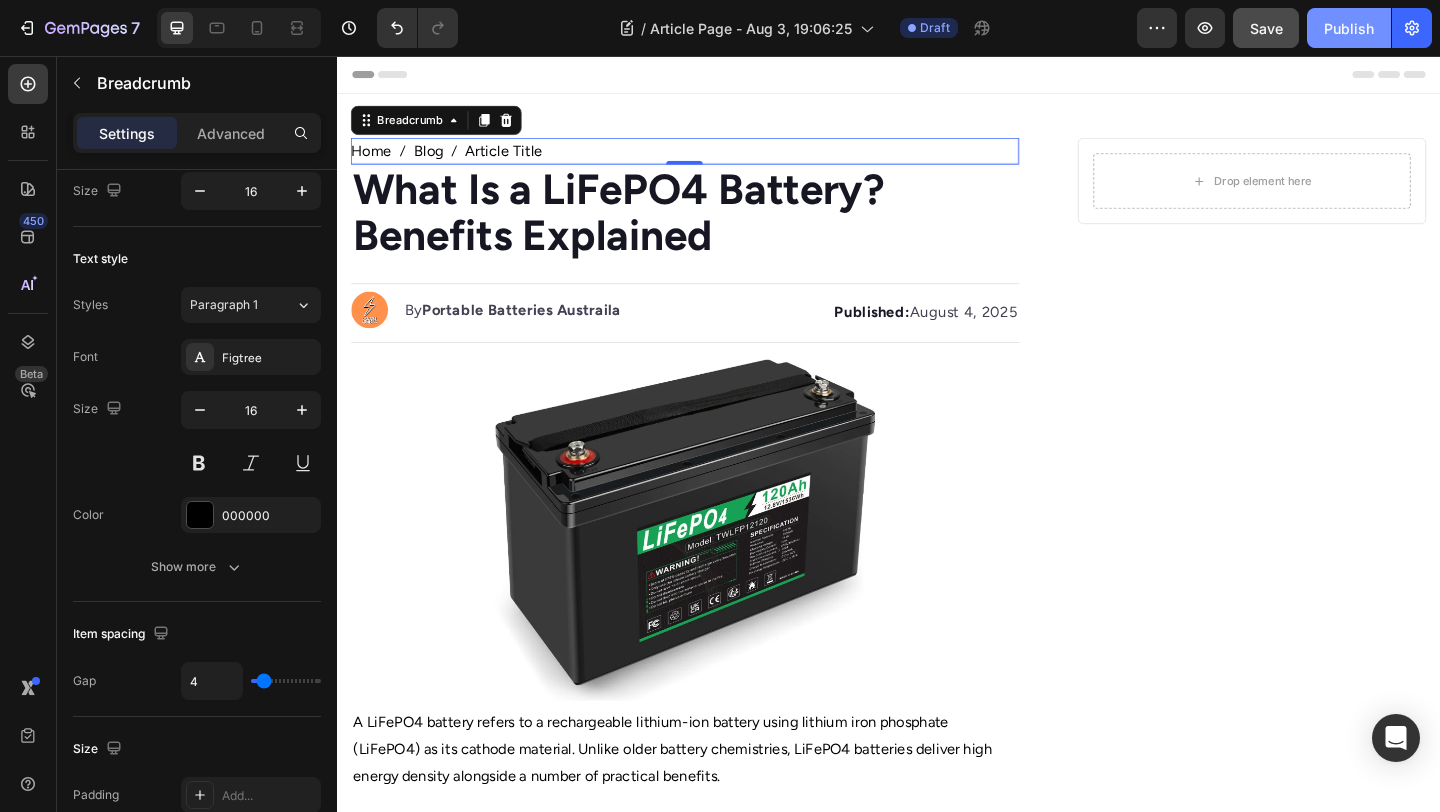 click on "Publish" 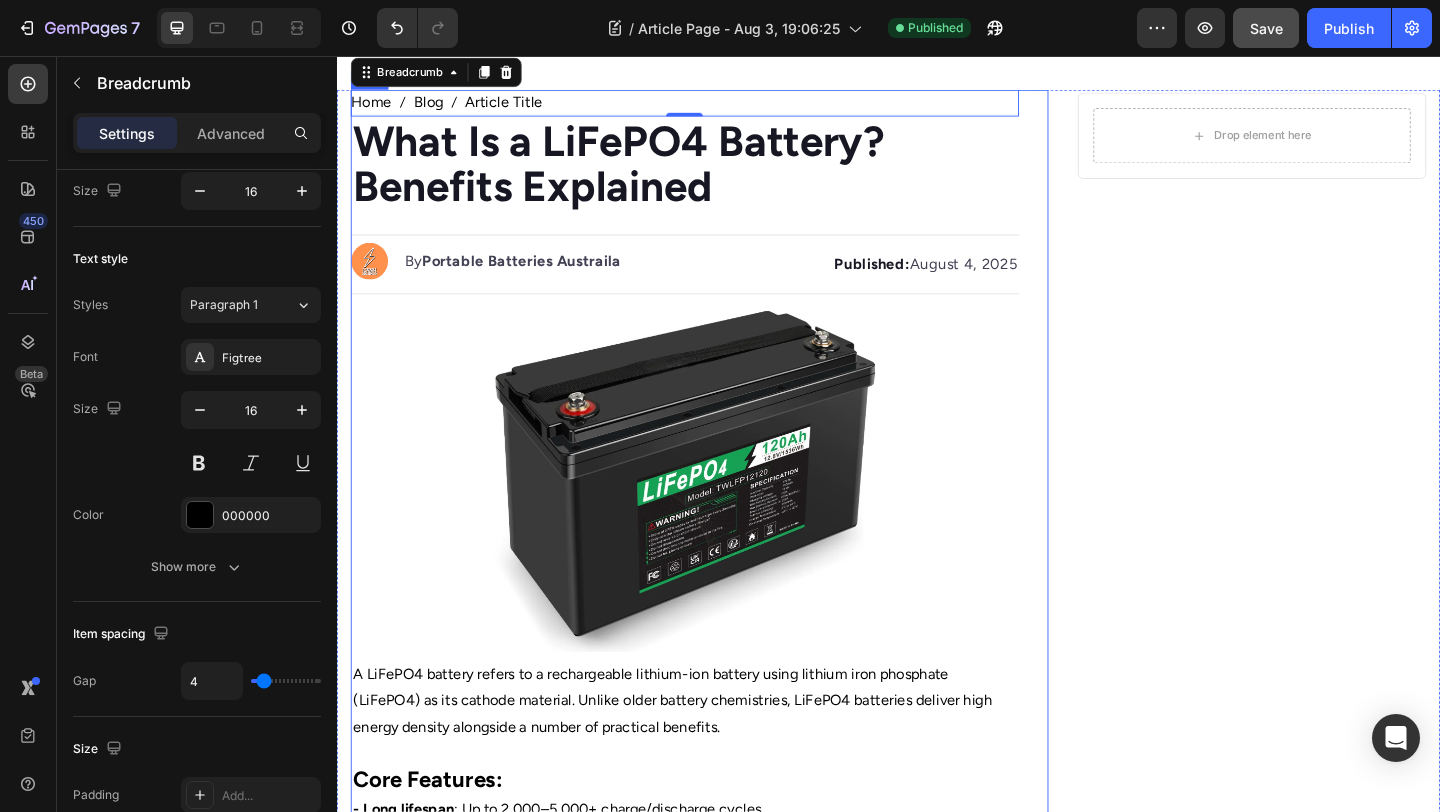 scroll, scrollTop: 59, scrollLeft: 0, axis: vertical 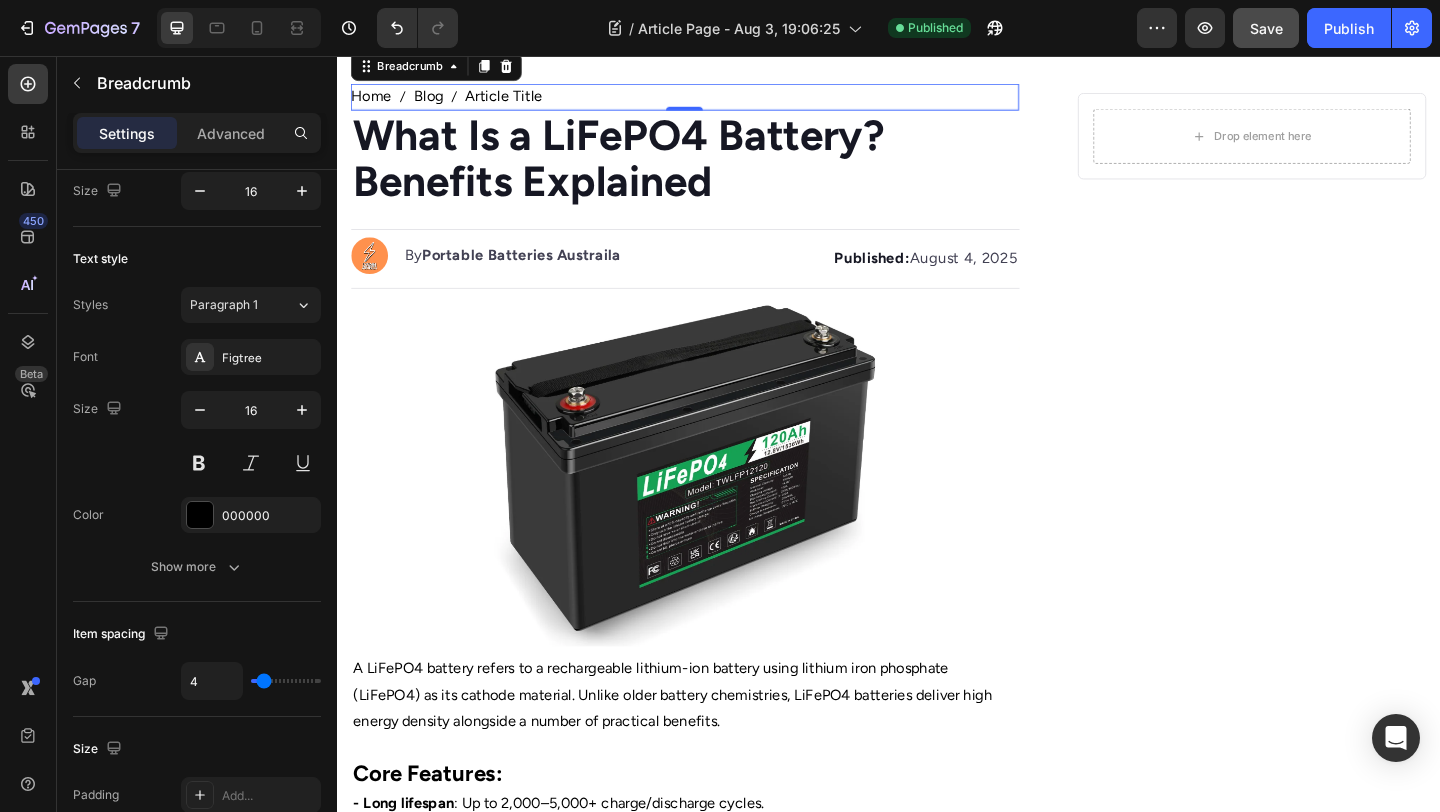 drag, startPoint x: 1198, startPoint y: 23, endPoint x: 1074, endPoint y: 24, distance: 124.004036 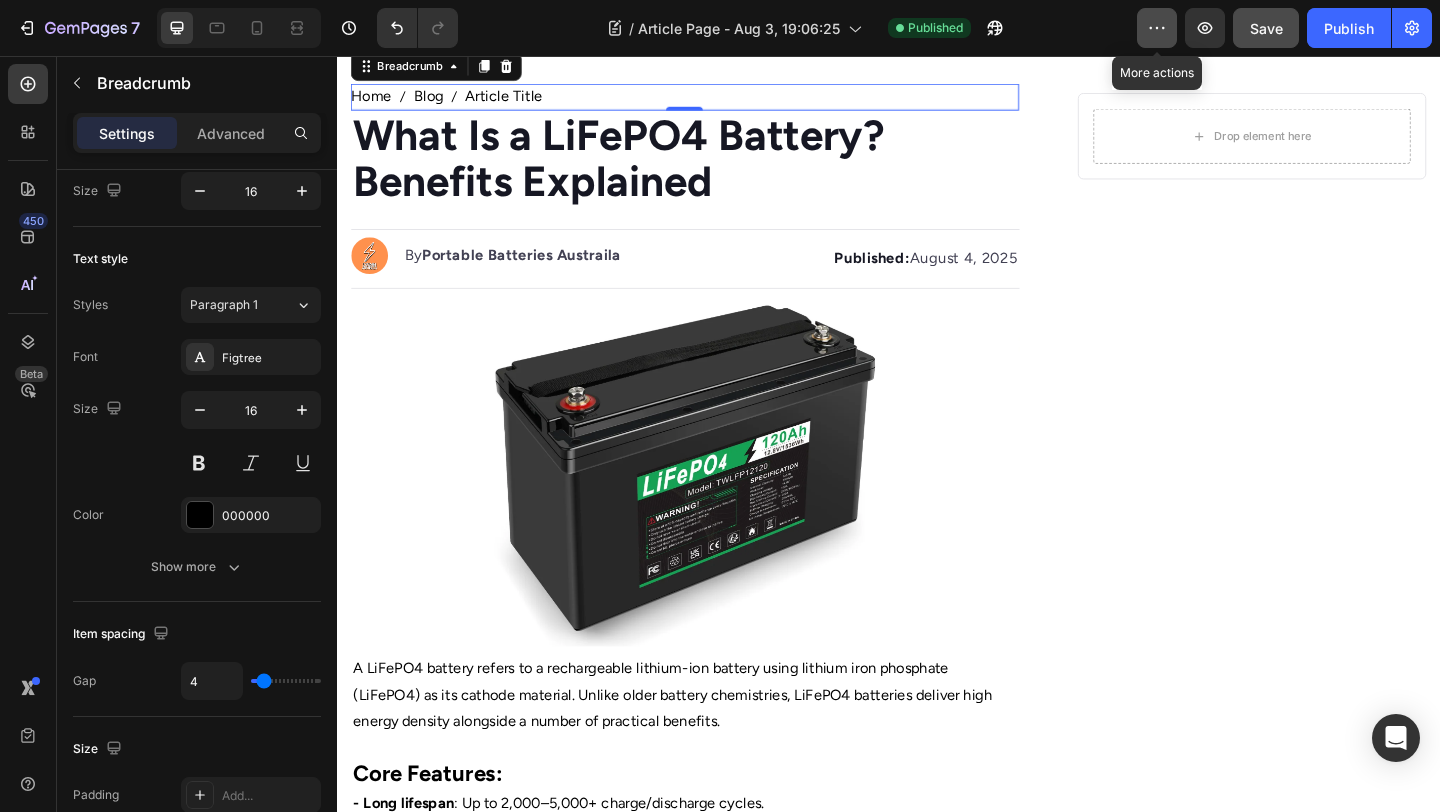 click 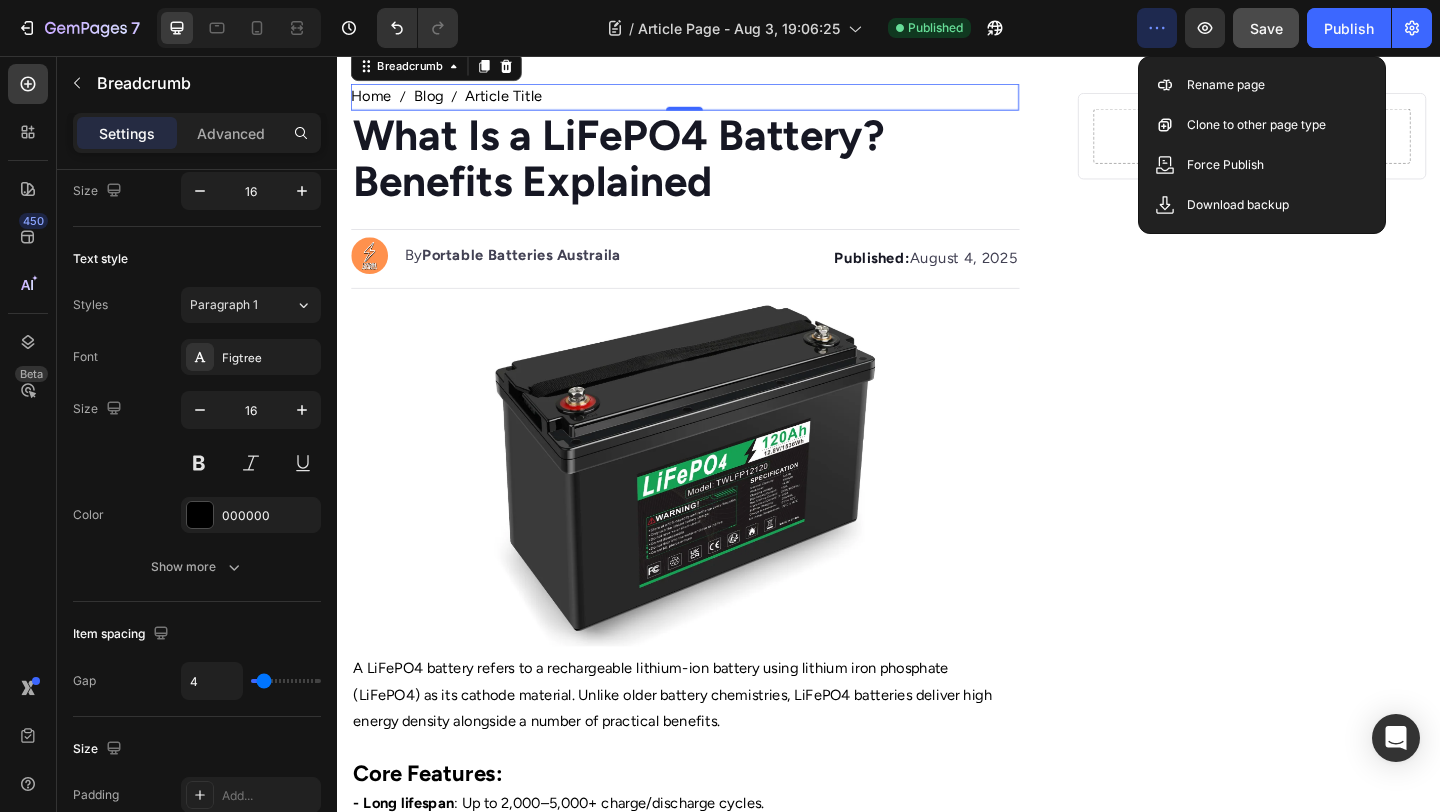 click on "/  Article Page - Aug 3, 19:06:25 Published" 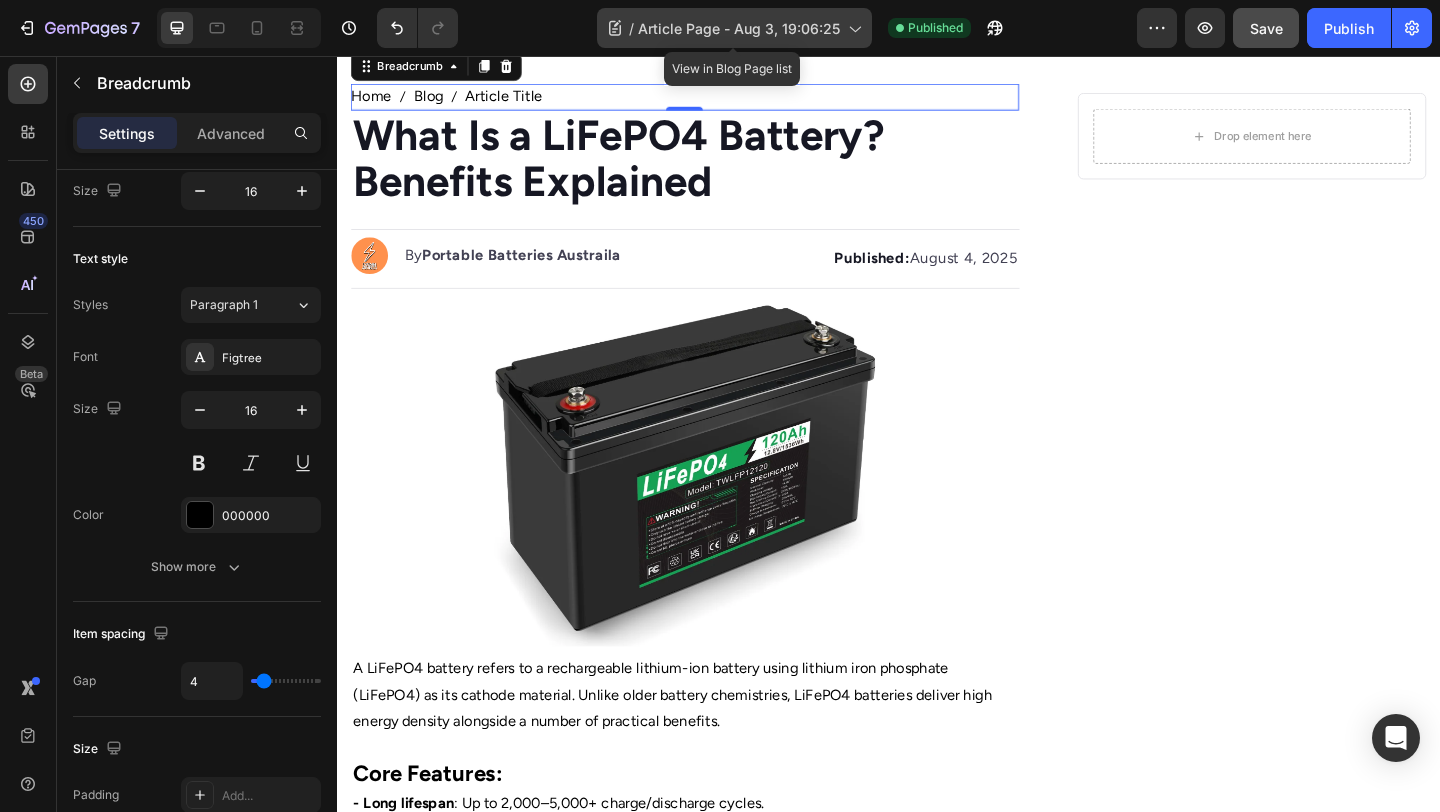 click on "/  Article Page - Aug 3, 19:06:25" 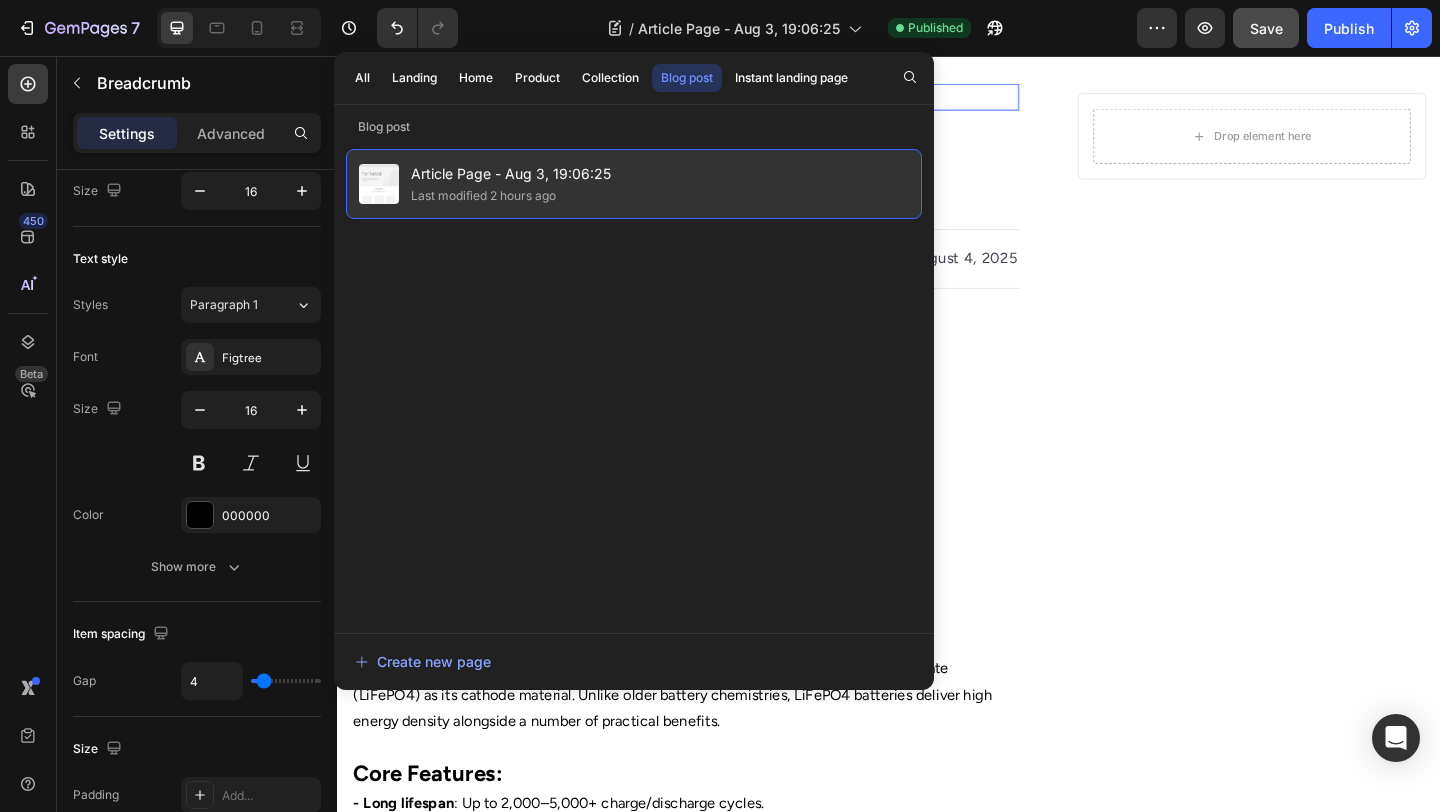 click on "Article Page - Aug 3, 19:06:25 Last modified 2 hours ago" 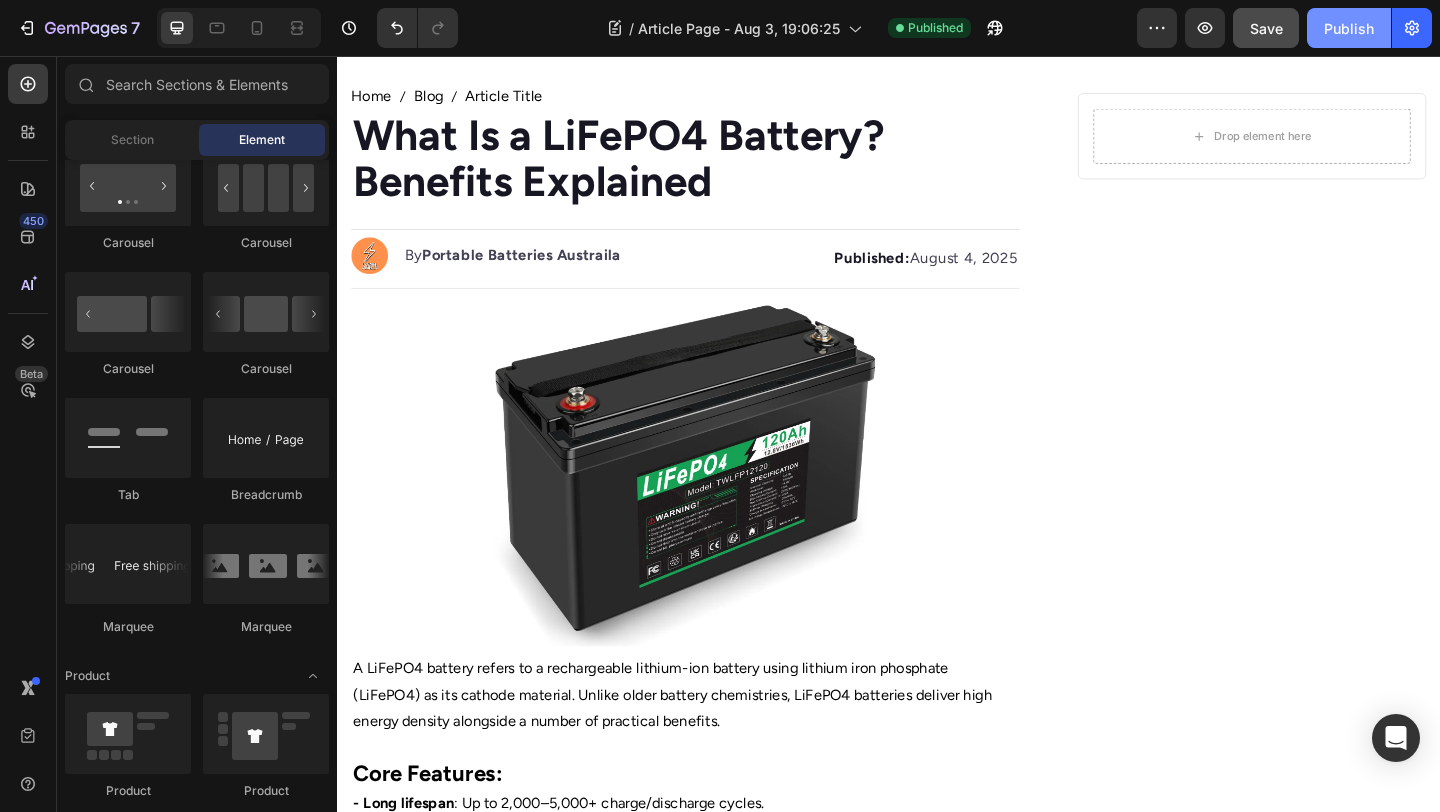 click on "Publish" at bounding box center (1349, 28) 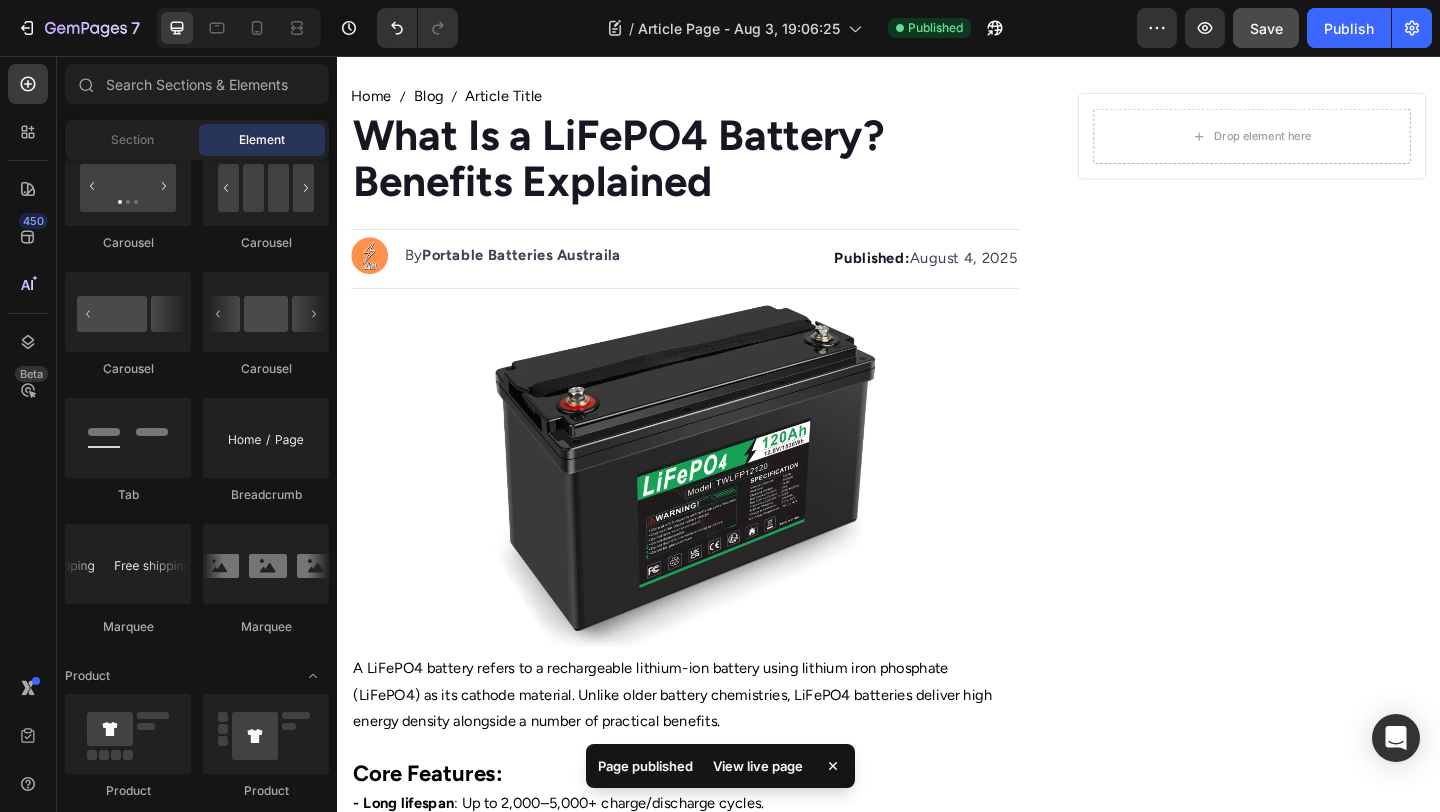 click on "View live page" at bounding box center (758, 766) 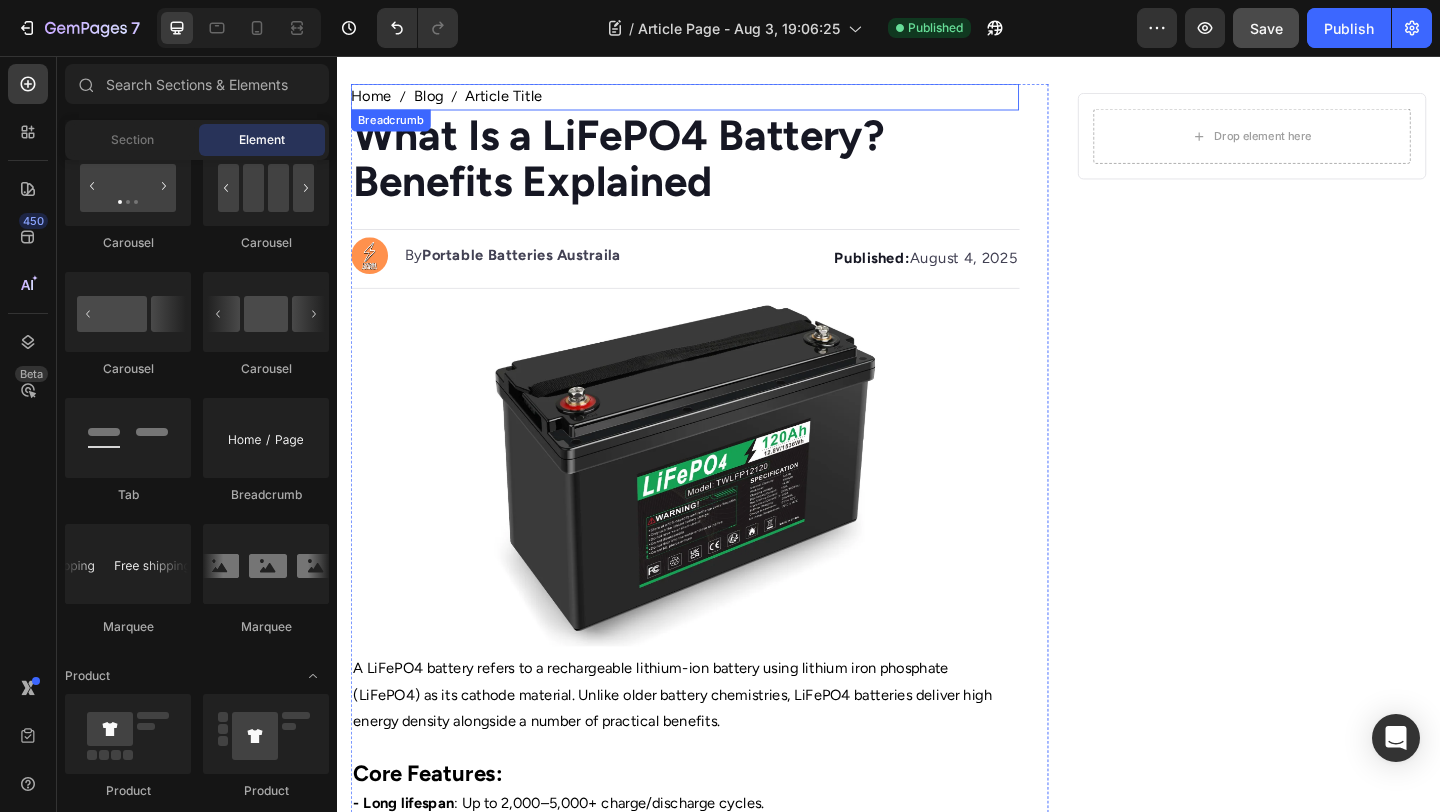 click on "Blog" at bounding box center [436, 100] 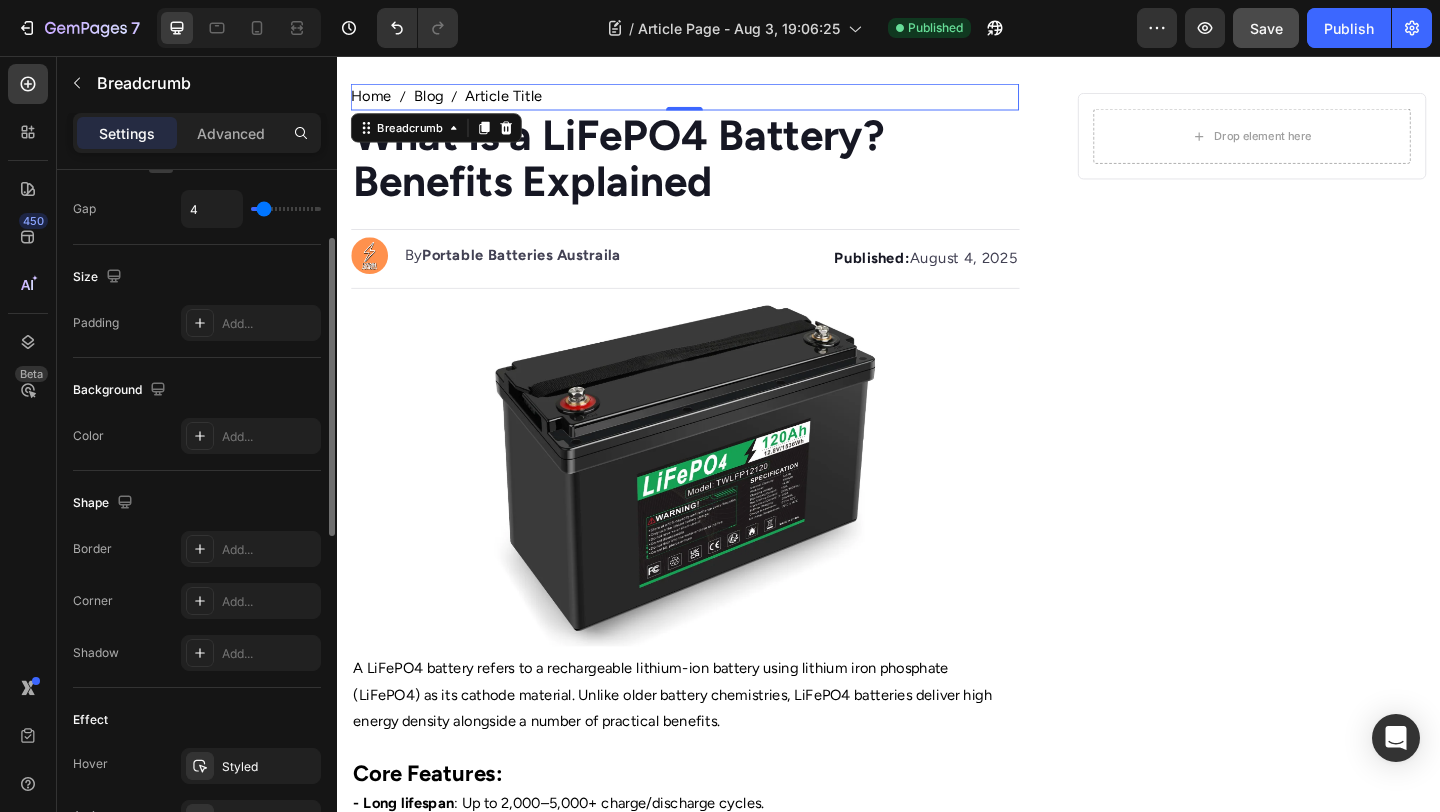 scroll, scrollTop: 492, scrollLeft: 0, axis: vertical 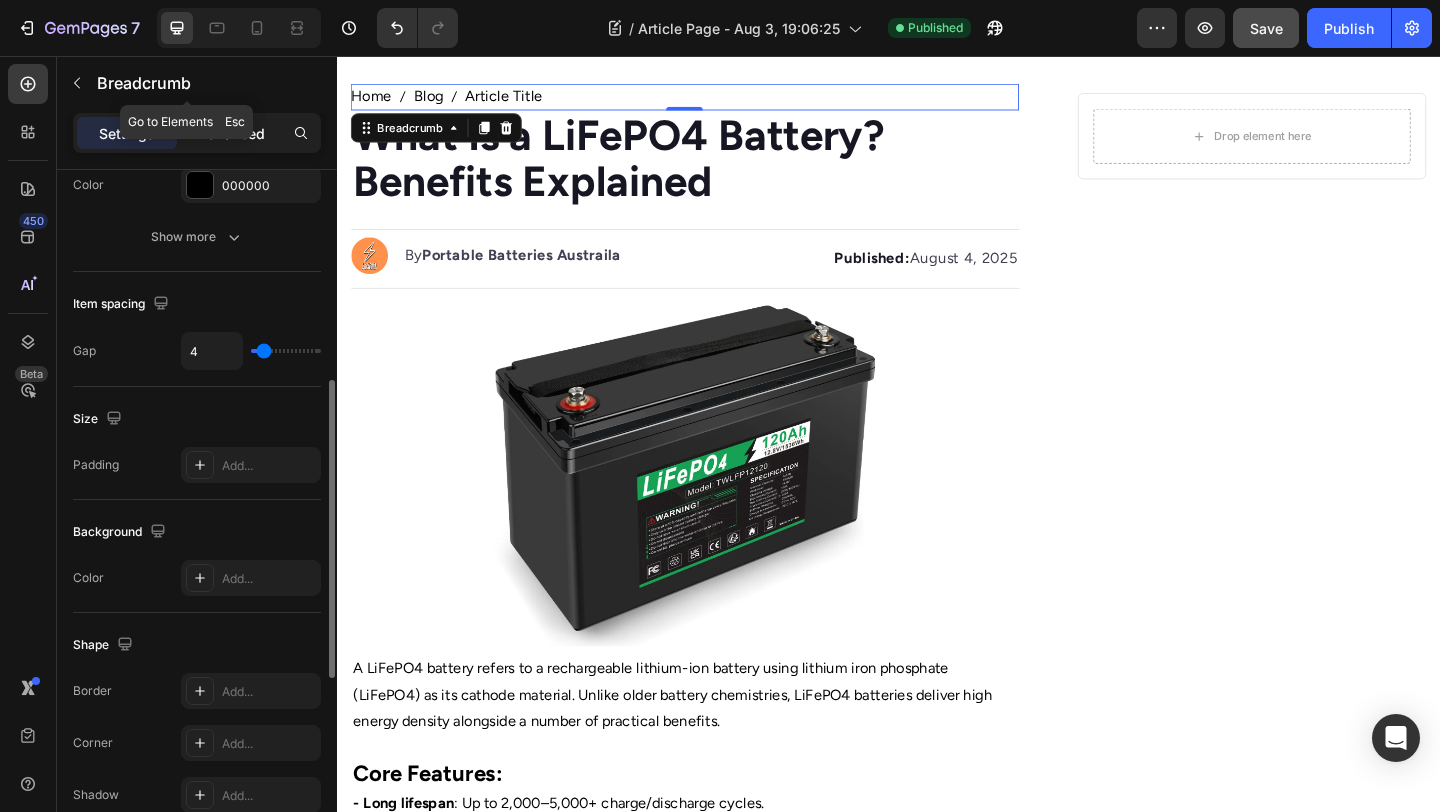 click on "Advanced" at bounding box center (231, 133) 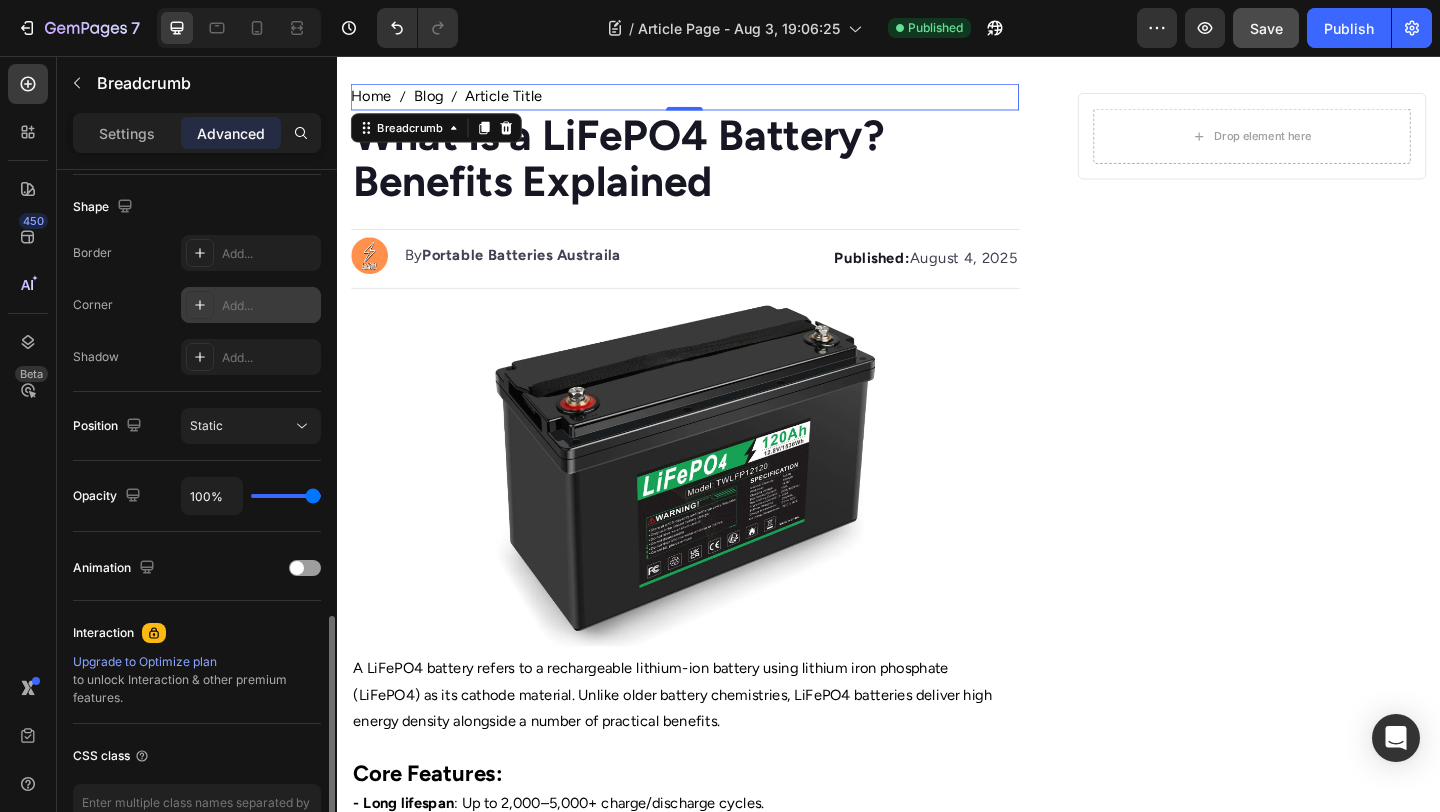 scroll, scrollTop: 635, scrollLeft: 0, axis: vertical 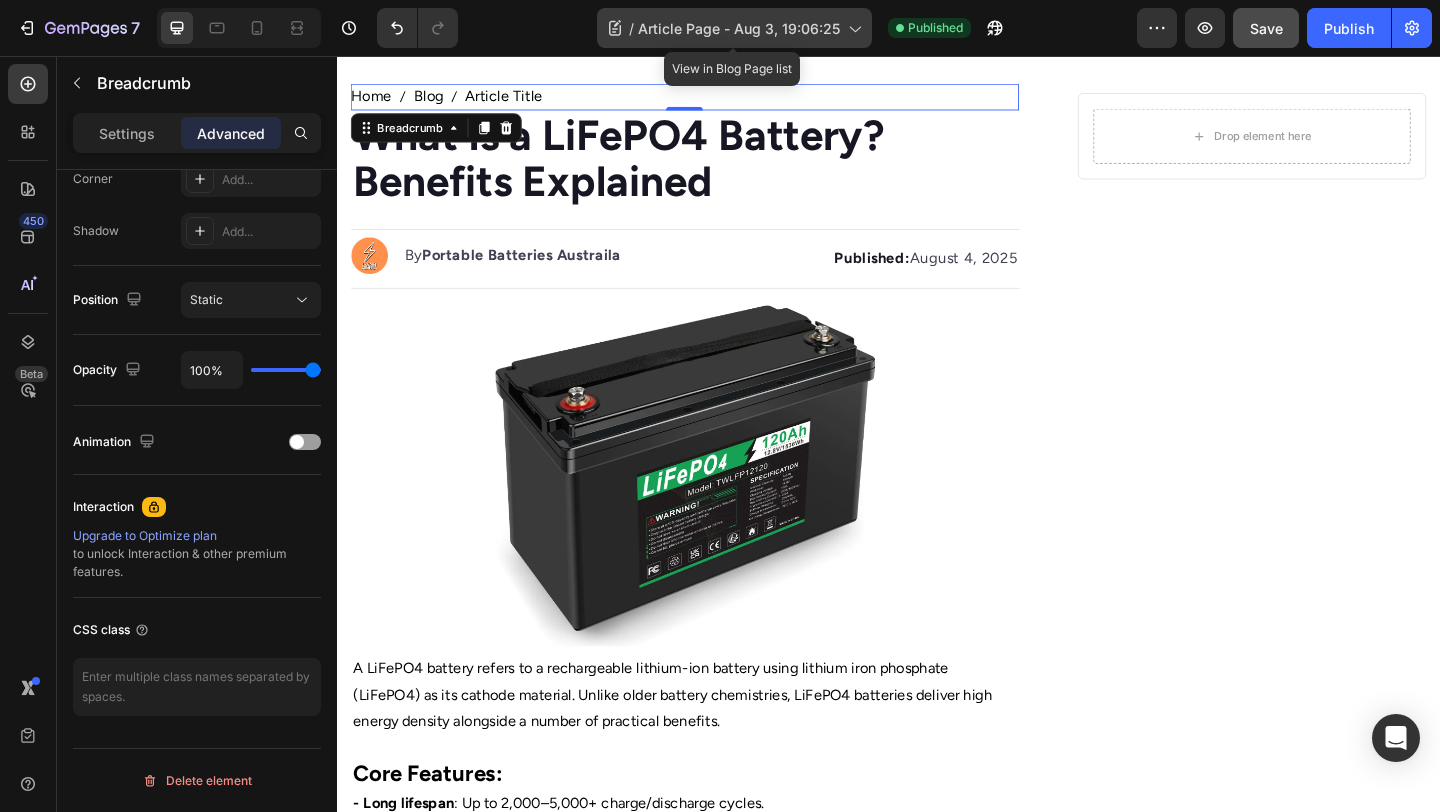 click on "/  Article Page - Aug 3, 19:06:25" 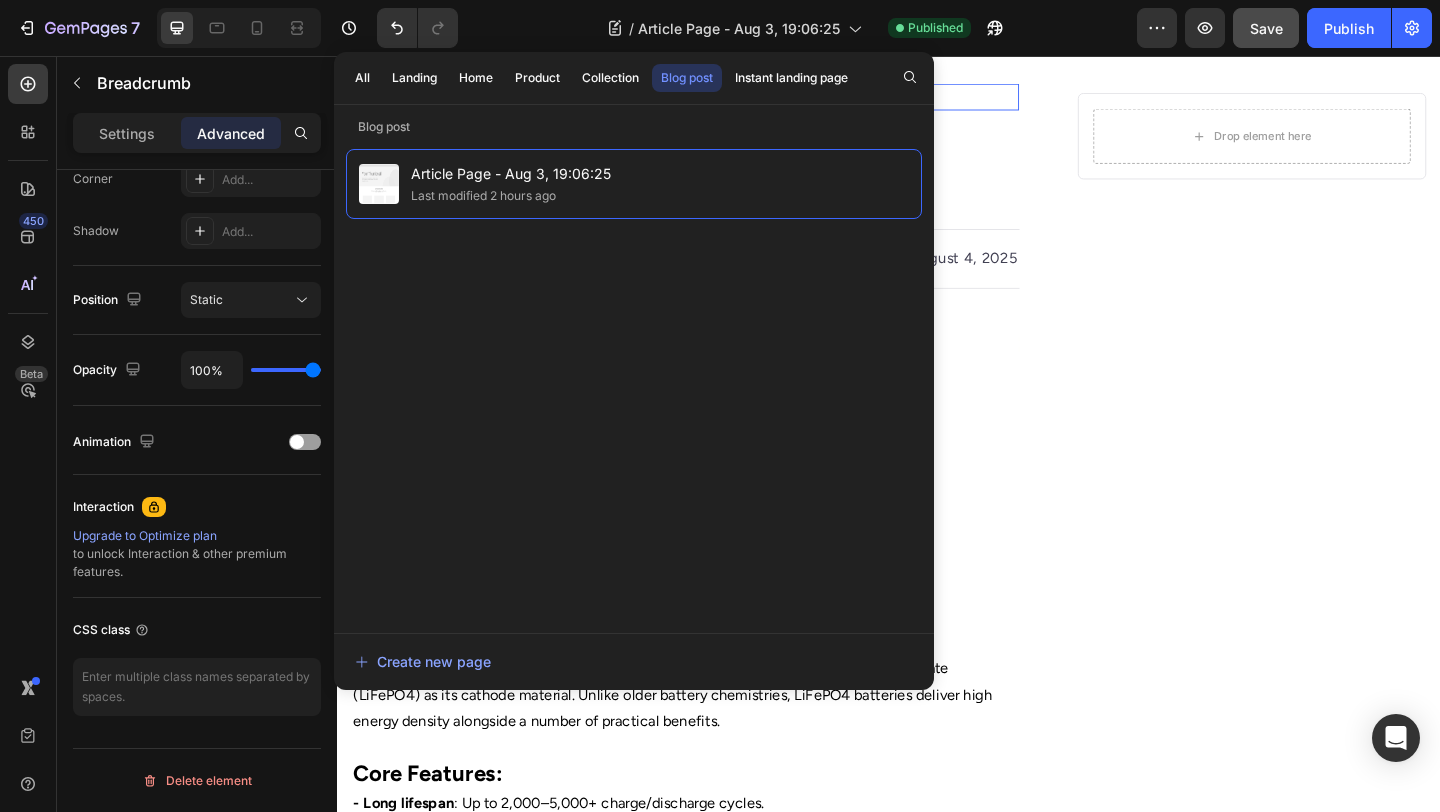 click on "⁠⁠⁠⁠⁠⁠⁠ What Is a LiFePO4 Battery? Benefits Explained Heading" at bounding box center [715, 179] 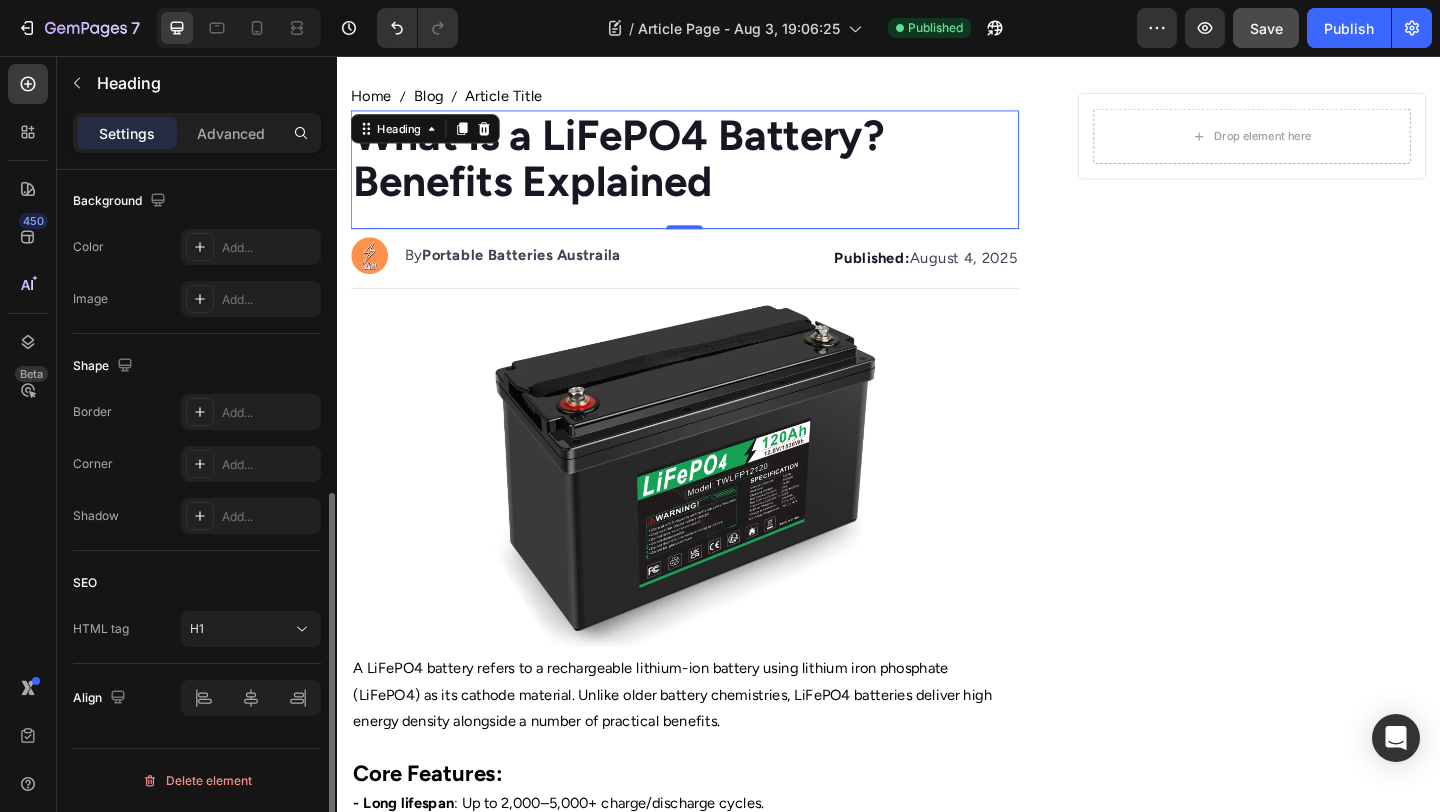 scroll, scrollTop: 0, scrollLeft: 0, axis: both 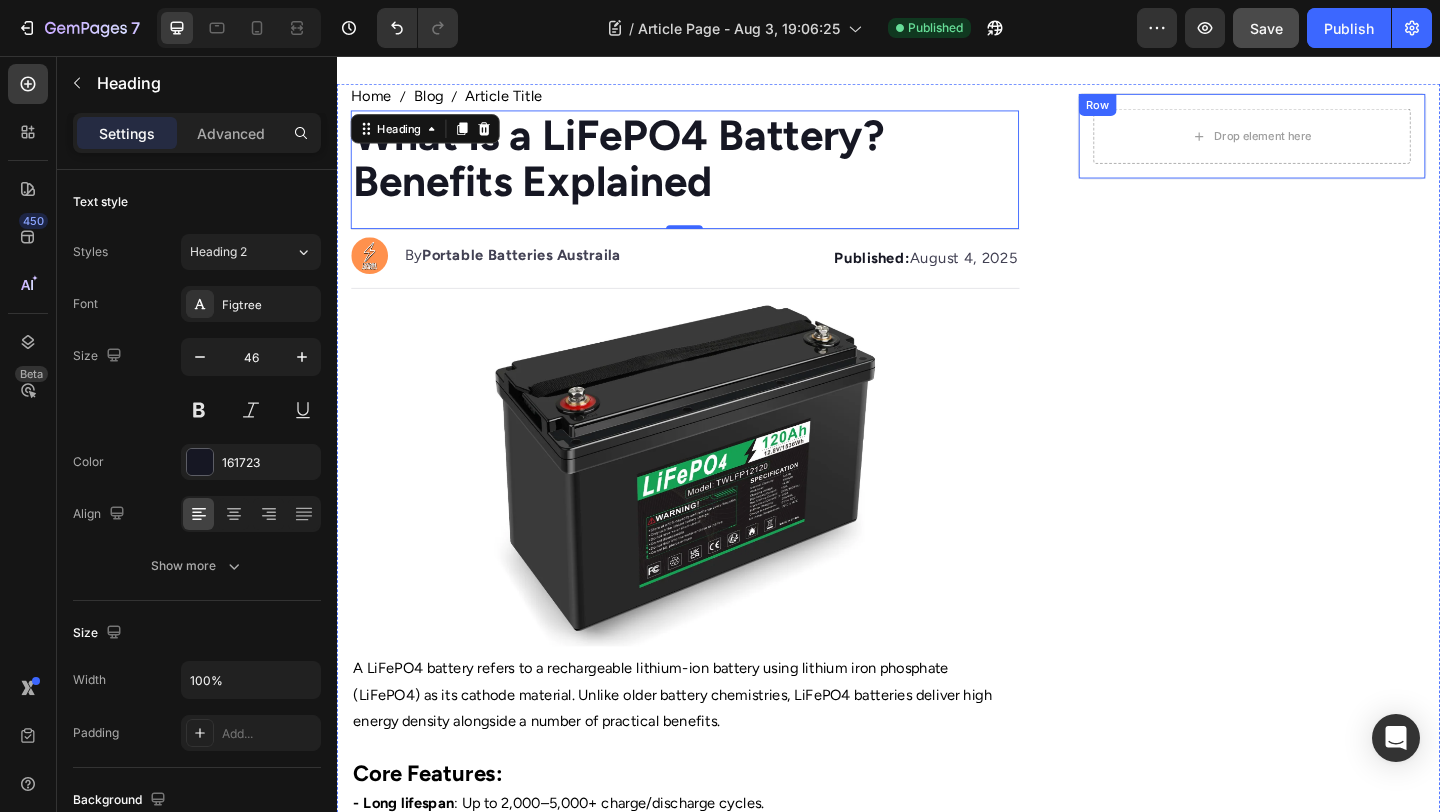 click on "Drop element here Row" at bounding box center (1332, 143) 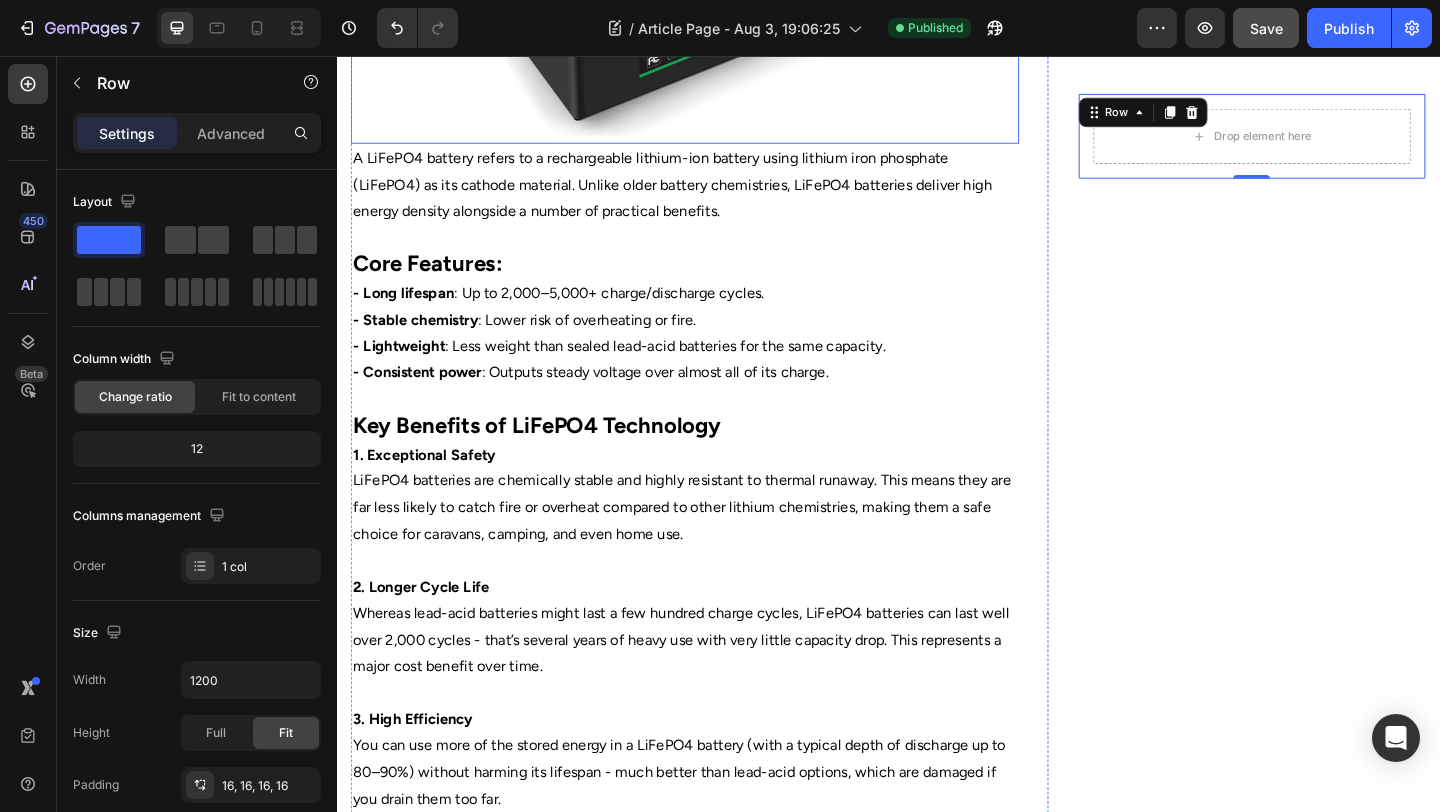 scroll, scrollTop: 0, scrollLeft: 0, axis: both 